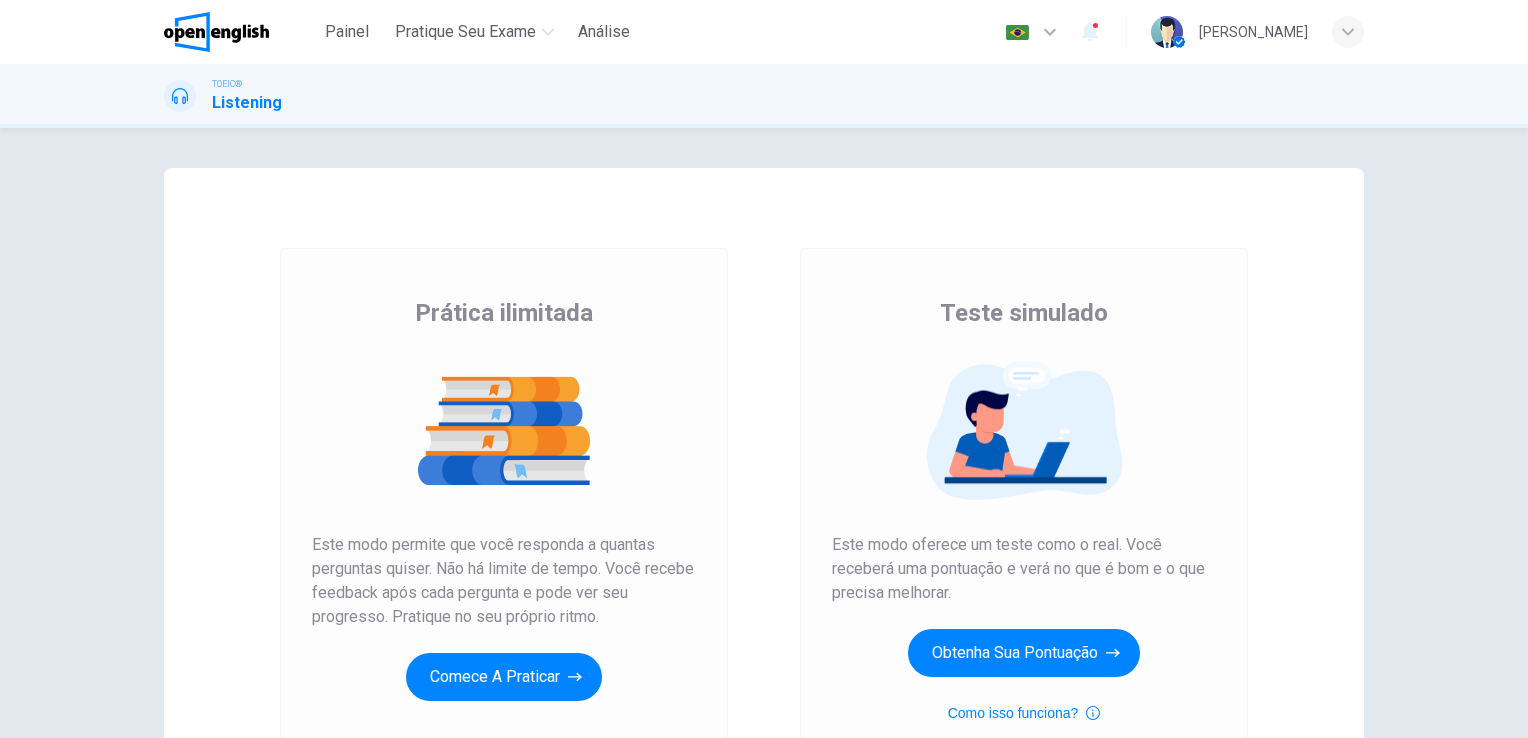scroll, scrollTop: 0, scrollLeft: 0, axis: both 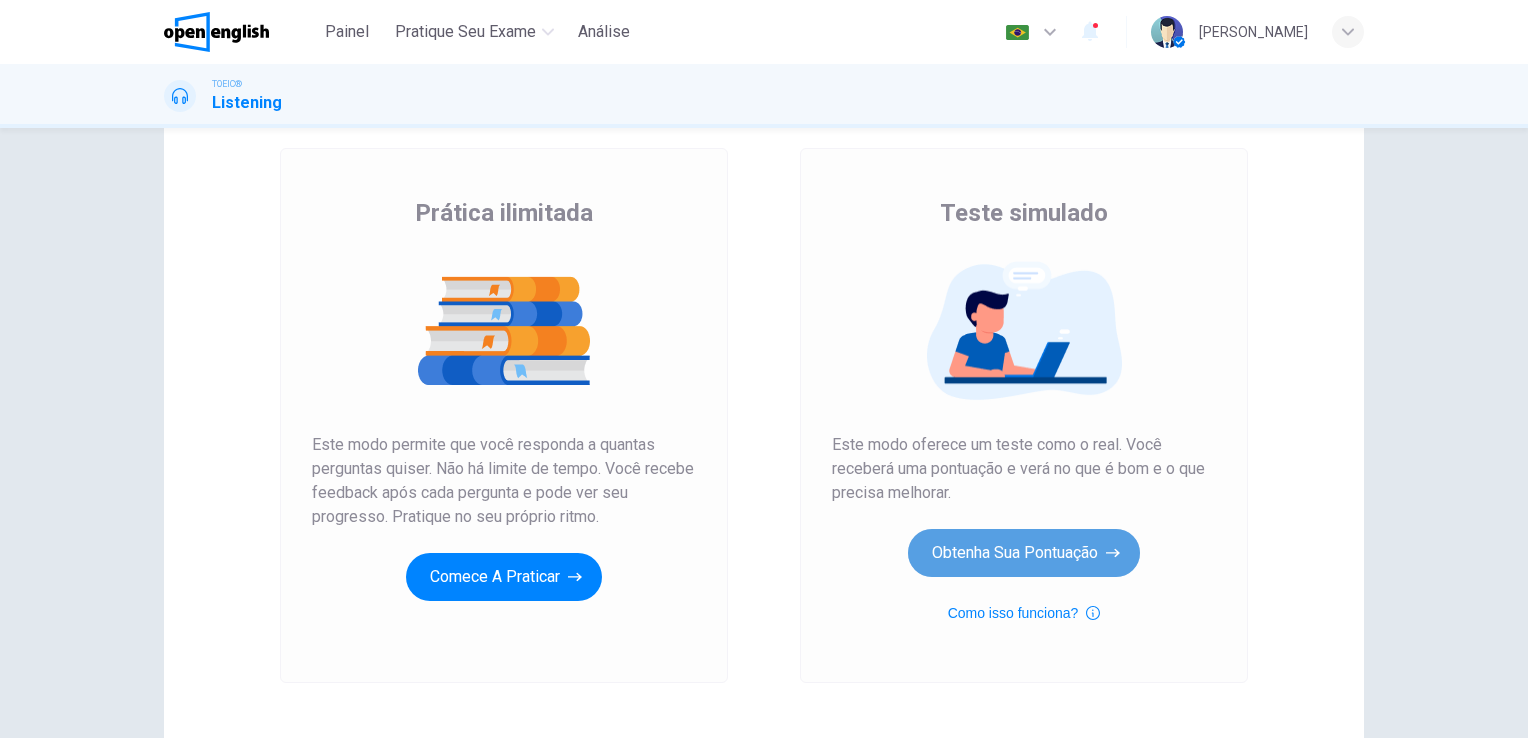 click on "Obtenha sua pontuação" at bounding box center (1024, 553) 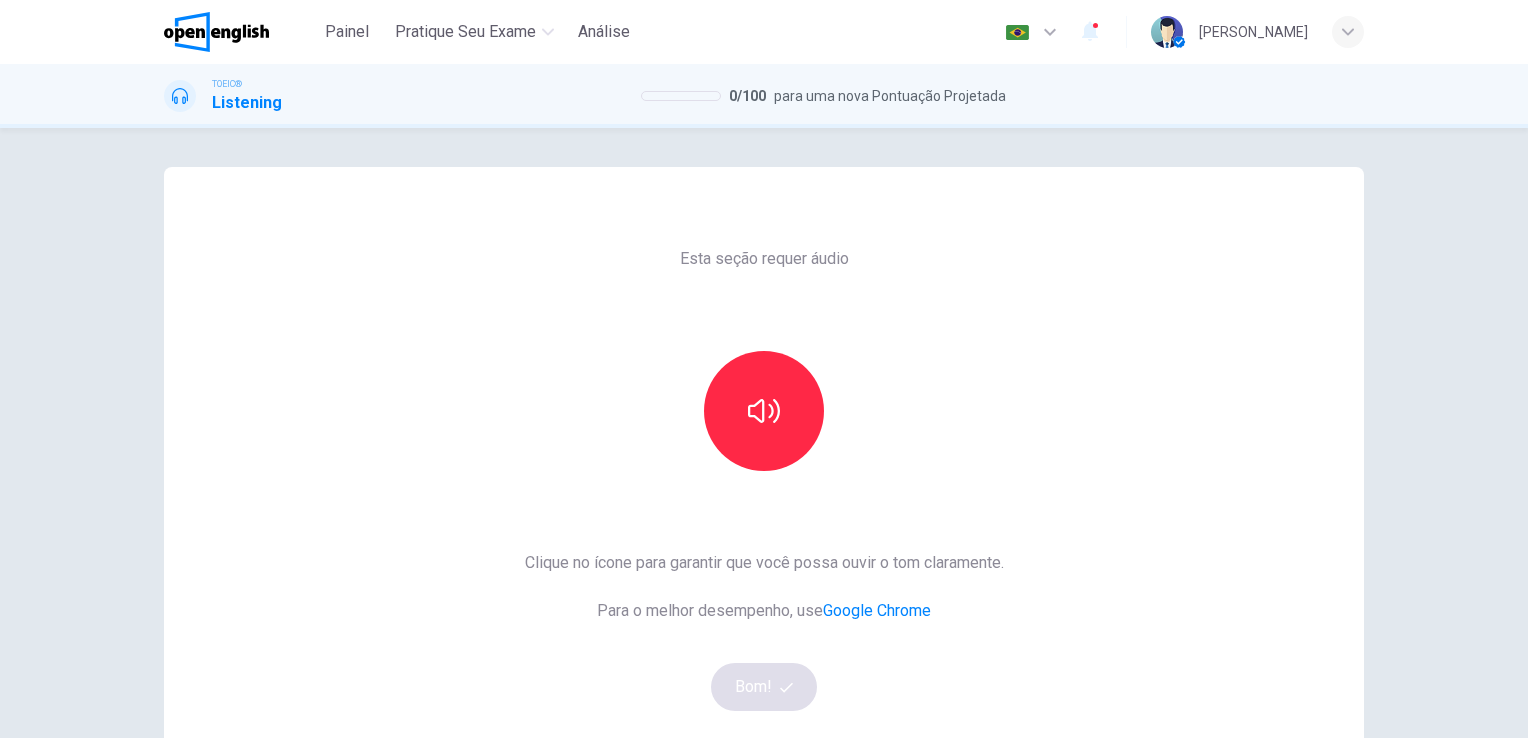 scroll, scrollTop: 0, scrollLeft: 0, axis: both 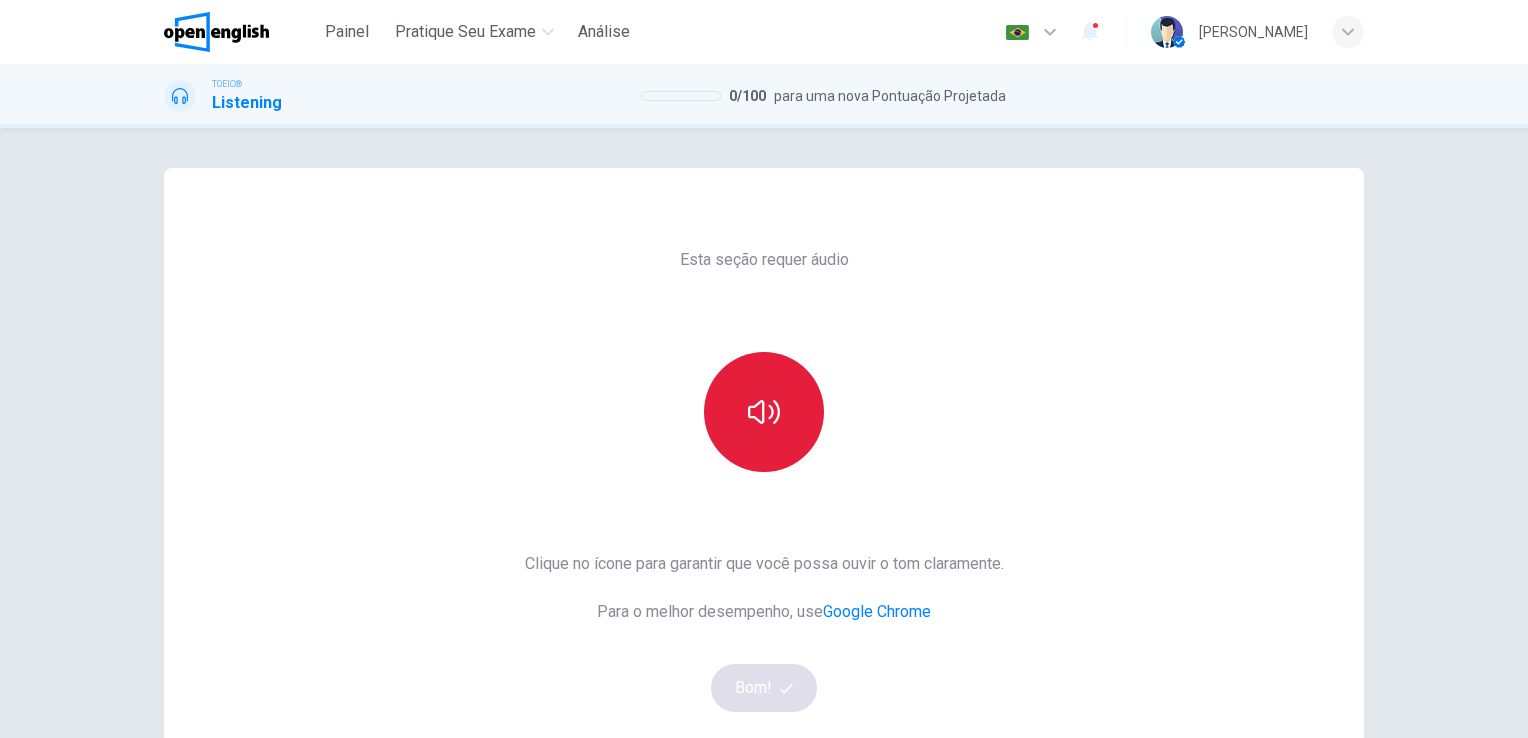 click at bounding box center [764, 412] 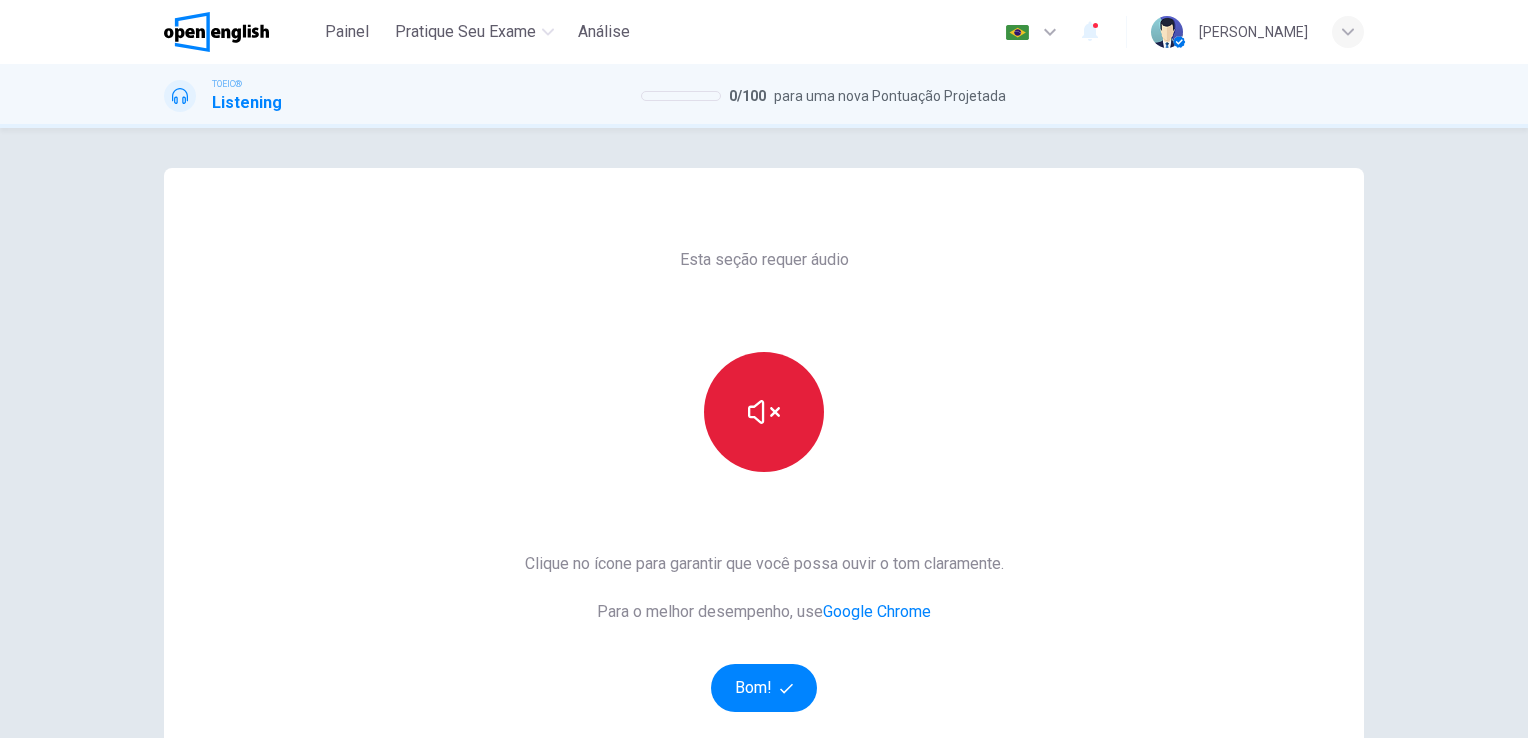 click at bounding box center (764, 412) 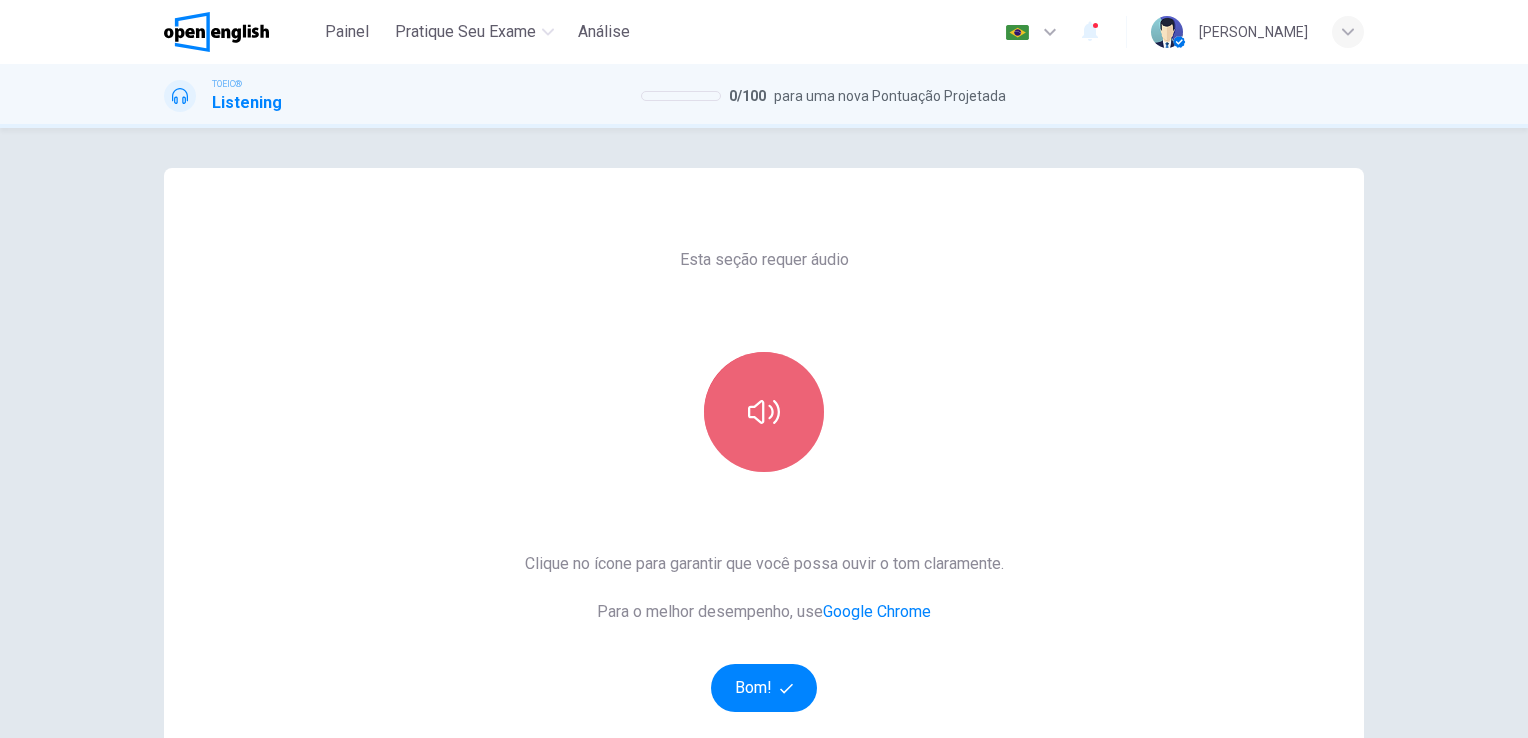click at bounding box center [764, 412] 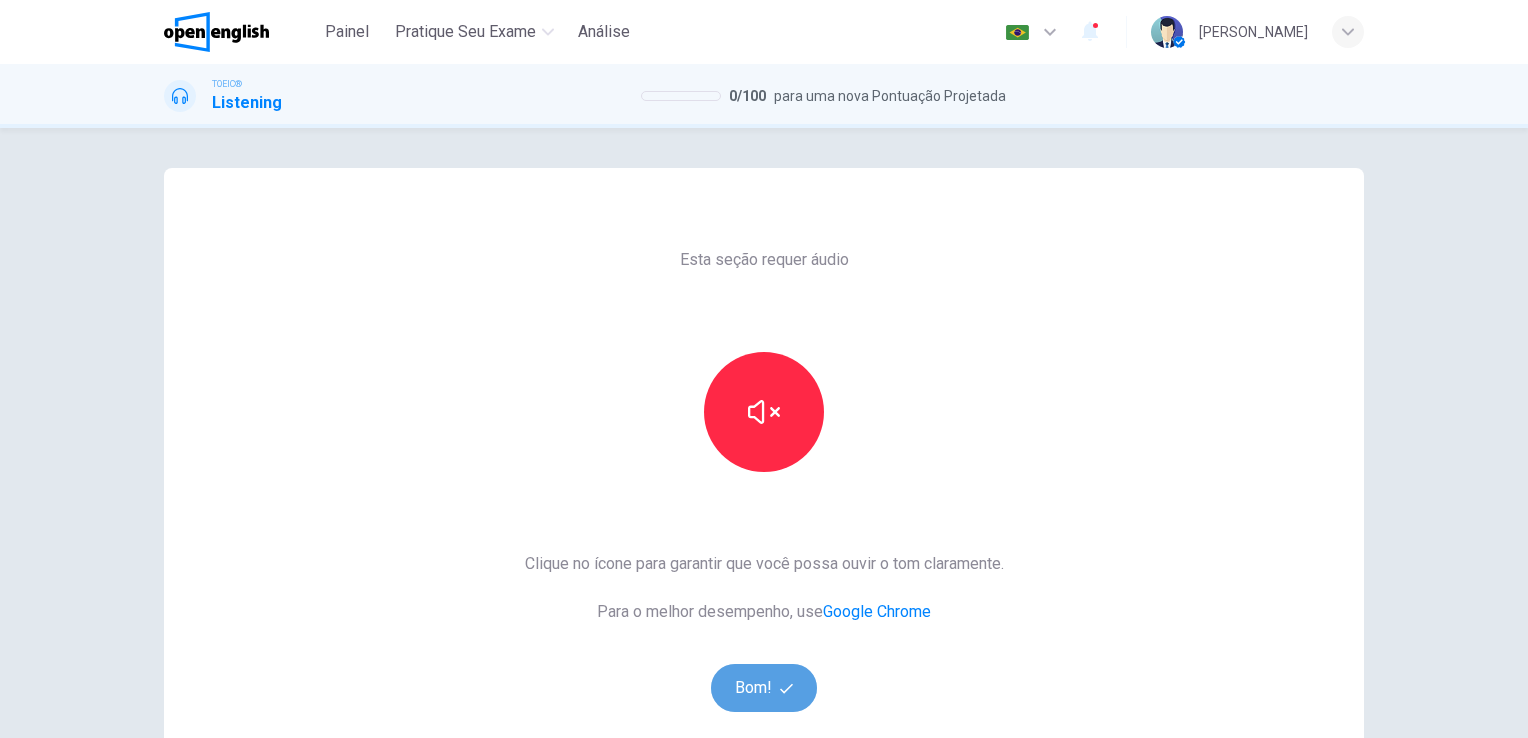 click on "Bom!" at bounding box center [764, 688] 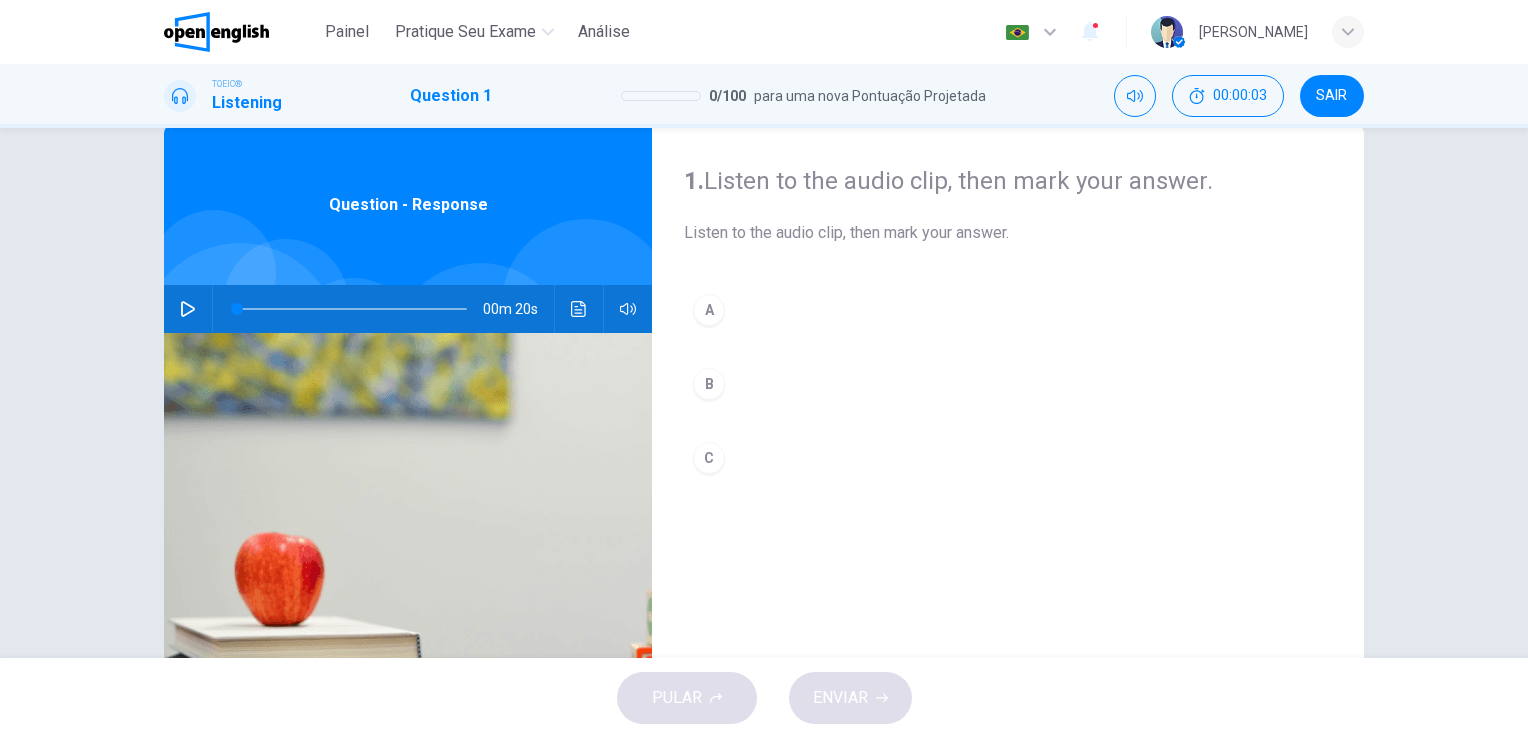 scroll, scrollTop: 0, scrollLeft: 0, axis: both 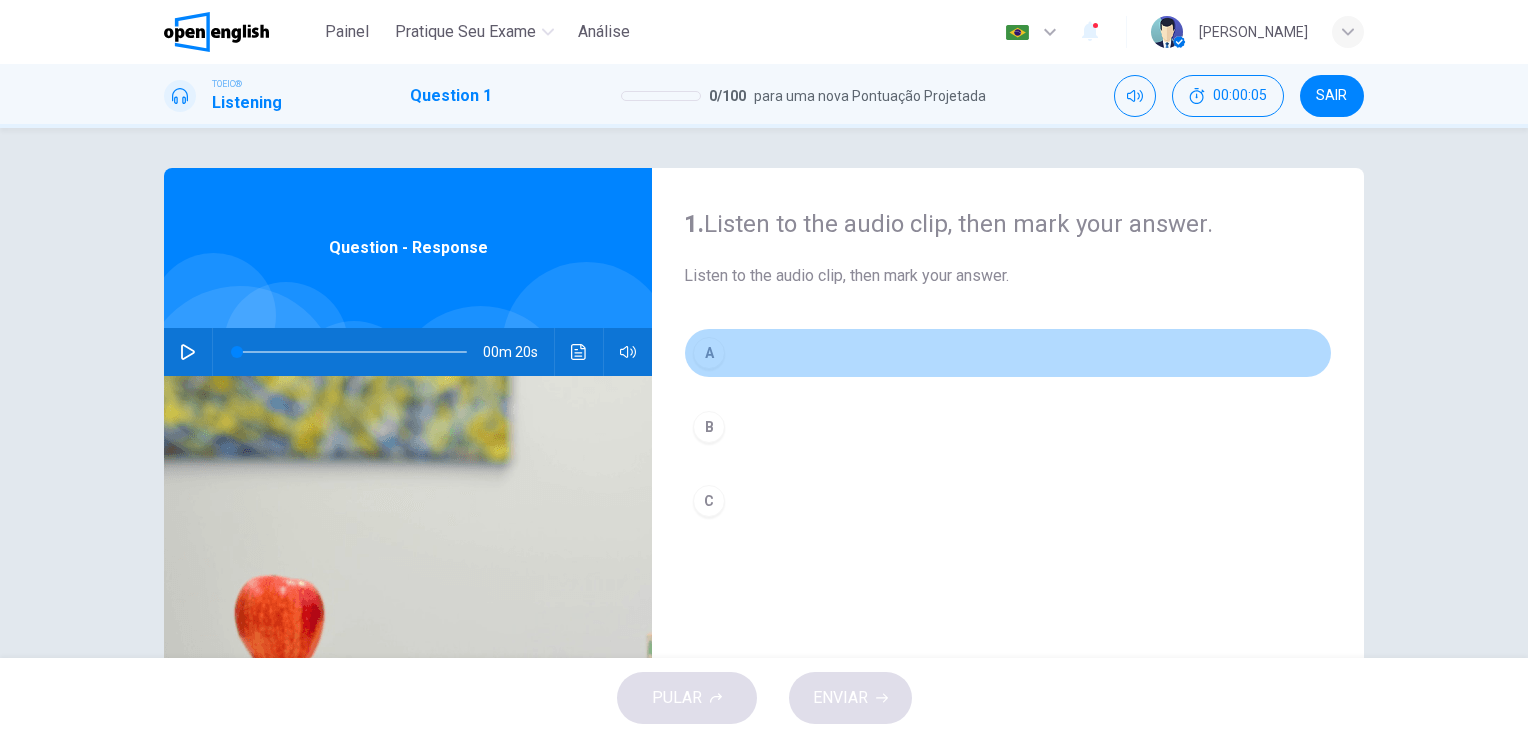 click on "A" at bounding box center (1008, 353) 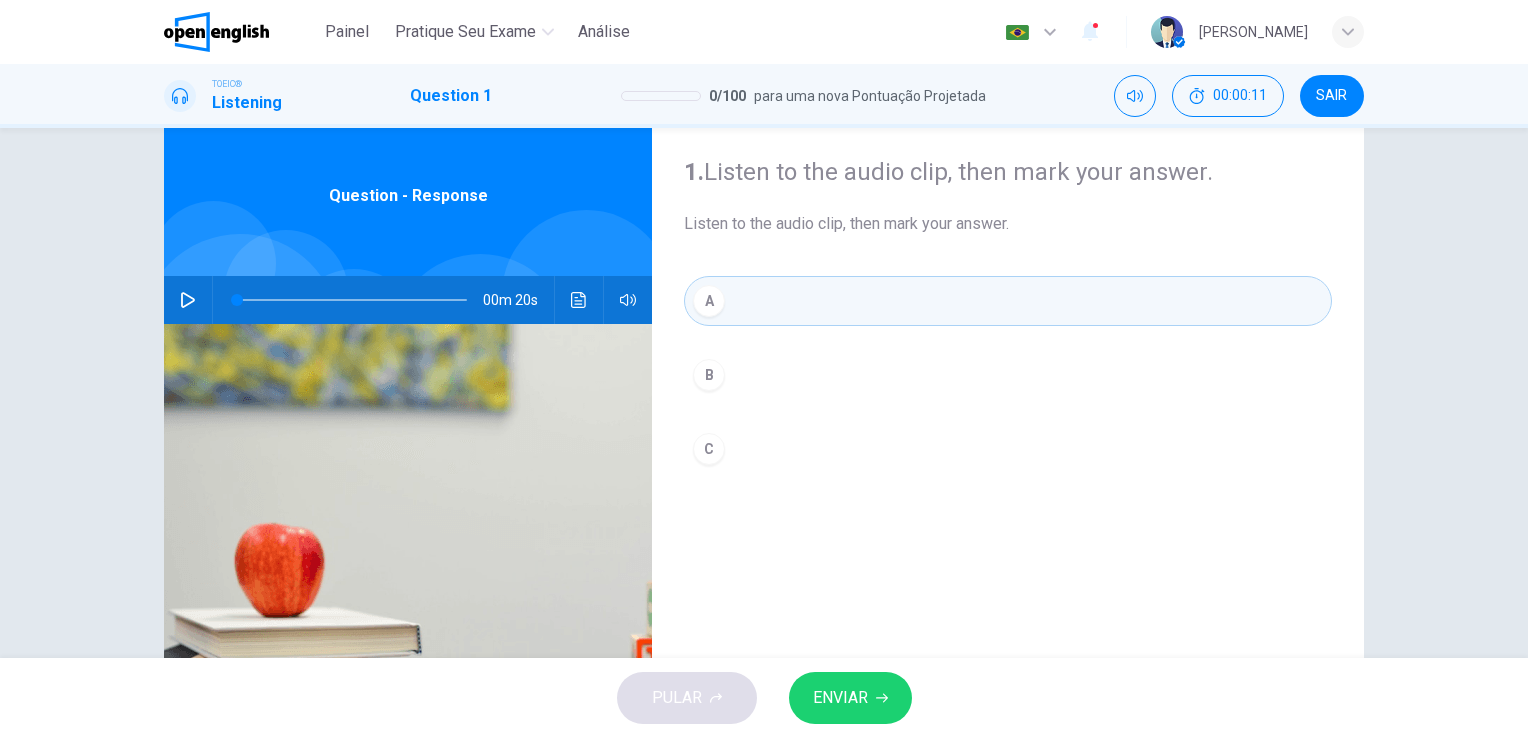 scroll, scrollTop: 0, scrollLeft: 0, axis: both 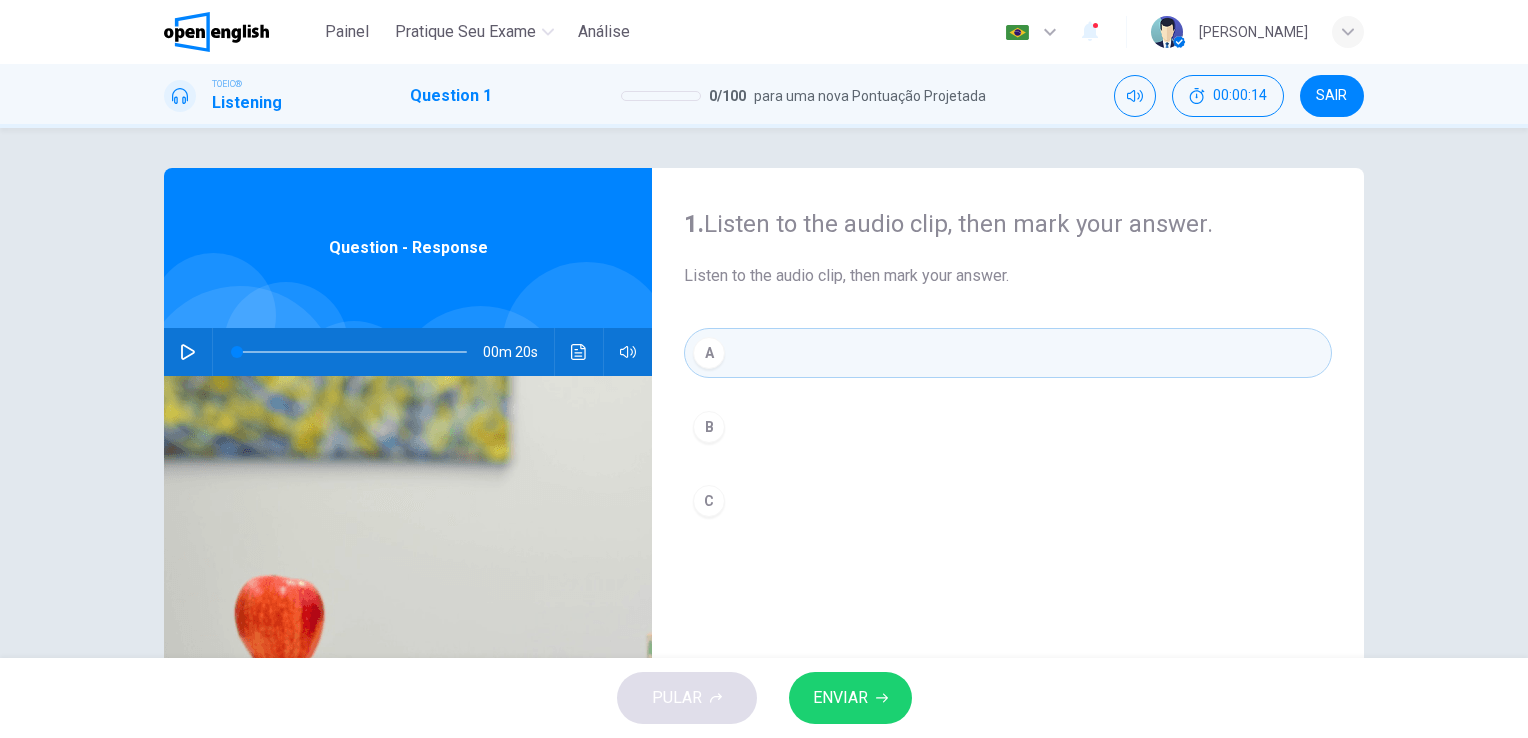 click 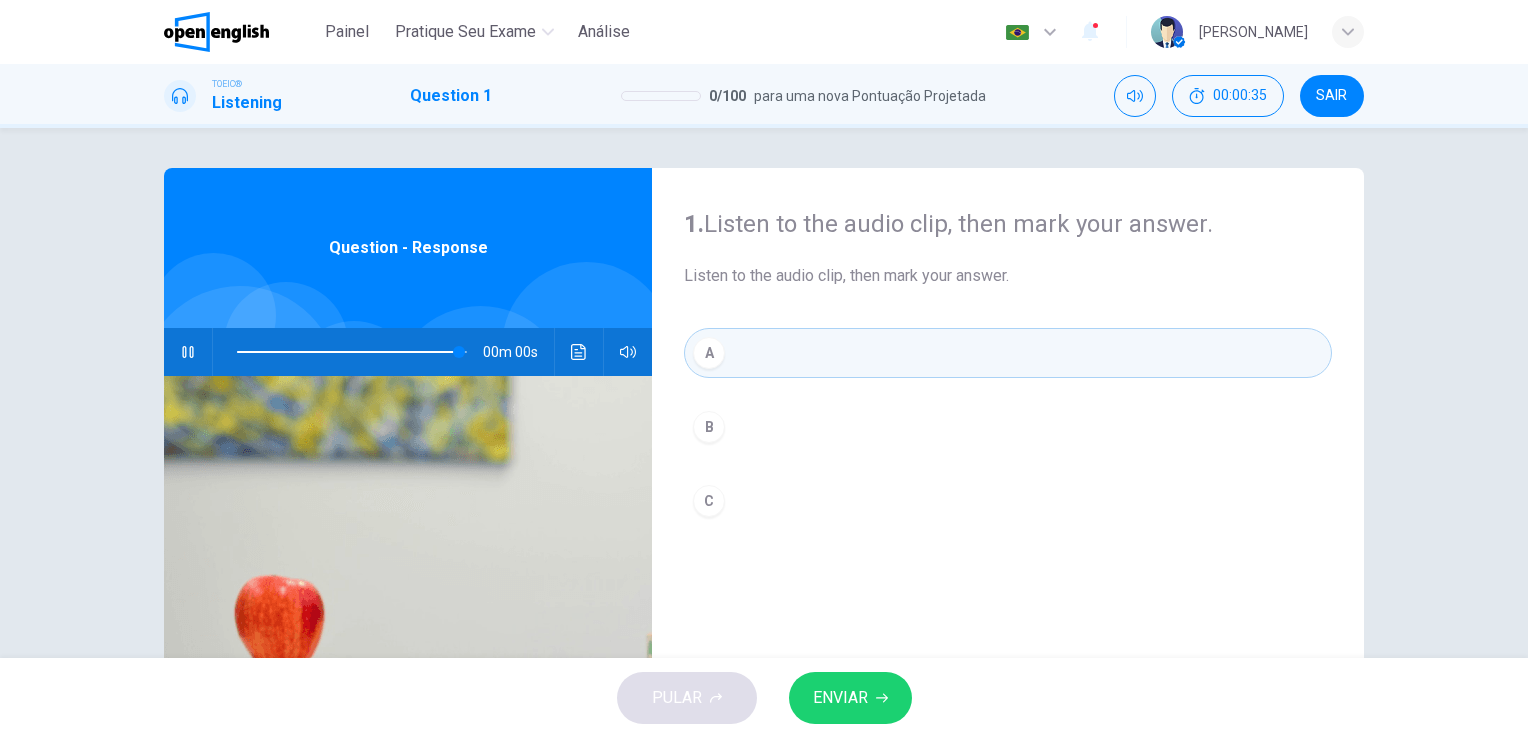 type on "*" 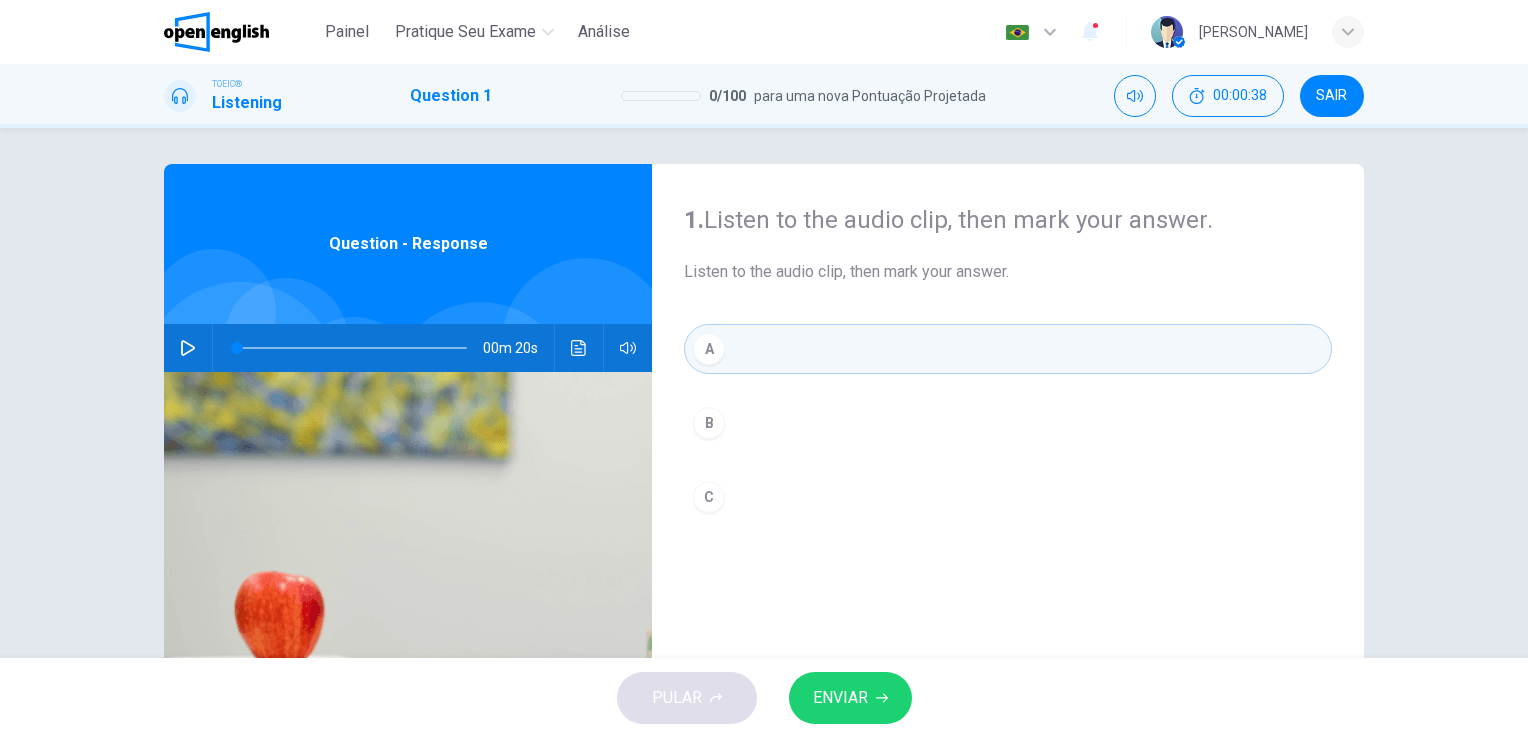 scroll, scrollTop: 0, scrollLeft: 0, axis: both 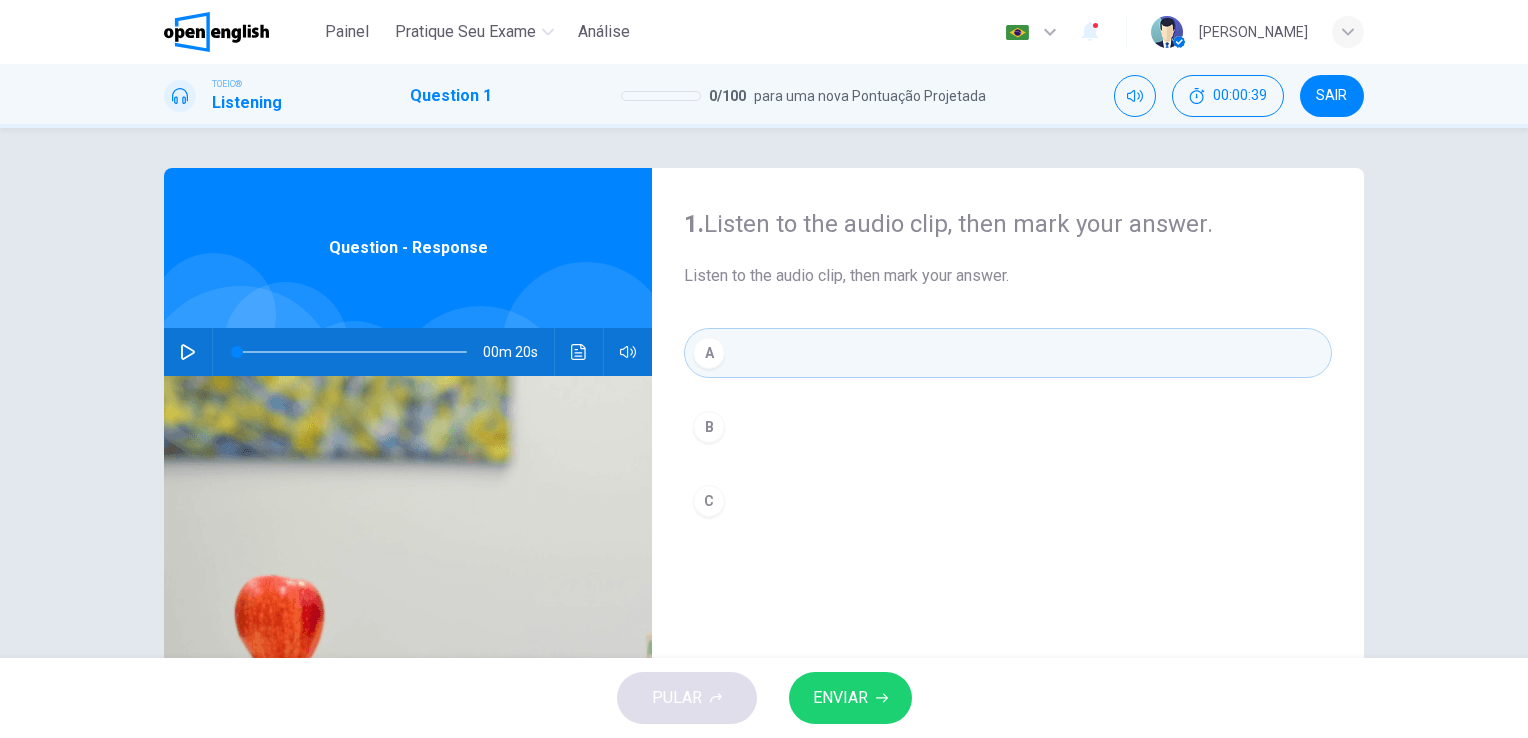 click on "1.  Listen to the audio clip, then mark your answer. Listen to the audio clip, then mark your answer." at bounding box center (1008, 248) 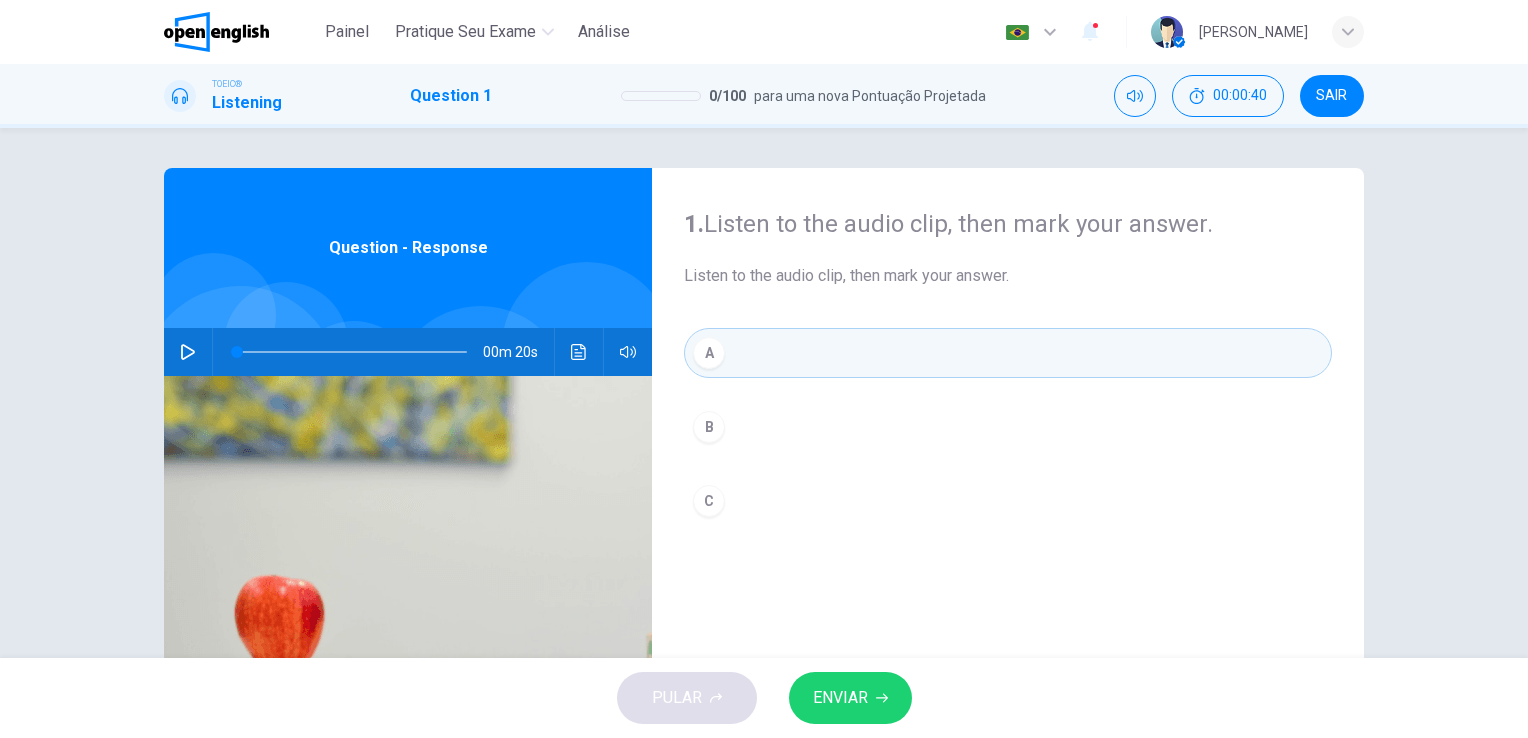 click on "Question - Response" at bounding box center (408, 248) 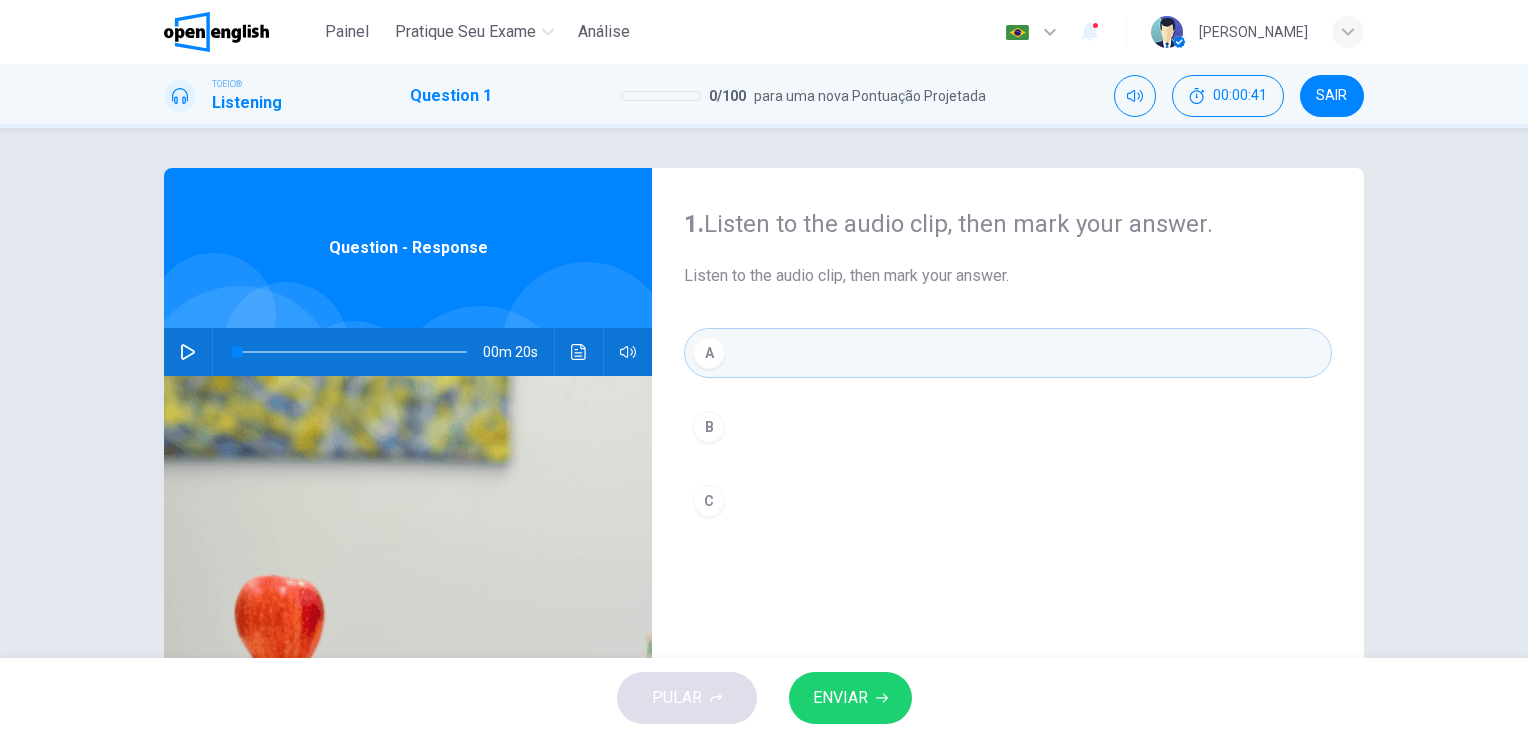 click on "Question - Response" at bounding box center [408, 248] 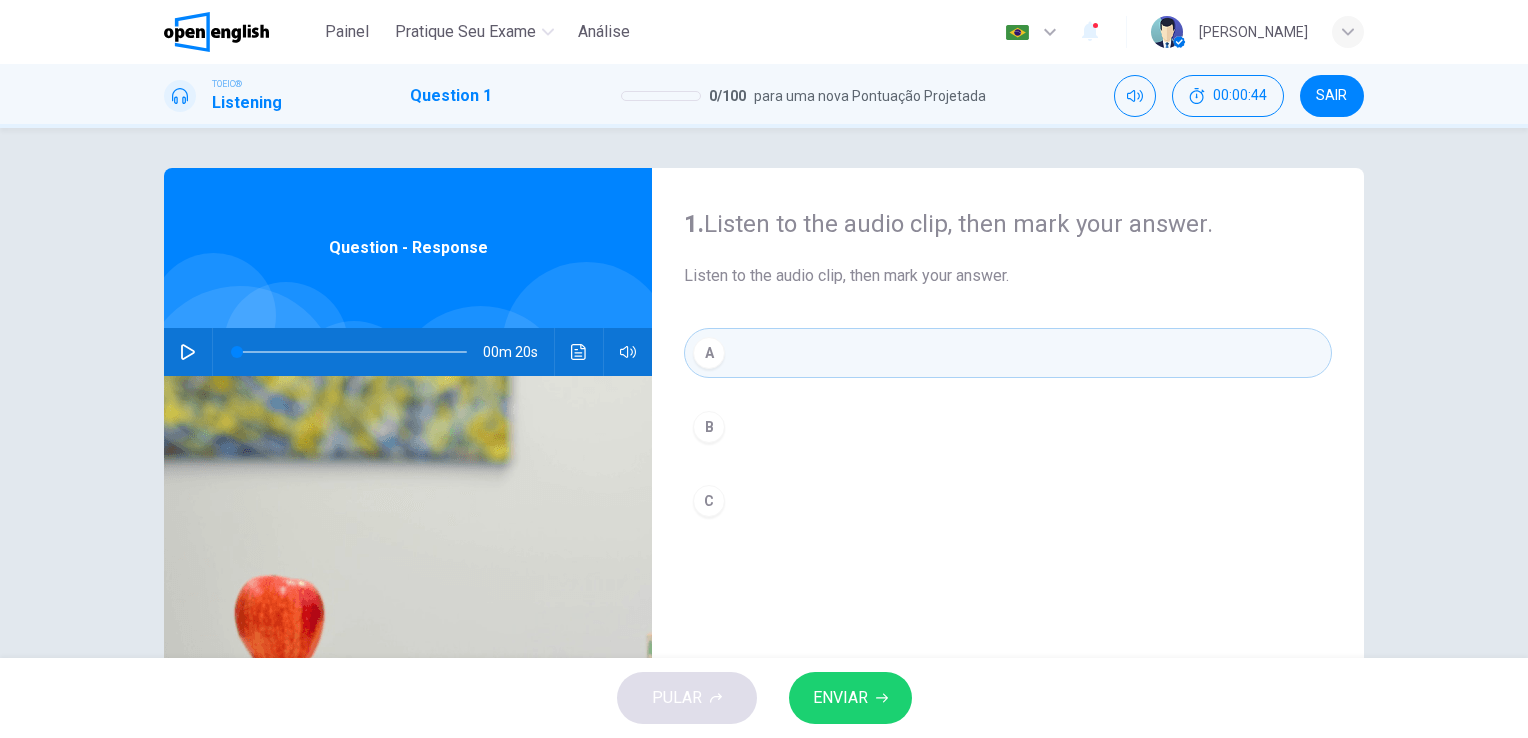 click on "A B C" at bounding box center [1008, 447] 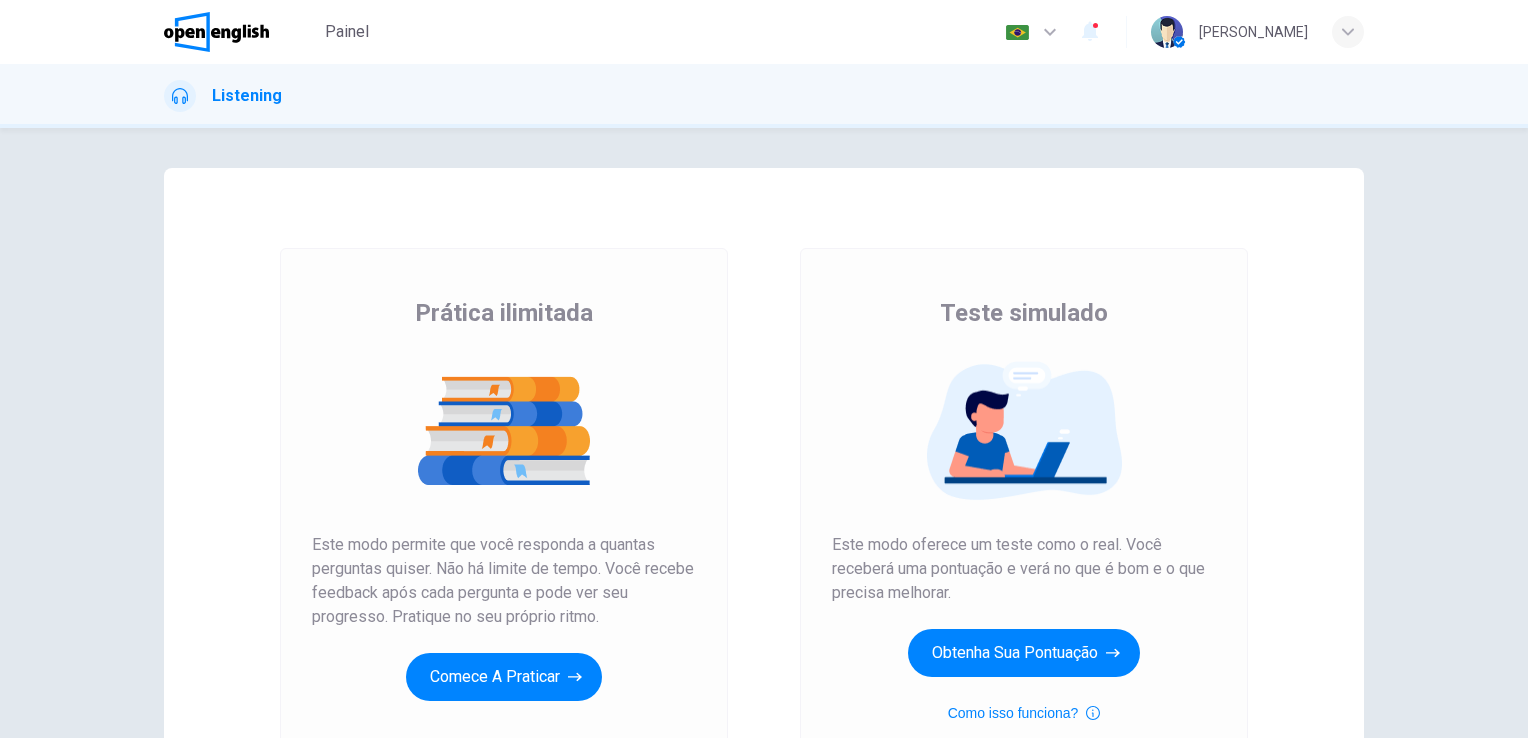 scroll, scrollTop: 0, scrollLeft: 0, axis: both 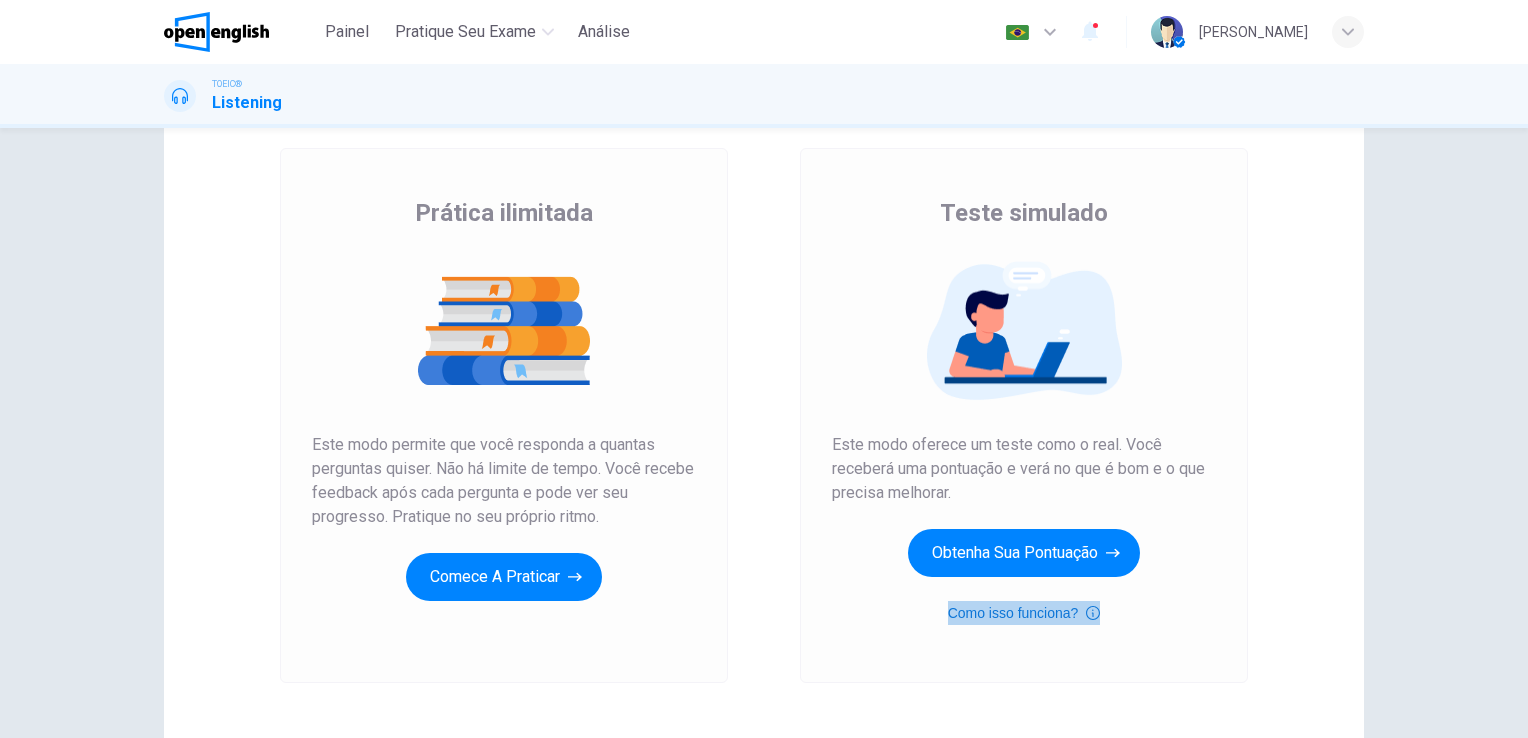 click on "Como isso funciona?" at bounding box center (1024, 613) 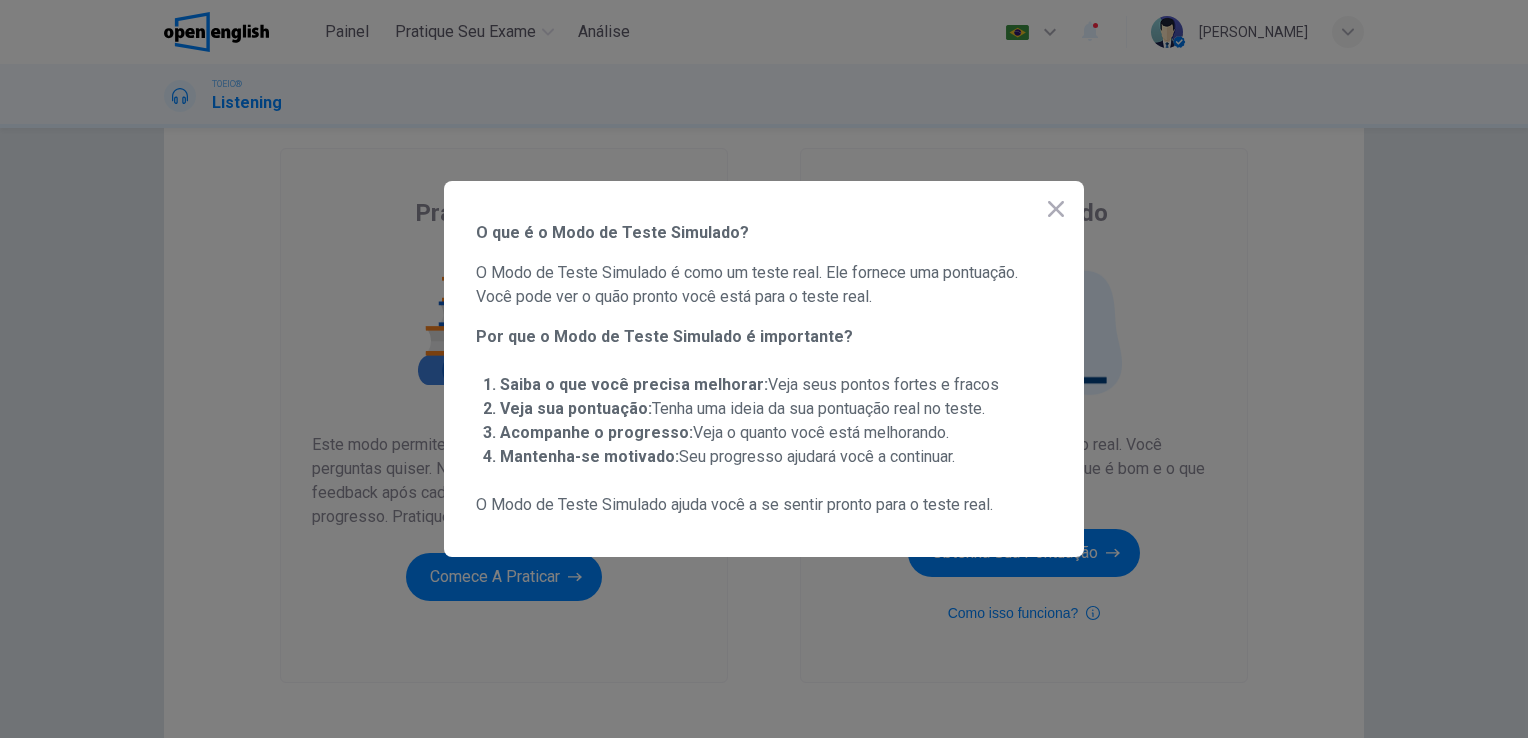 click 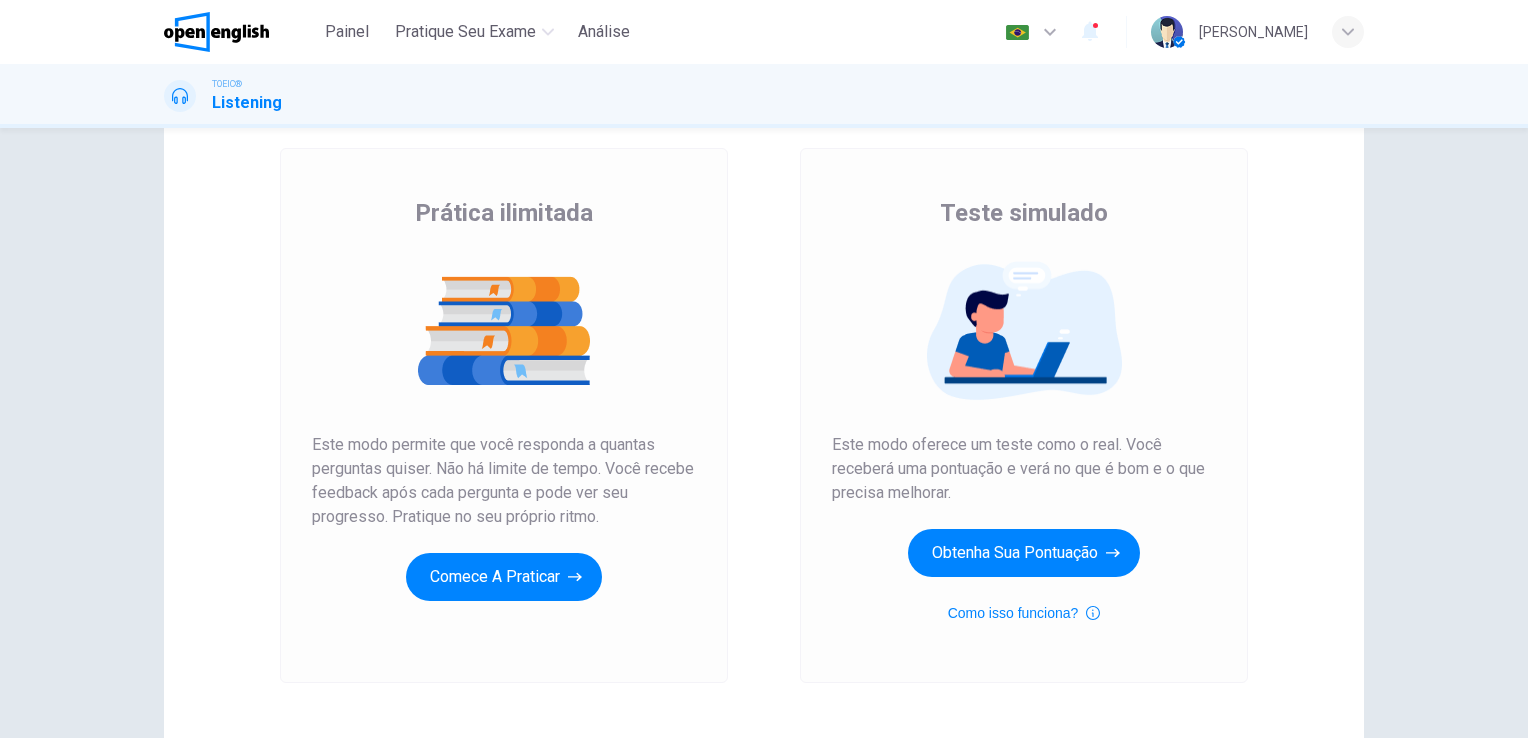 click on "Prática ilimitada Teste simulado Prática ilimitada Este modo permite que você responda a quantas perguntas quiser. Não há limite de tempo. Você recebe feedback após cada pergunta e pode ver seu progresso. Pratique no seu próprio ritmo. Comece a praticar Teste simulado Este modo oferece um teste como o real. Você receberá uma pontuação e verá no que é bom e o que precisa melhorar. Obtenha sua pontuação Como isso funciona?" at bounding box center (764, 415) 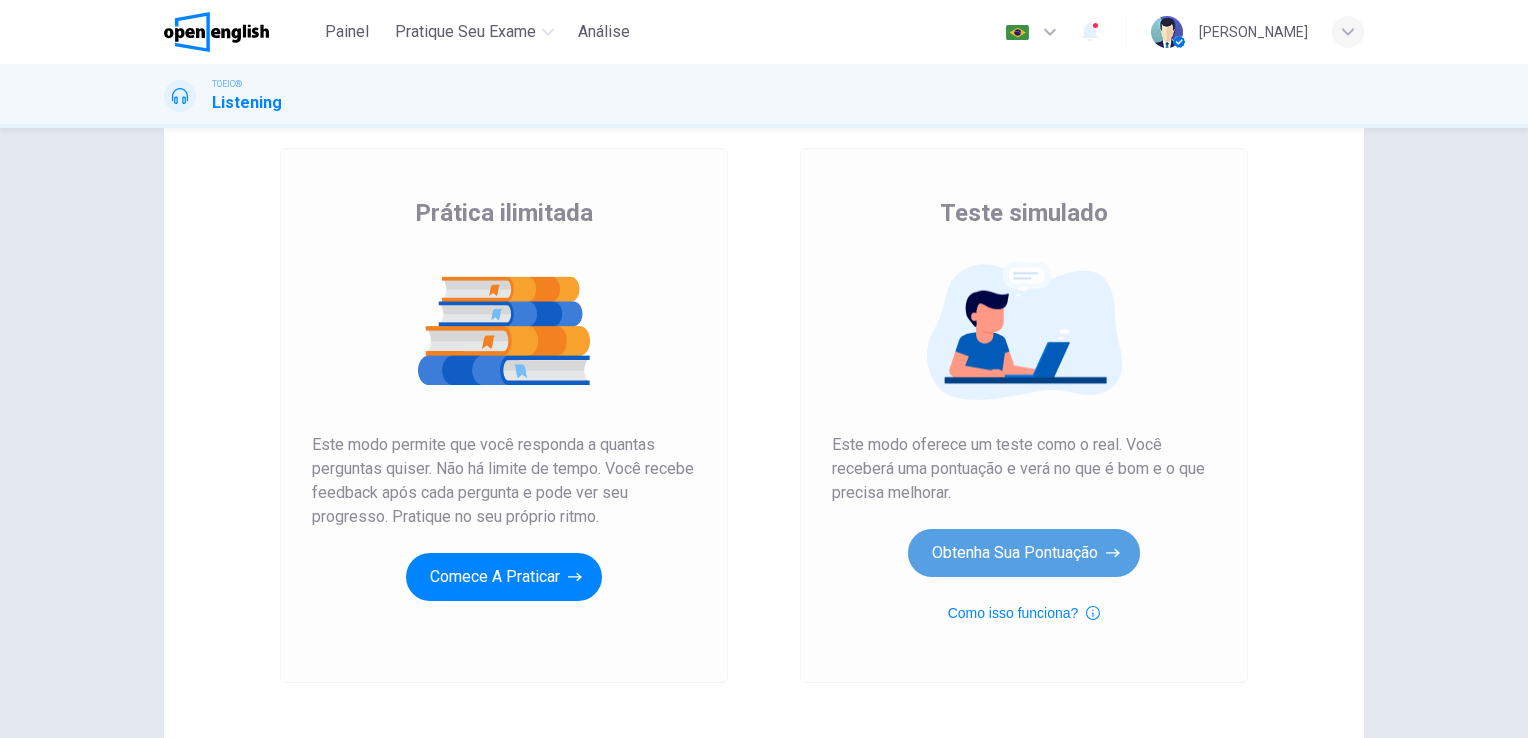 click on "Obtenha sua pontuação" at bounding box center (1024, 553) 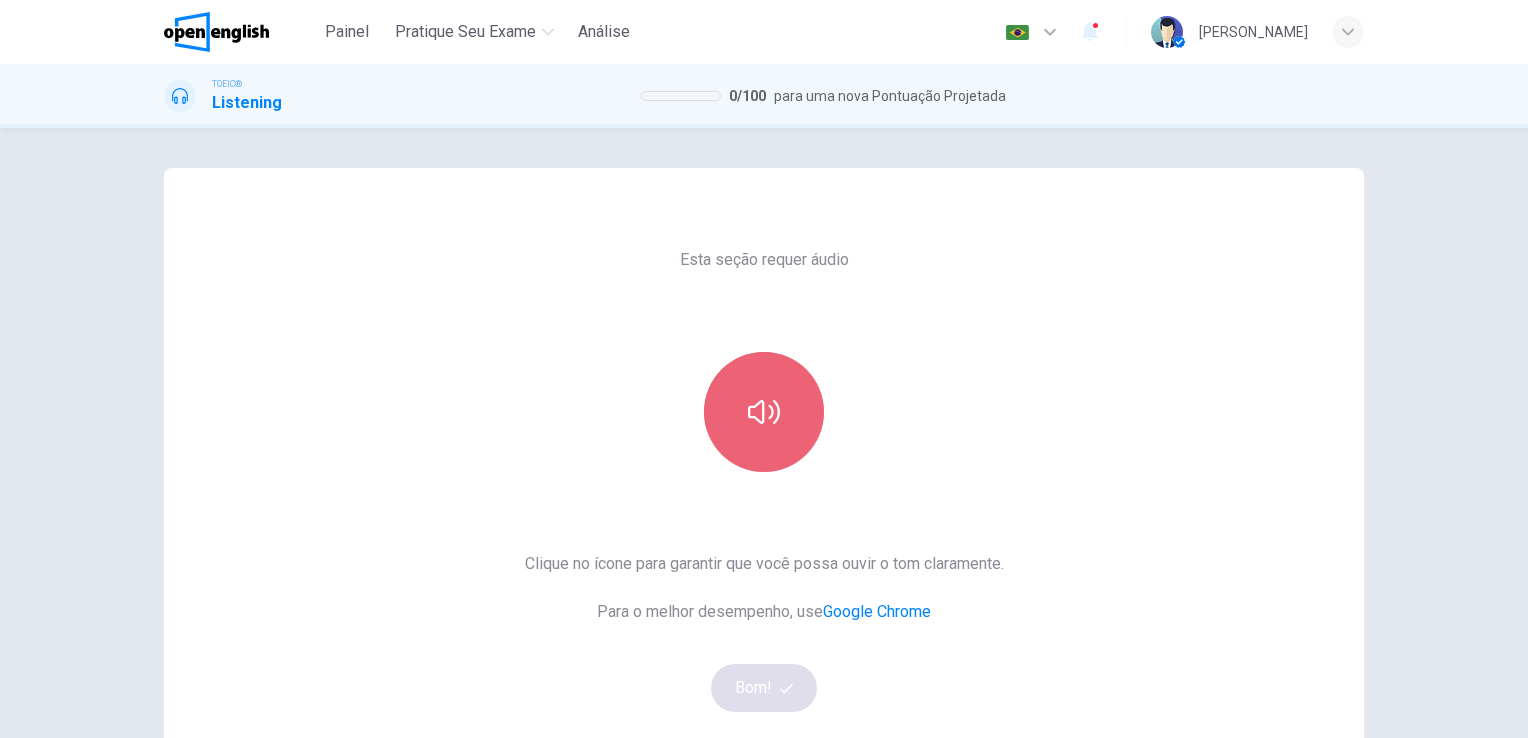 click 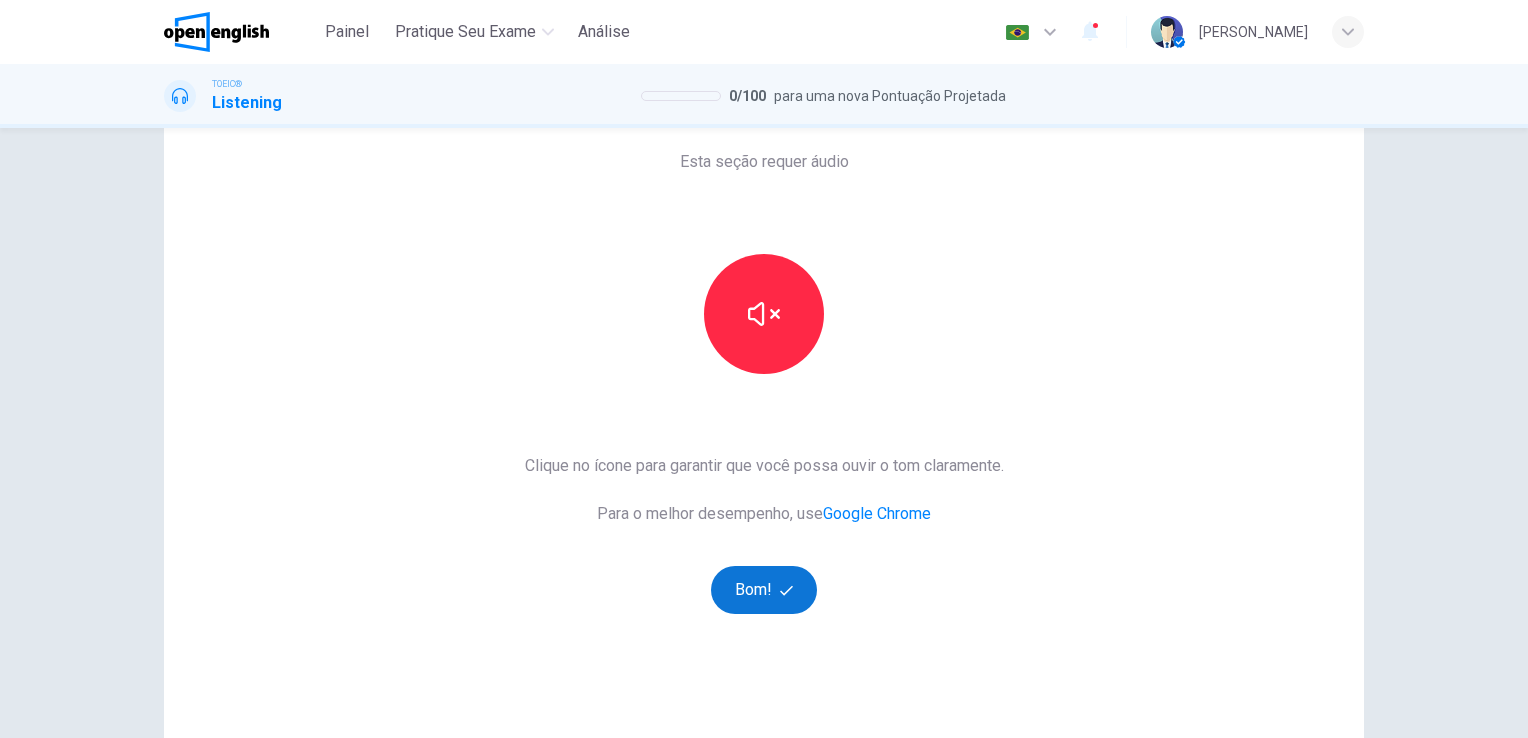 scroll, scrollTop: 100, scrollLeft: 0, axis: vertical 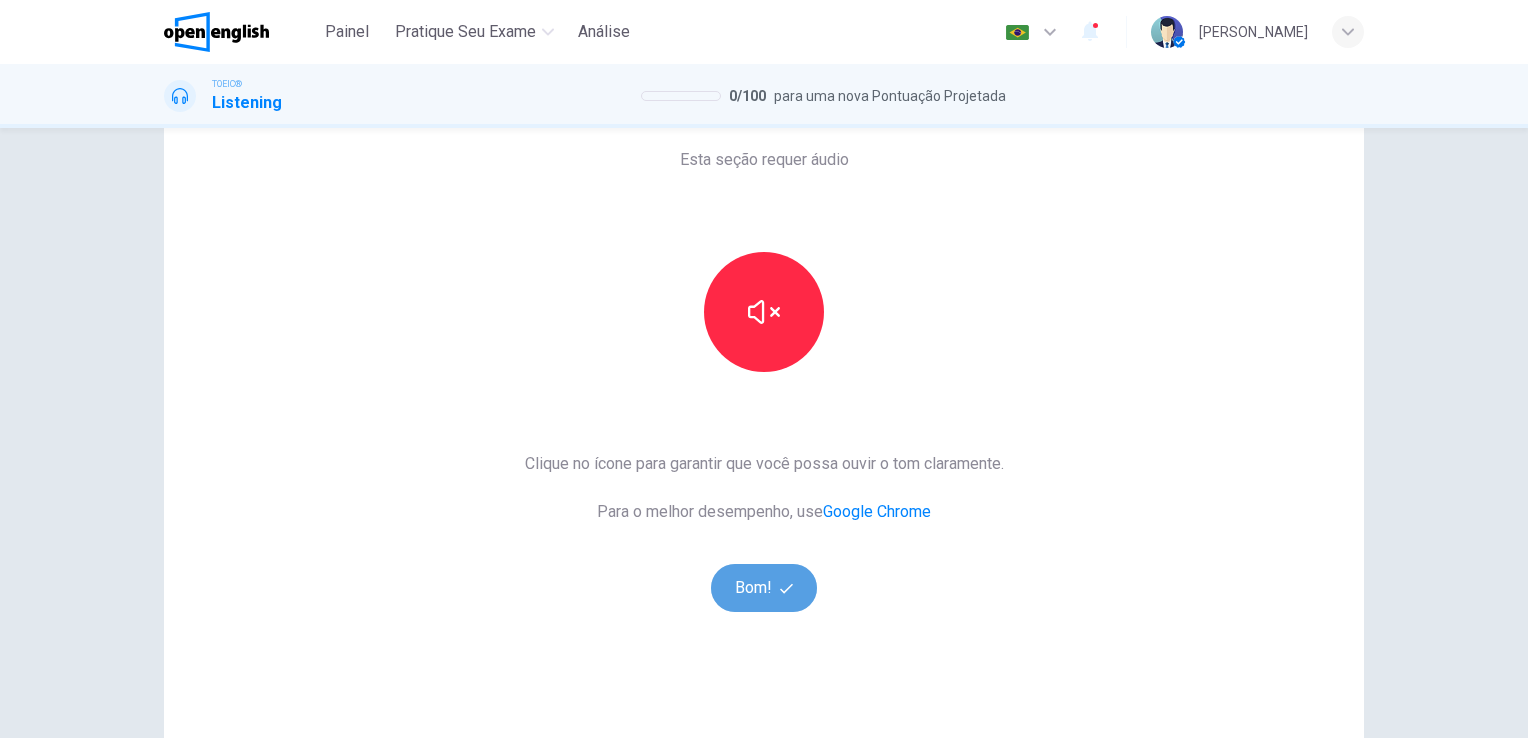 click on "Bom!" at bounding box center [764, 588] 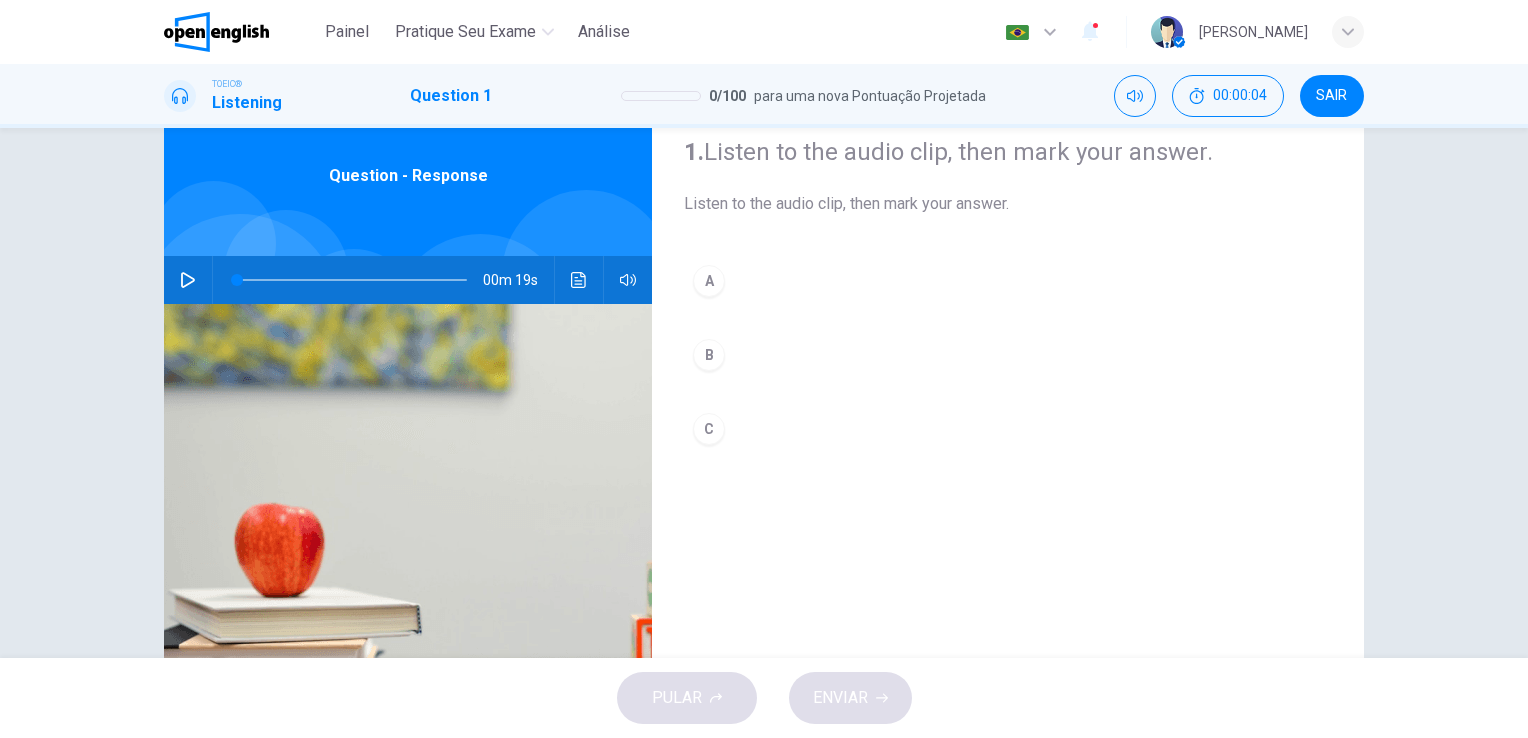 scroll, scrollTop: 0, scrollLeft: 0, axis: both 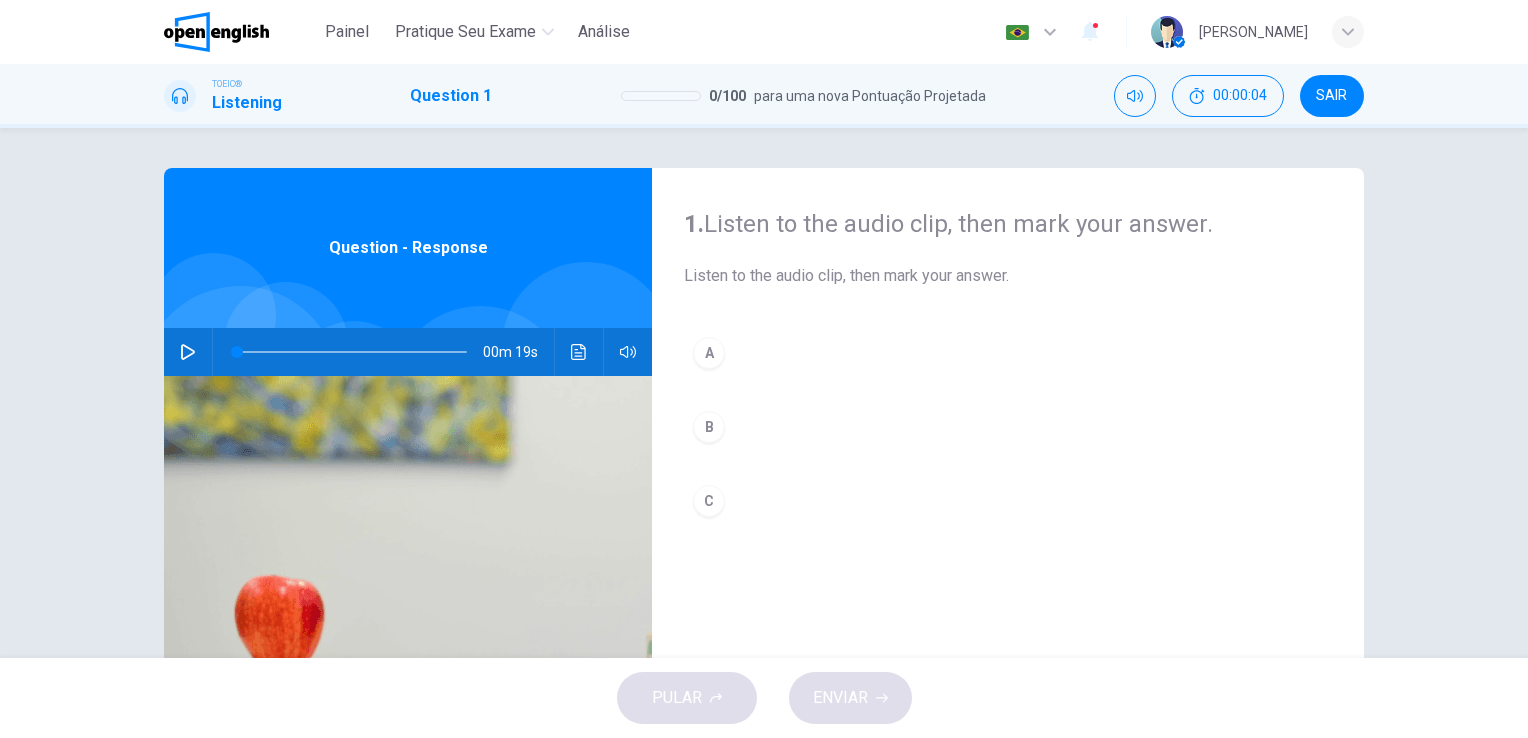 click on "Question - Response" at bounding box center [408, 248] 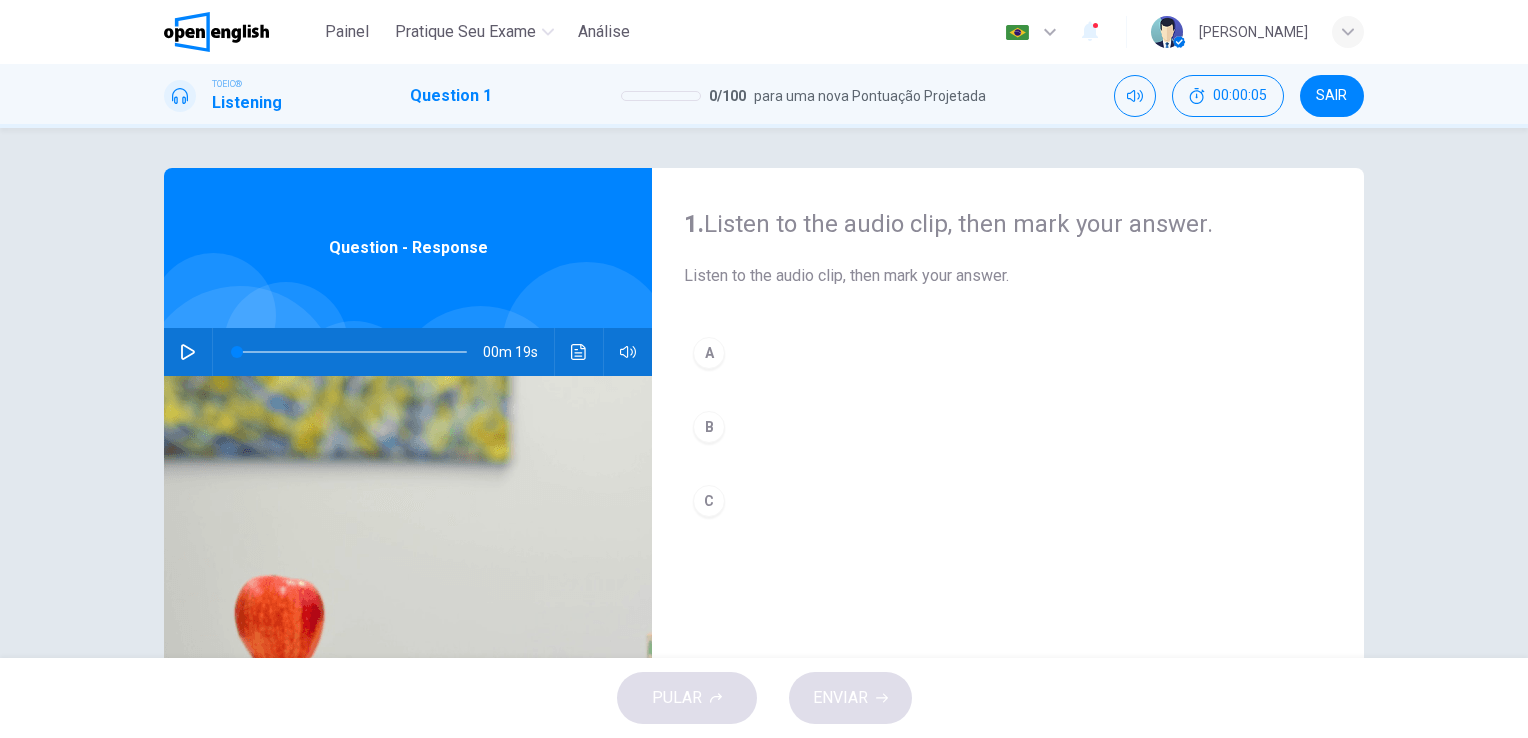 click on "Question - Response" at bounding box center [408, 248] 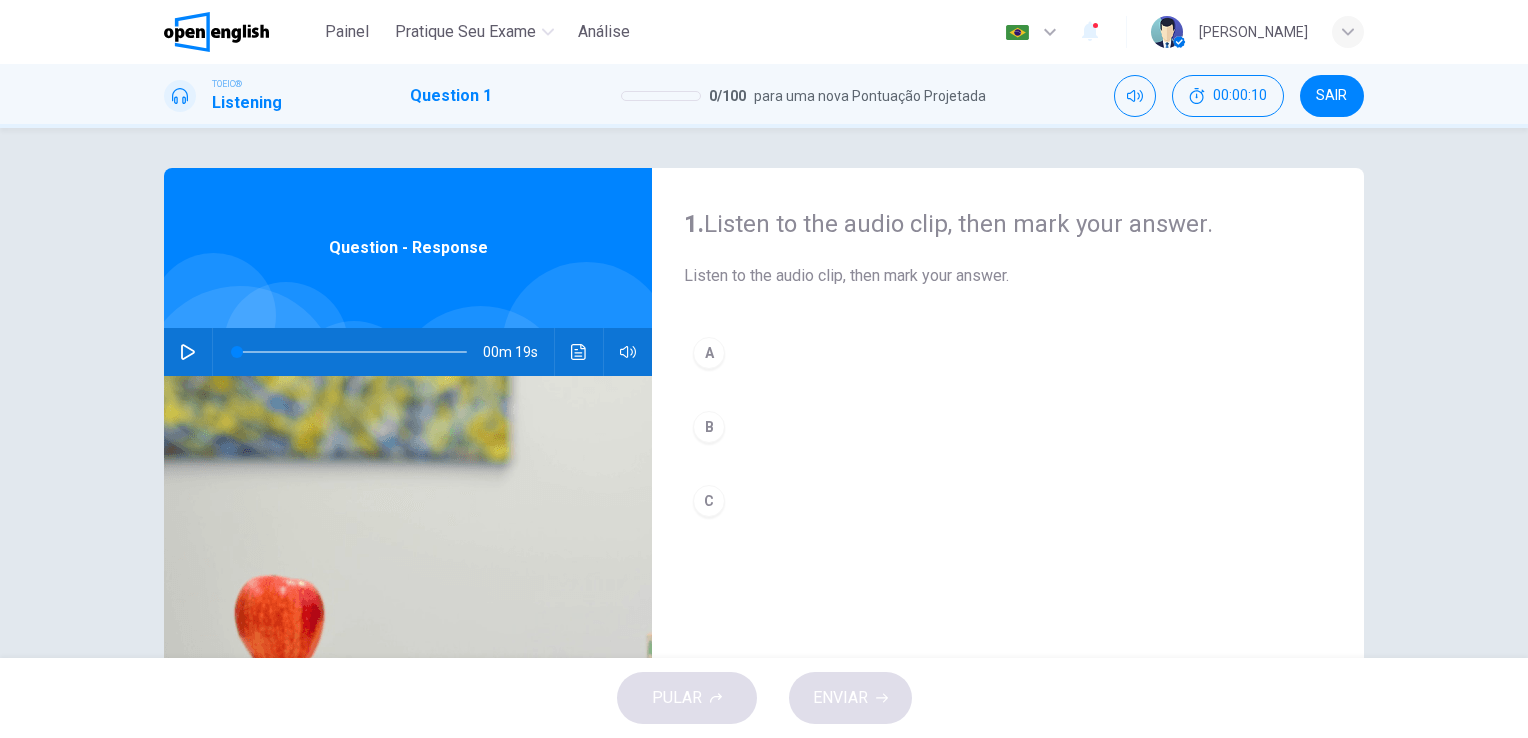 click 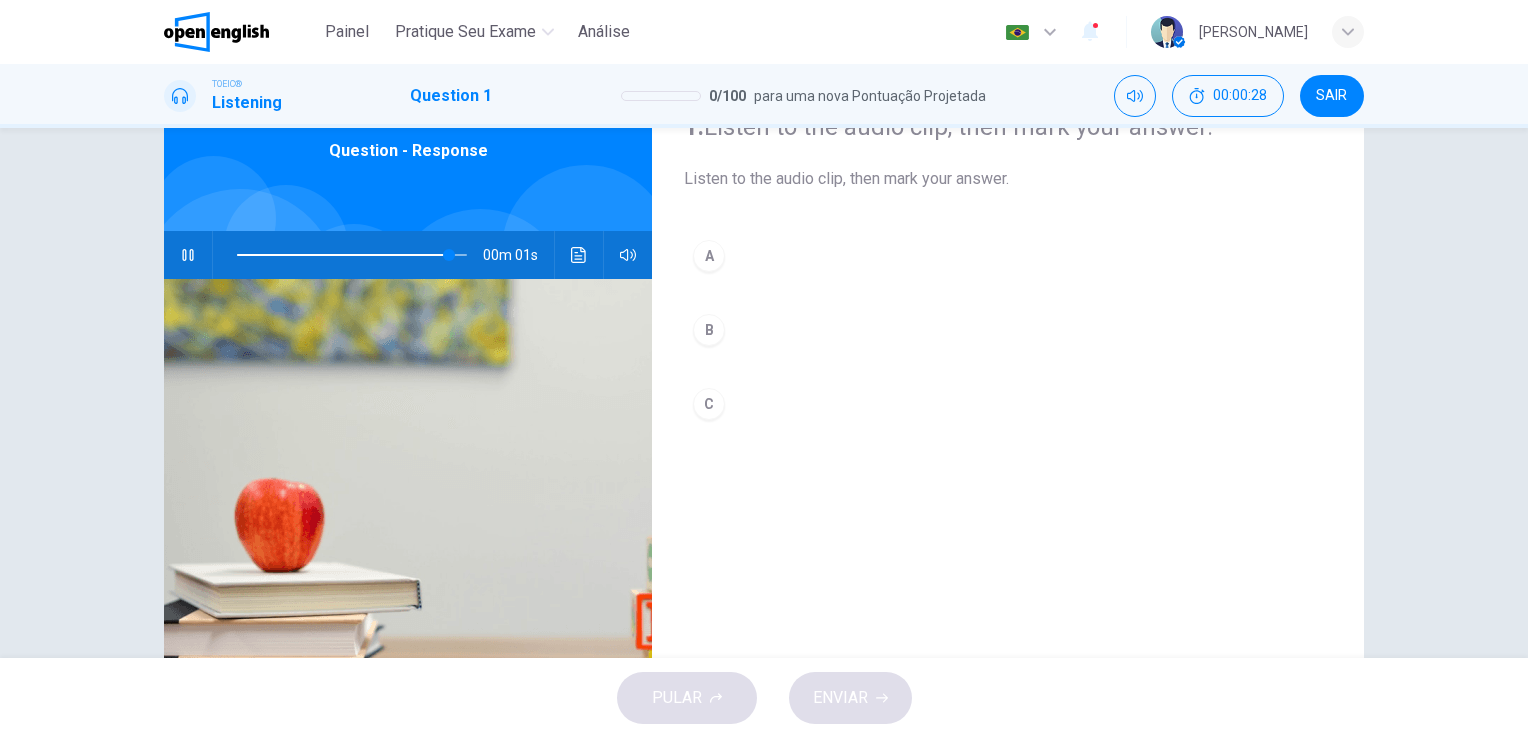 scroll, scrollTop: 100, scrollLeft: 0, axis: vertical 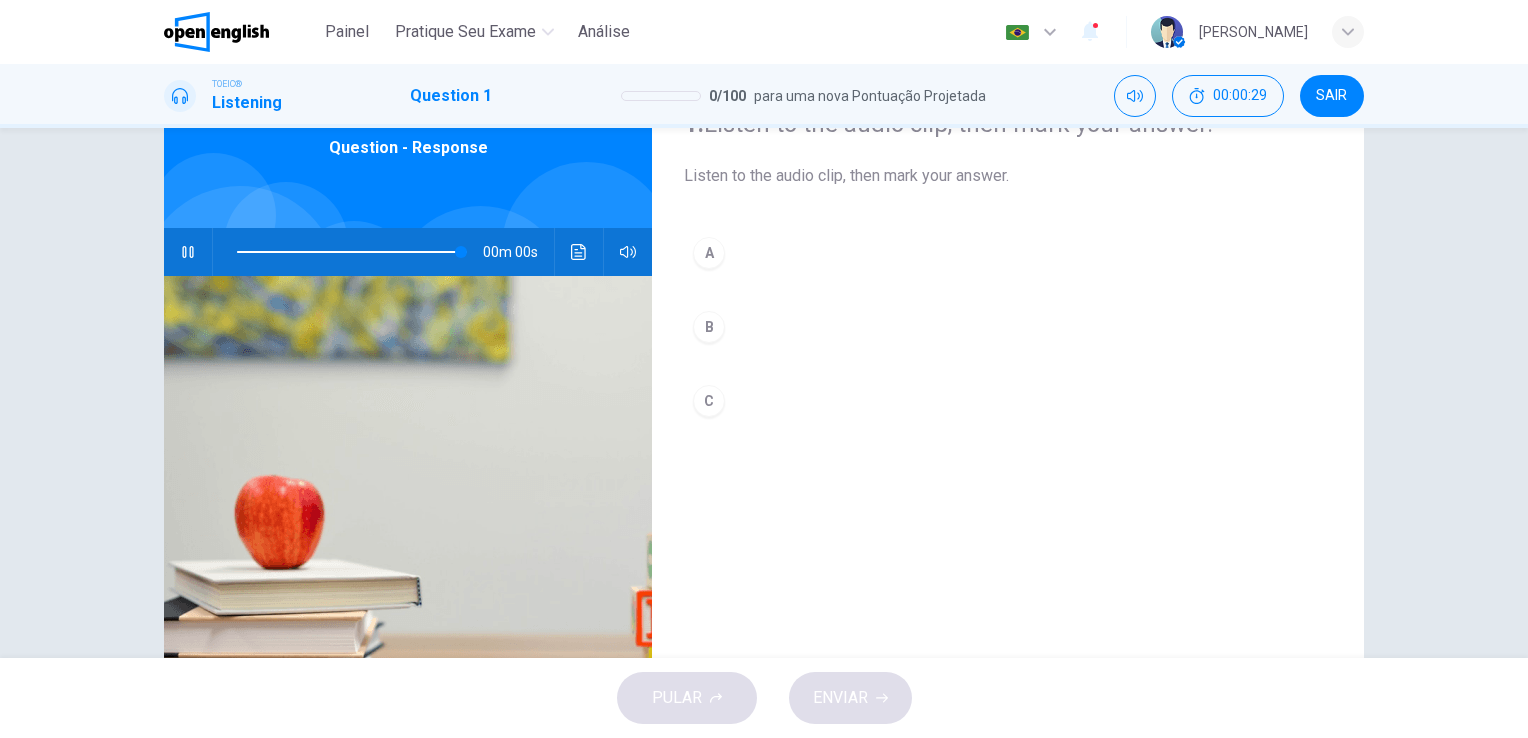 type on "*" 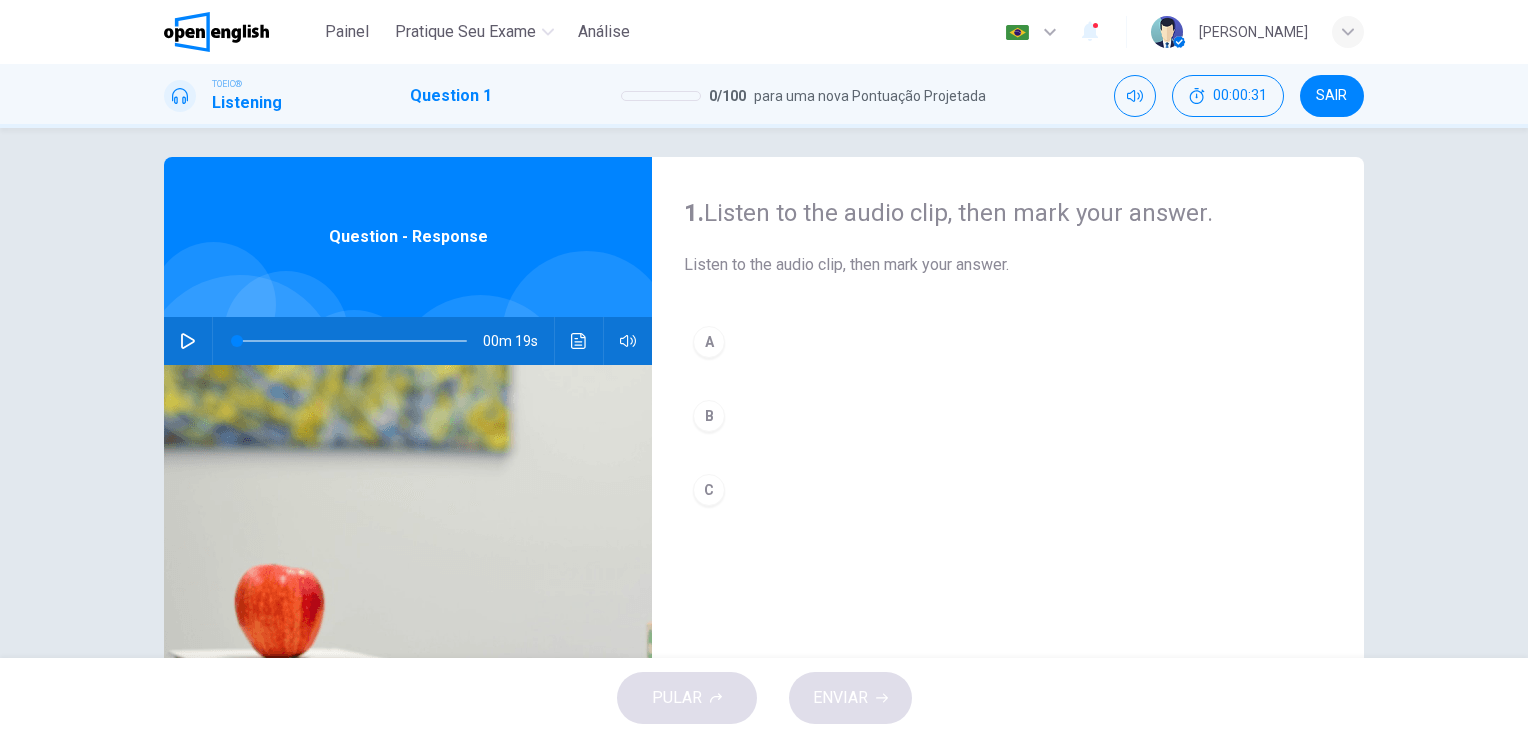 scroll, scrollTop: 0, scrollLeft: 0, axis: both 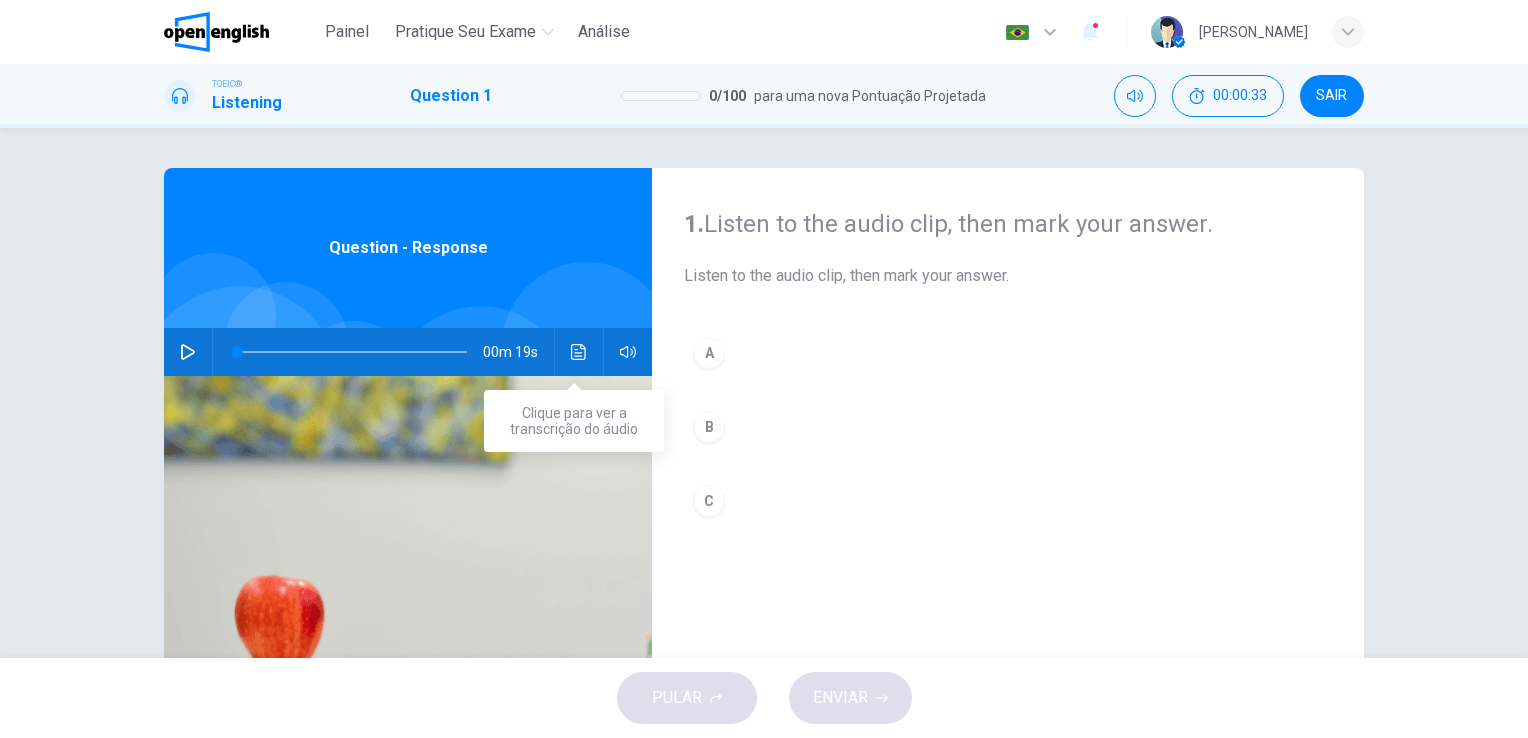 click 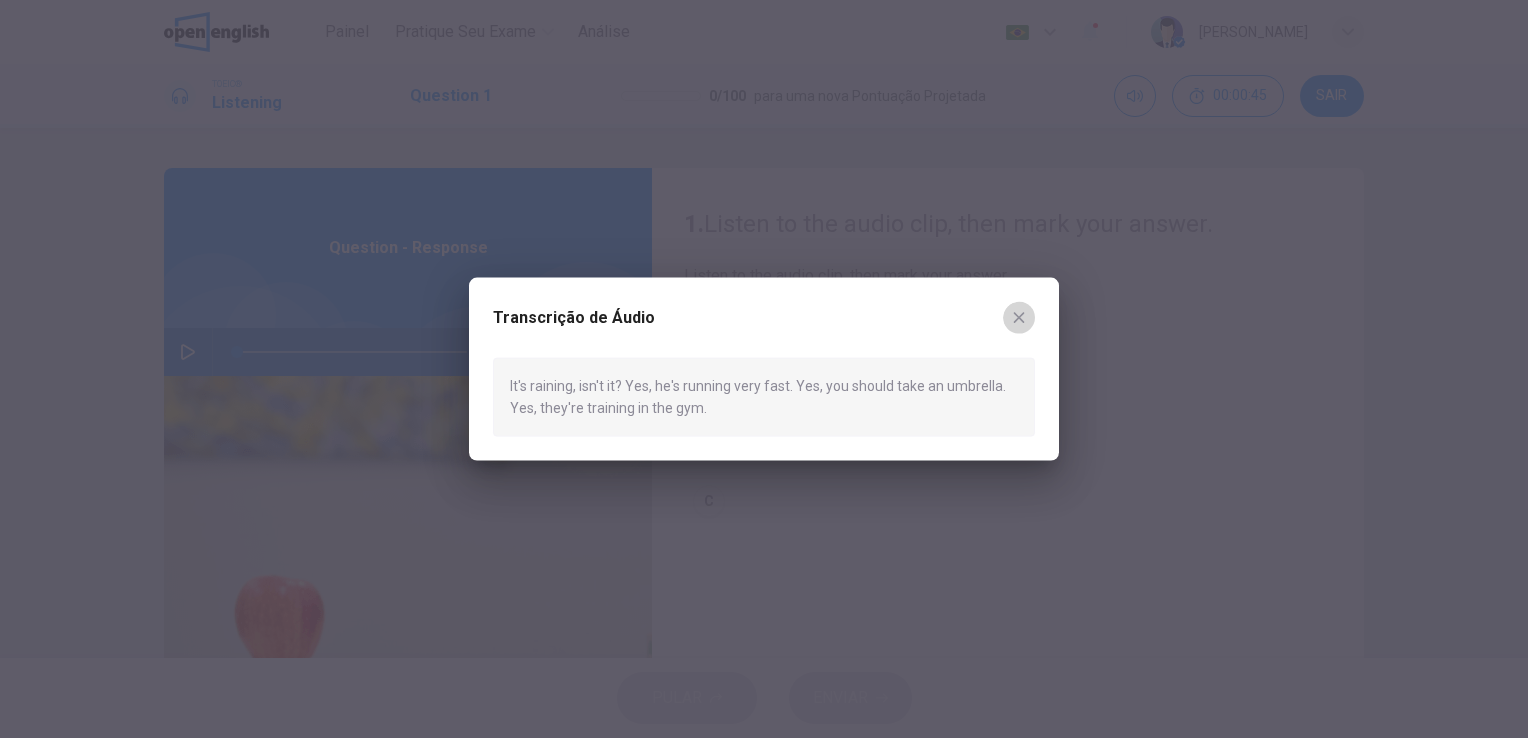 click 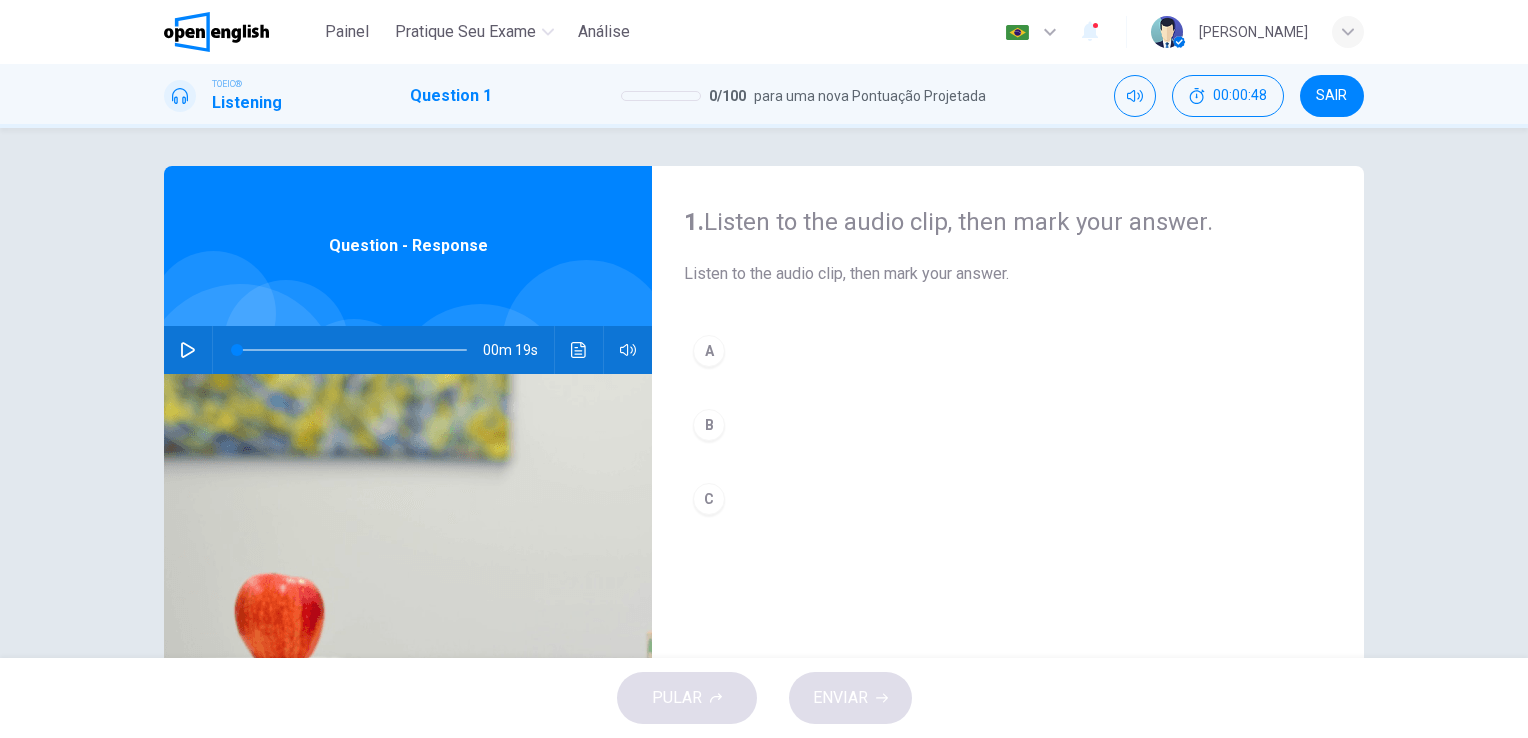 scroll, scrollTop: 0, scrollLeft: 0, axis: both 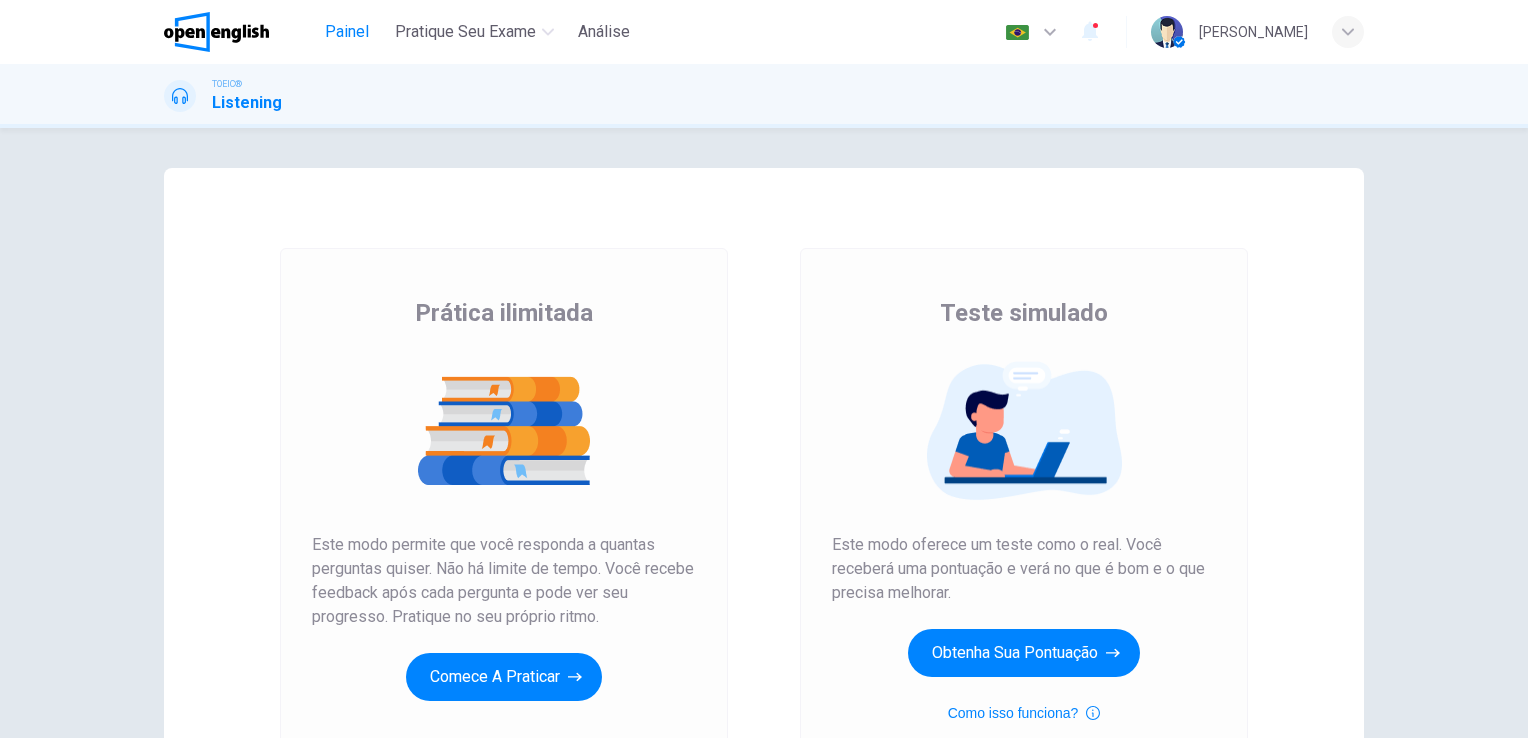 click on "Painel" at bounding box center (347, 32) 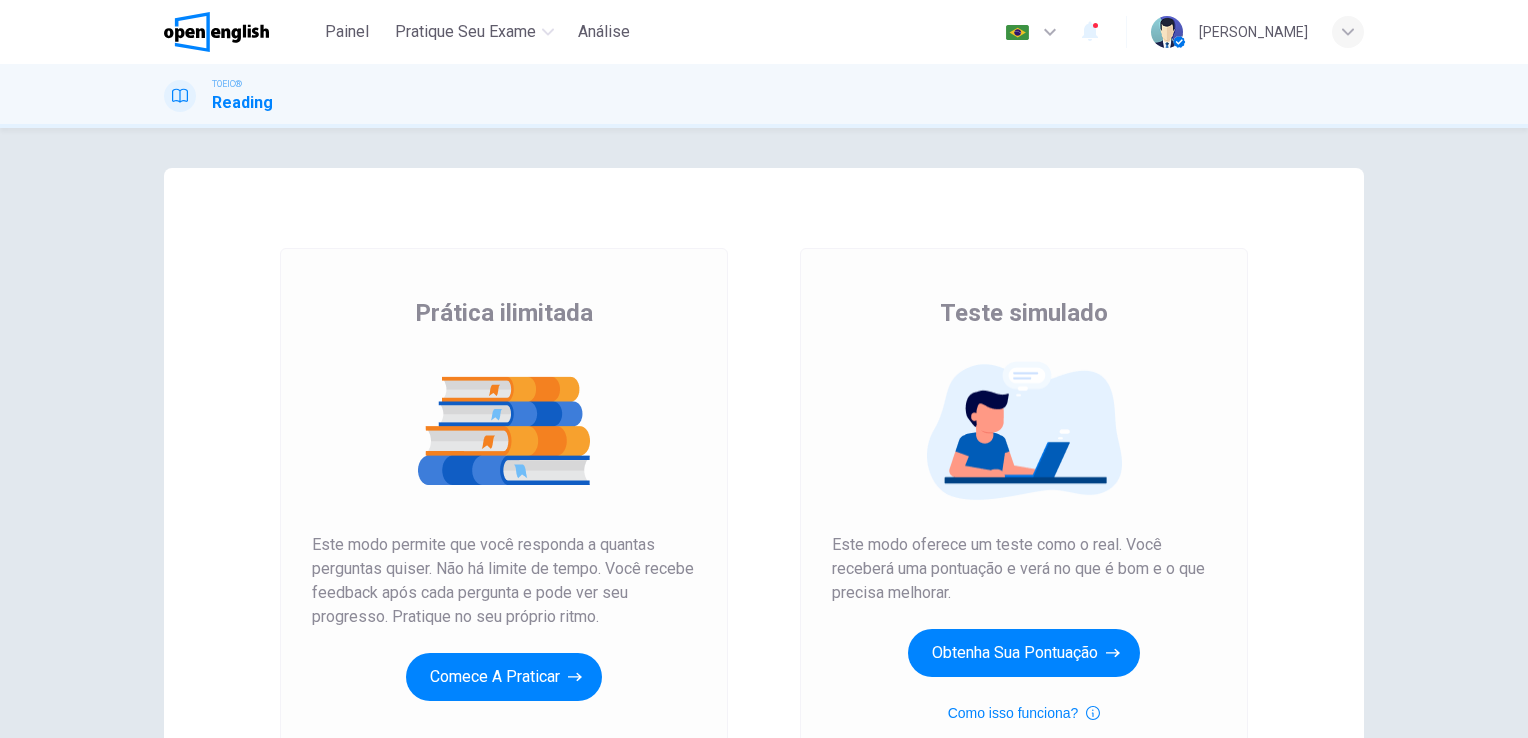 scroll, scrollTop: 0, scrollLeft: 0, axis: both 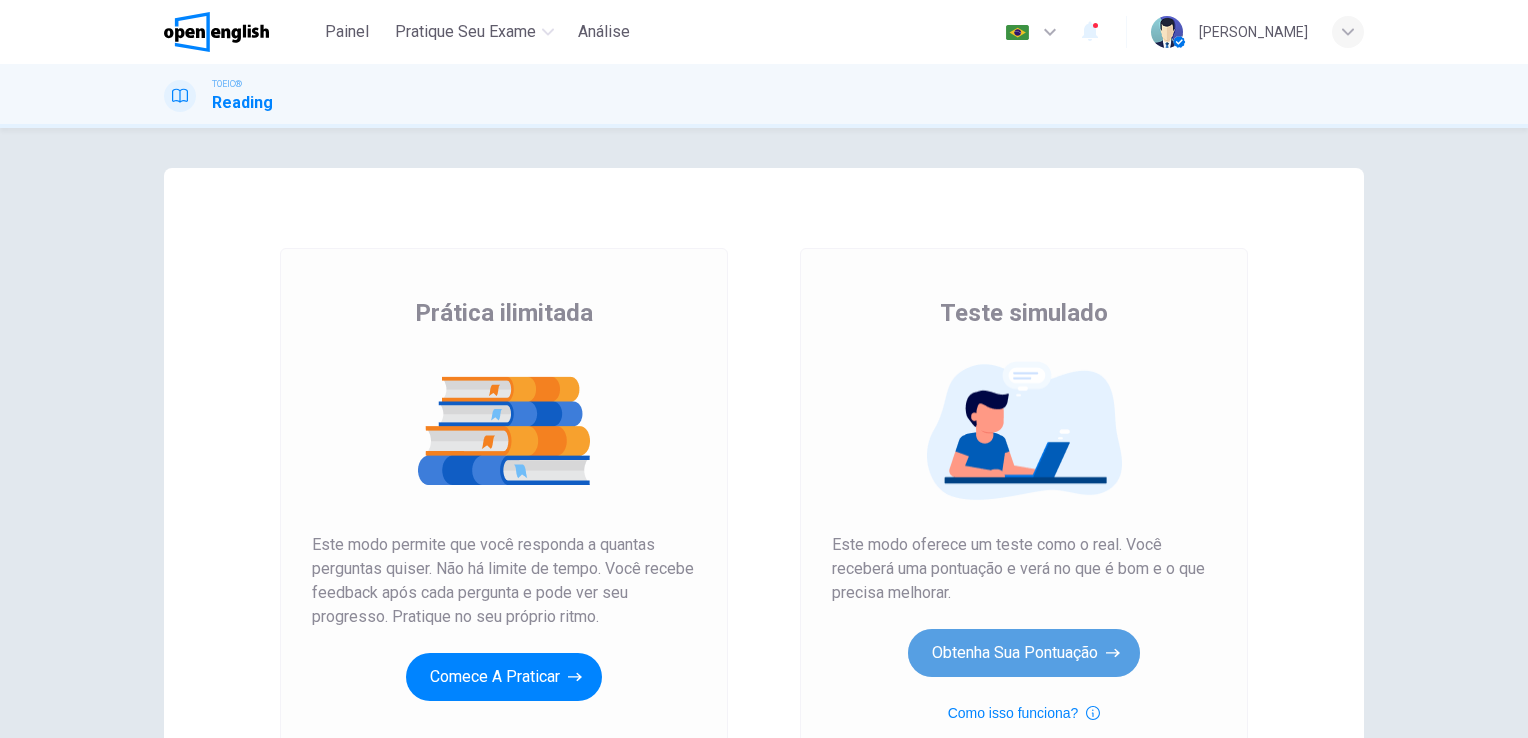 click on "Obtenha sua pontuação" at bounding box center (1024, 653) 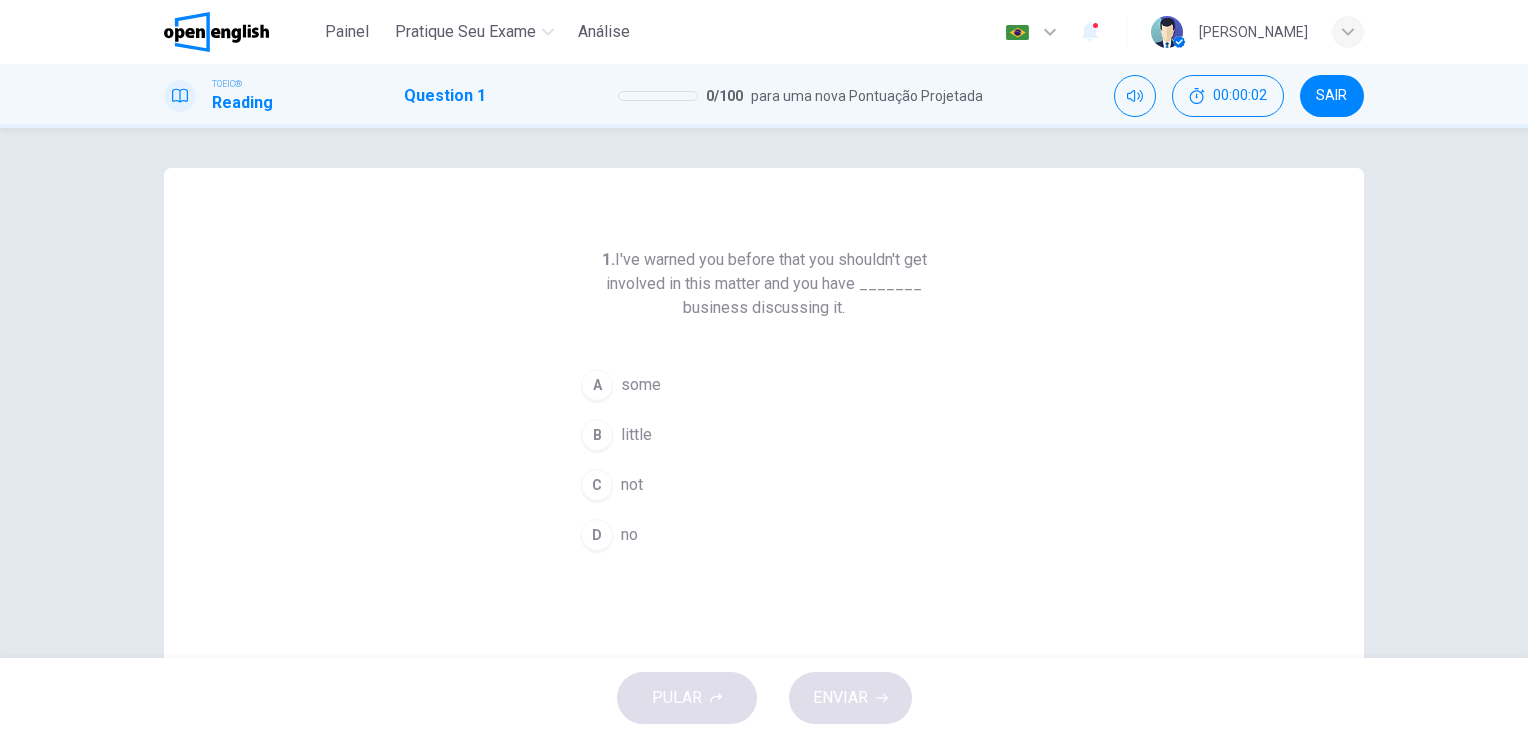 scroll, scrollTop: 0, scrollLeft: 0, axis: both 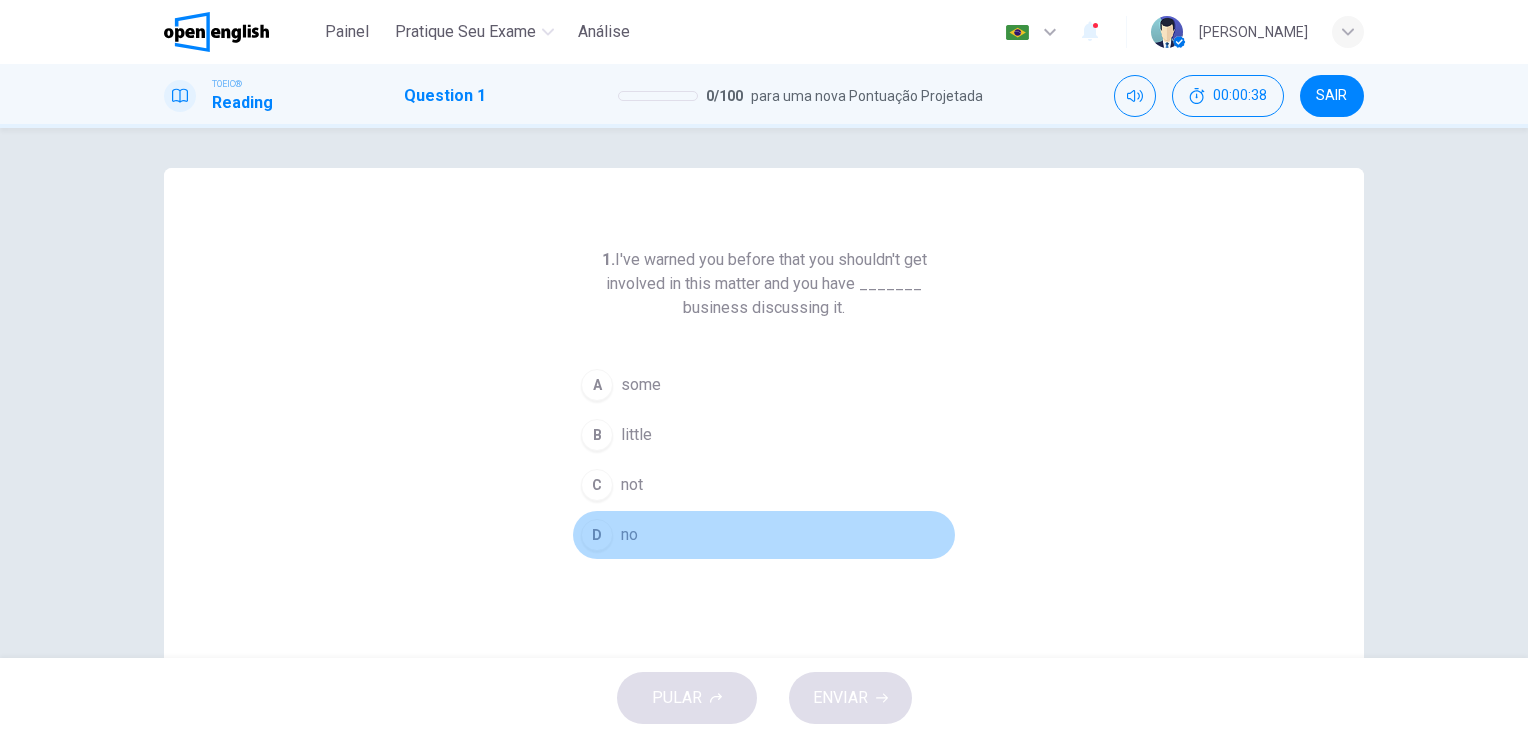 click on "D no" at bounding box center (764, 535) 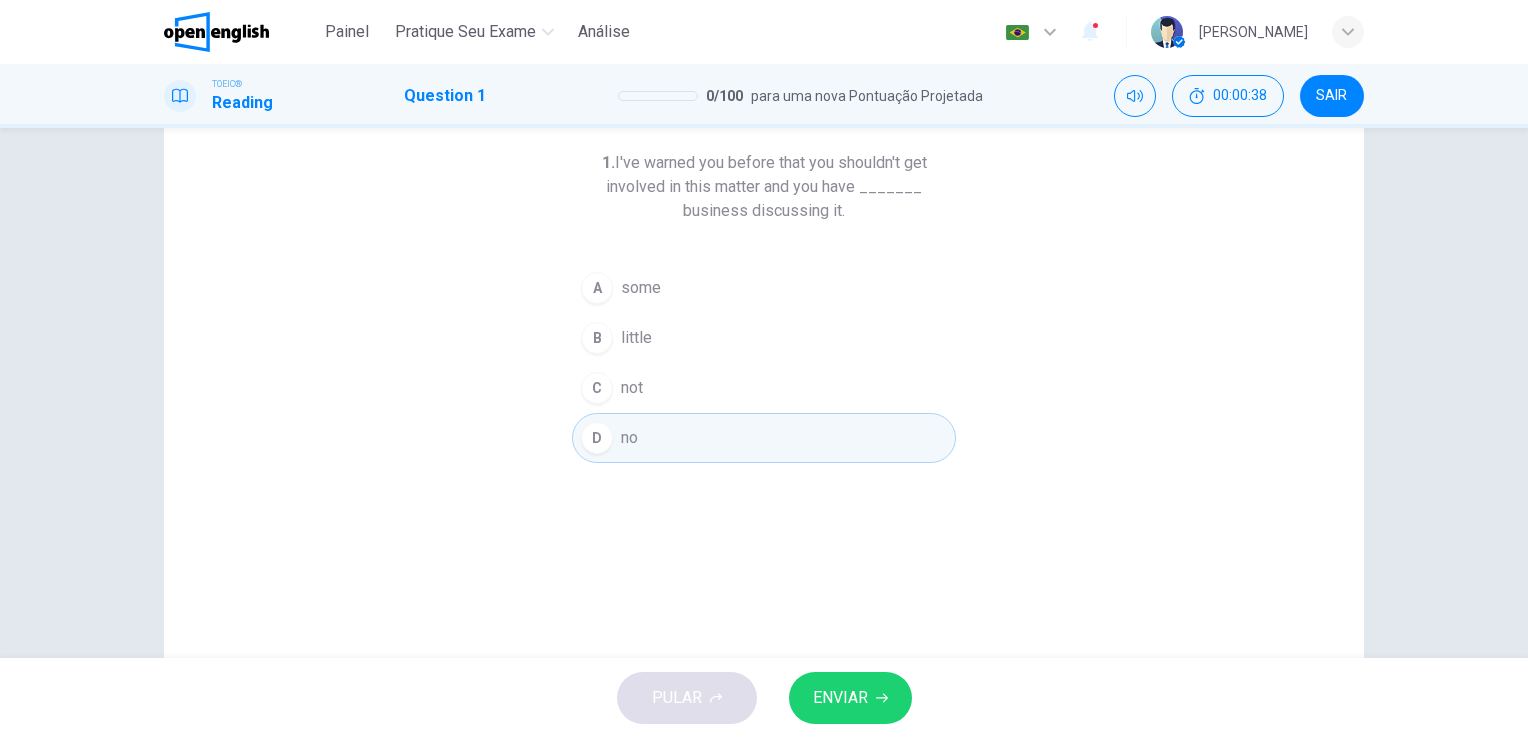 scroll, scrollTop: 100, scrollLeft: 0, axis: vertical 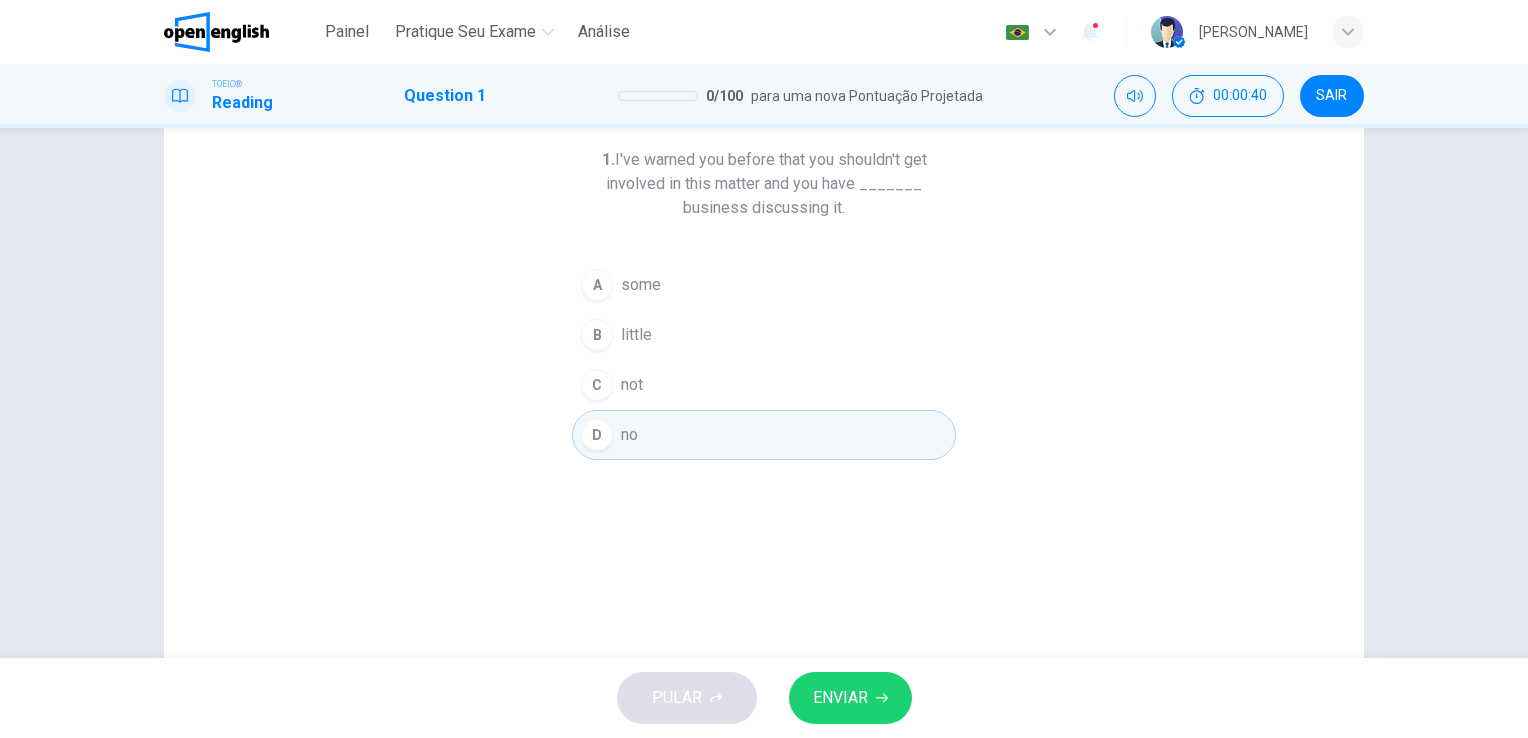 click 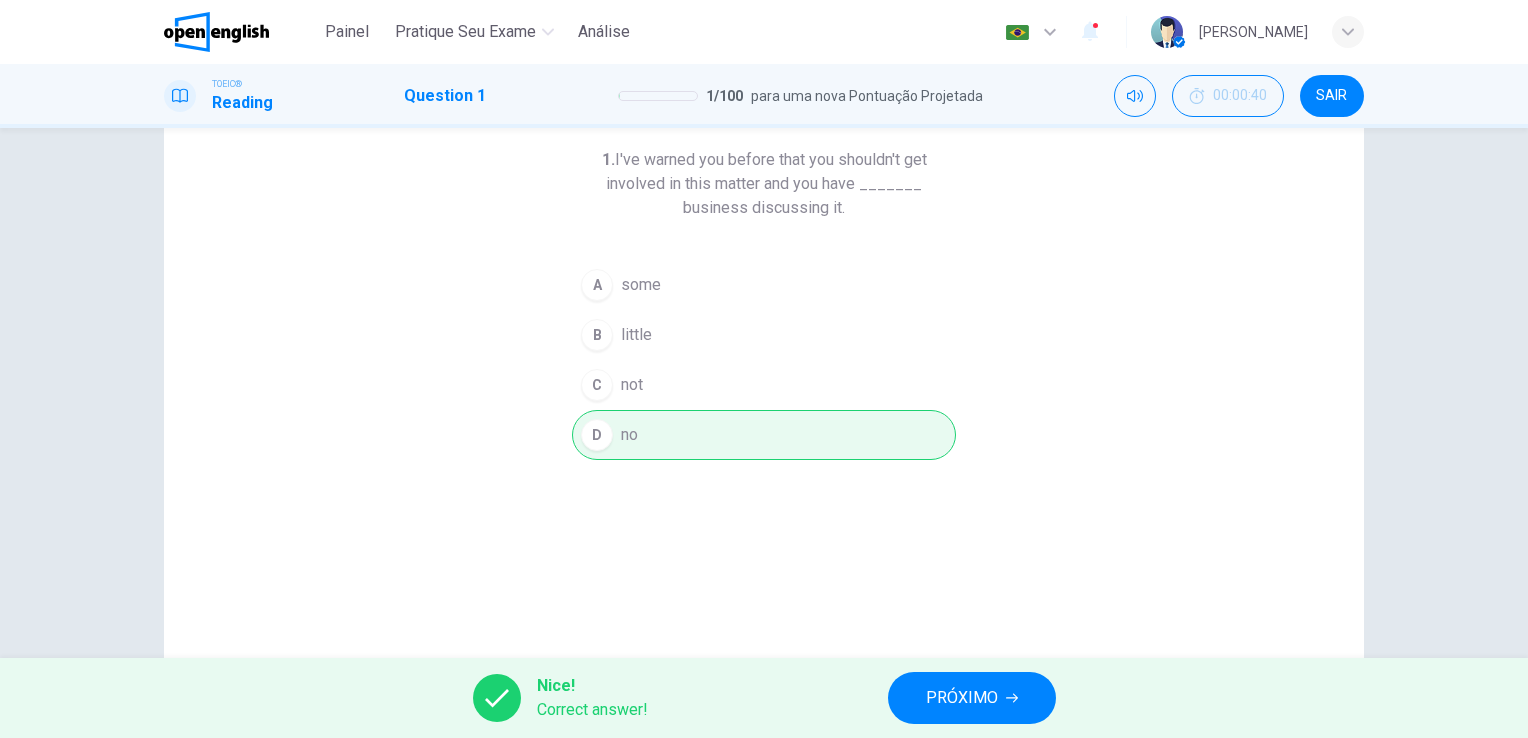 click on "Nice!" at bounding box center (592, 686) 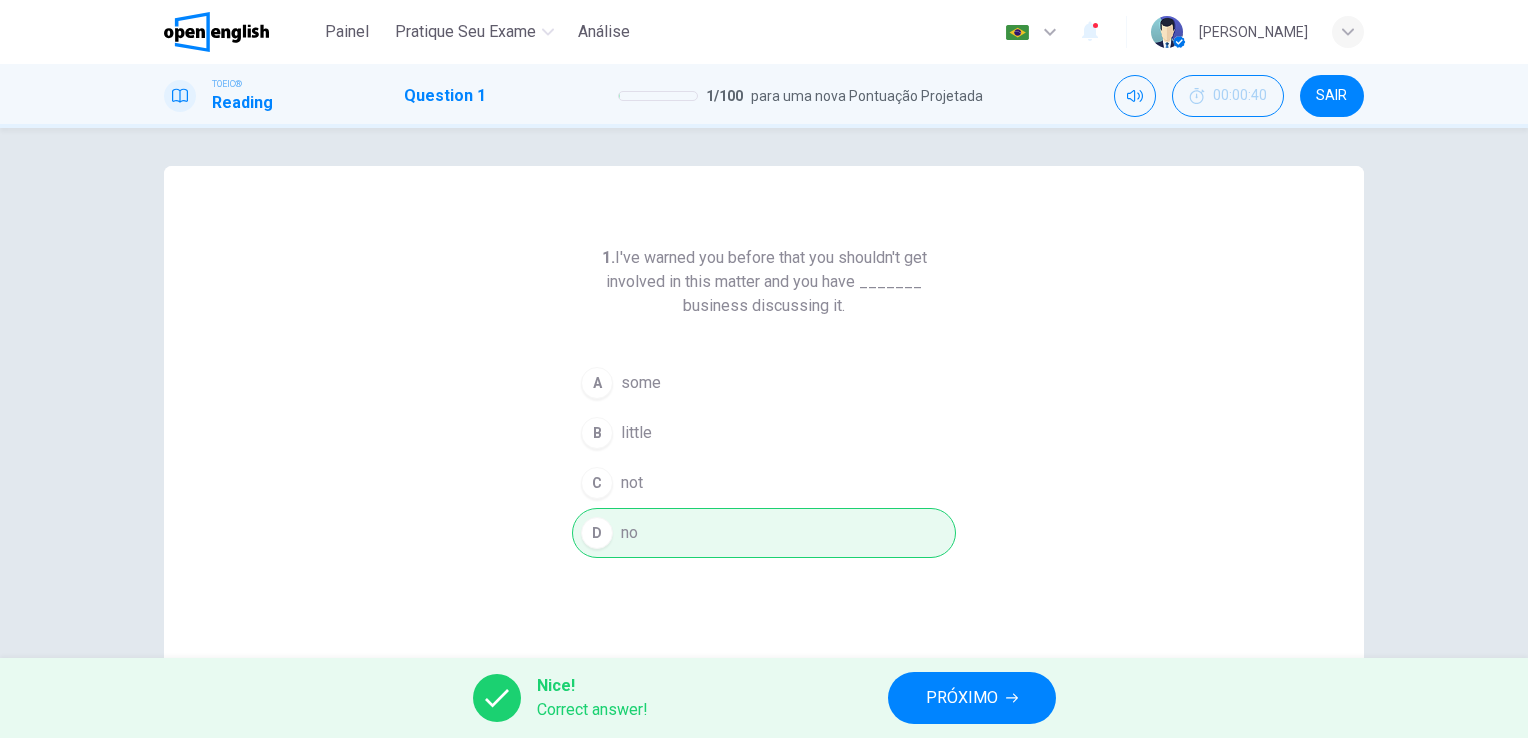 scroll, scrollTop: 0, scrollLeft: 0, axis: both 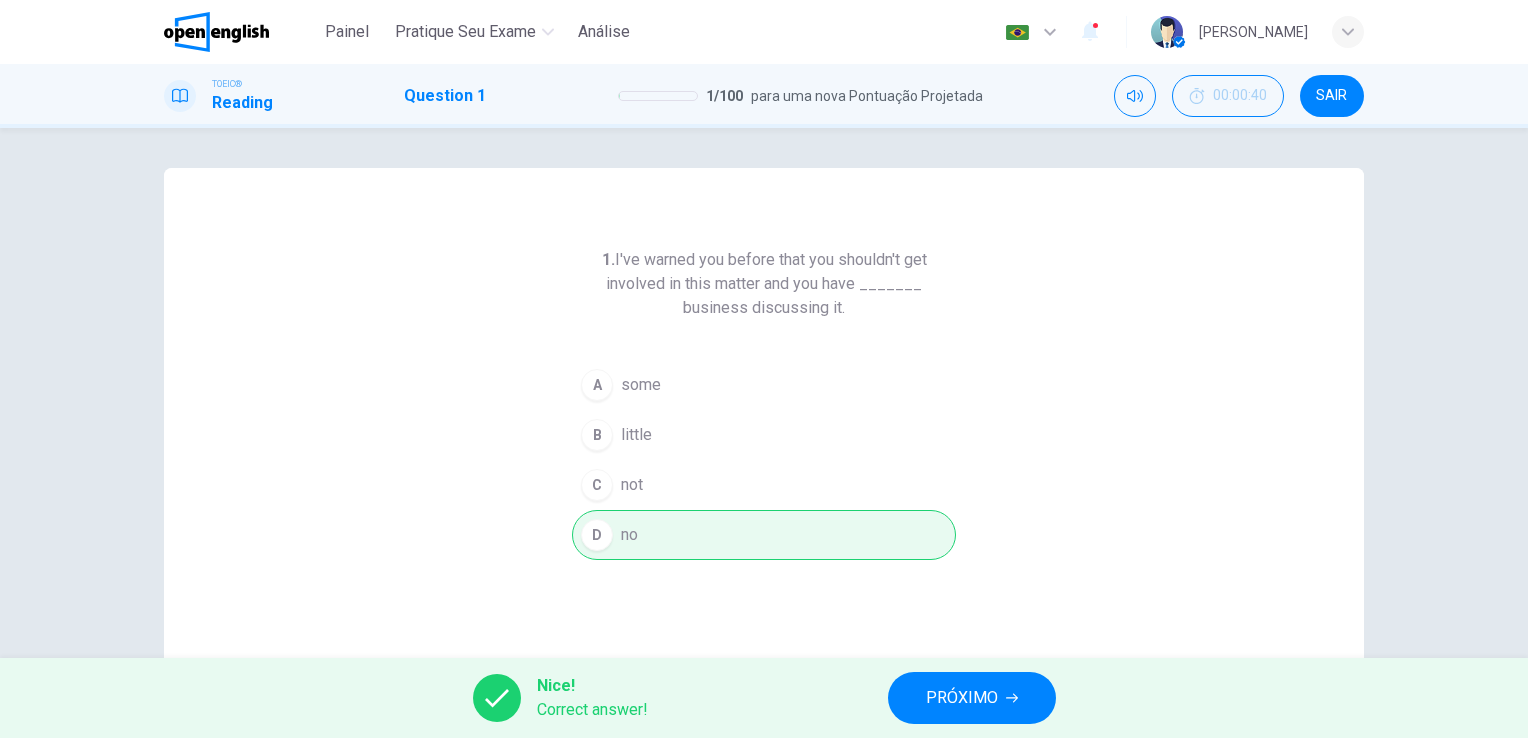 drag, startPoint x: 592, startPoint y: 254, endPoint x: 823, endPoint y: 294, distance: 234.43762 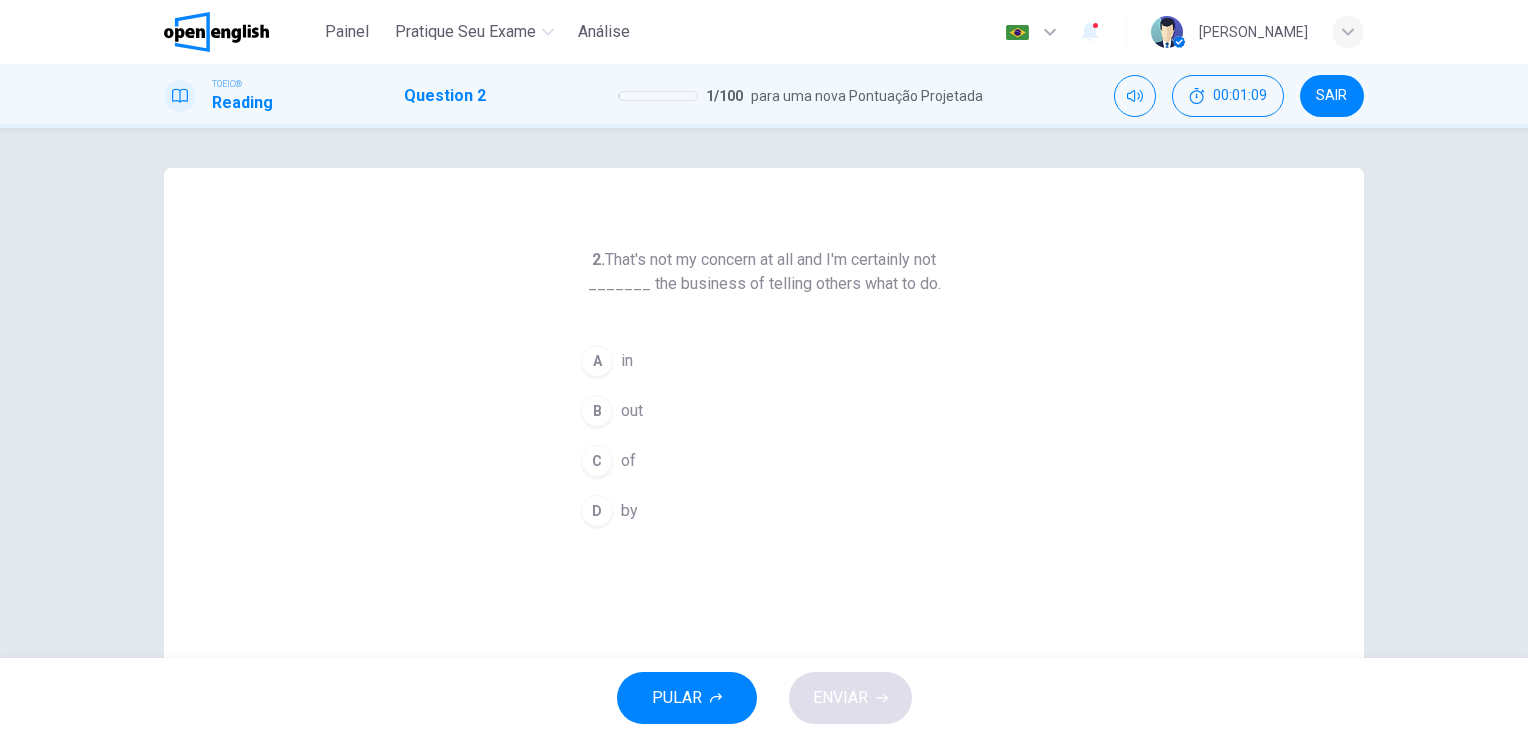click on "A" at bounding box center [597, 361] 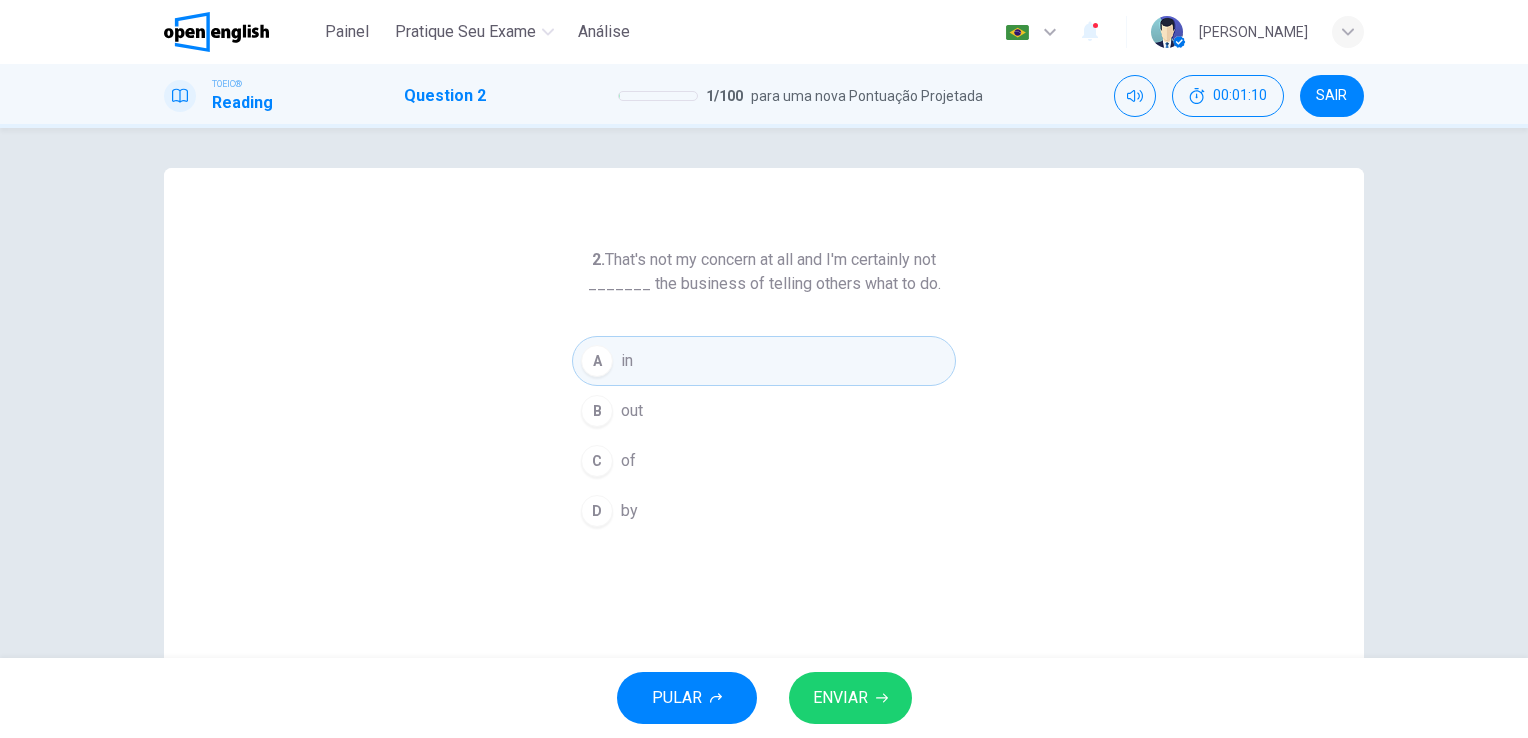 click on "ENVIAR" at bounding box center [850, 698] 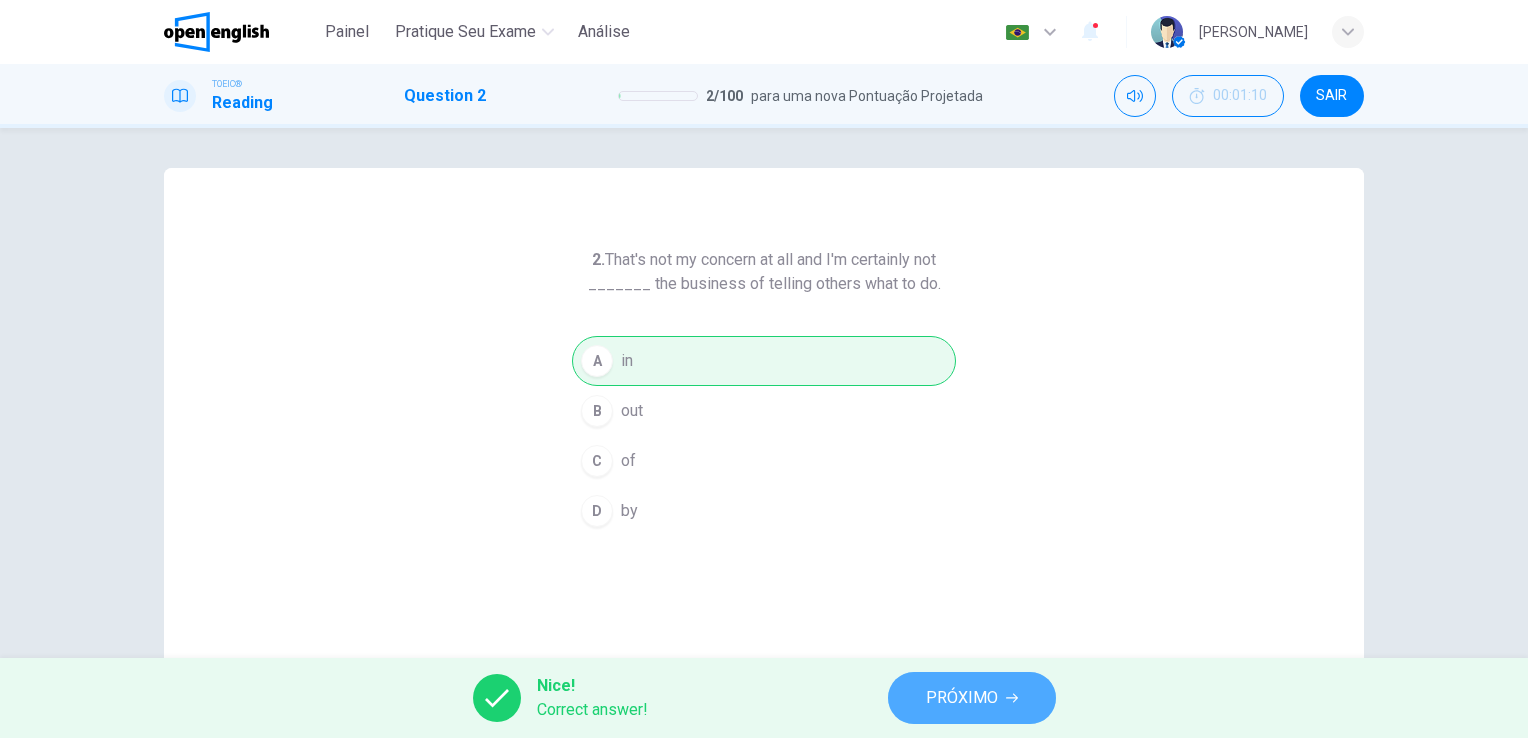 click on "PRÓXIMO" at bounding box center [962, 698] 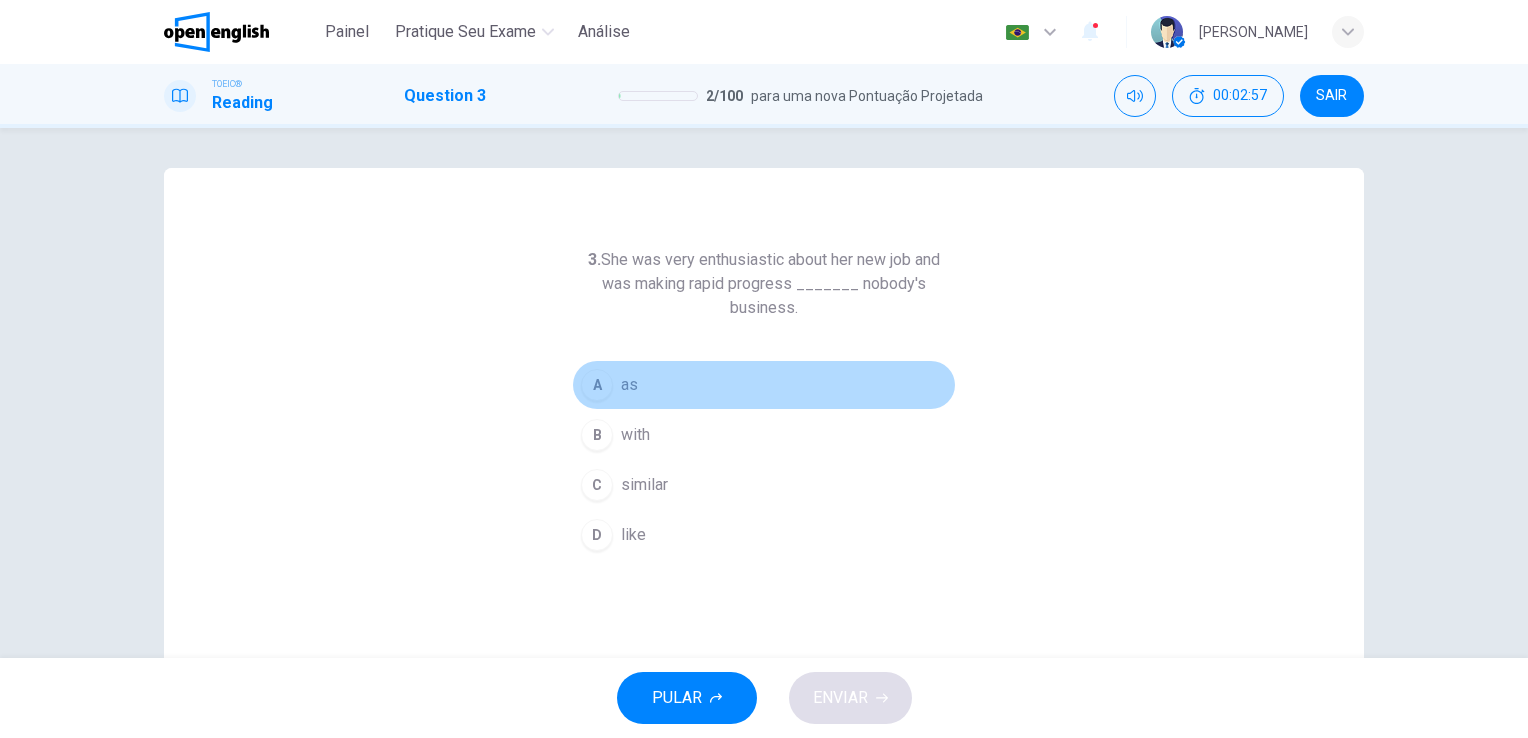 click on "A" at bounding box center (597, 385) 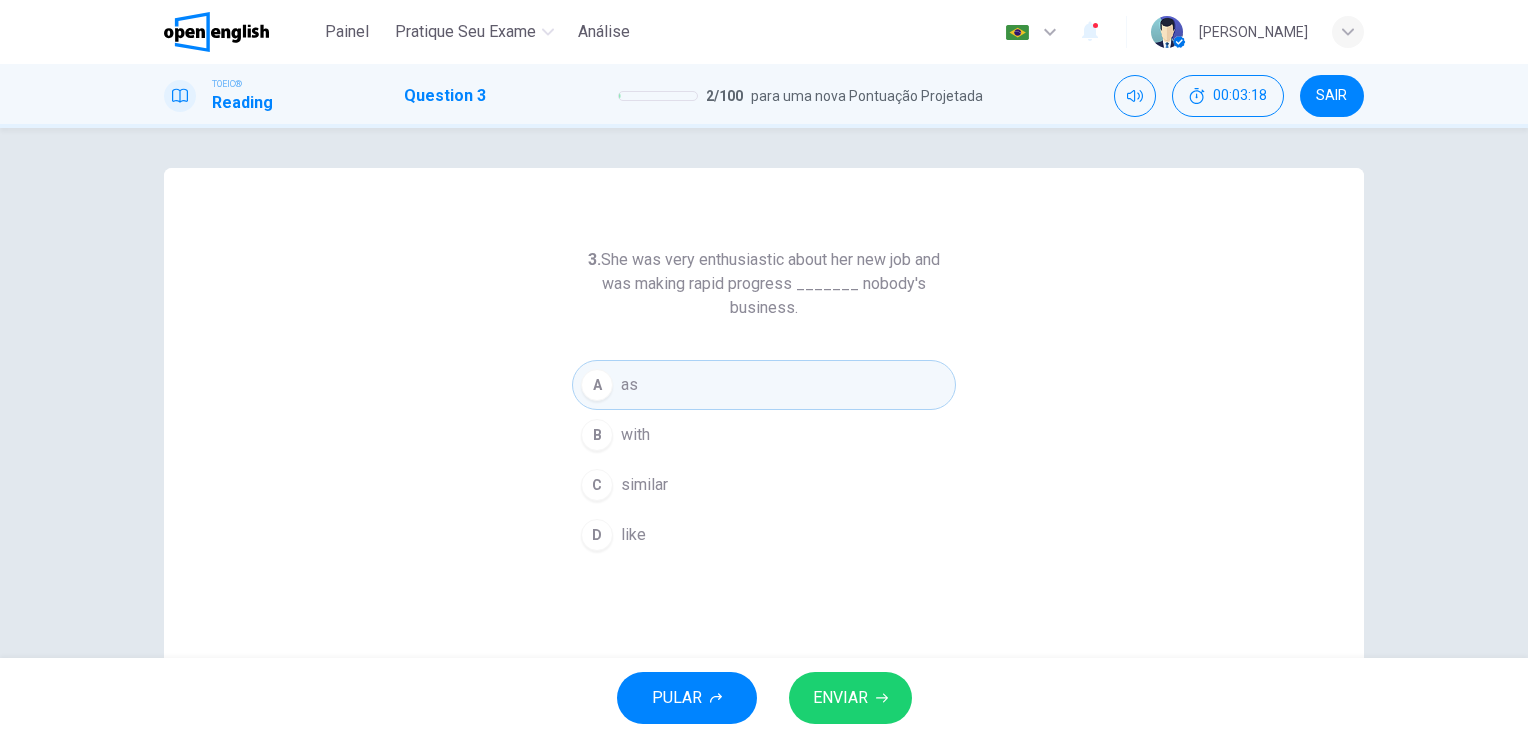 click on "D" at bounding box center [597, 535] 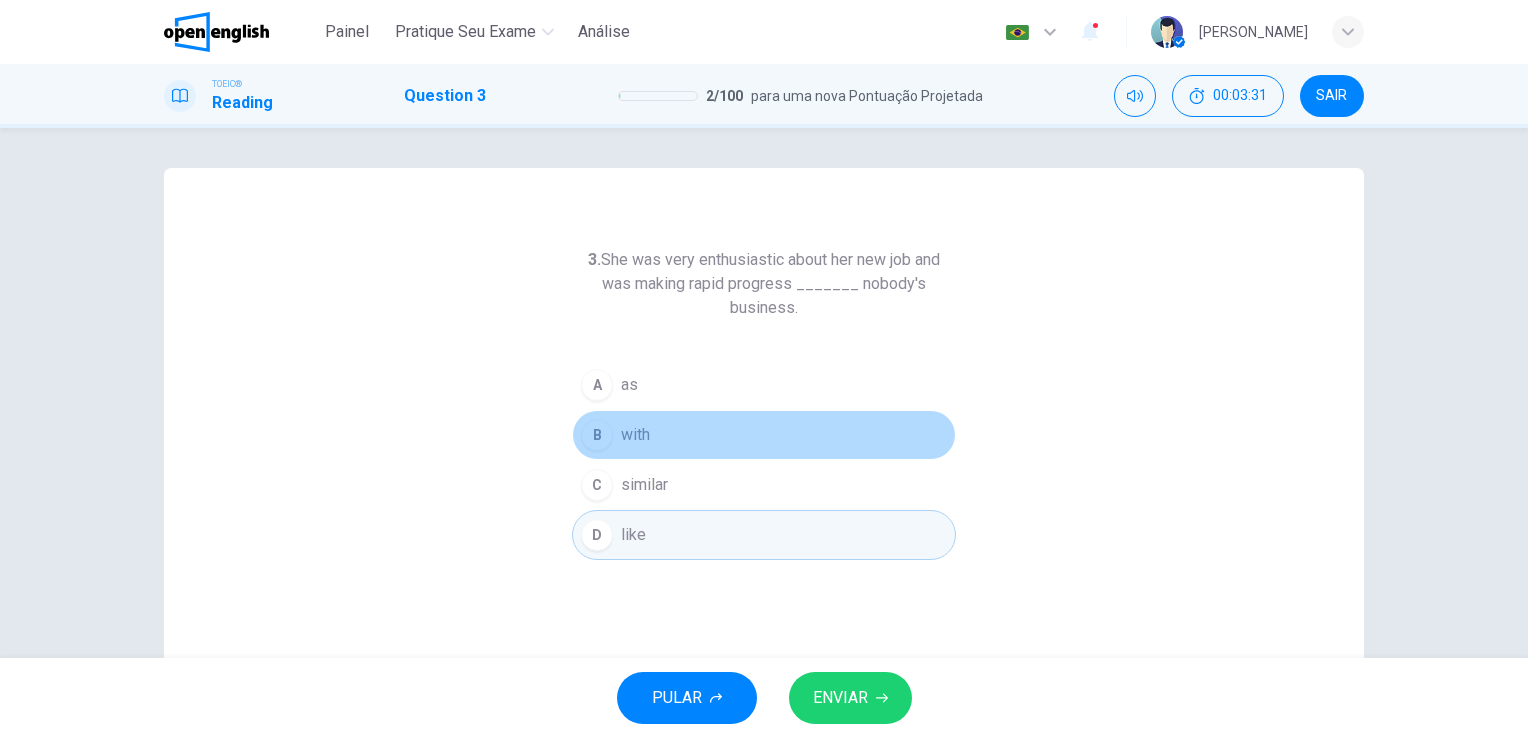 click on "B" at bounding box center (597, 435) 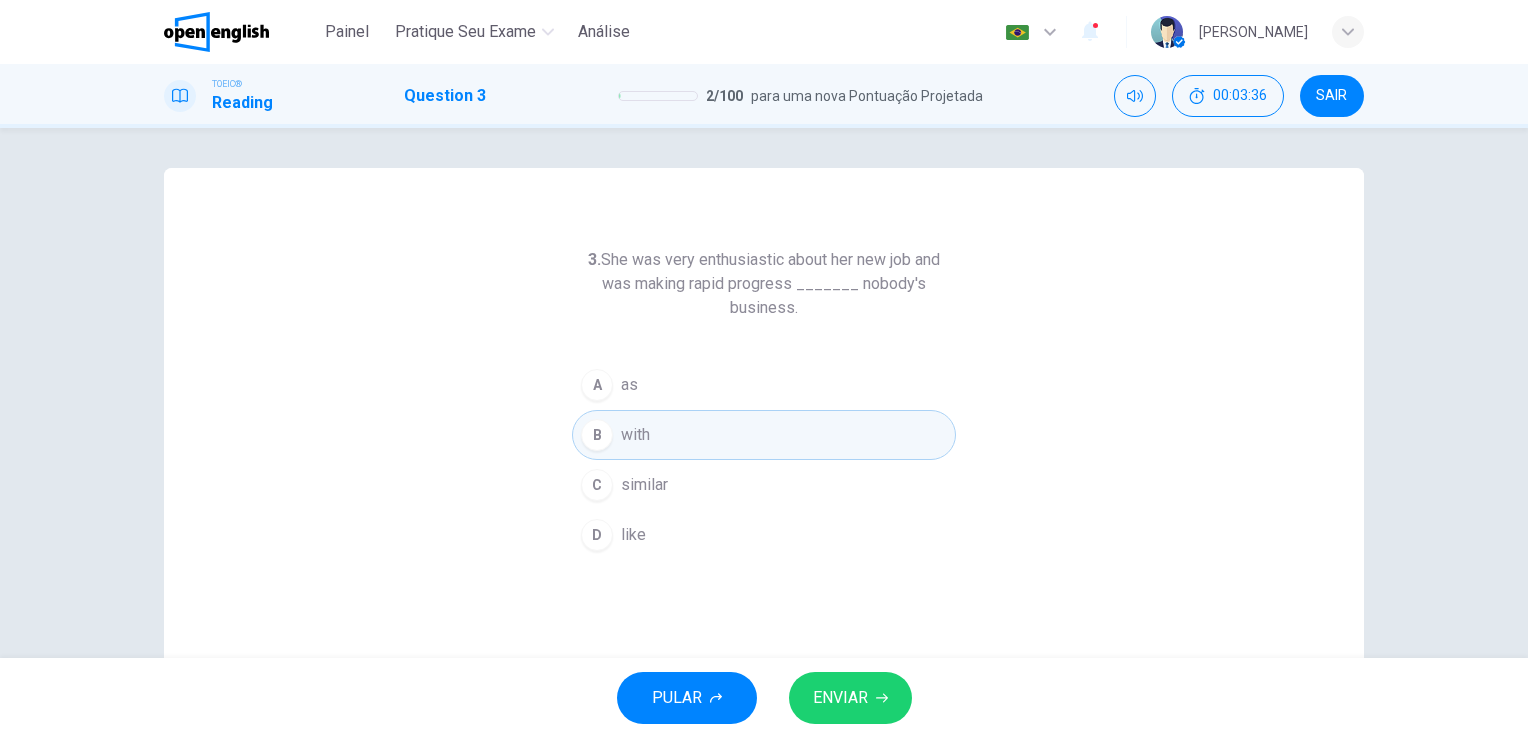 click 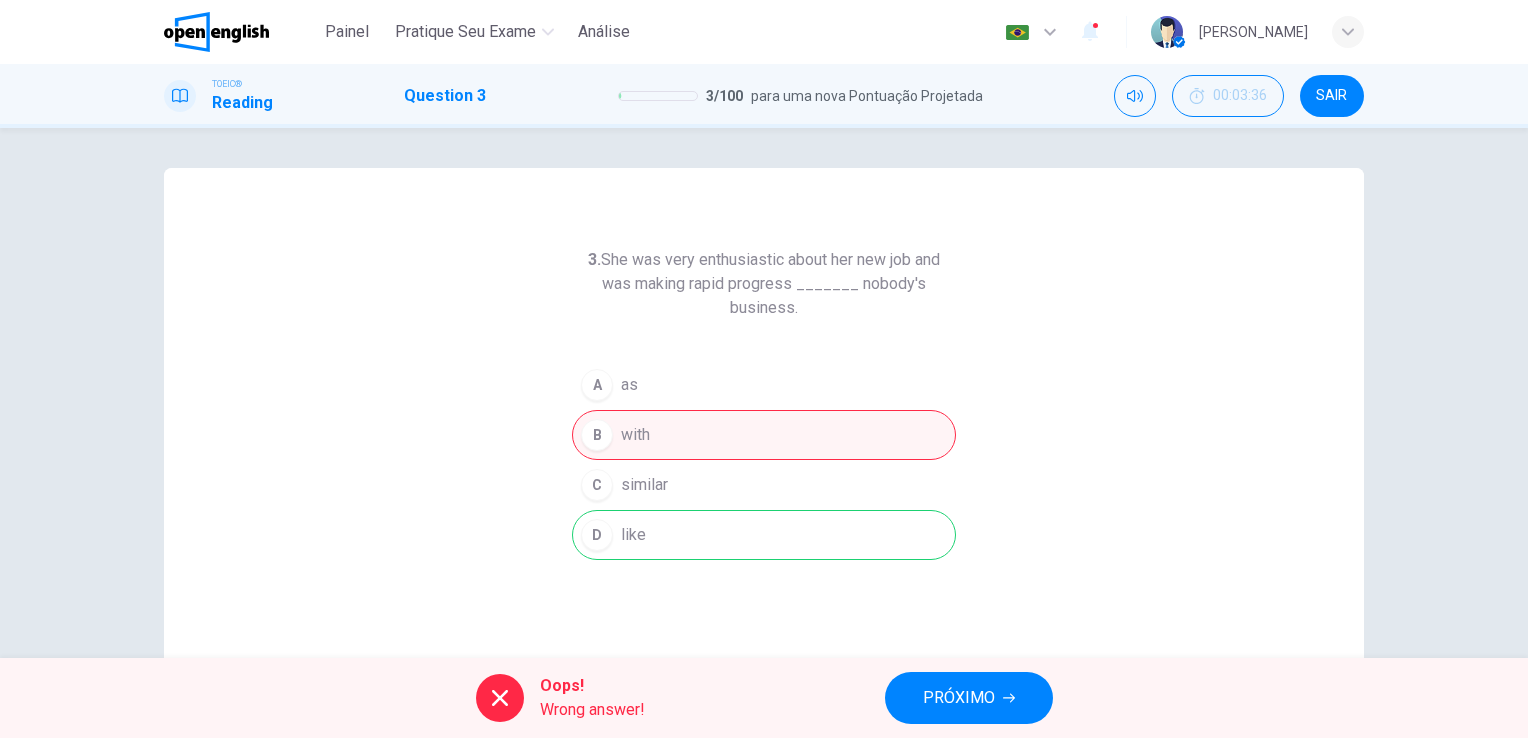 click on "A as B with C similar D like" at bounding box center (764, 460) 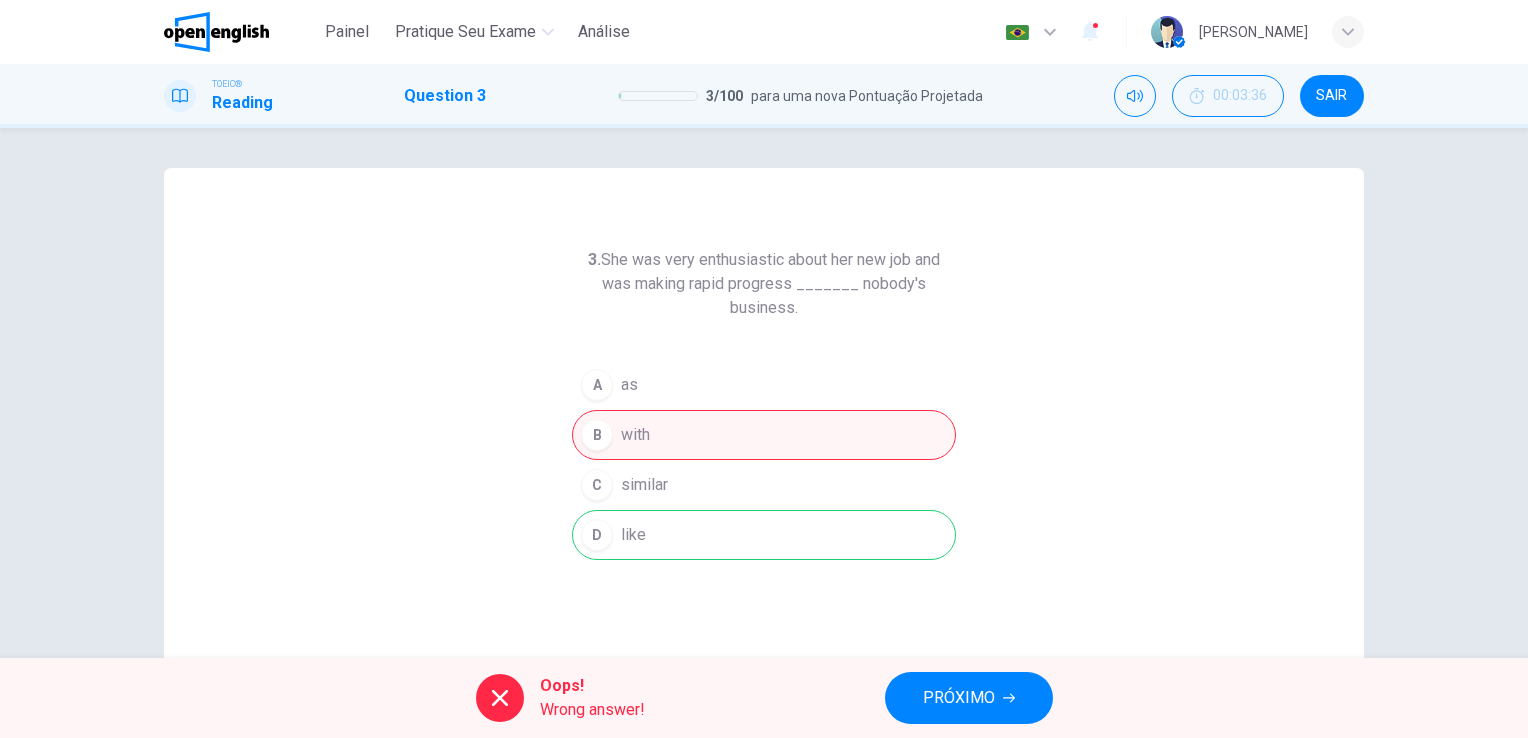 click on "PRÓXIMO" at bounding box center (959, 698) 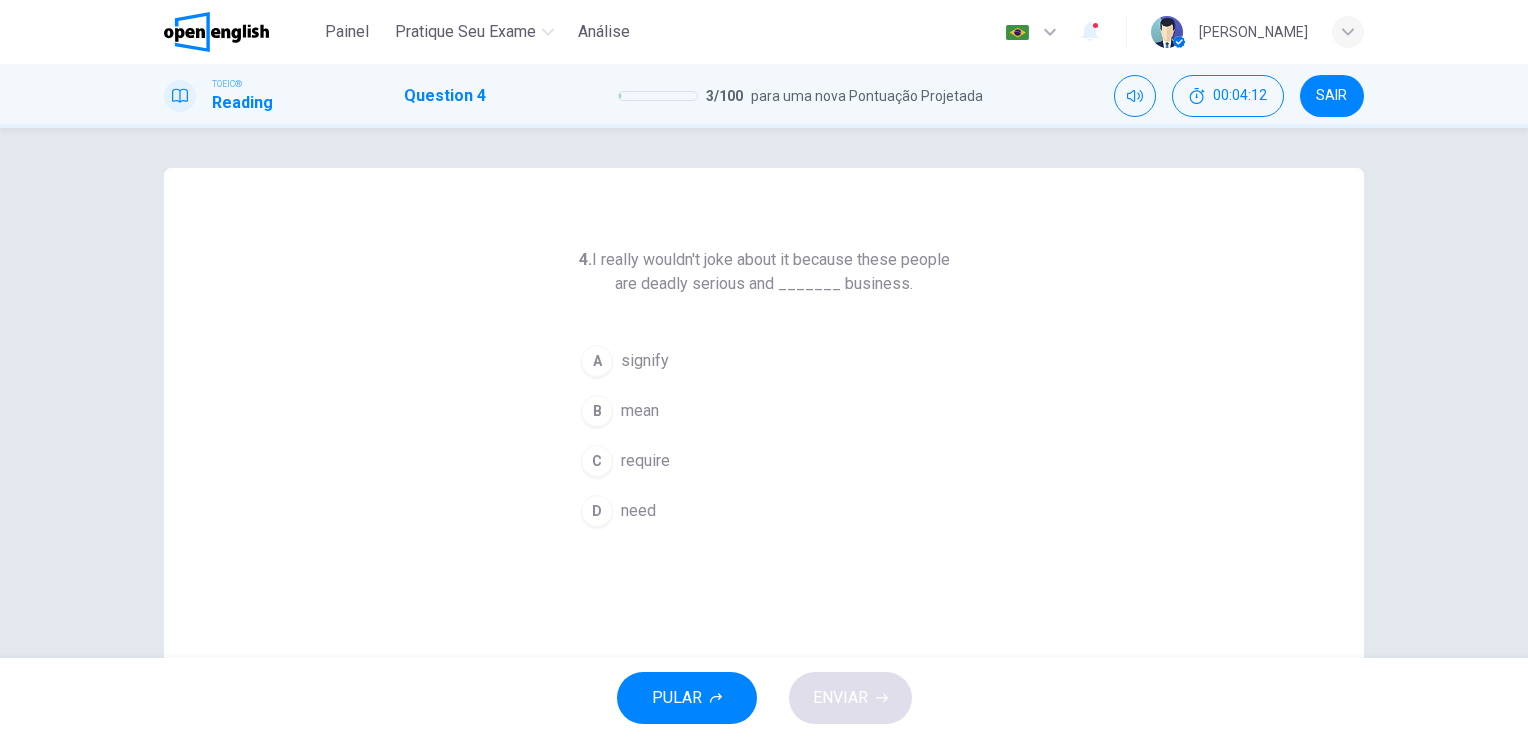 click on "C" at bounding box center (597, 461) 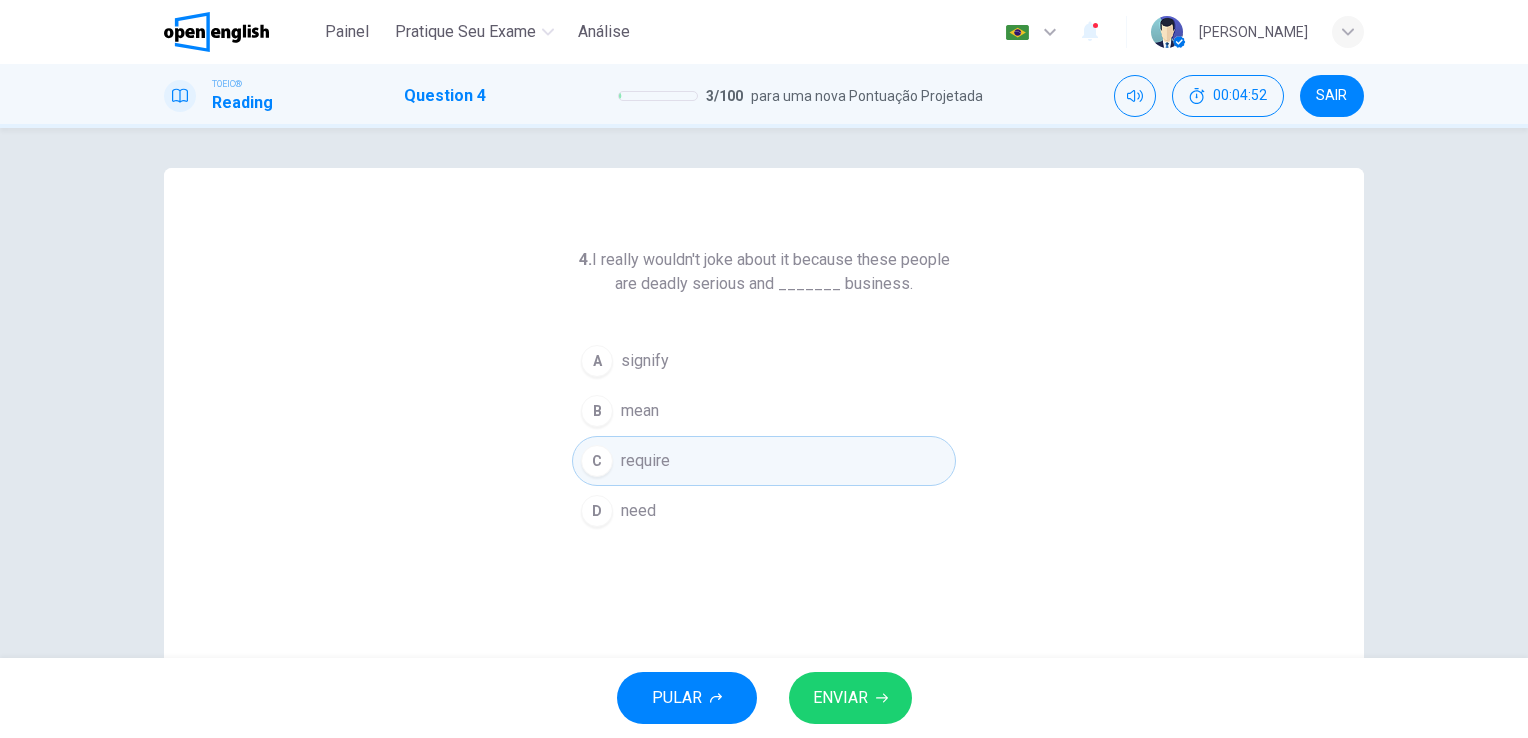 click on "ENVIAR" at bounding box center (840, 698) 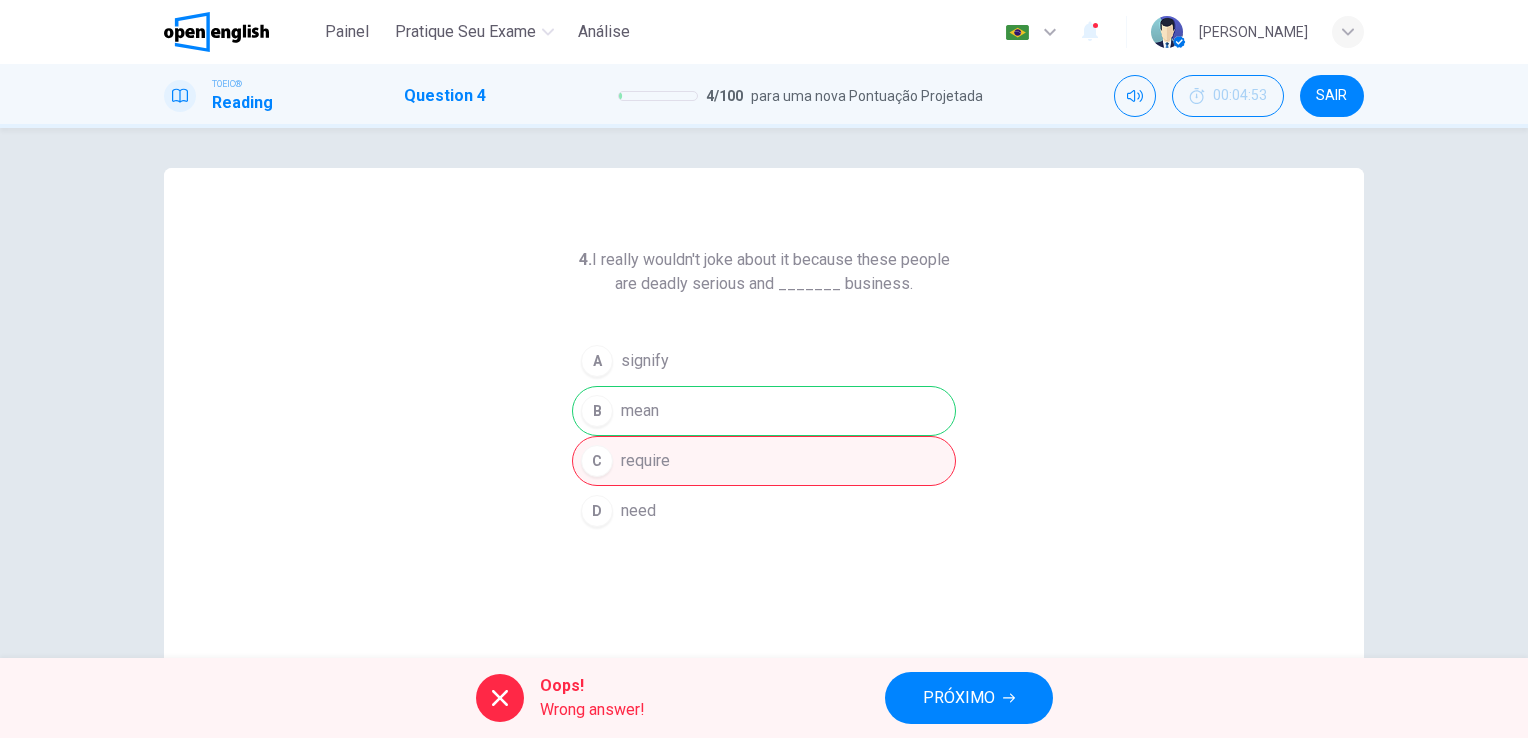 click on "PRÓXIMO" at bounding box center (959, 698) 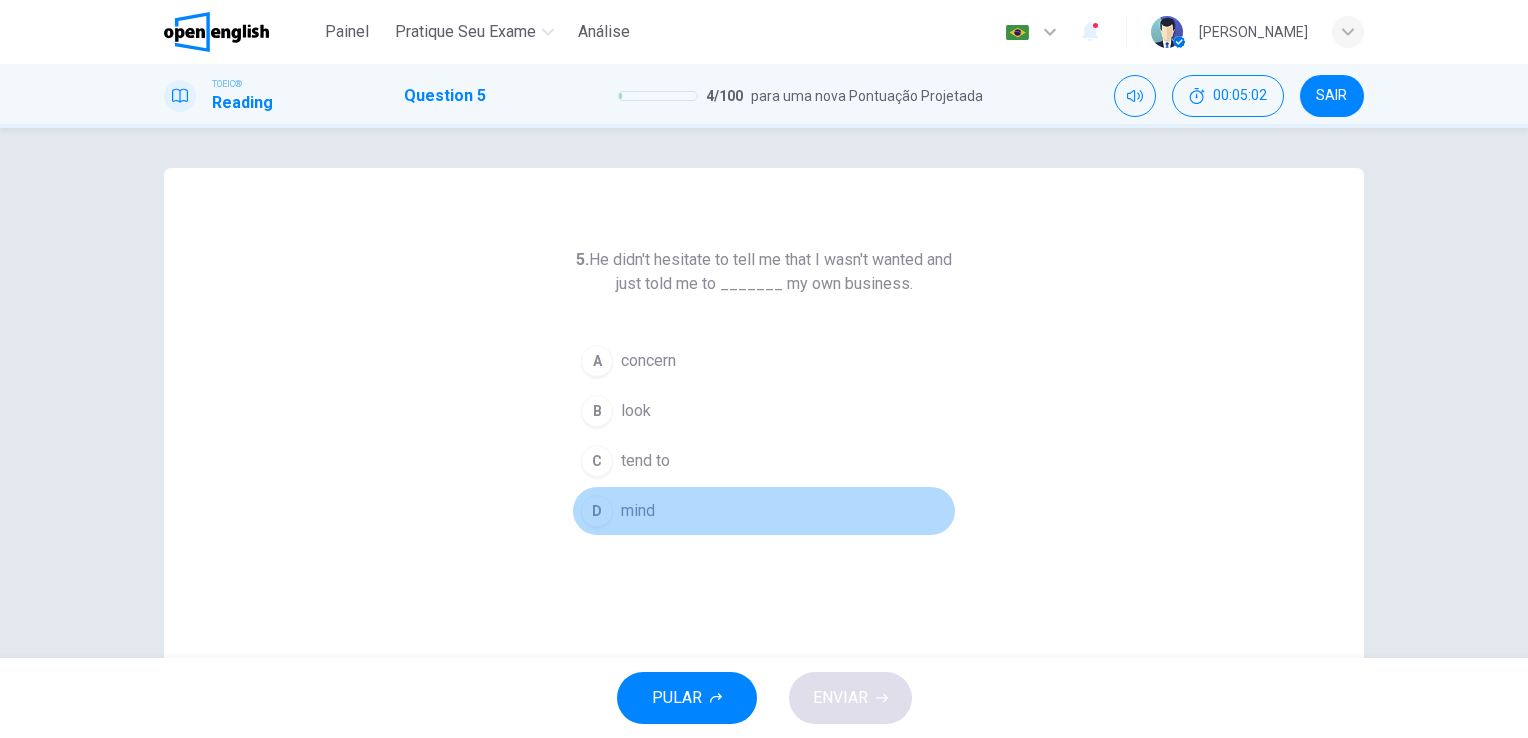 click on "D" at bounding box center (597, 511) 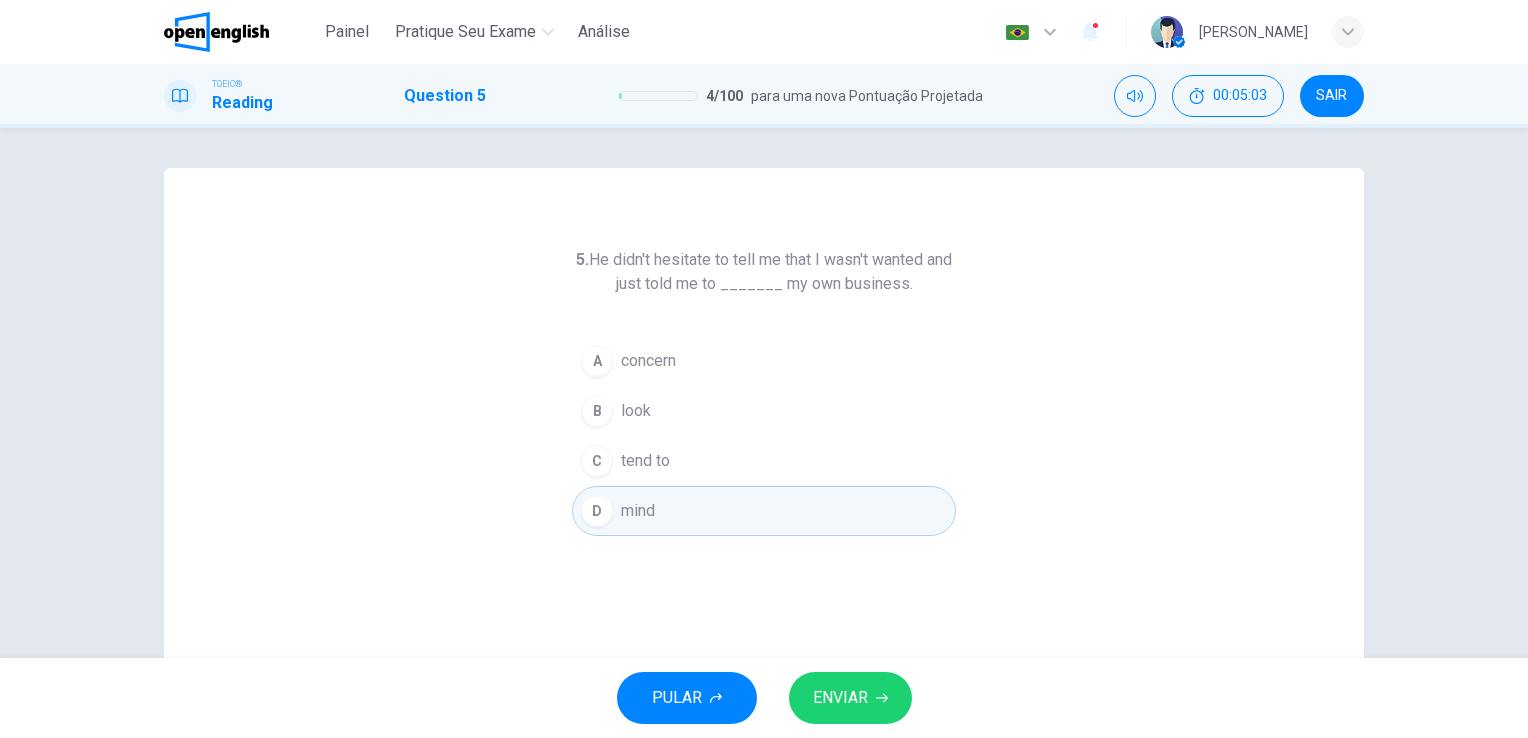 click on "ENVIAR" at bounding box center [850, 698] 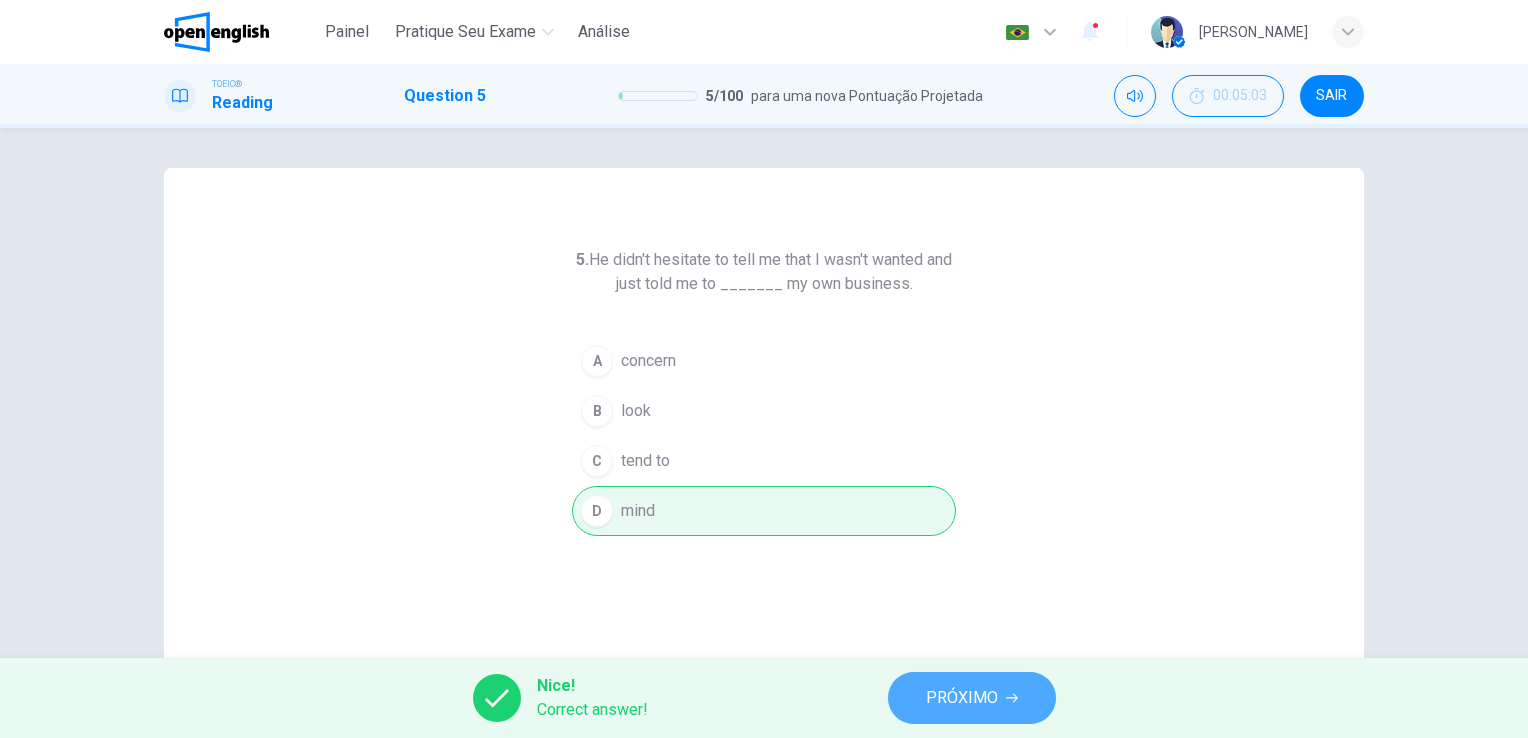 click on "PRÓXIMO" at bounding box center [972, 698] 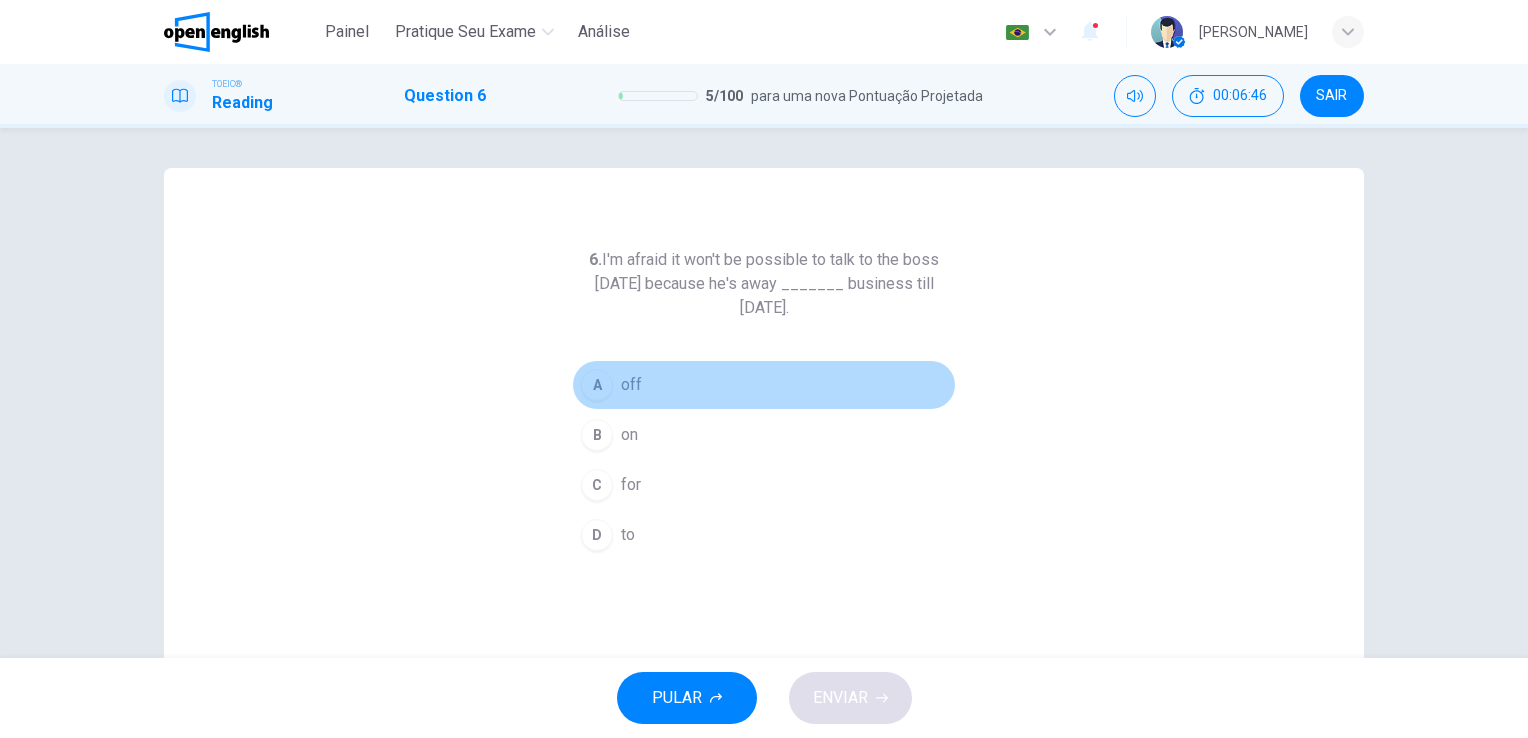 click on "A" at bounding box center [597, 385] 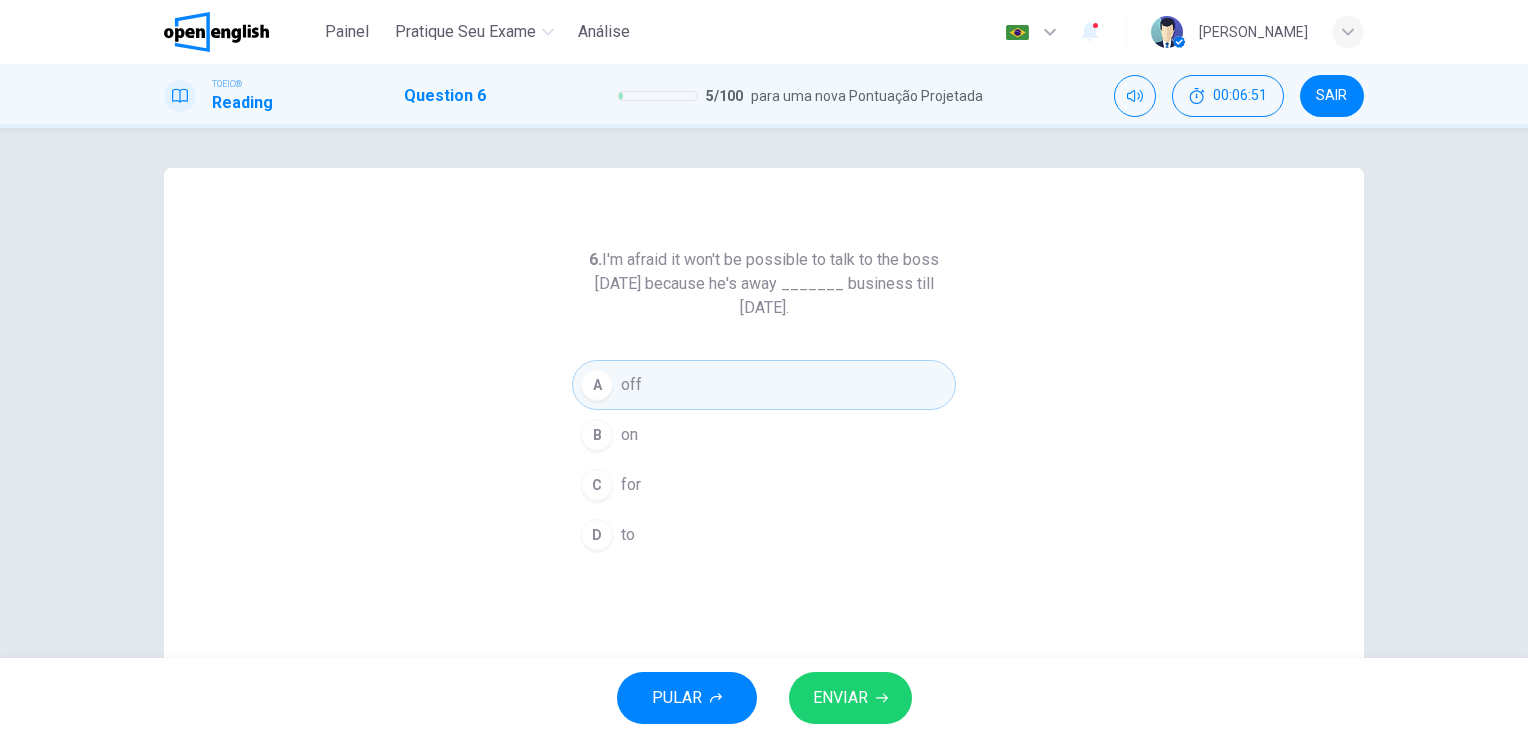 click on "on" at bounding box center (629, 435) 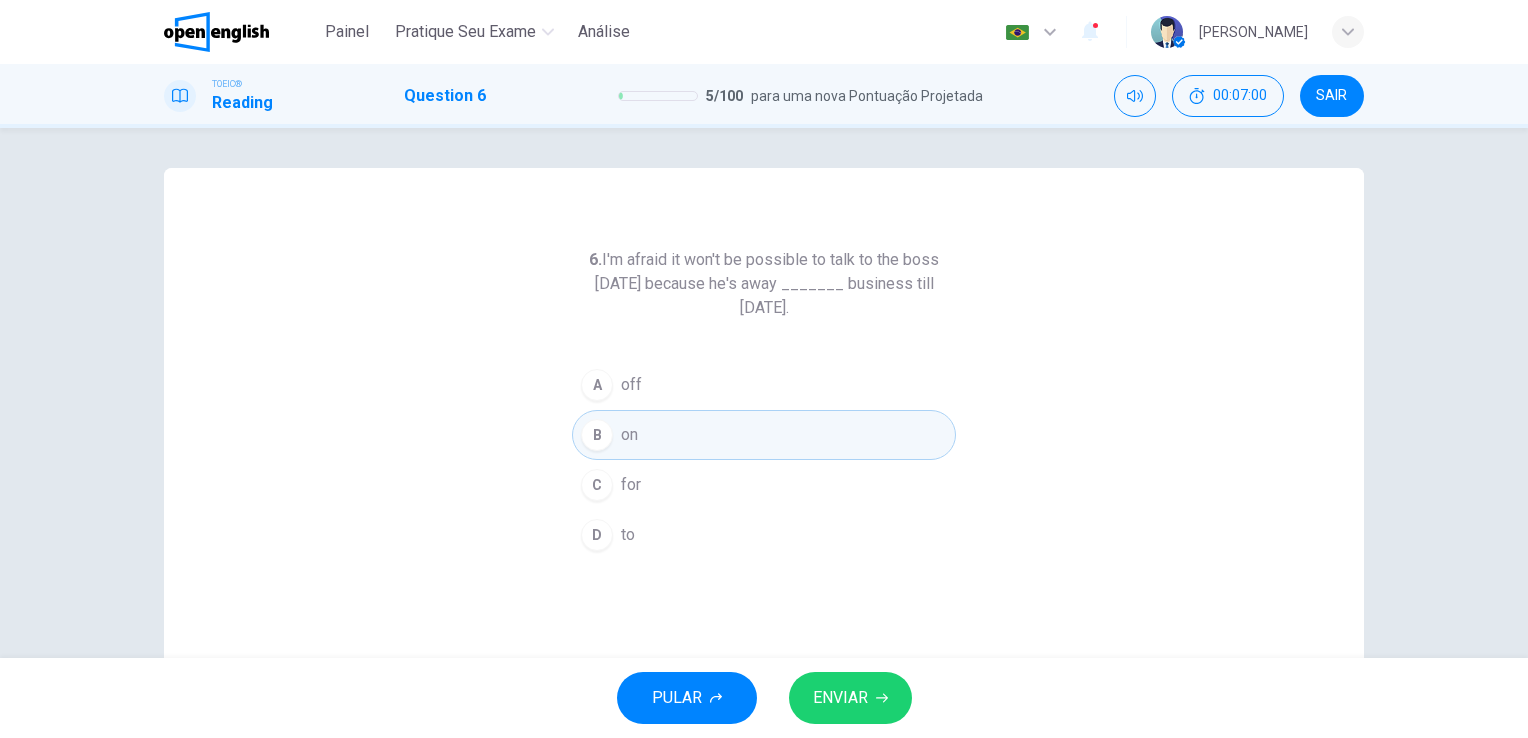 click on "ENVIAR" at bounding box center (840, 698) 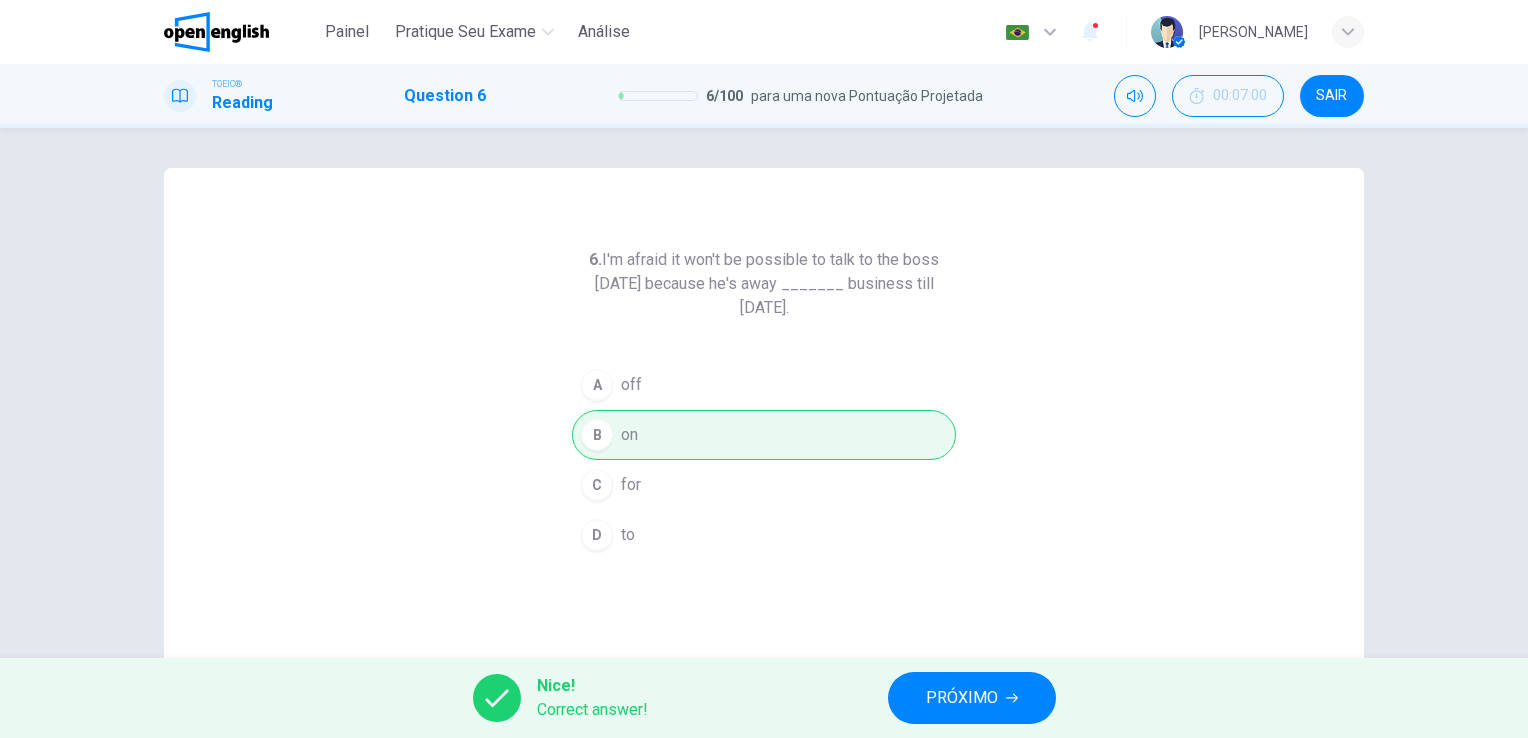 click on "6.  I'm afraid it won't be possible to talk to the boss [DATE] because he's away _______ business till [DATE]." at bounding box center (764, 284) 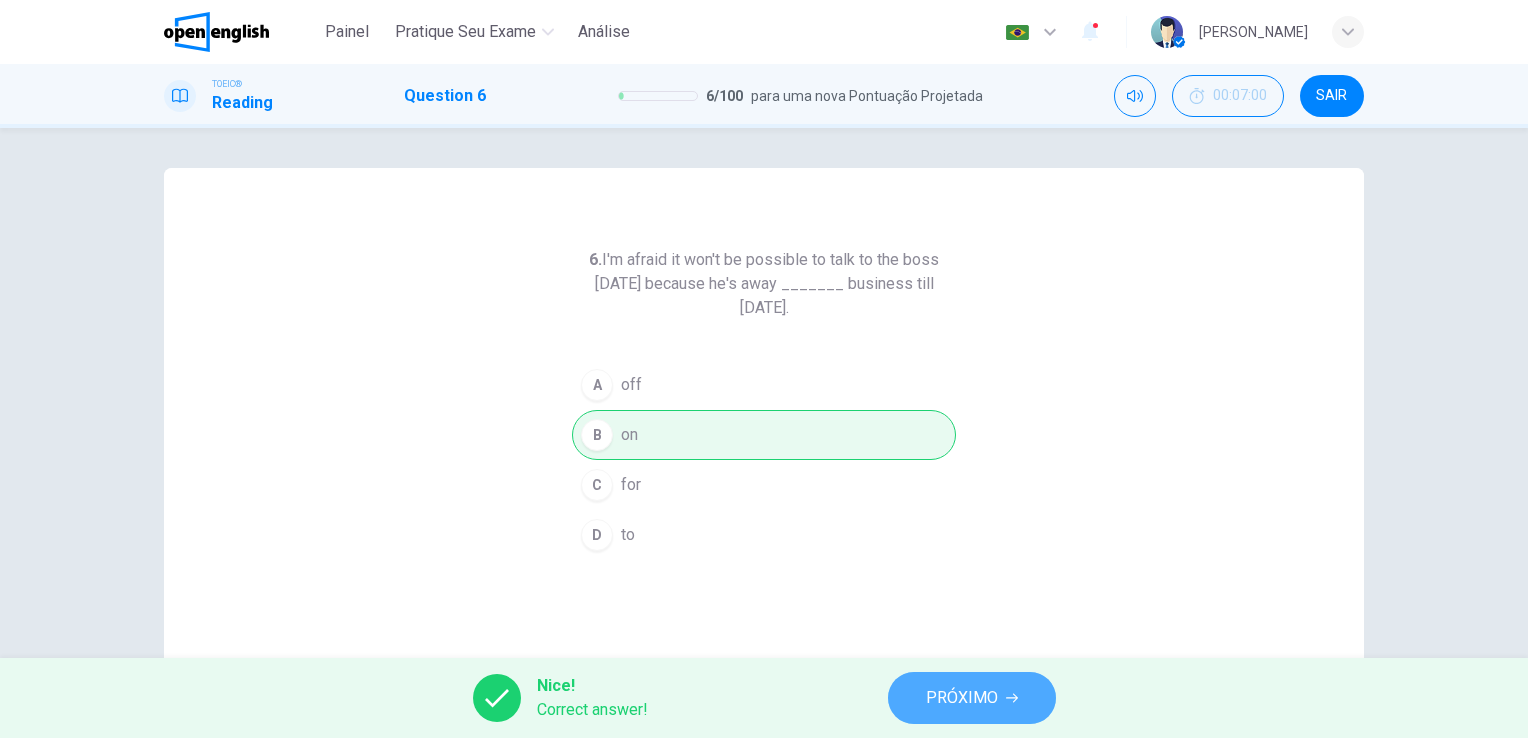 click on "PRÓXIMO" at bounding box center (972, 698) 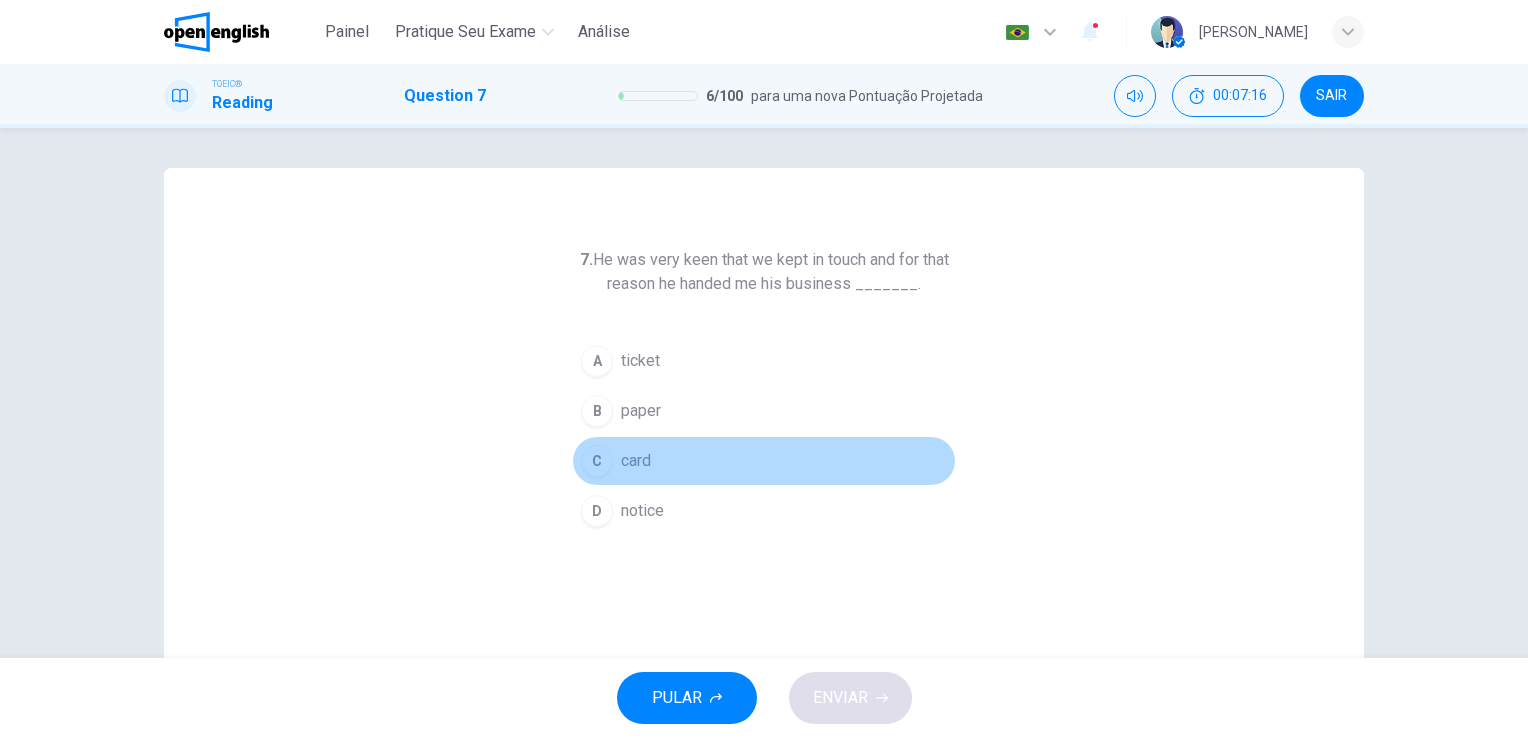 click on "C" at bounding box center [597, 461] 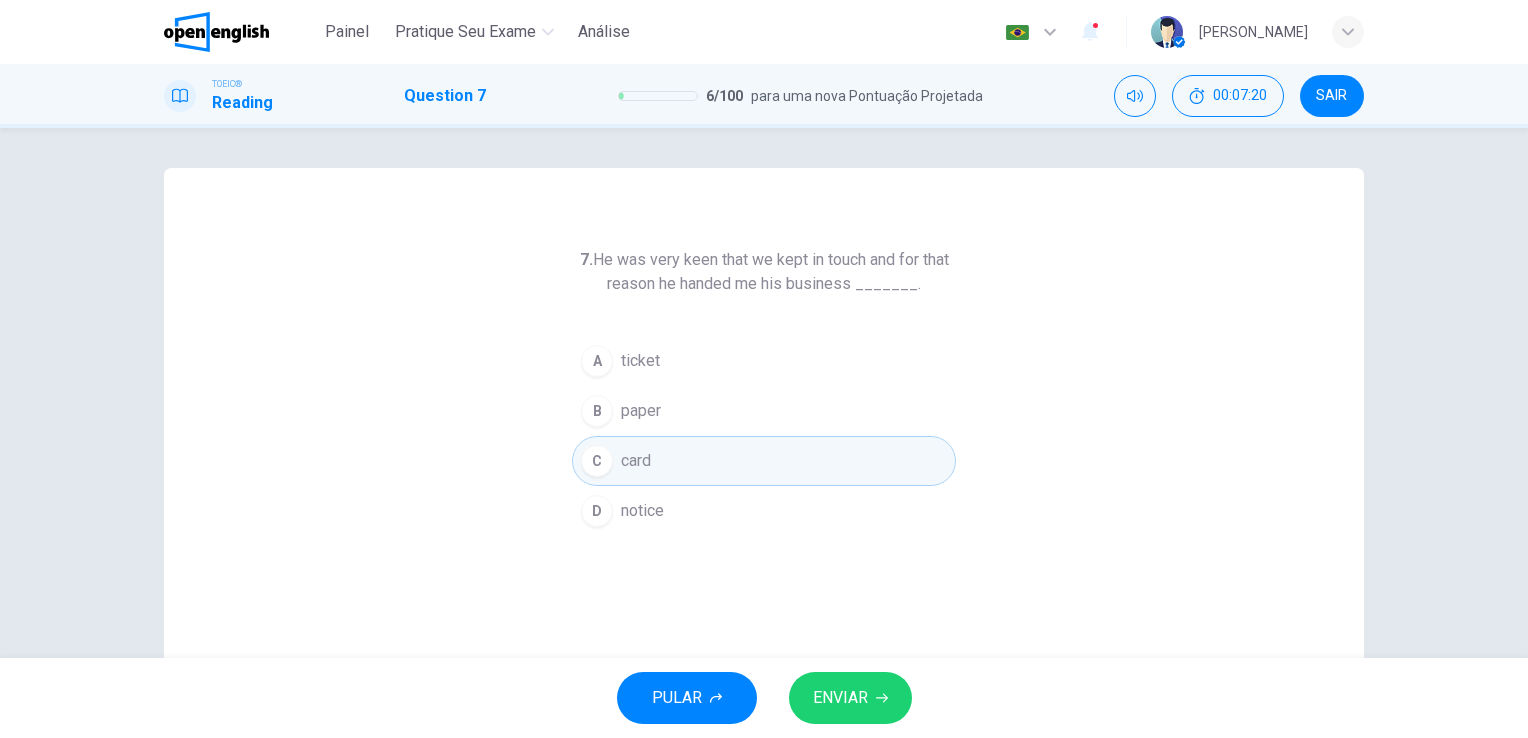 click on "ENVIAR" at bounding box center (840, 698) 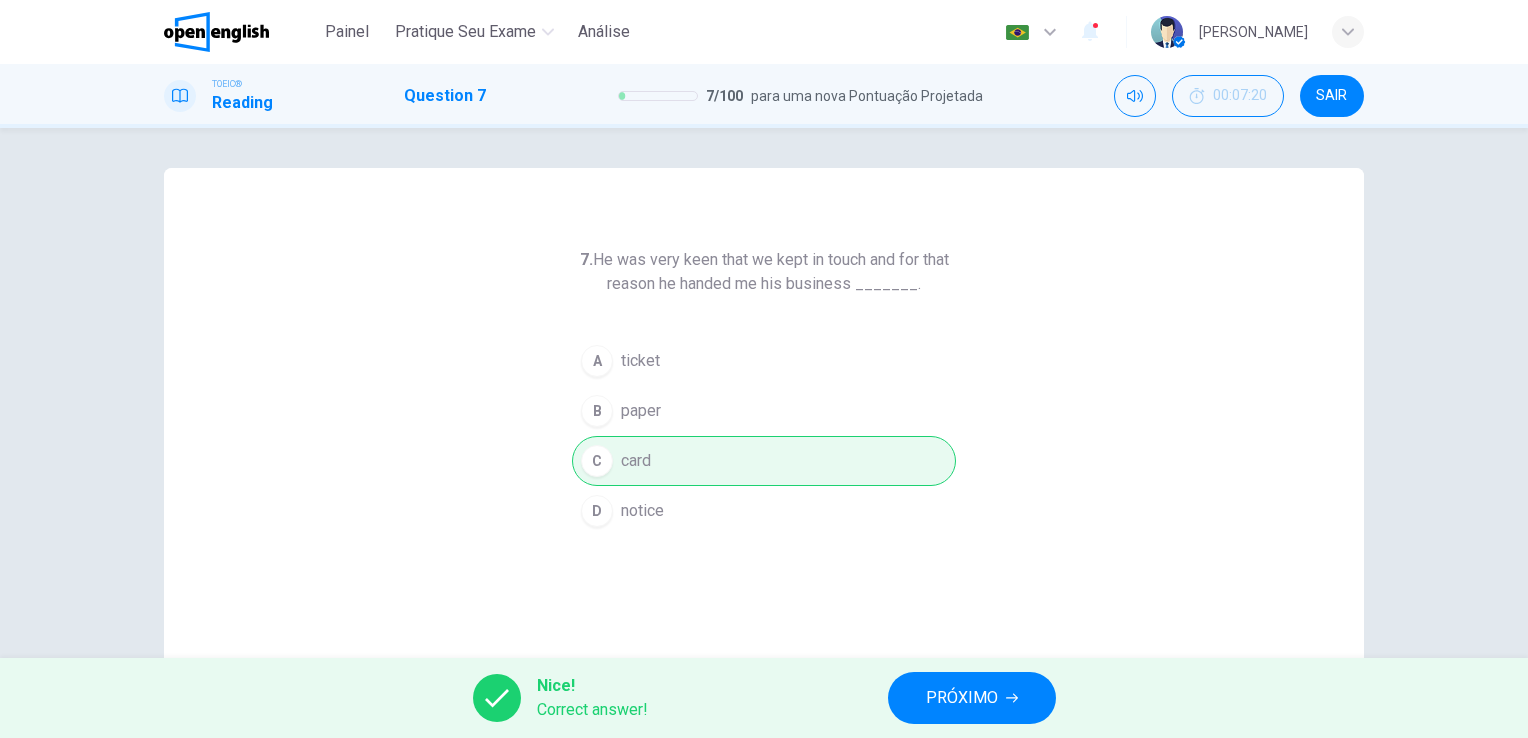 click on "PRÓXIMO" at bounding box center (972, 698) 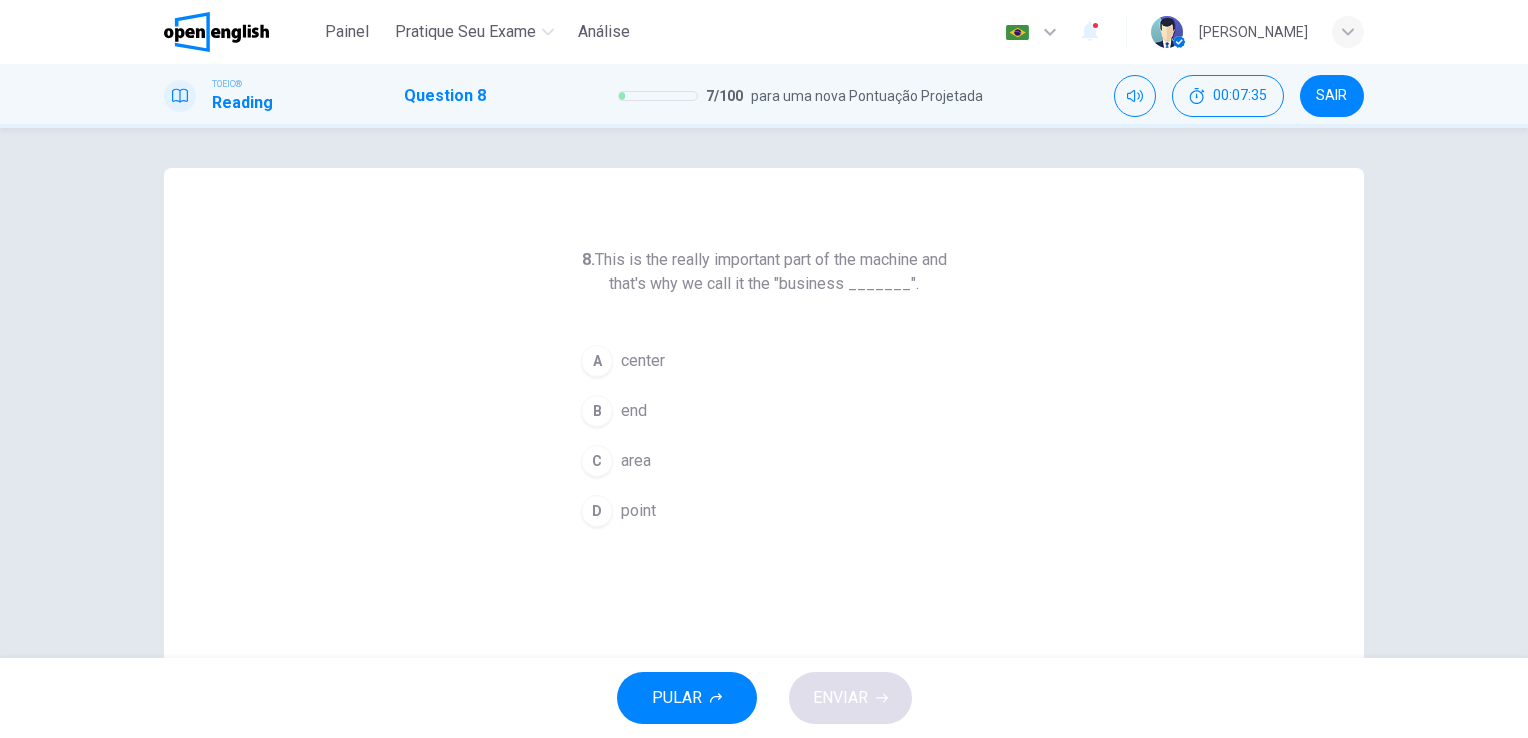 click on "8.  This is the really important part of the machine and that's why we call it the "business _______". A center B end C area D point" at bounding box center (764, 515) 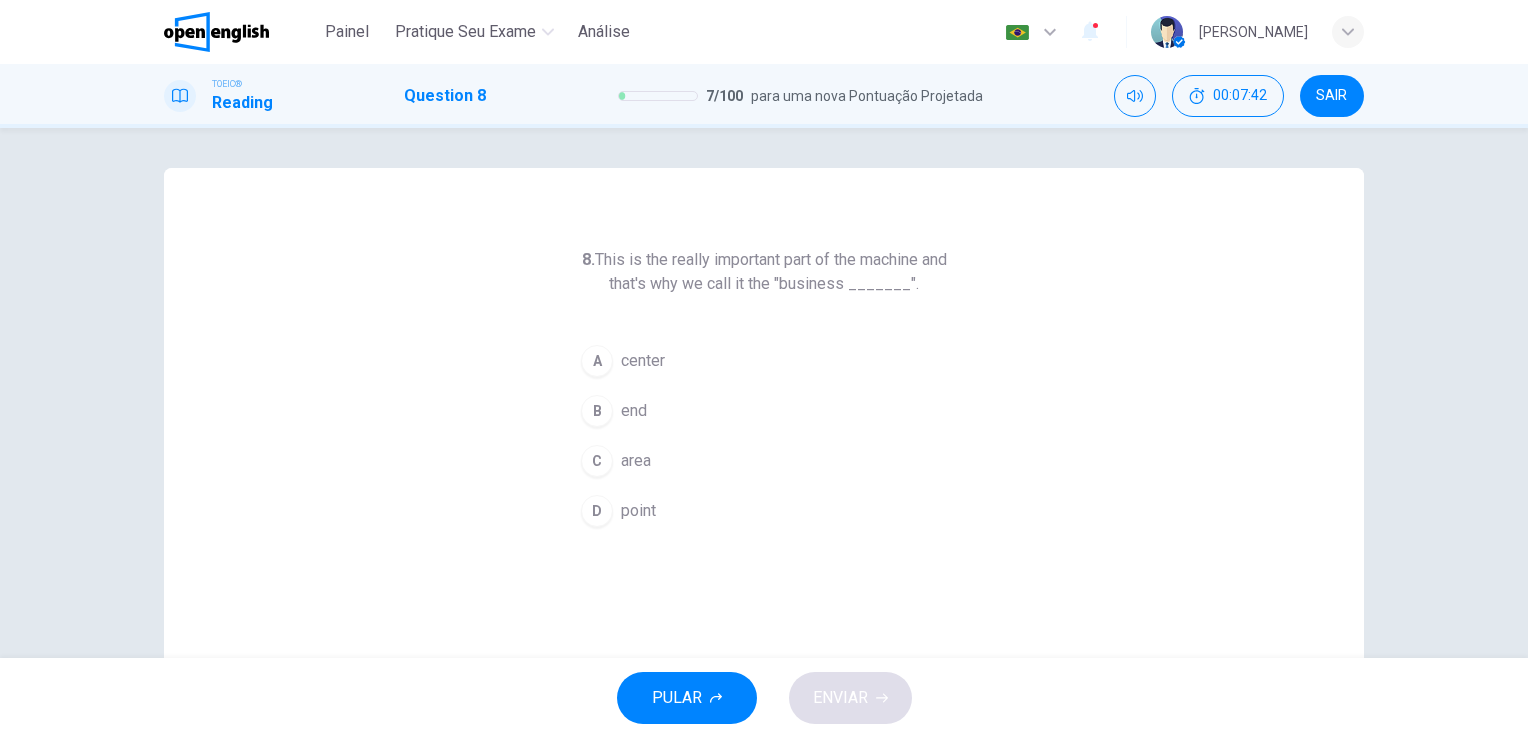 click on "A" at bounding box center [597, 361] 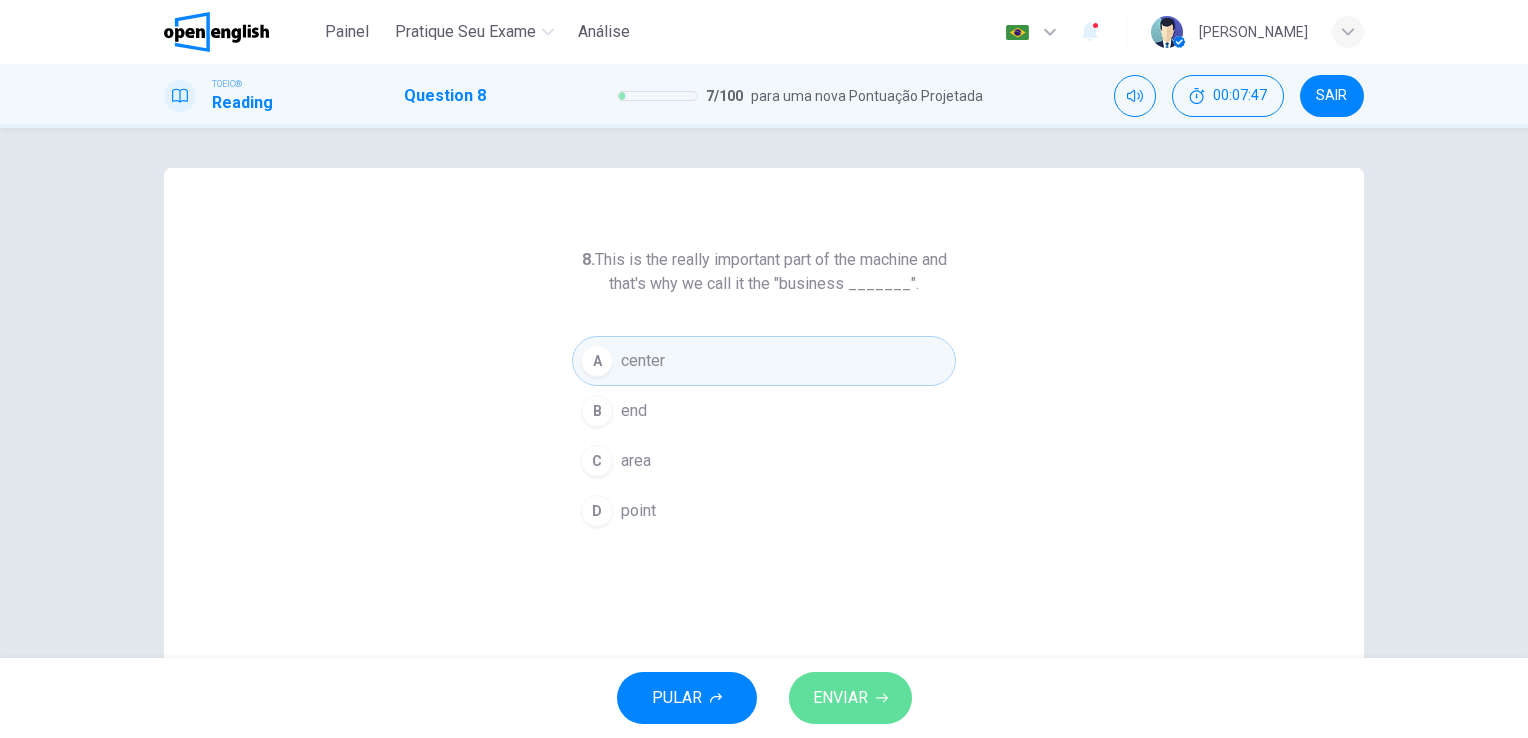click 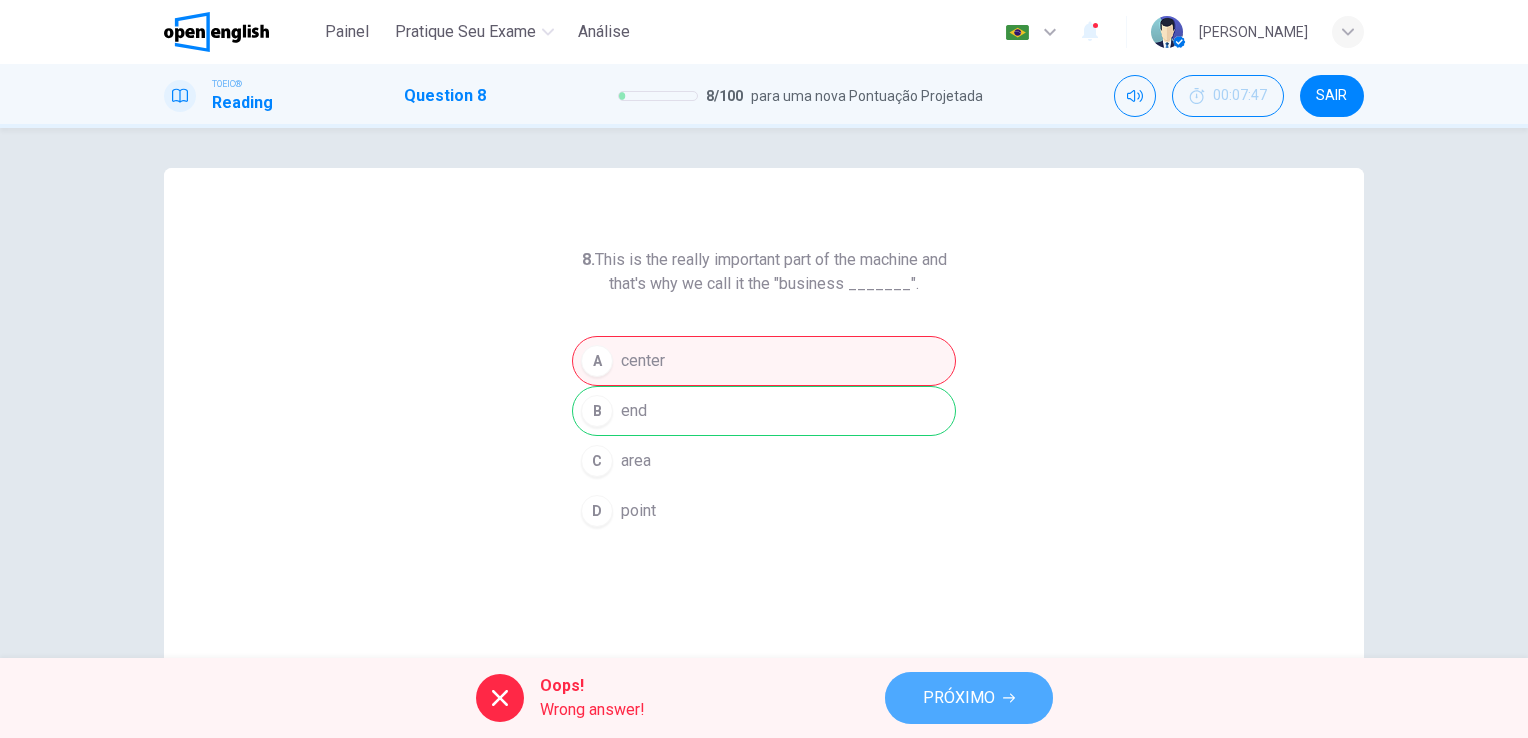 click on "PRÓXIMO" at bounding box center (959, 698) 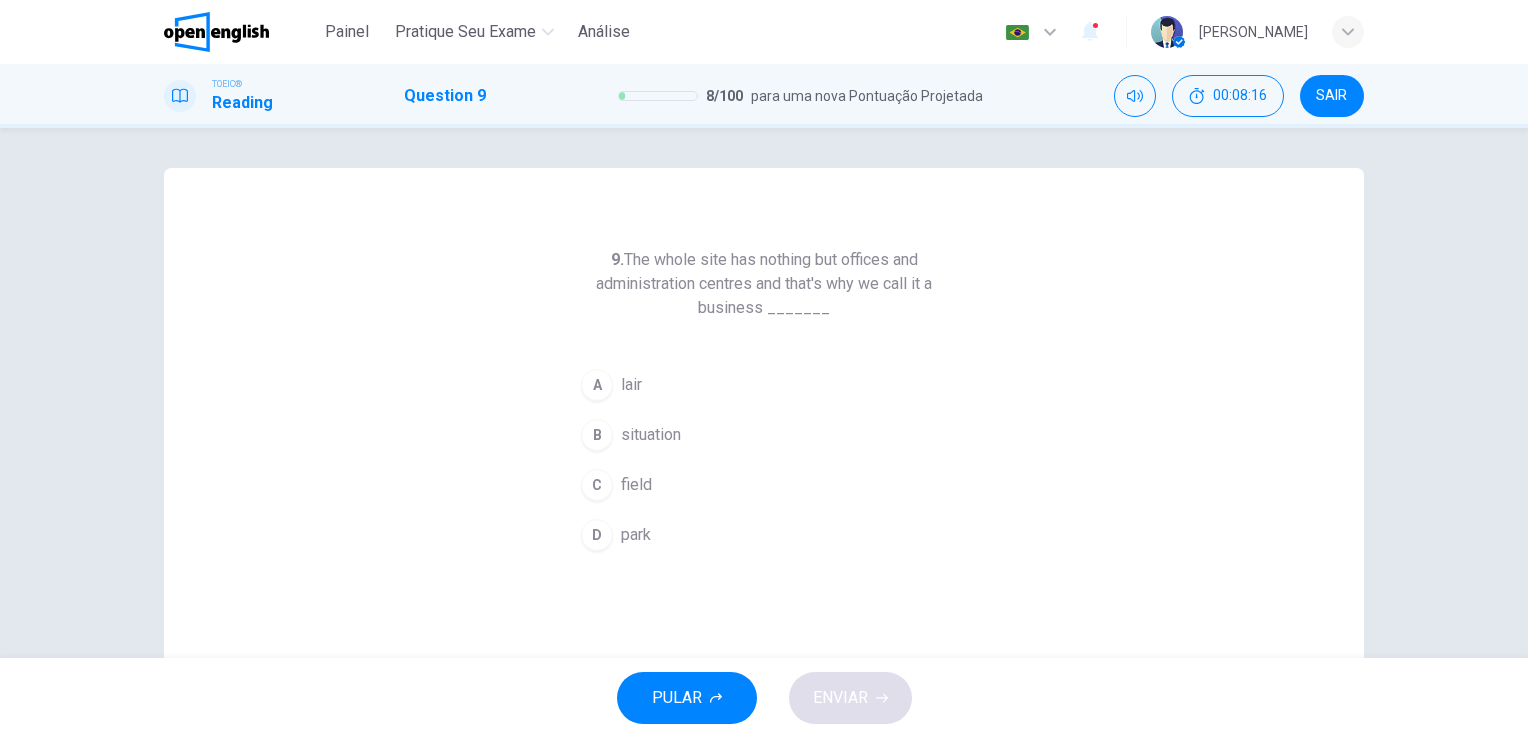 click on "C" at bounding box center [597, 485] 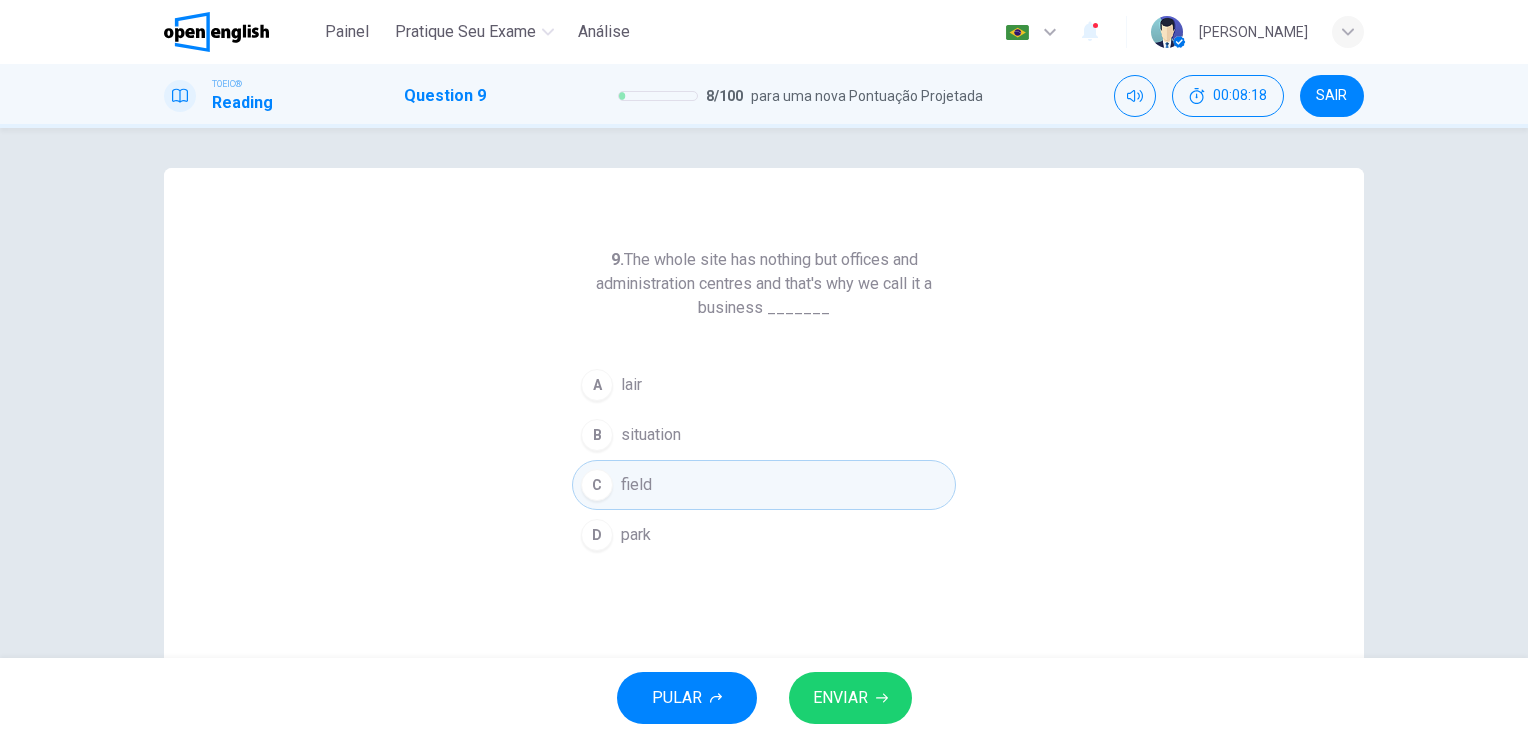 click on "ENVIAR" at bounding box center [840, 698] 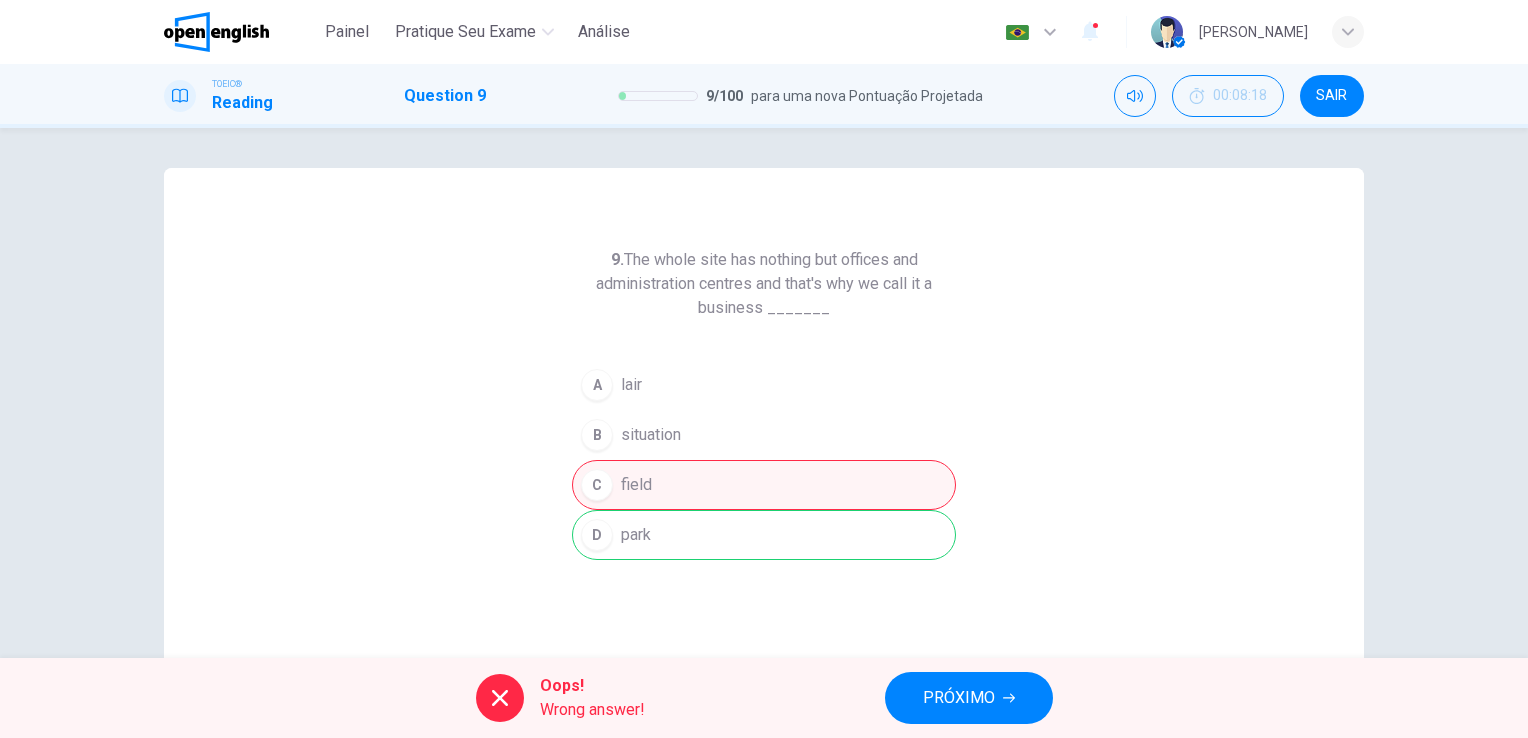 click on "PRÓXIMO" at bounding box center (959, 698) 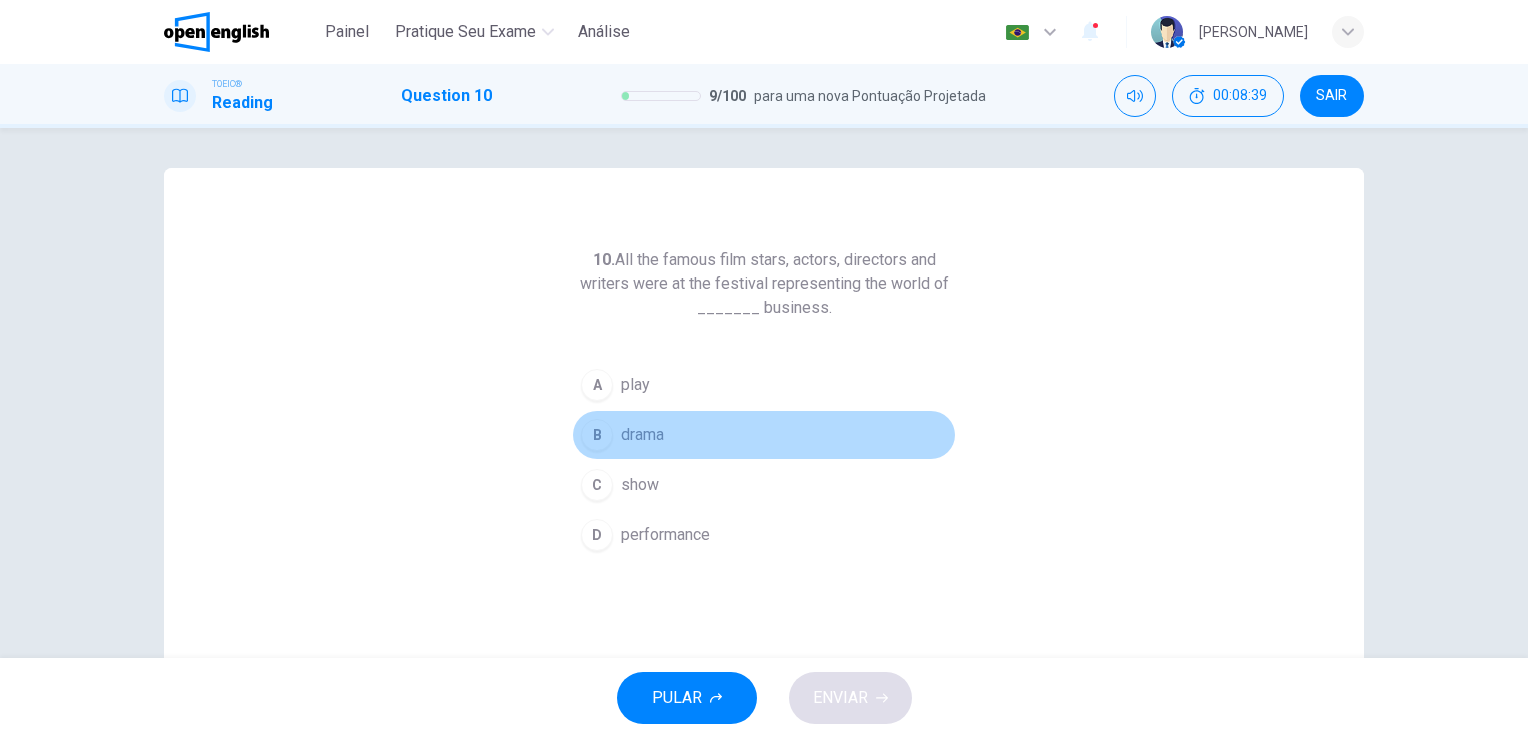 click on "B" at bounding box center [597, 435] 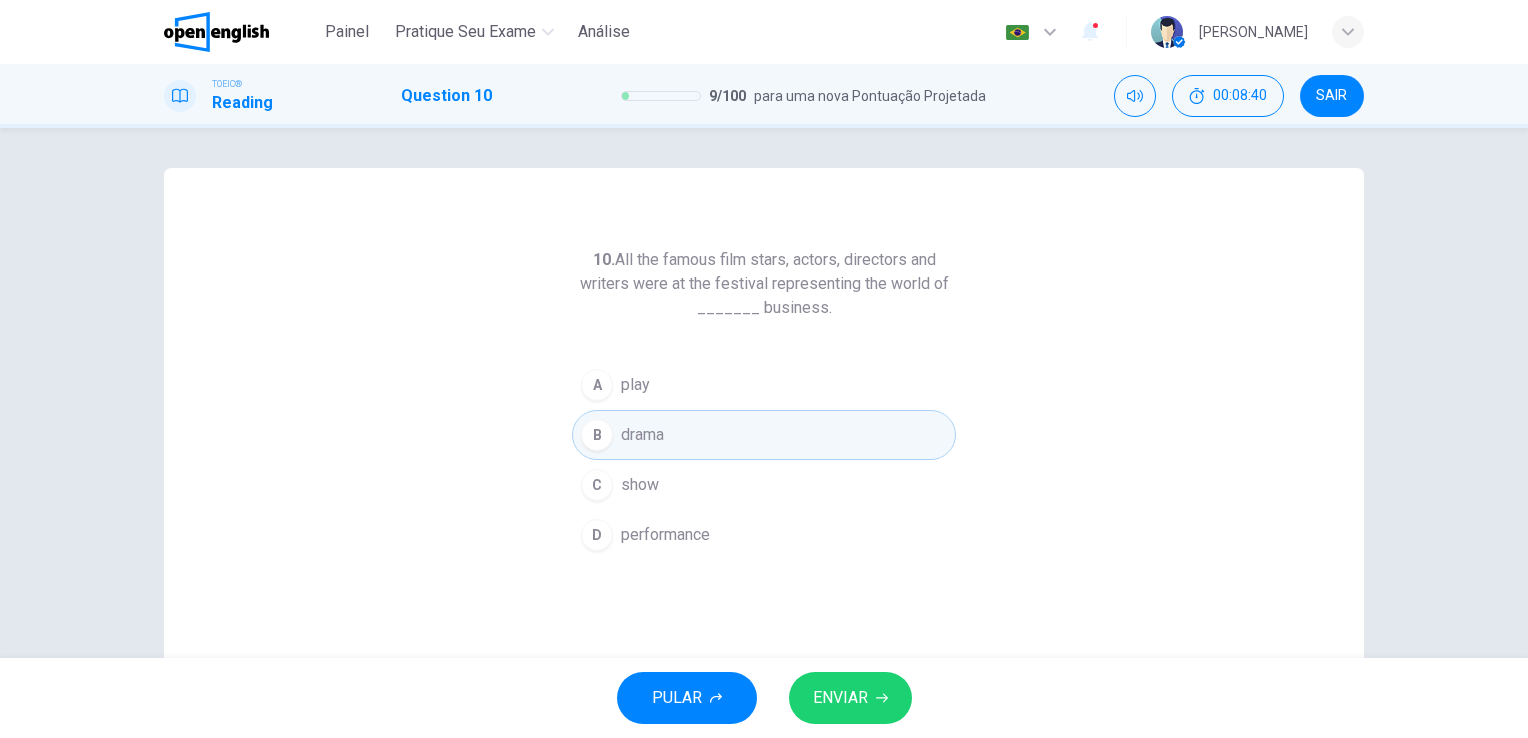 click on "ENVIAR" at bounding box center [850, 698] 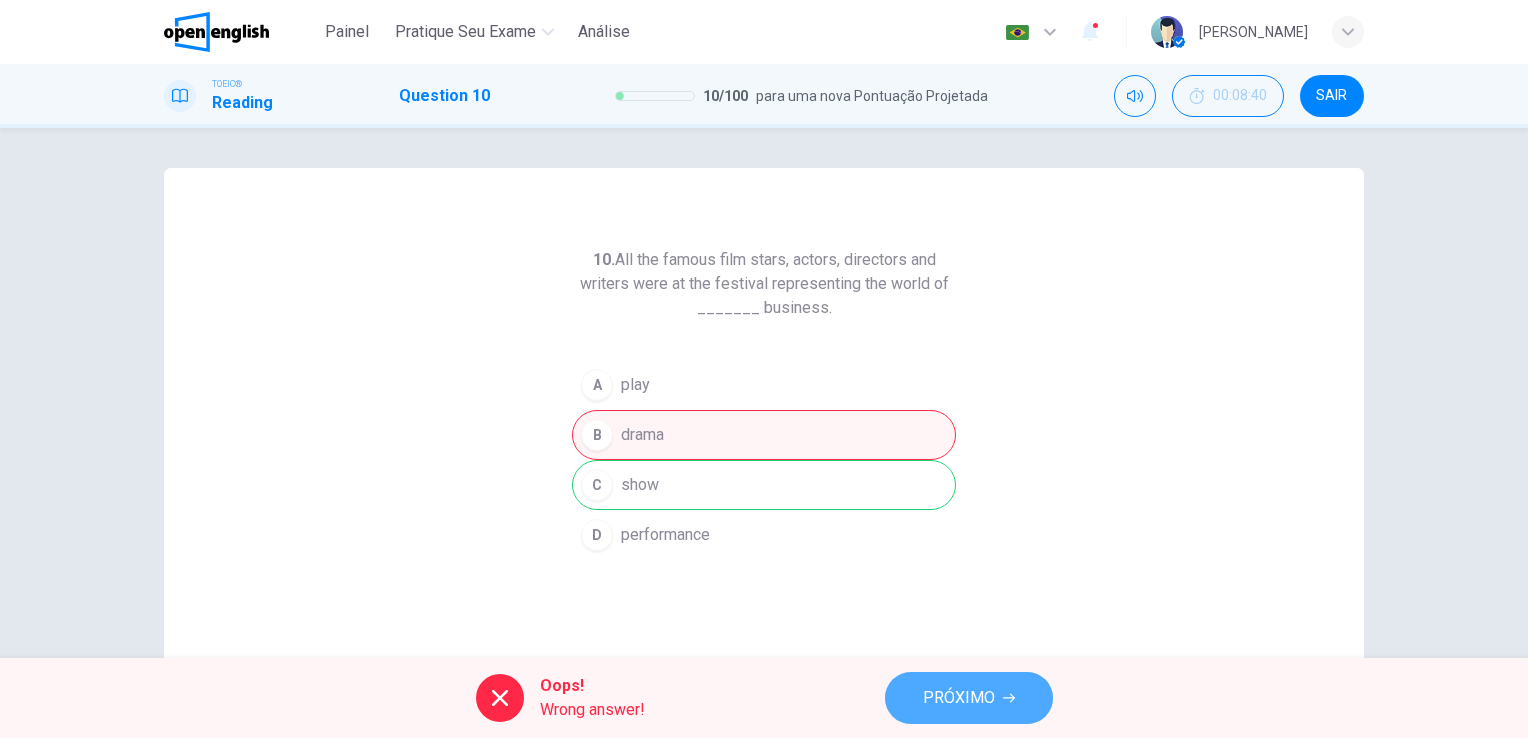 click on "PRÓXIMO" at bounding box center [959, 698] 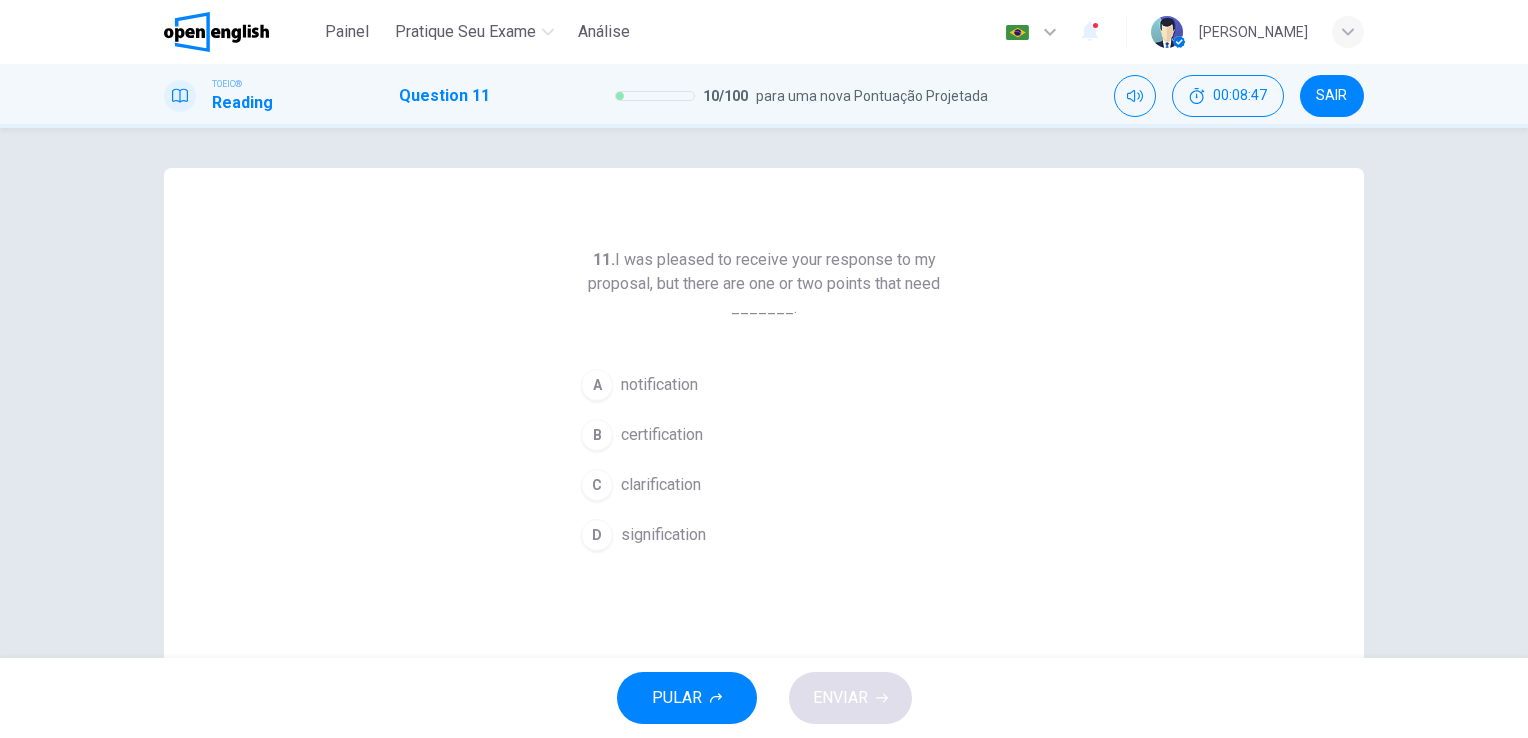 click on "C clarification" at bounding box center [764, 485] 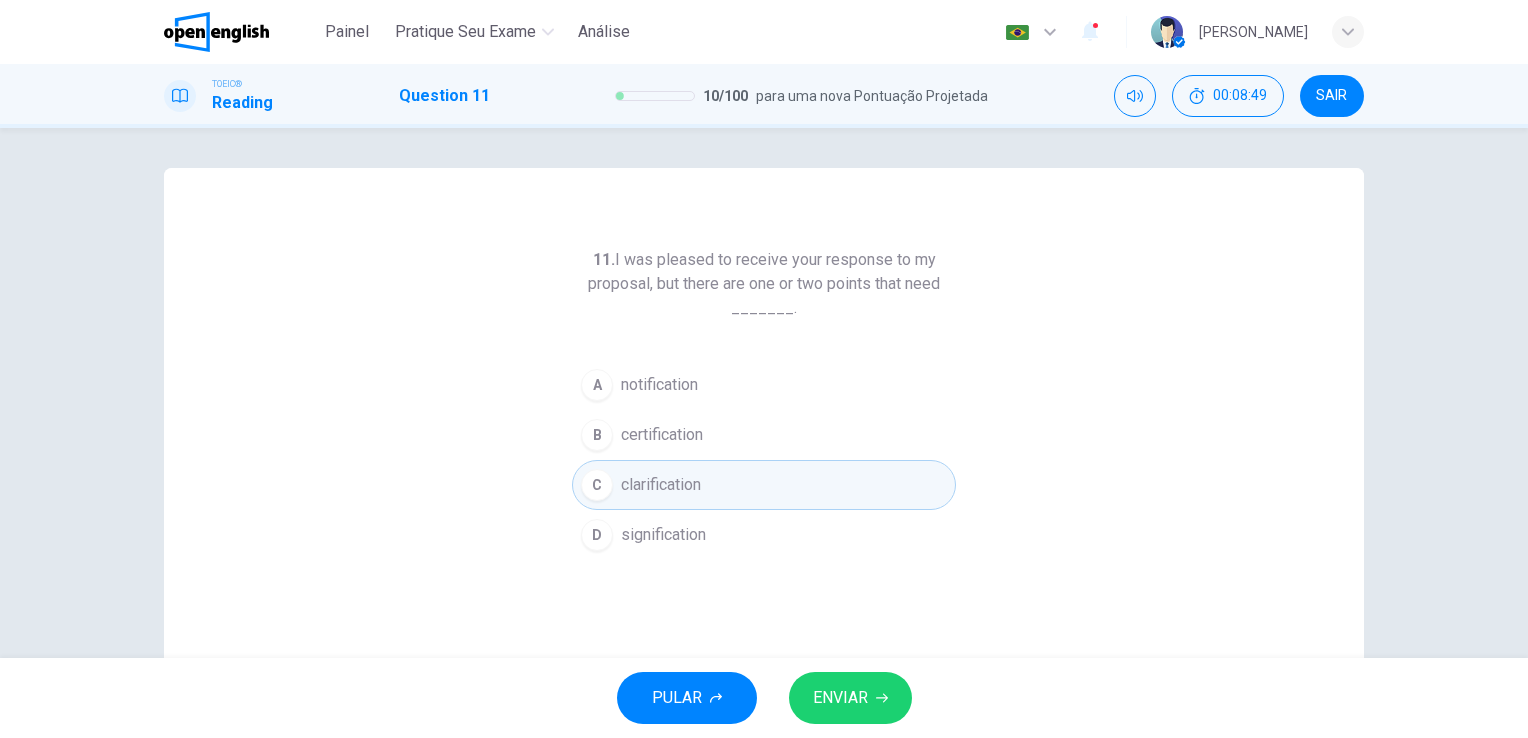 click on "ENVIAR" at bounding box center [850, 698] 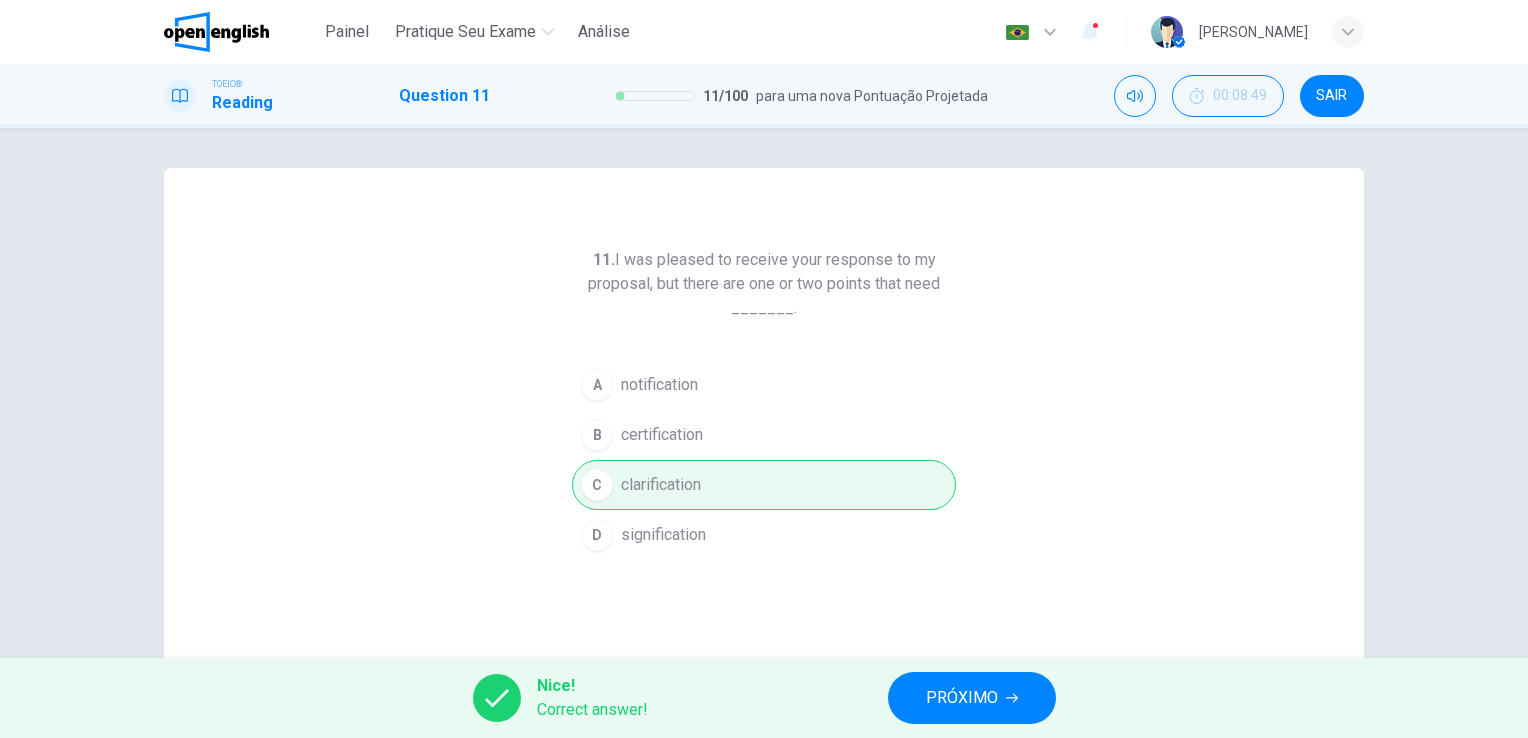 click on "PRÓXIMO" at bounding box center [962, 698] 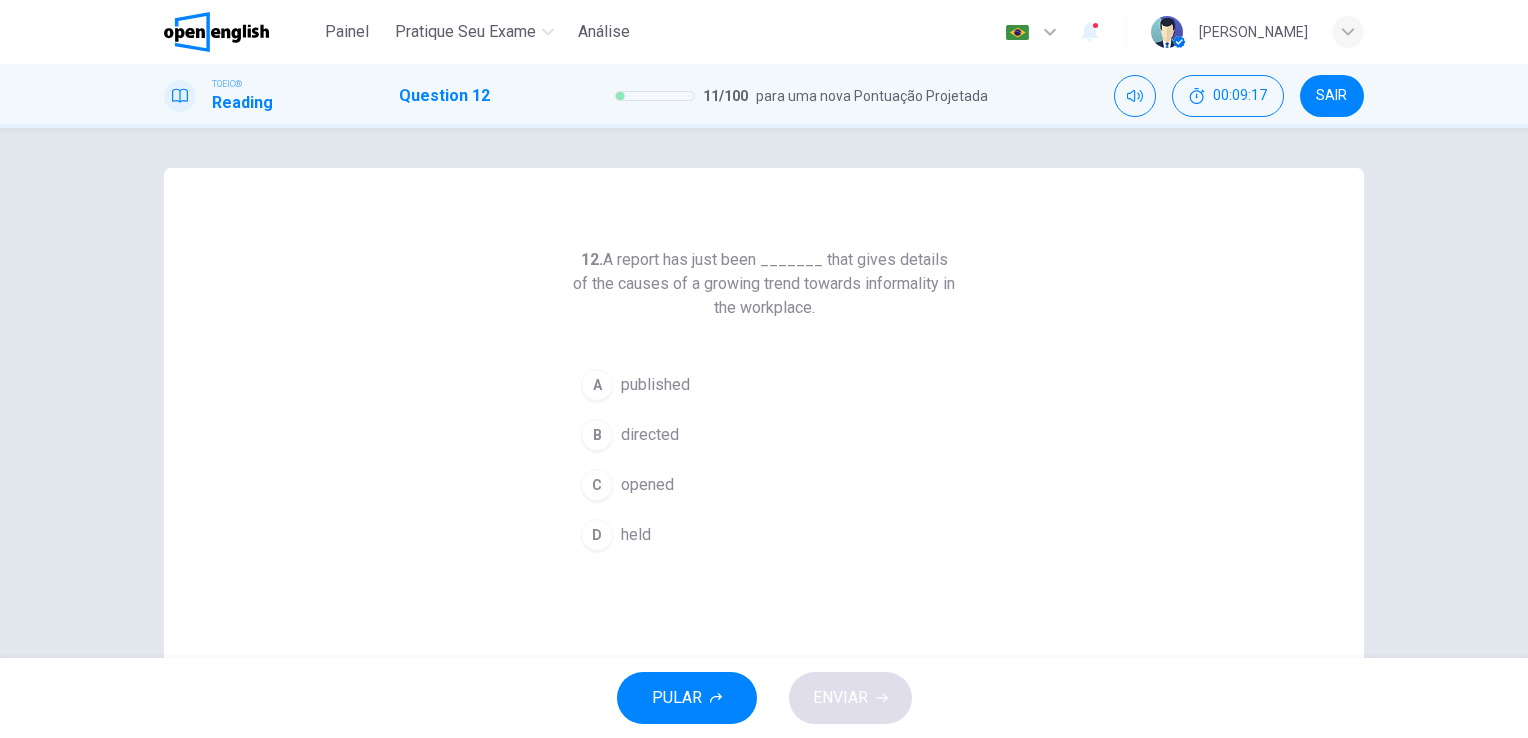 click on "A published" at bounding box center (764, 385) 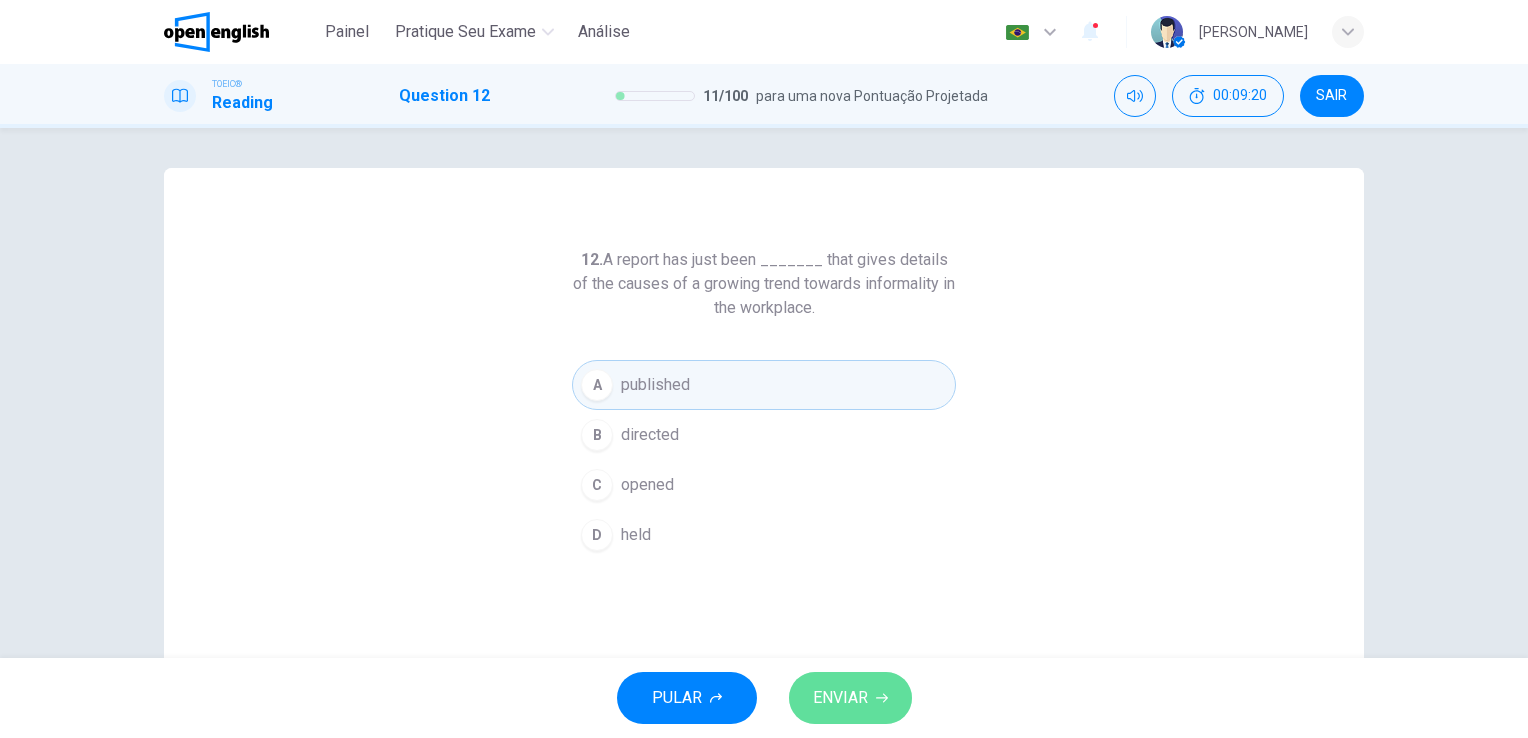 click on "ENVIAR" at bounding box center (850, 698) 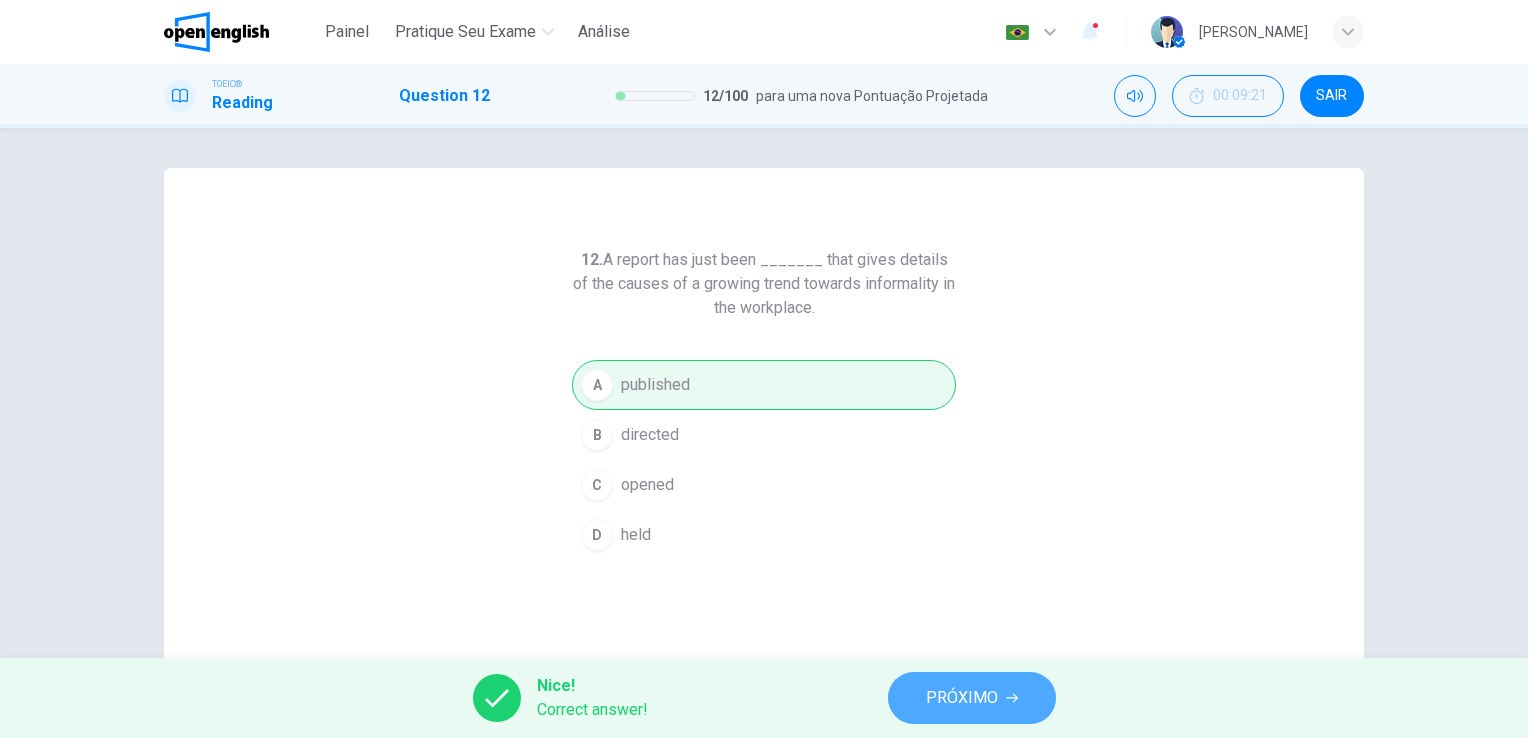 click on "PRÓXIMO" at bounding box center (972, 698) 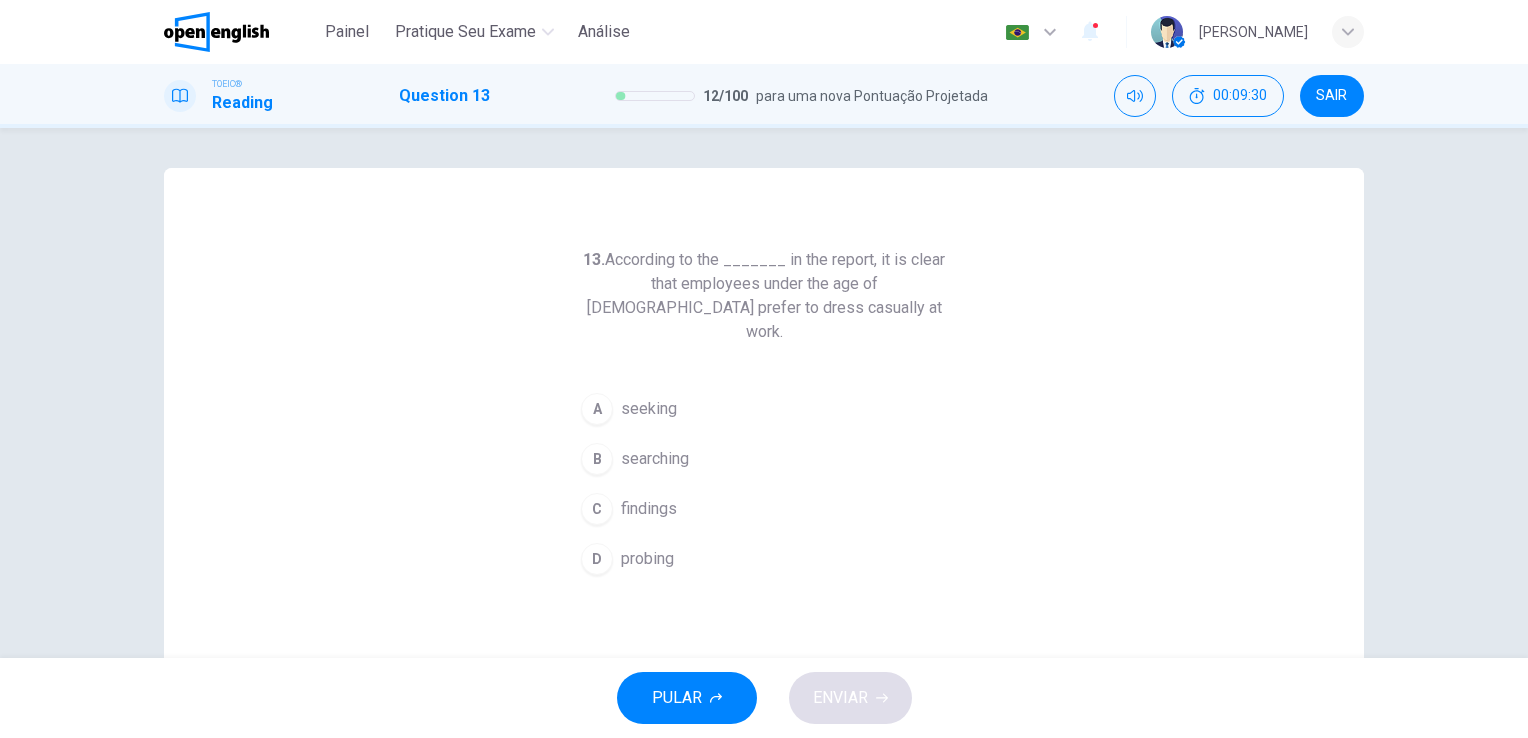 click on "C" at bounding box center (597, 509) 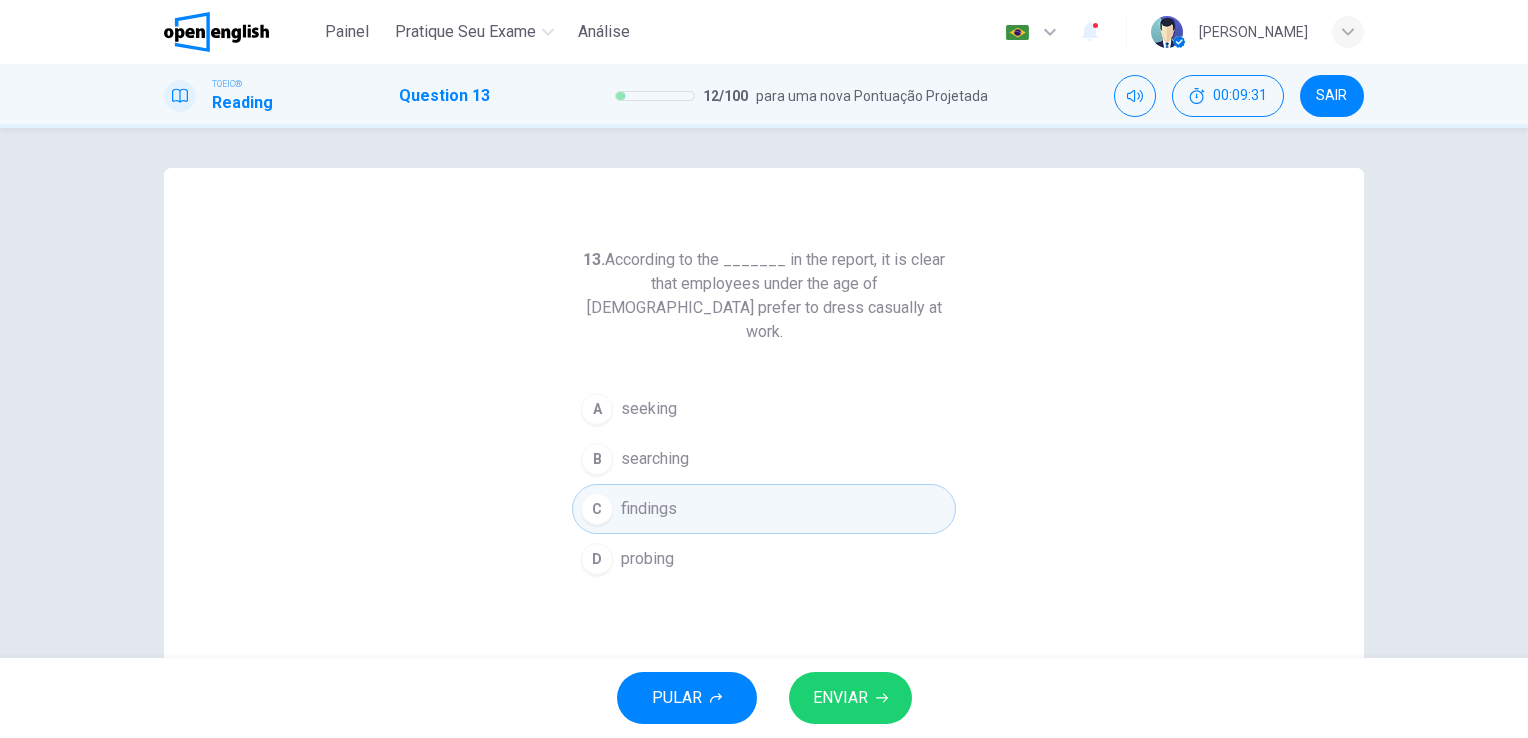 click on "ENVIAR" at bounding box center (840, 698) 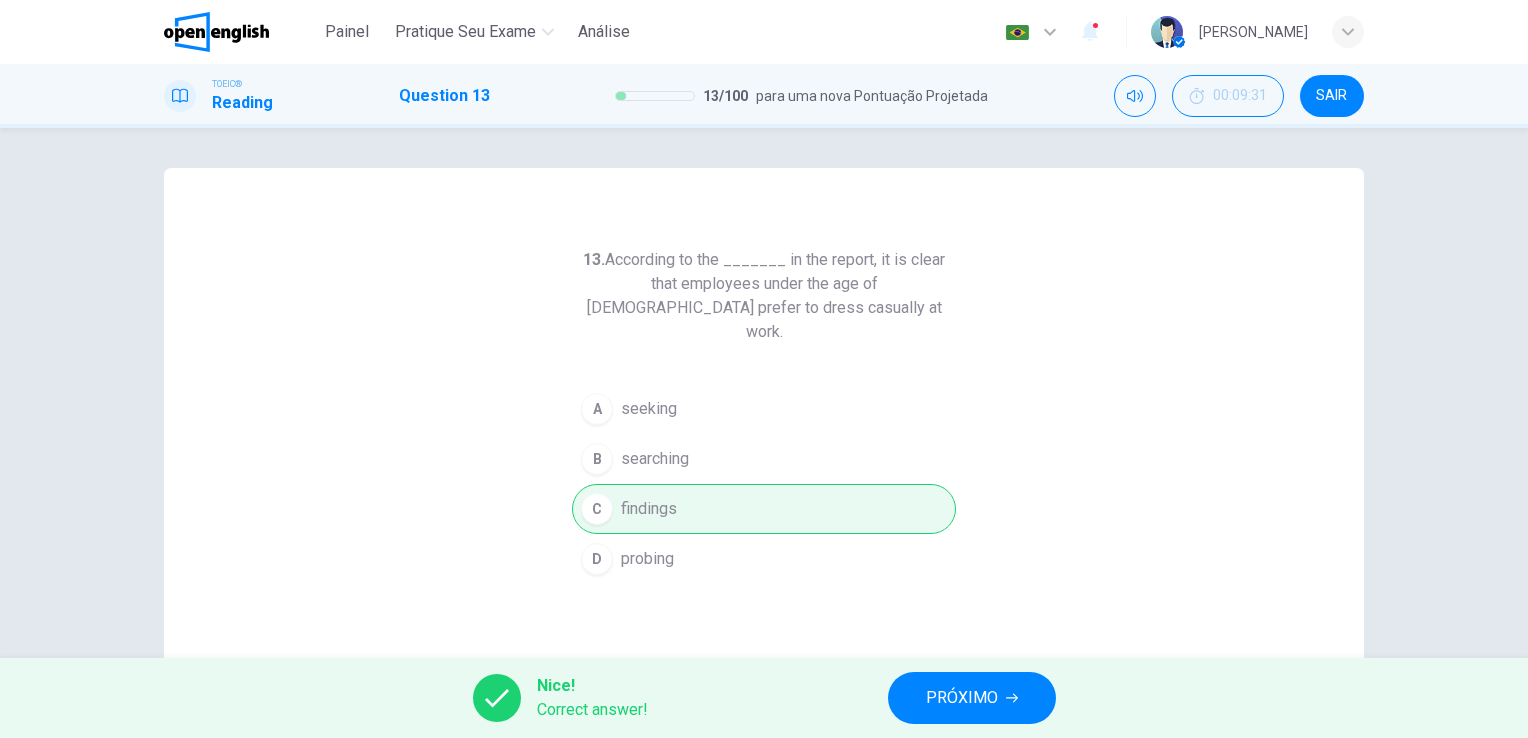 click on "PRÓXIMO" at bounding box center [972, 698] 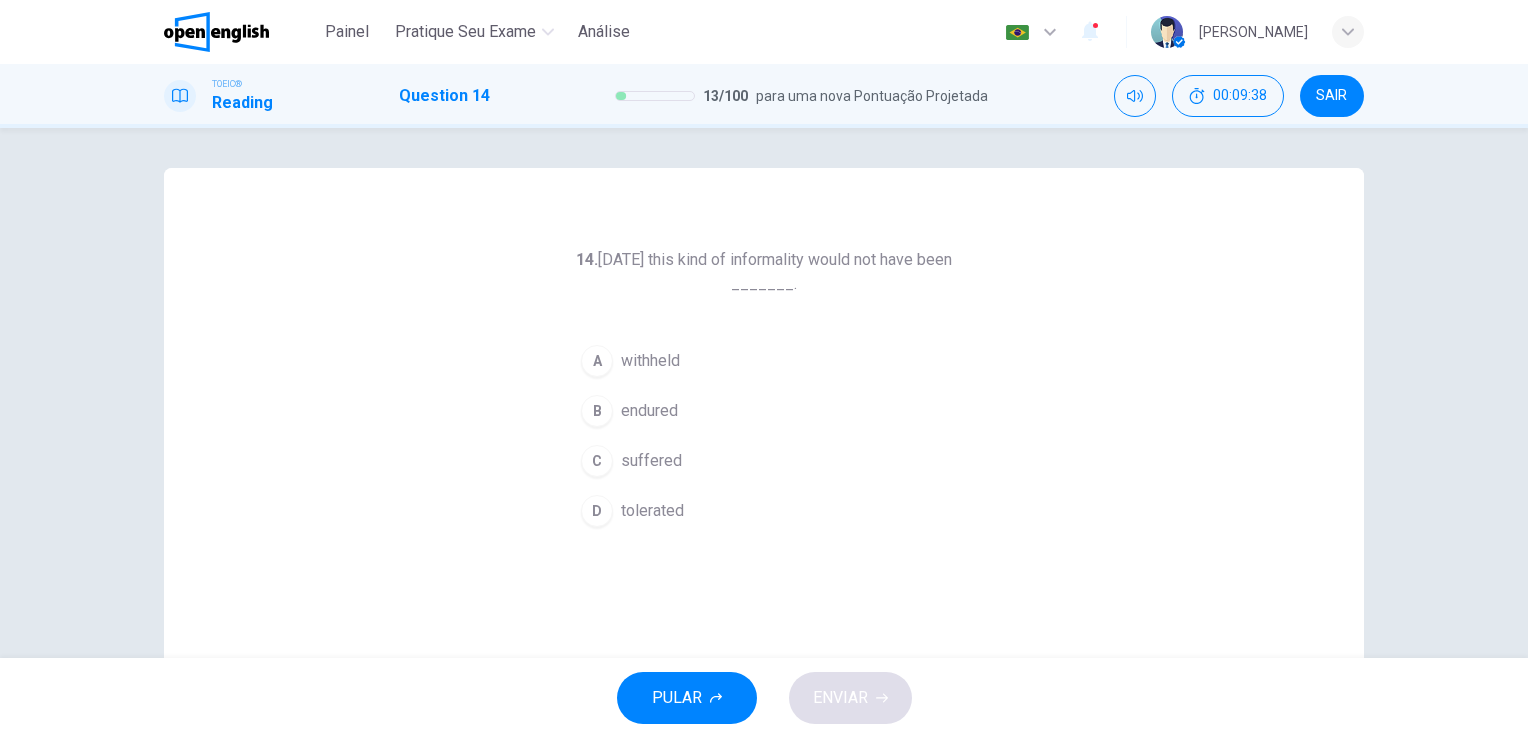 click on "D" at bounding box center [597, 511] 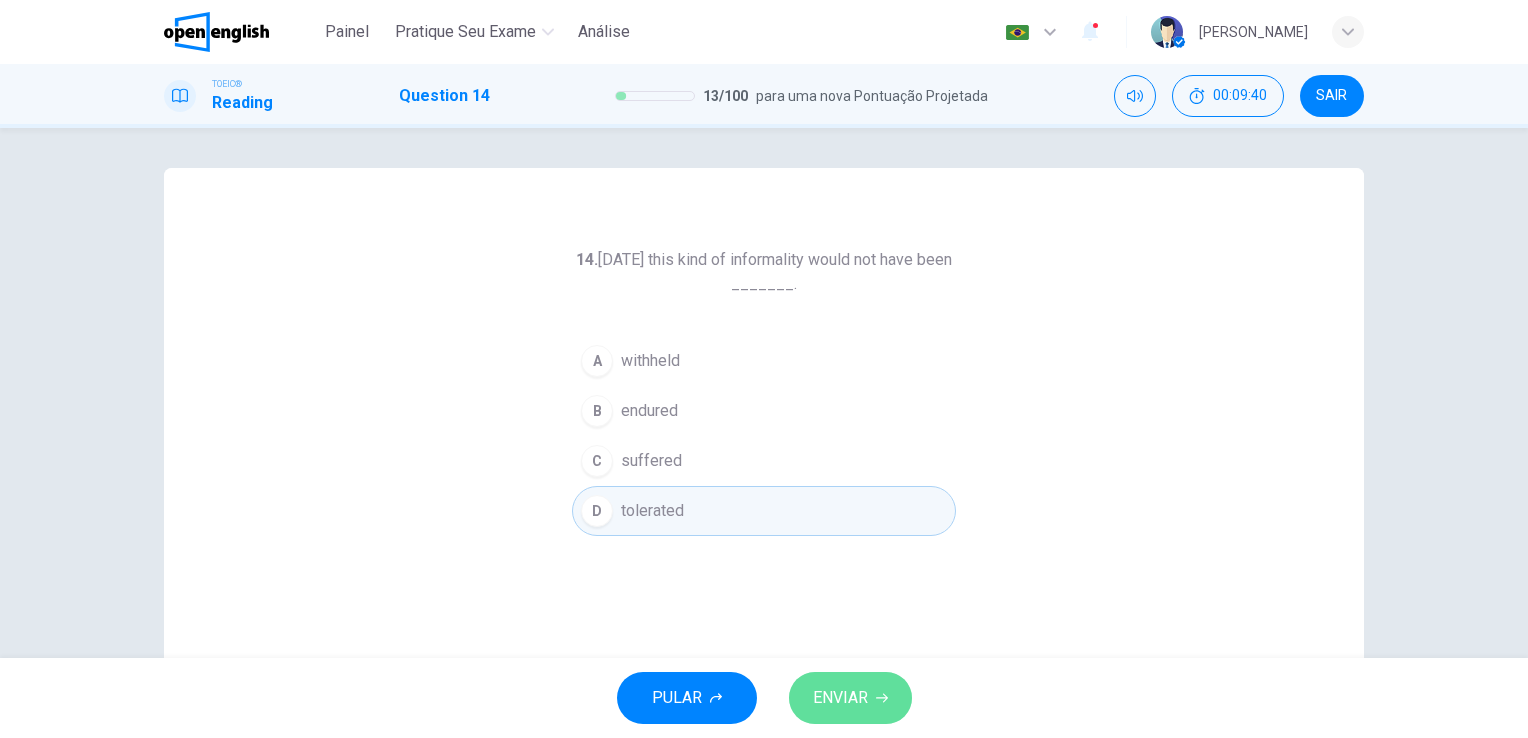 click on "ENVIAR" at bounding box center [840, 698] 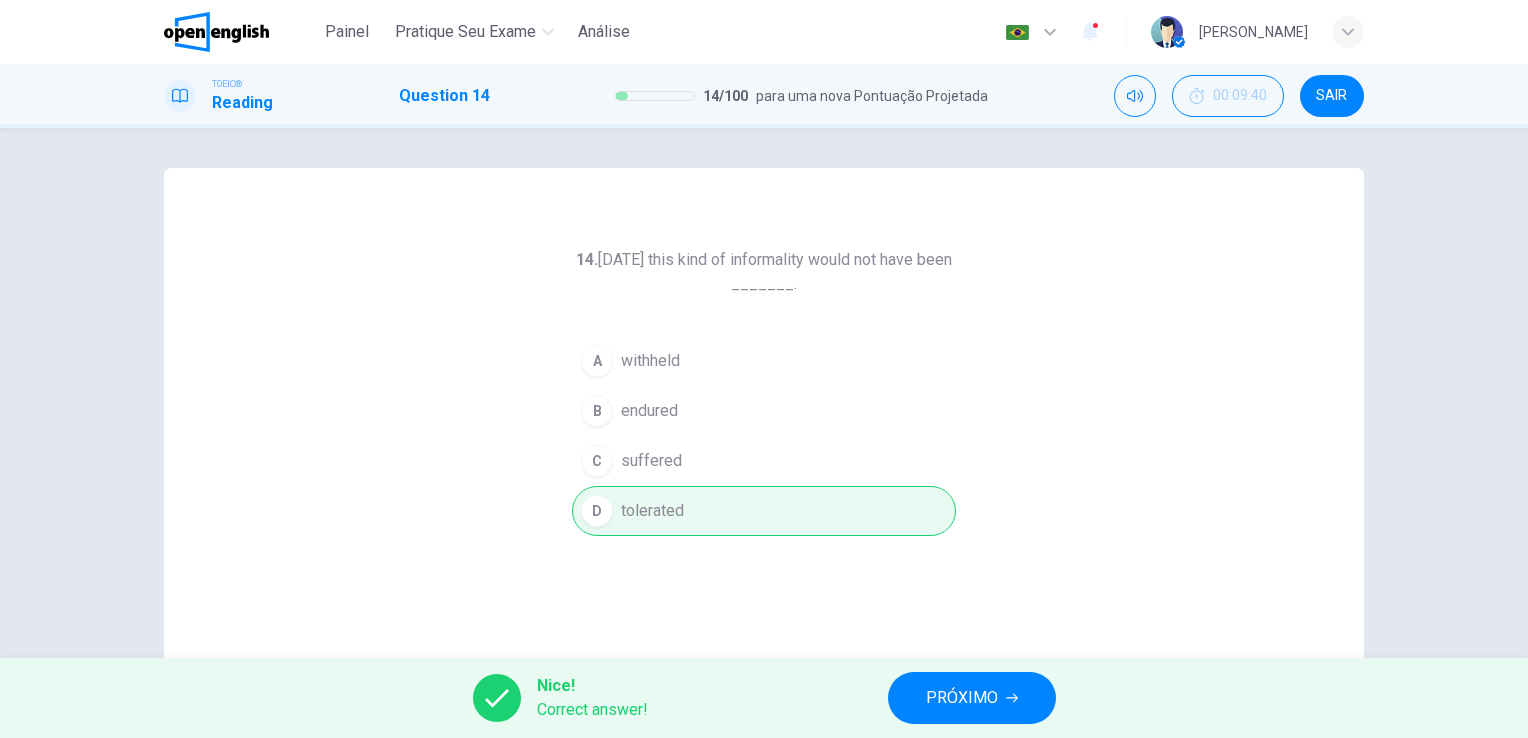 click on "PRÓXIMO" at bounding box center (972, 698) 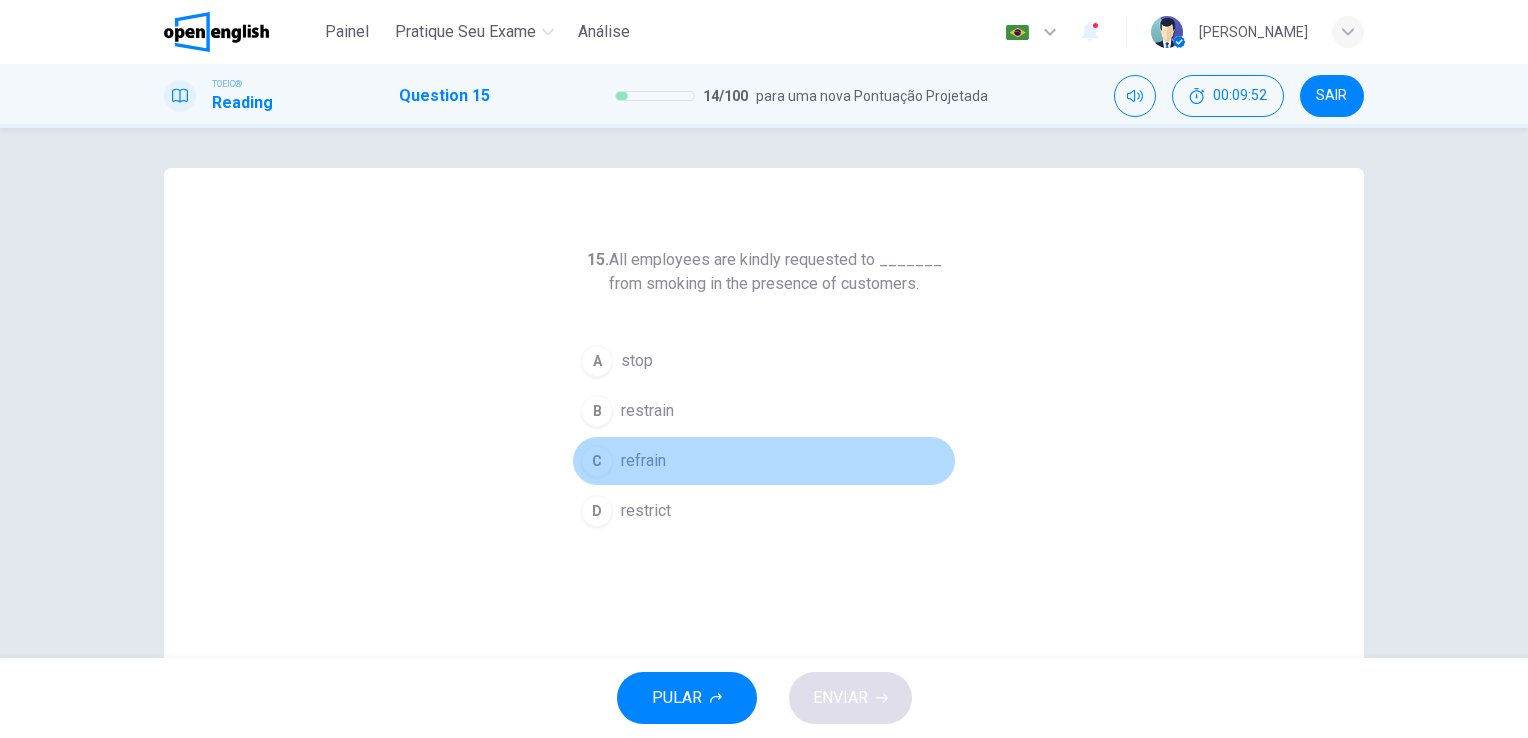 click on "C" at bounding box center [597, 461] 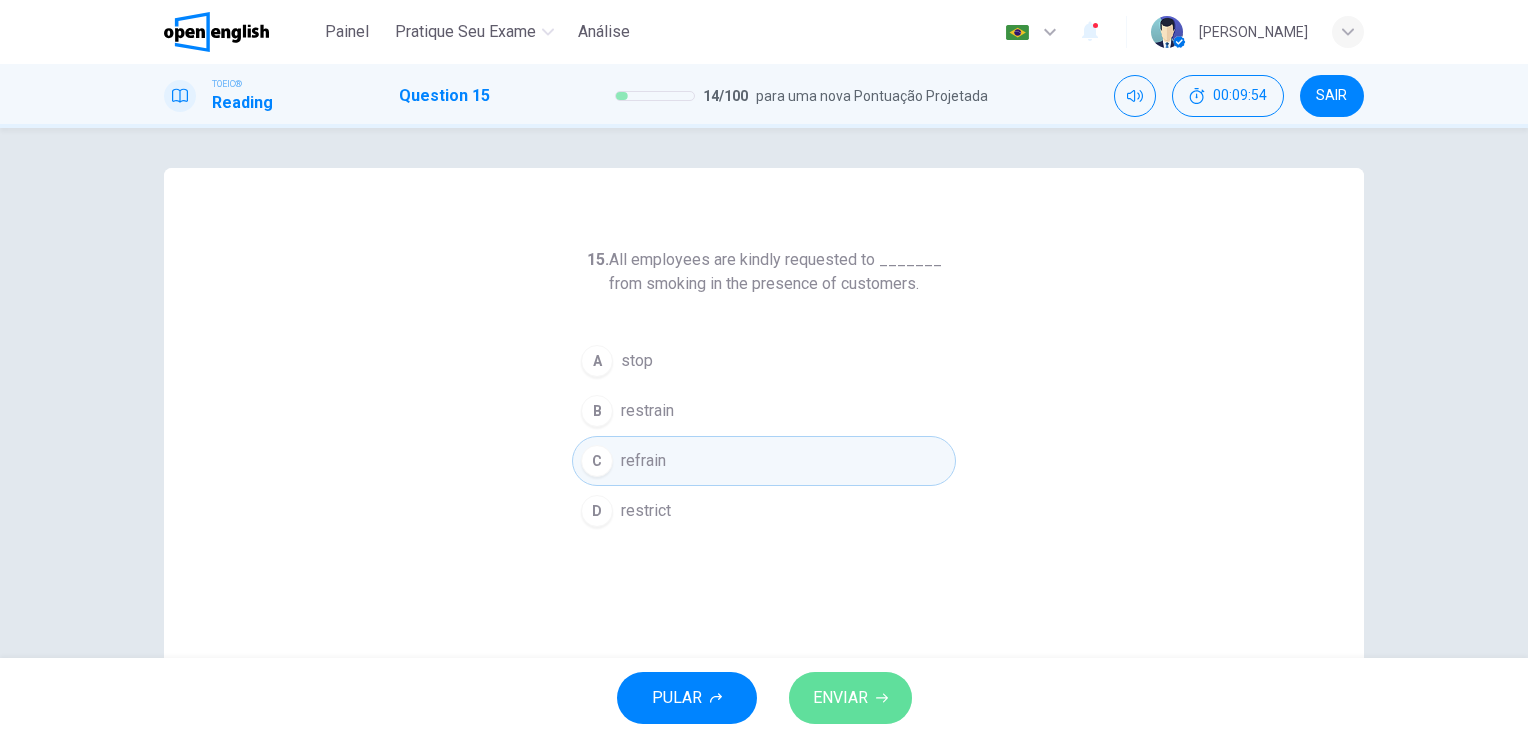 click on "ENVIAR" at bounding box center [850, 698] 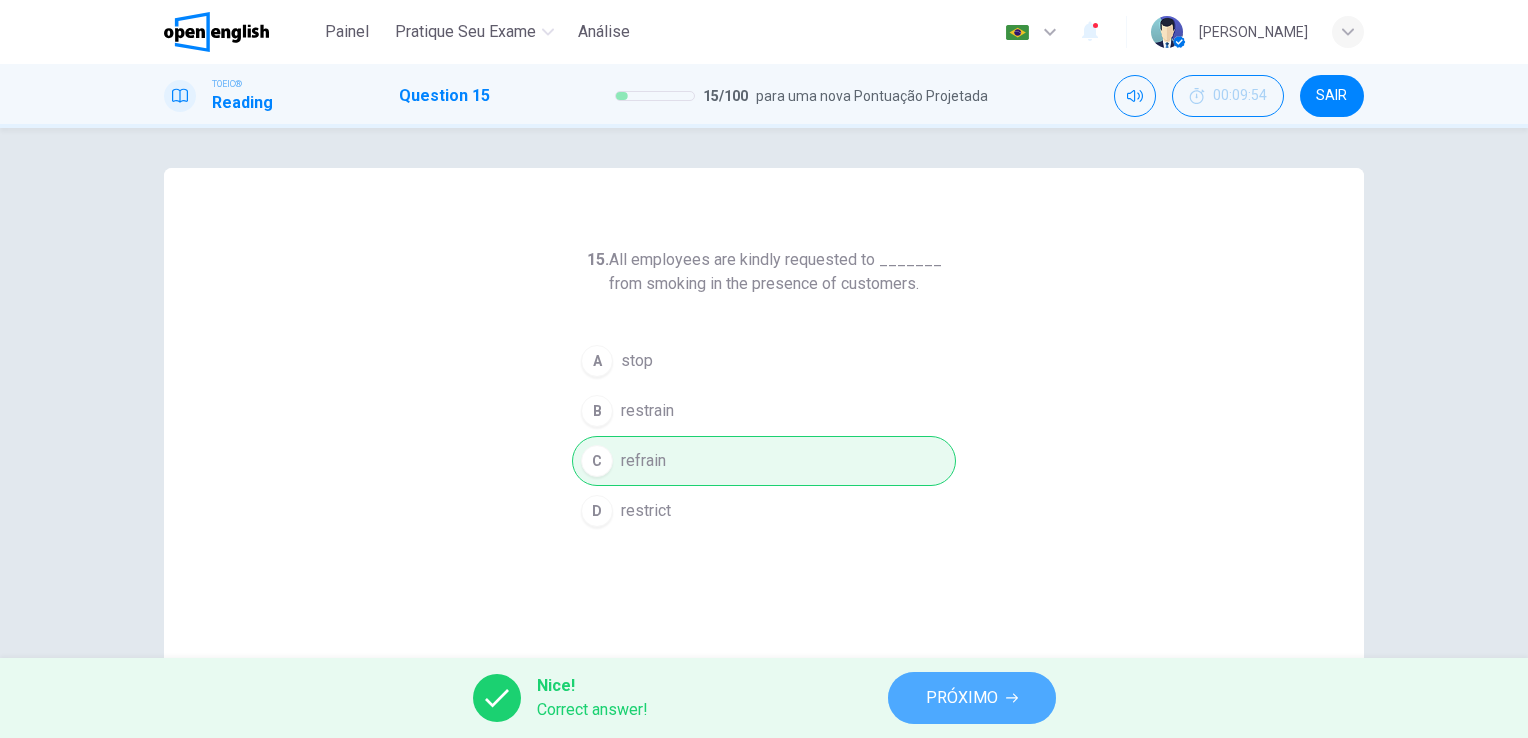 click on "PRÓXIMO" at bounding box center [972, 698] 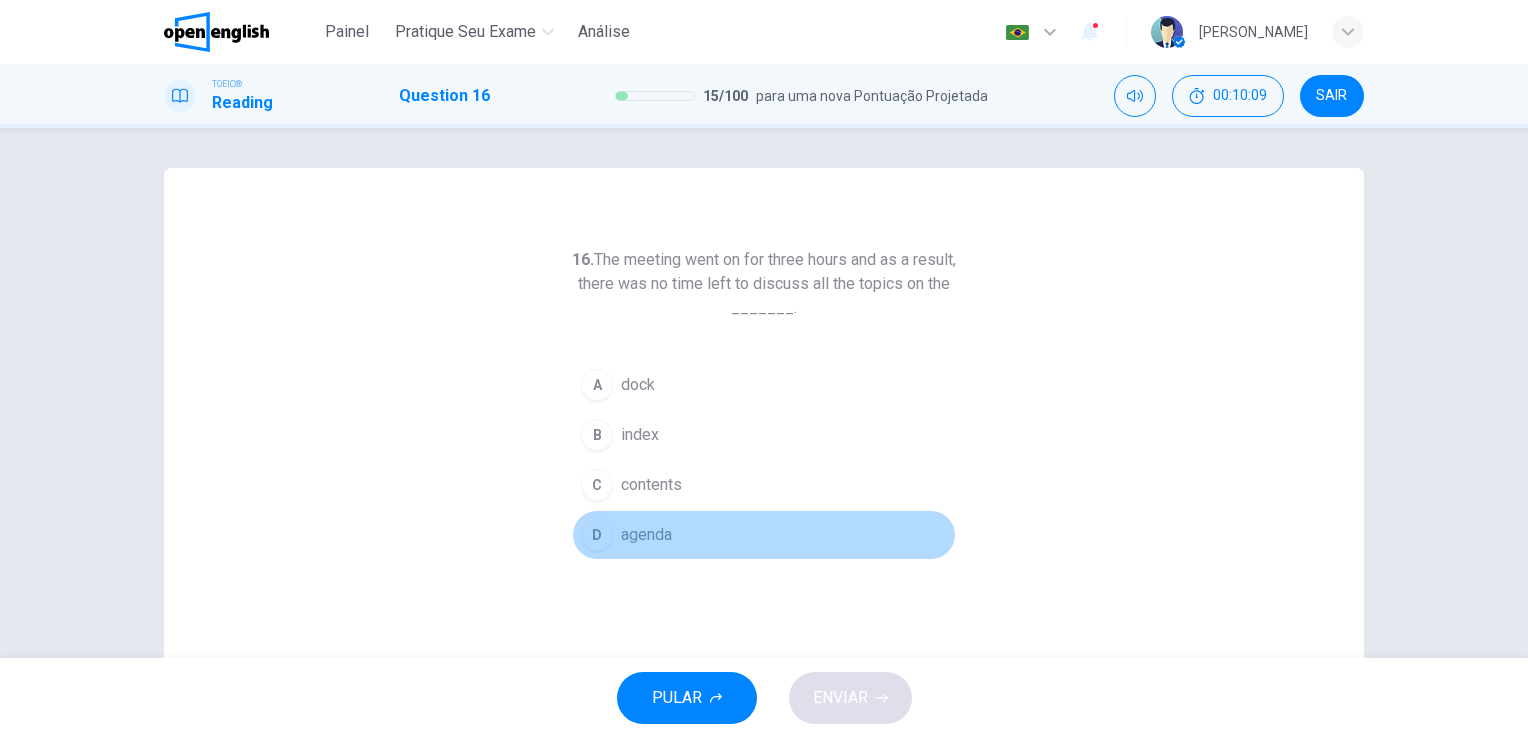 click on "D" at bounding box center (597, 535) 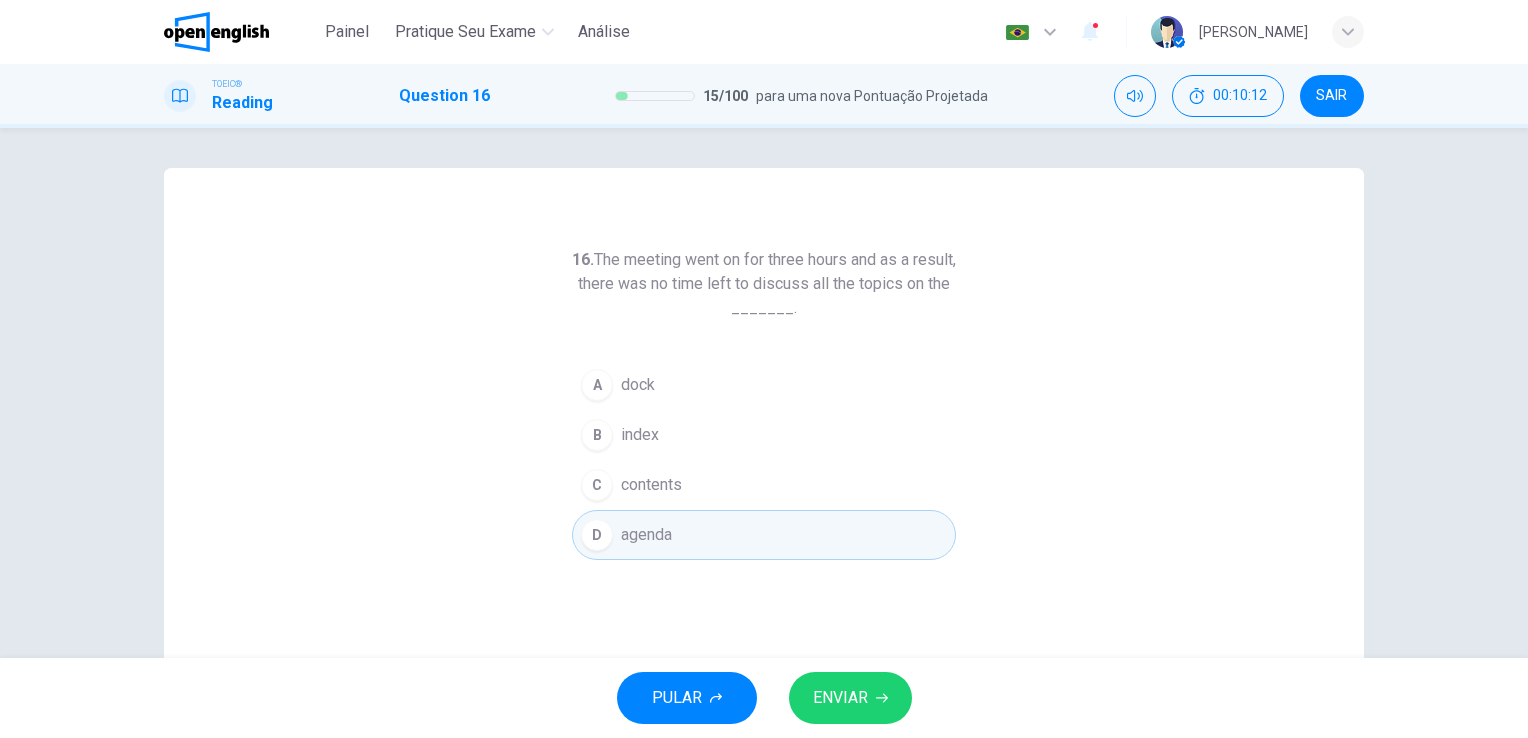 click on "ENVIAR" at bounding box center (840, 698) 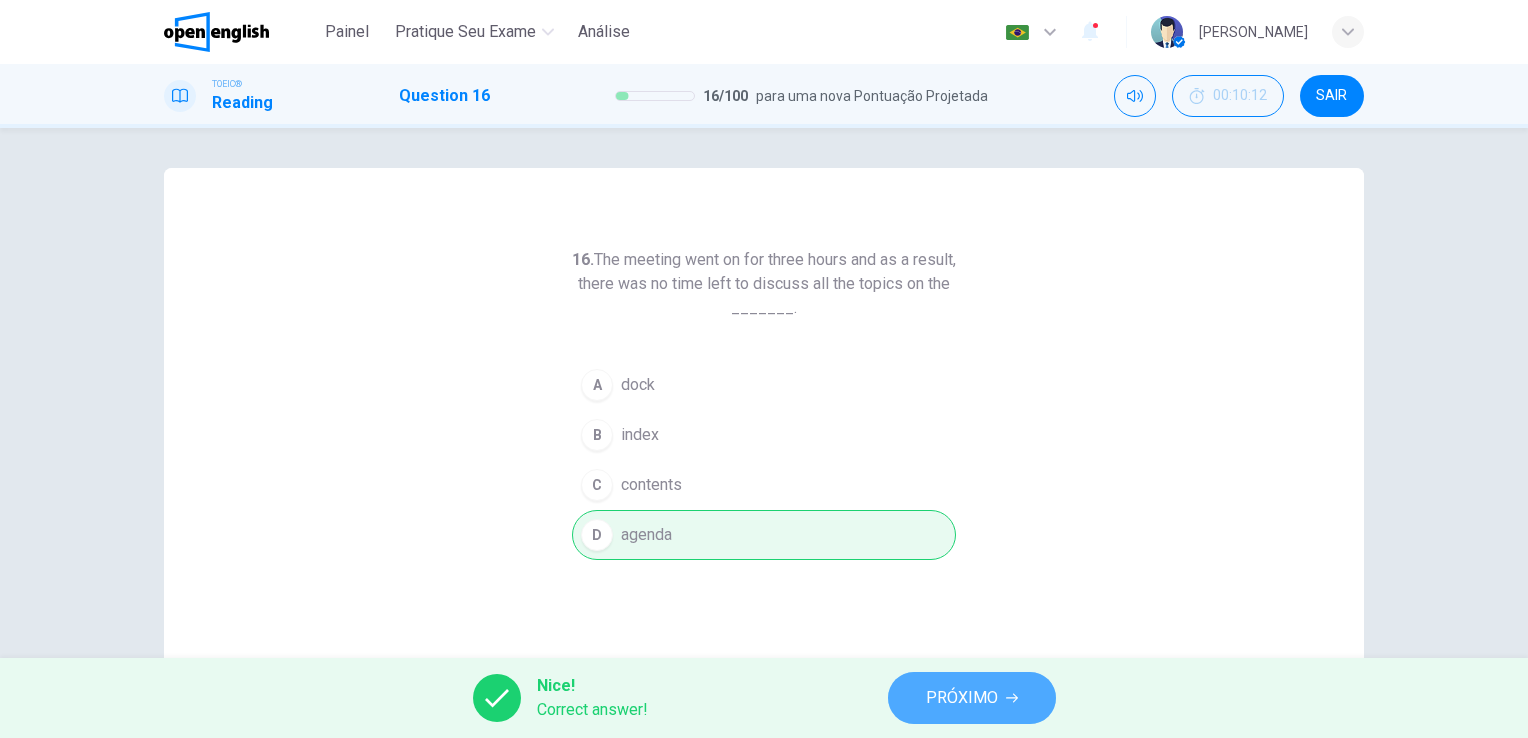click on "PRÓXIMO" at bounding box center (972, 698) 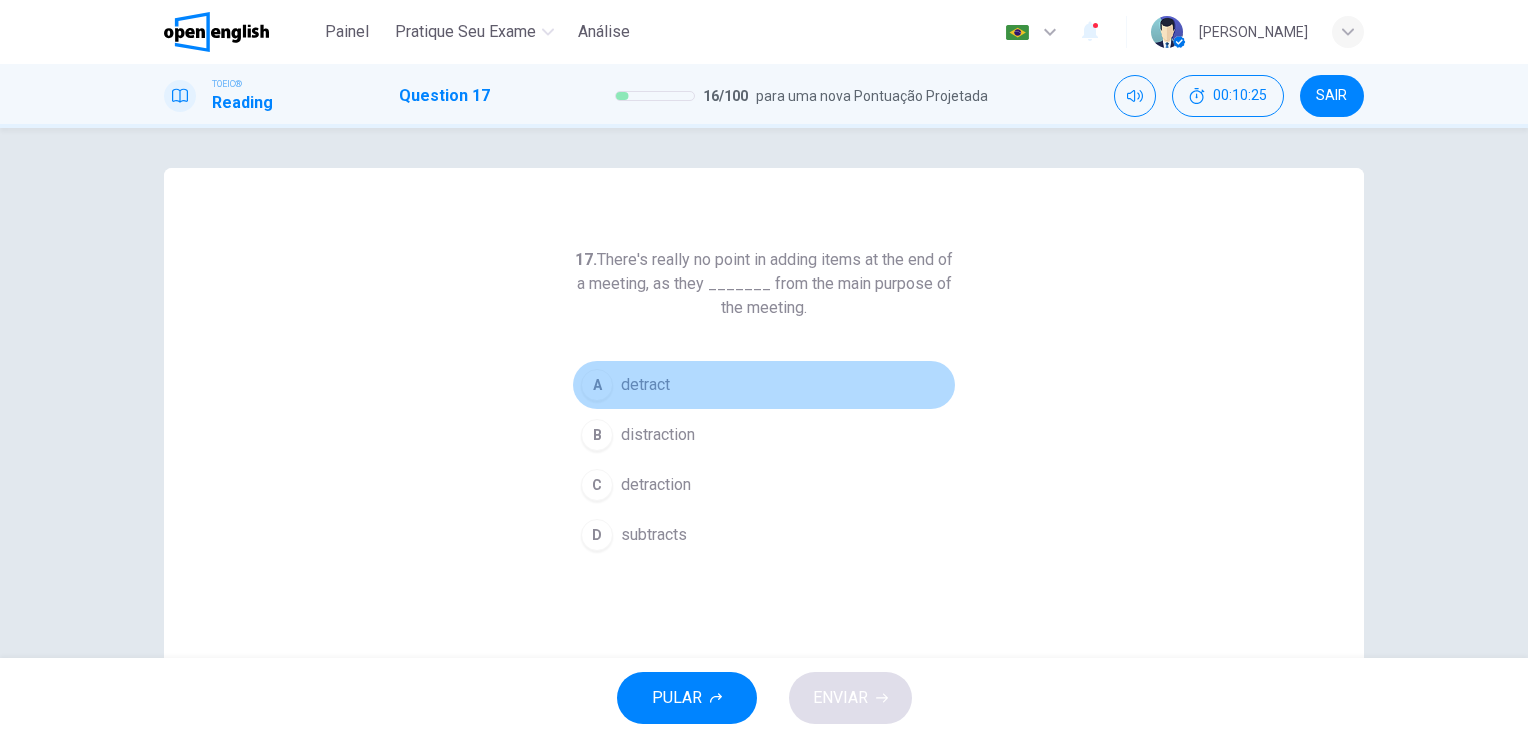 click on "A" at bounding box center [597, 385] 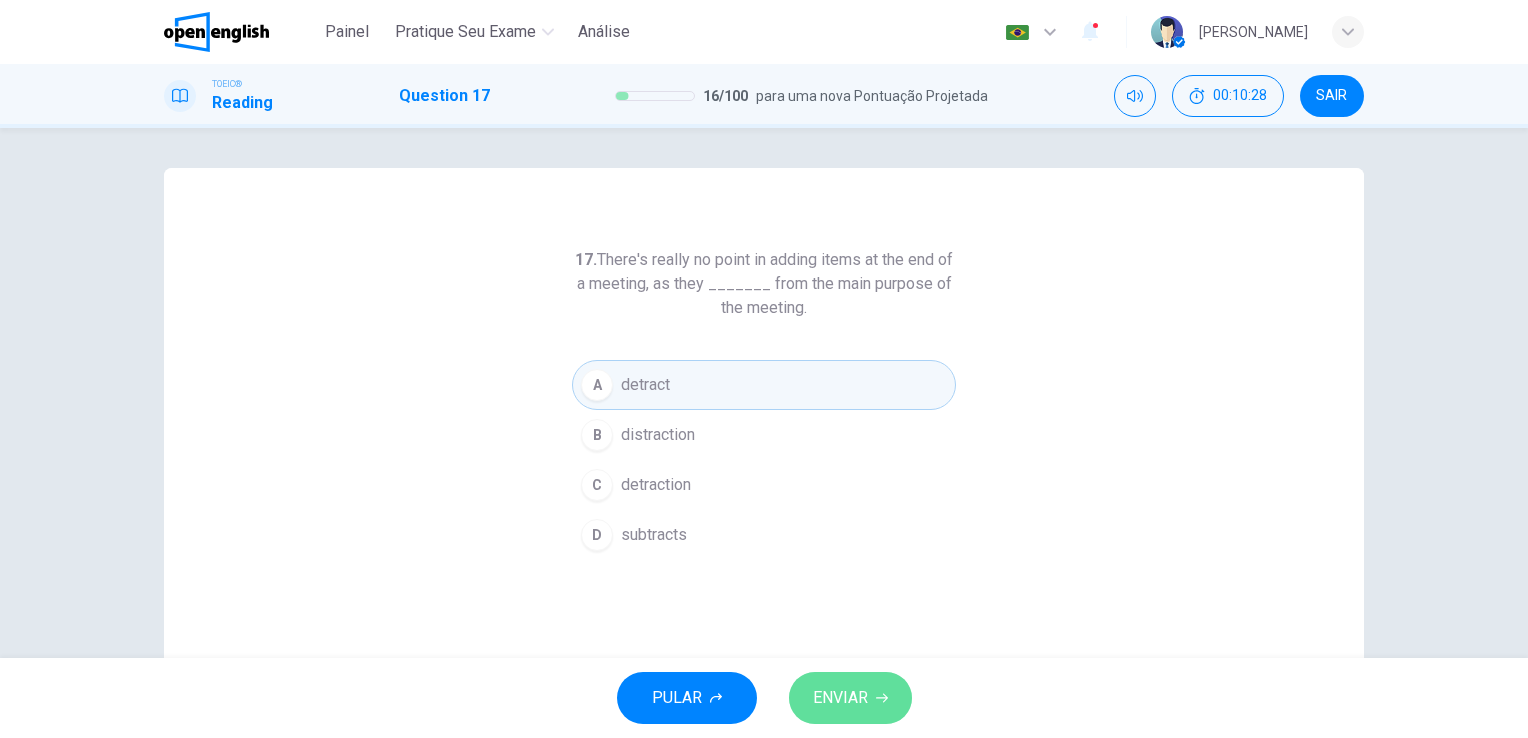 click on "ENVIAR" at bounding box center (840, 698) 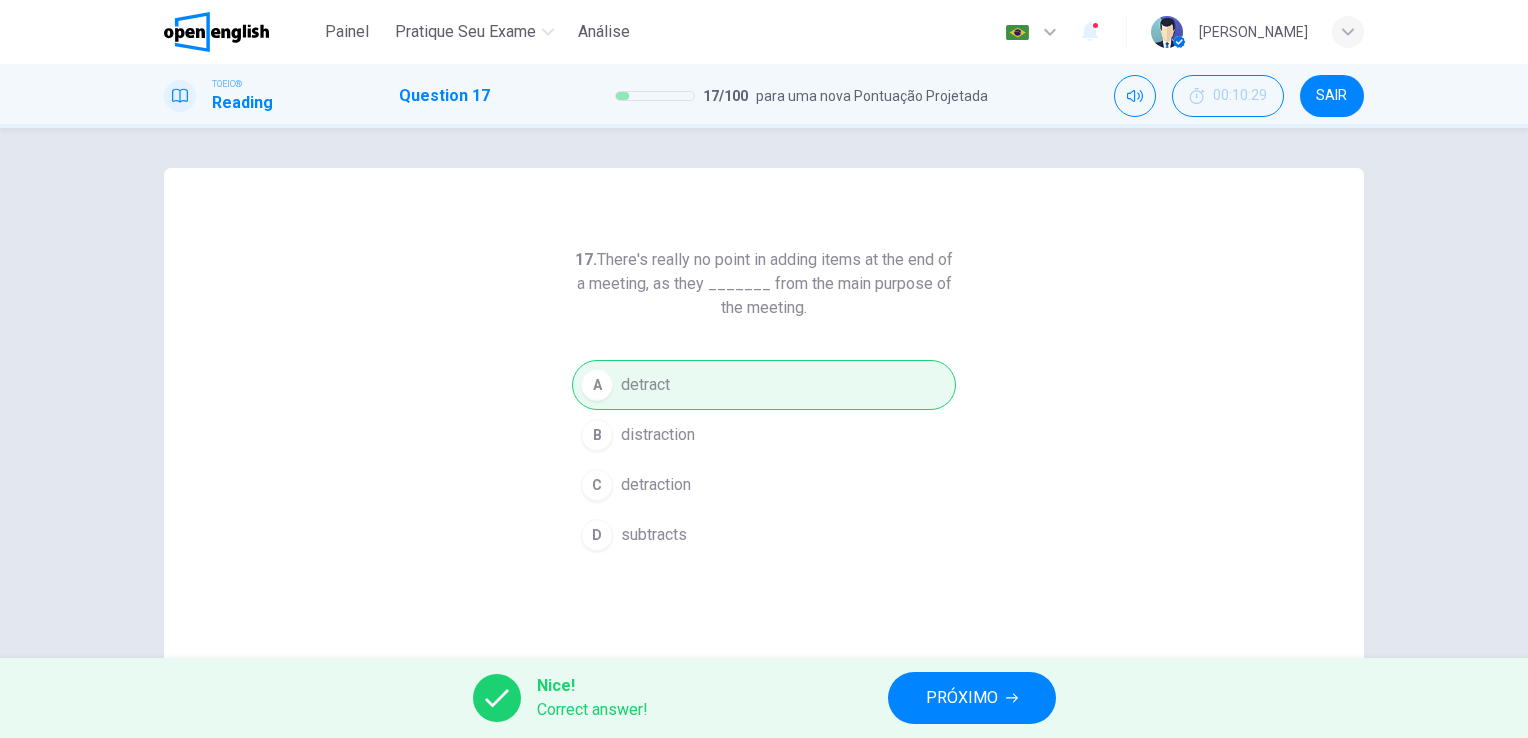 click on "PRÓXIMO" at bounding box center (972, 698) 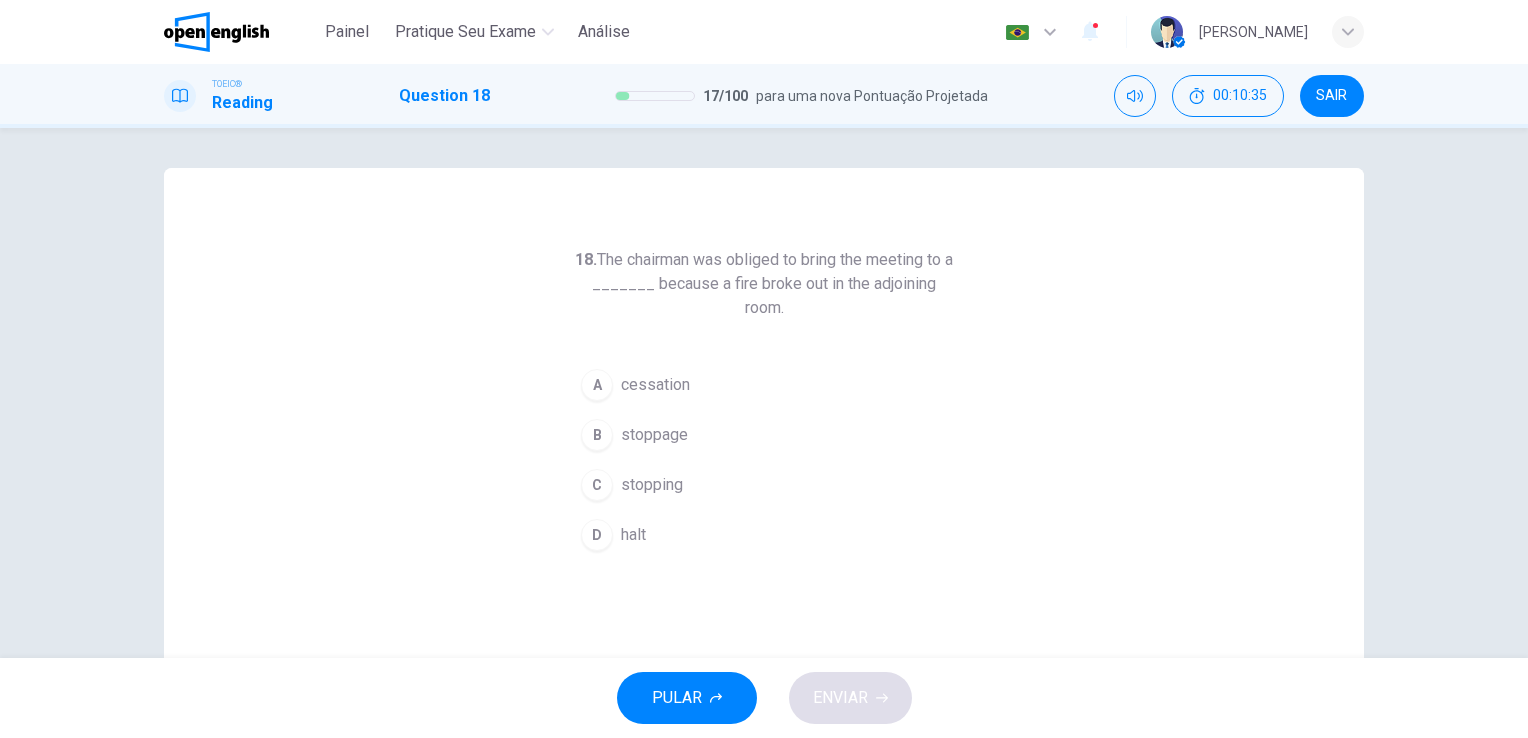 click on "D halt" at bounding box center [764, 535] 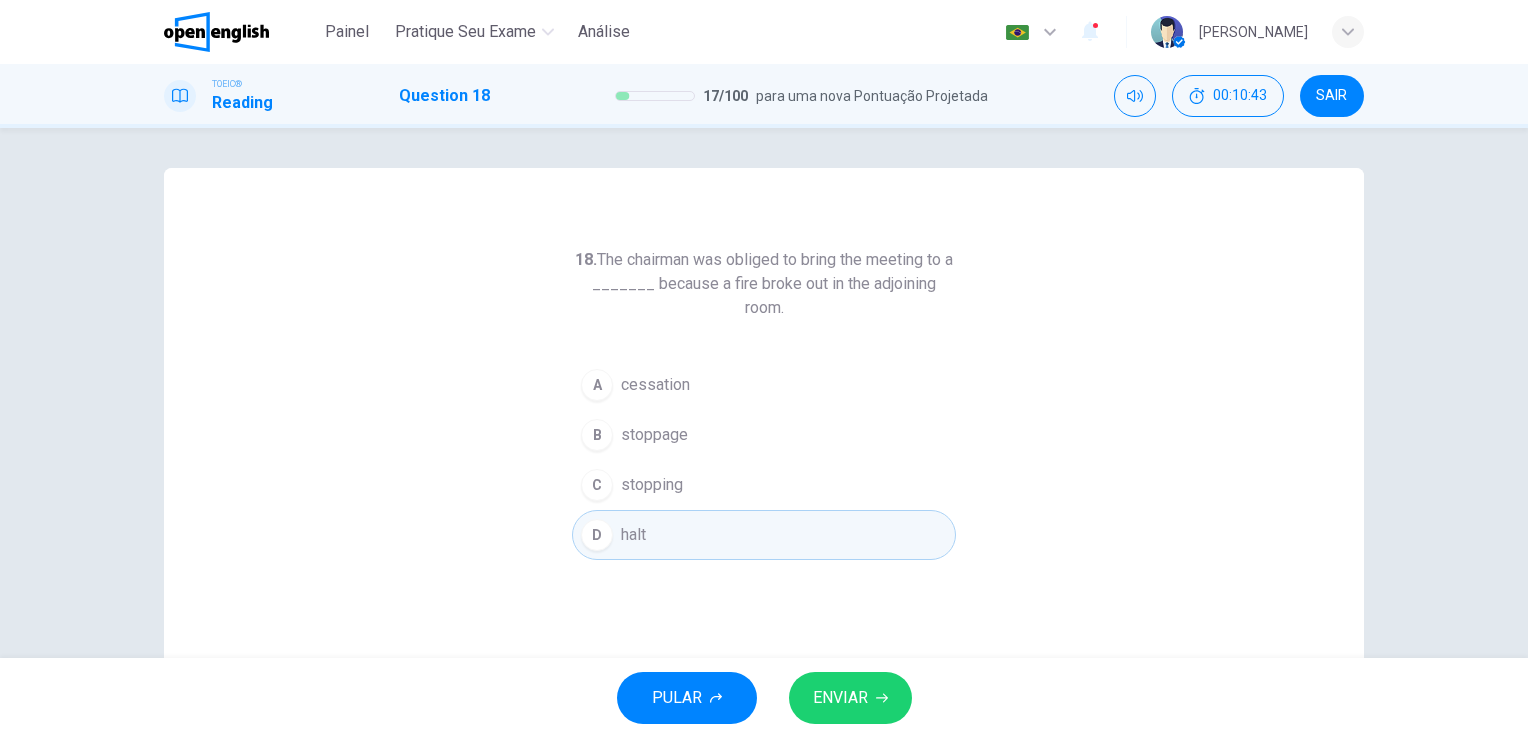 click on "ENVIAR" at bounding box center [850, 698] 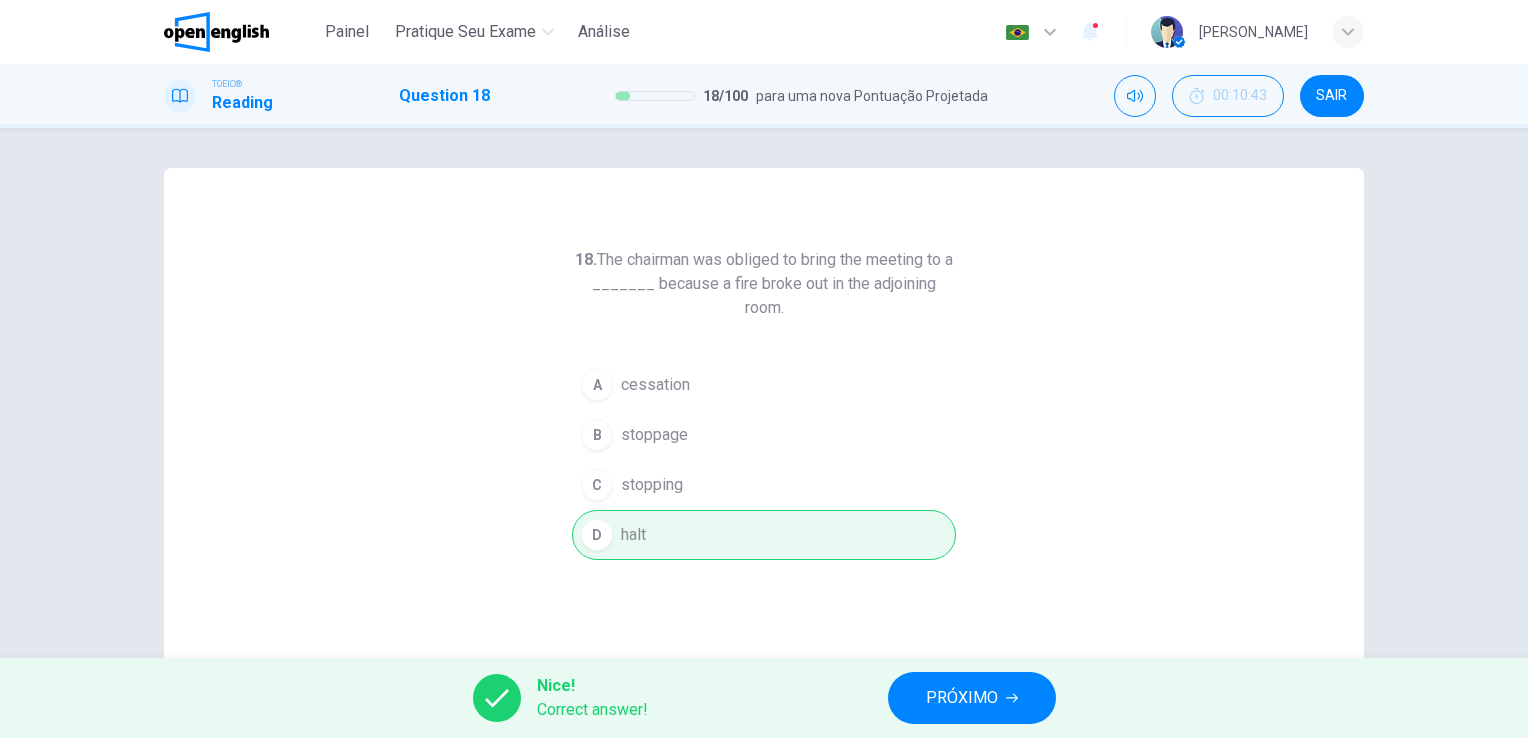 click on "PRÓXIMO" at bounding box center (972, 698) 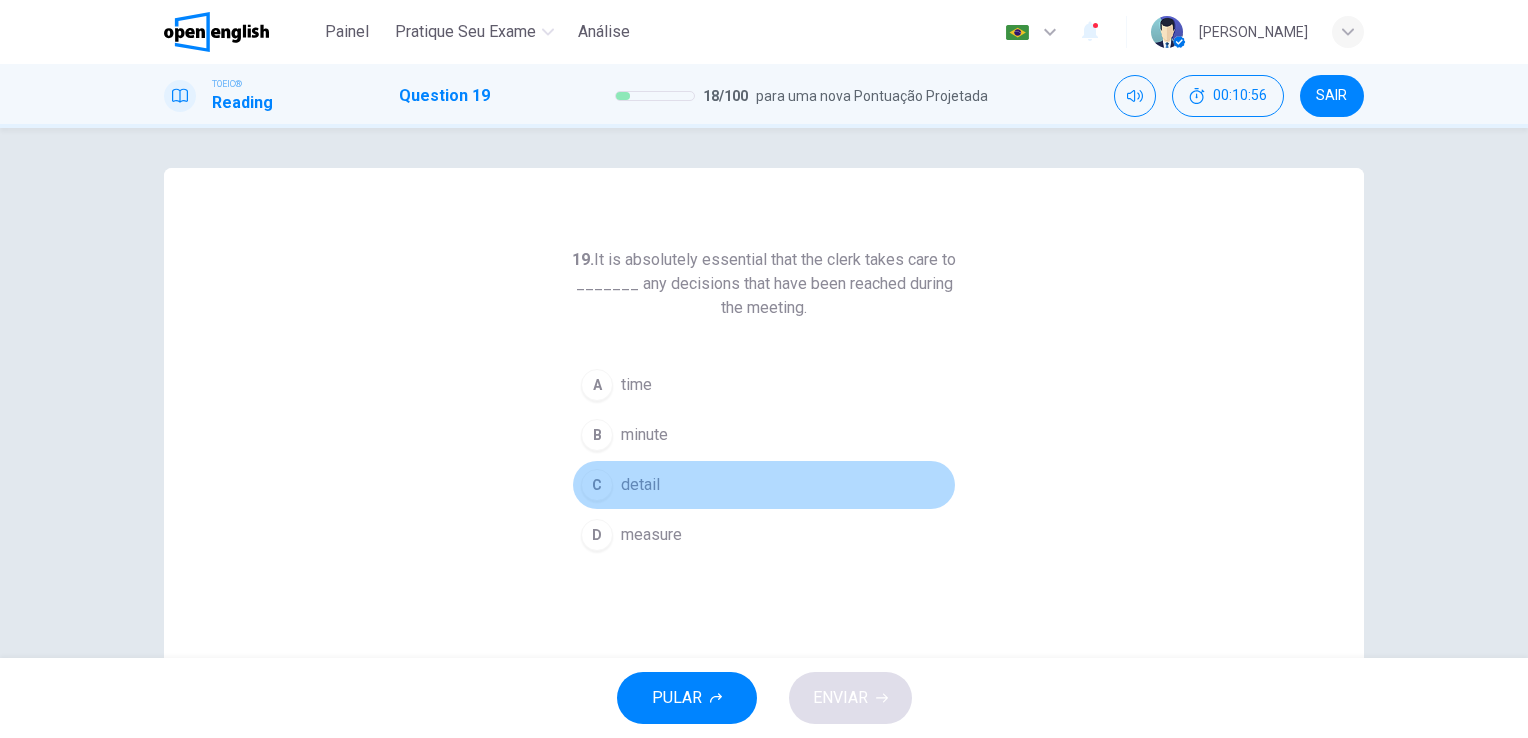 click on "C" at bounding box center (597, 485) 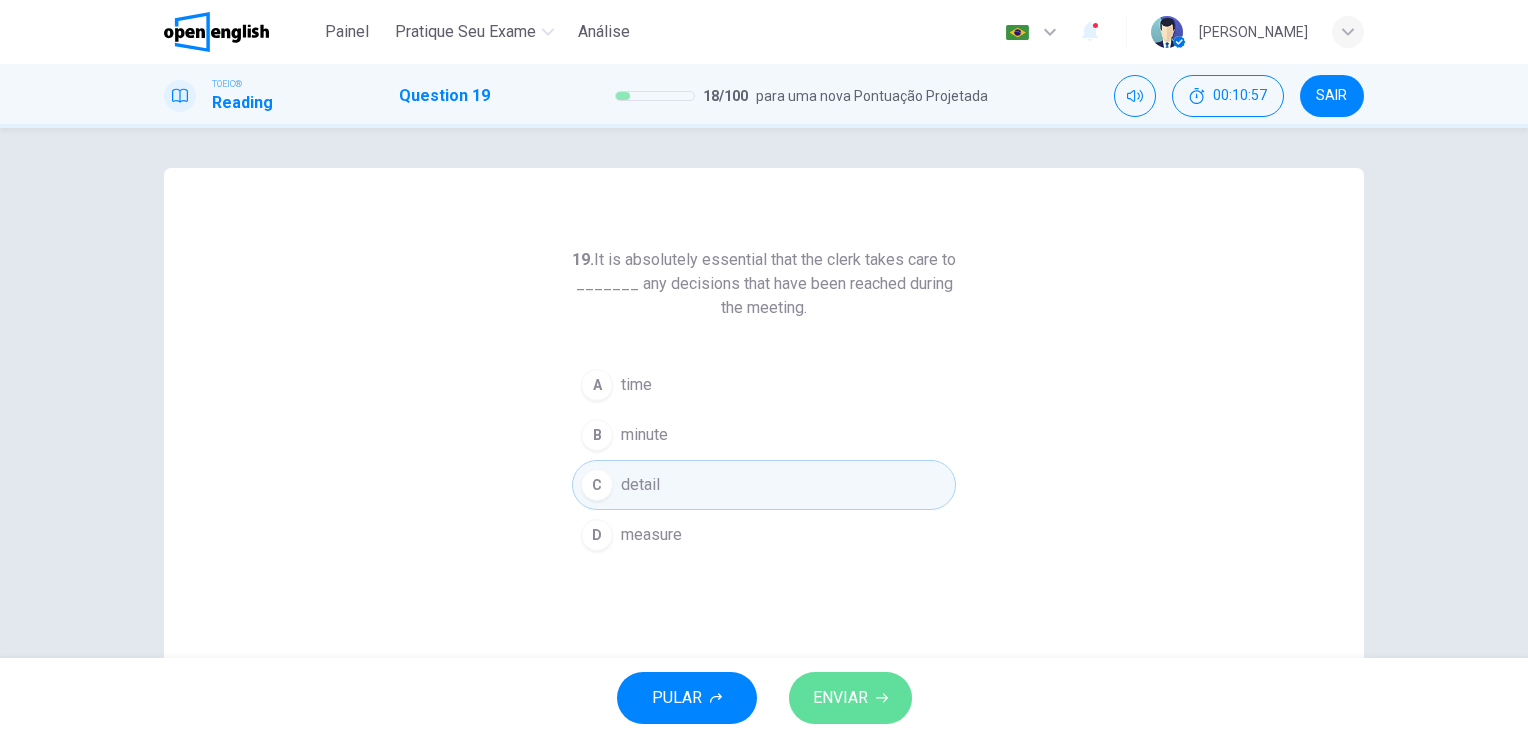 click on "ENVIAR" at bounding box center [850, 698] 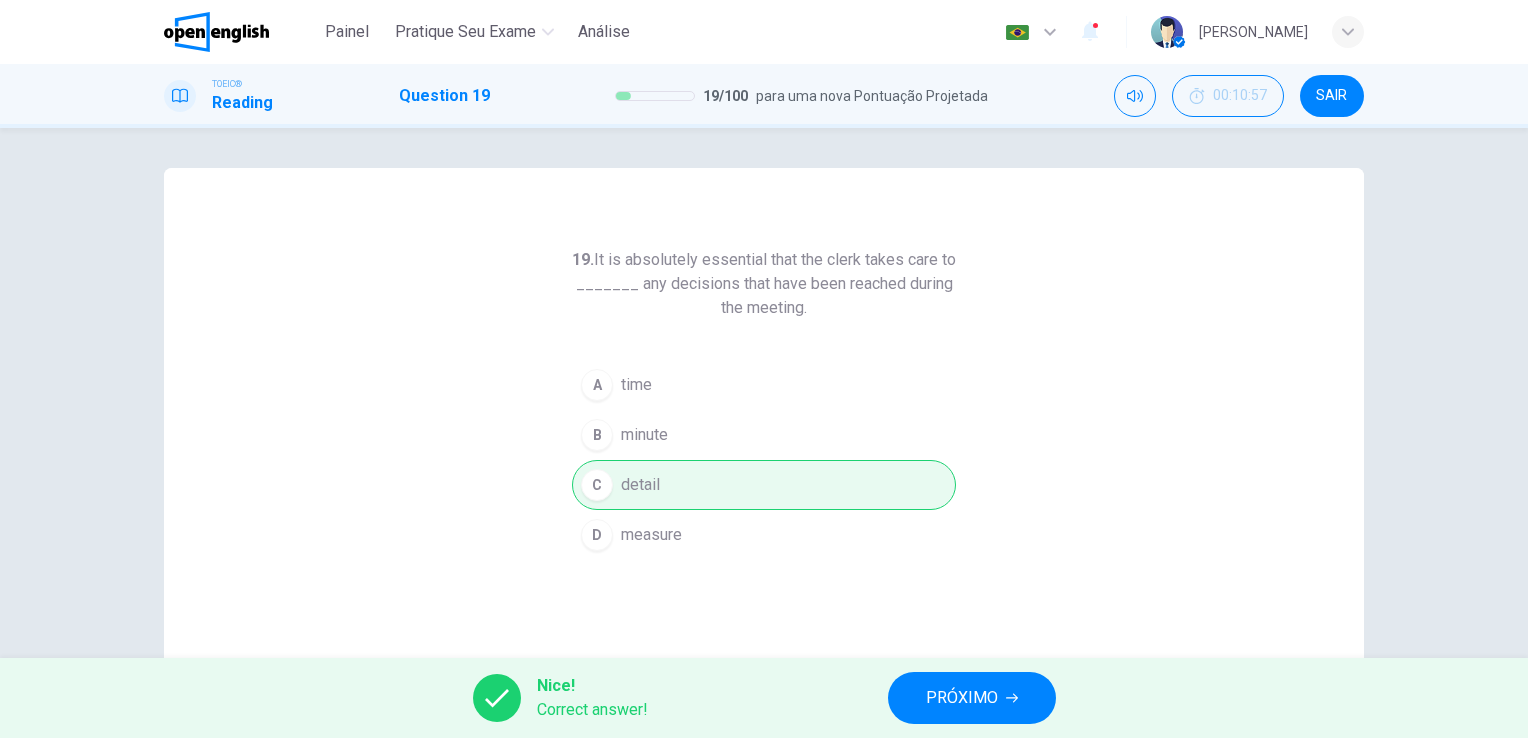 click on "PRÓXIMO" at bounding box center (972, 698) 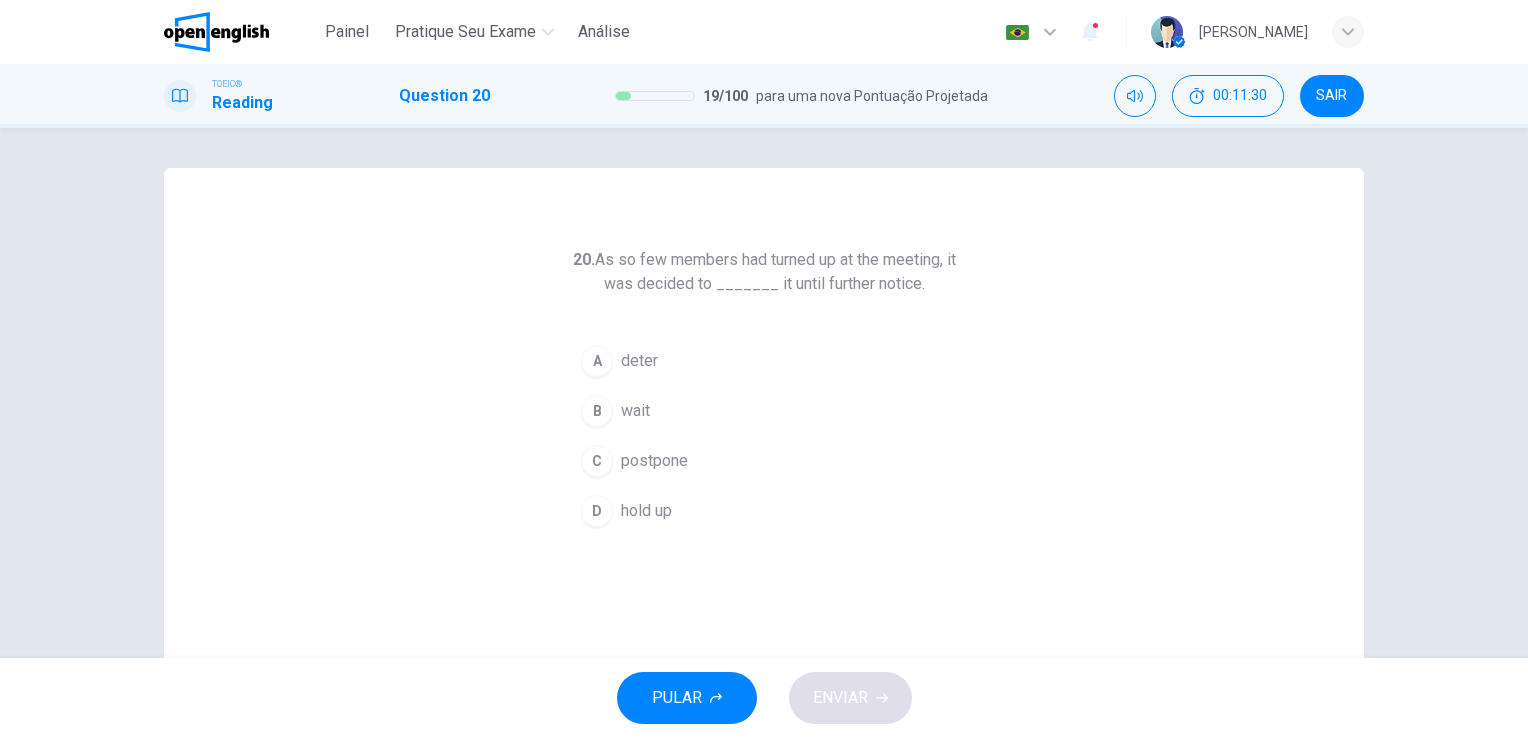 click on "C" at bounding box center (597, 461) 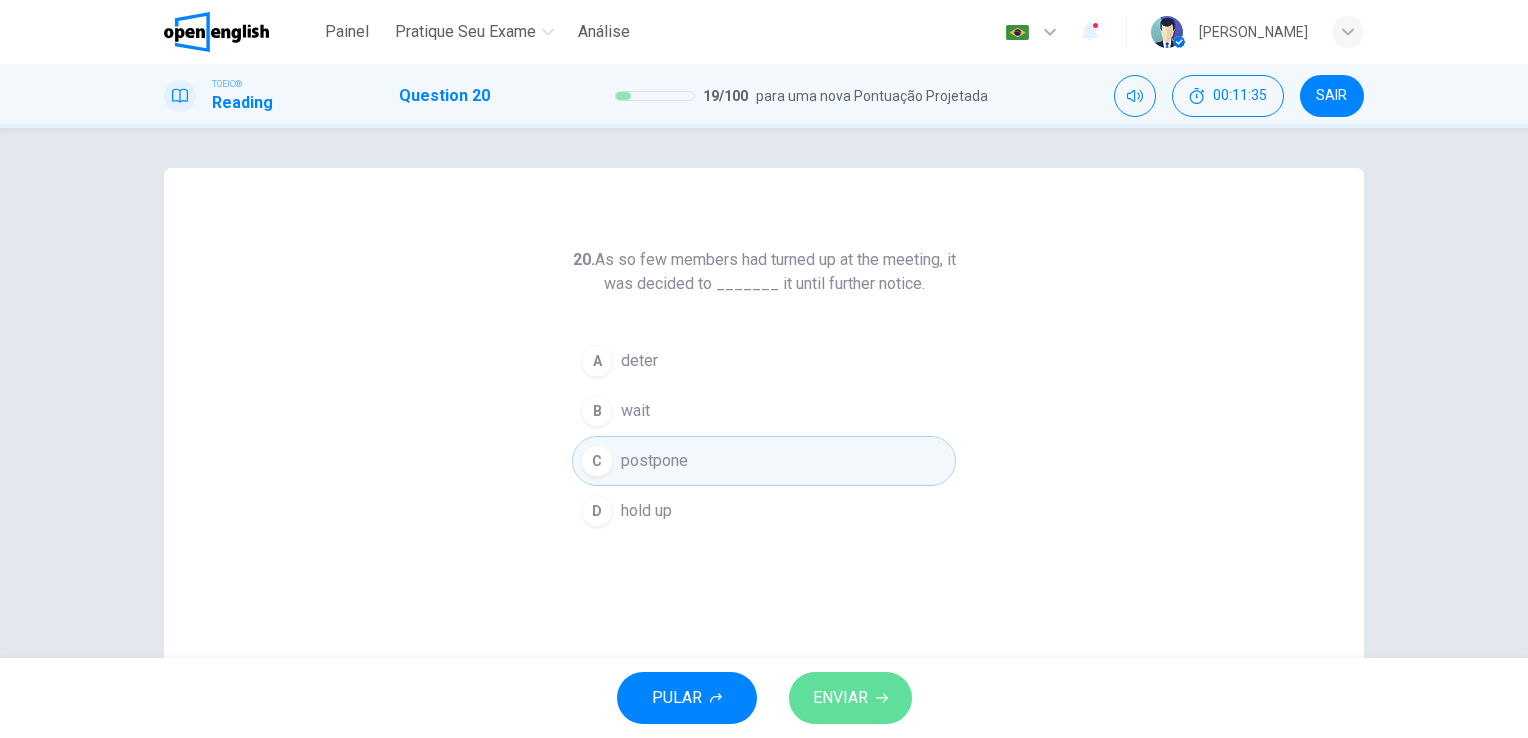 click 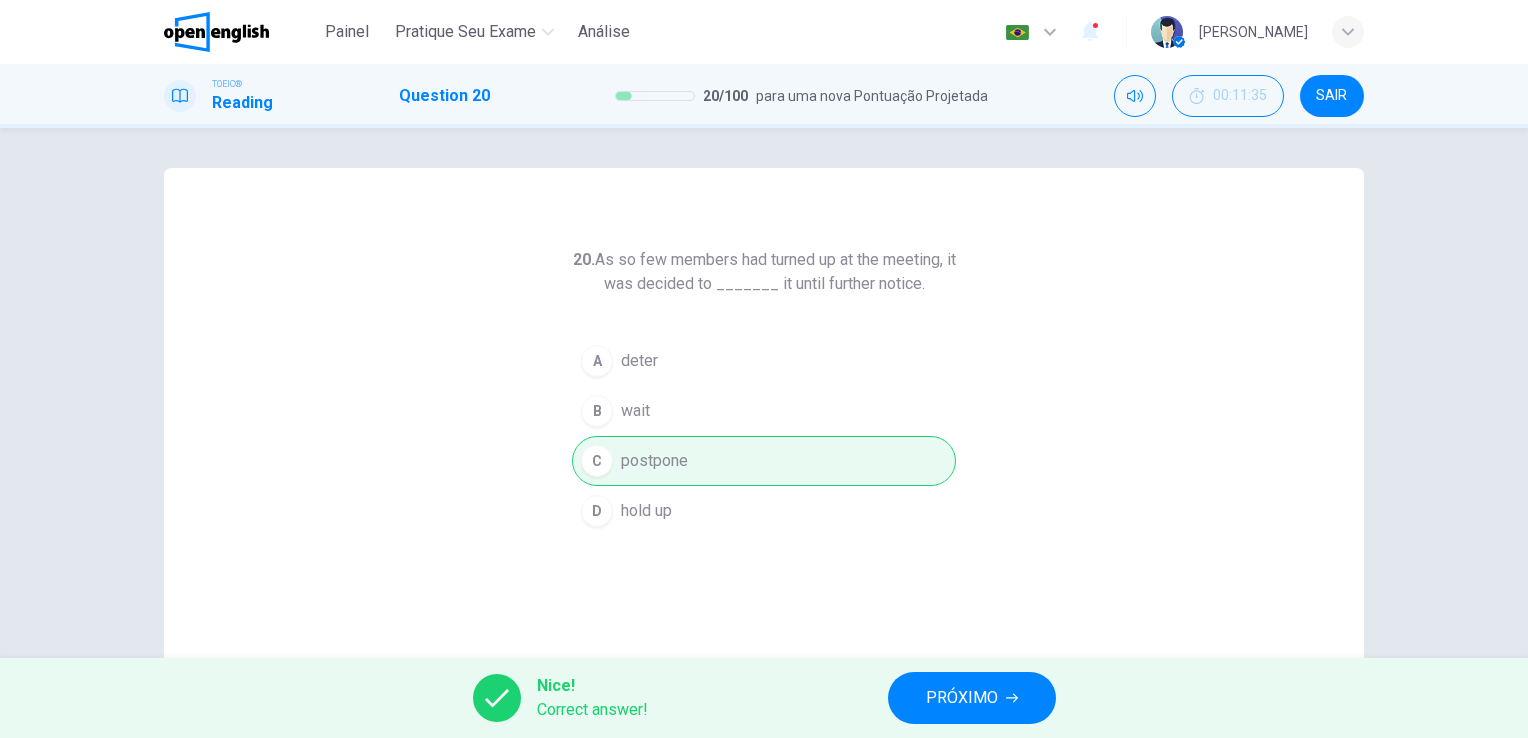 click on "PRÓXIMO" at bounding box center [972, 698] 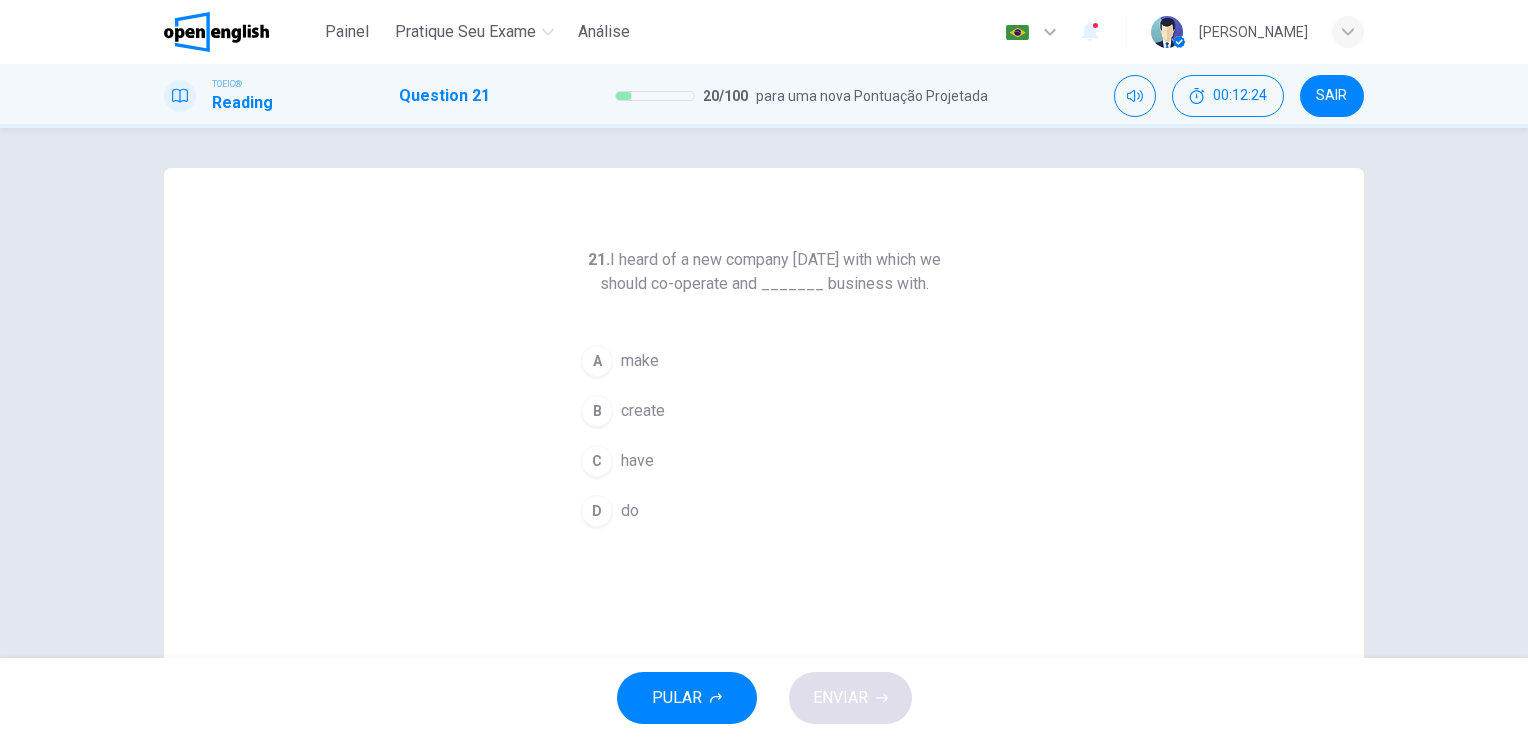 click on "A" at bounding box center (597, 361) 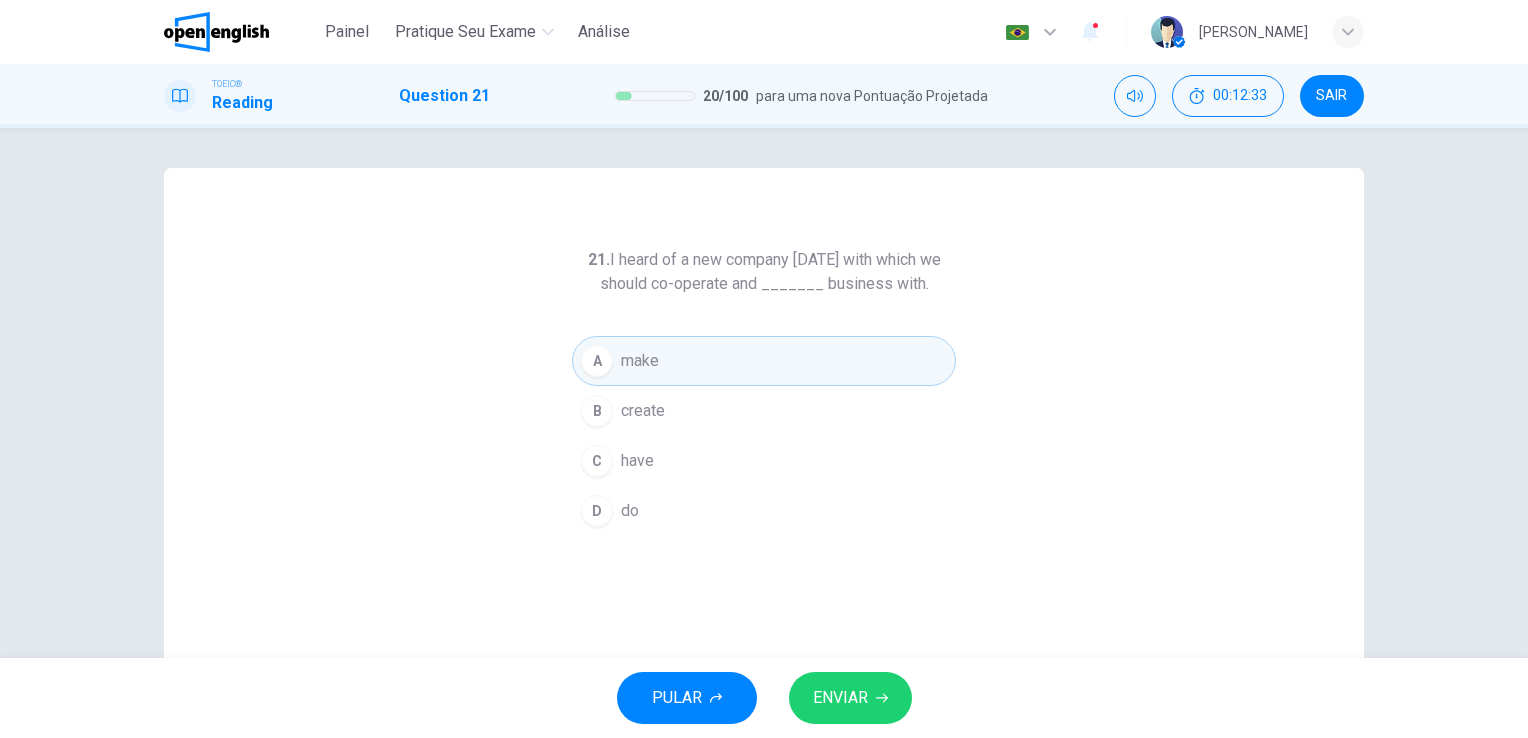click on "ENVIAR" at bounding box center (840, 698) 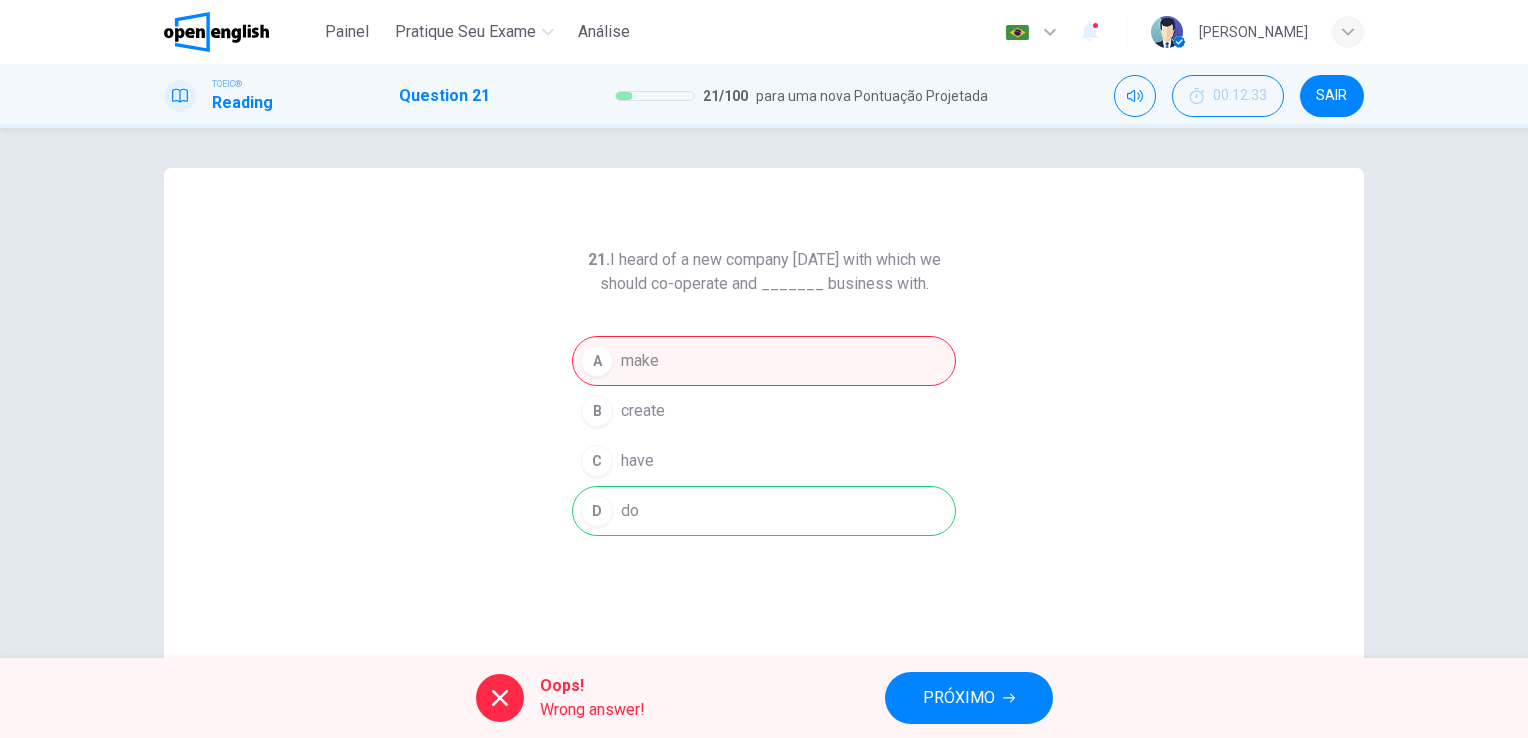 click on "PRÓXIMO" at bounding box center (969, 698) 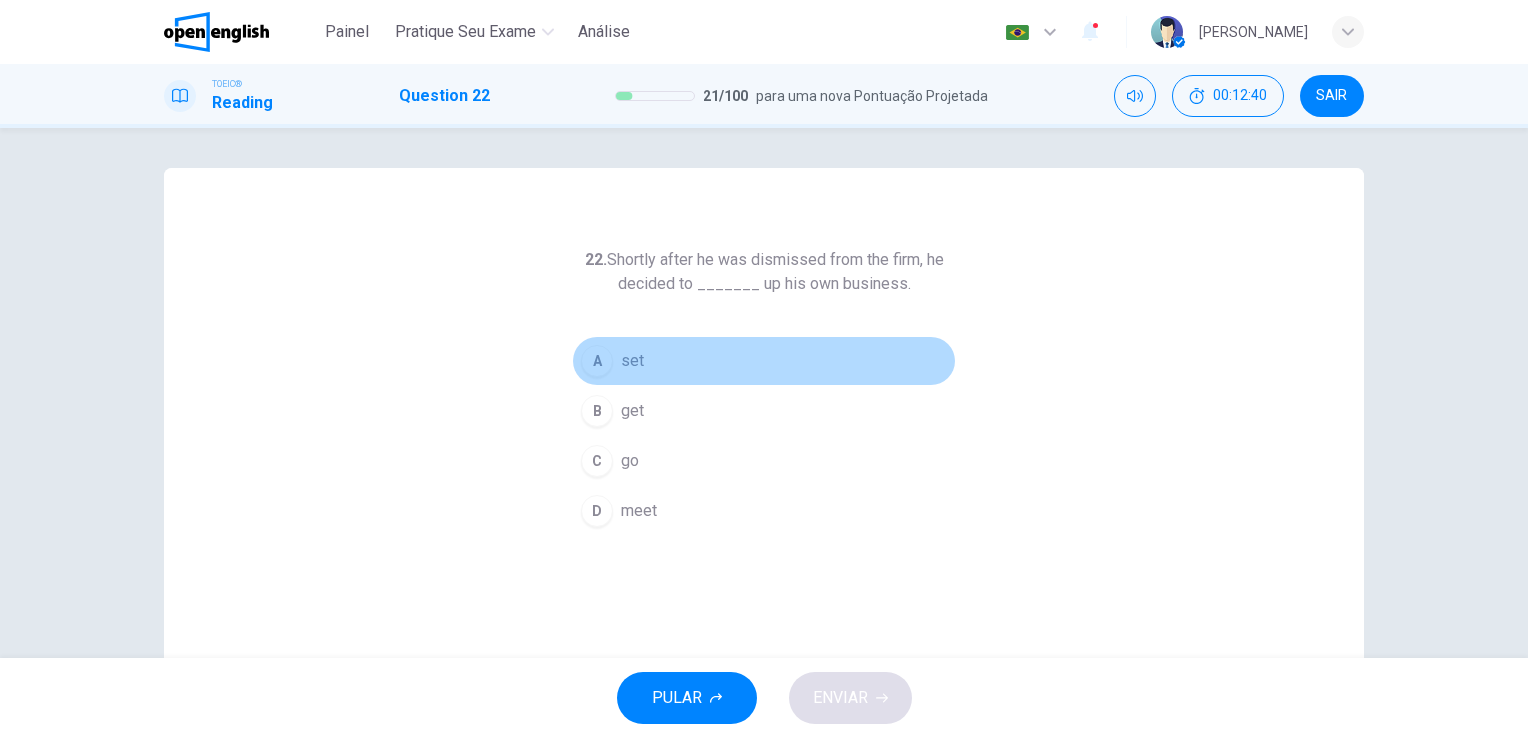 click on "A" at bounding box center [597, 361] 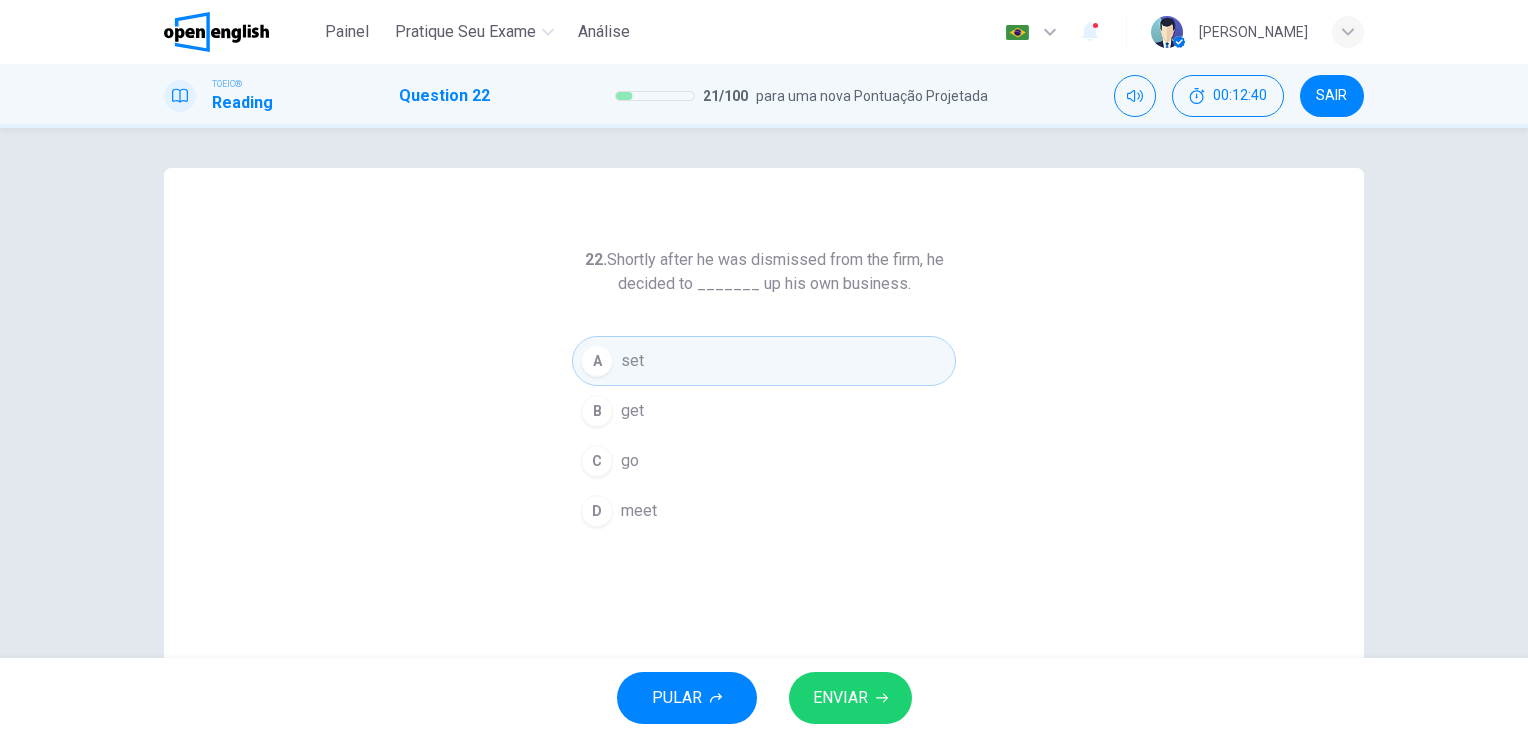 click on "ENVIAR" at bounding box center [850, 698] 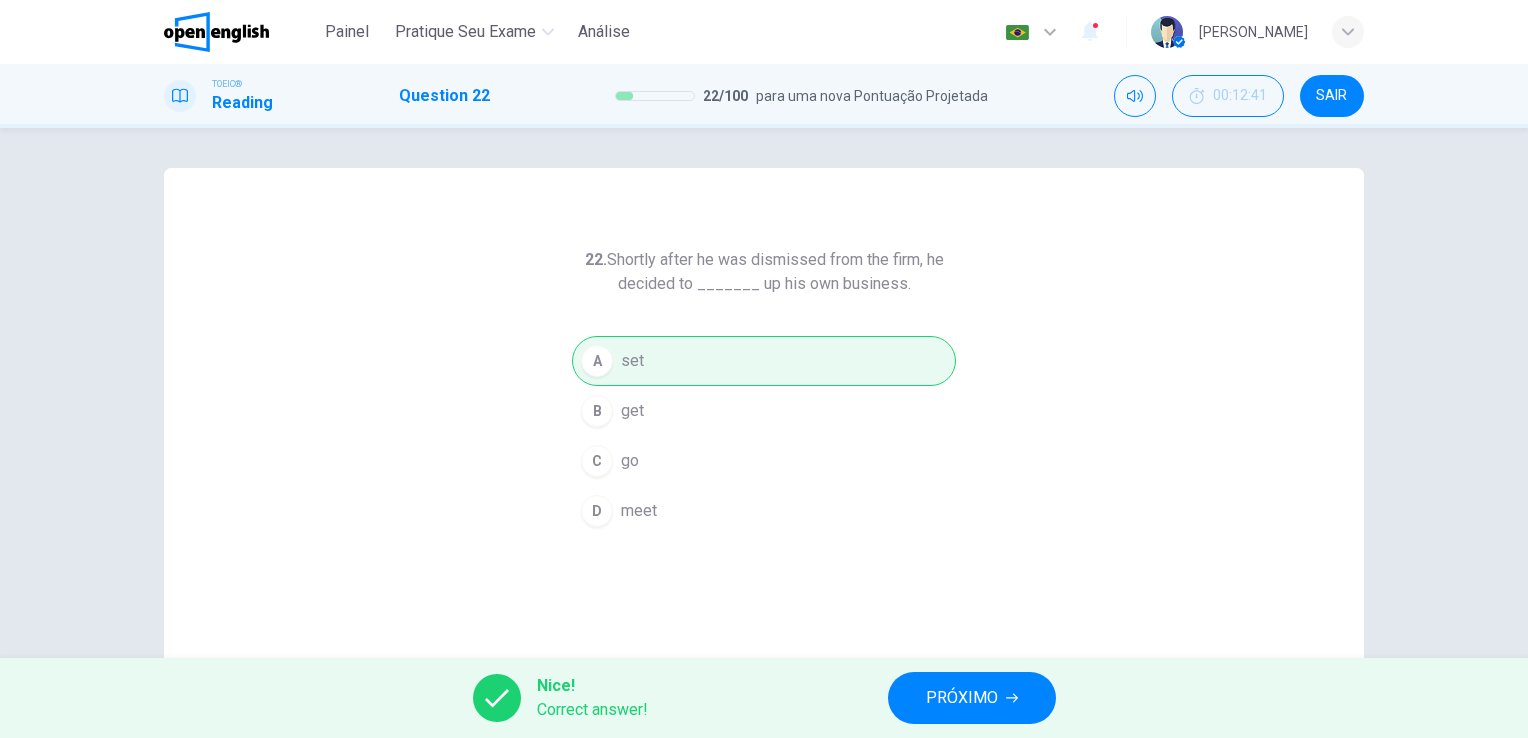 click on "PRÓXIMO" at bounding box center (972, 698) 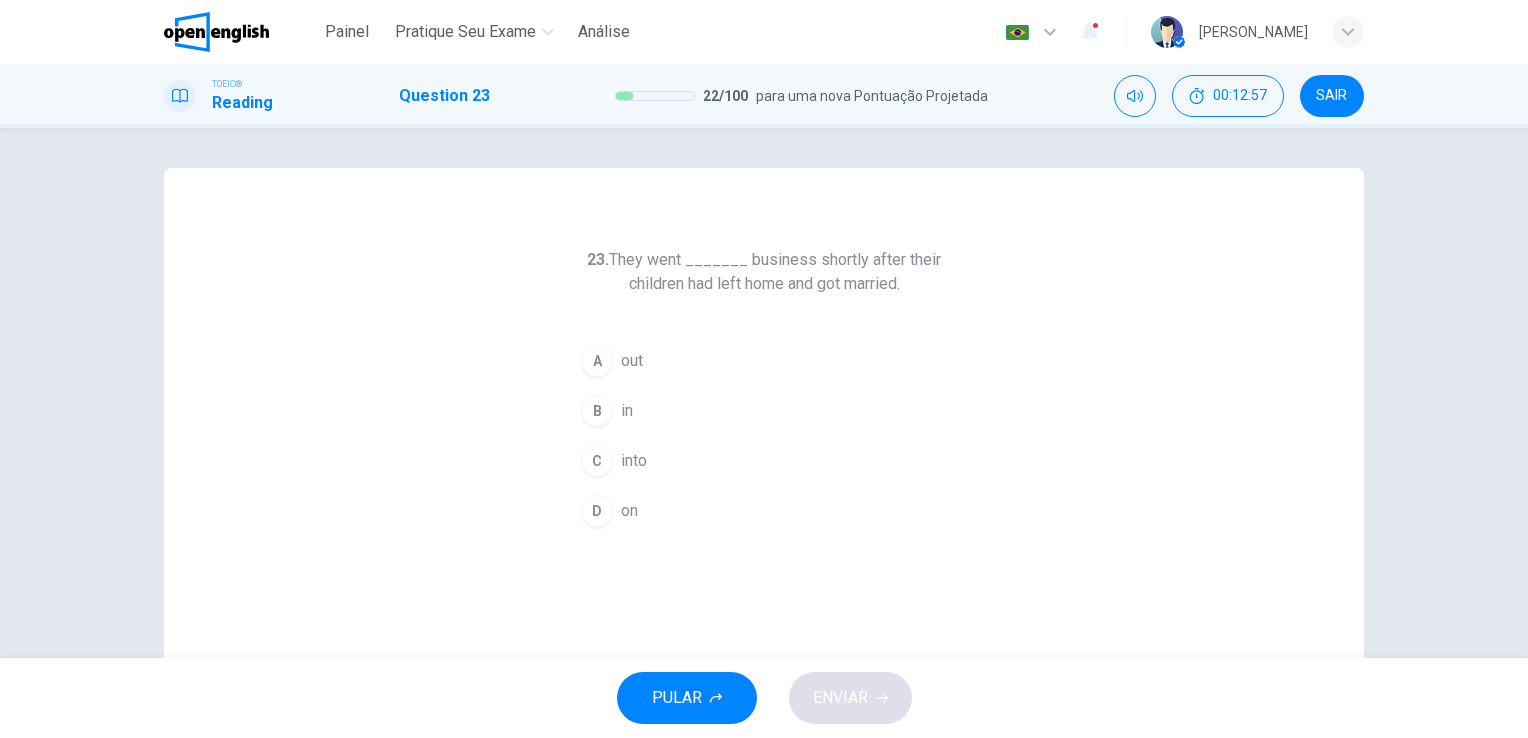 click on "C" at bounding box center [597, 461] 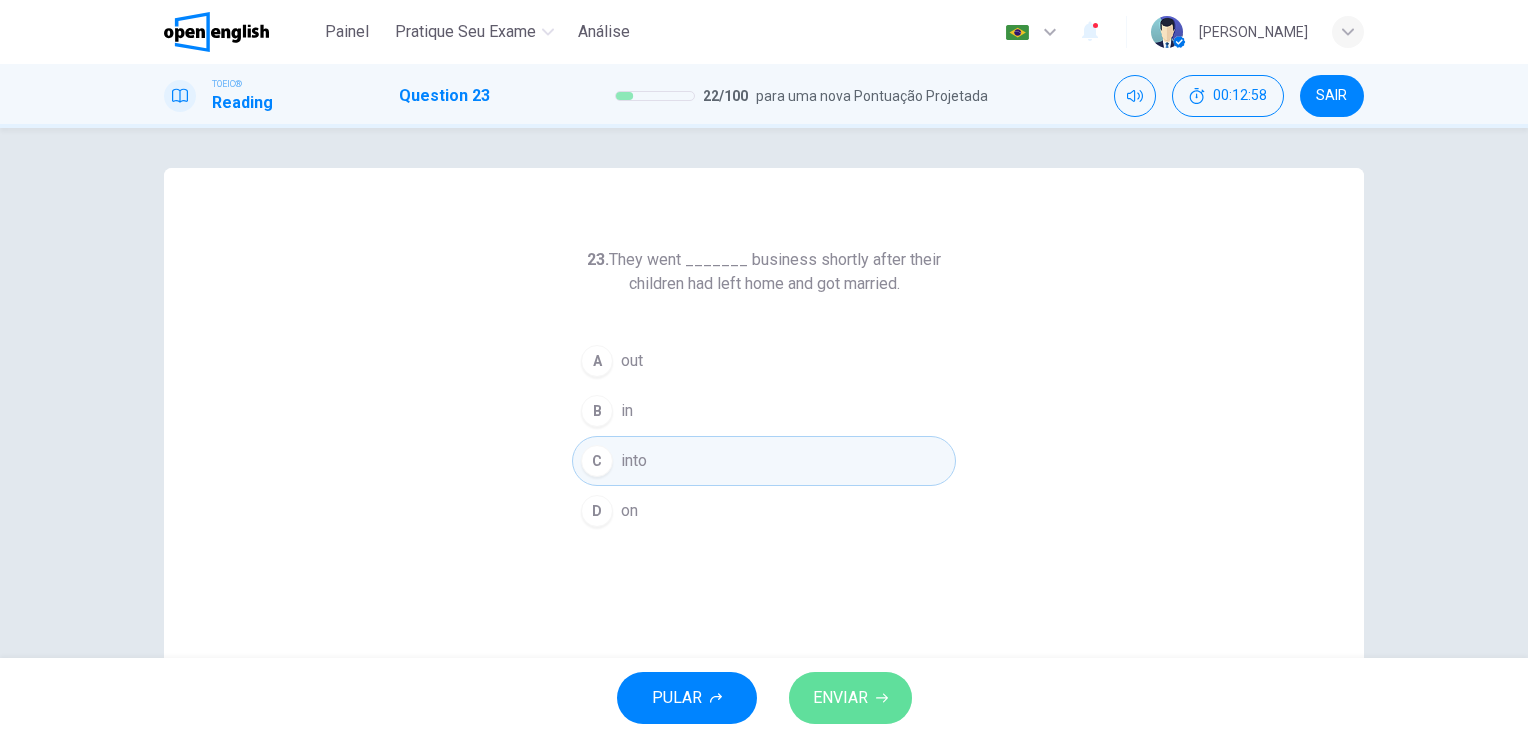 click on "ENVIAR" at bounding box center (850, 698) 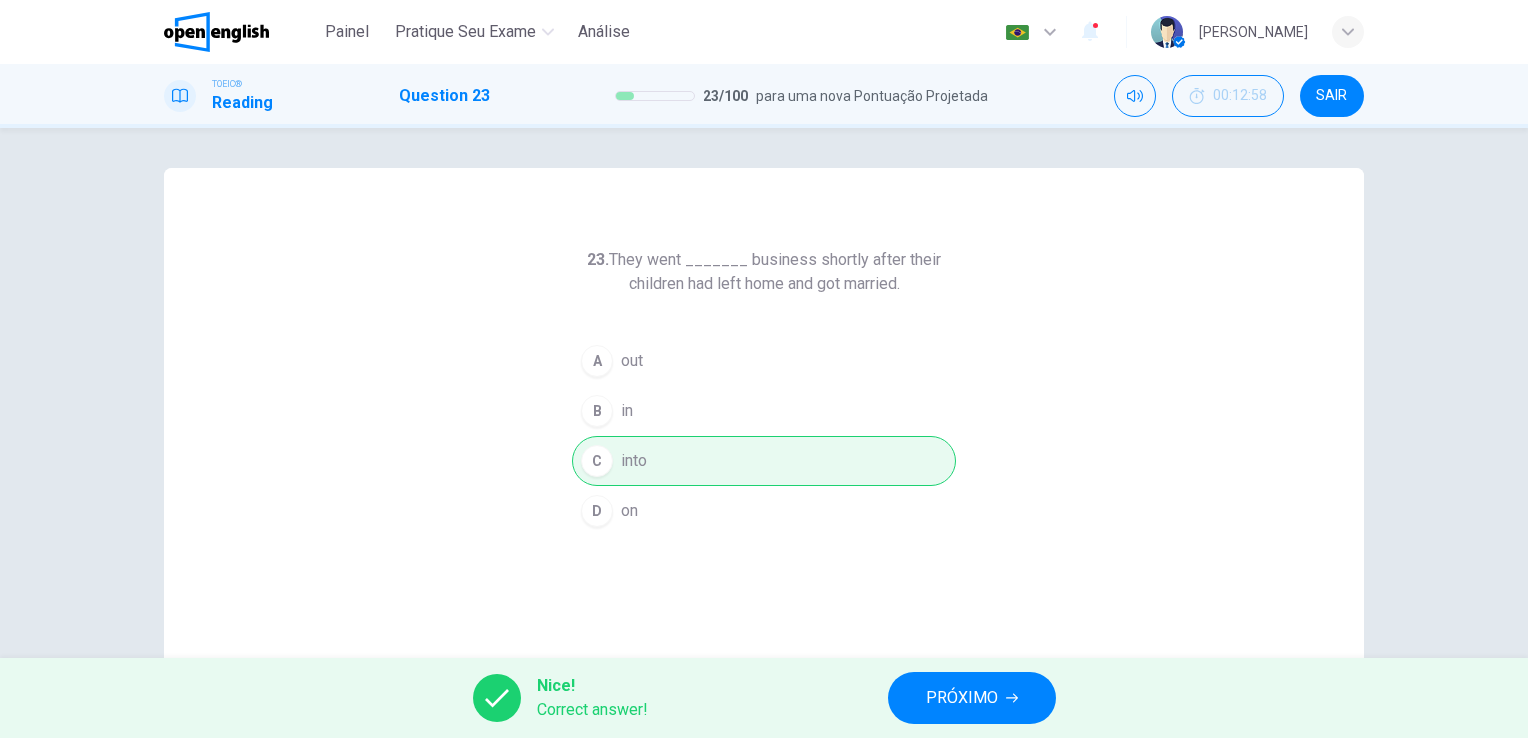 click on "PRÓXIMO" at bounding box center (962, 698) 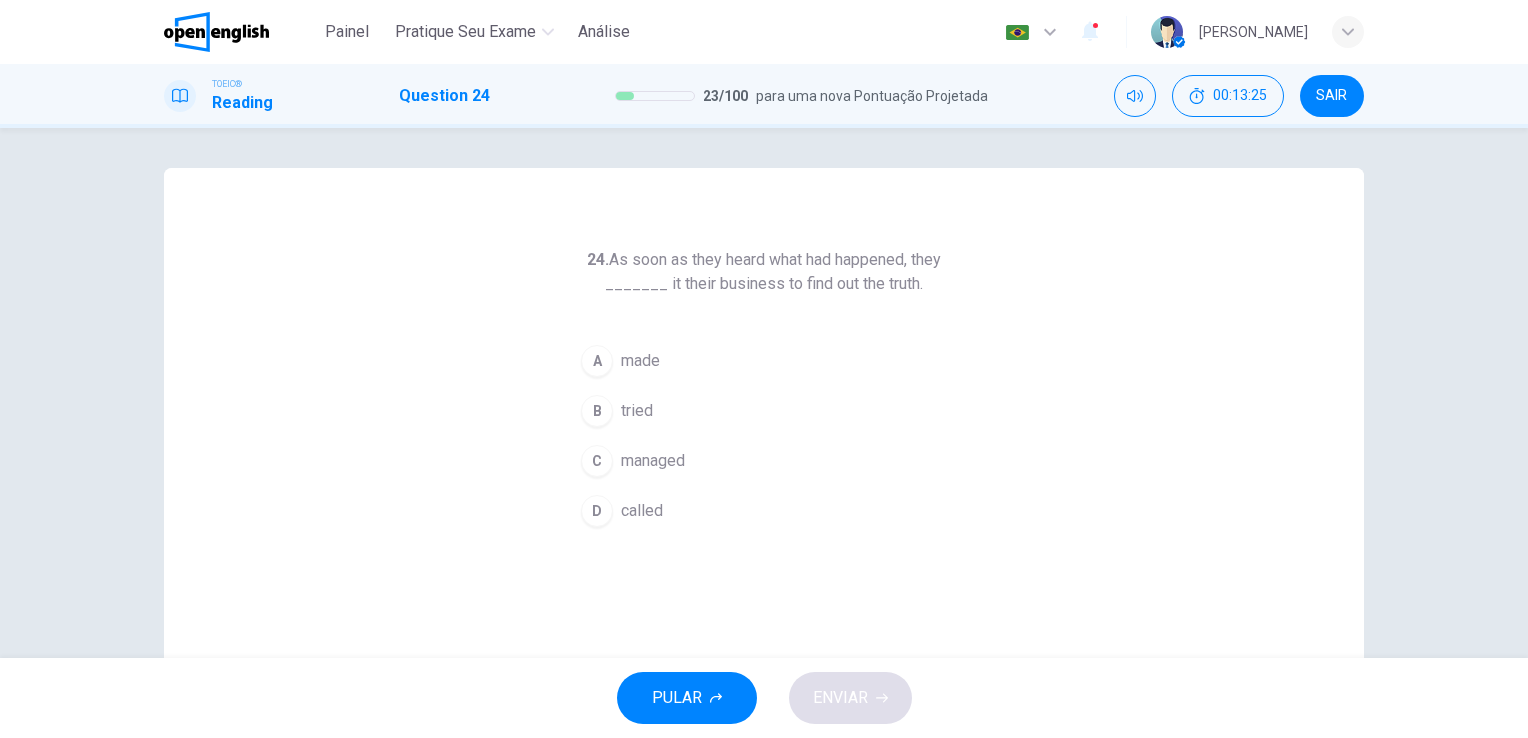 click on "A" at bounding box center (597, 361) 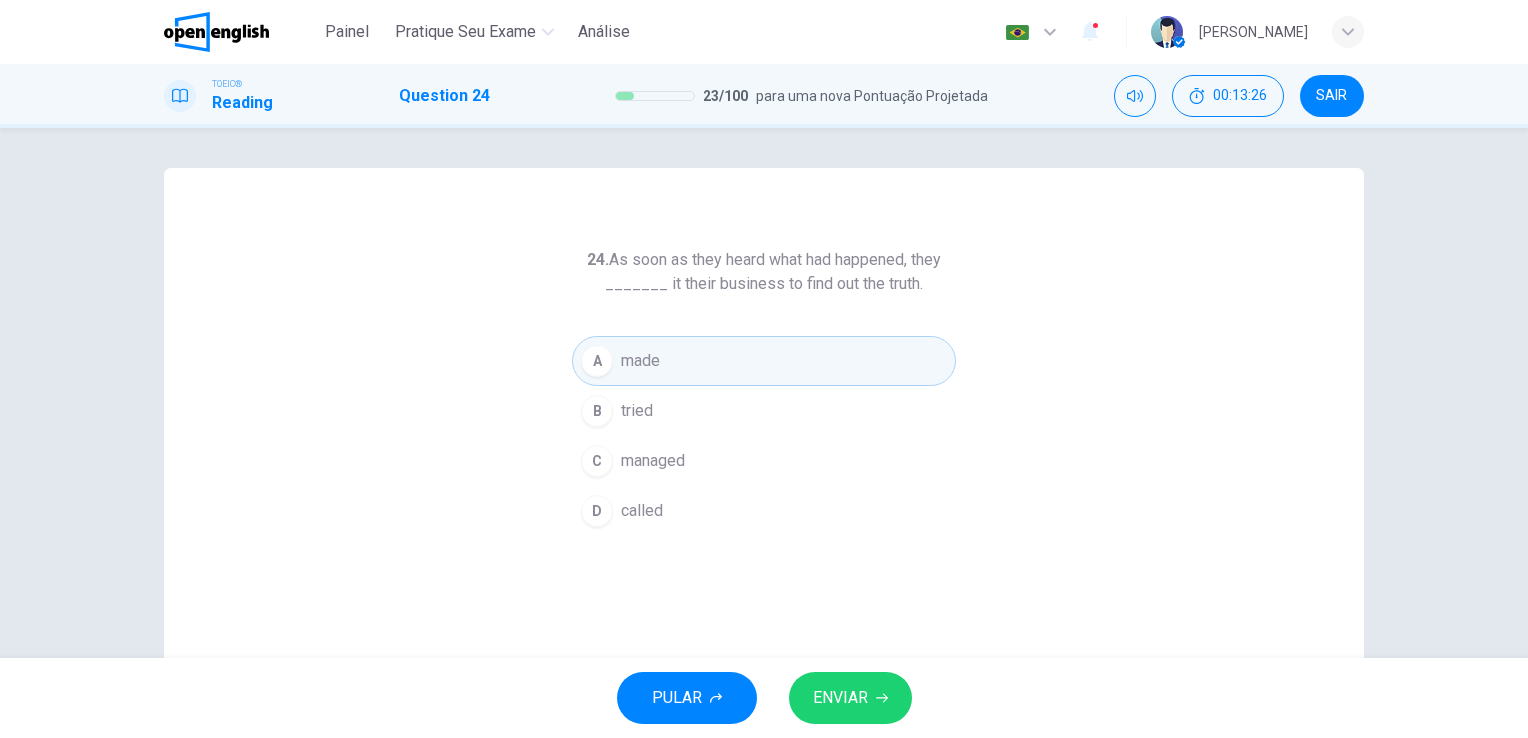 click on "ENVIAR" at bounding box center [850, 698] 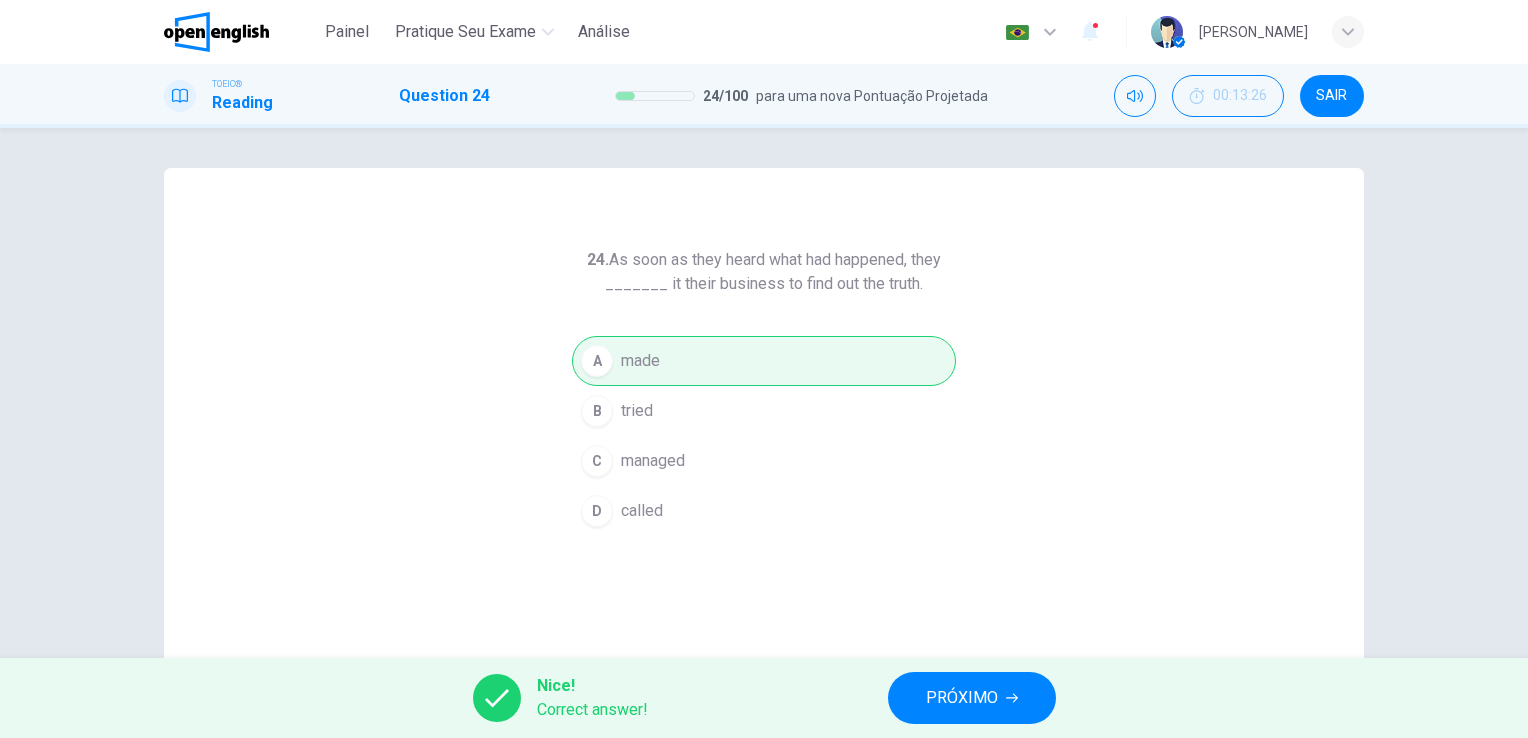 click on "24.  As soon as they heard what had happened, they _______ it their business to find out the truth. A made B tried C managed D called" at bounding box center [764, 393] 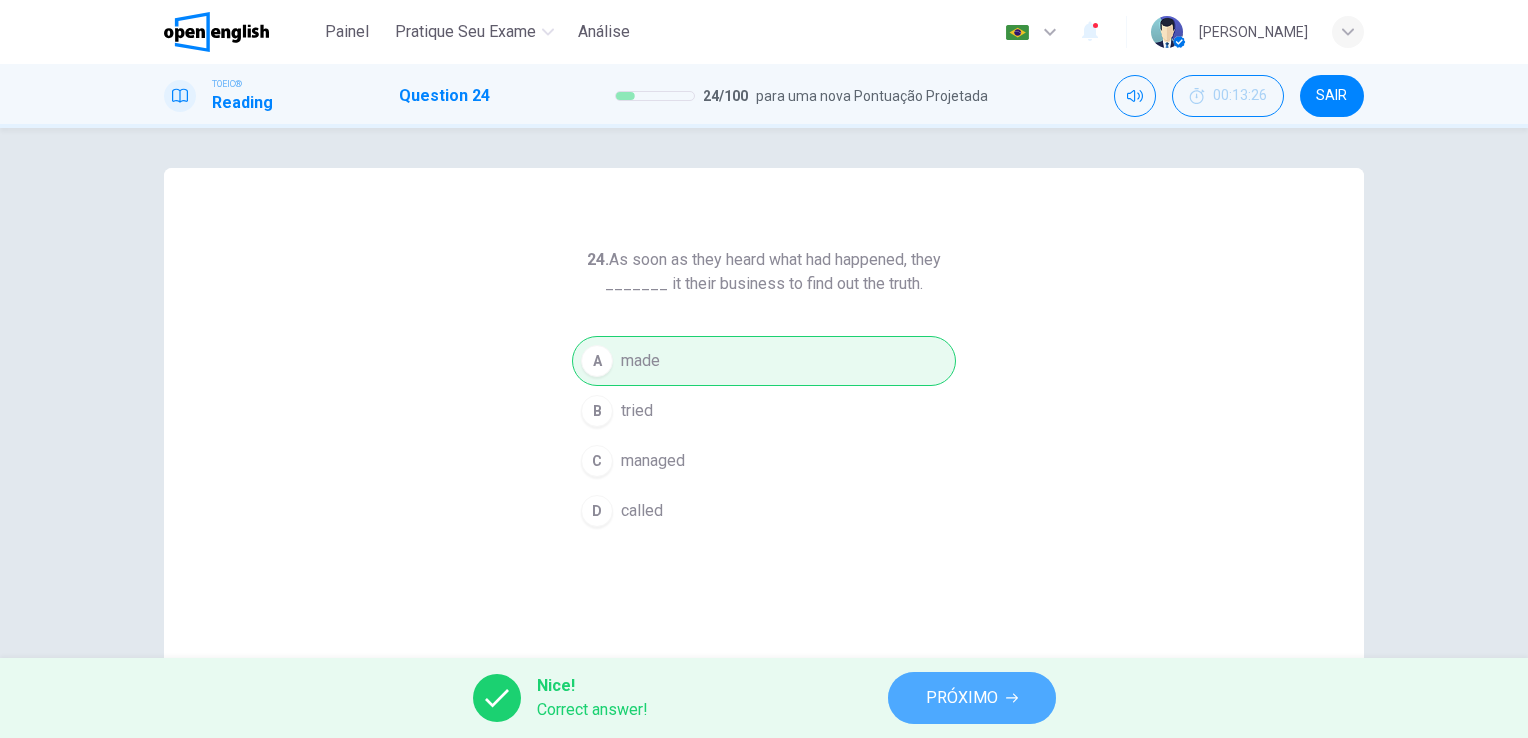 click on "PRÓXIMO" at bounding box center (962, 698) 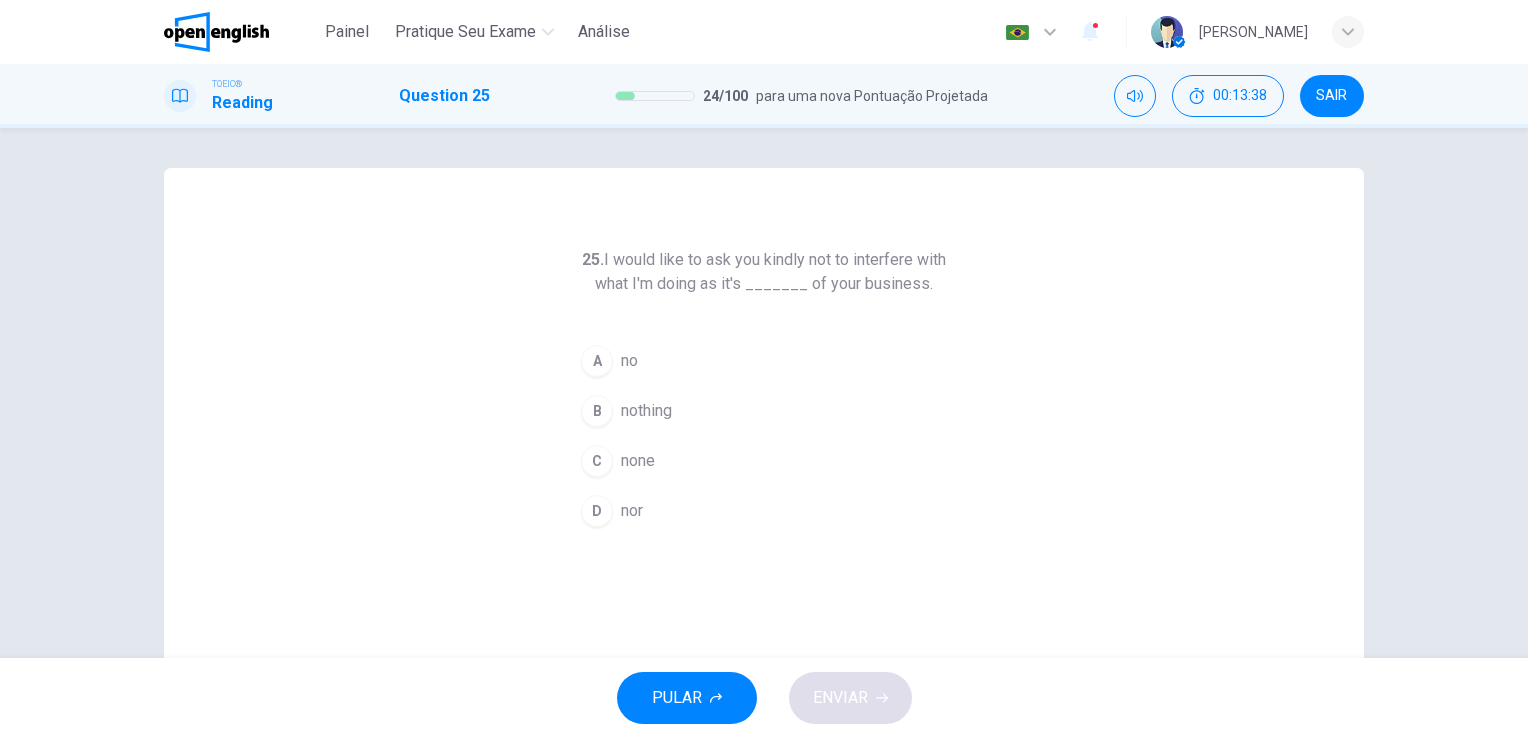 click on "C" at bounding box center (597, 461) 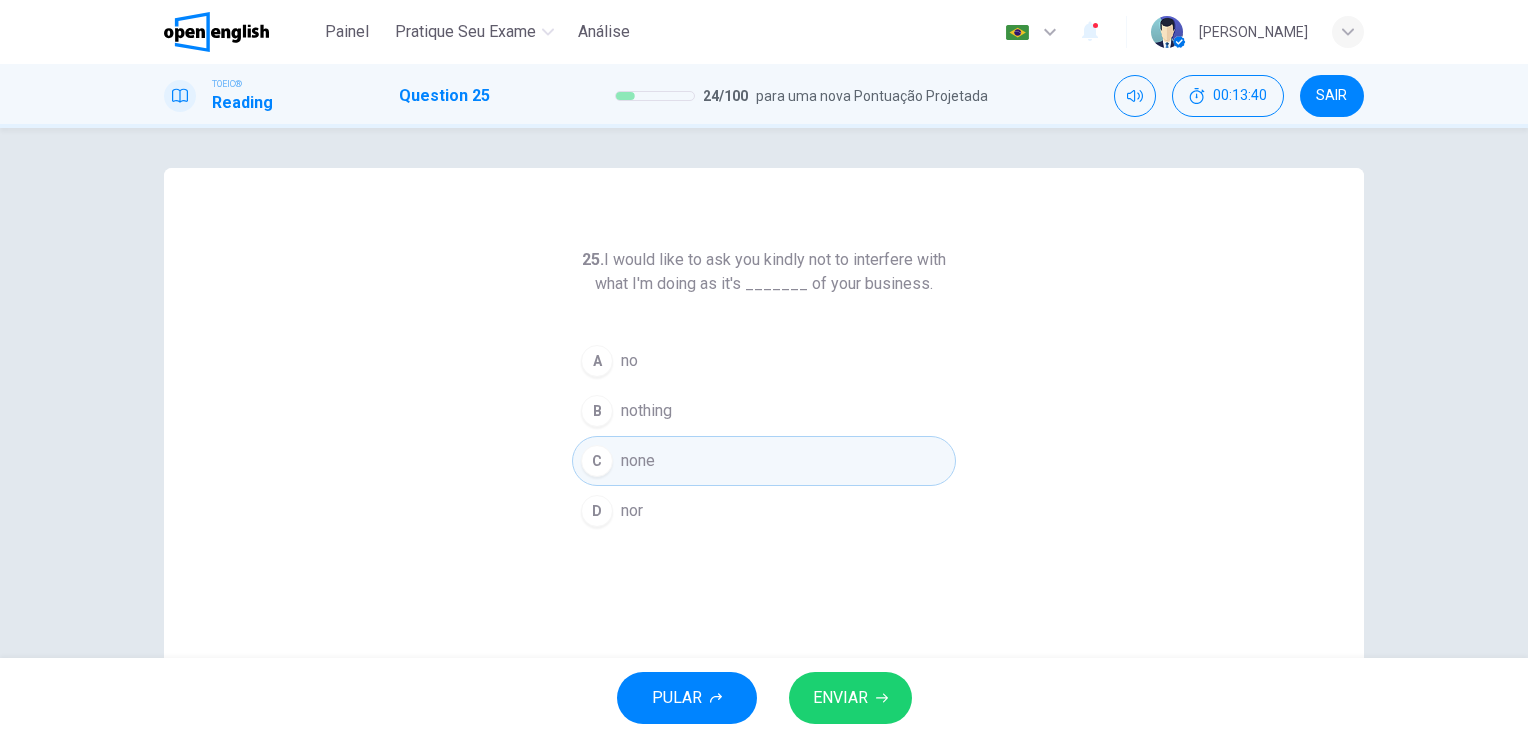 click on "ENVIAR" at bounding box center (840, 698) 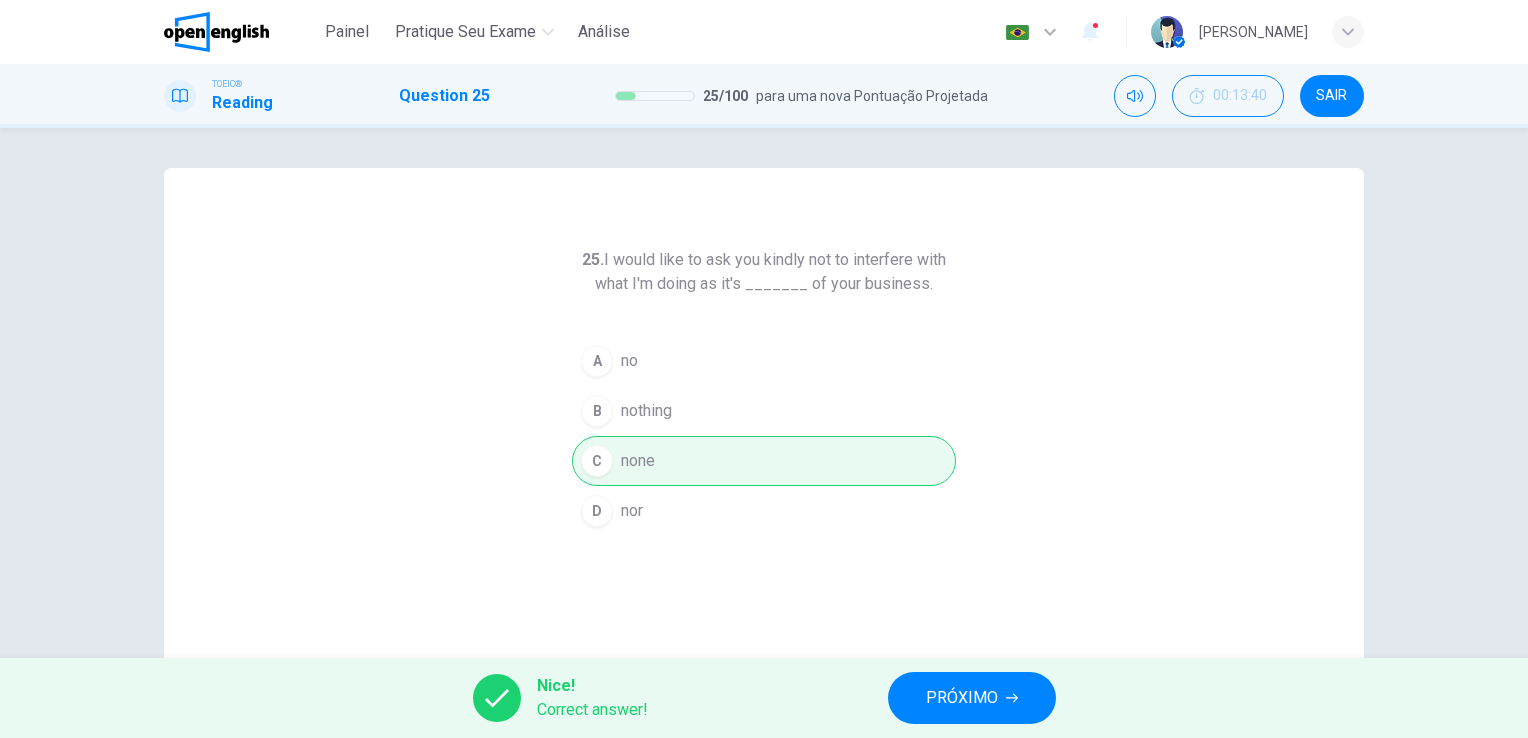 click on "PRÓXIMO" at bounding box center (962, 698) 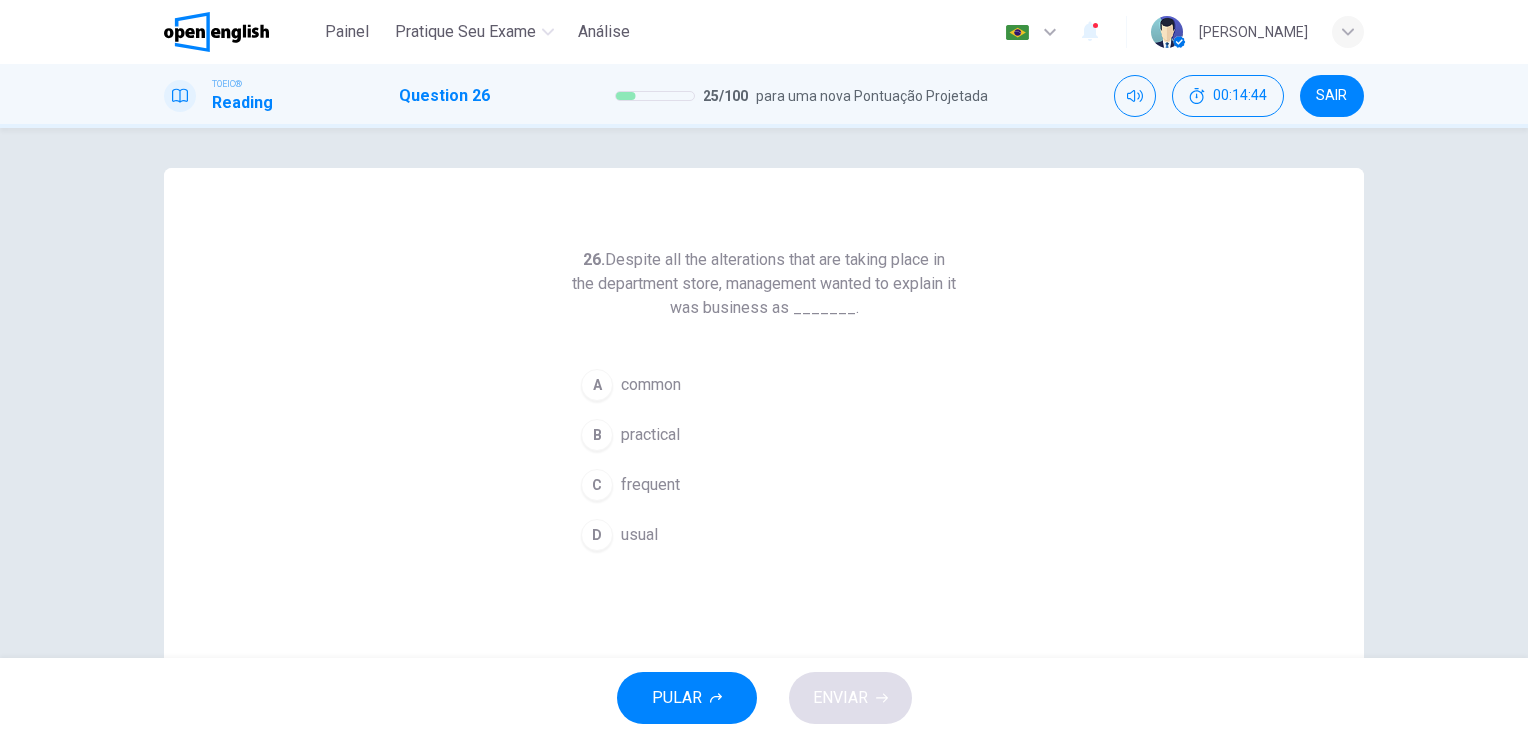 click on "26.  Despite all the alterations that are taking place in the department store, management wanted to explain it was business as _______. A common B practical C frequent D usual" at bounding box center [764, 393] 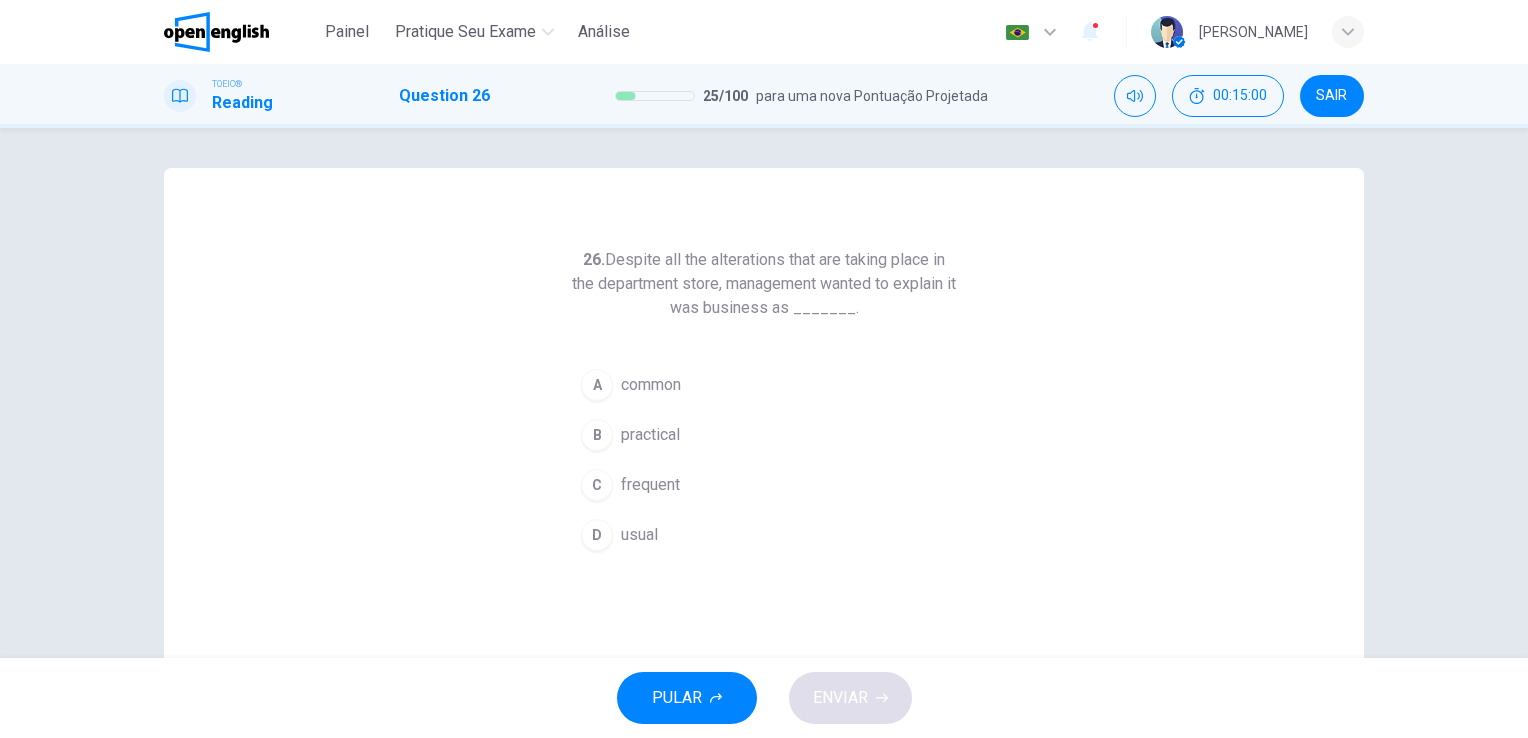 click on "A" at bounding box center (597, 385) 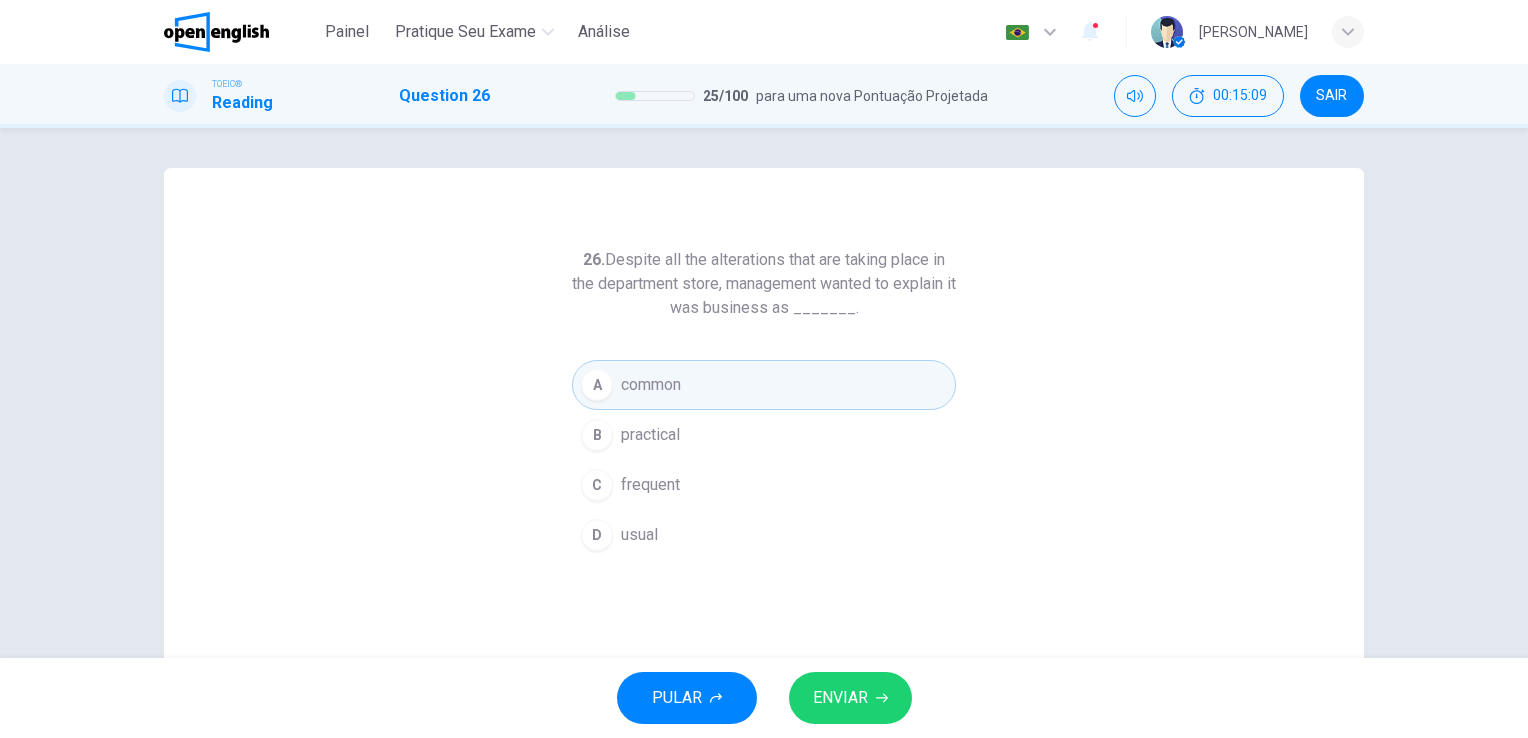 click on "C" at bounding box center (597, 485) 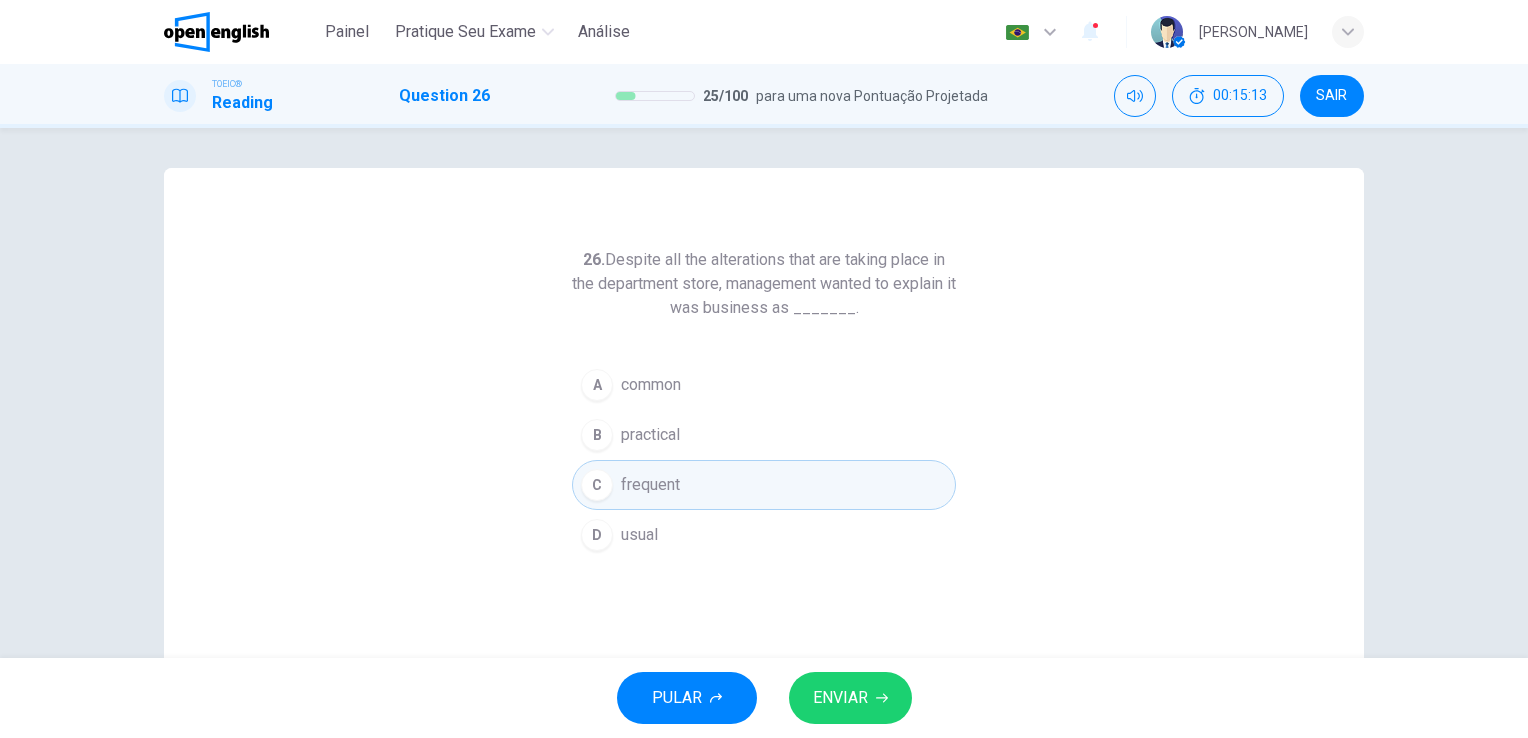 click on "D usual" at bounding box center [764, 535] 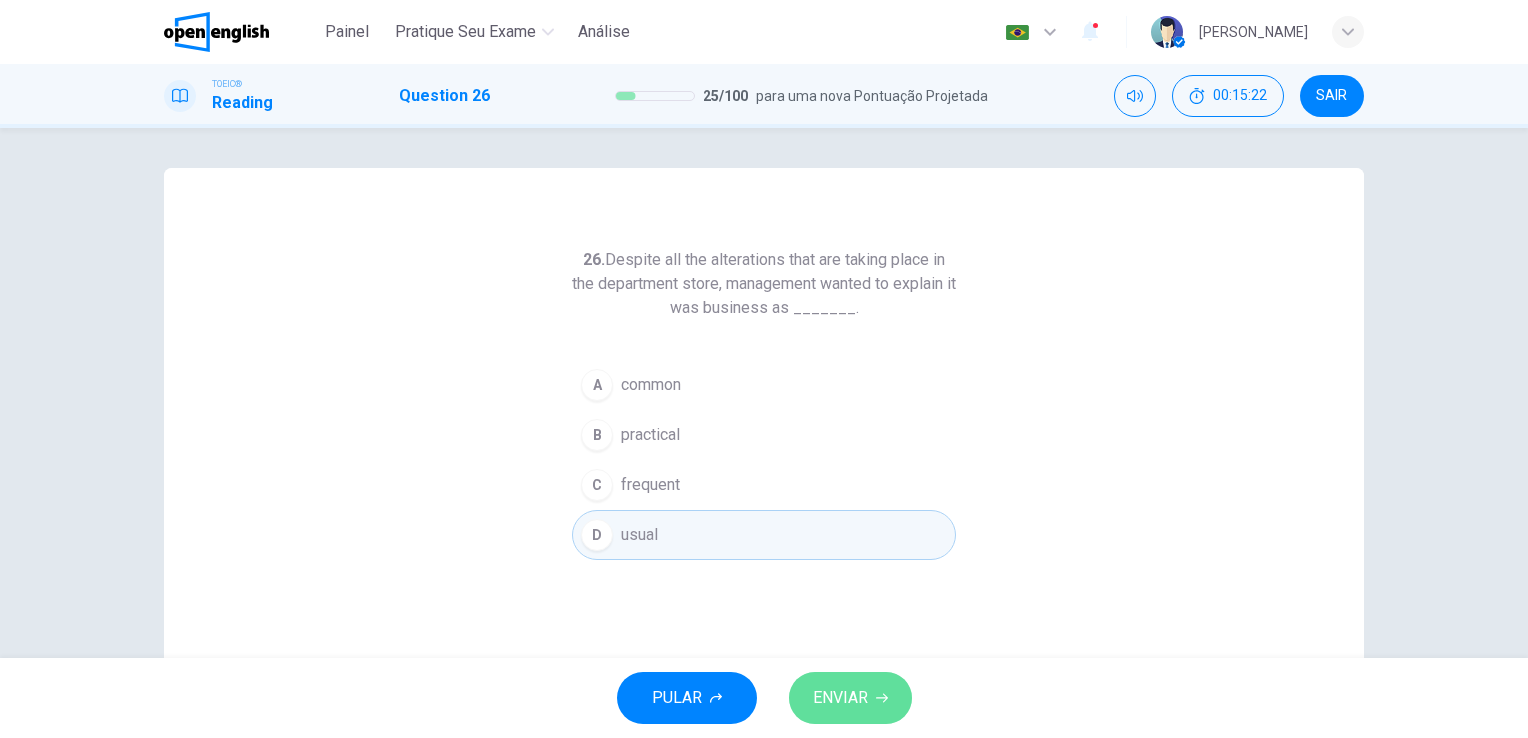click on "ENVIAR" at bounding box center [850, 698] 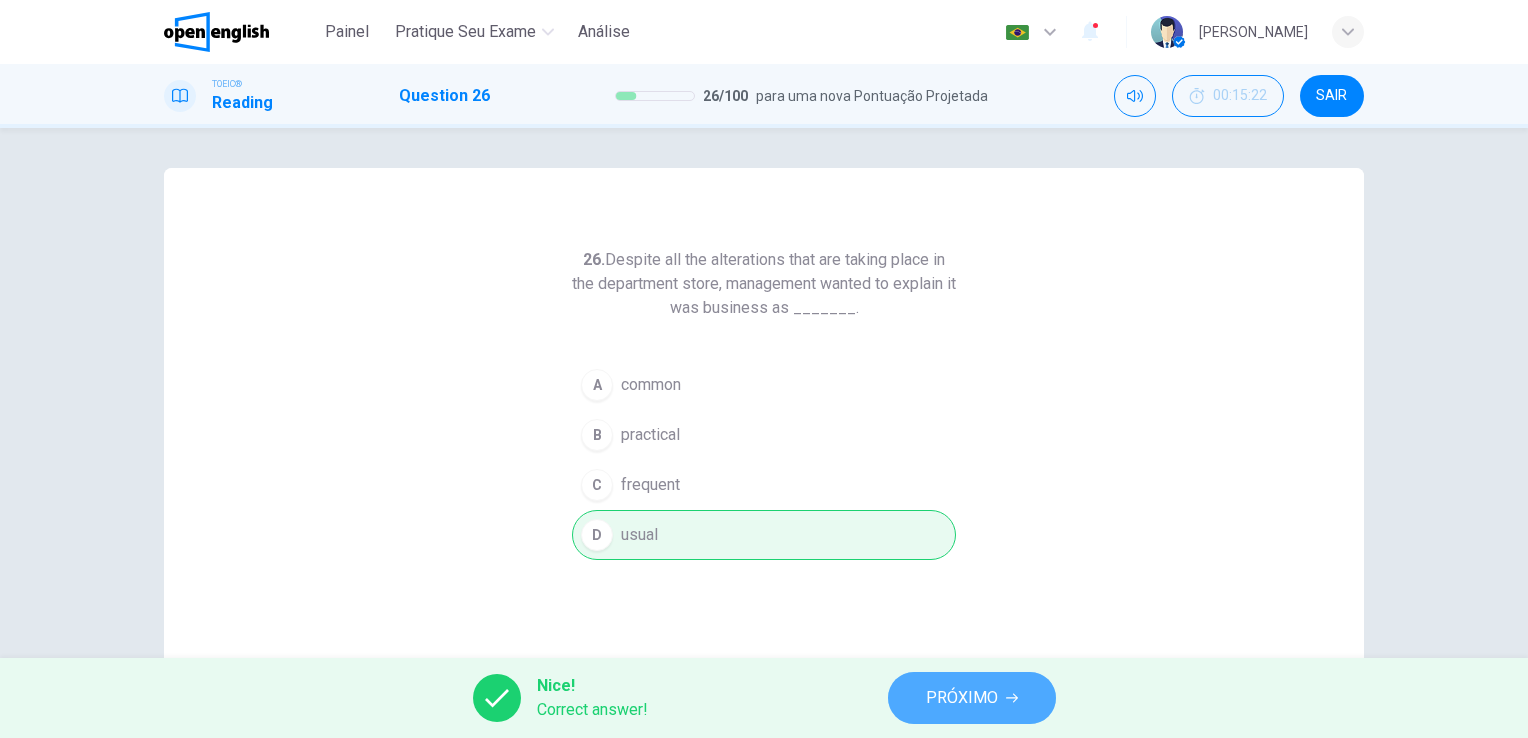 click on "PRÓXIMO" at bounding box center (972, 698) 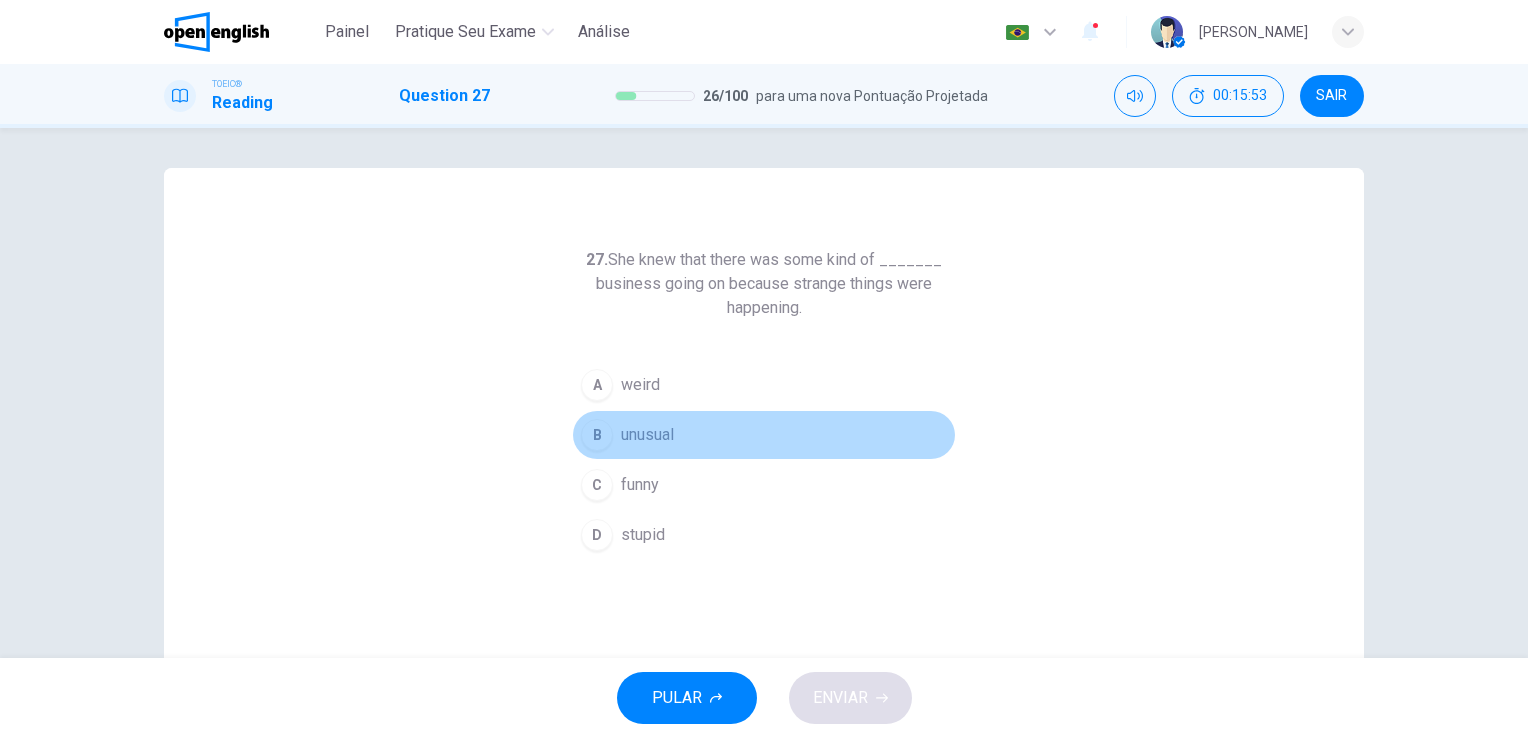 click on "B" at bounding box center [597, 435] 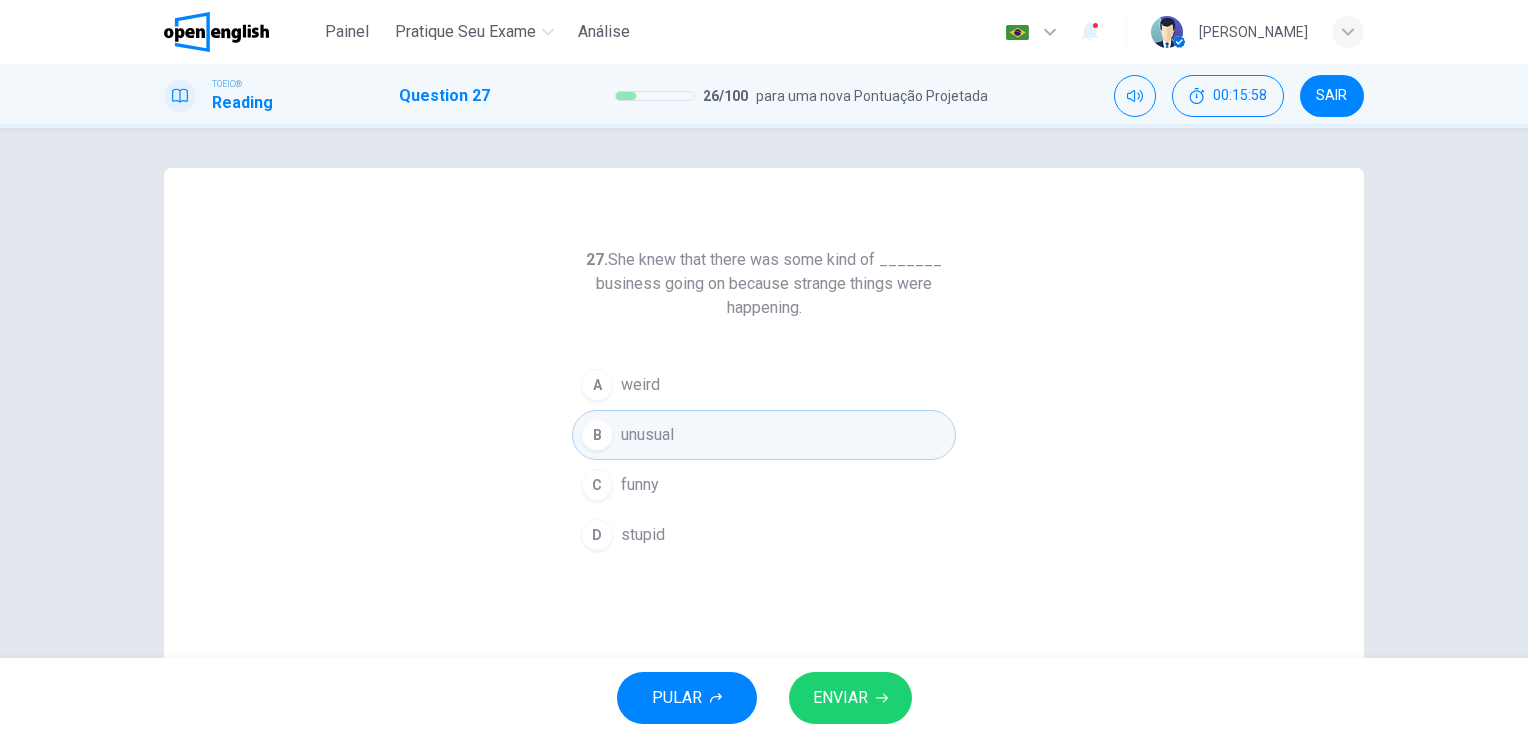 click on "ENVIAR" at bounding box center (850, 698) 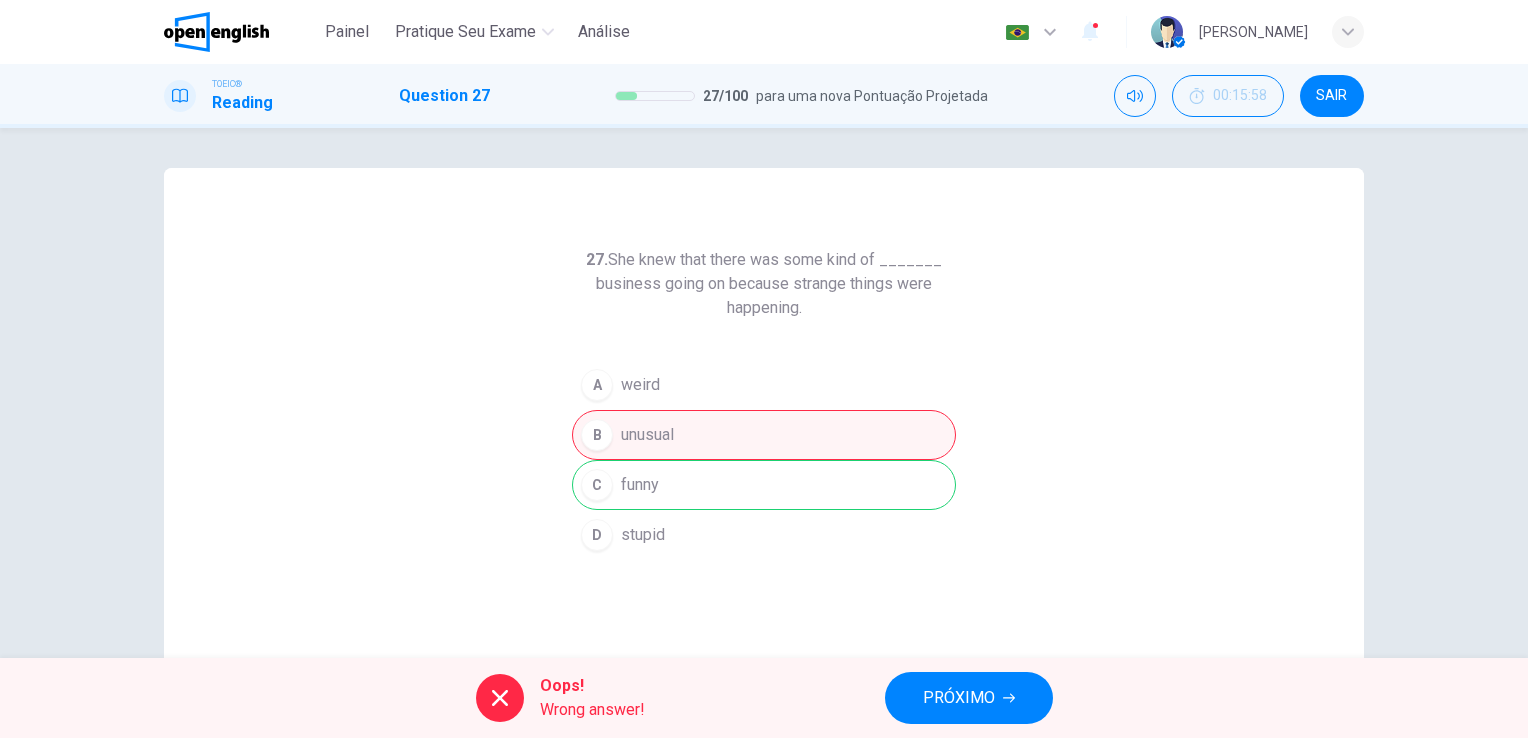 click on "PRÓXIMO" at bounding box center [959, 698] 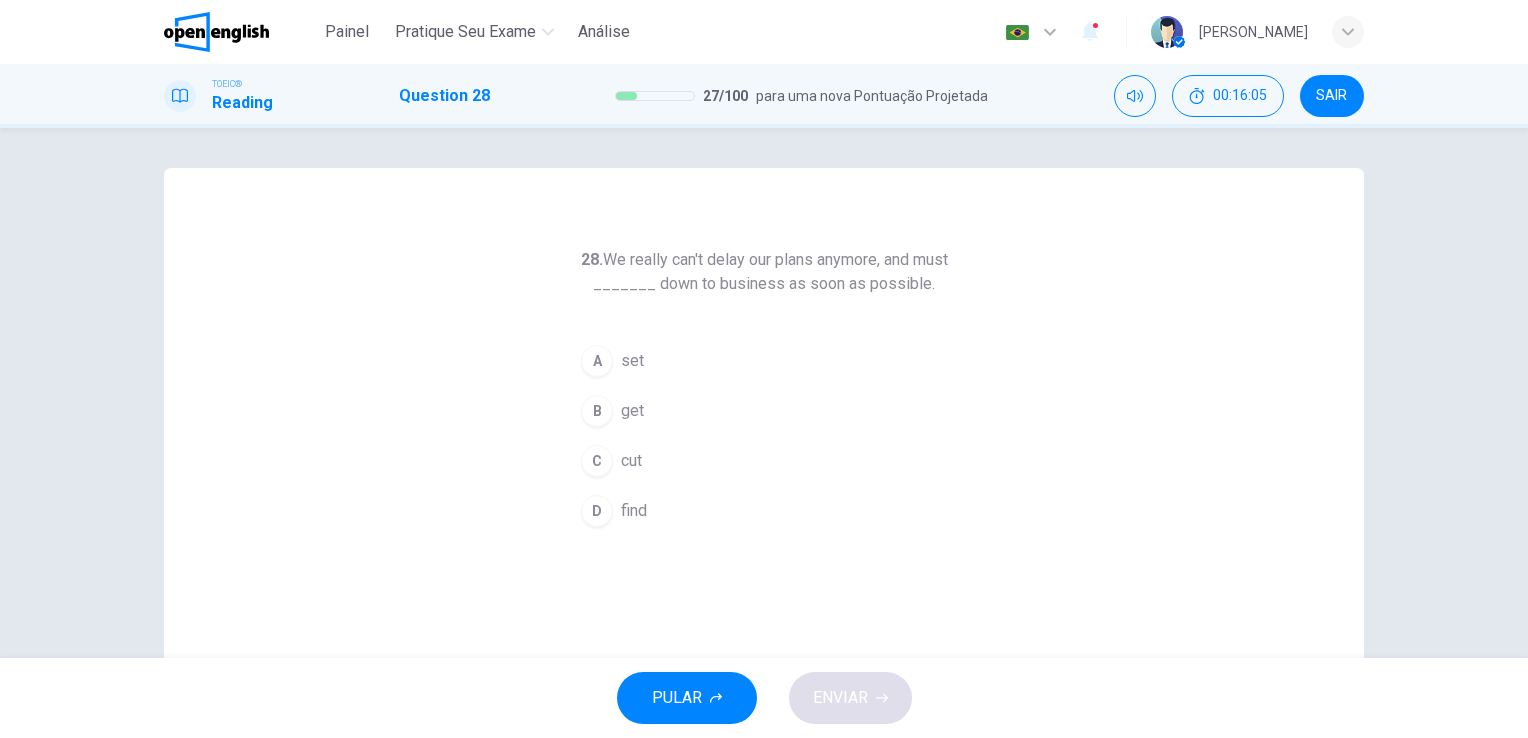 click on "B" at bounding box center [597, 411] 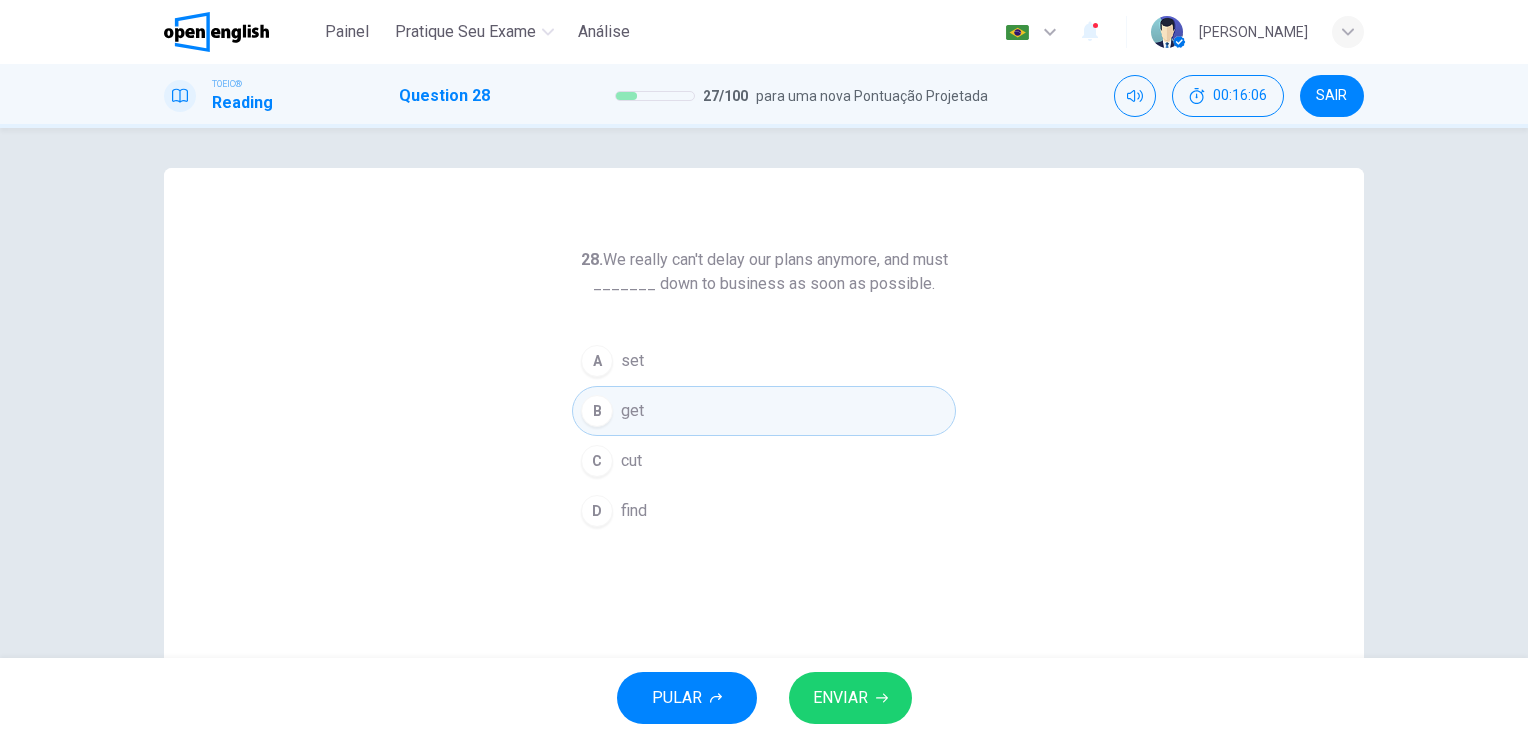 click 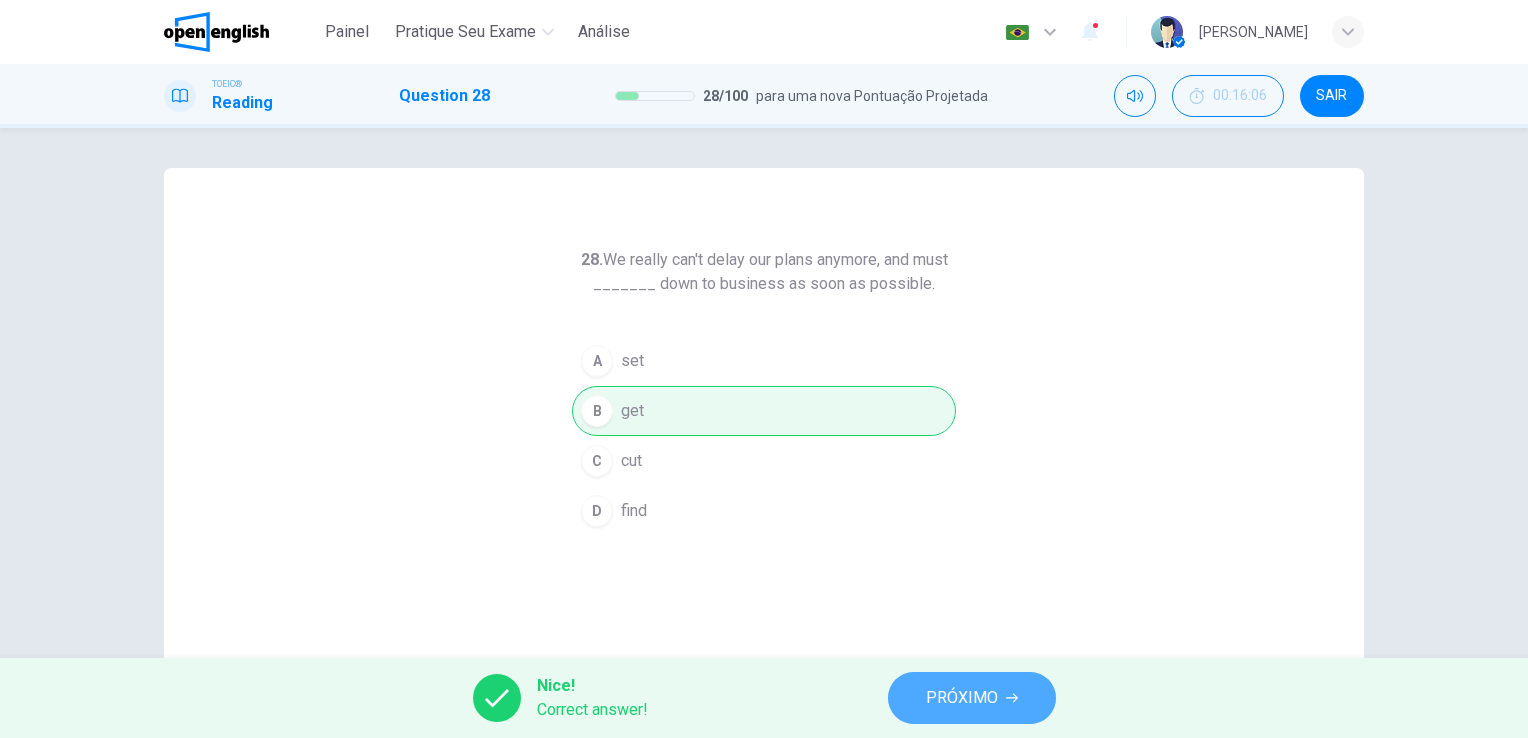 click on "PRÓXIMO" at bounding box center (972, 698) 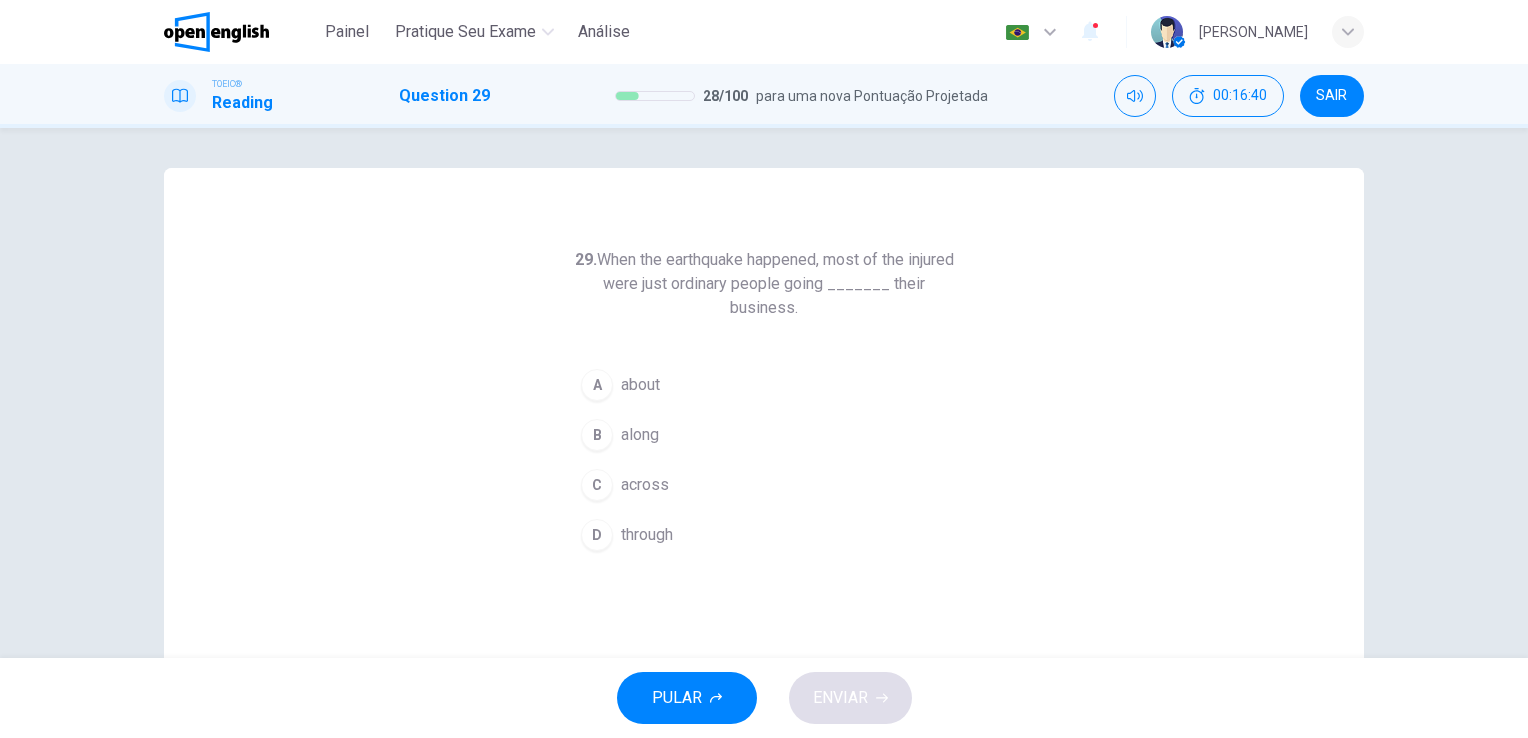 click on "29.  When the earthquake happened, most of the injured were just ordinary people going _______ their business. A about B along C across D through" at bounding box center [764, 515] 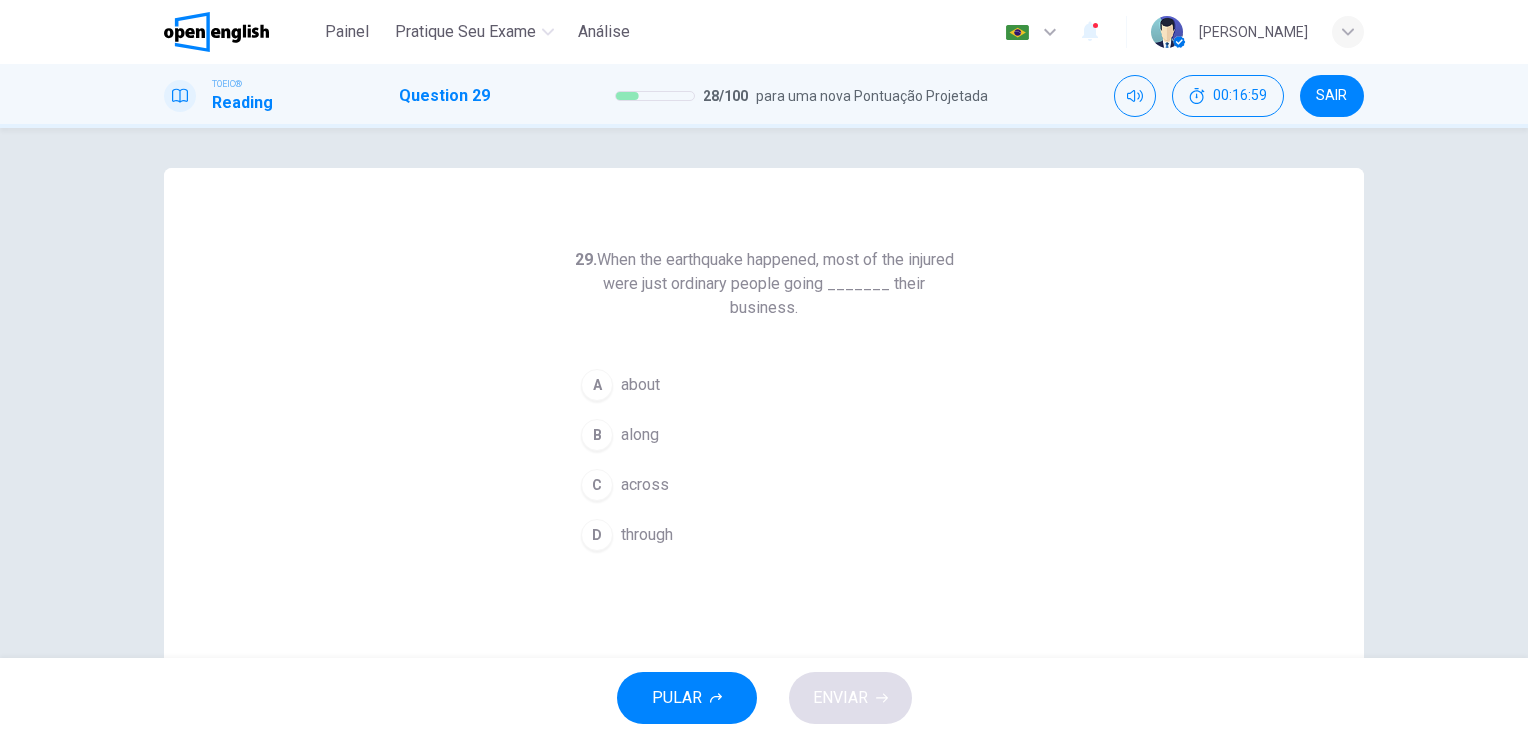 click on "D" at bounding box center (597, 535) 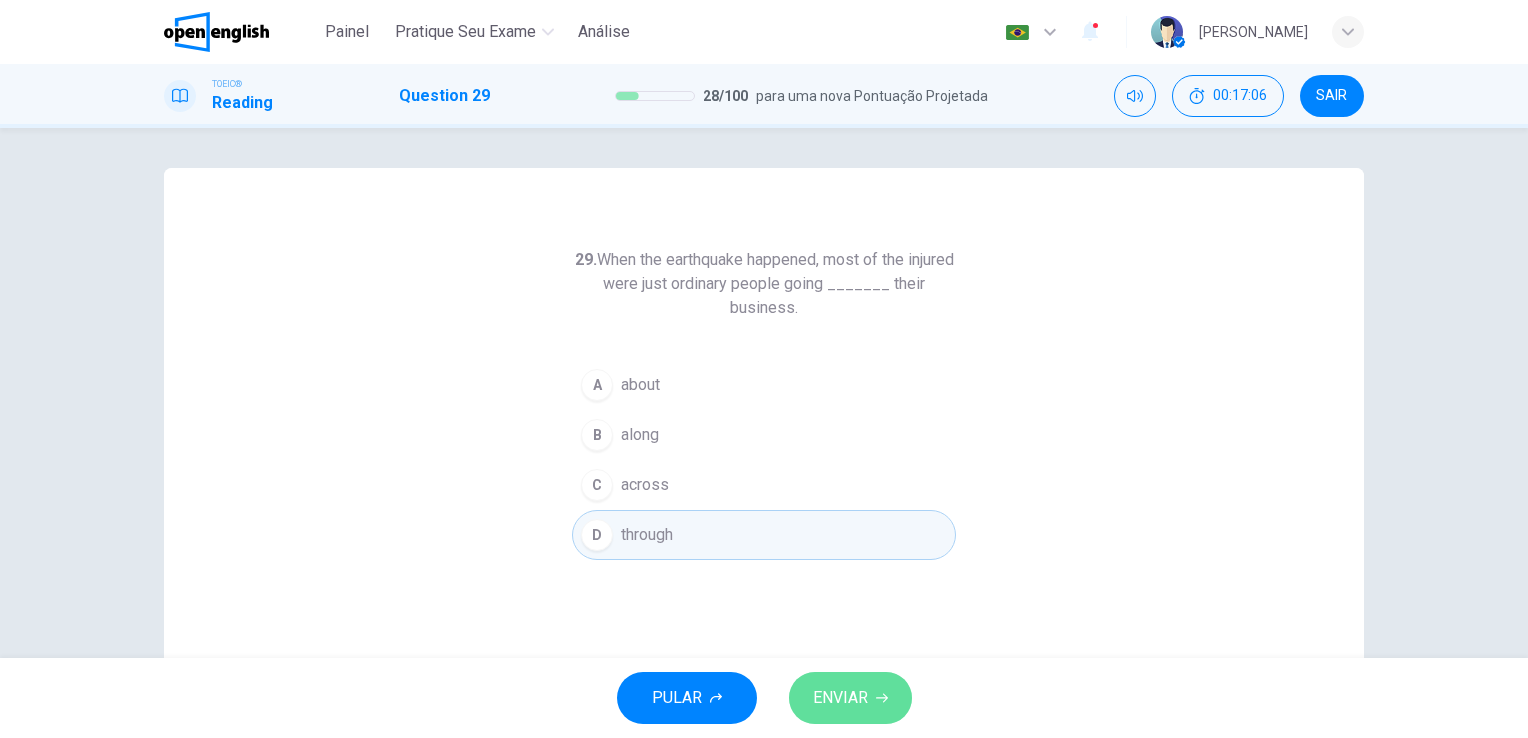 click on "ENVIAR" at bounding box center [840, 698] 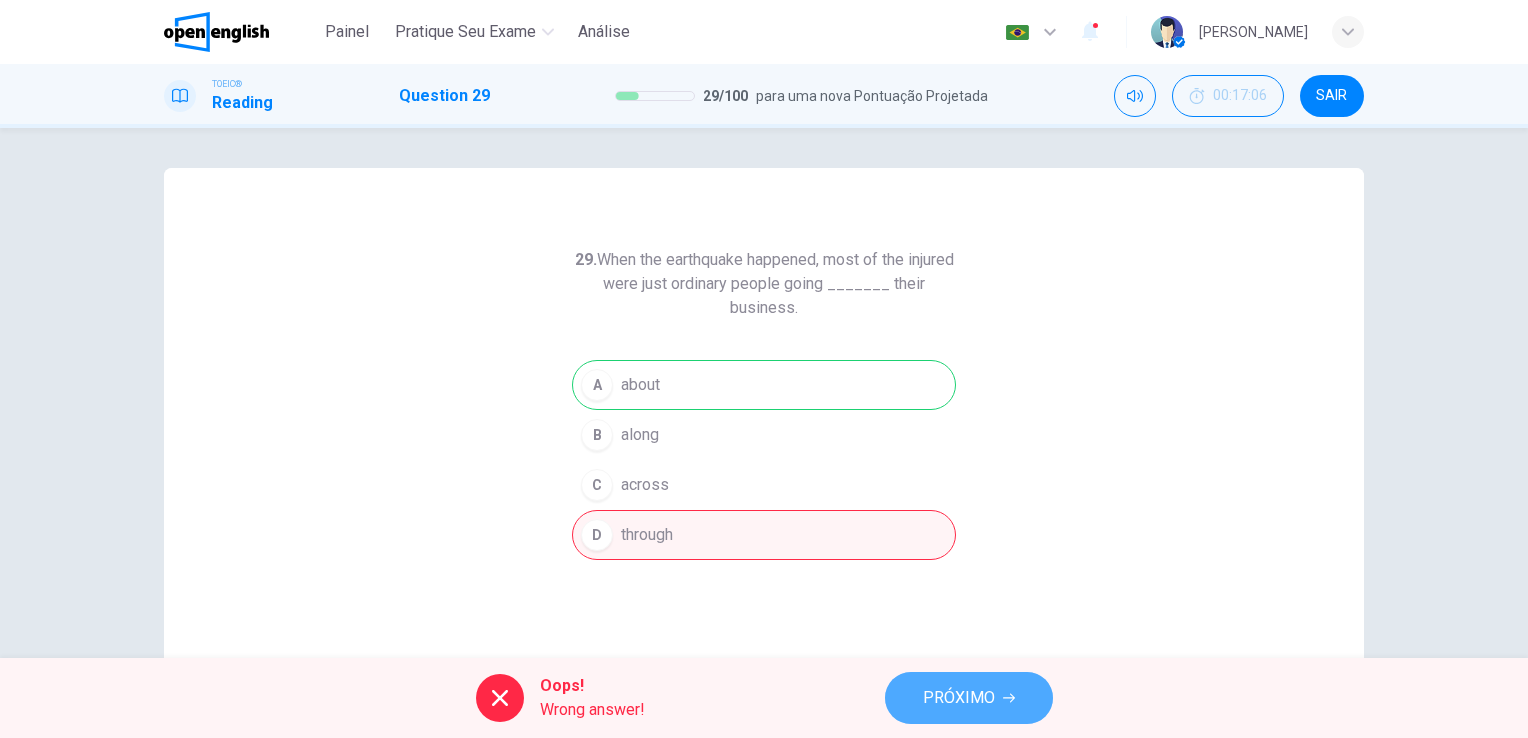 click on "PRÓXIMO" at bounding box center [969, 698] 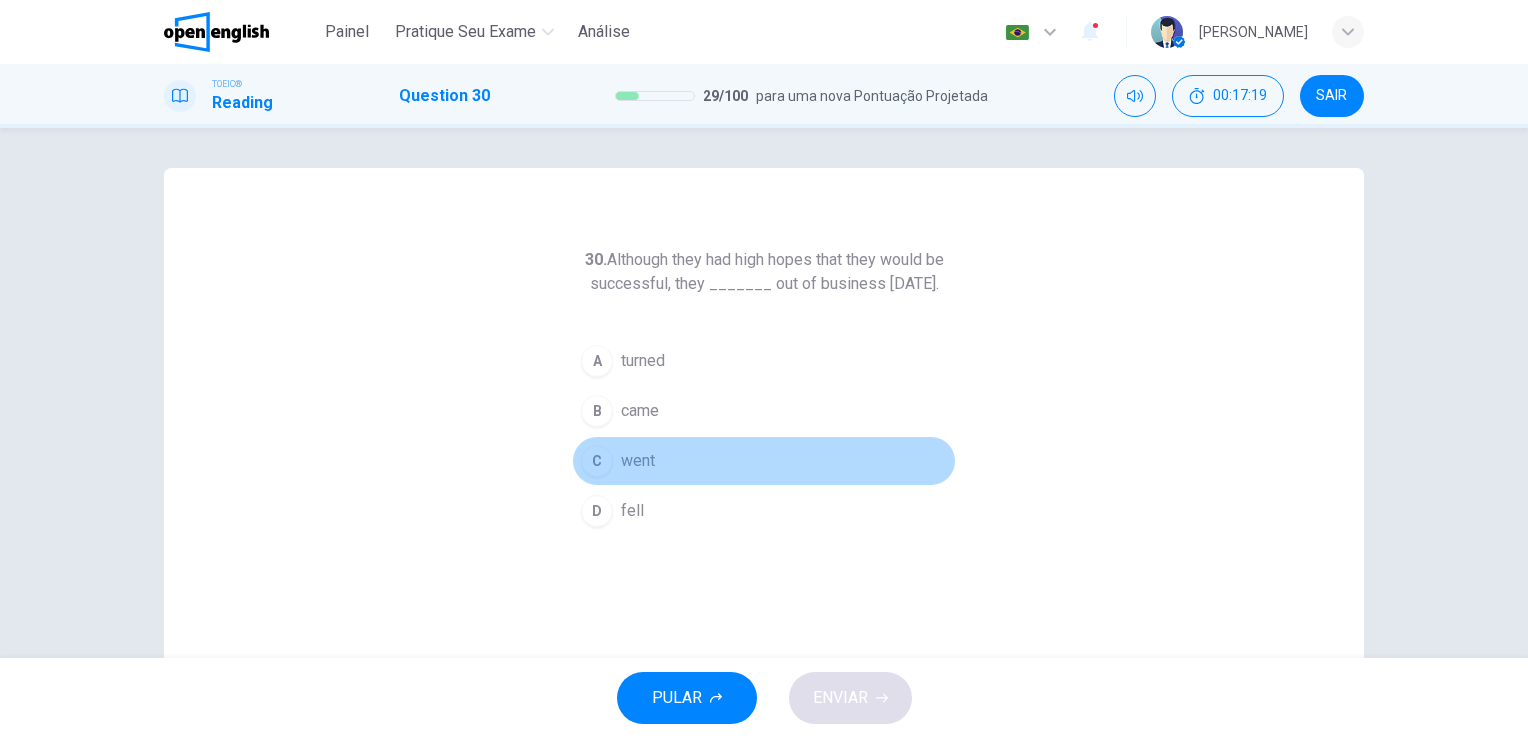 click on "C" at bounding box center (597, 461) 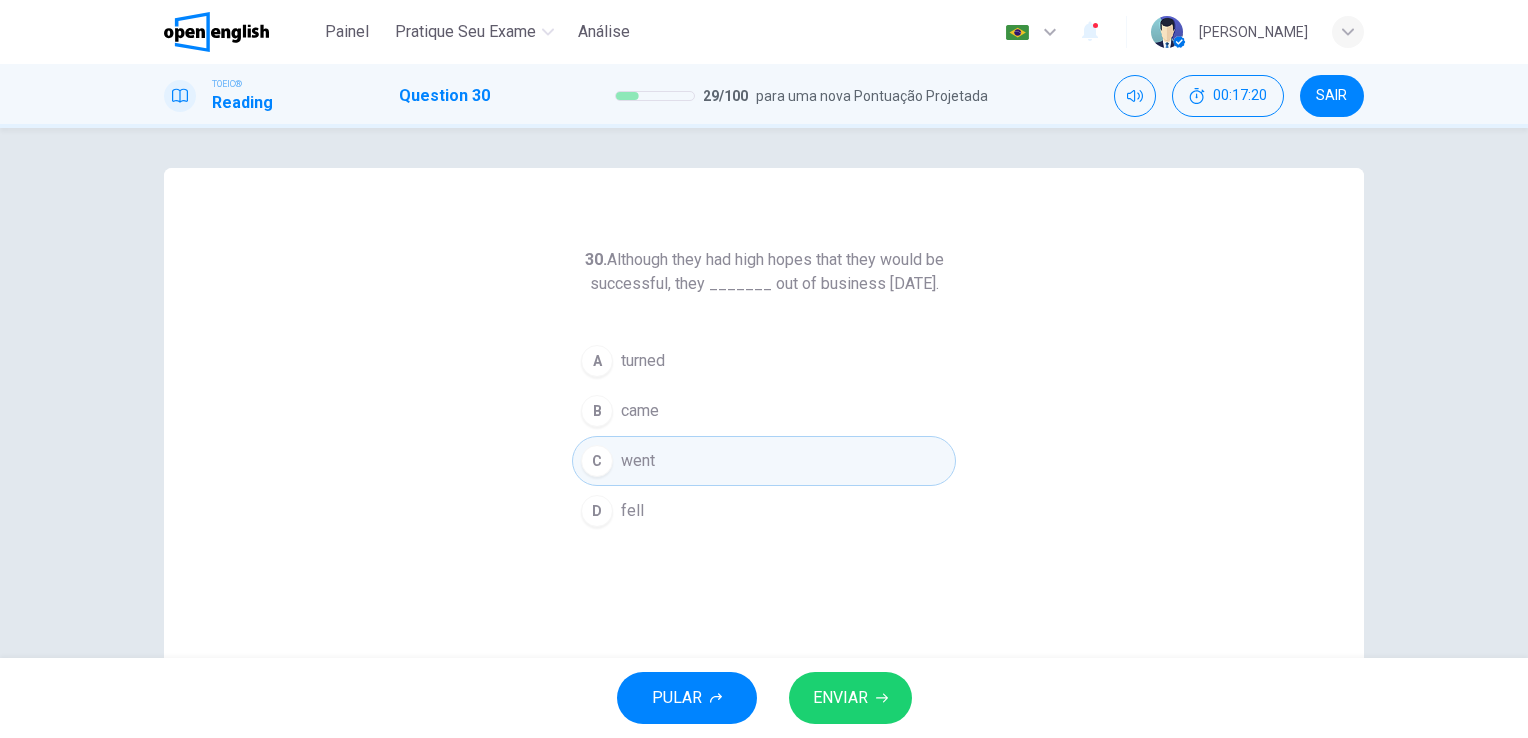click on "ENVIAR" at bounding box center [840, 698] 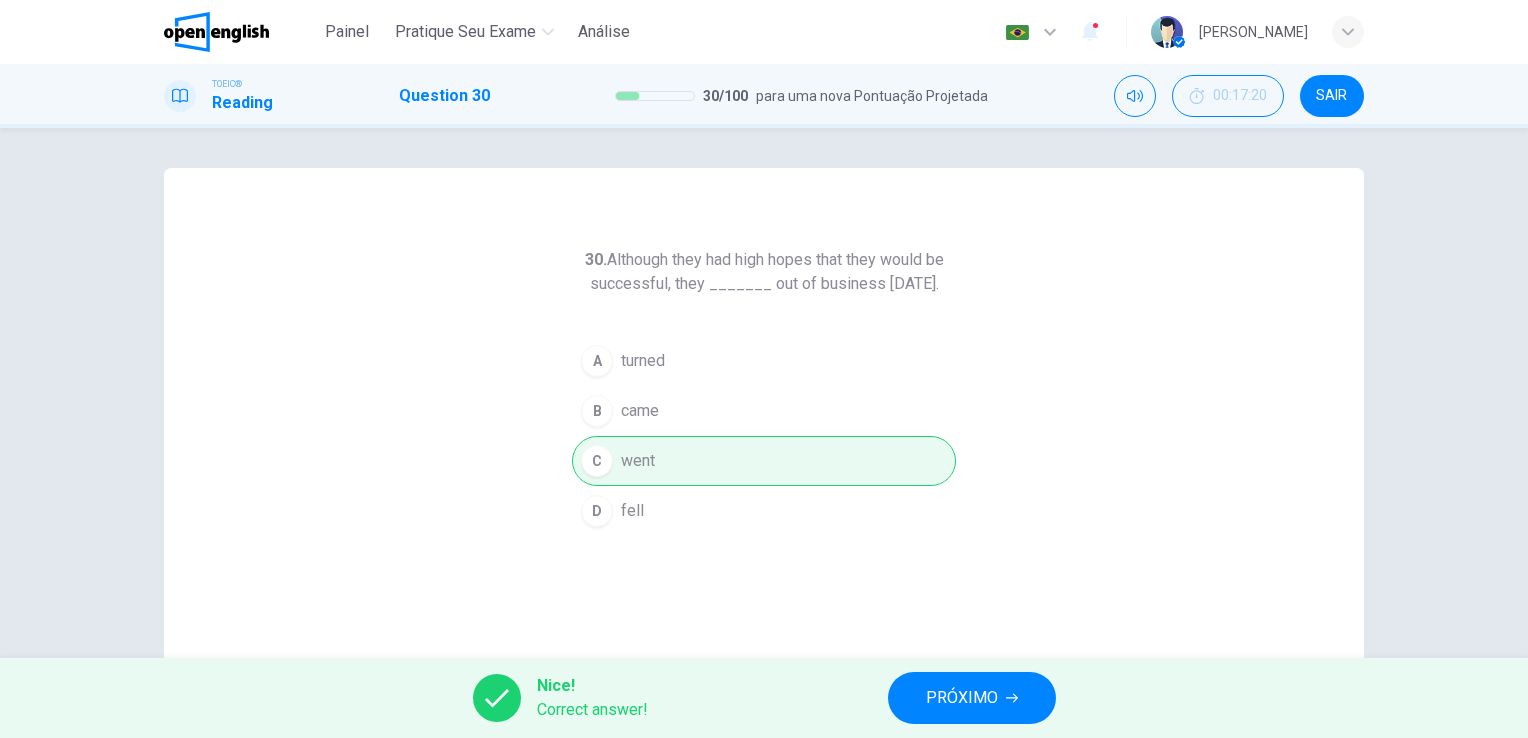 click on "30.  Although they had high hopes that they would be successful, they _______ out of business [DATE]. A turned B came C went D fell" at bounding box center (764, 393) 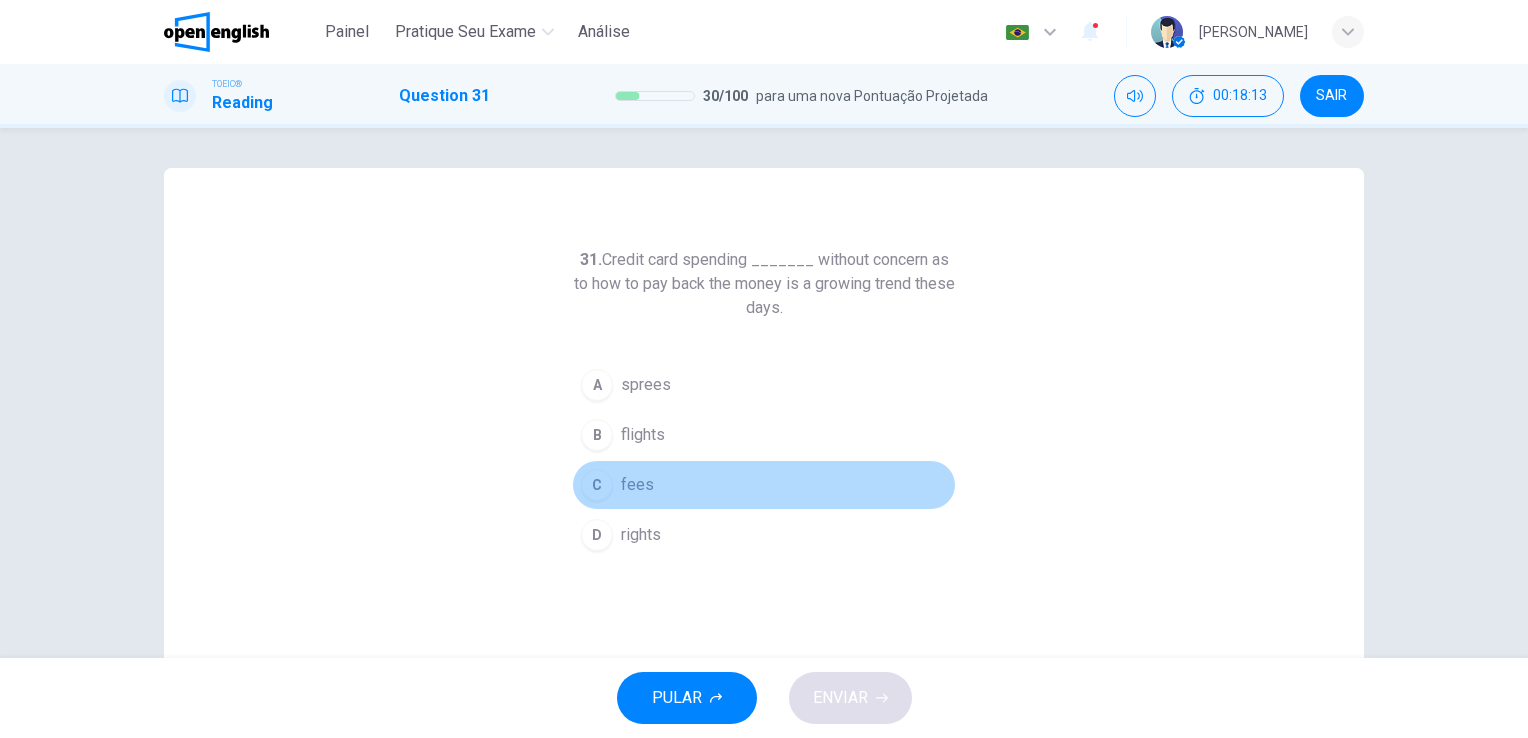 click on "C" at bounding box center [597, 485] 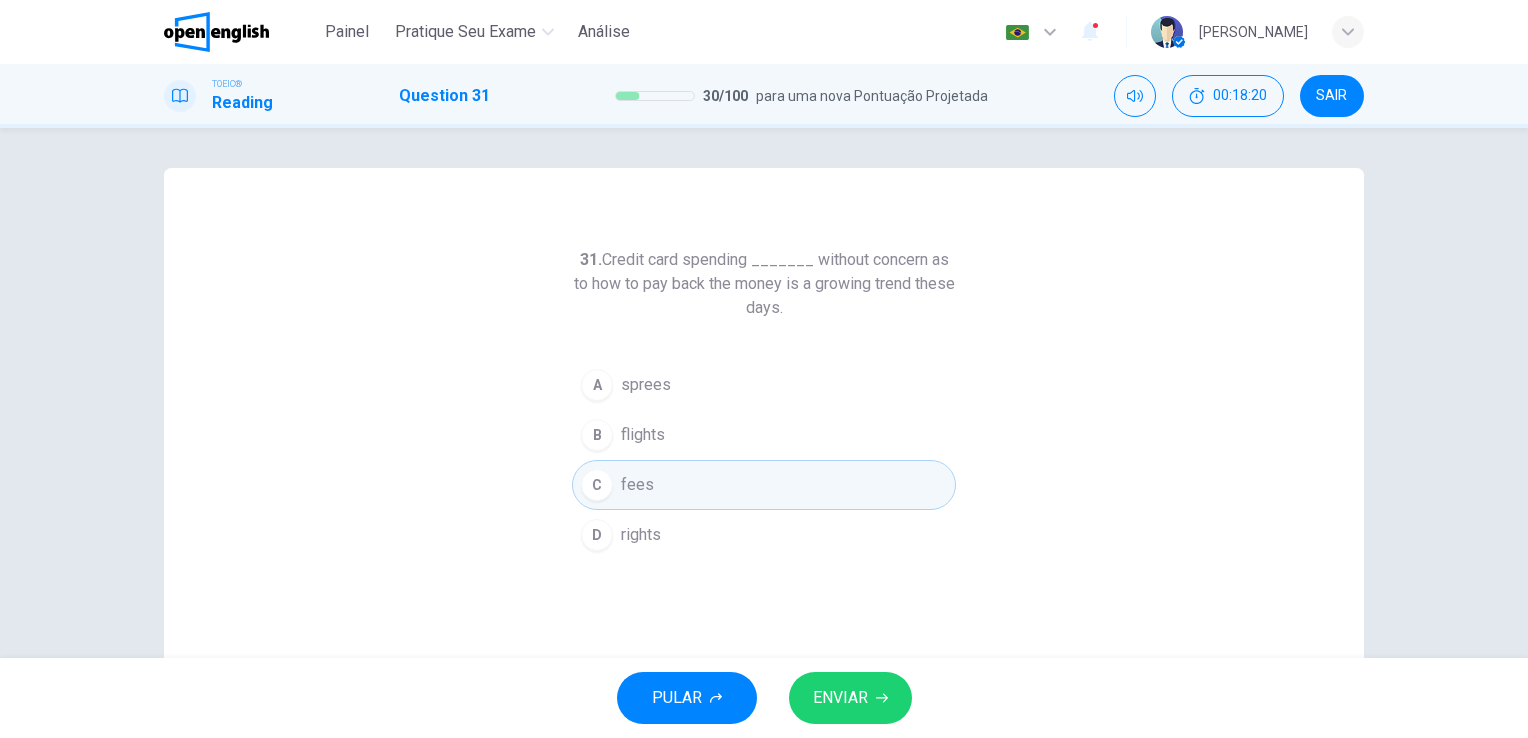 click on "sprees" at bounding box center [646, 385] 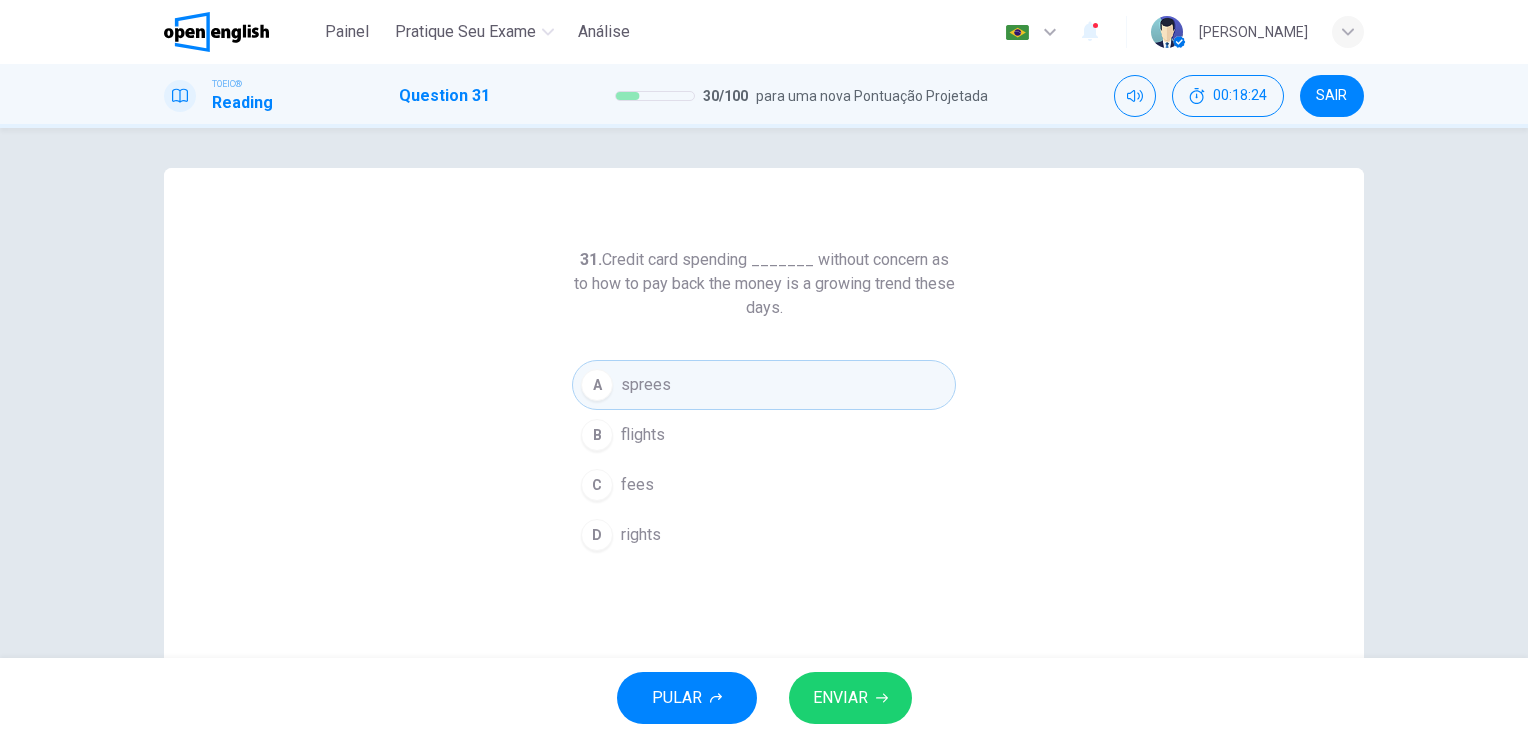 click on "ENVIAR" at bounding box center (850, 698) 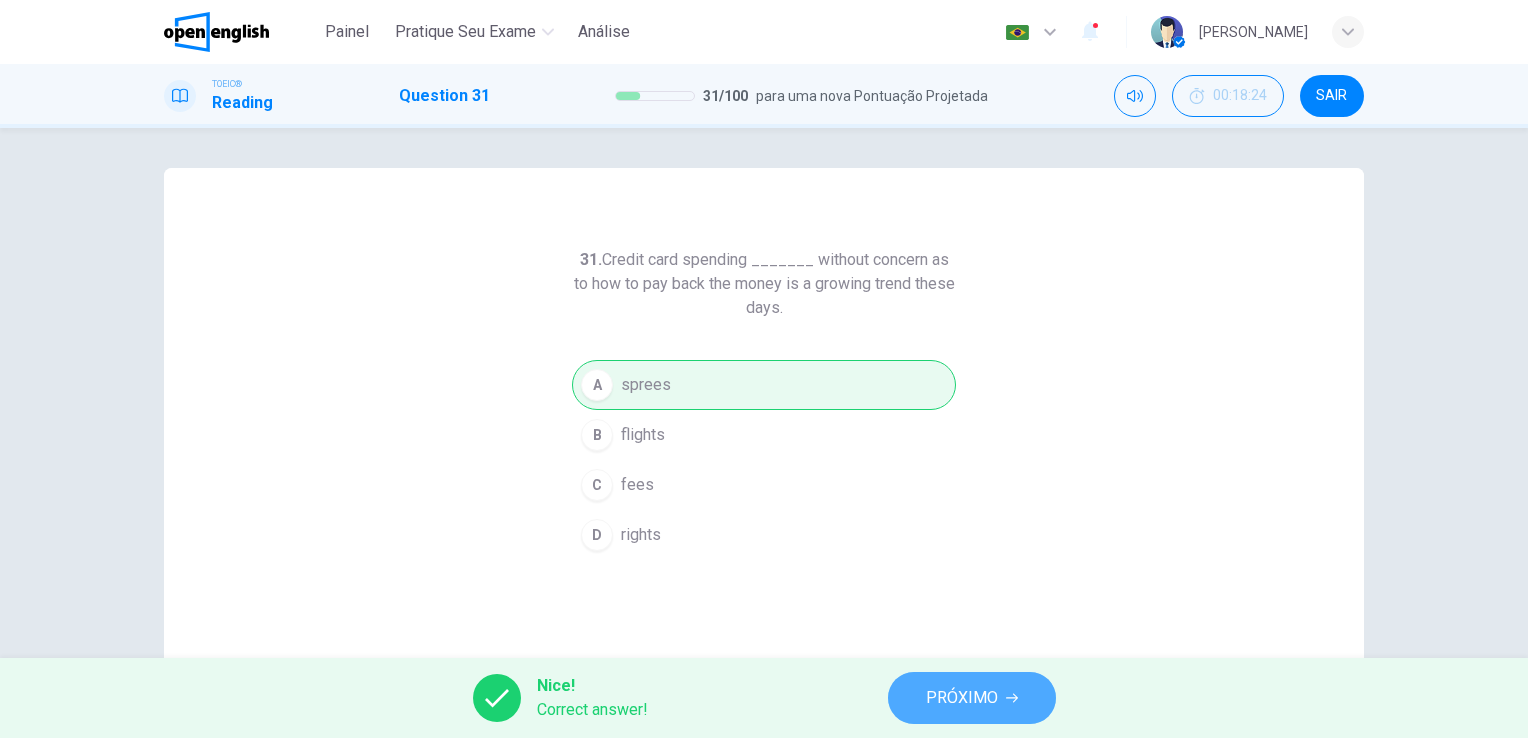 click on "PRÓXIMO" at bounding box center [962, 698] 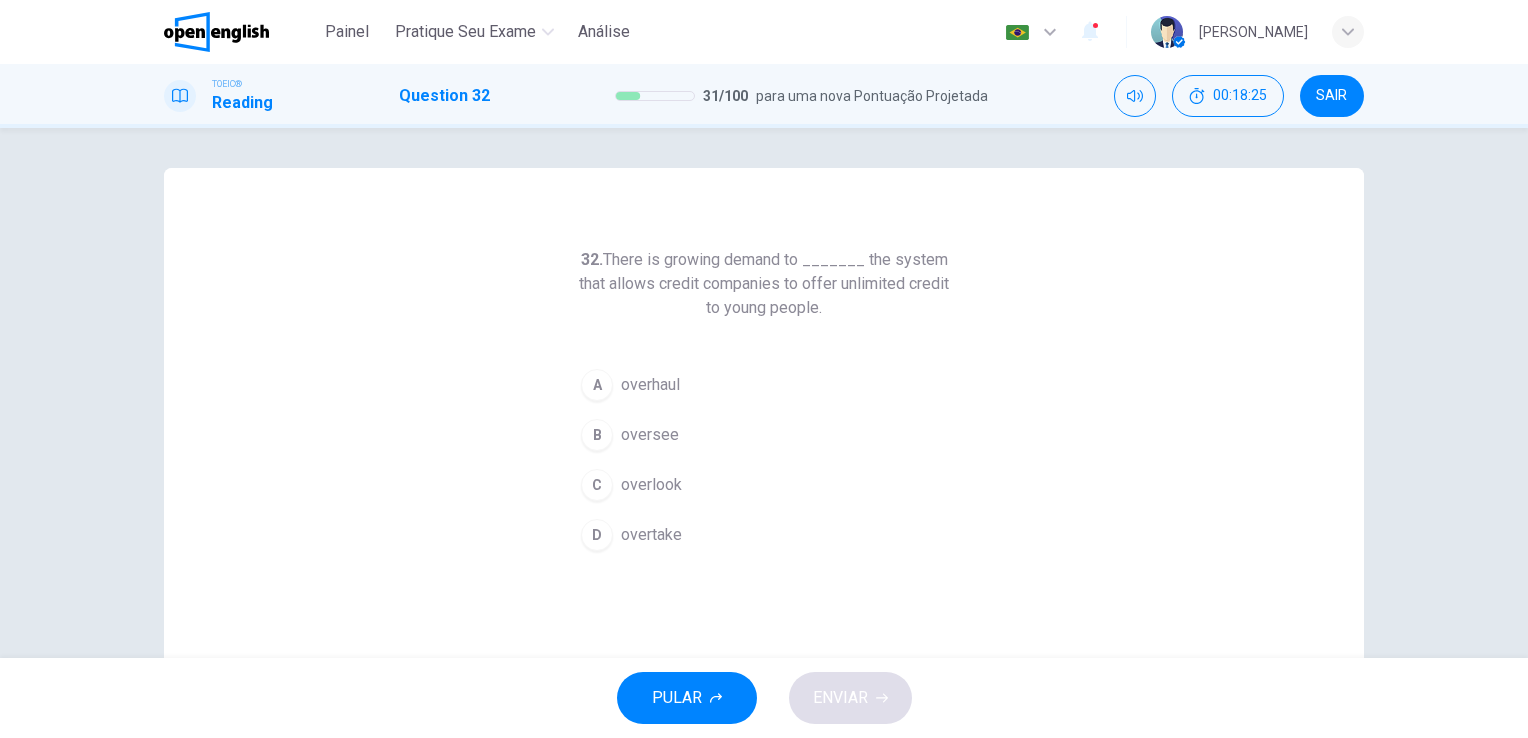 click on "PULAR ENVIAR" at bounding box center [764, 698] 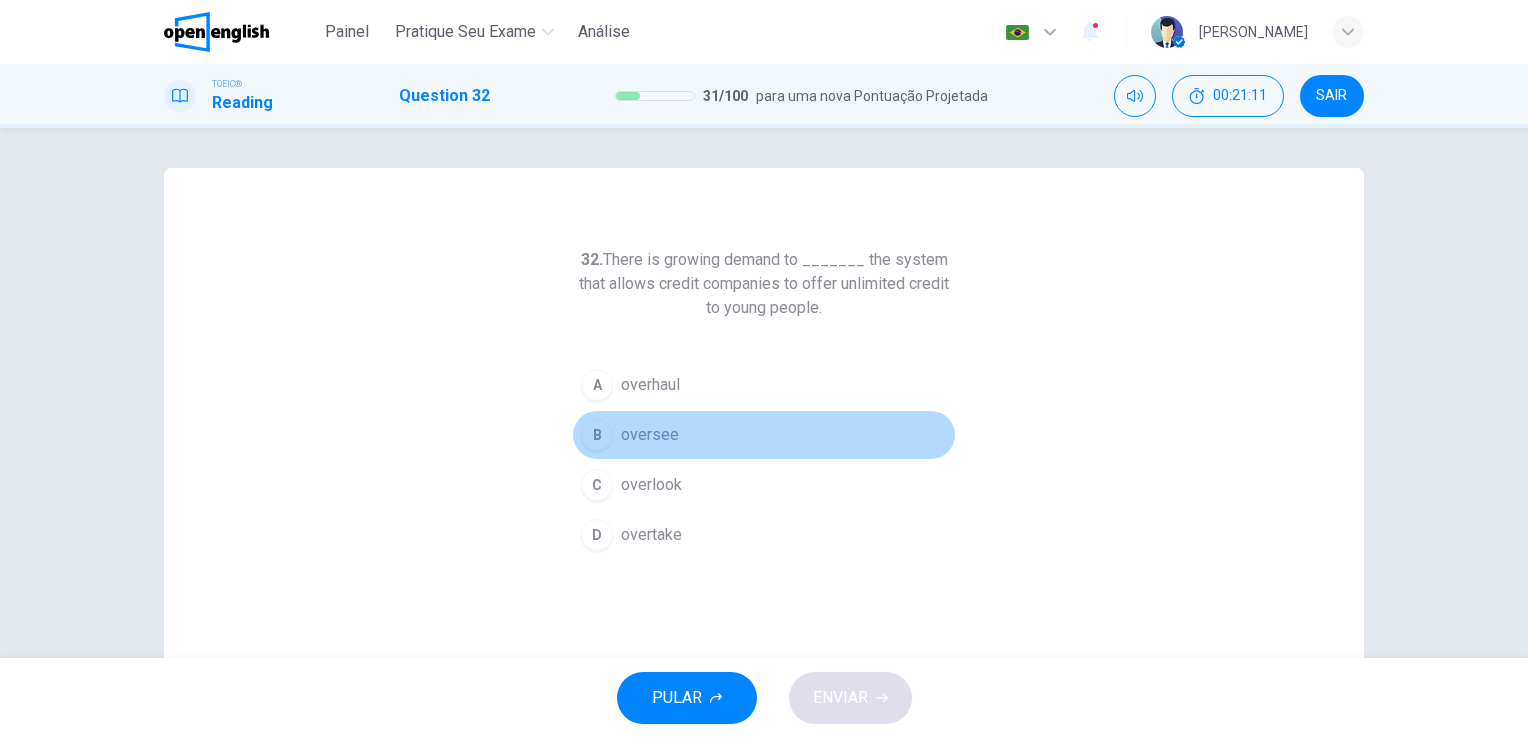 click on "B" at bounding box center [597, 435] 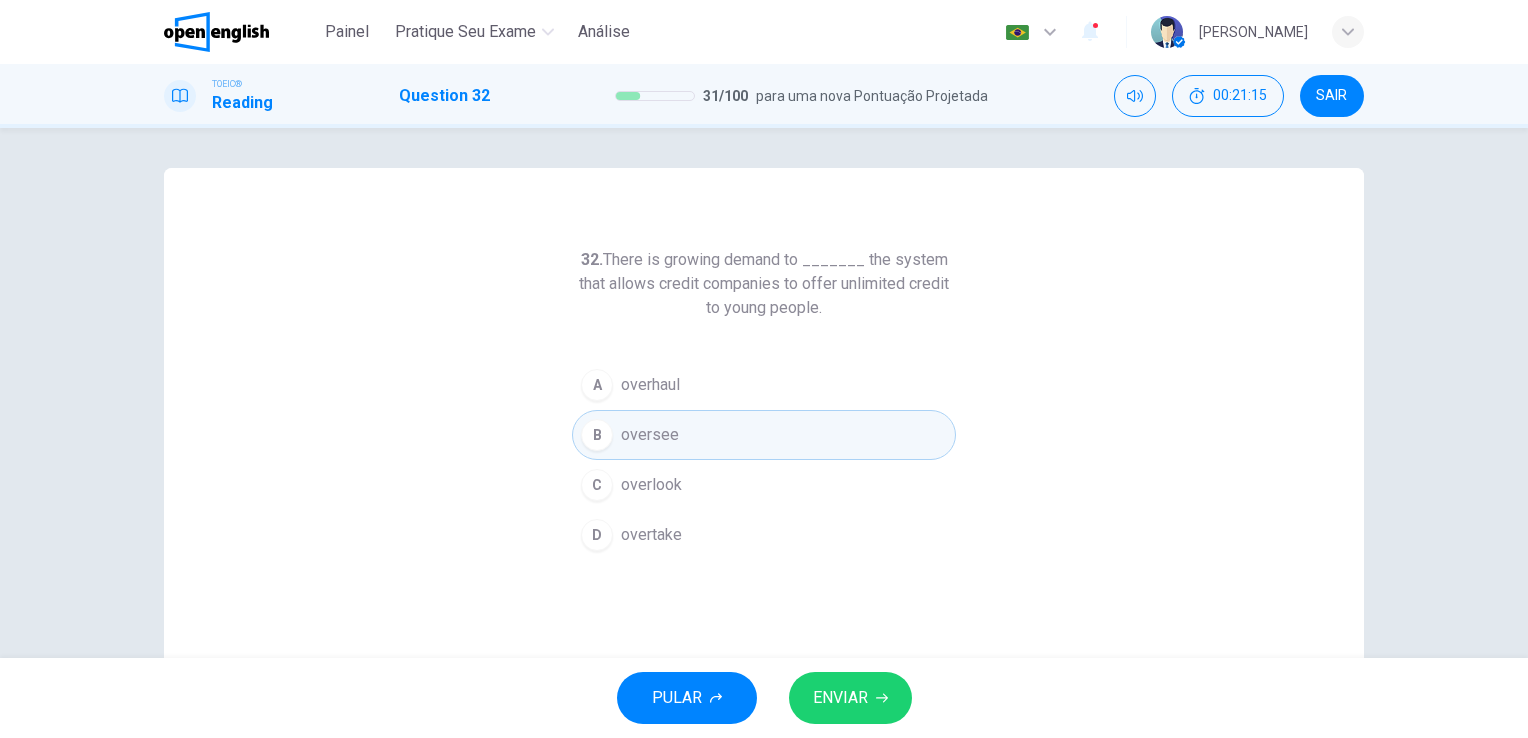 click on "ENVIAR" at bounding box center (840, 698) 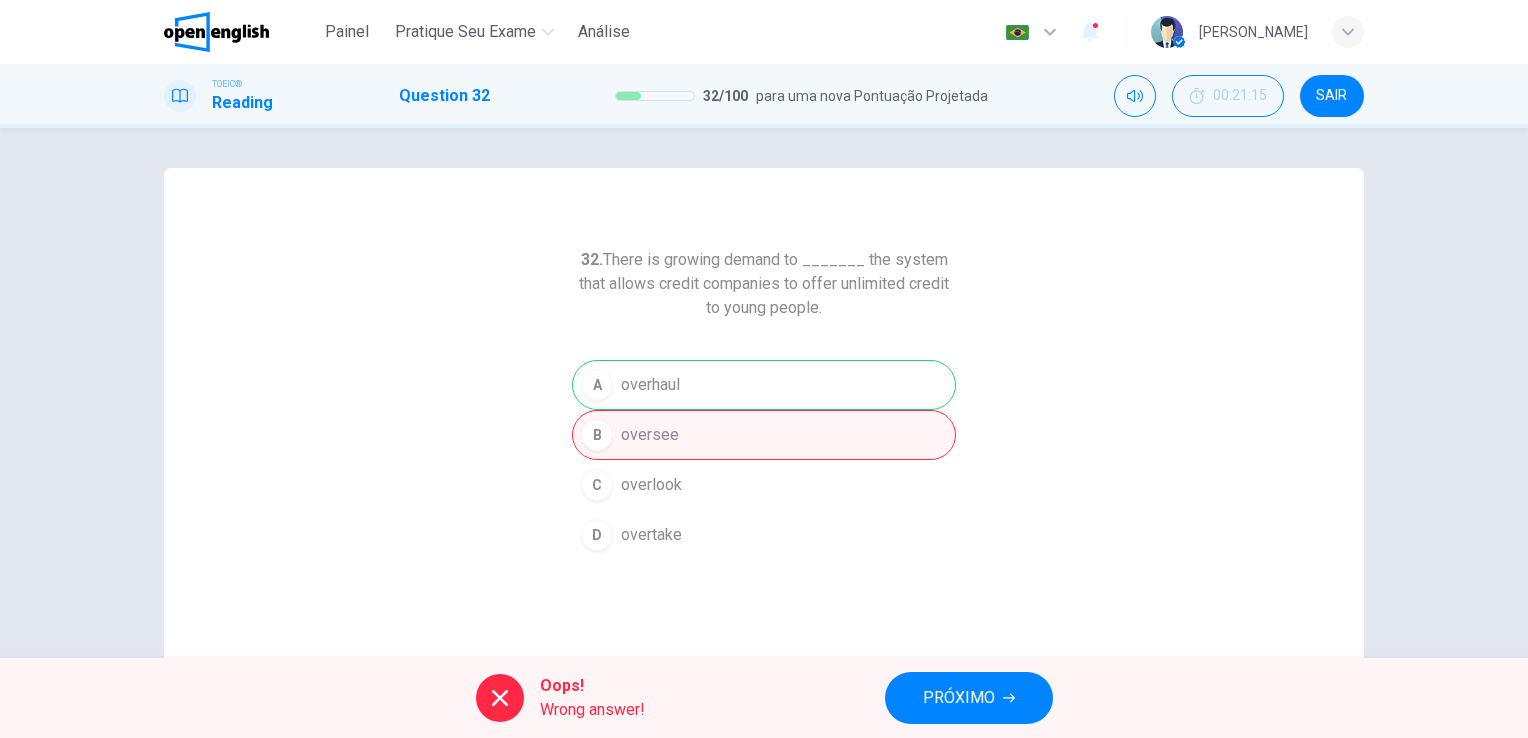 click on "A overhaul B oversee C overlook D overtake" at bounding box center [764, 460] 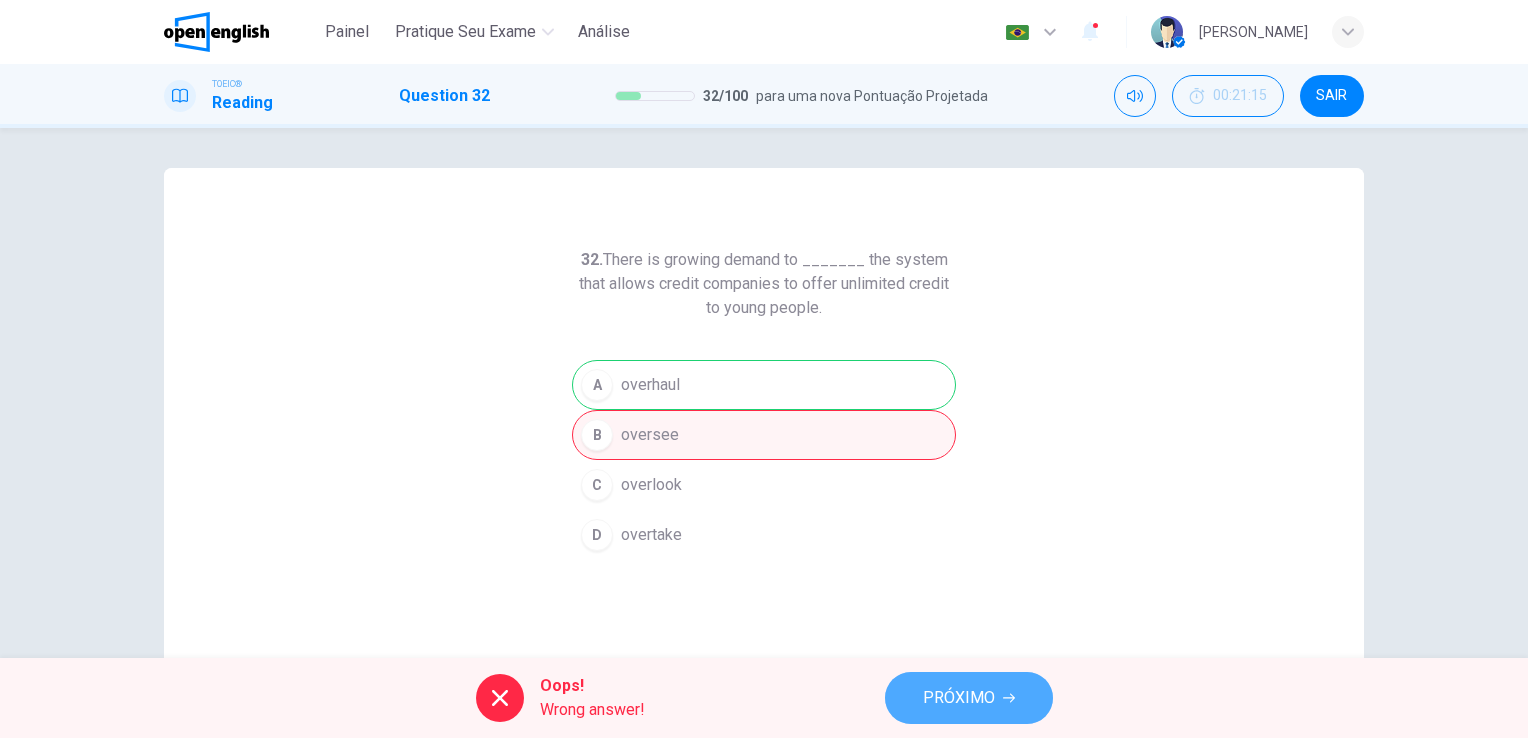 click on "PRÓXIMO" at bounding box center [959, 698] 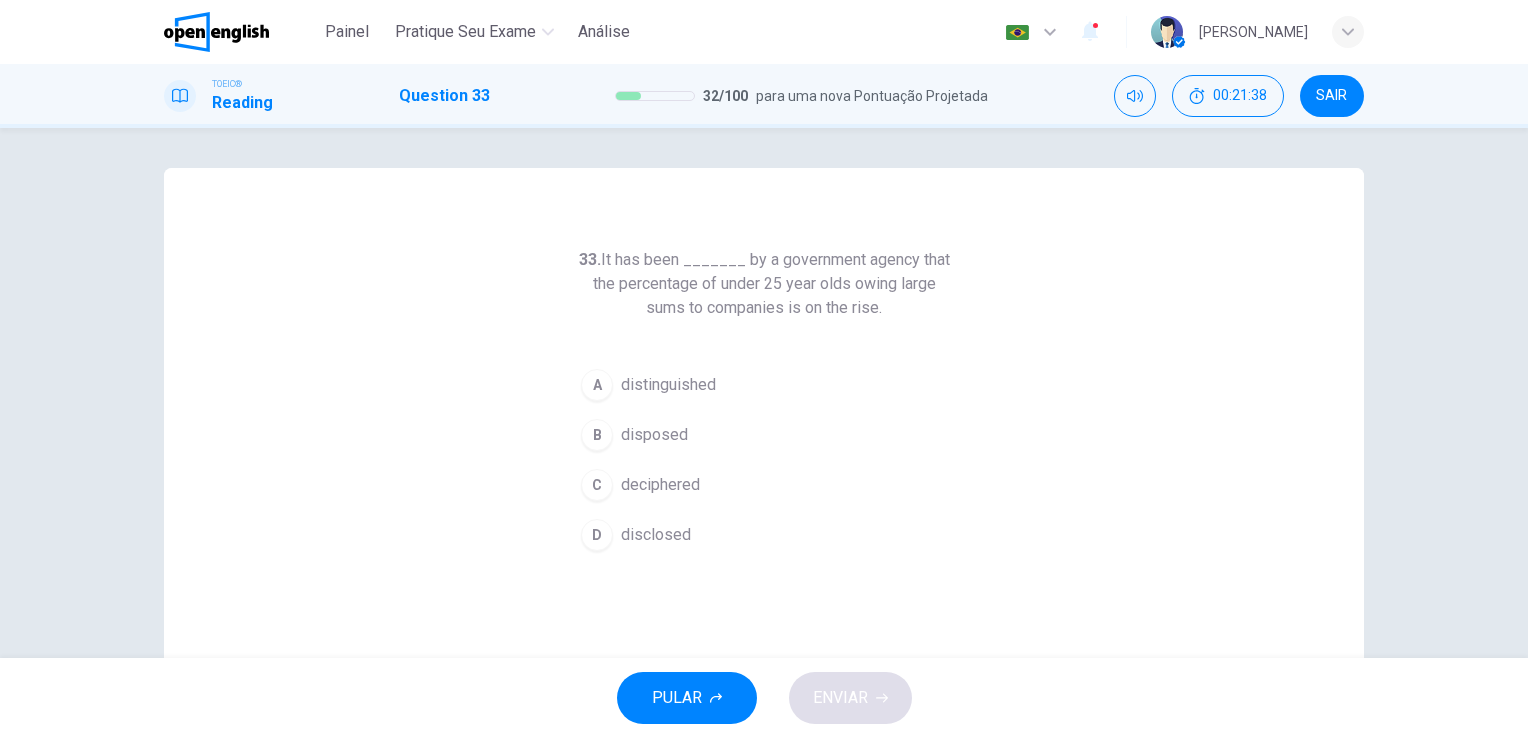 click on "D" at bounding box center [597, 535] 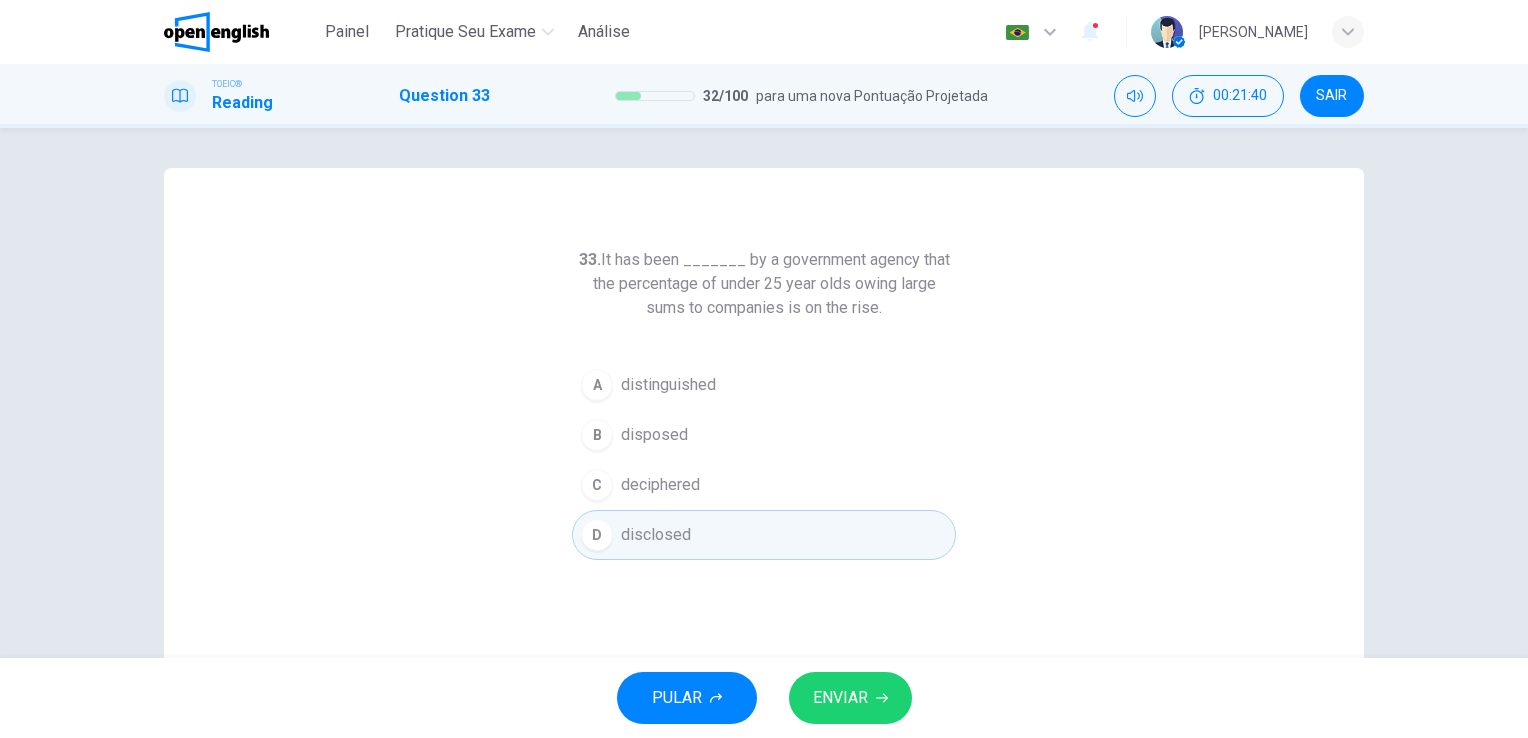 click on "ENVIAR" at bounding box center [840, 698] 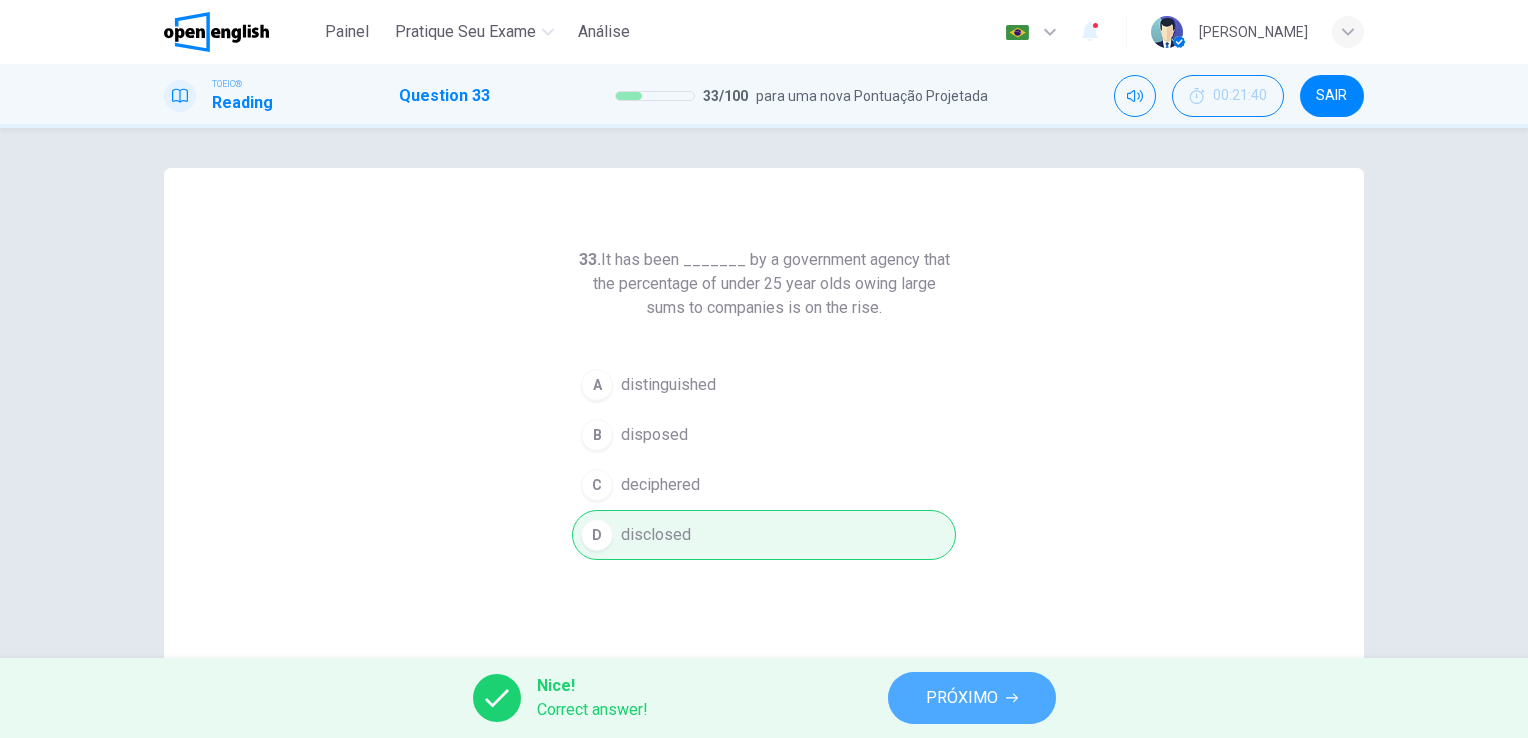 click on "PRÓXIMO" at bounding box center [972, 698] 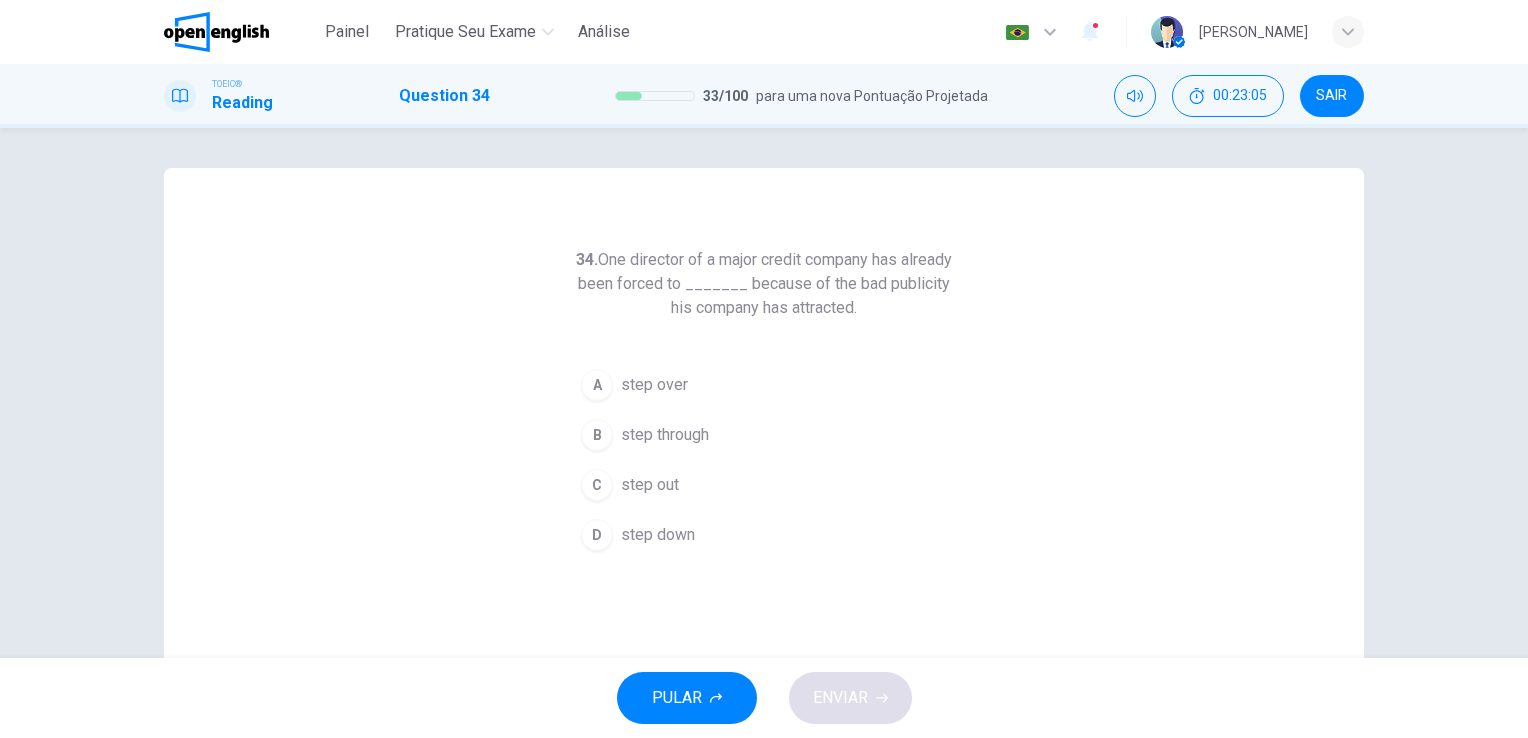 click on "34.  One director of a major credit company has already been forced to _______ because of the bad publicity his company has attracted. A step over B step through C step out D step down" at bounding box center [764, 393] 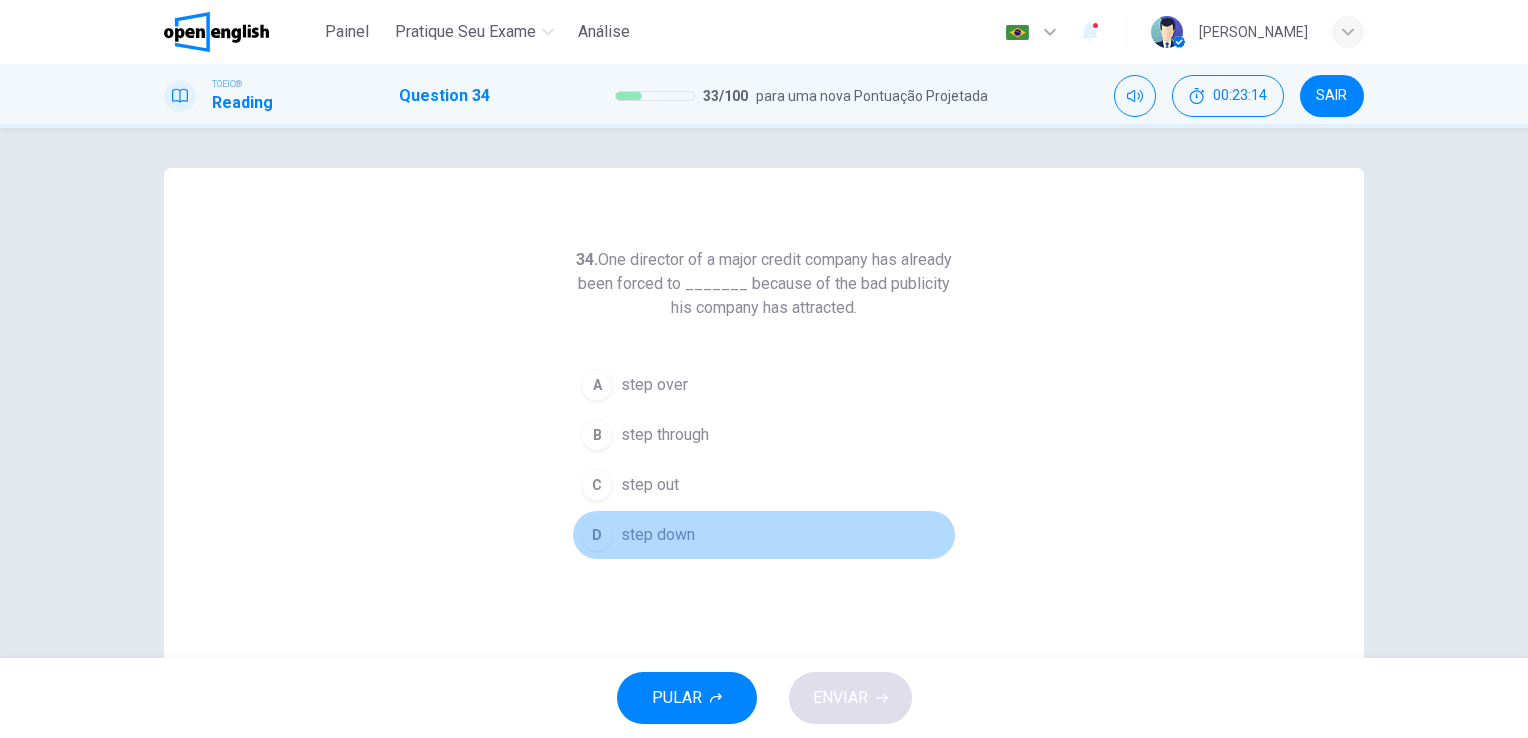 click on "D" at bounding box center (597, 535) 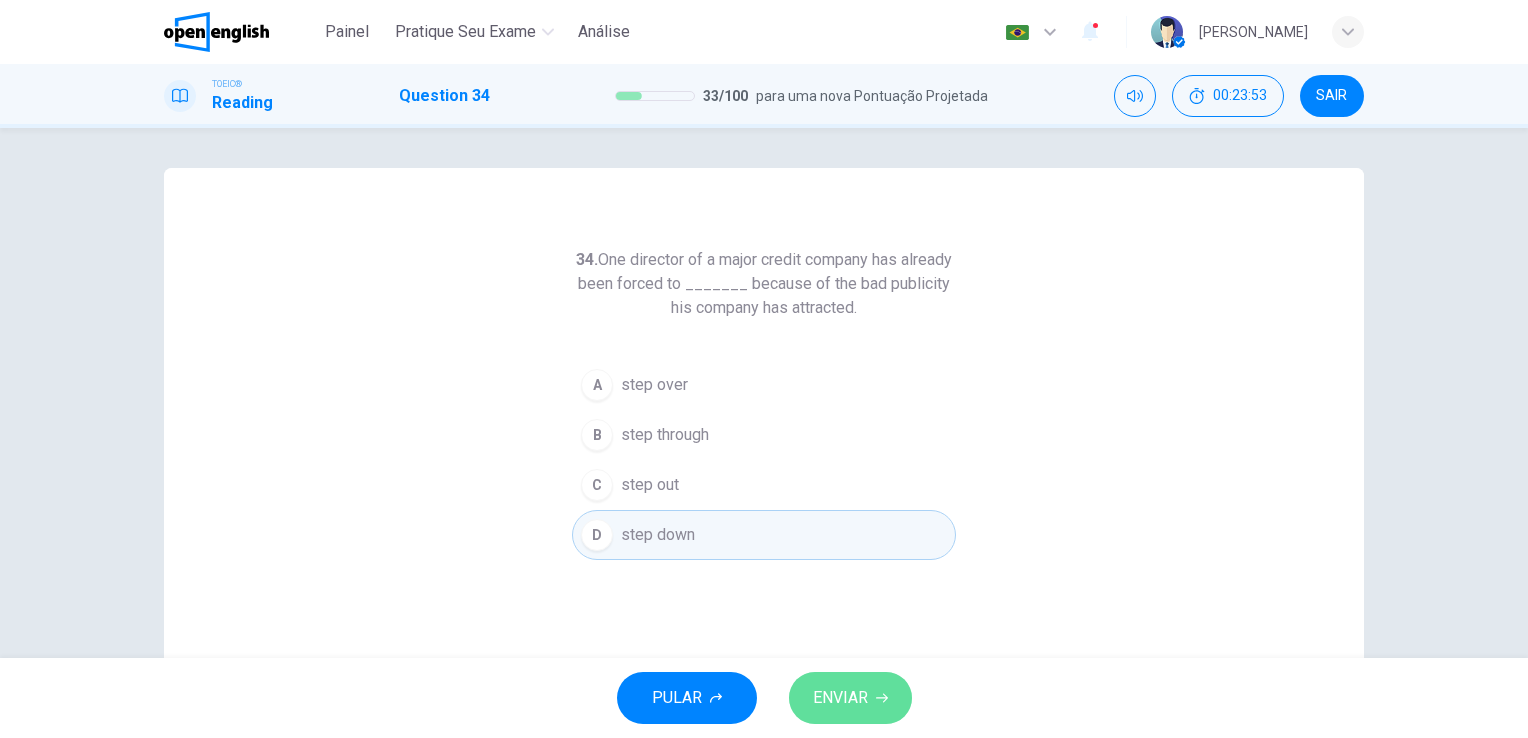 click on "ENVIAR" at bounding box center [840, 698] 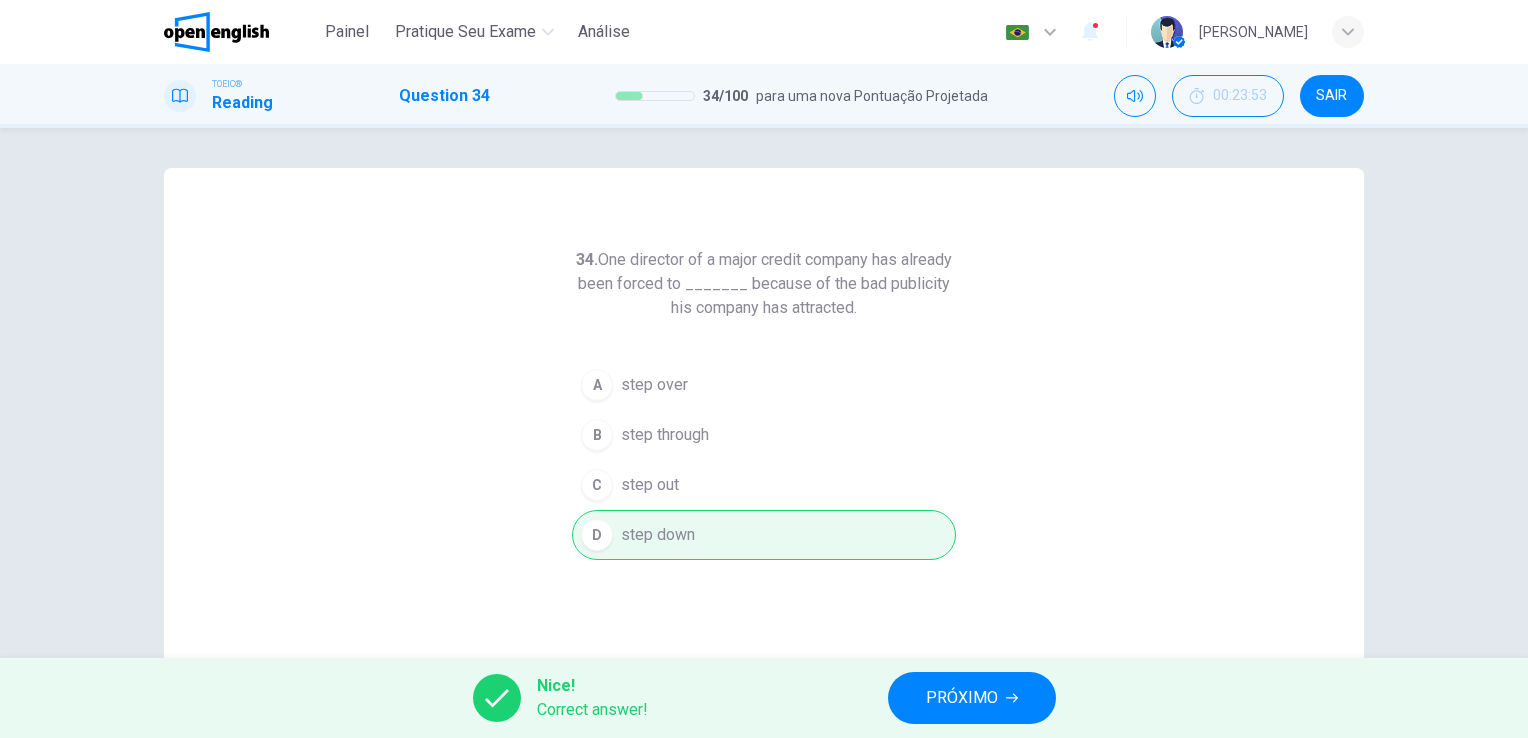 click on "PRÓXIMO" at bounding box center (962, 698) 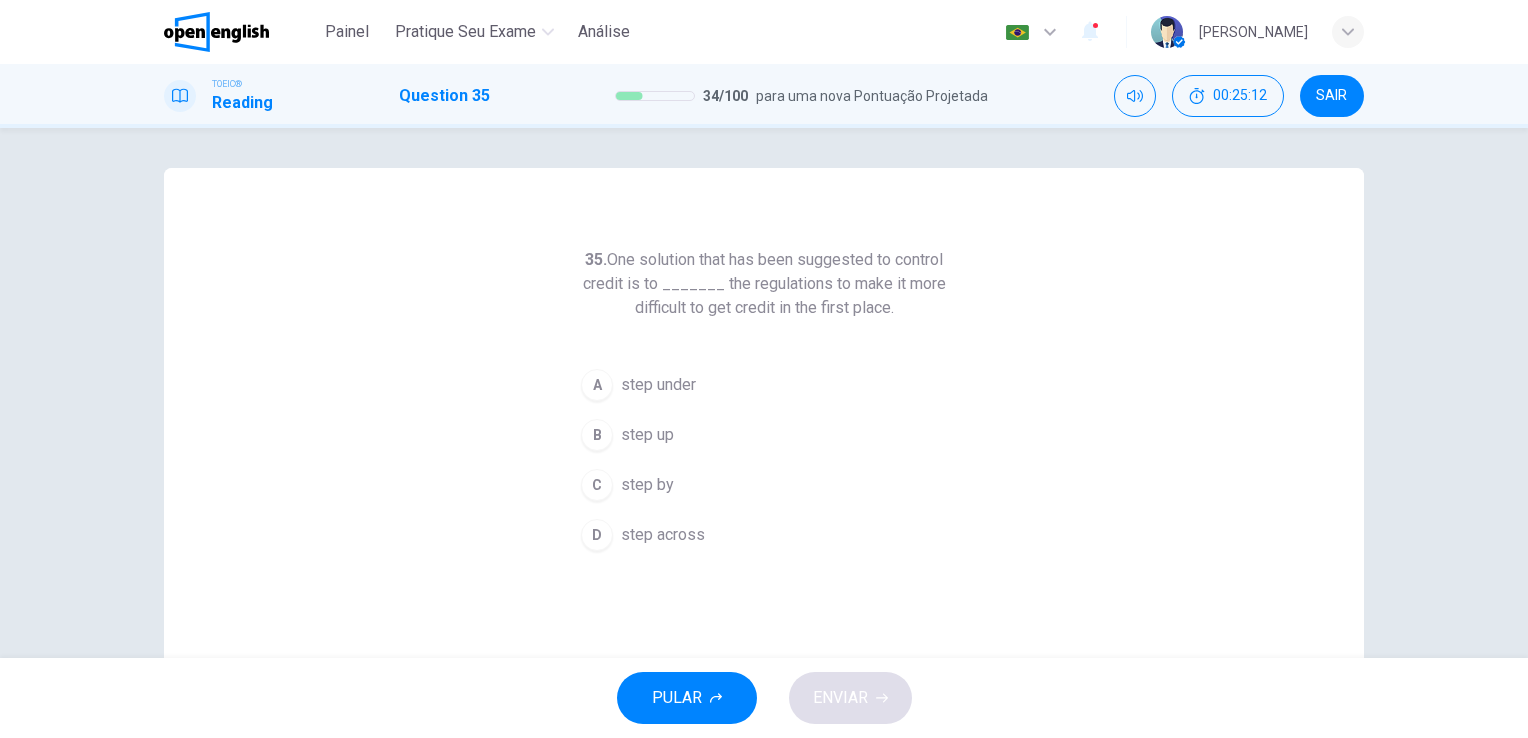 click on "B step up" at bounding box center [764, 435] 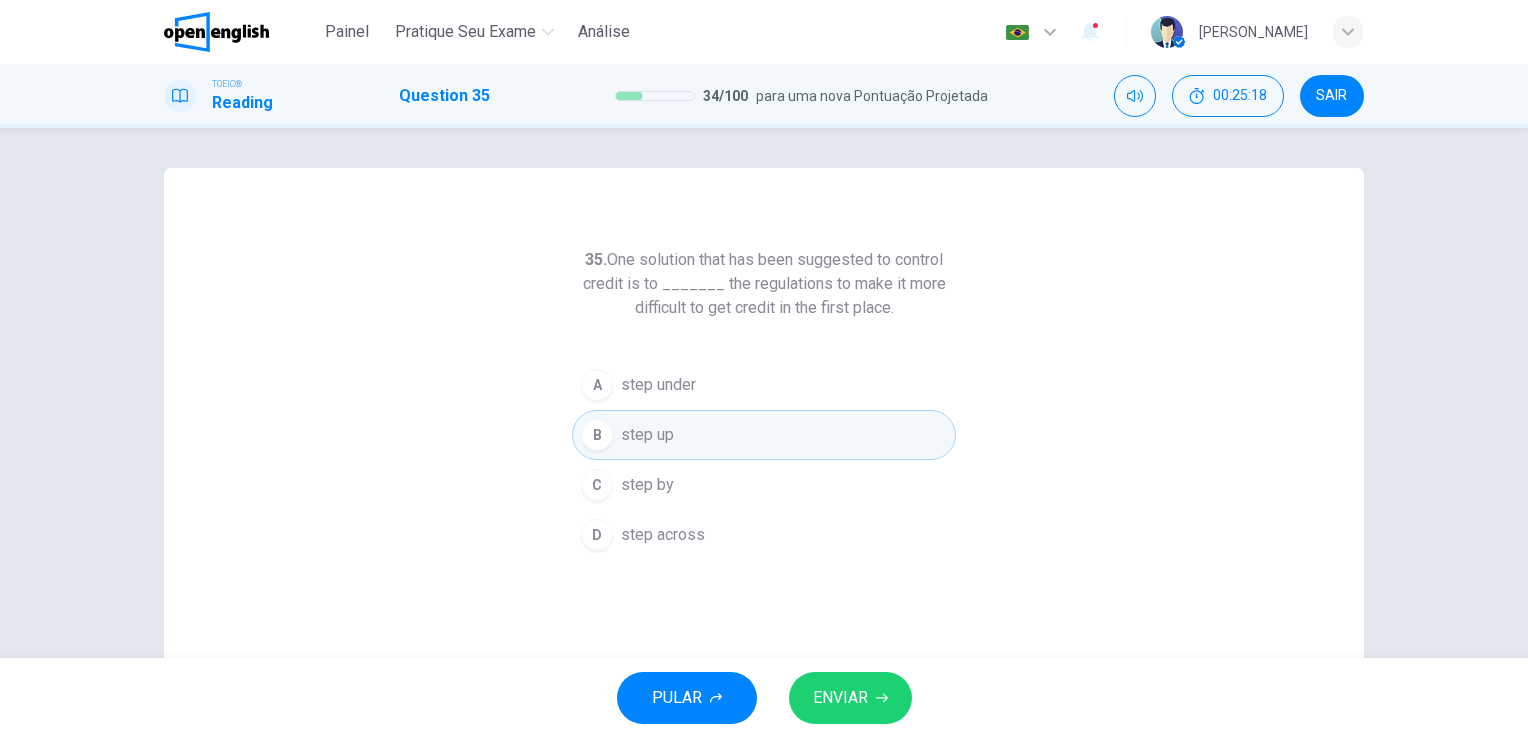 click 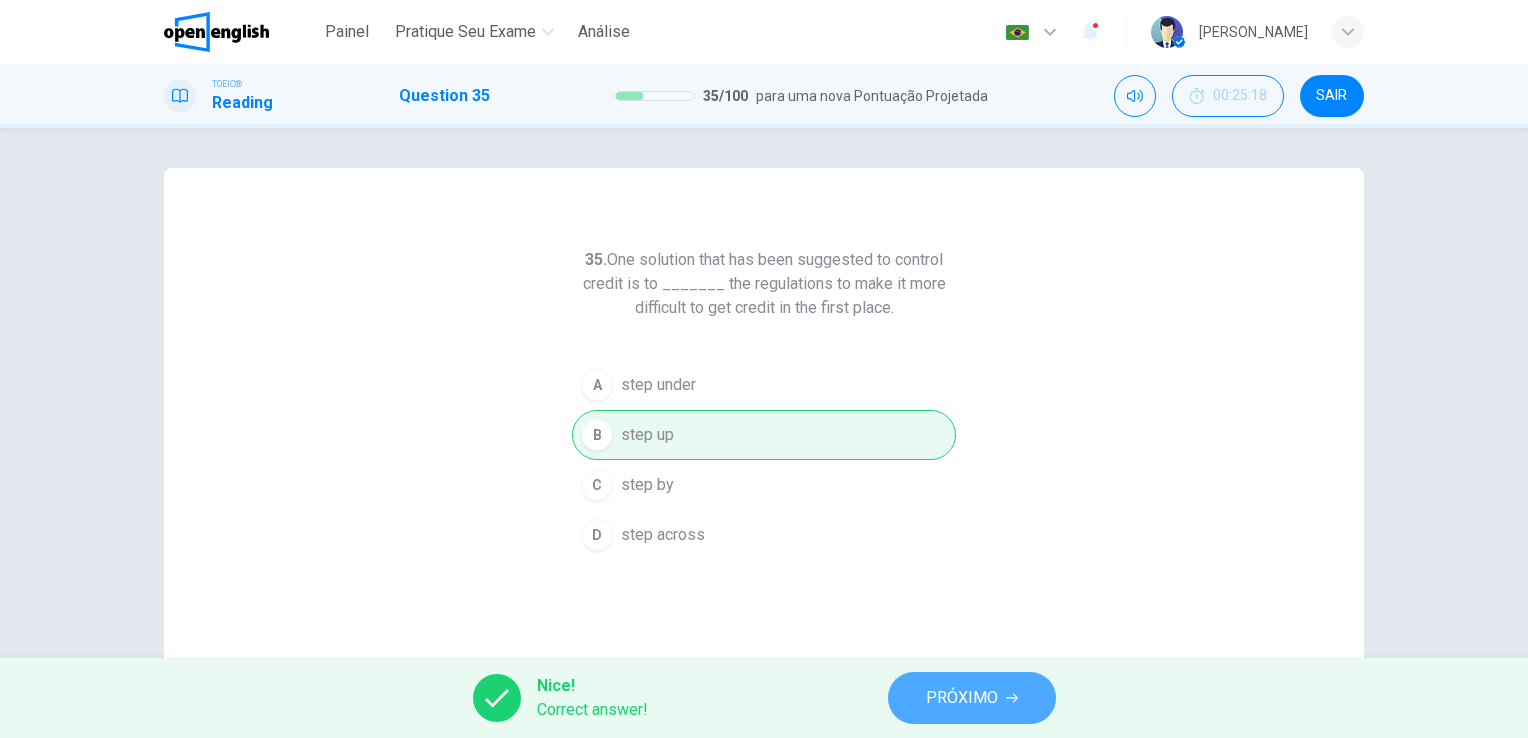 click on "PRÓXIMO" at bounding box center (962, 698) 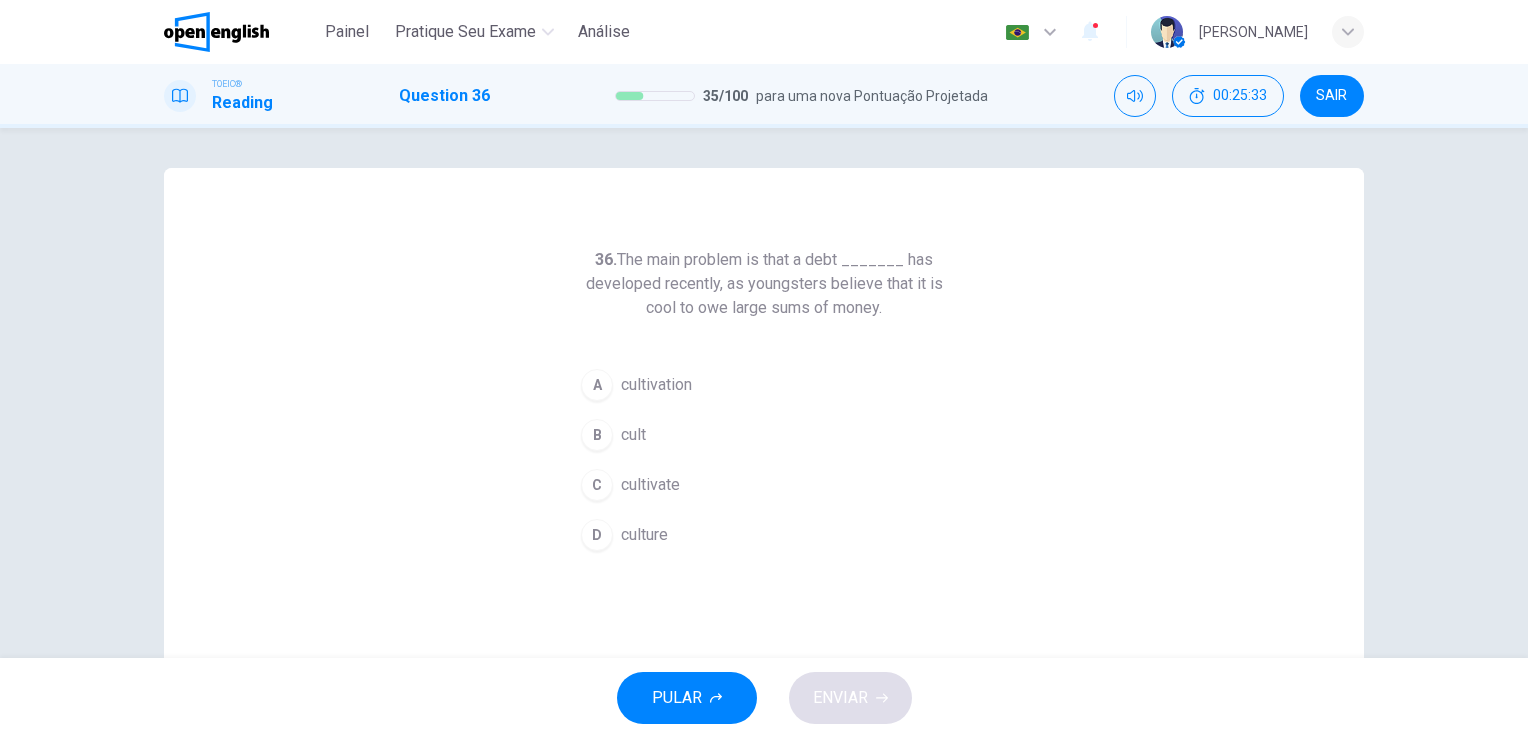 click on "D" at bounding box center [597, 535] 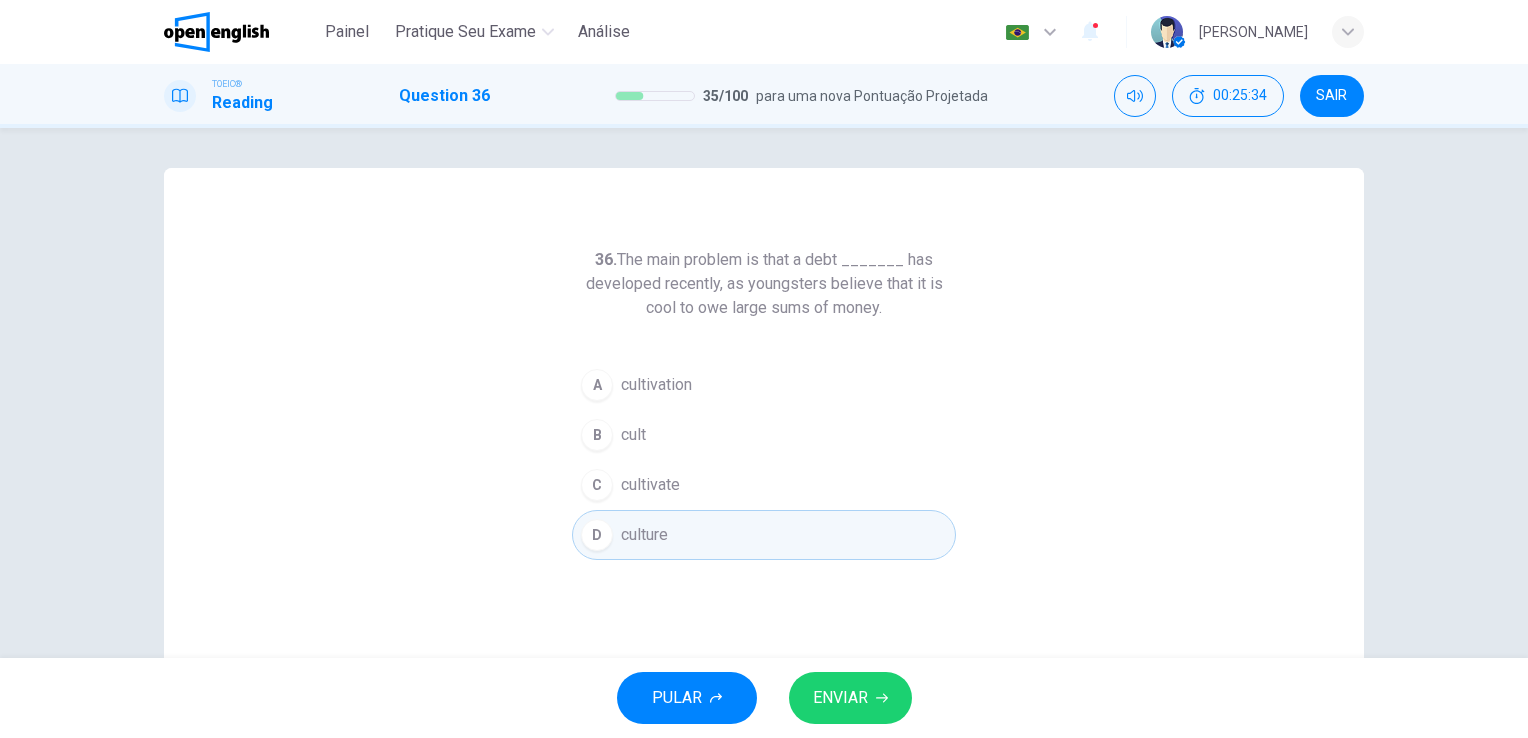 click on "ENVIAR" at bounding box center (850, 698) 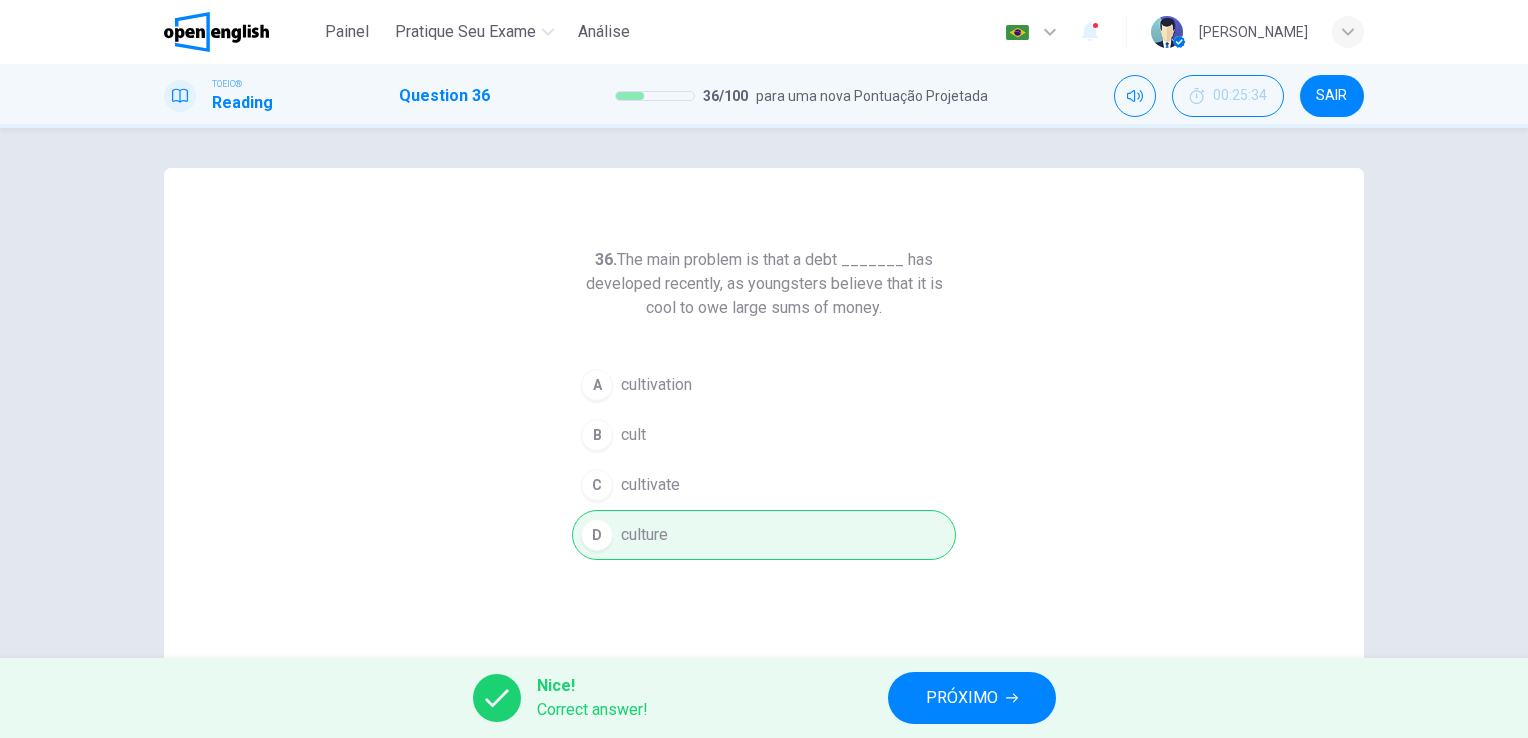 click on "PRÓXIMO" at bounding box center [972, 698] 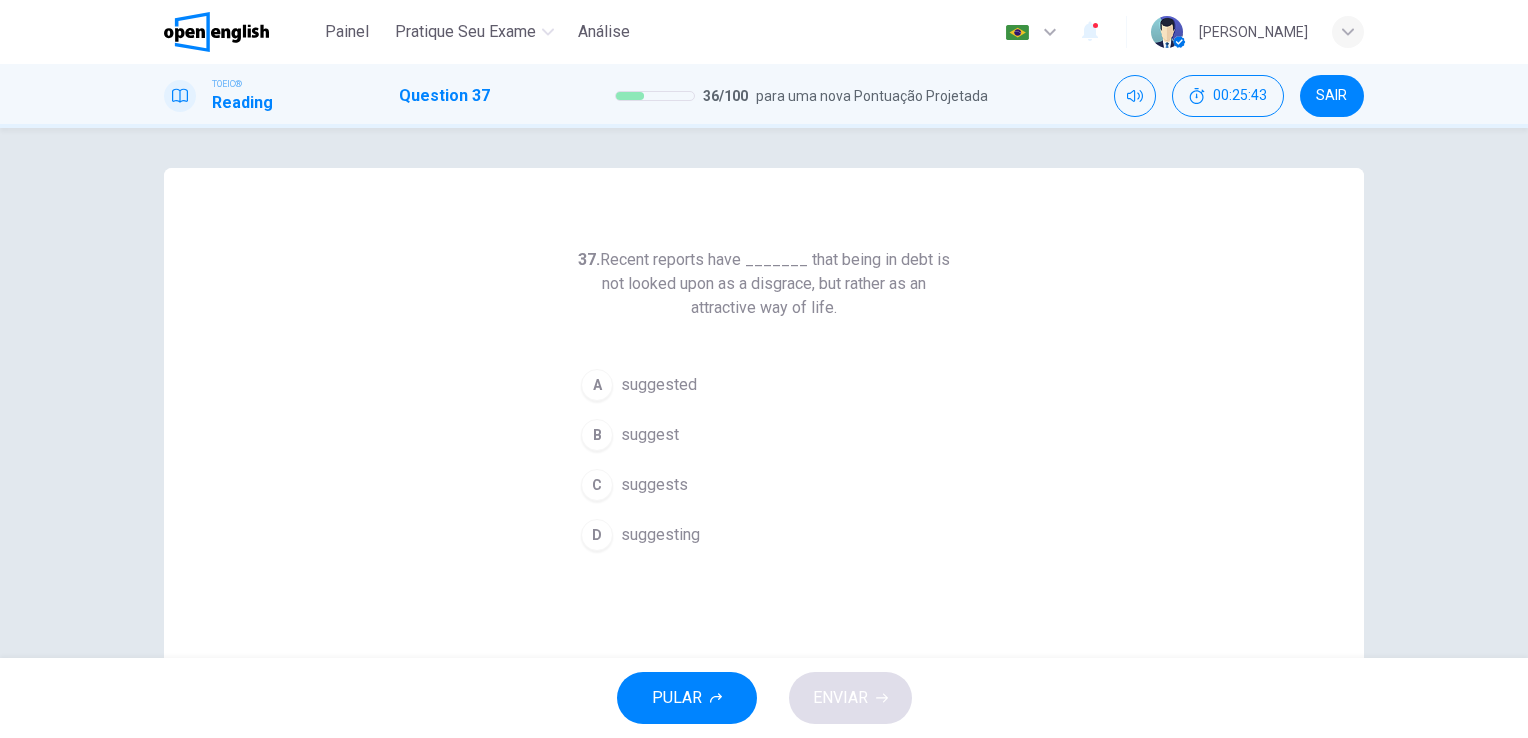 click on "A suggested" at bounding box center (764, 385) 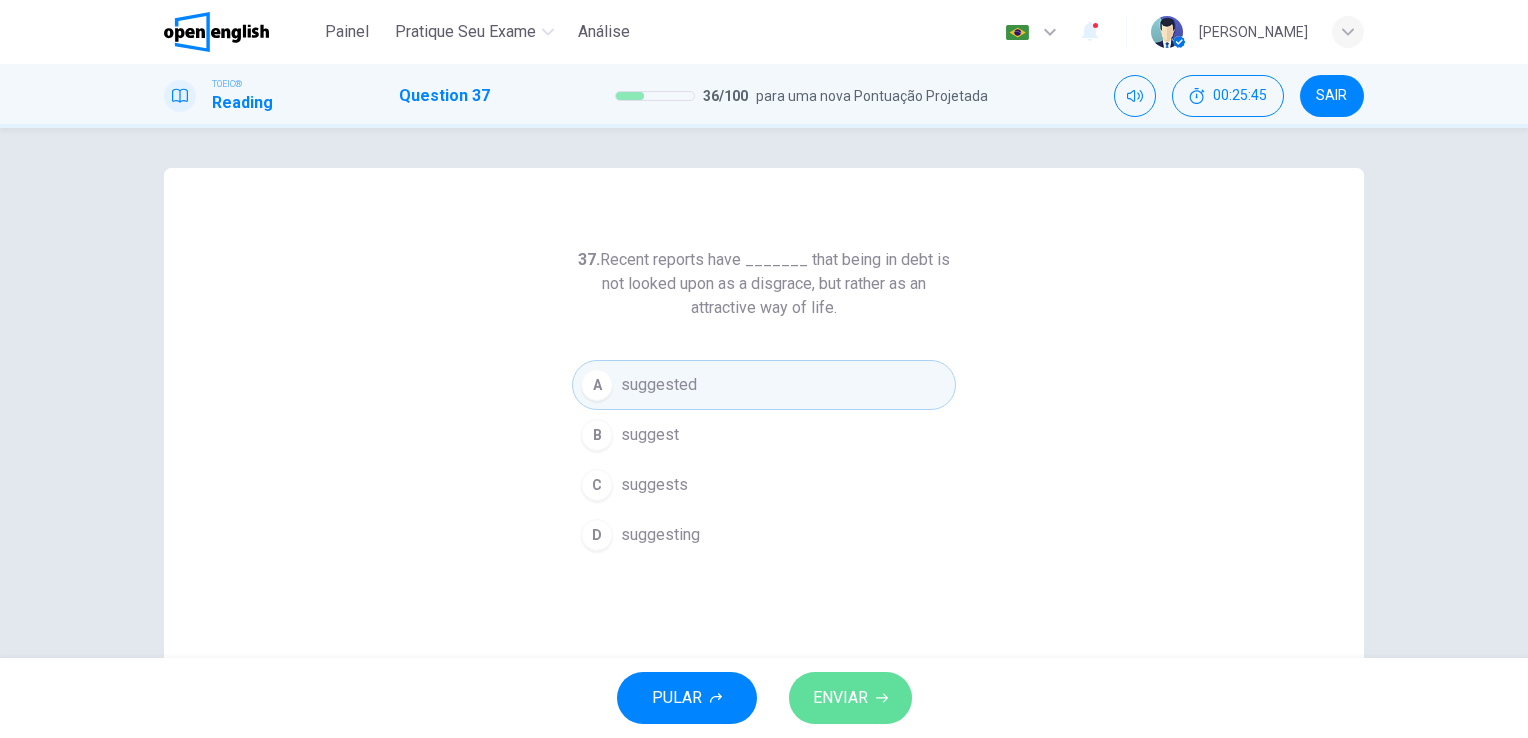 click 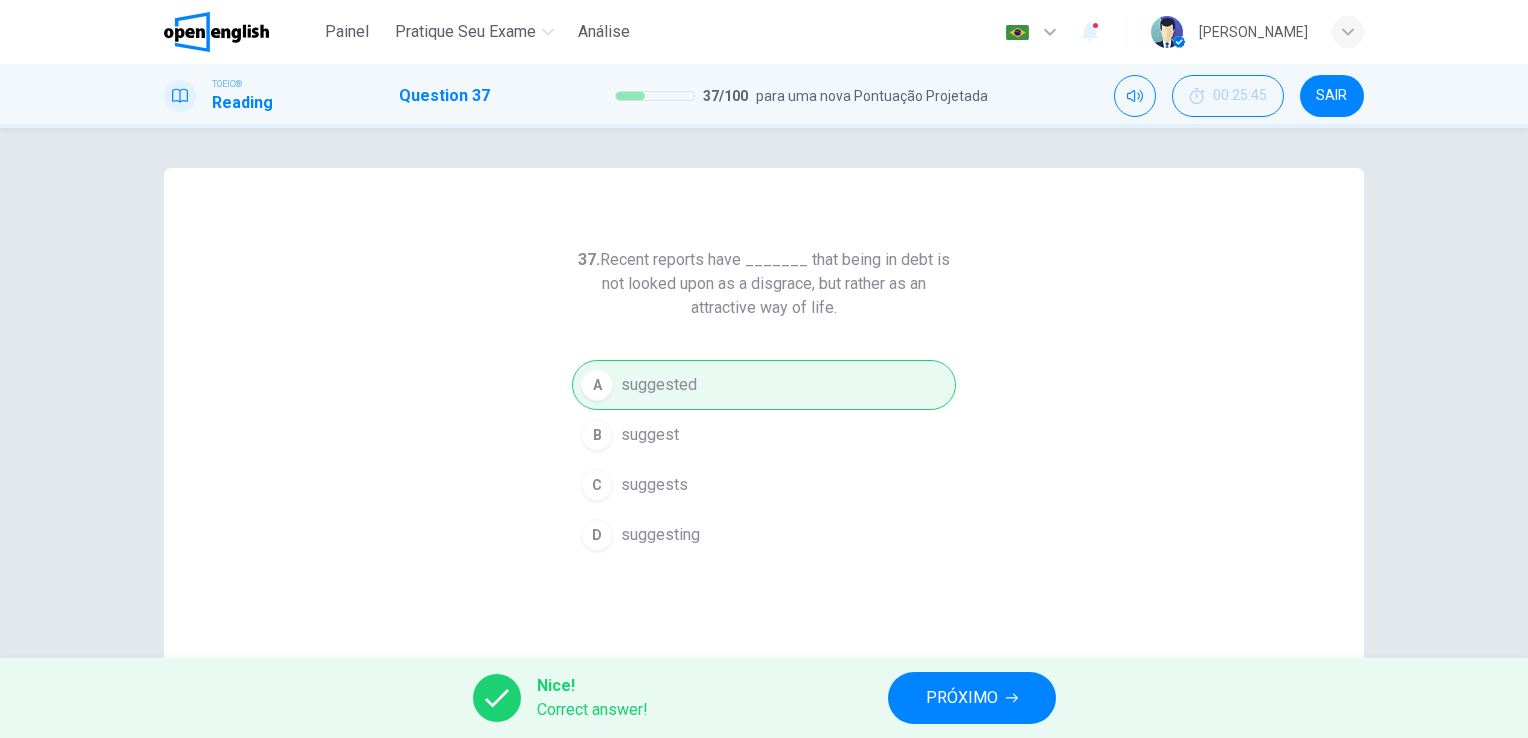 click on "PRÓXIMO" at bounding box center [972, 698] 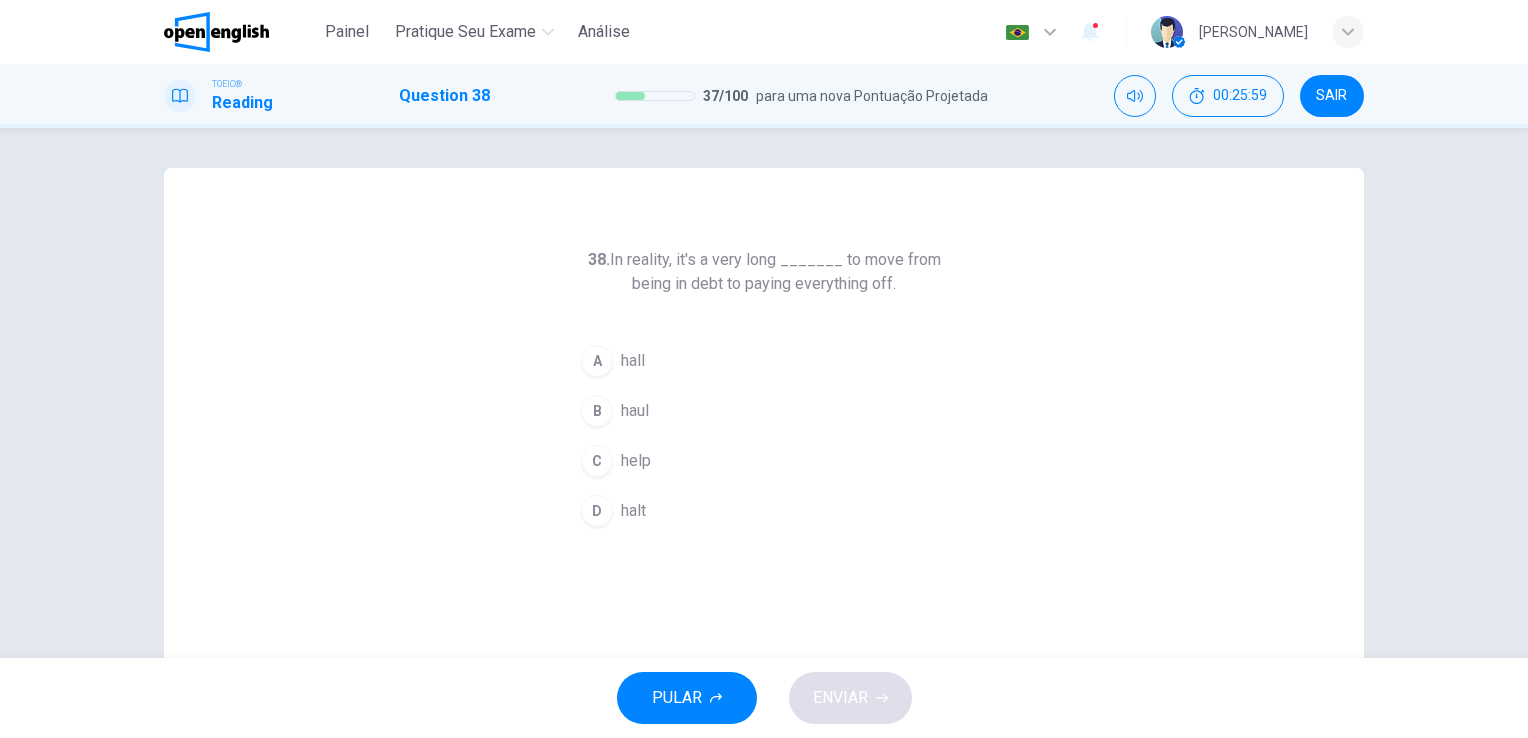 click on "B" at bounding box center [597, 411] 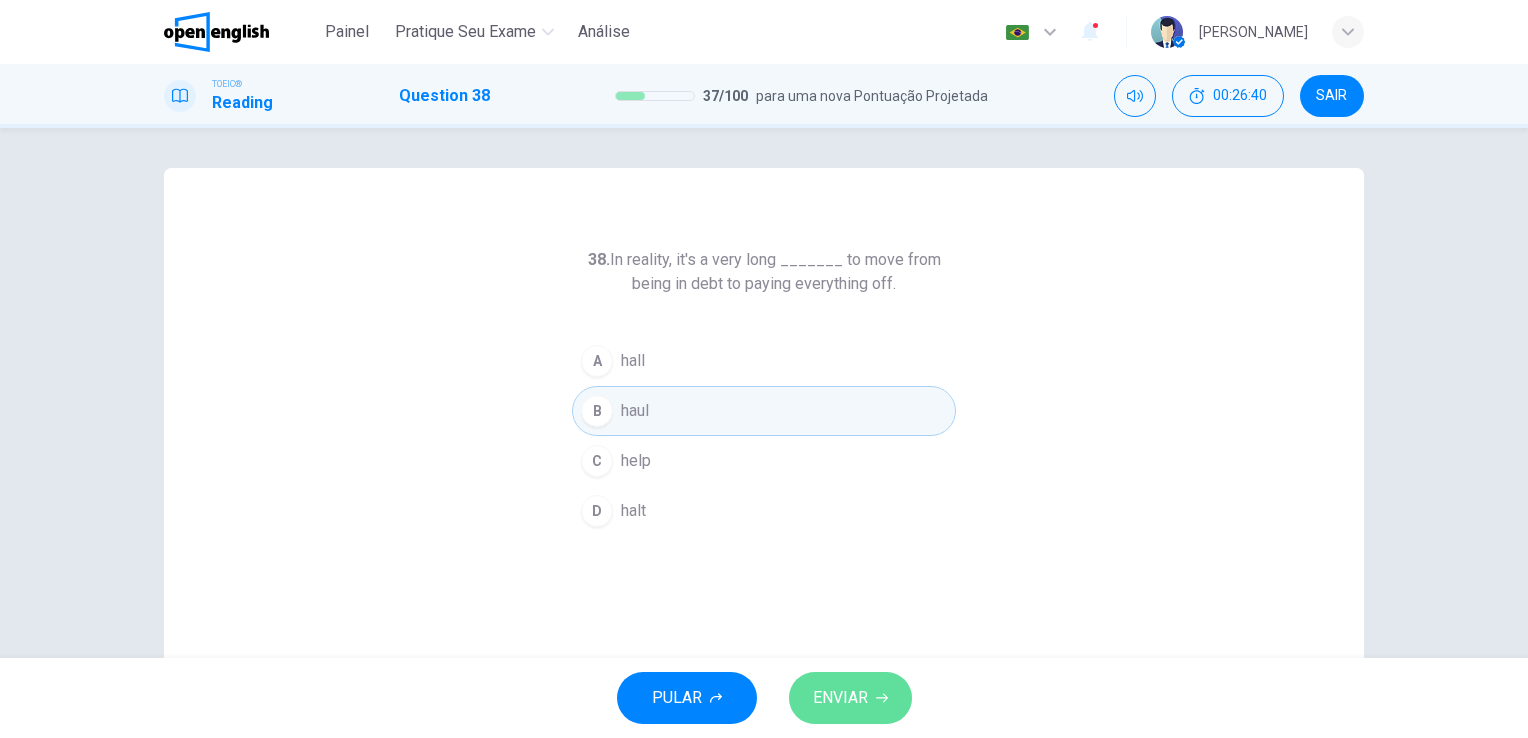 click on "ENVIAR" at bounding box center [840, 698] 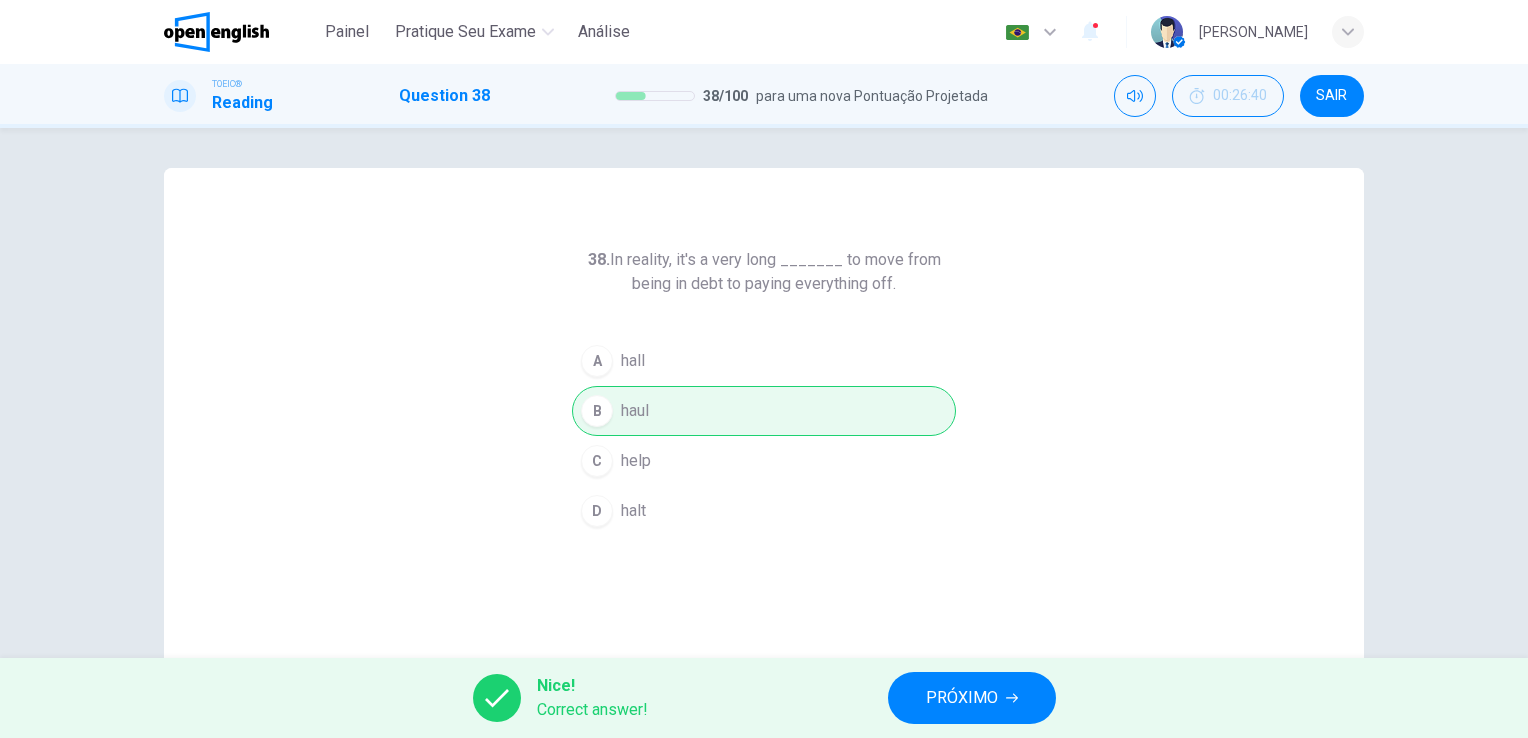 click on "PRÓXIMO" at bounding box center [972, 698] 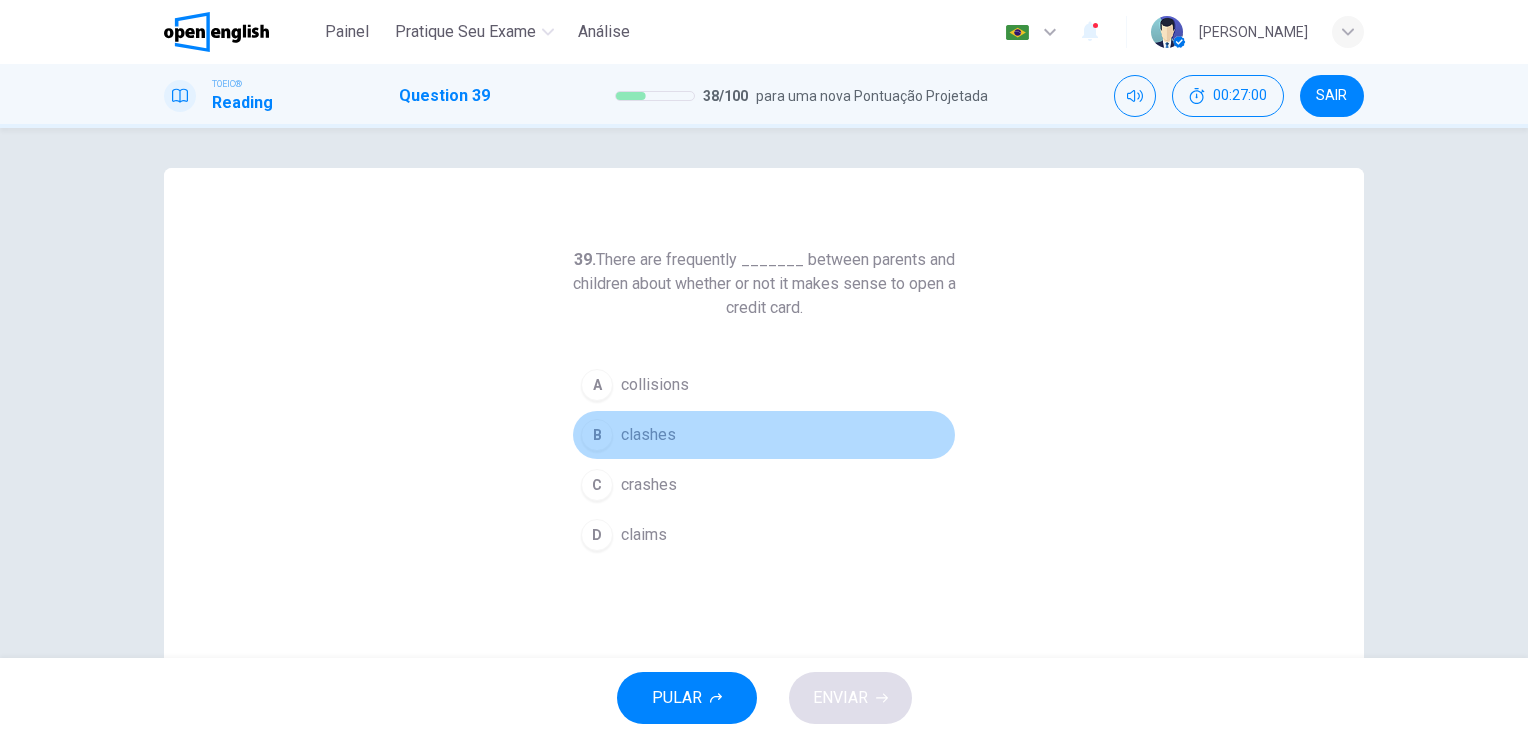 click on "B" at bounding box center [597, 435] 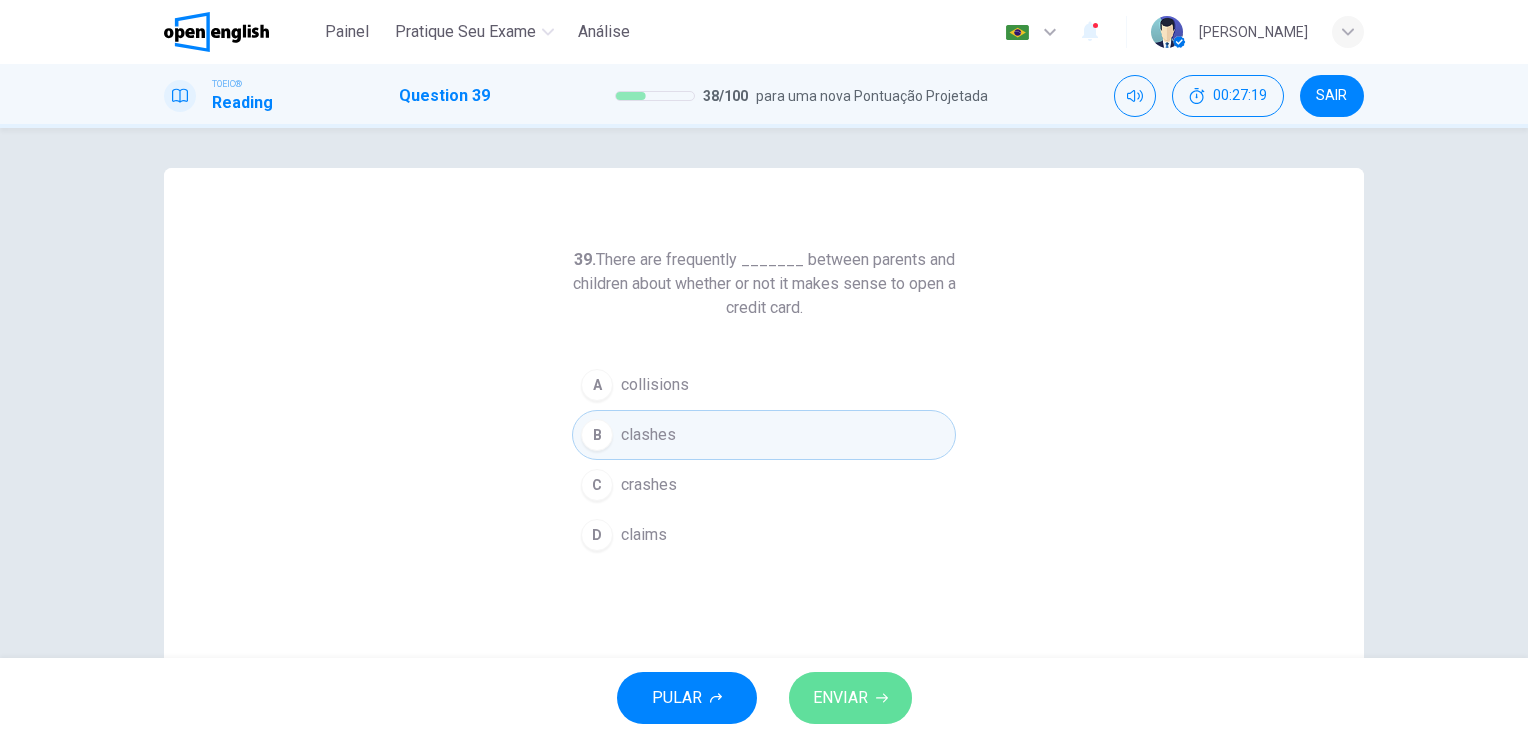 click on "ENVIAR" at bounding box center [850, 698] 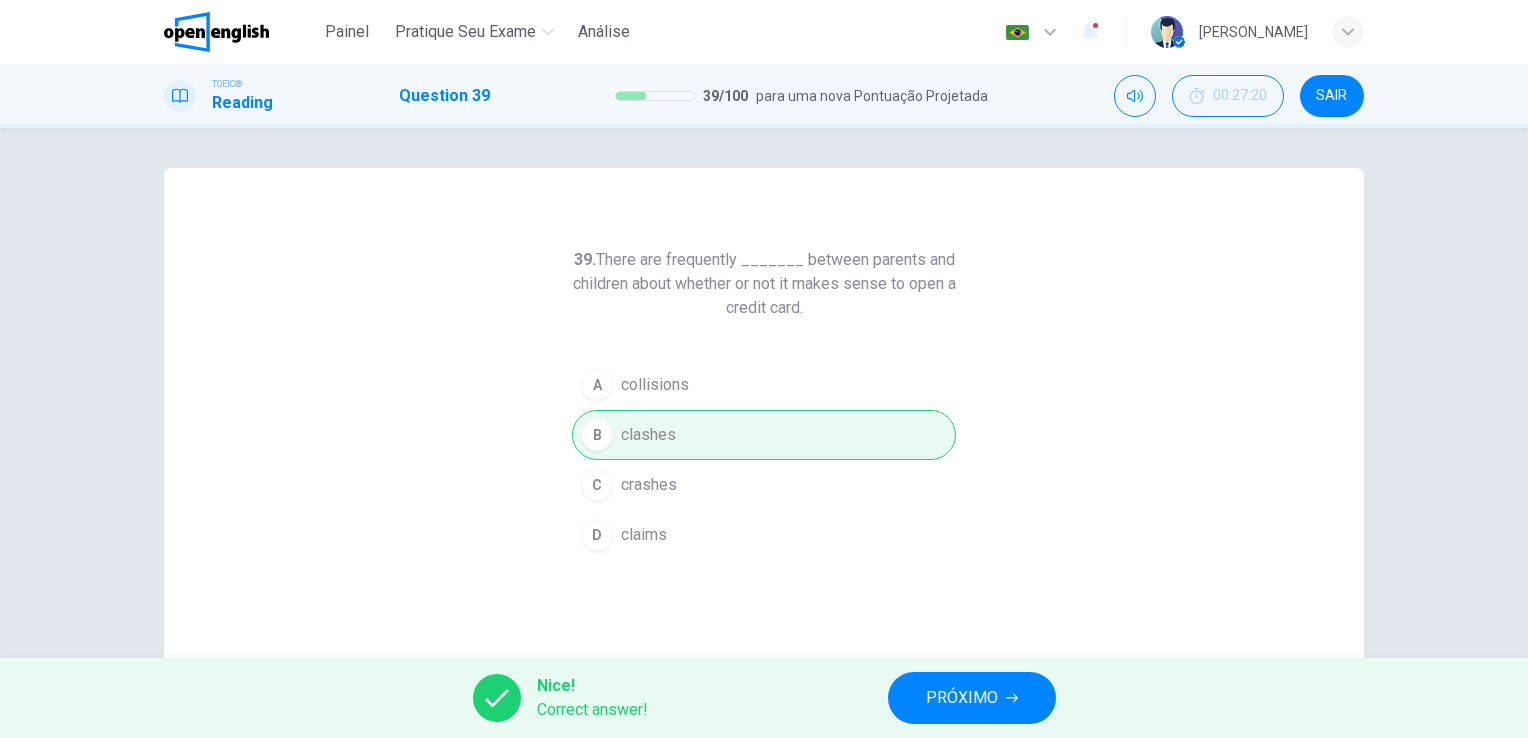 click on "PRÓXIMO" at bounding box center [972, 698] 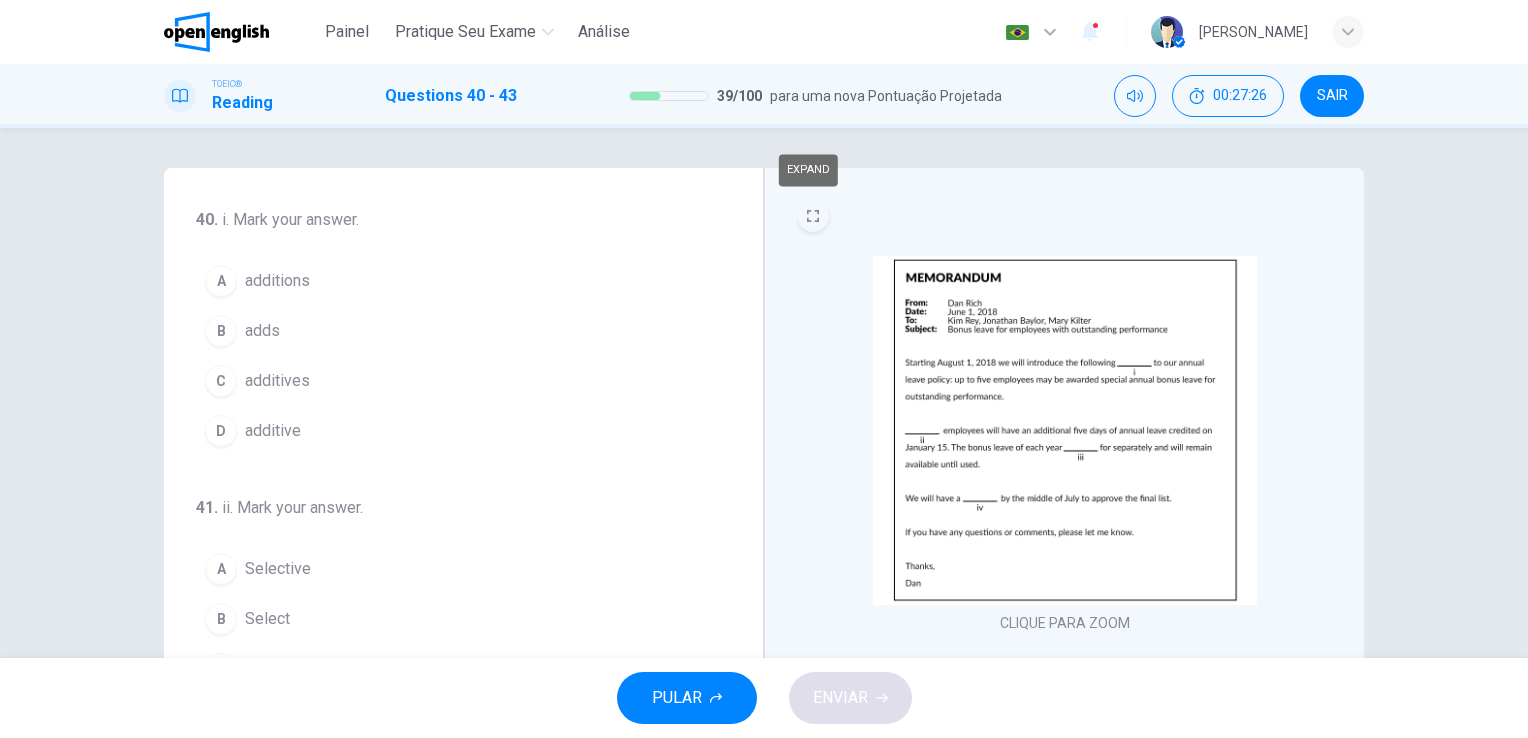 click 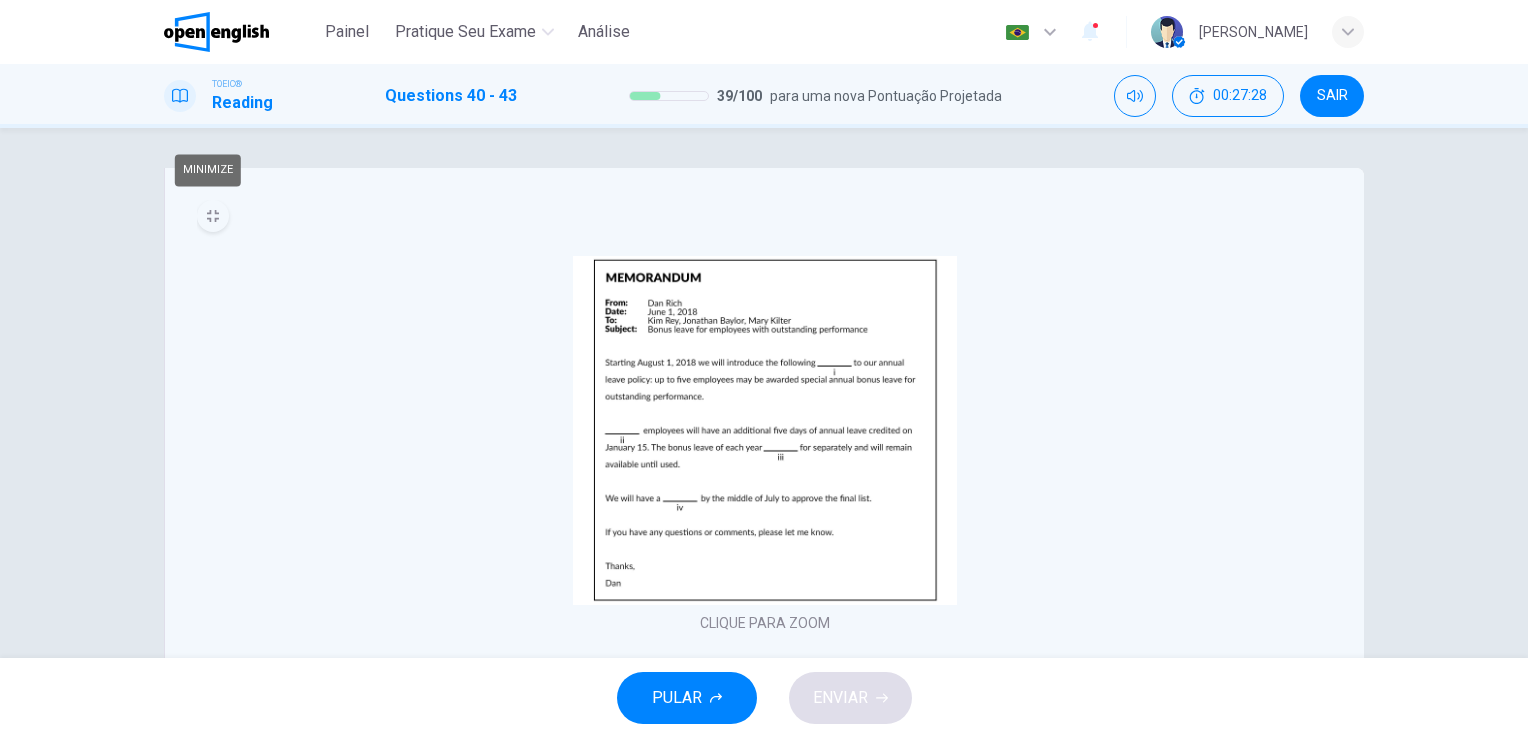 click at bounding box center (765, 430) 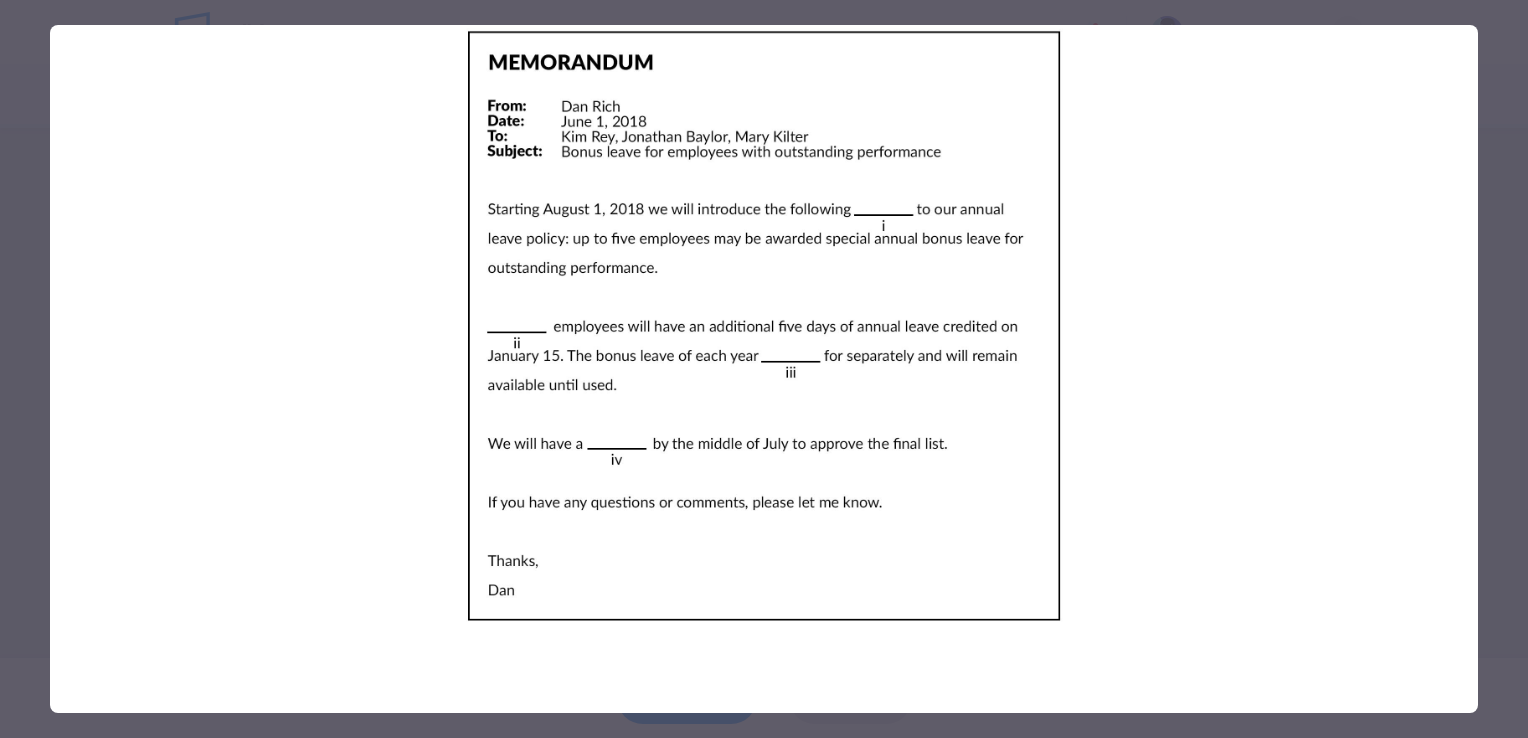 click at bounding box center [764, 326] 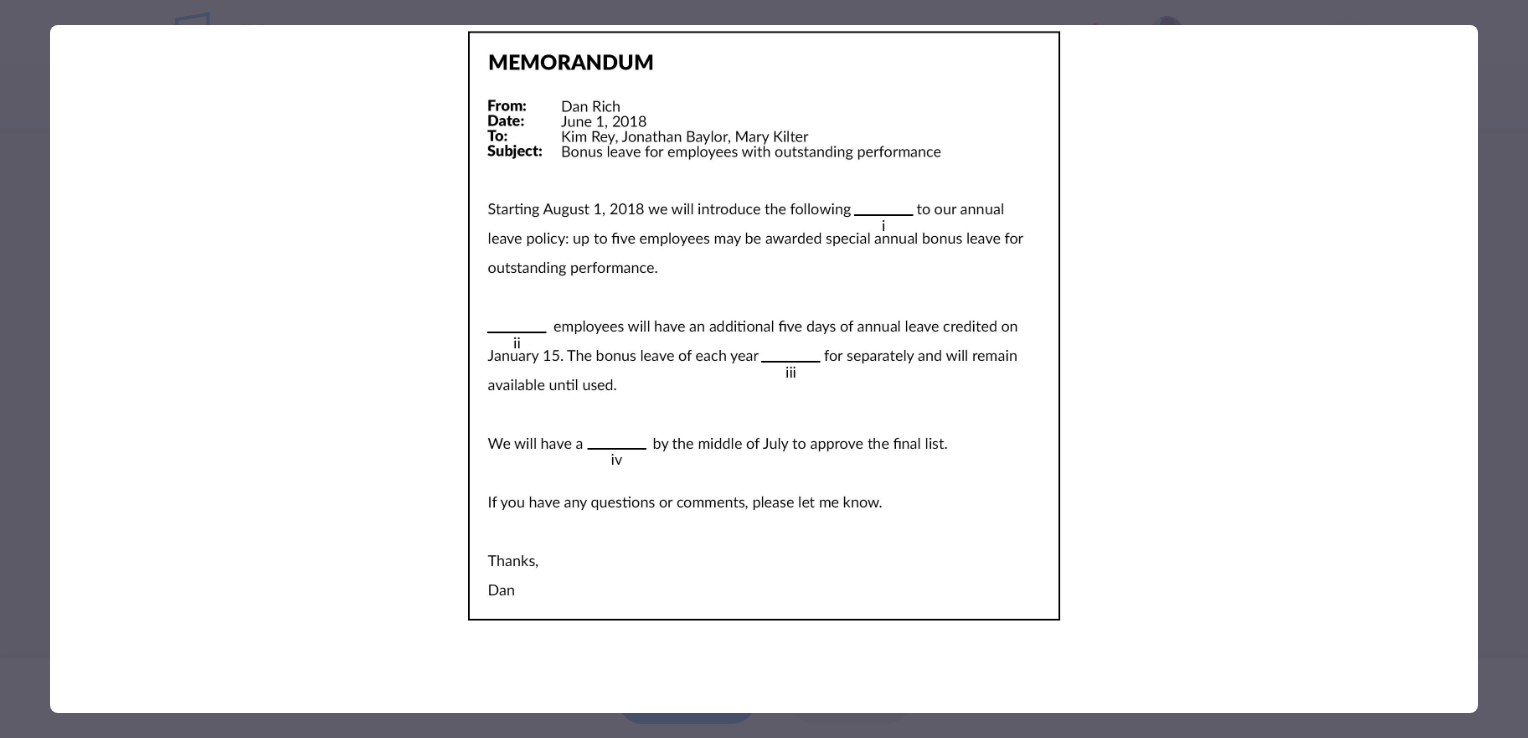 click at bounding box center (764, 326) 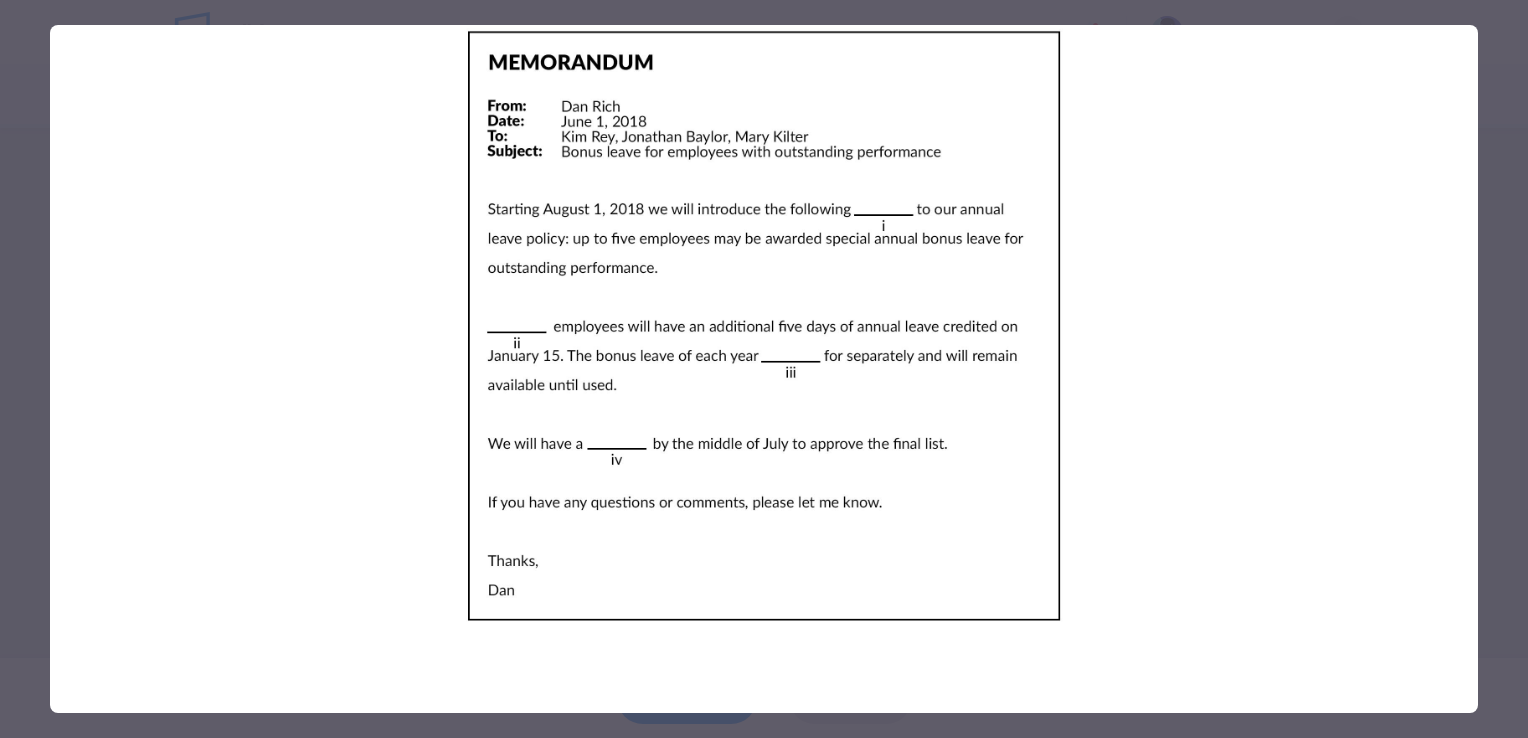 click at bounding box center (764, 326) 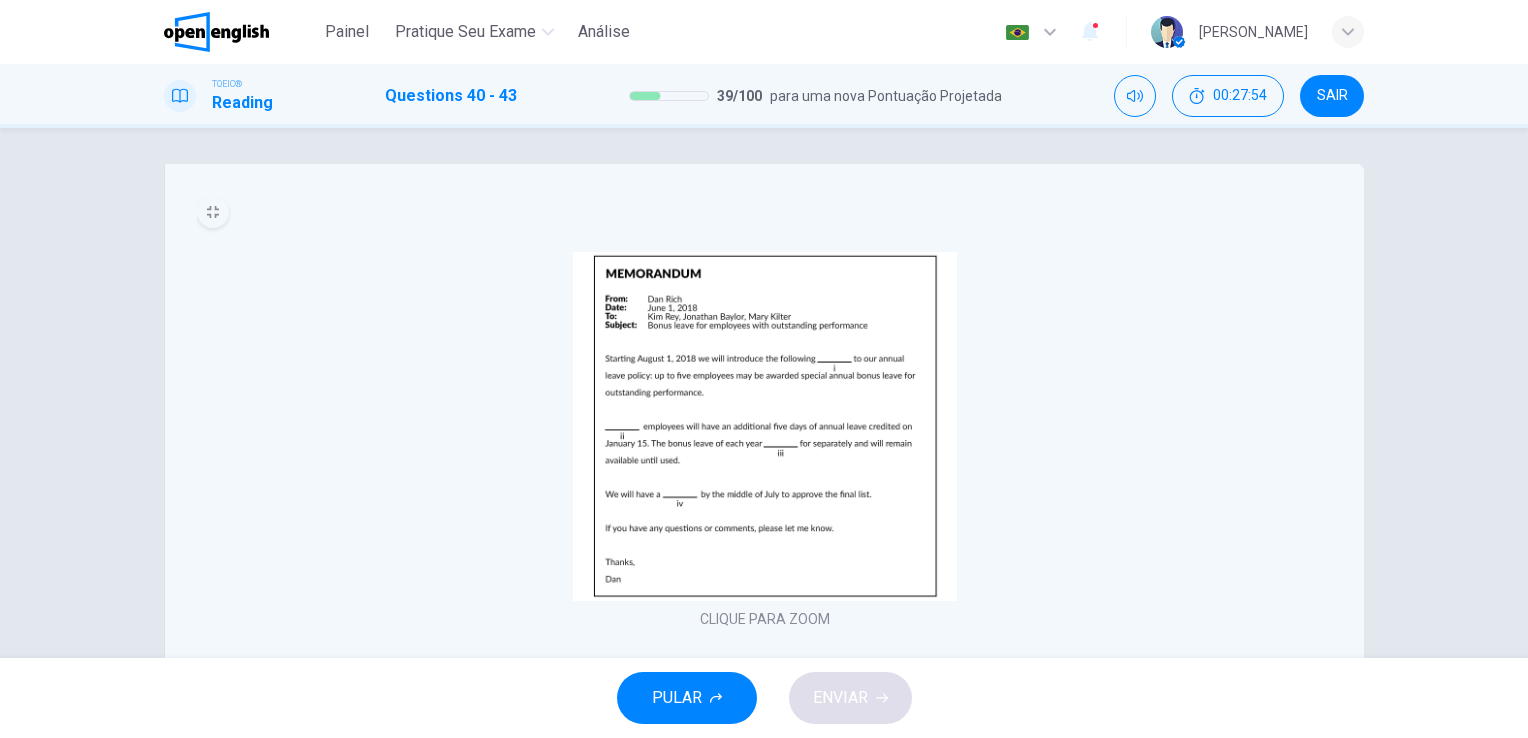 scroll, scrollTop: 0, scrollLeft: 0, axis: both 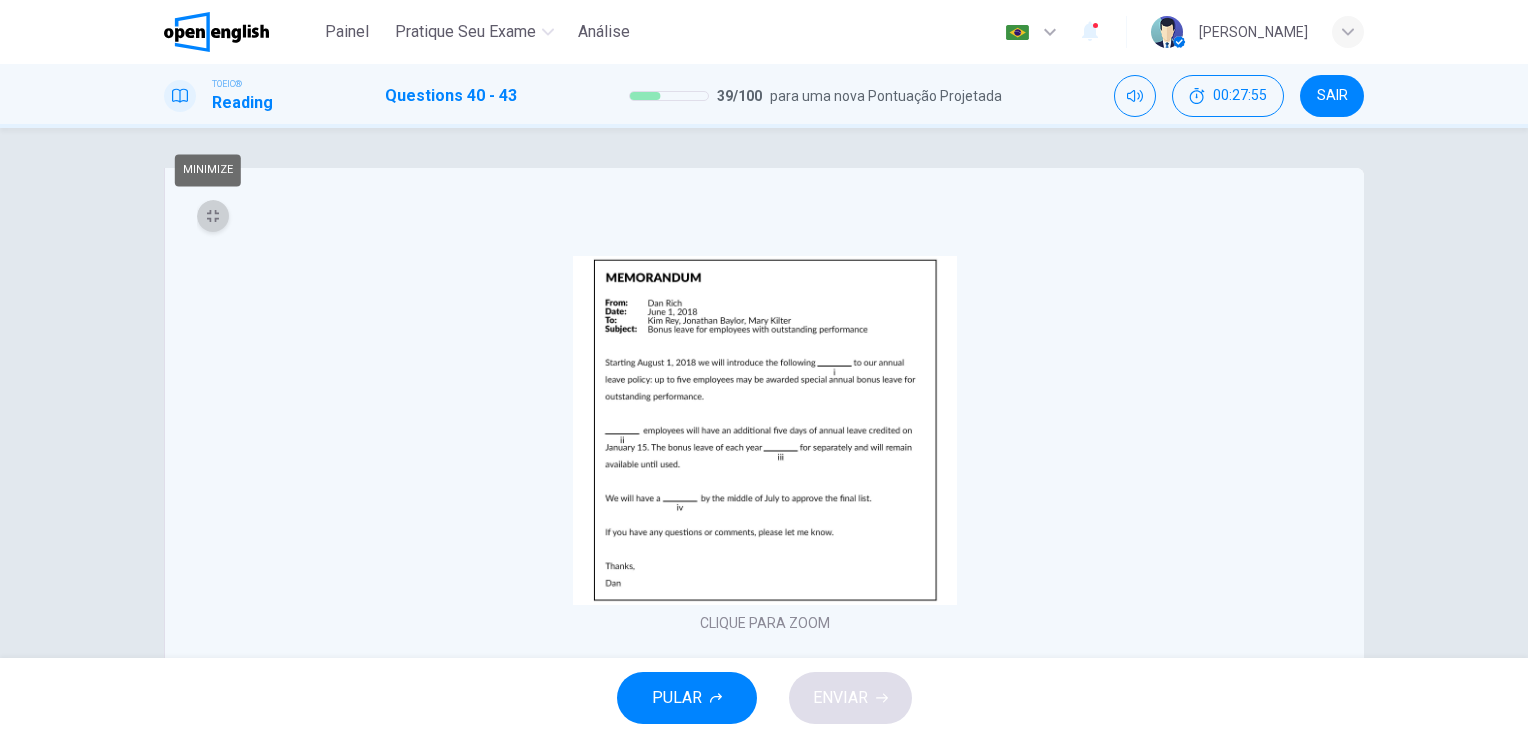 click 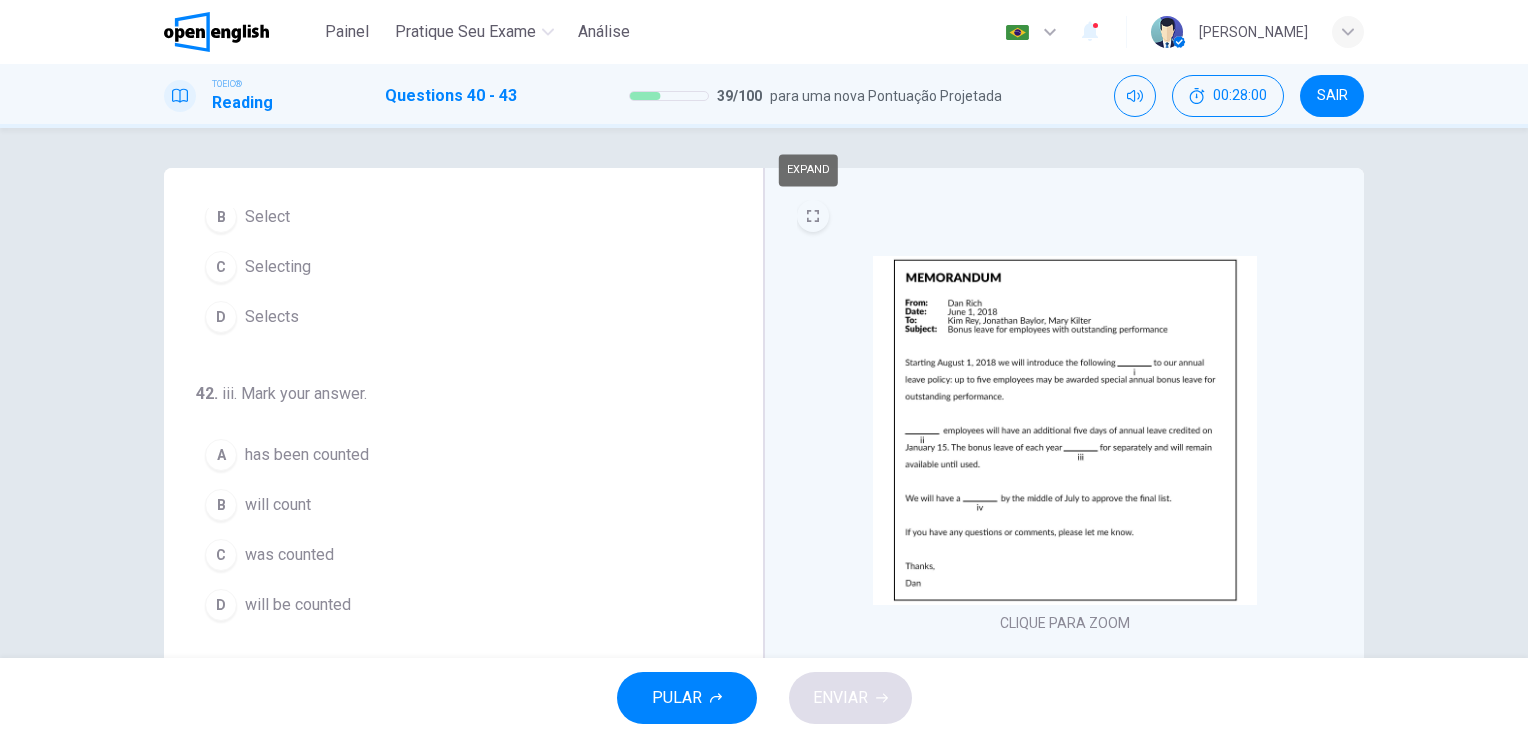 scroll, scrollTop: 0, scrollLeft: 0, axis: both 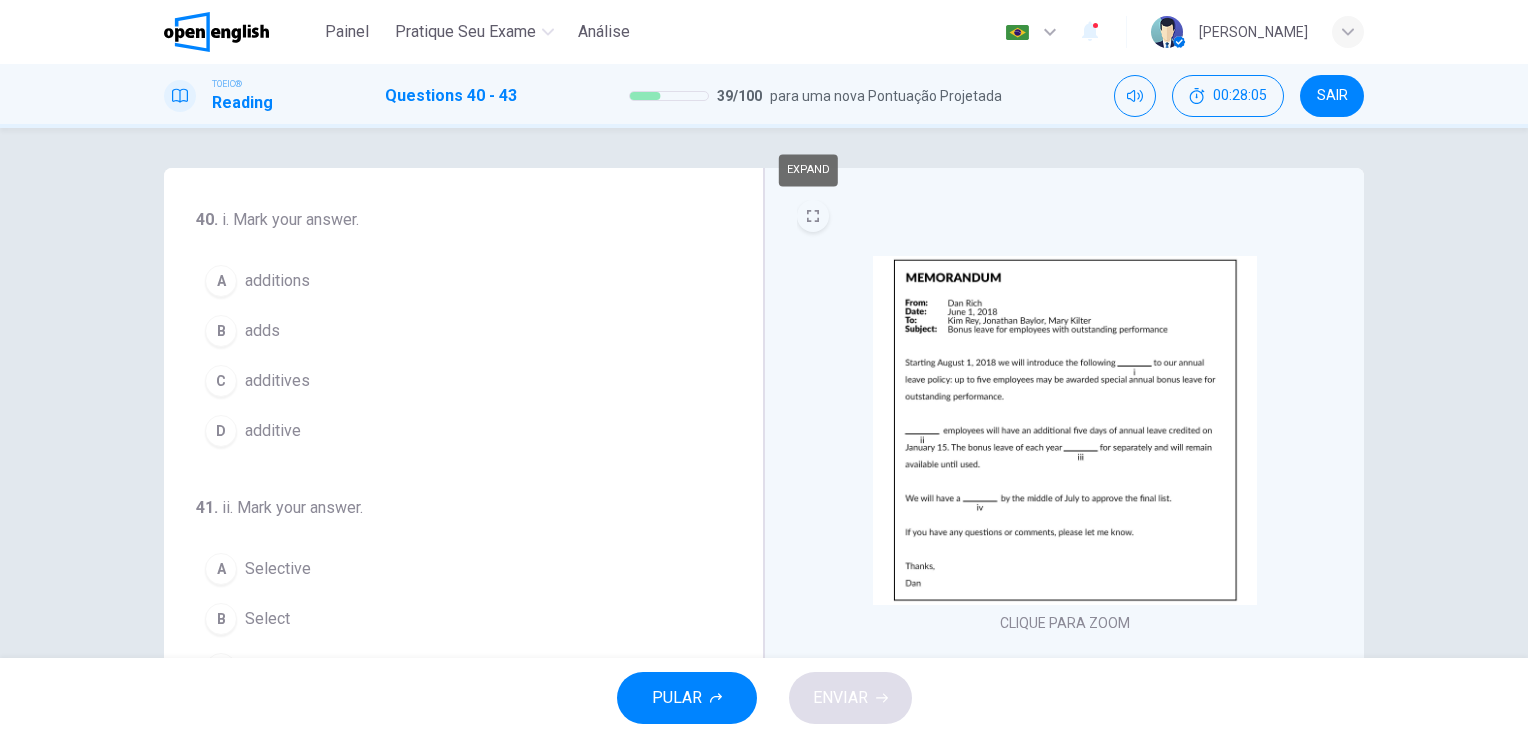 click on "A" at bounding box center [221, 281] 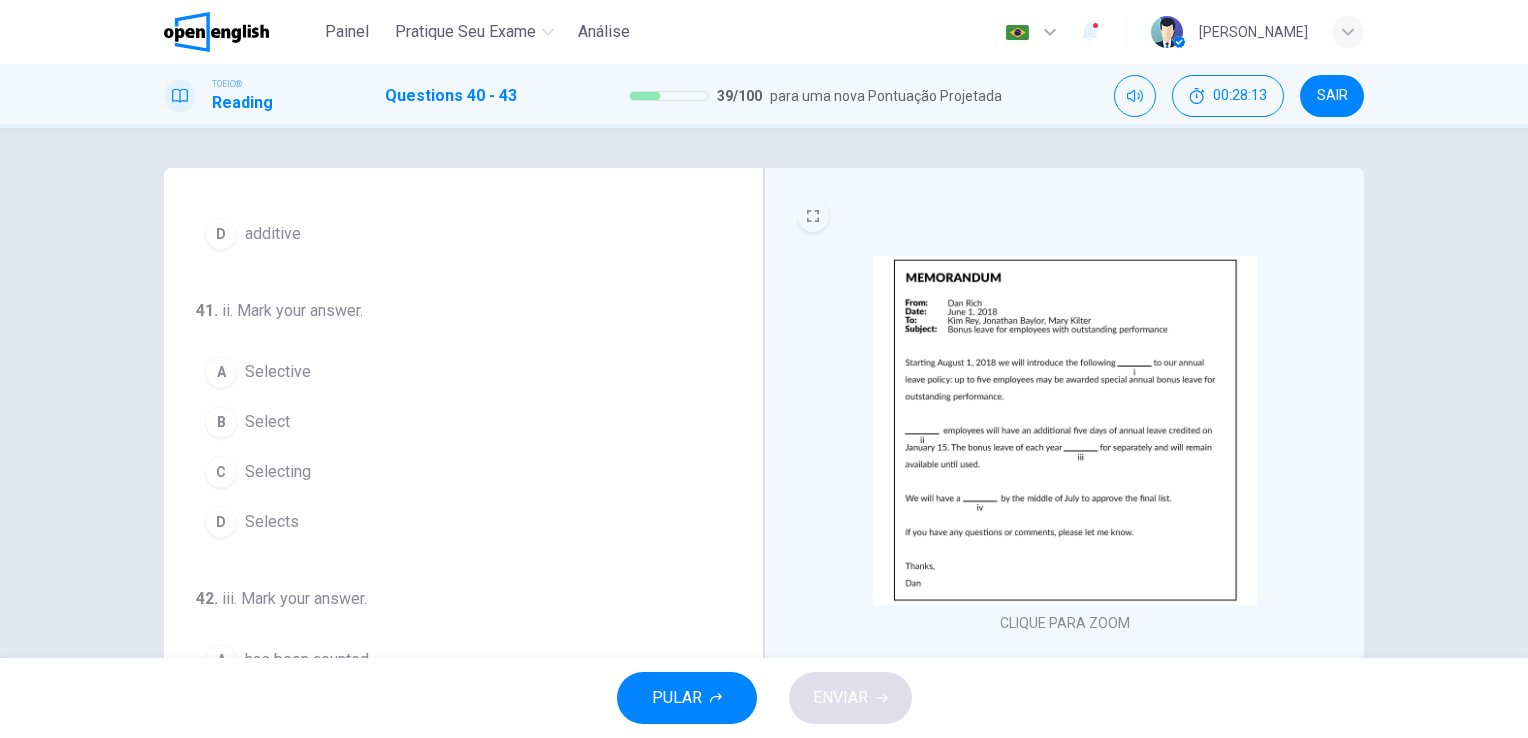 scroll, scrollTop: 200, scrollLeft: 0, axis: vertical 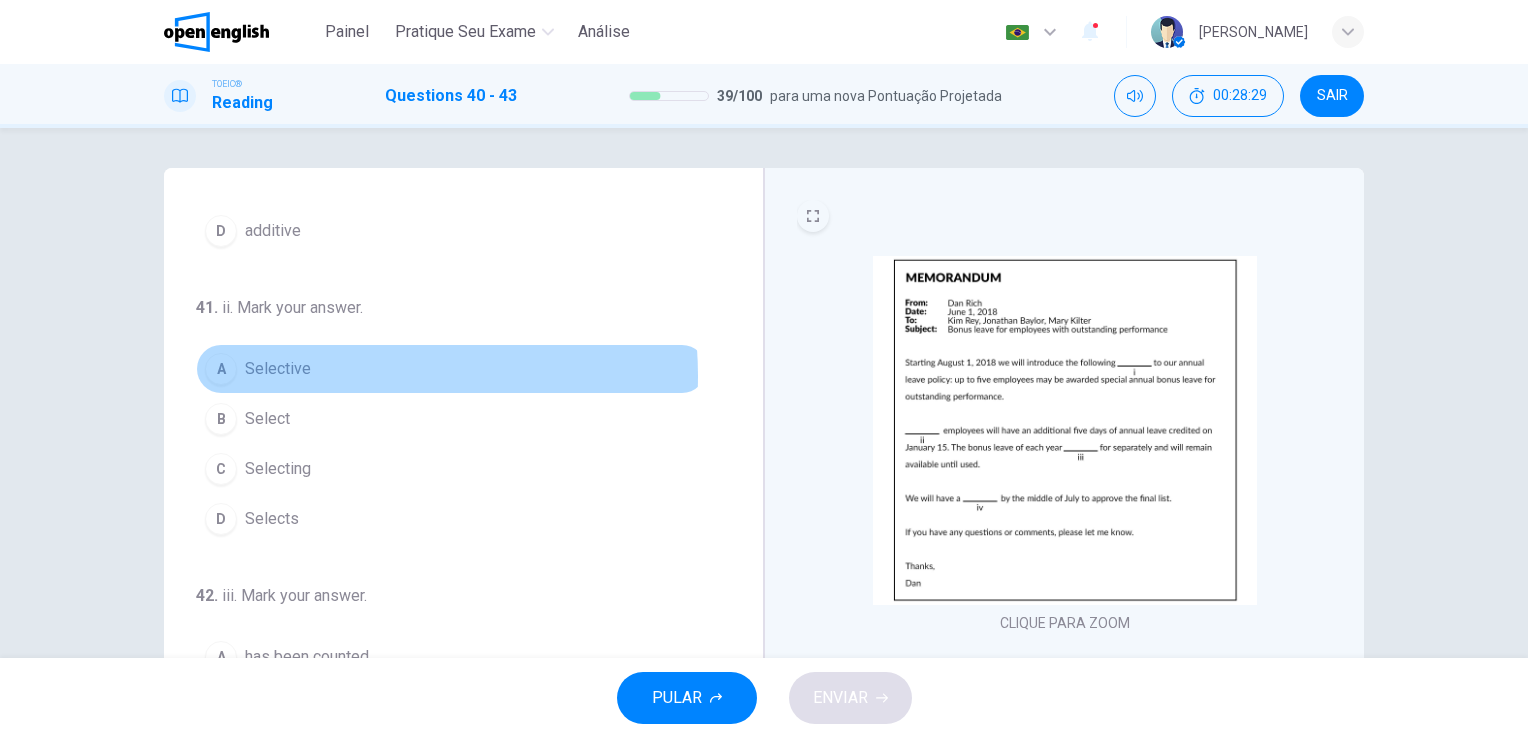 click on "A Selective" at bounding box center [451, 369] 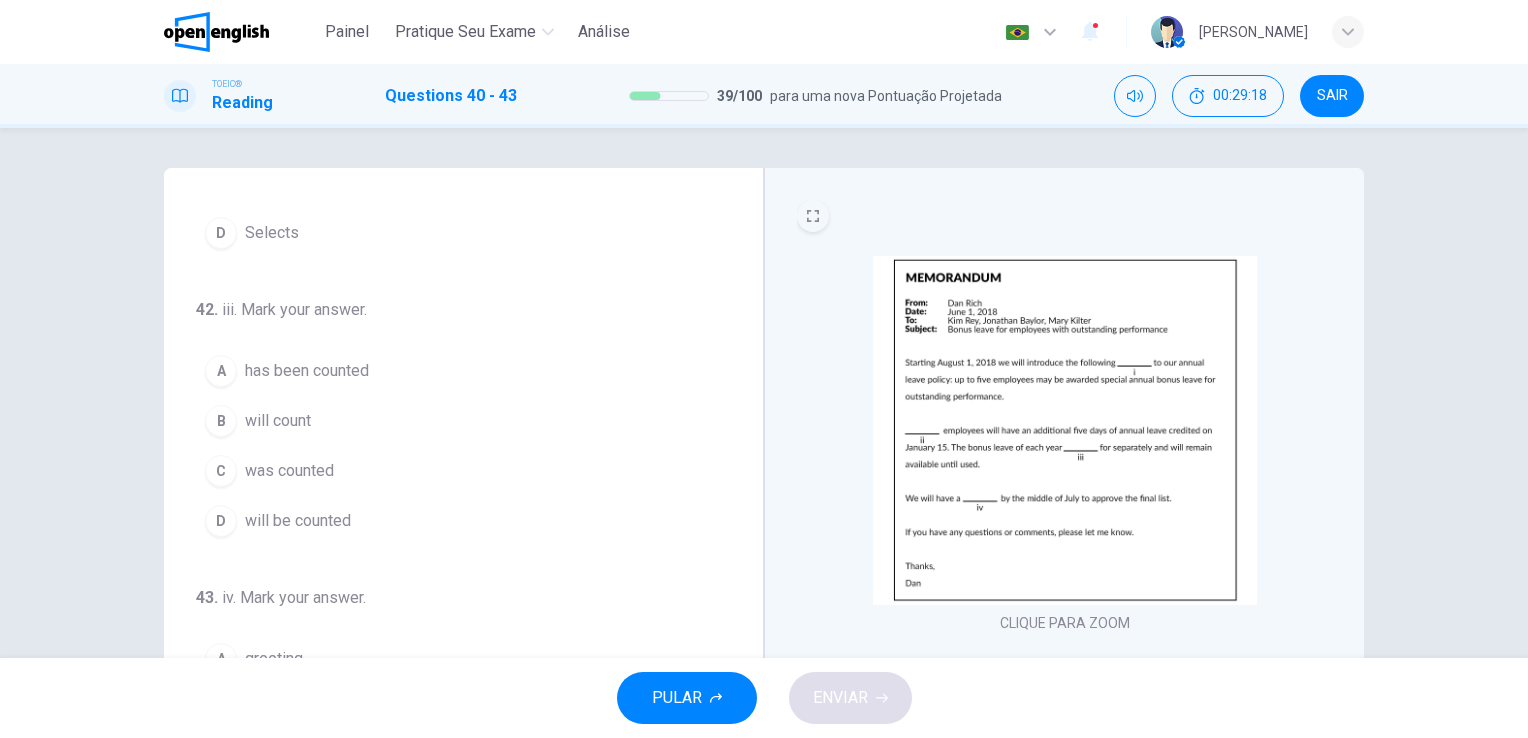 scroll, scrollTop: 490, scrollLeft: 0, axis: vertical 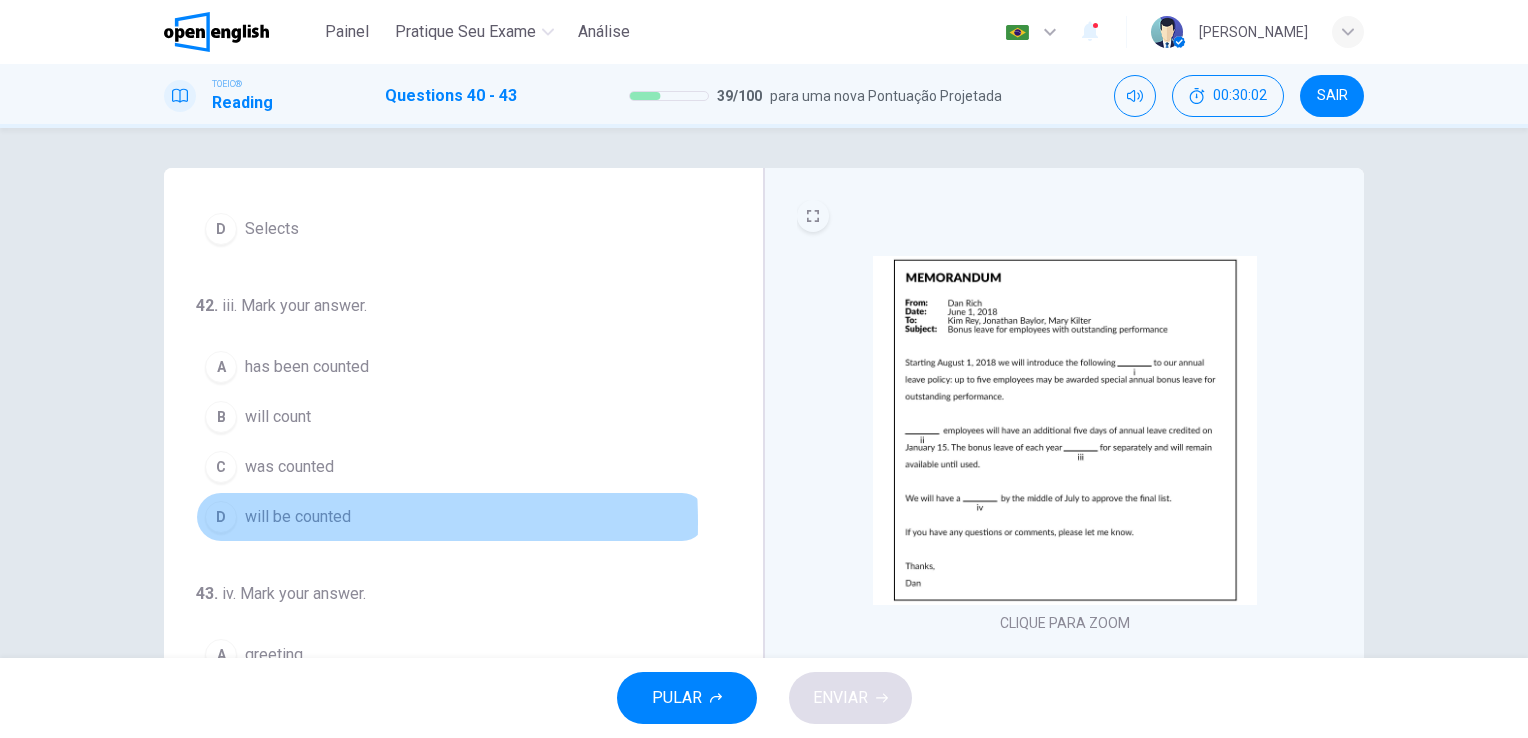 click on "D" at bounding box center (221, 517) 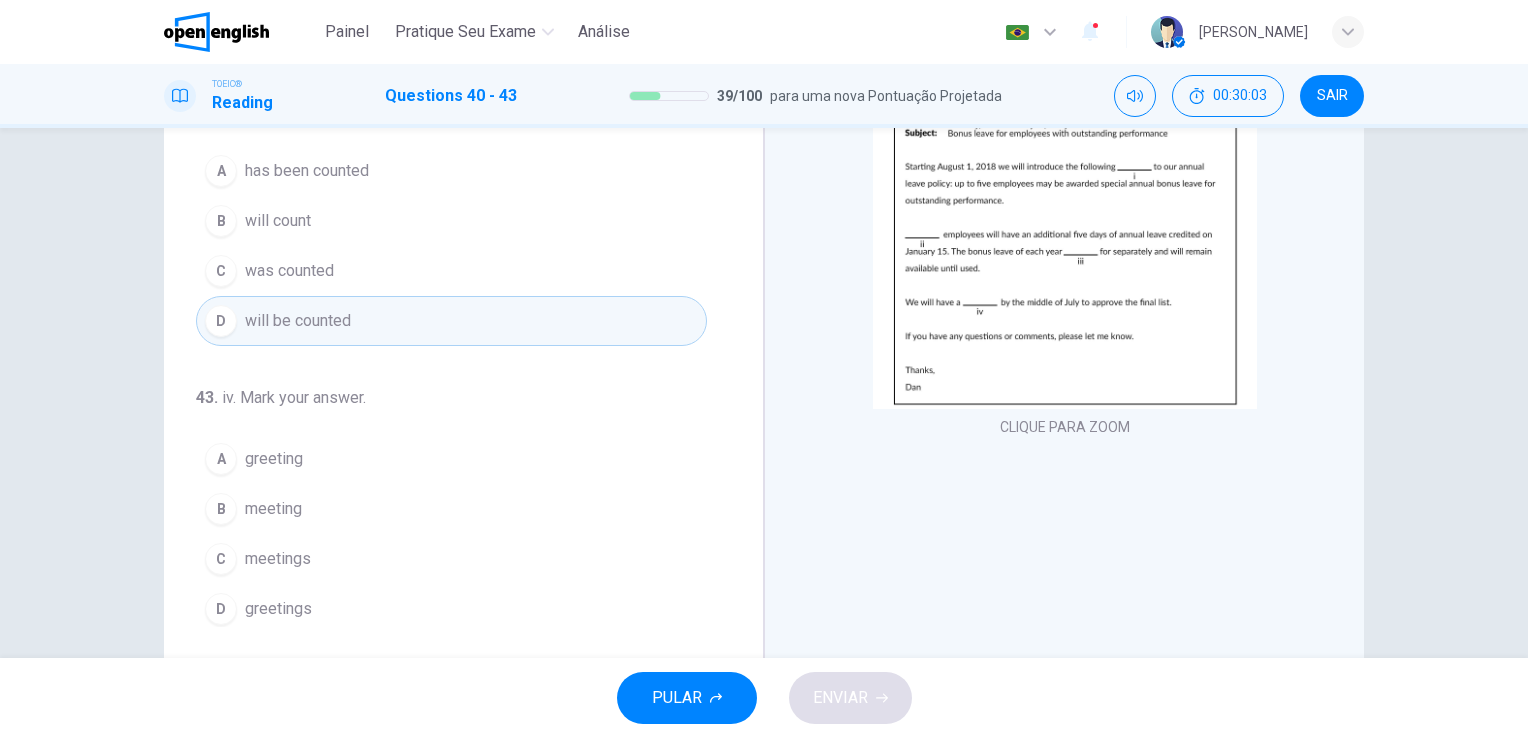 scroll, scrollTop: 200, scrollLeft: 0, axis: vertical 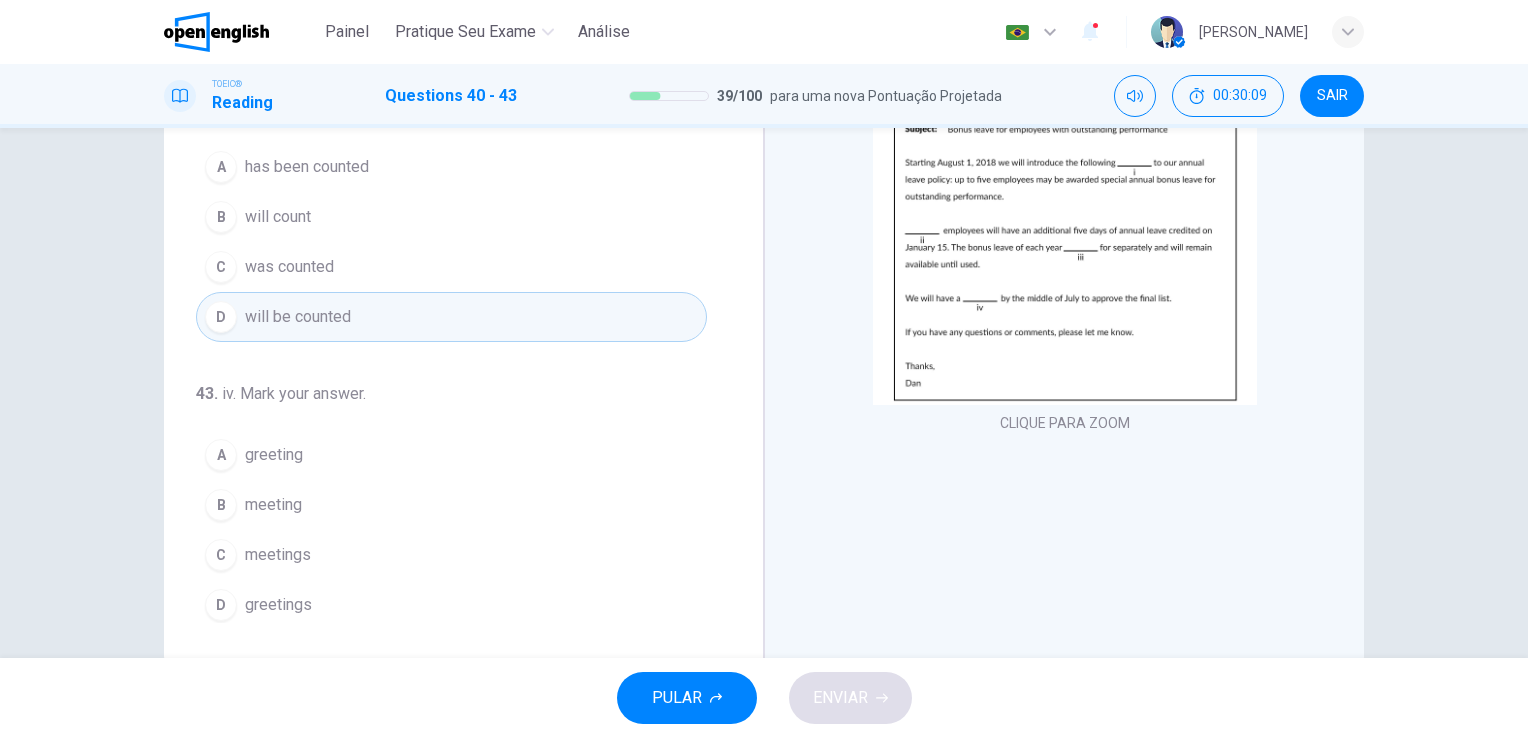click on "B" at bounding box center (221, 505) 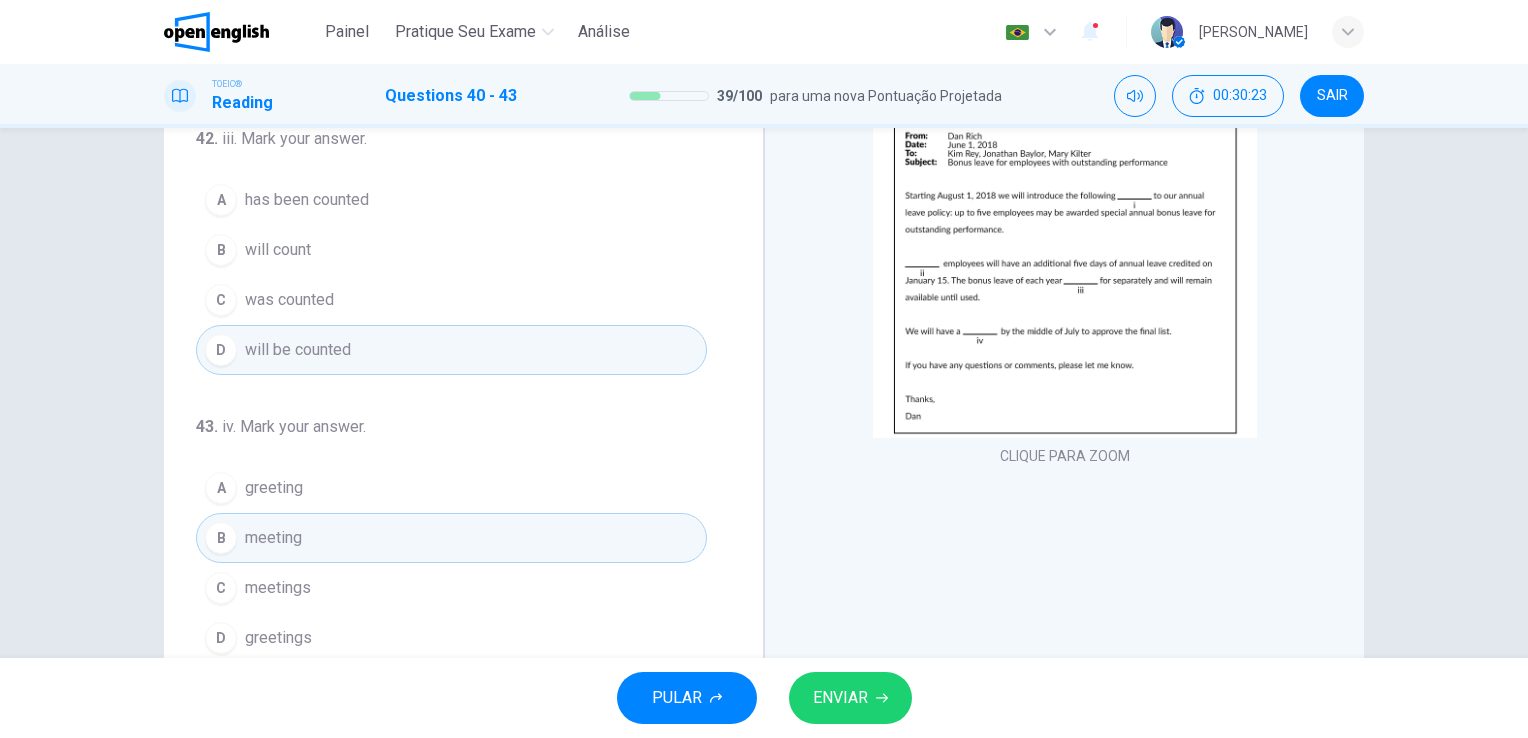 scroll, scrollTop: 200, scrollLeft: 0, axis: vertical 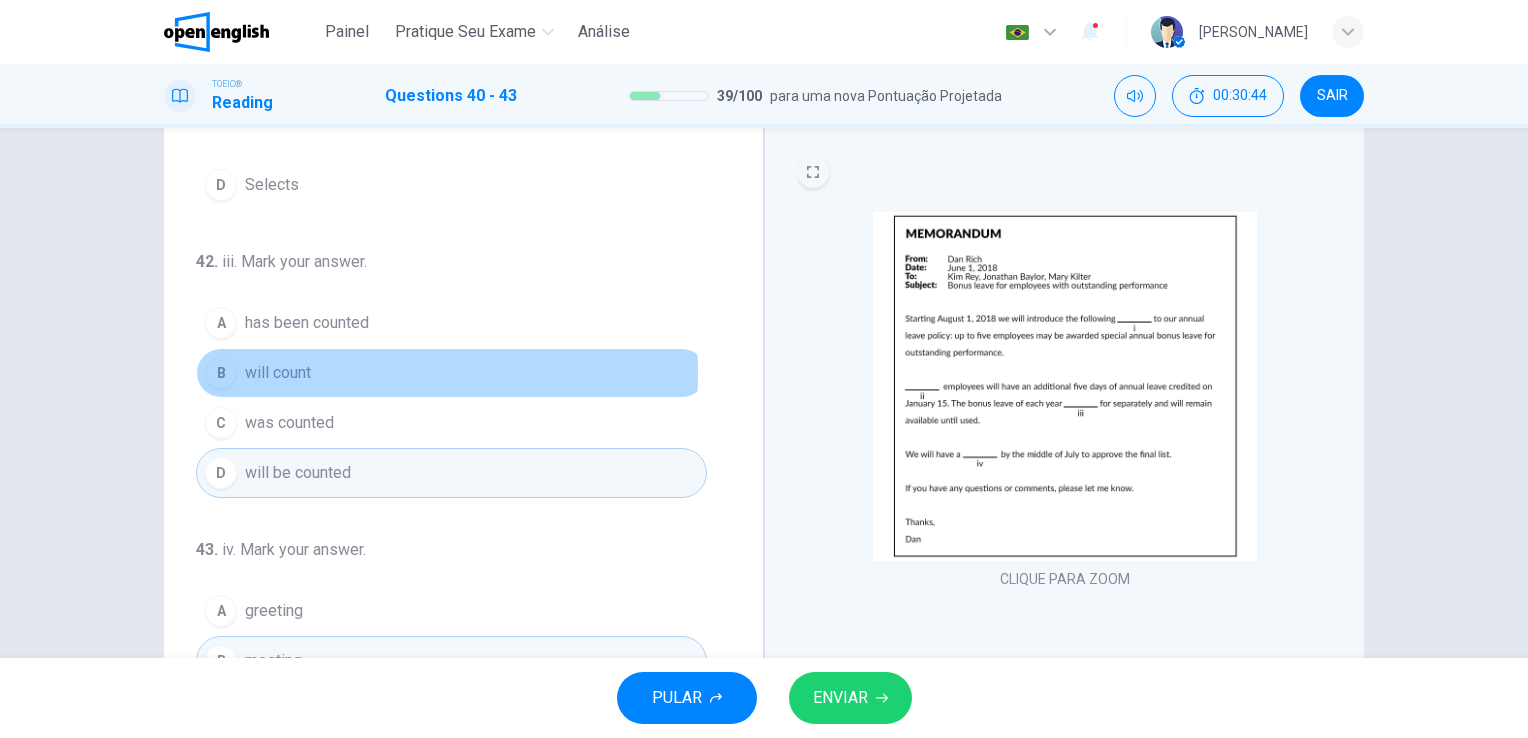 click on "will count" at bounding box center (278, 373) 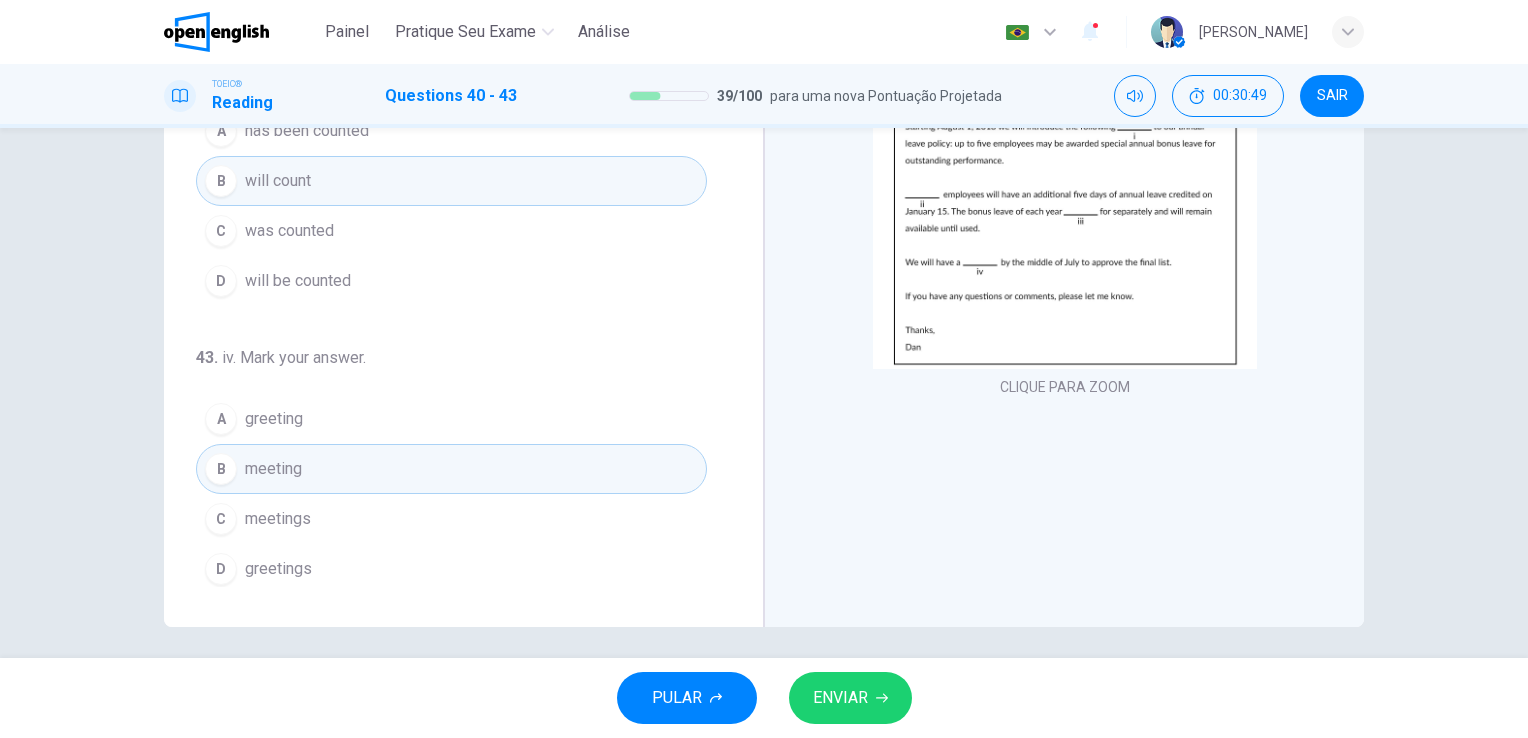 scroll, scrollTop: 244, scrollLeft: 0, axis: vertical 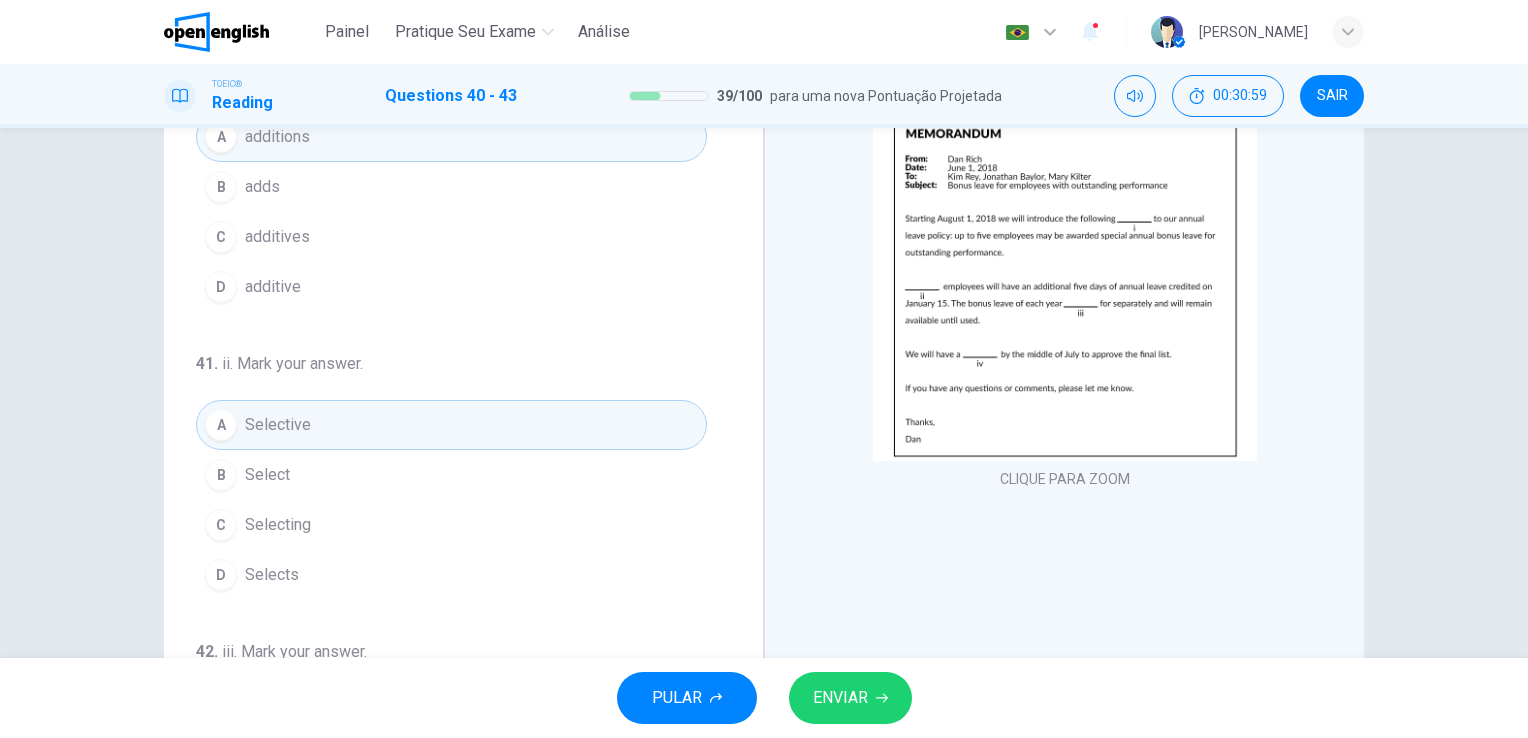 click on "ENVIAR" at bounding box center [850, 698] 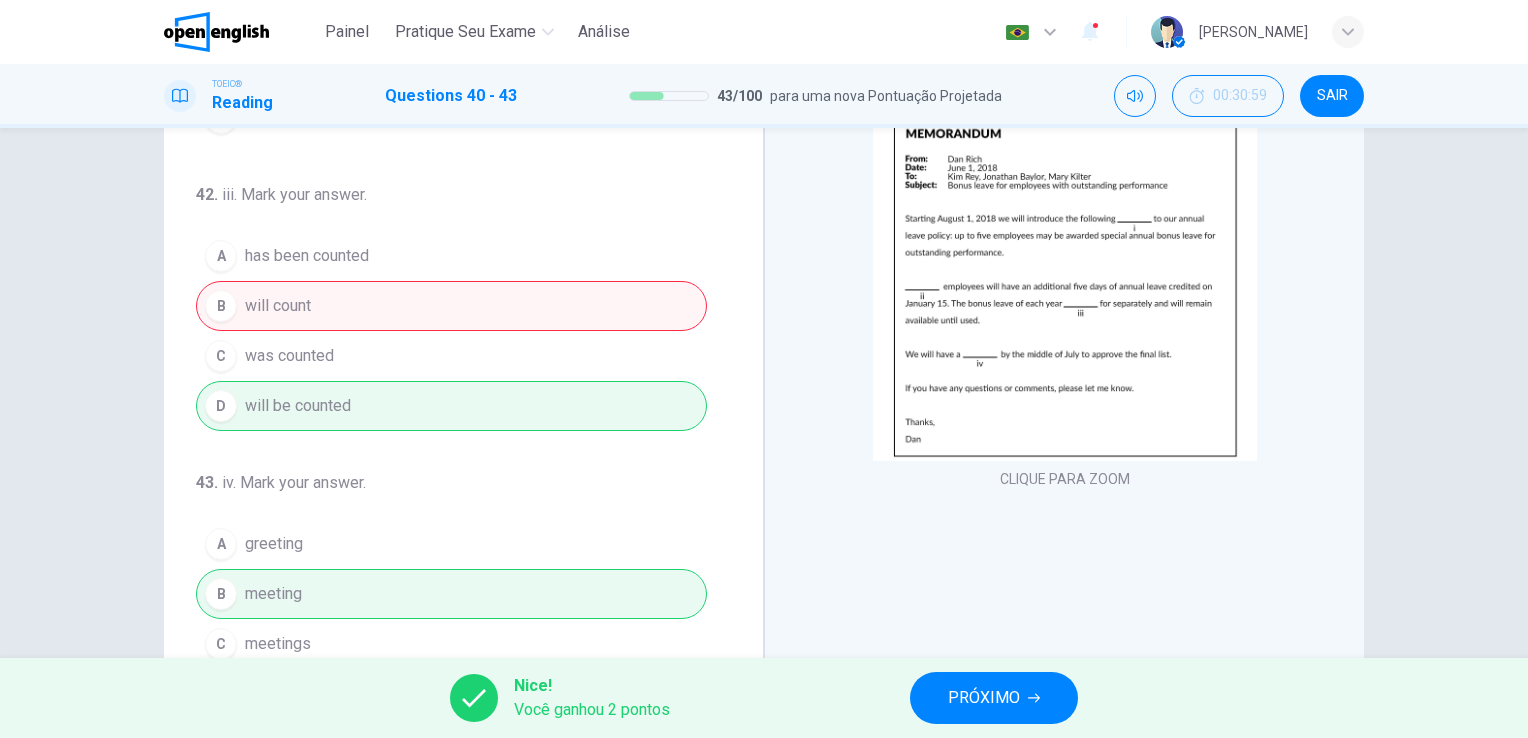 scroll, scrollTop: 490, scrollLeft: 0, axis: vertical 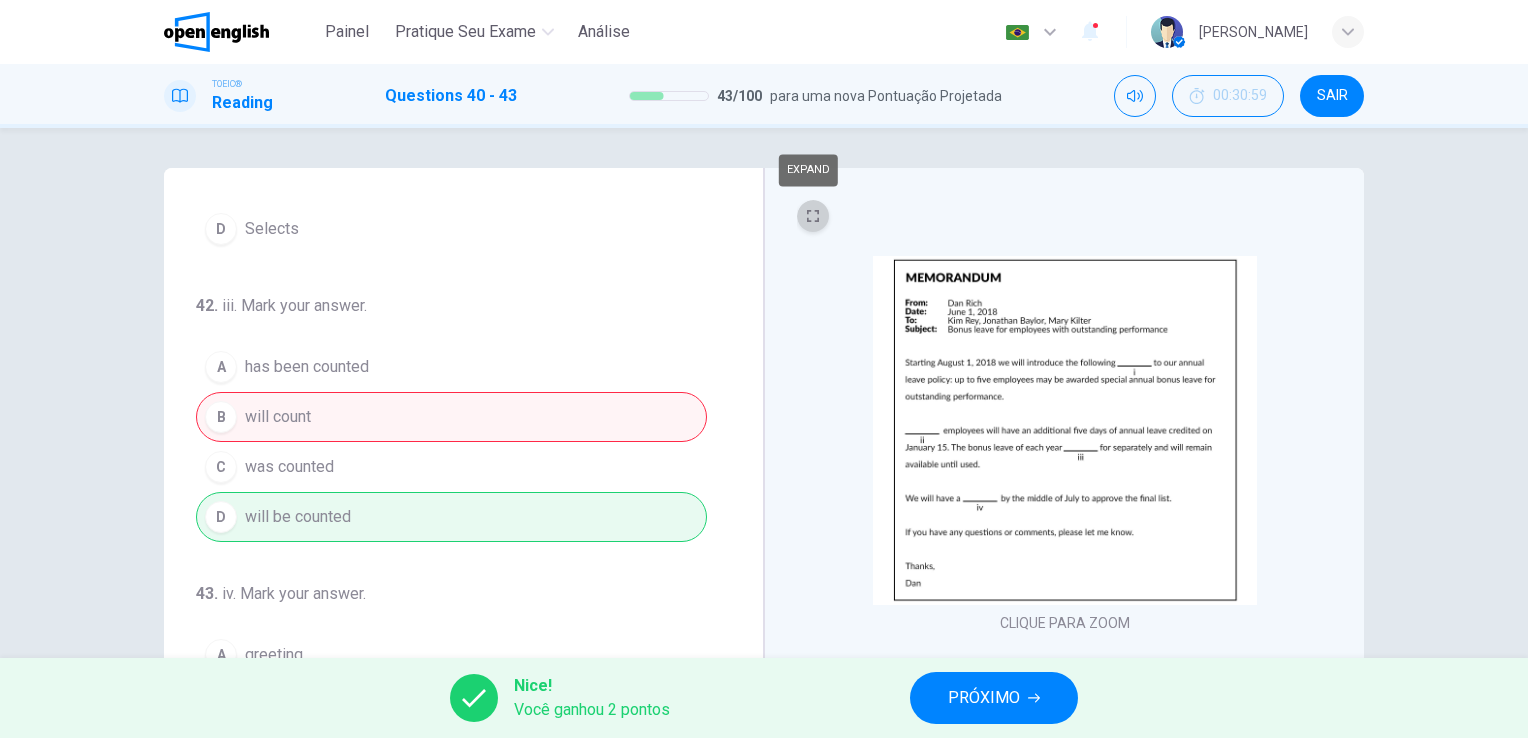 click 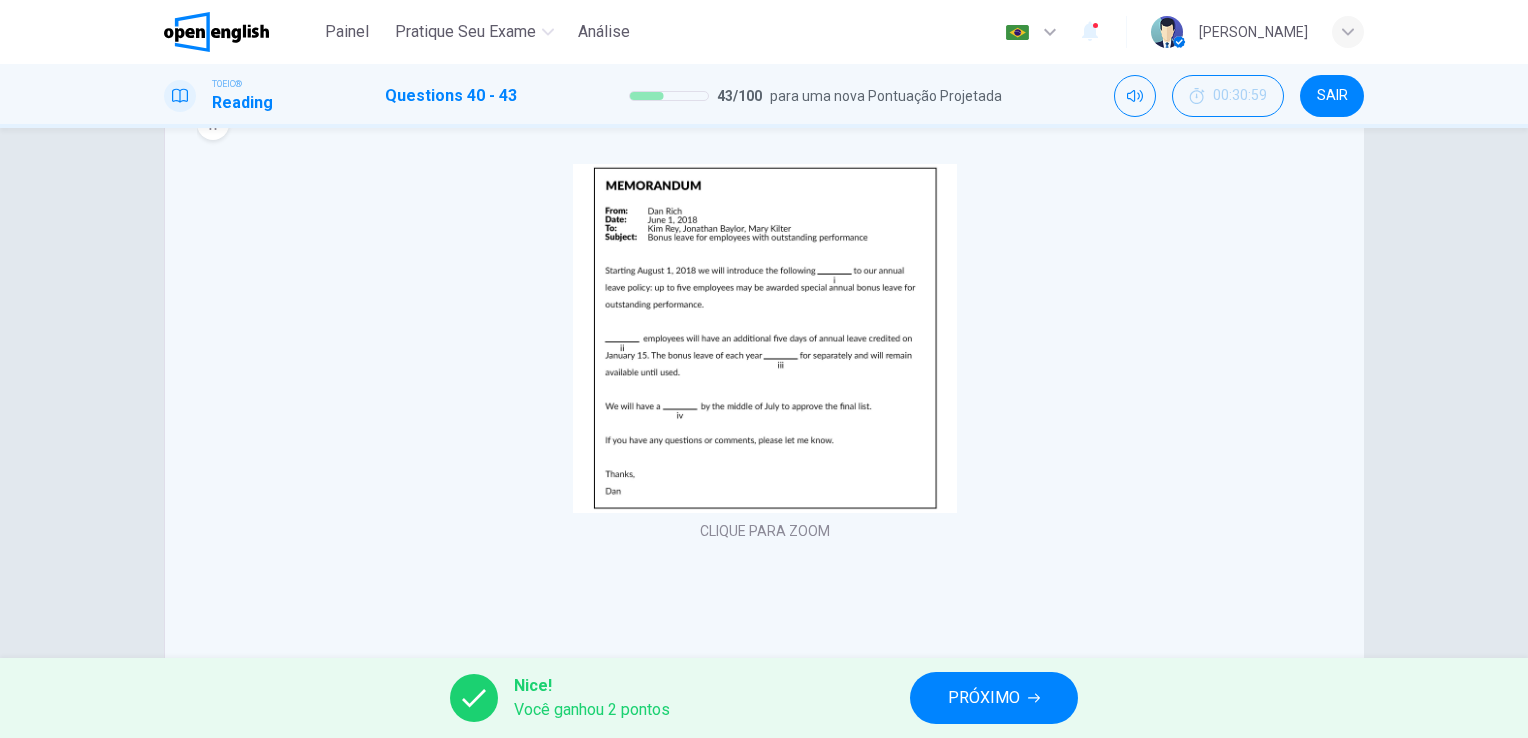 scroll, scrollTop: 100, scrollLeft: 0, axis: vertical 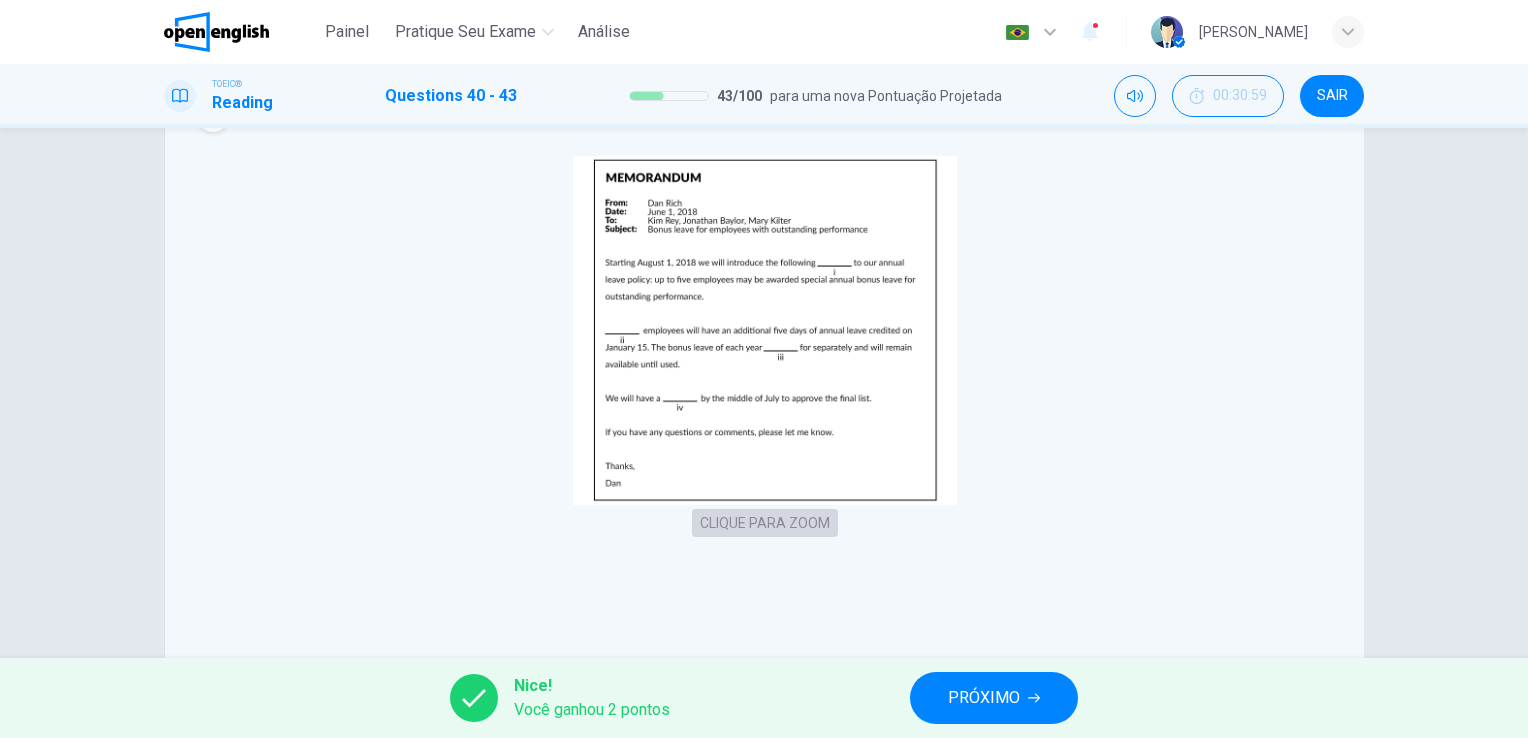 click on "CLIQUE PARA ZOOM" at bounding box center [765, 523] 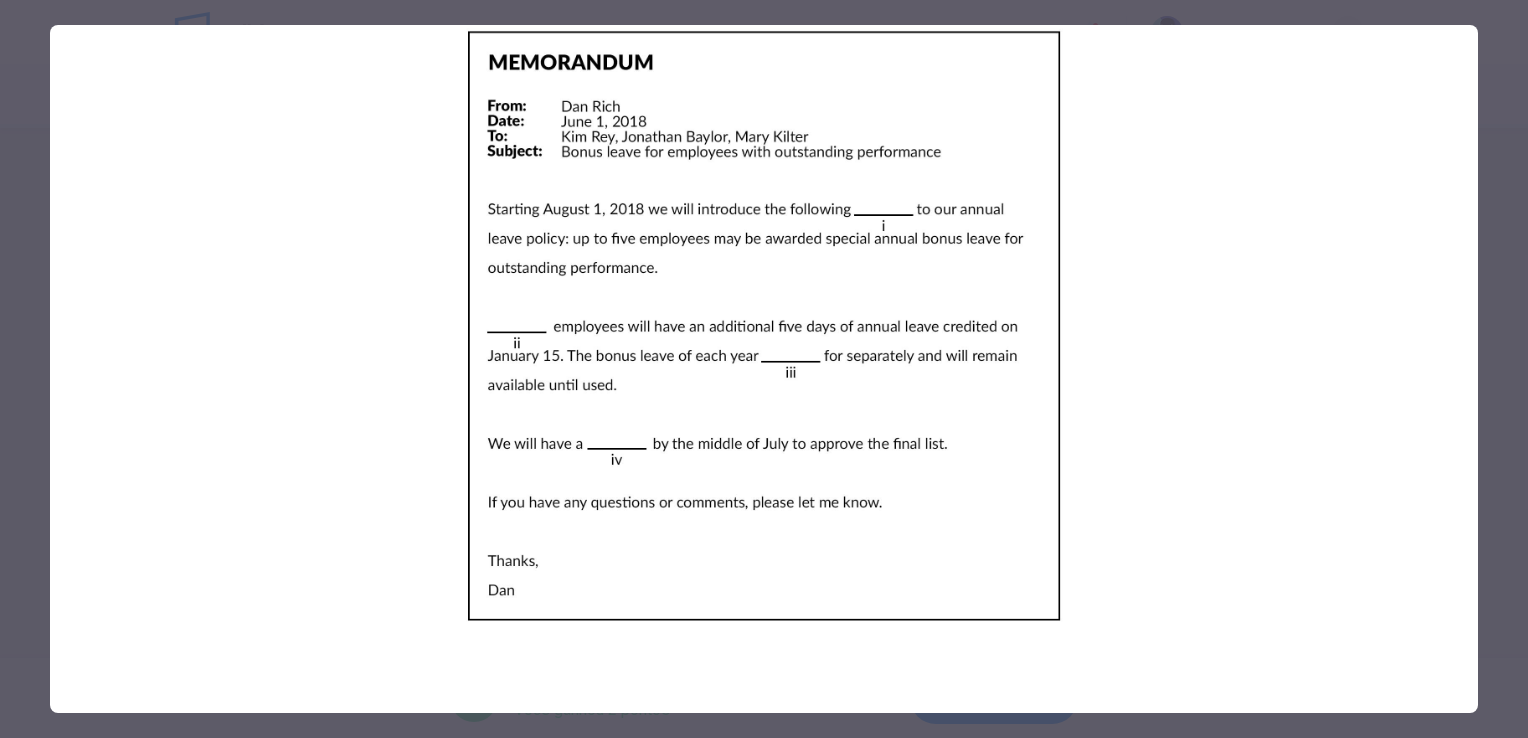 click at bounding box center (764, 326) 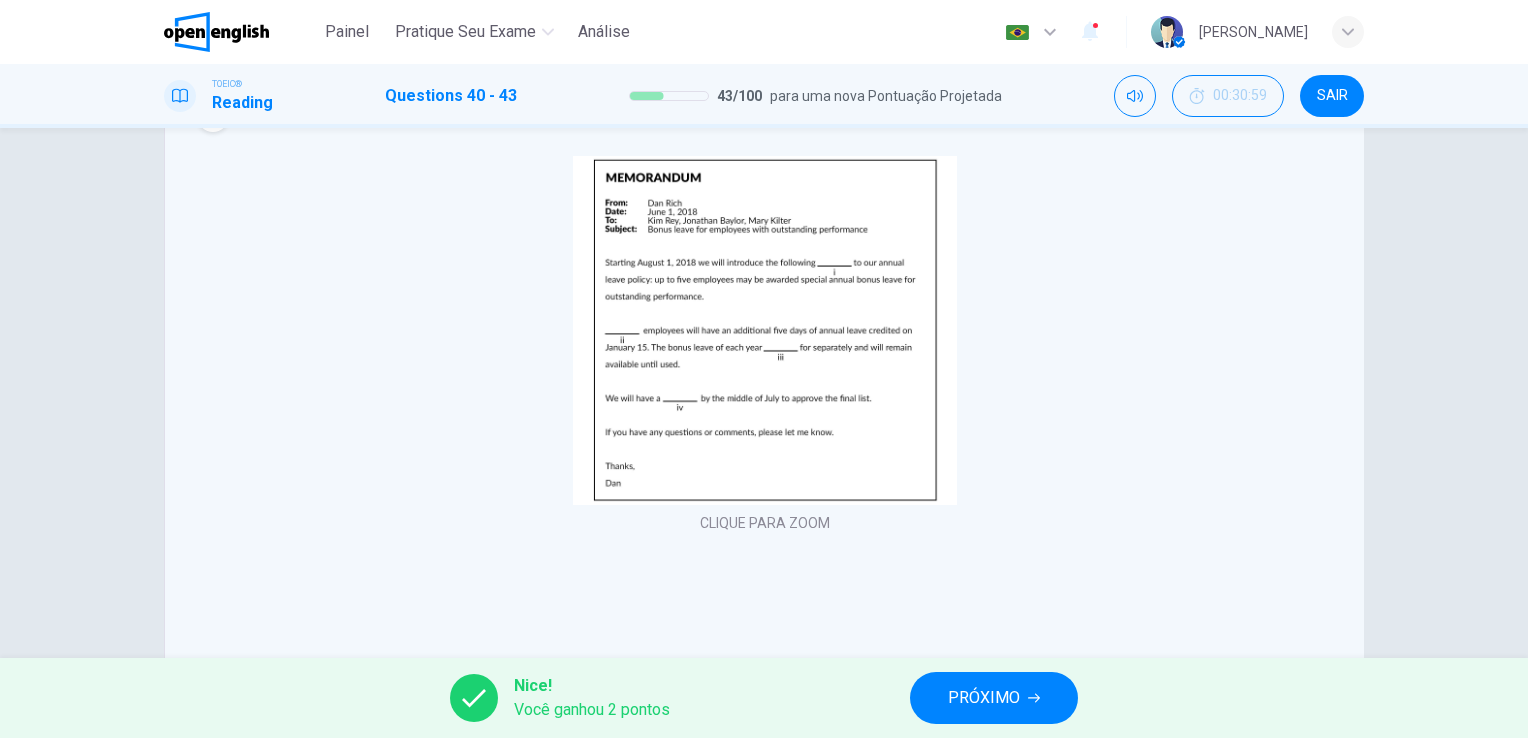 click on "Painel Pratique seu exame Análise Português ** ​ [PERSON_NAME]" at bounding box center [764, 32] 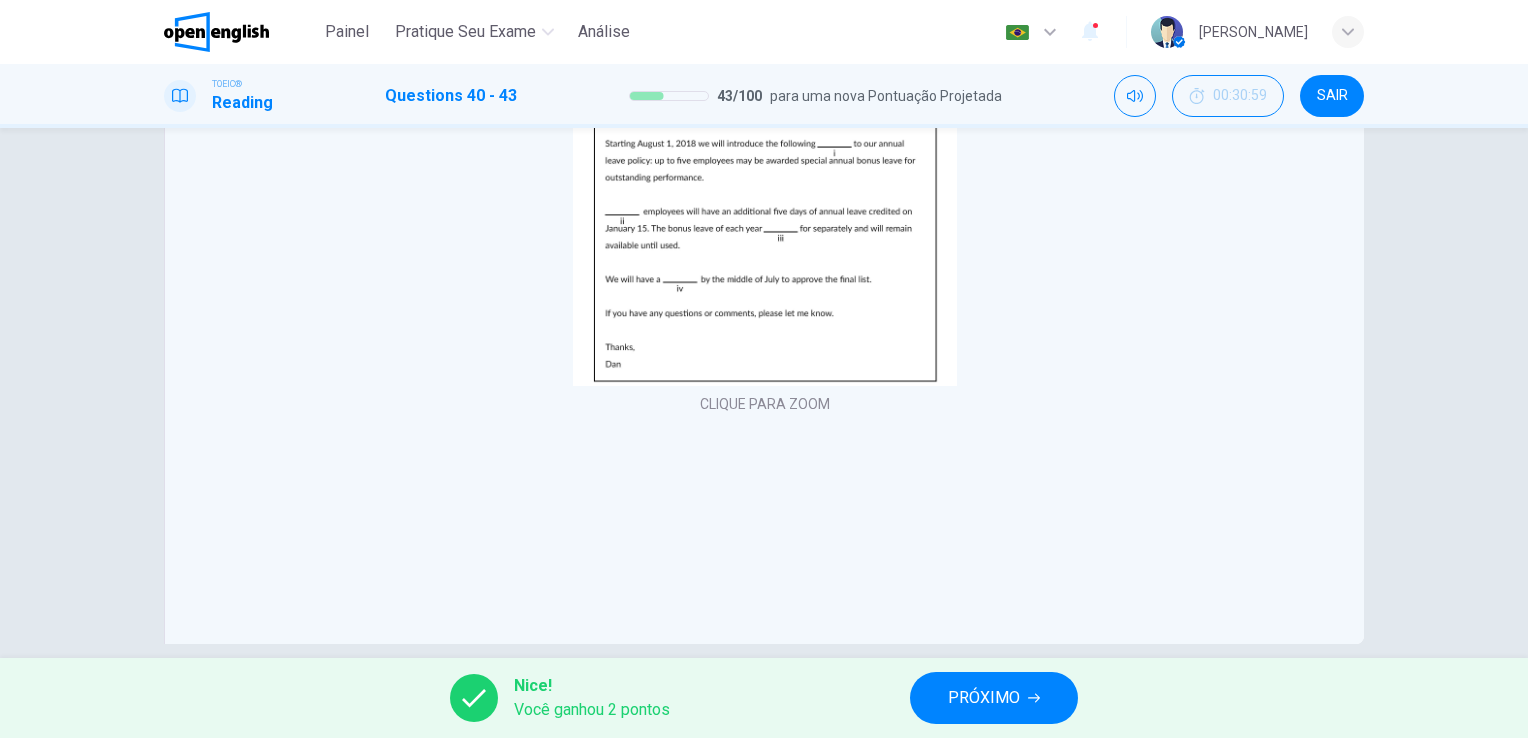 scroll, scrollTop: 244, scrollLeft: 0, axis: vertical 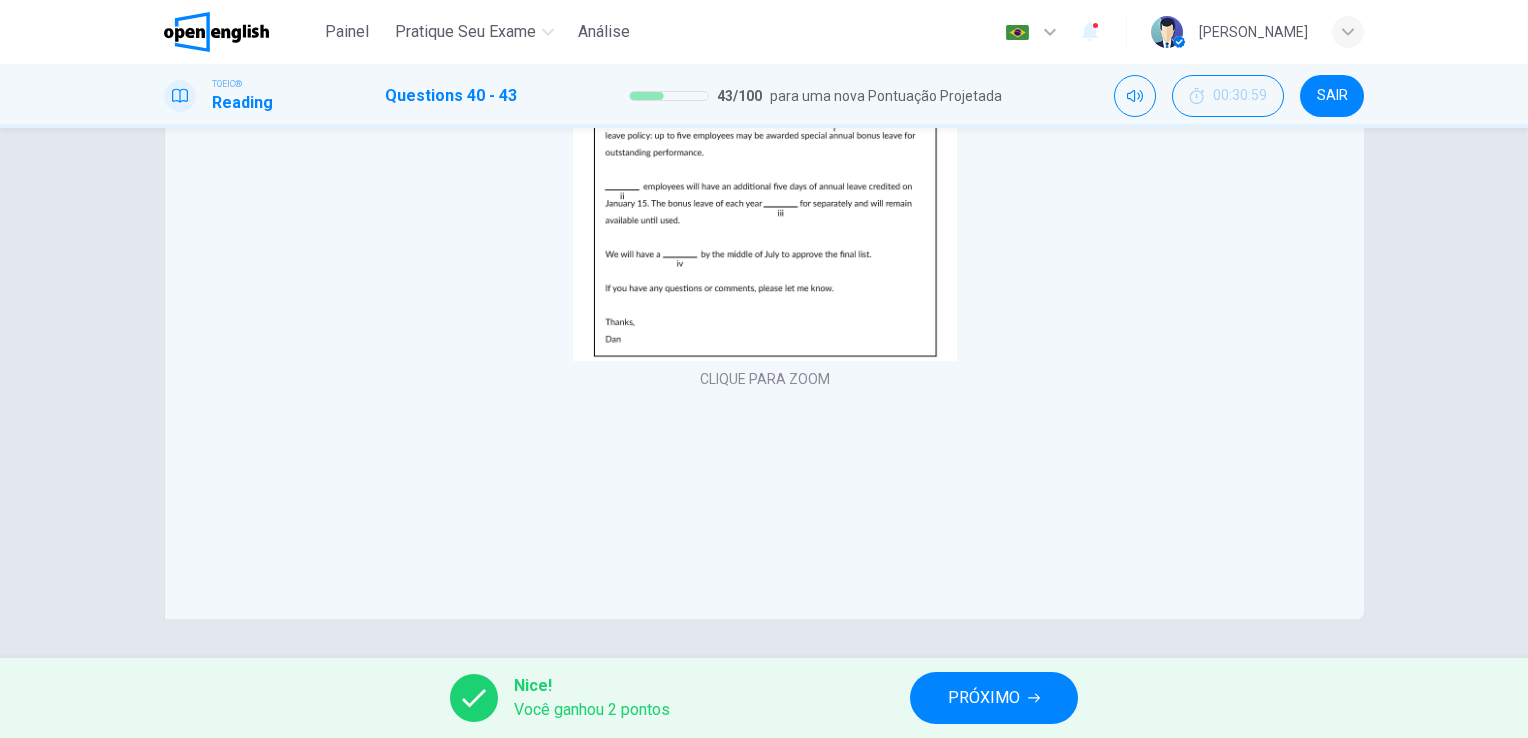 click on "PRÓXIMO" at bounding box center [994, 698] 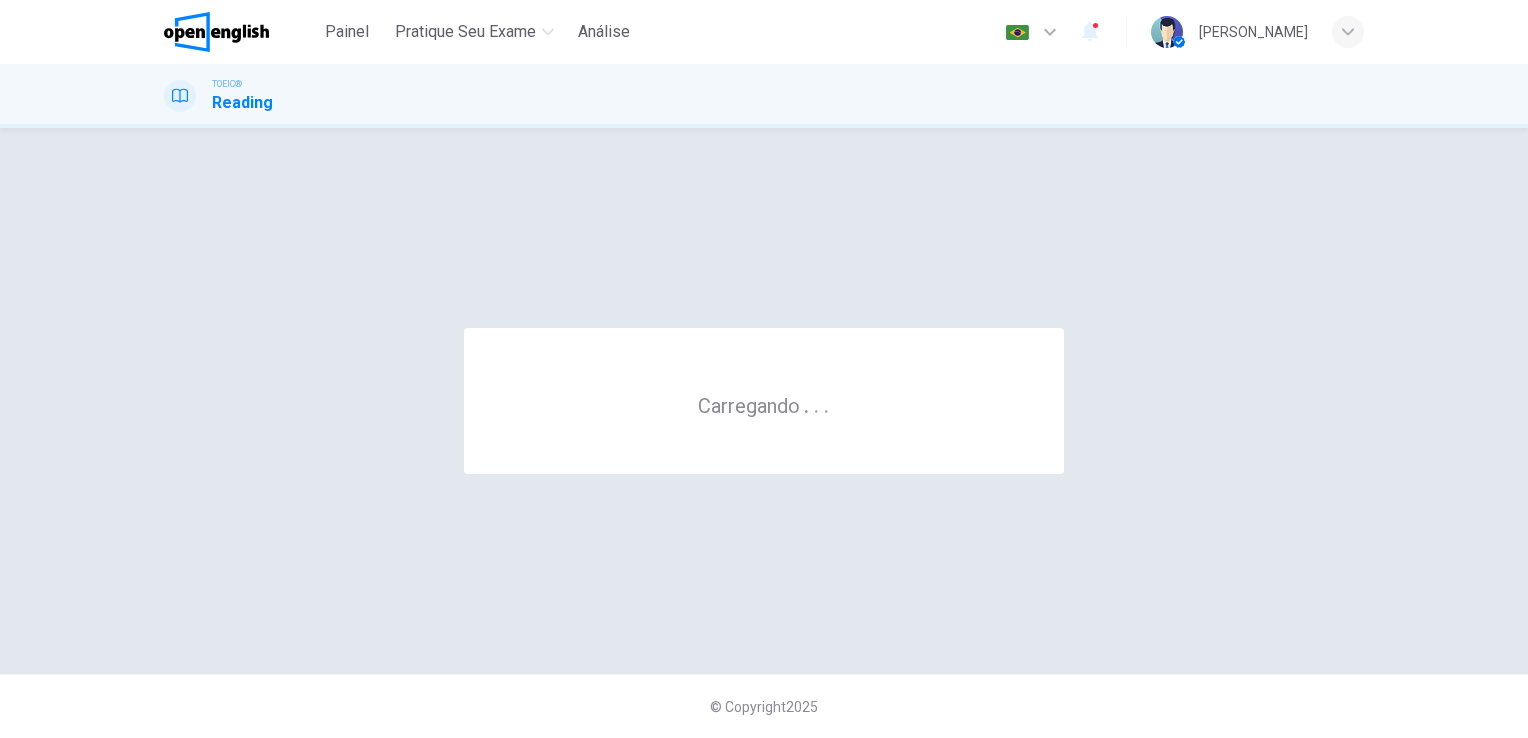 scroll, scrollTop: 0, scrollLeft: 0, axis: both 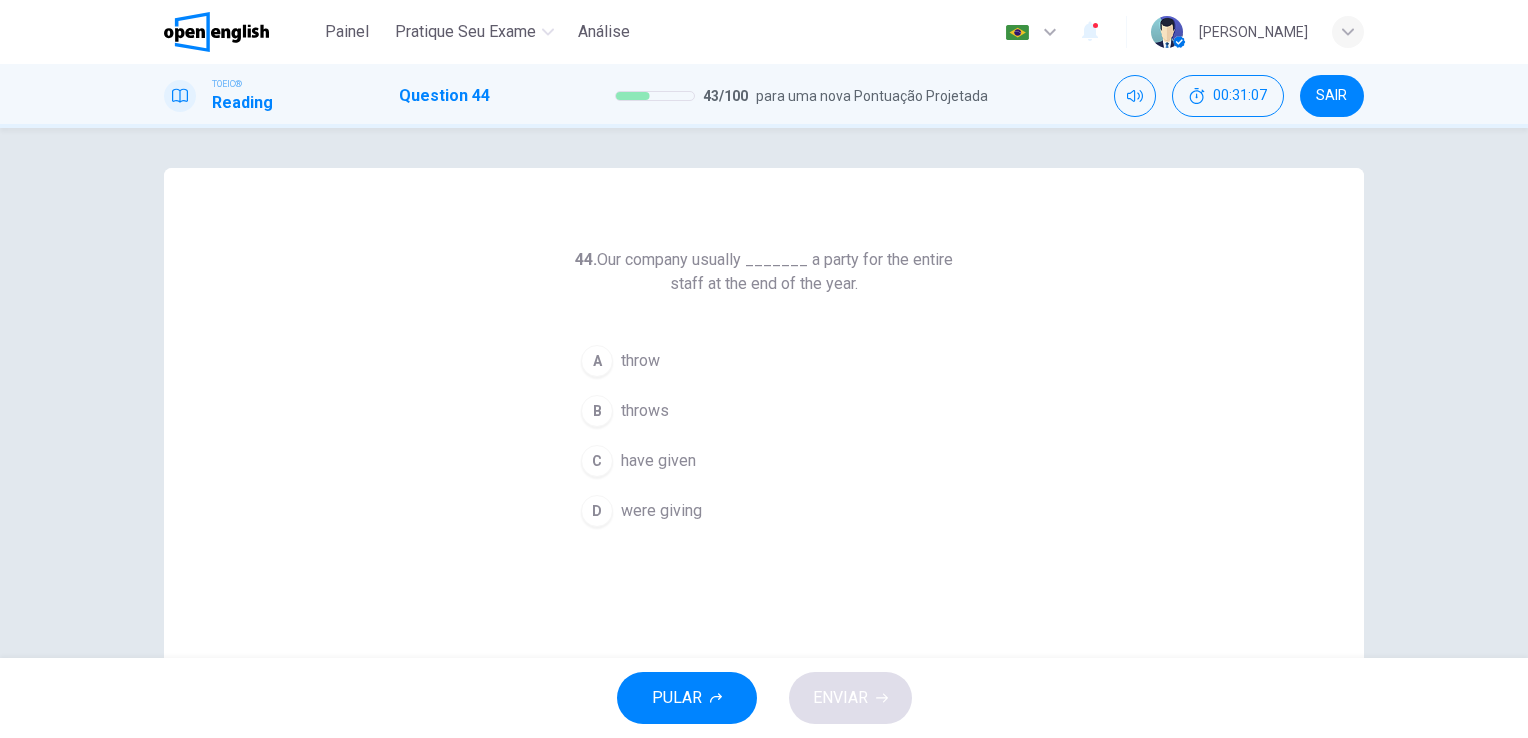 click on "B" at bounding box center (597, 411) 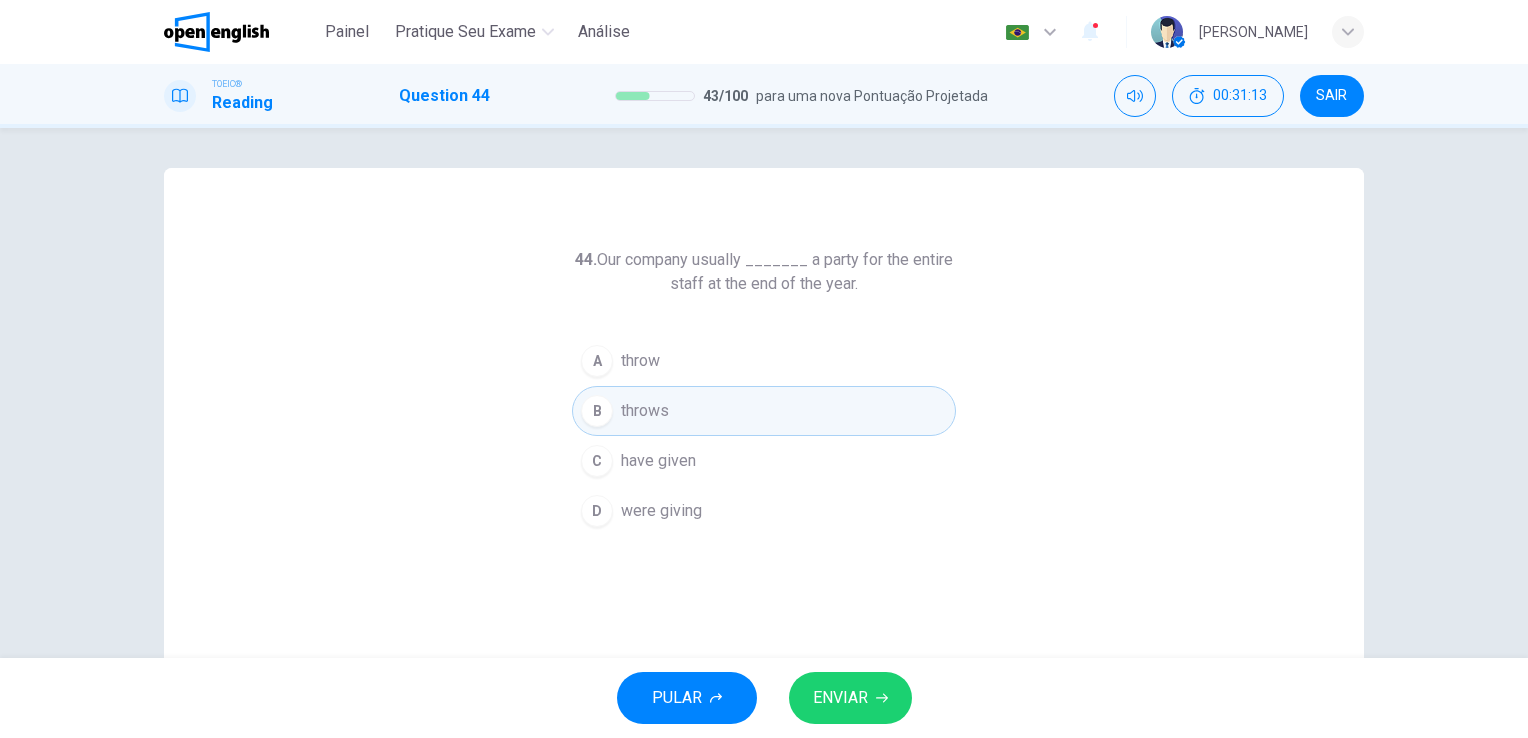 click on "ENVIAR" at bounding box center (840, 698) 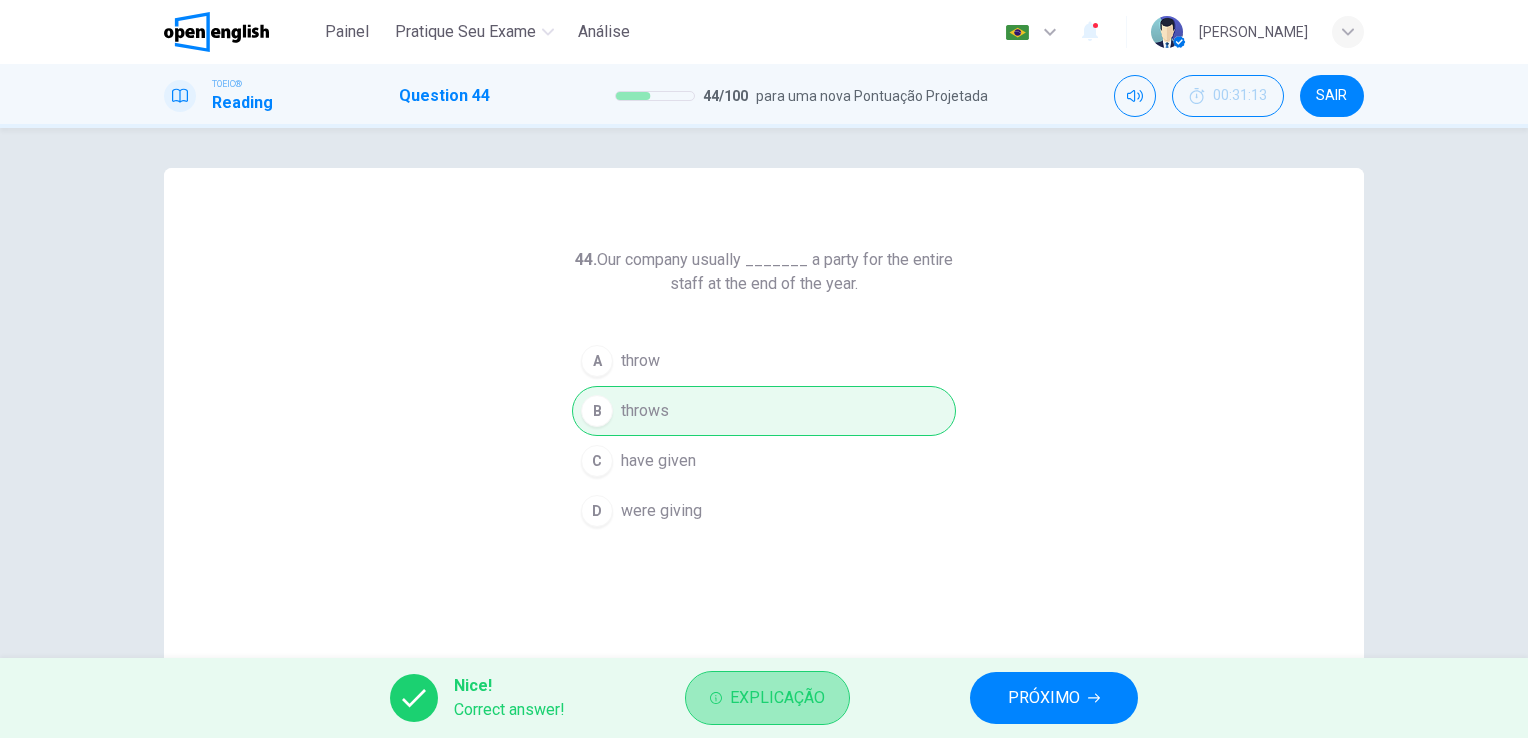 click on "Explicação" at bounding box center [767, 698] 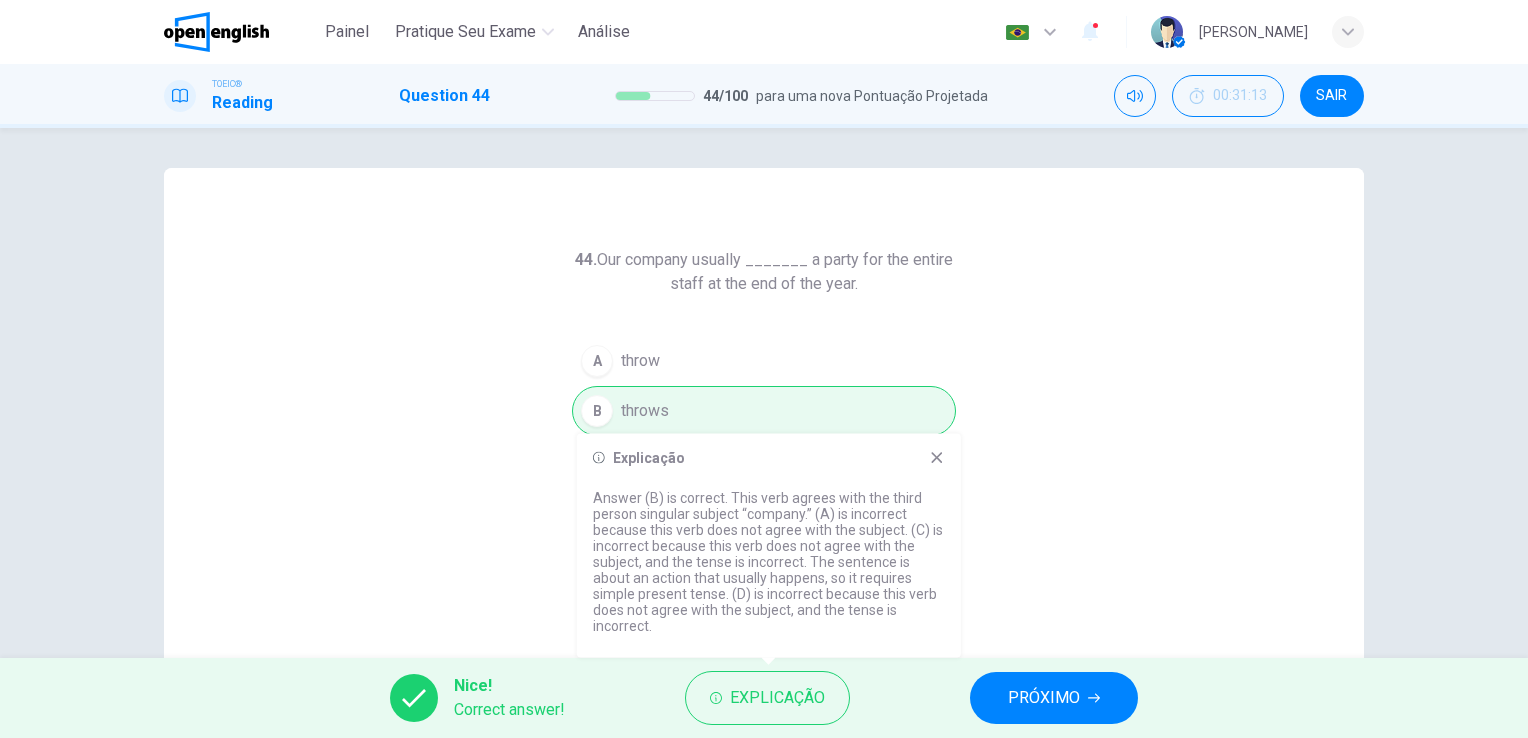 click on "Explicação Answer (B) is correct. This verb agrees with the third person singular subject “company.” (A) is incorrect because this verb does not agree with the subject. (C) is incorrect because this verb does not agree with the subject, and the tense is incorrect. The sentence is about an action that usually happens, so it requires simple present tense. (D) is incorrect because this verb does not agree with the subject, and the tense is incorrect." at bounding box center [769, 546] 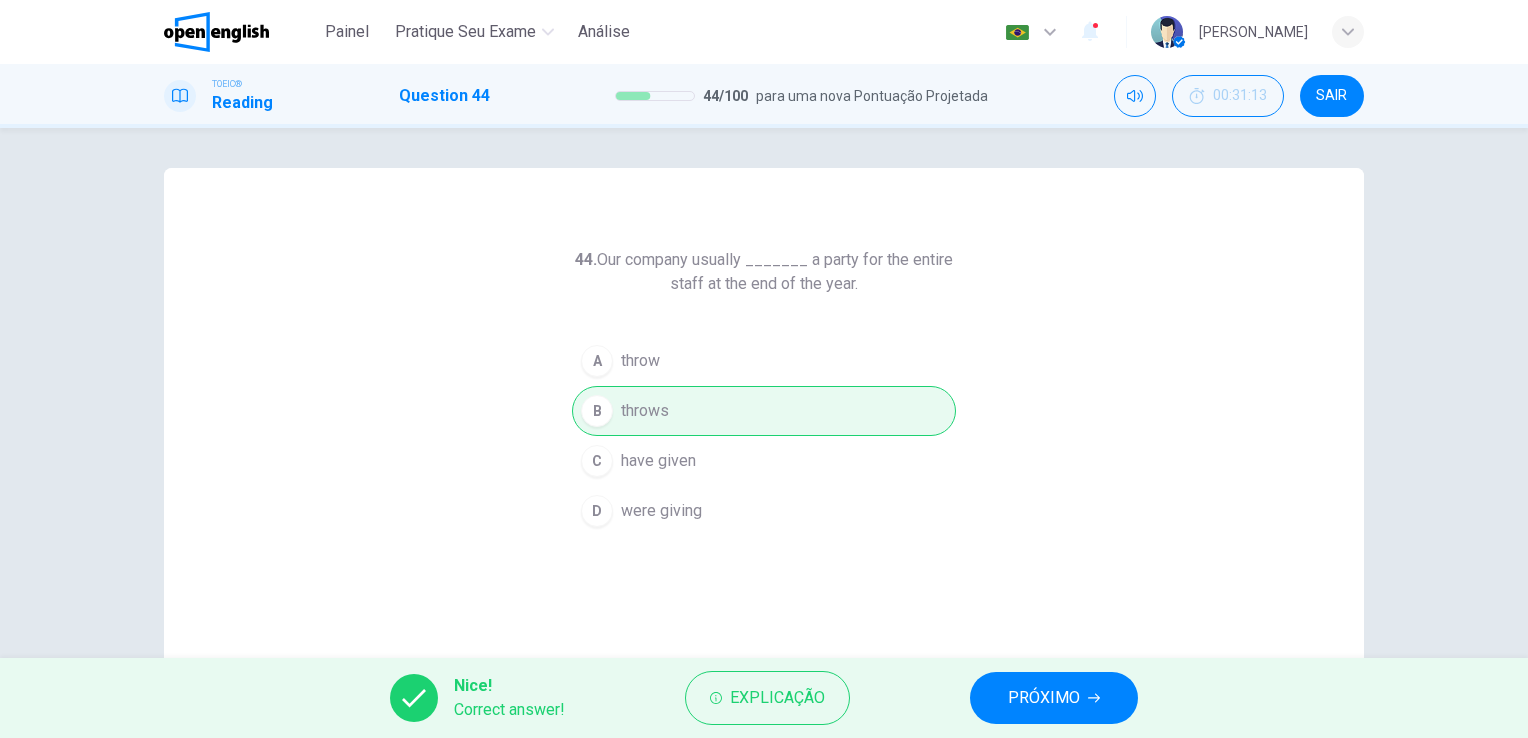 click on "PRÓXIMO" at bounding box center [1044, 698] 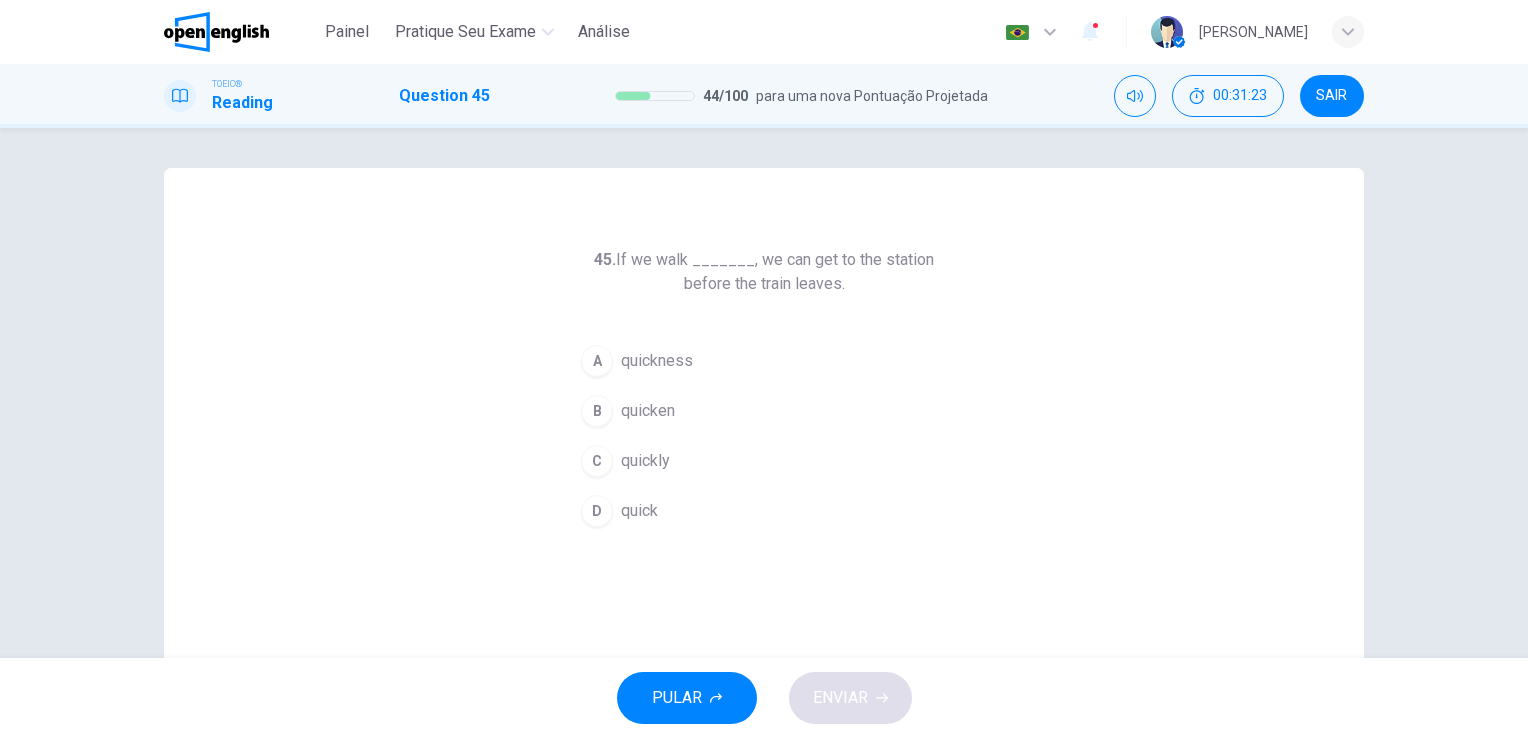 click on "C" at bounding box center (597, 461) 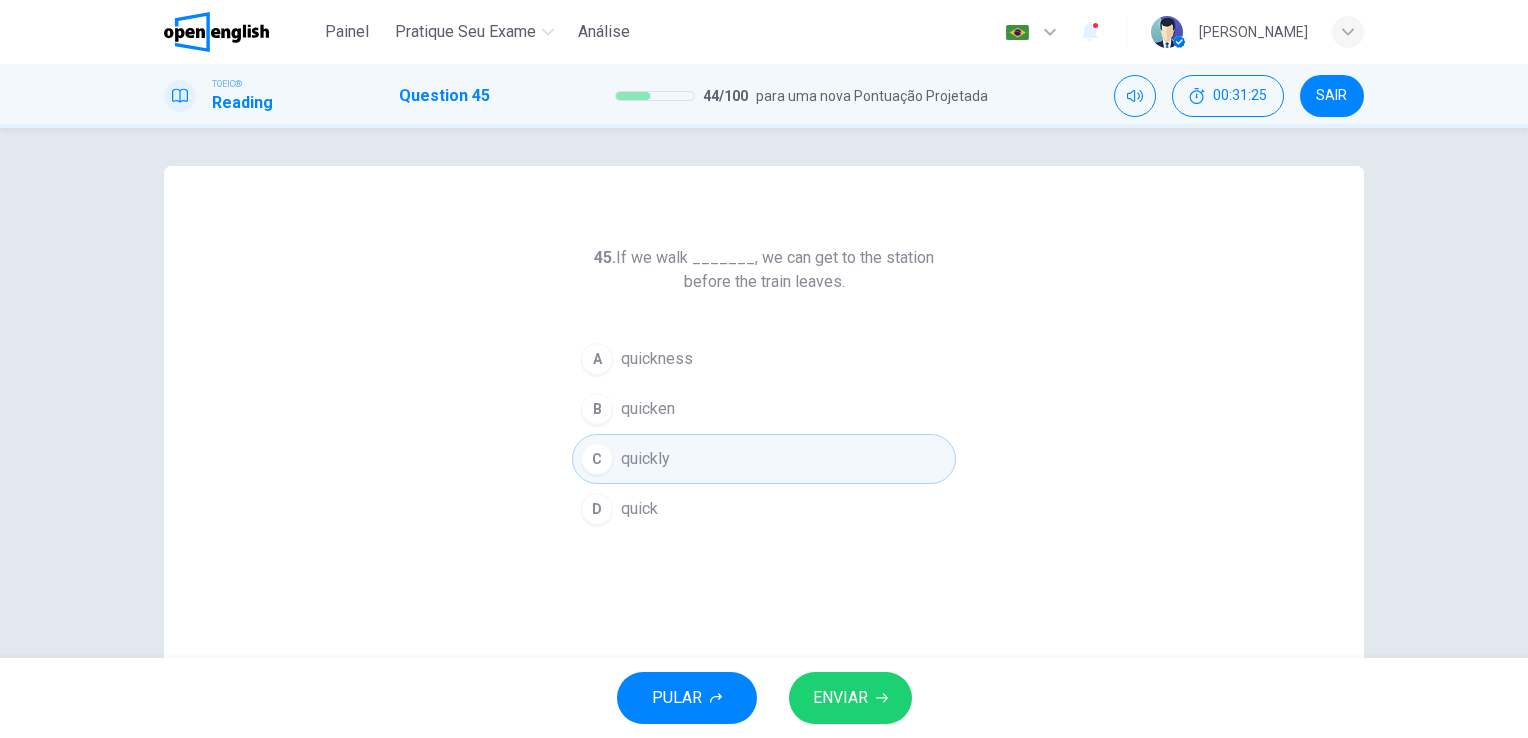 scroll, scrollTop: 0, scrollLeft: 0, axis: both 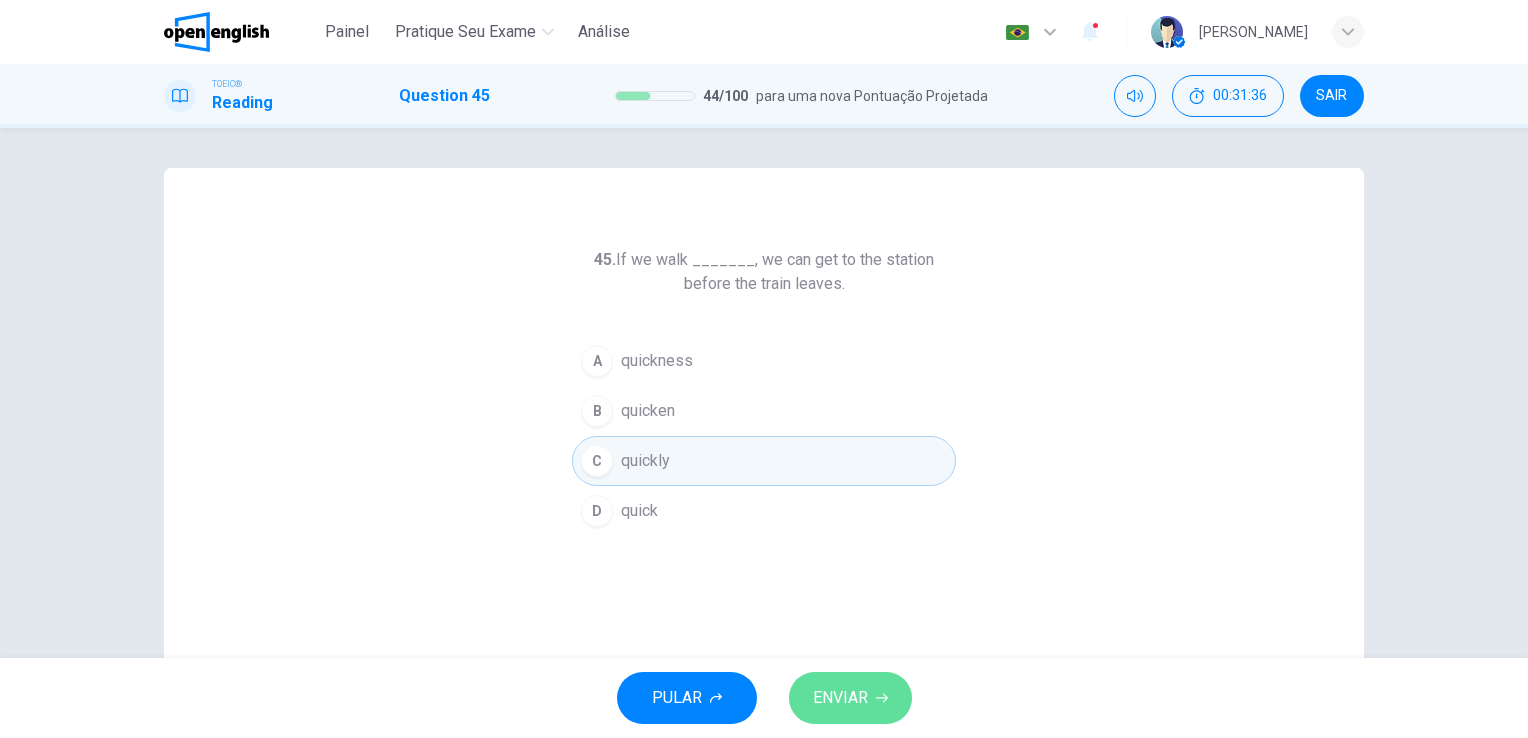 click on "ENVIAR" at bounding box center [850, 698] 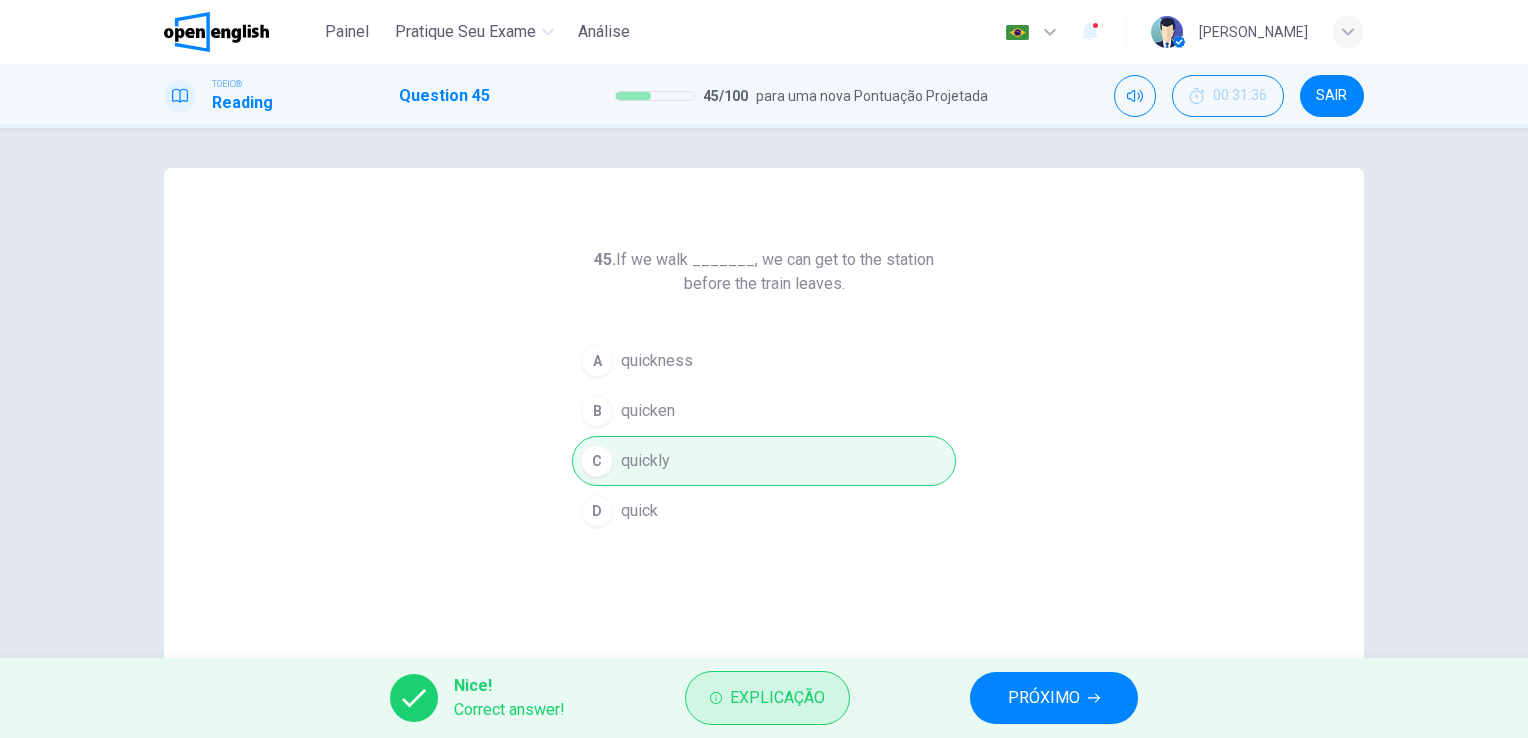 click on "Explicação" at bounding box center [777, 698] 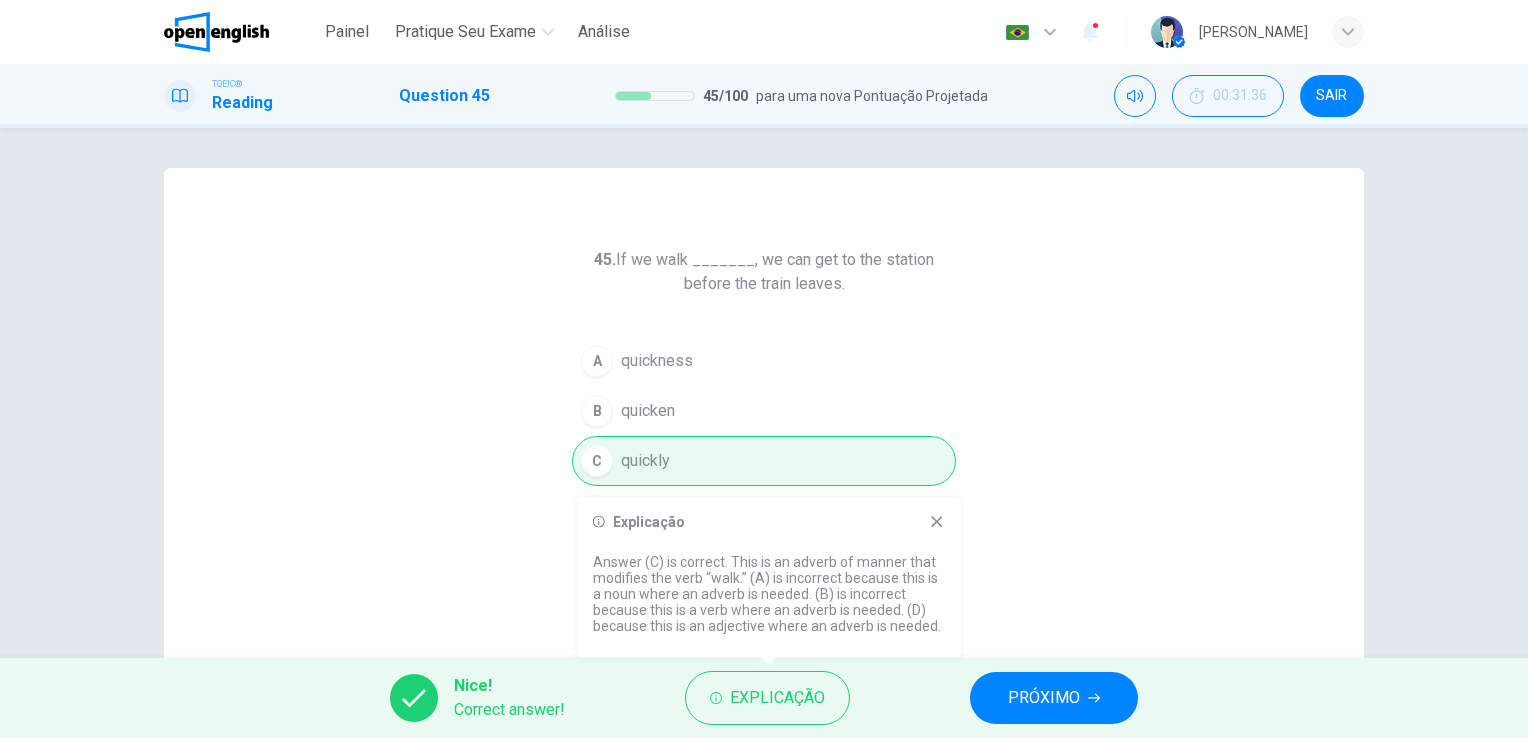 click 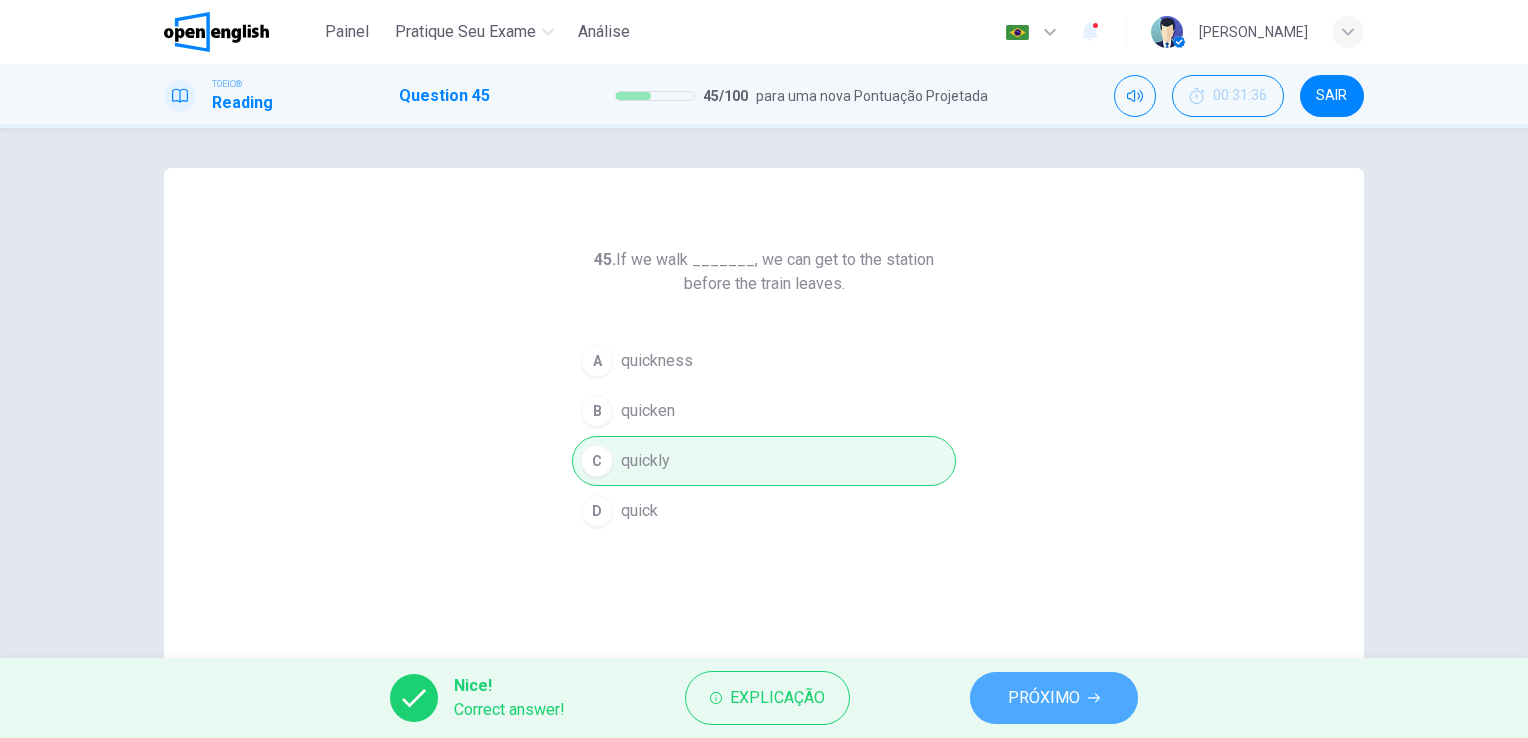 click on "PRÓXIMO" at bounding box center [1054, 698] 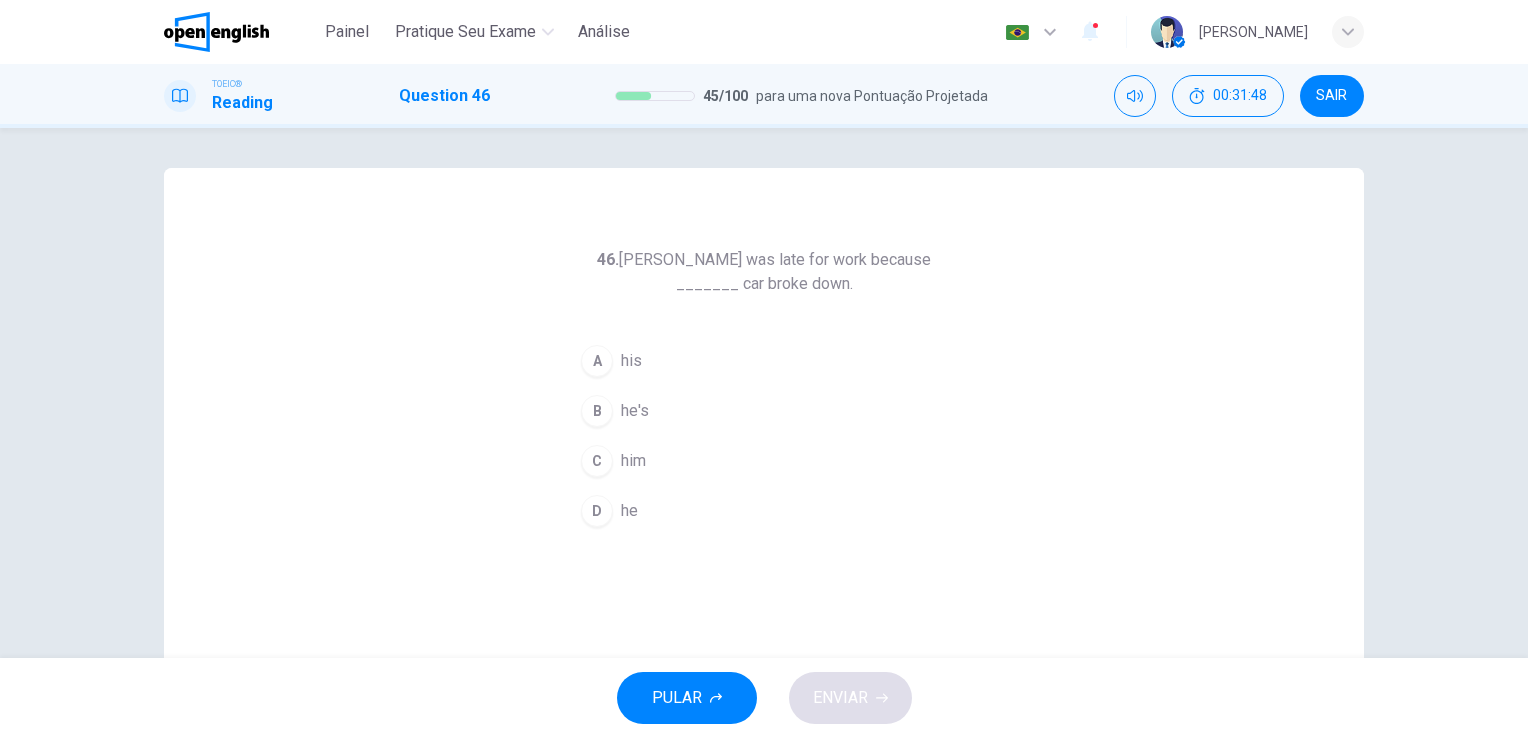 click on "A" at bounding box center [597, 361] 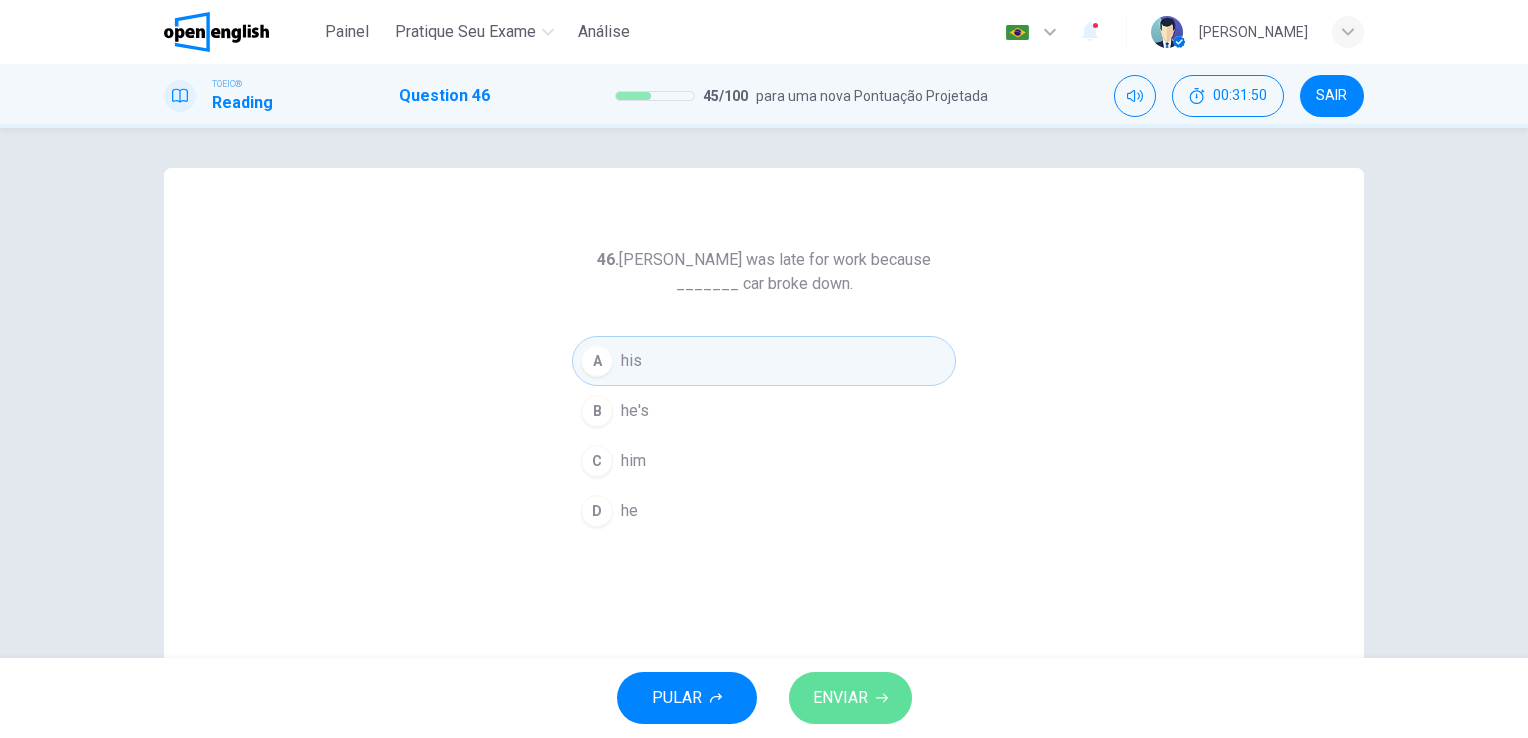 click on "ENVIAR" at bounding box center (840, 698) 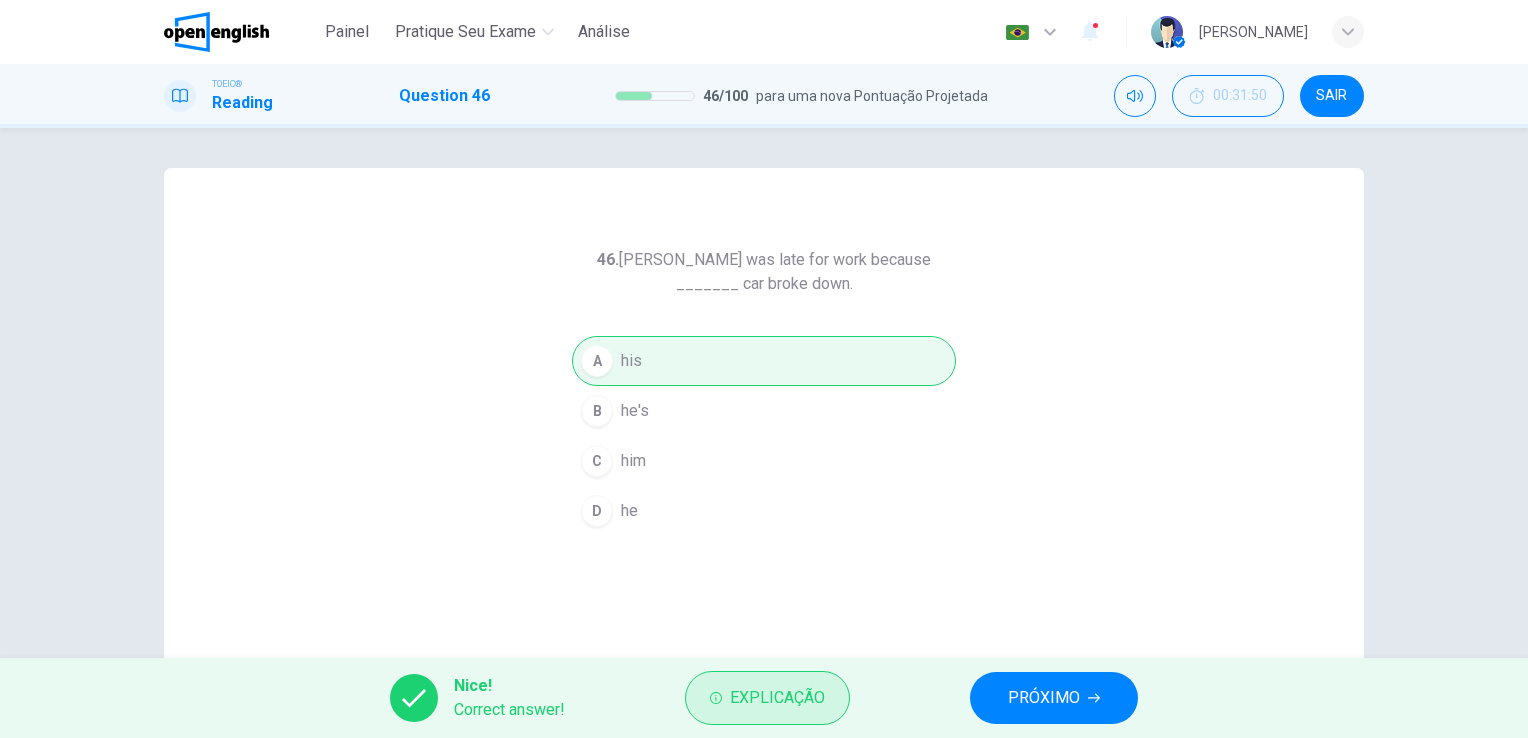 click on "Explicação" at bounding box center (777, 698) 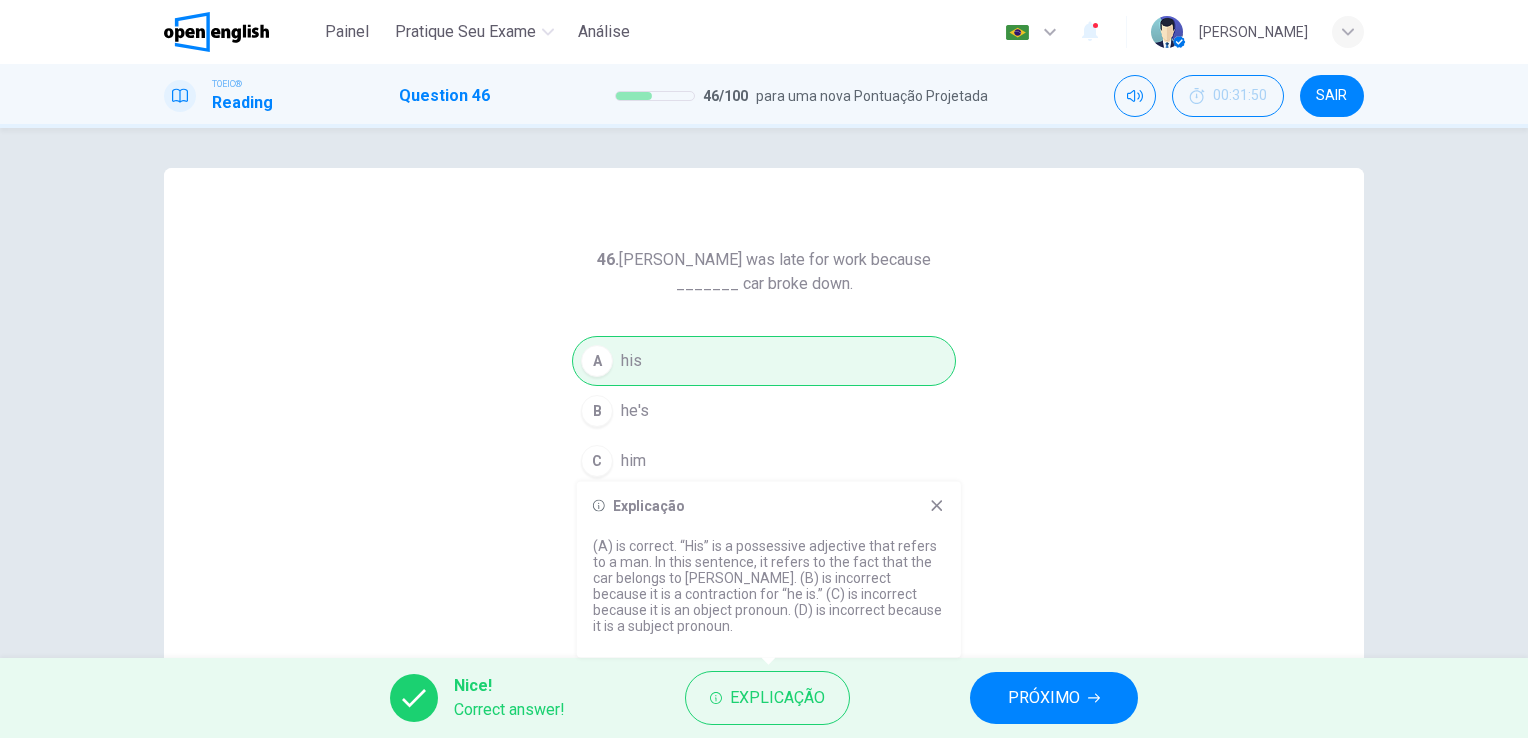 click 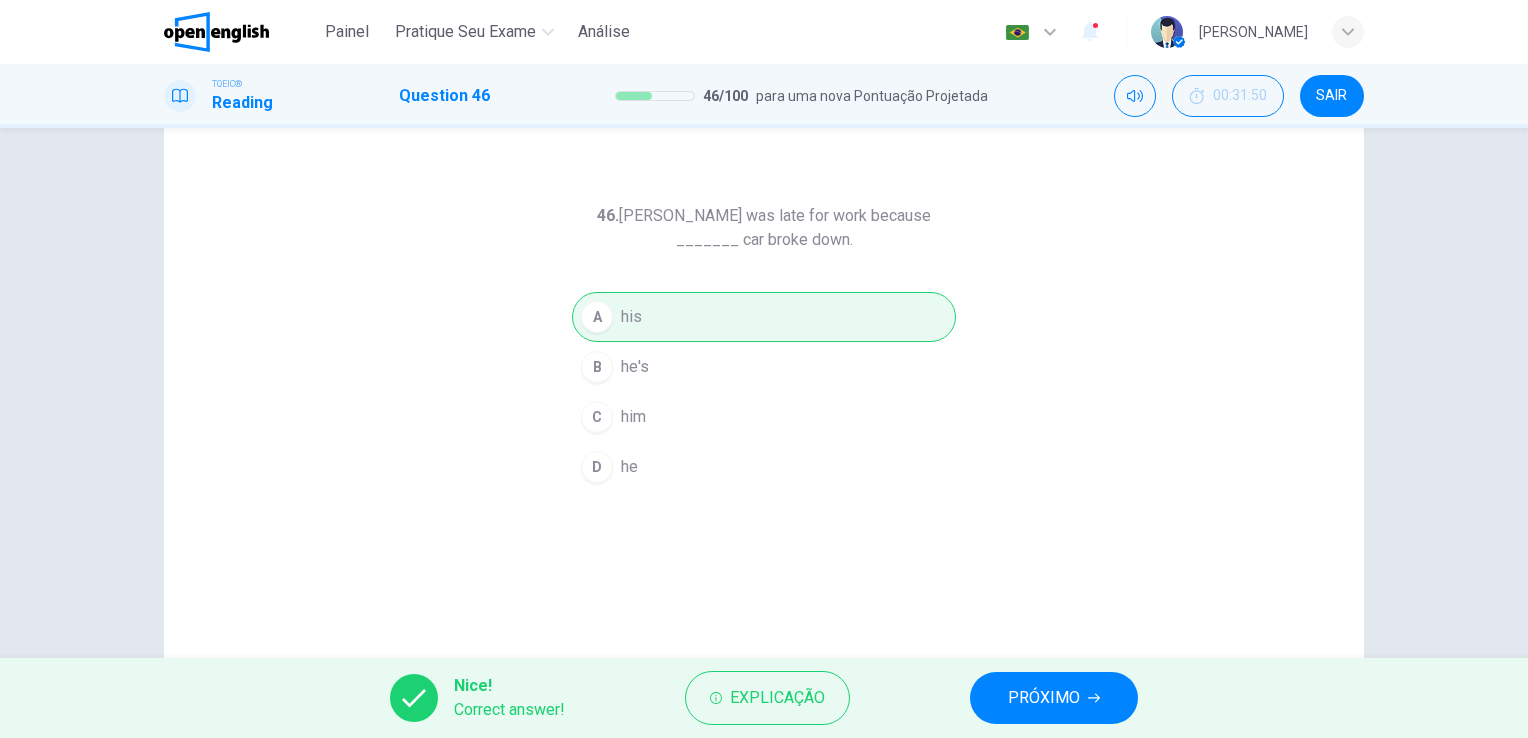 scroll, scrollTop: 100, scrollLeft: 0, axis: vertical 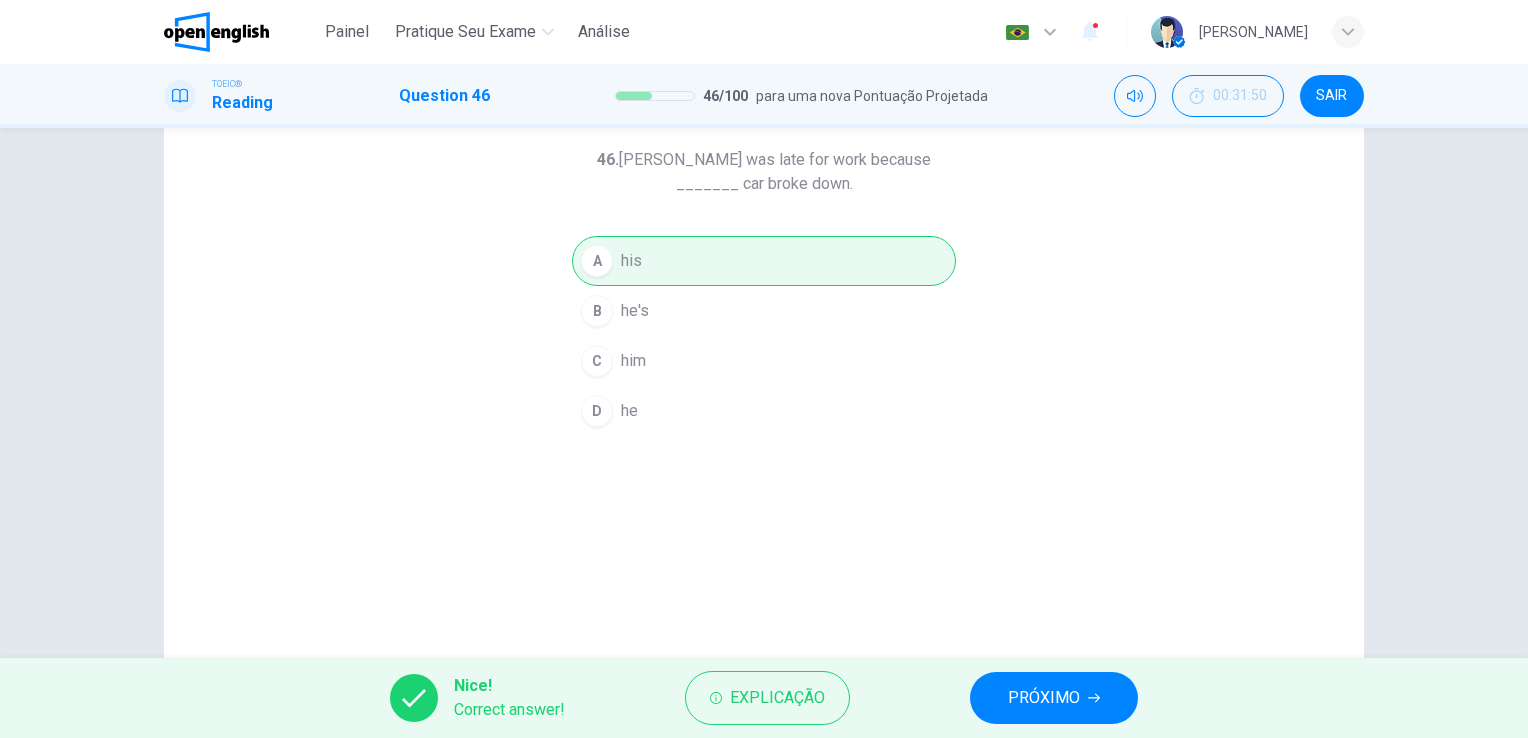 click on "46.  [PERSON_NAME] was late for work because _______ car broke down. A his B he's C him D he" at bounding box center (764, 415) 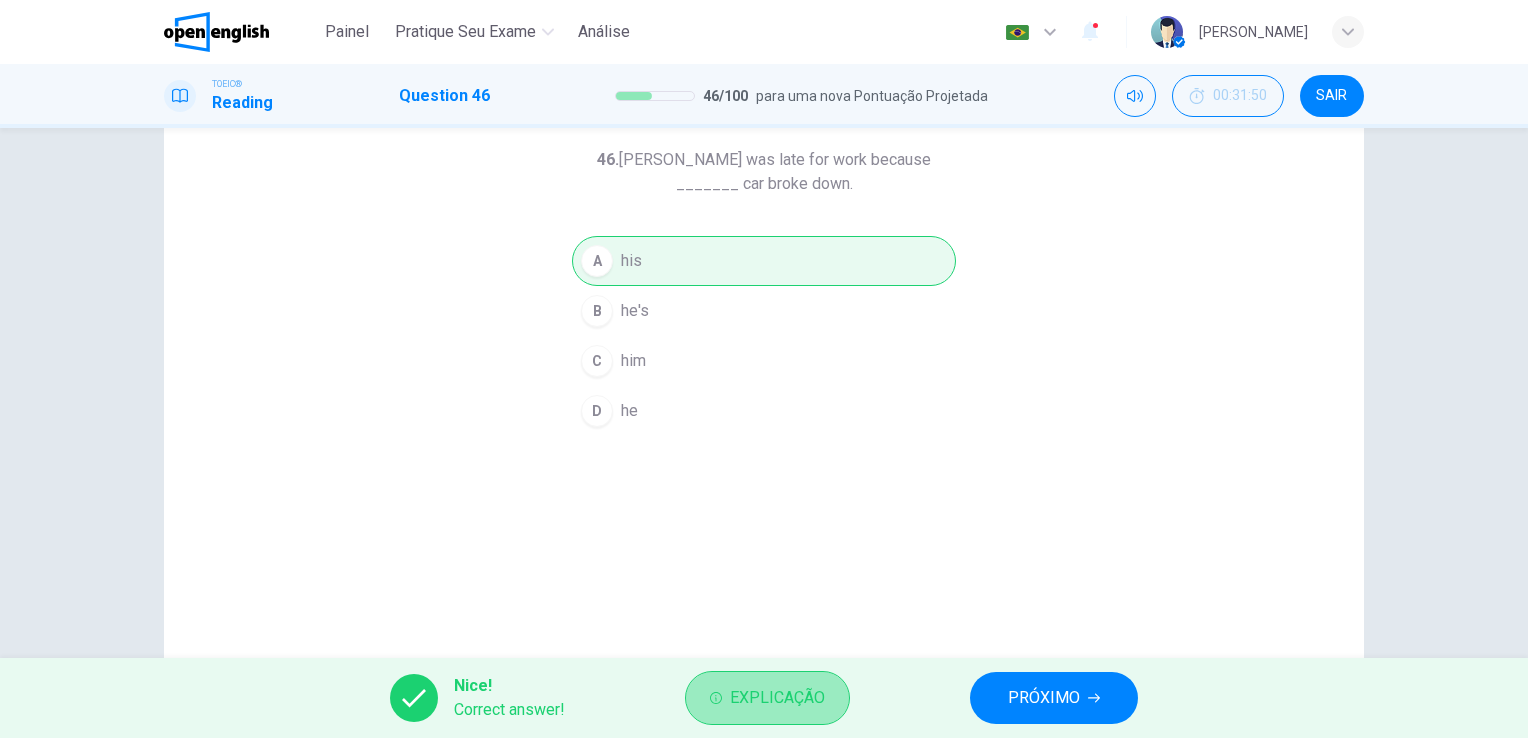 click on "Explicação" at bounding box center (777, 698) 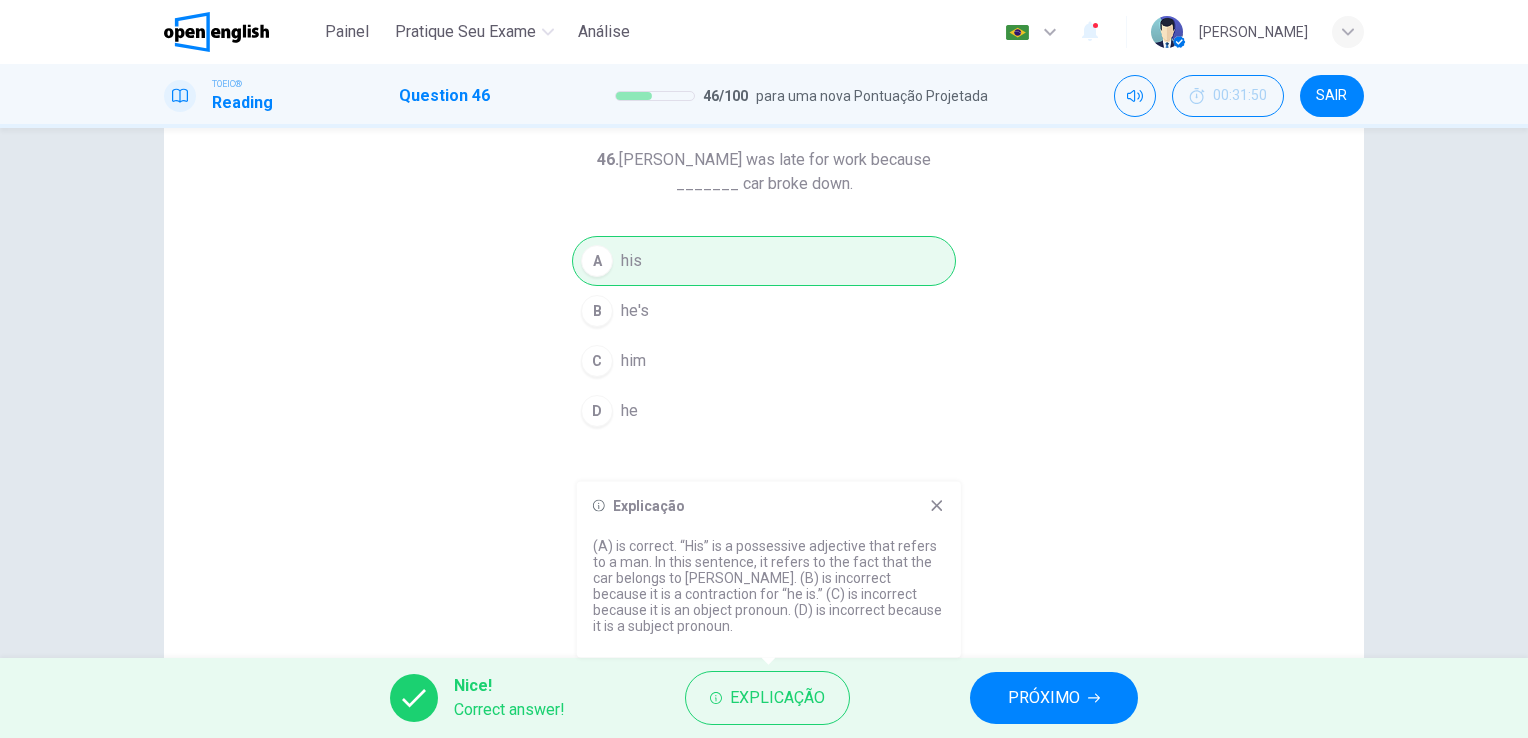 click 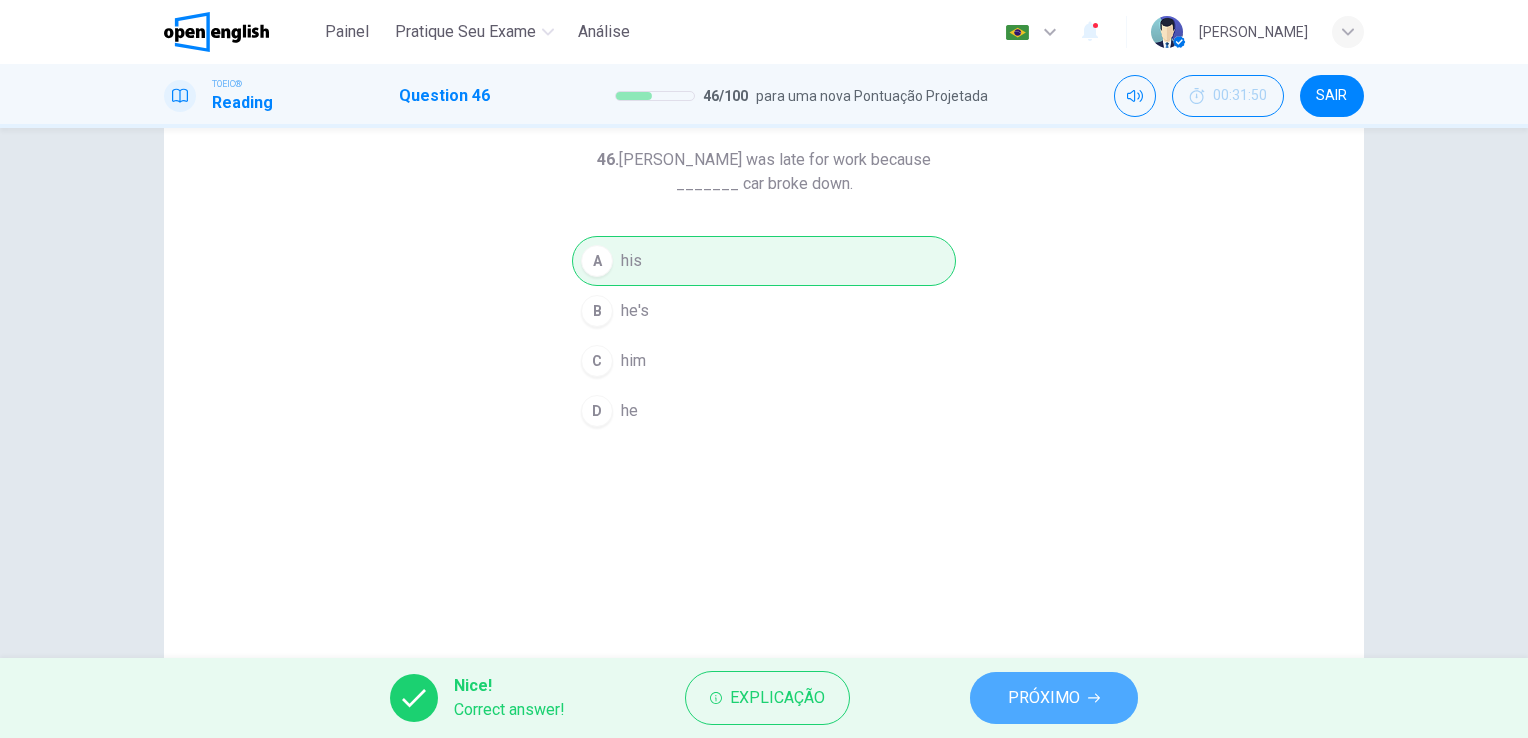 click on "PRÓXIMO" at bounding box center (1044, 698) 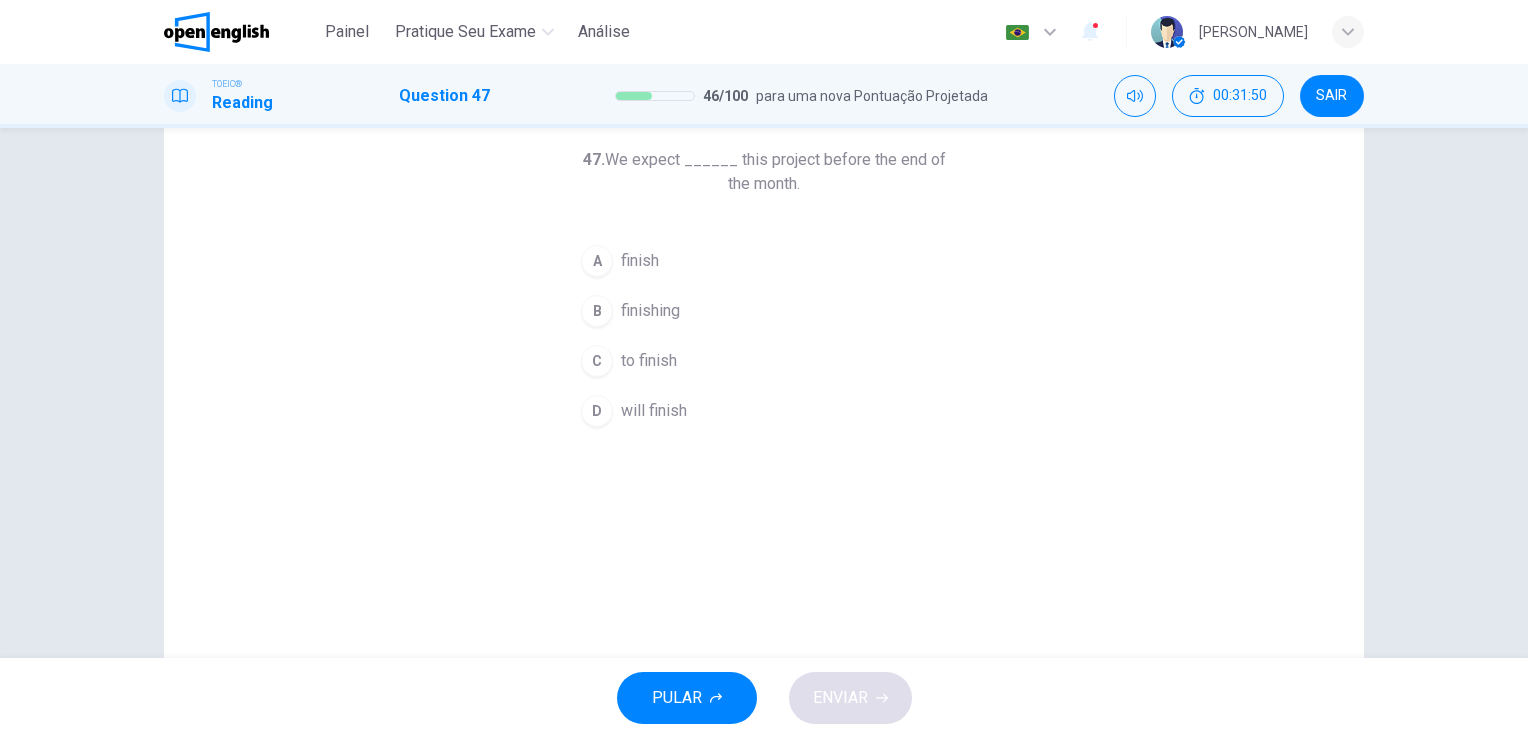 scroll, scrollTop: 0, scrollLeft: 0, axis: both 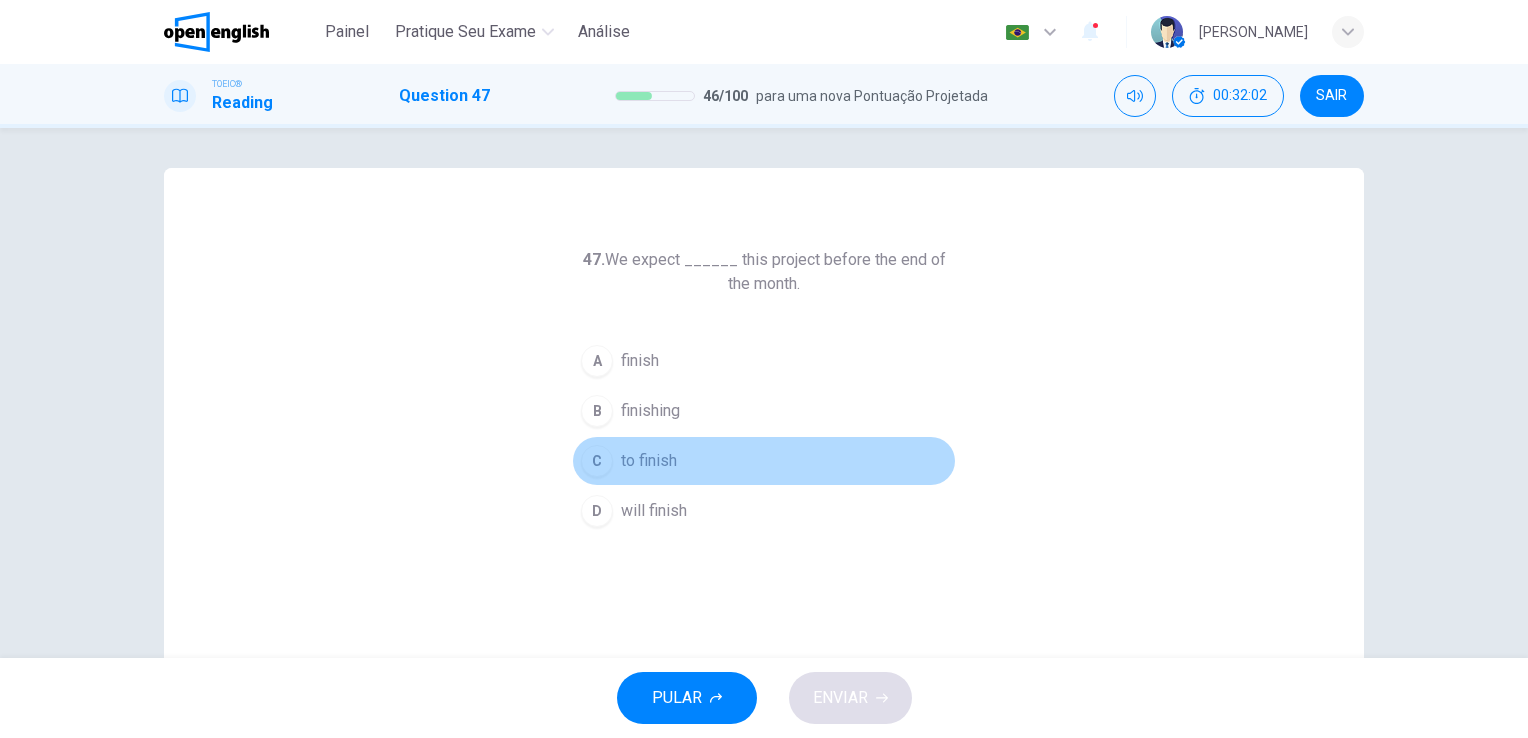click on "C" at bounding box center (597, 461) 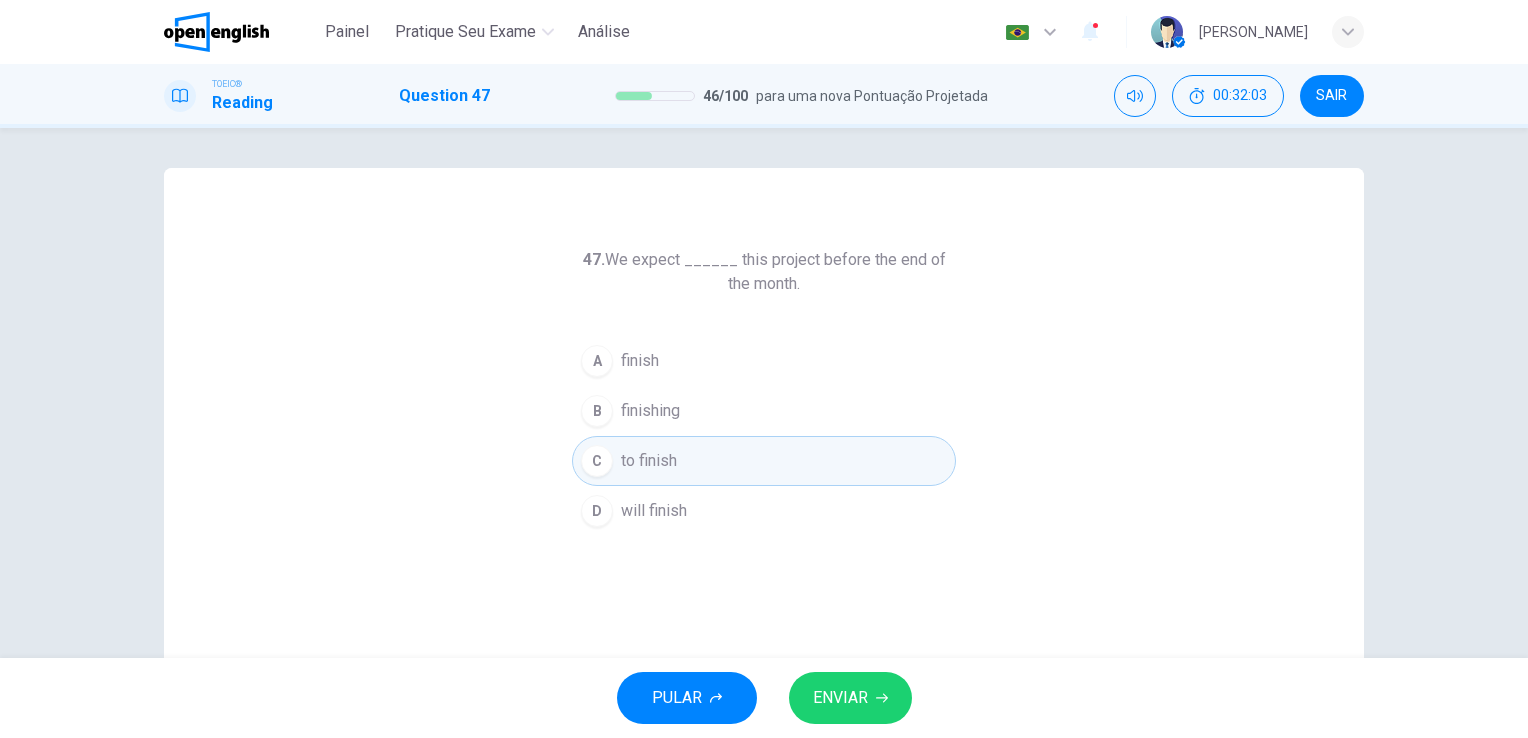 click on "ENVIAR" at bounding box center (840, 698) 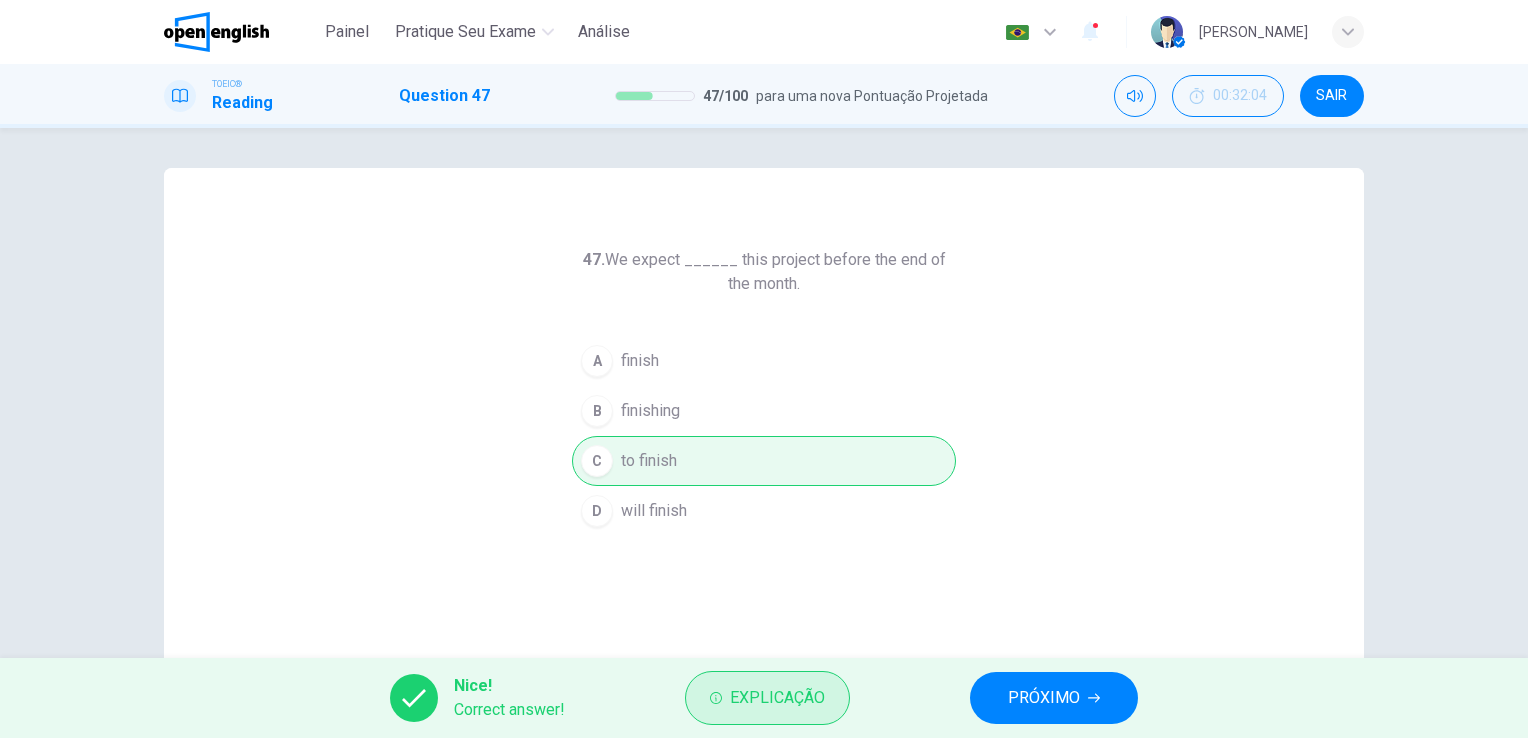 click on "Explicação" at bounding box center [777, 698] 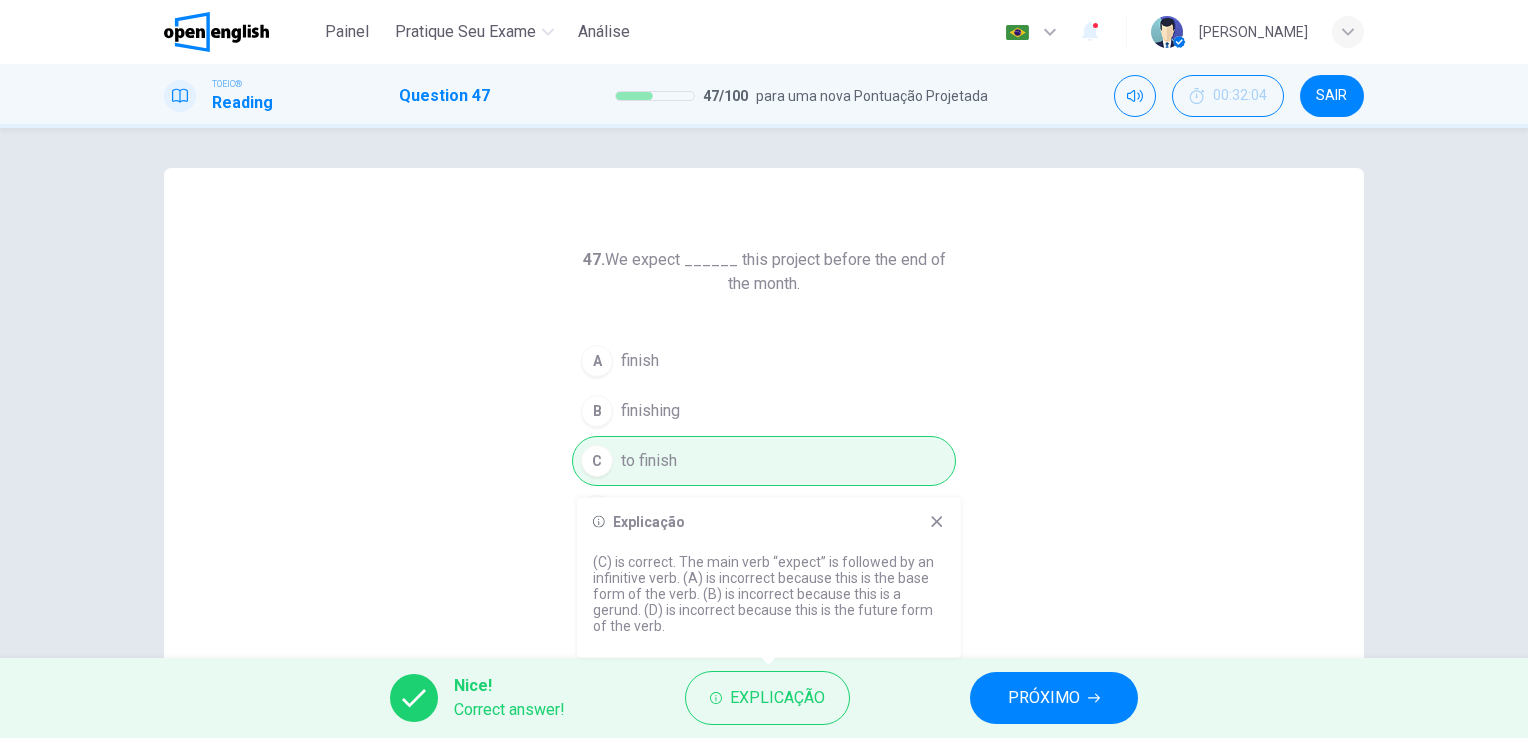 click 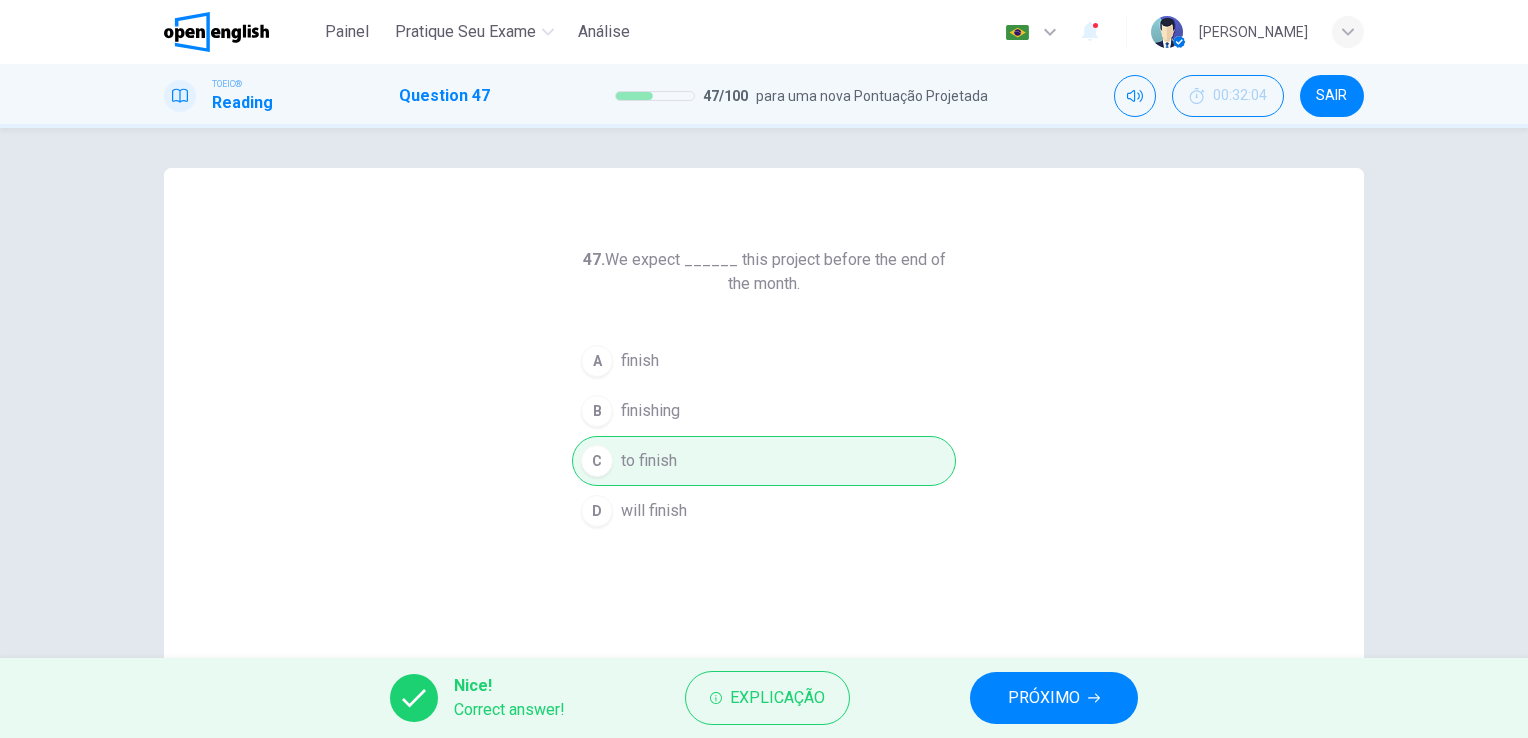 click on "PRÓXIMO" at bounding box center (1044, 698) 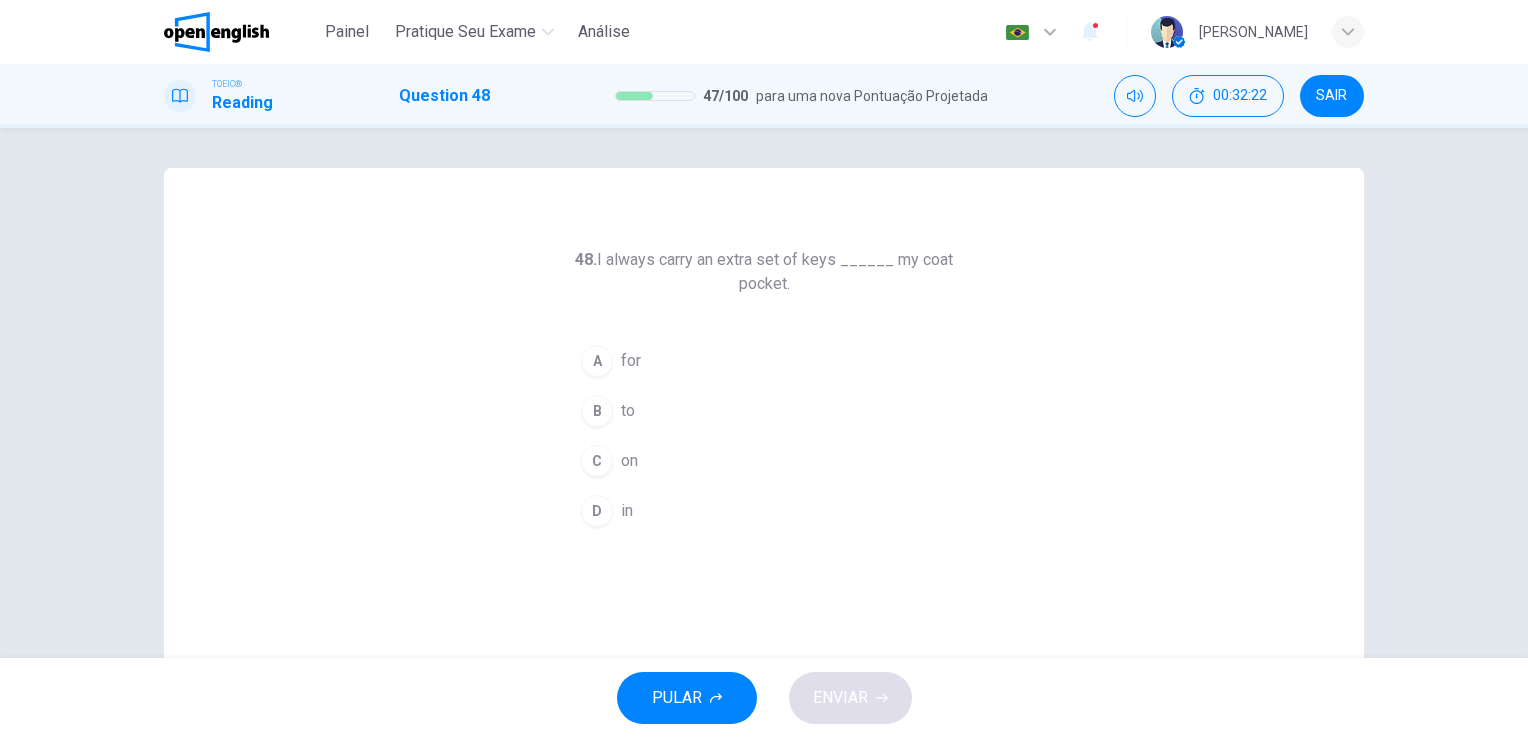 click on "D" at bounding box center (597, 511) 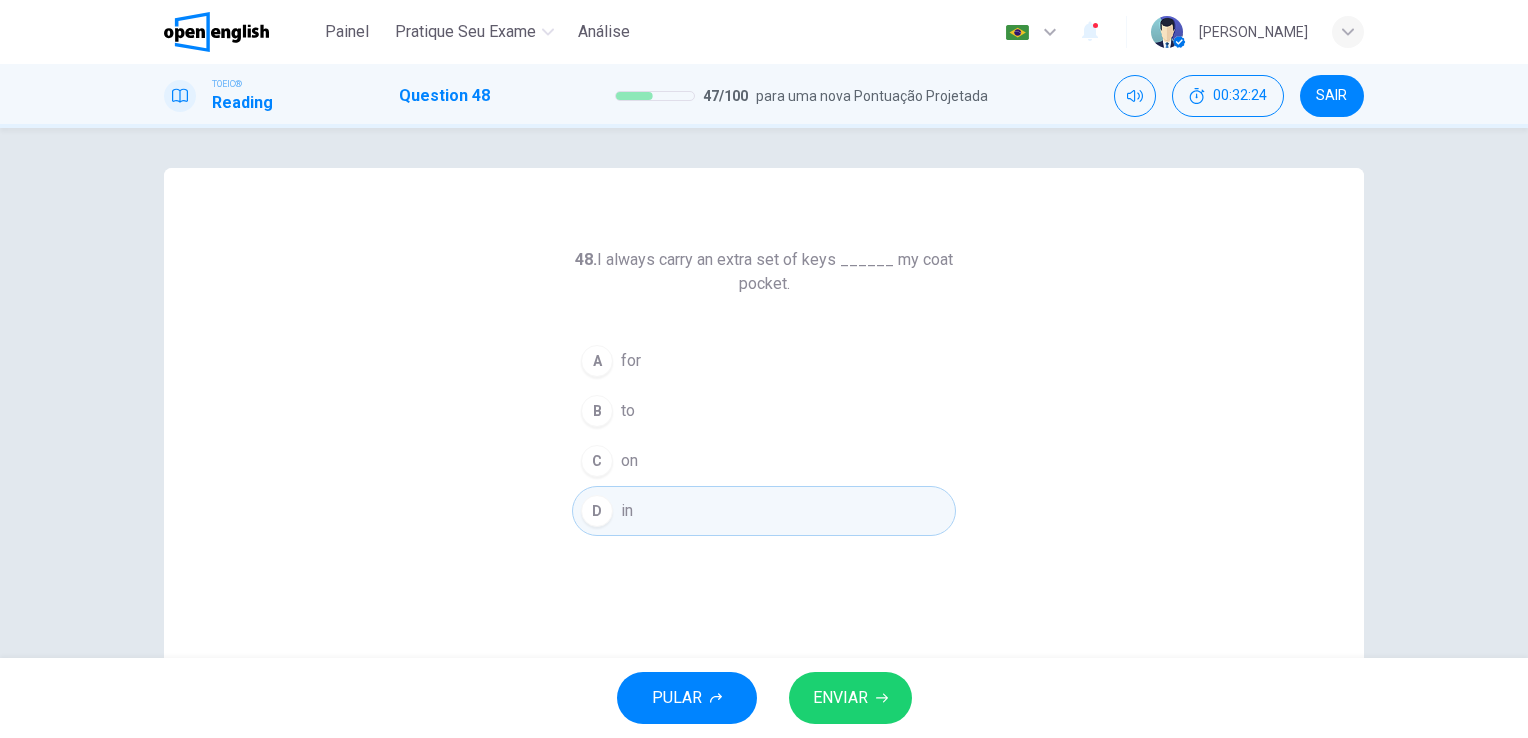 click on "ENVIAR" at bounding box center [840, 698] 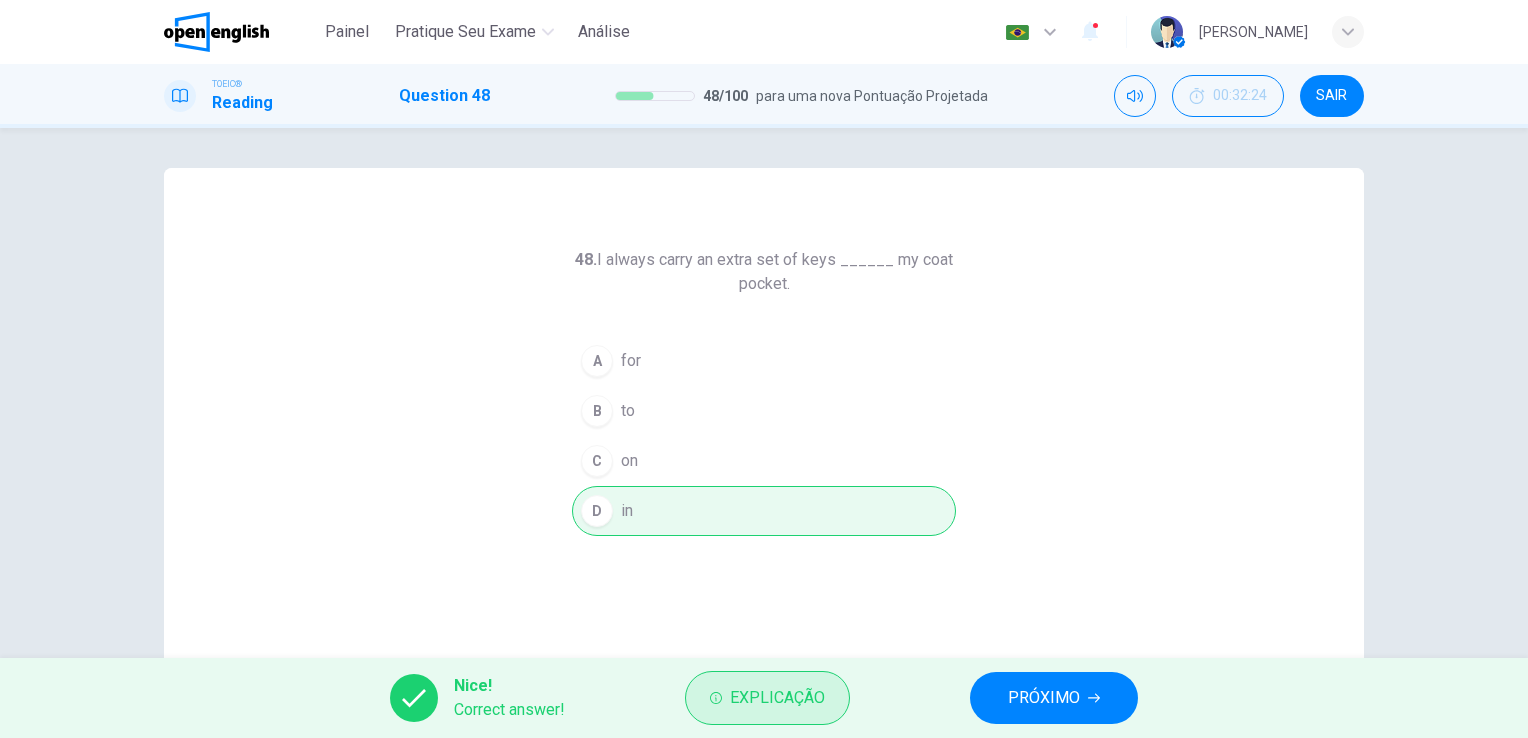 click on "Explicação" at bounding box center [777, 698] 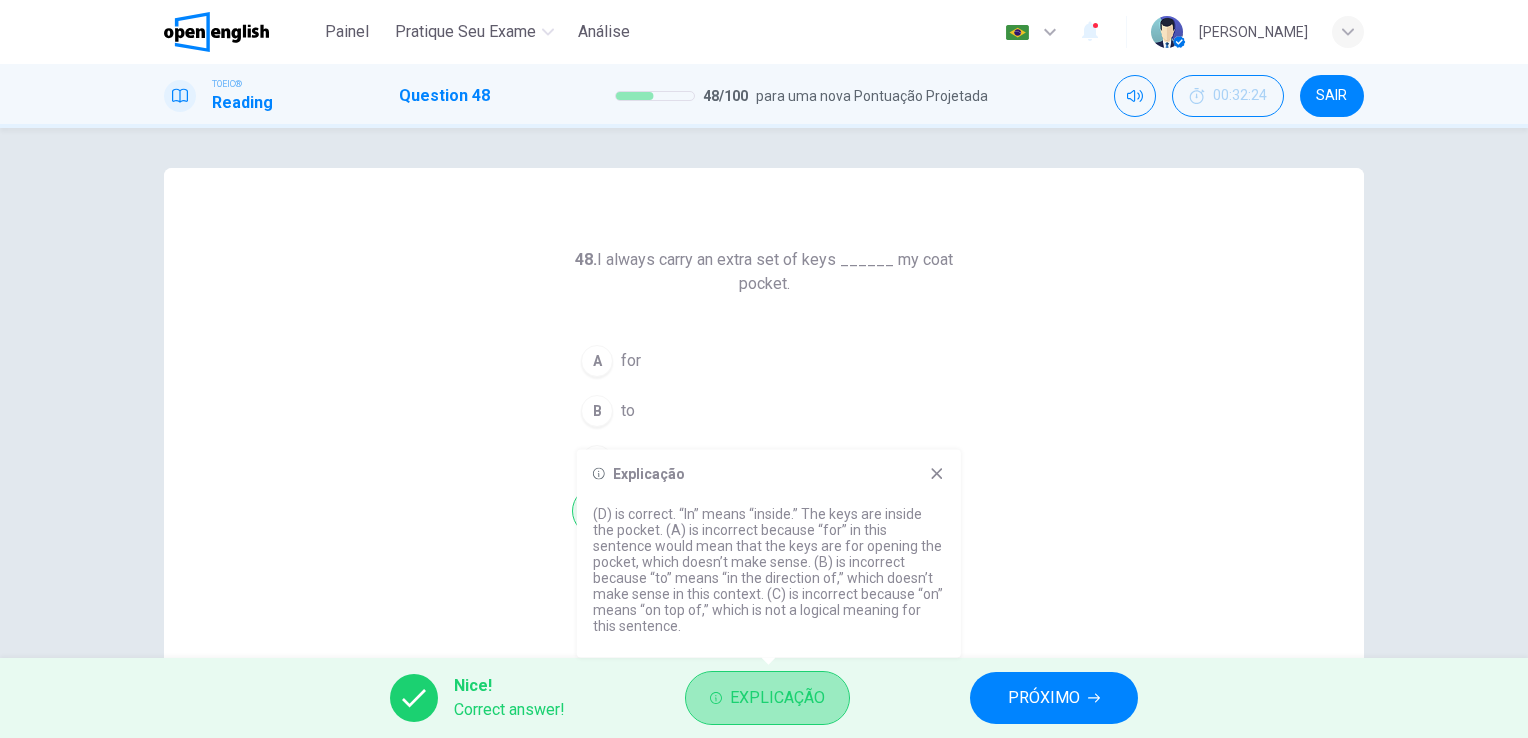 click on "Explicação" at bounding box center [777, 698] 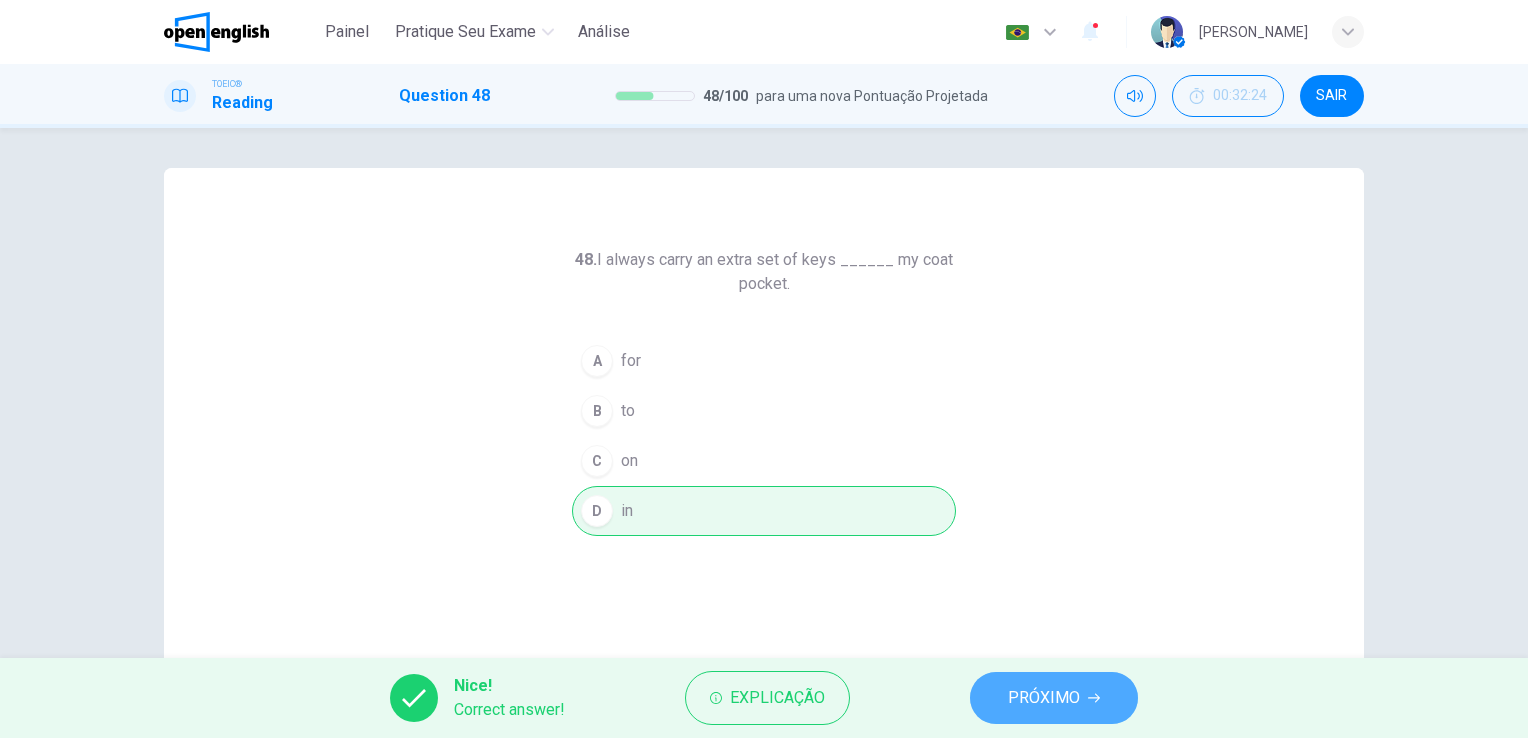 click on "PRÓXIMO" at bounding box center (1044, 698) 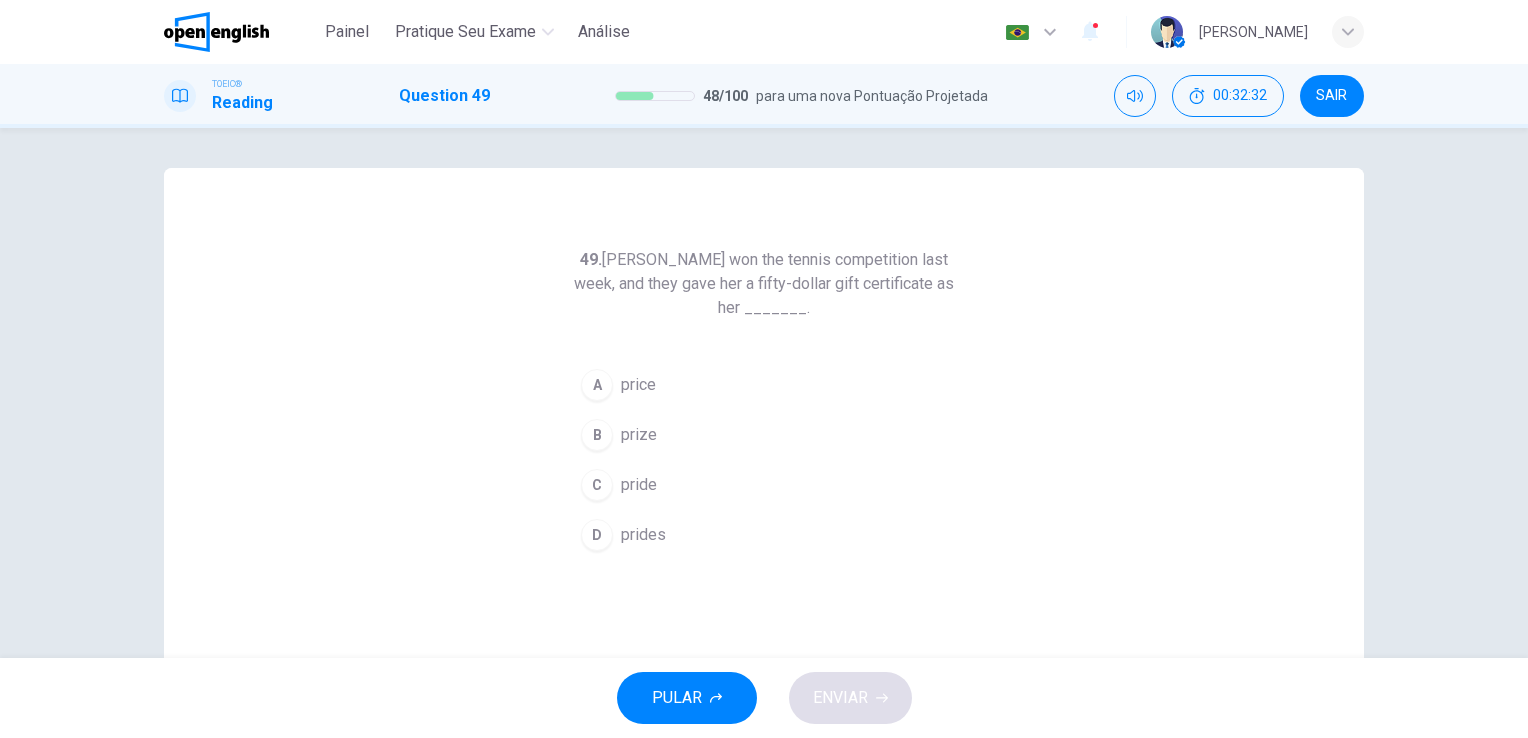 click on "D" at bounding box center [597, 535] 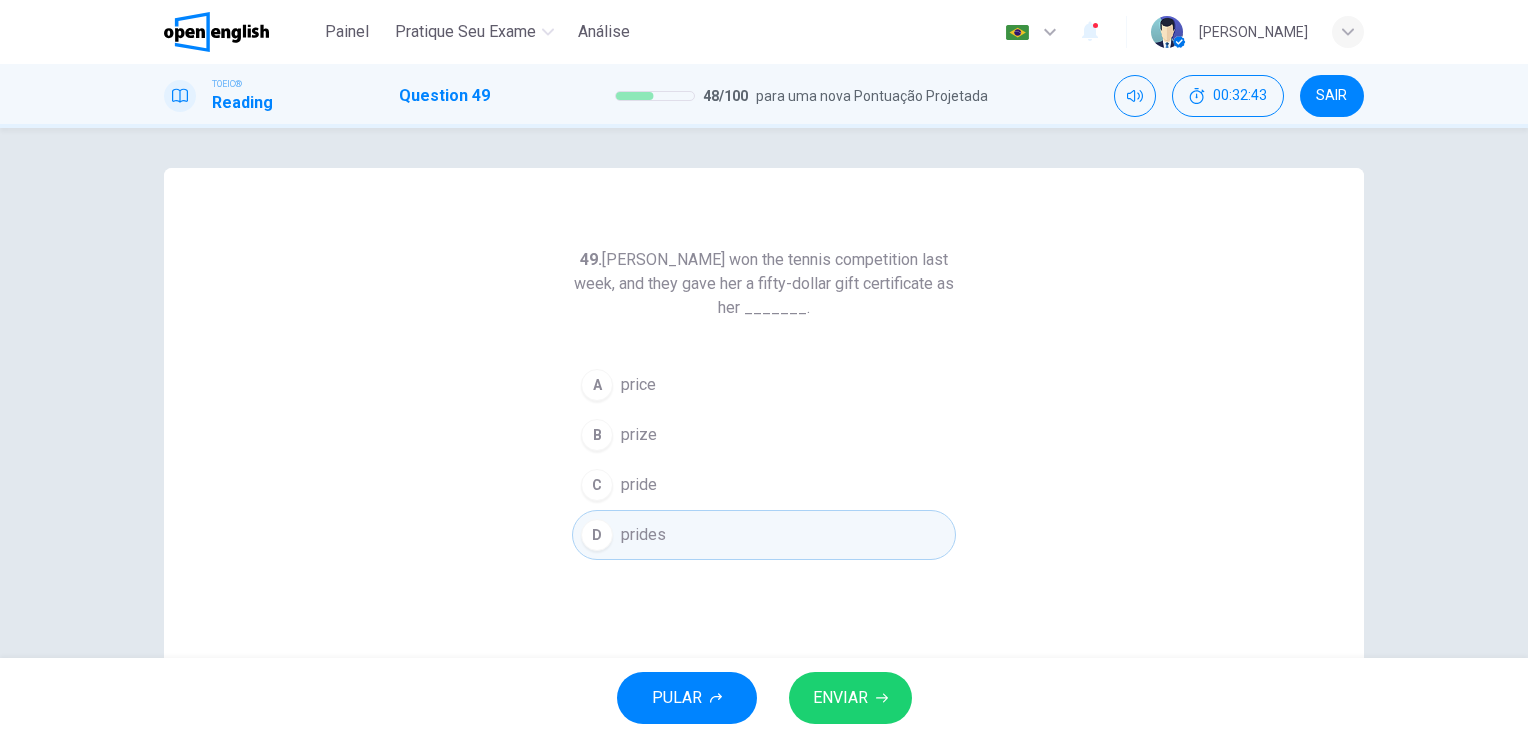click on "B prize" at bounding box center [764, 435] 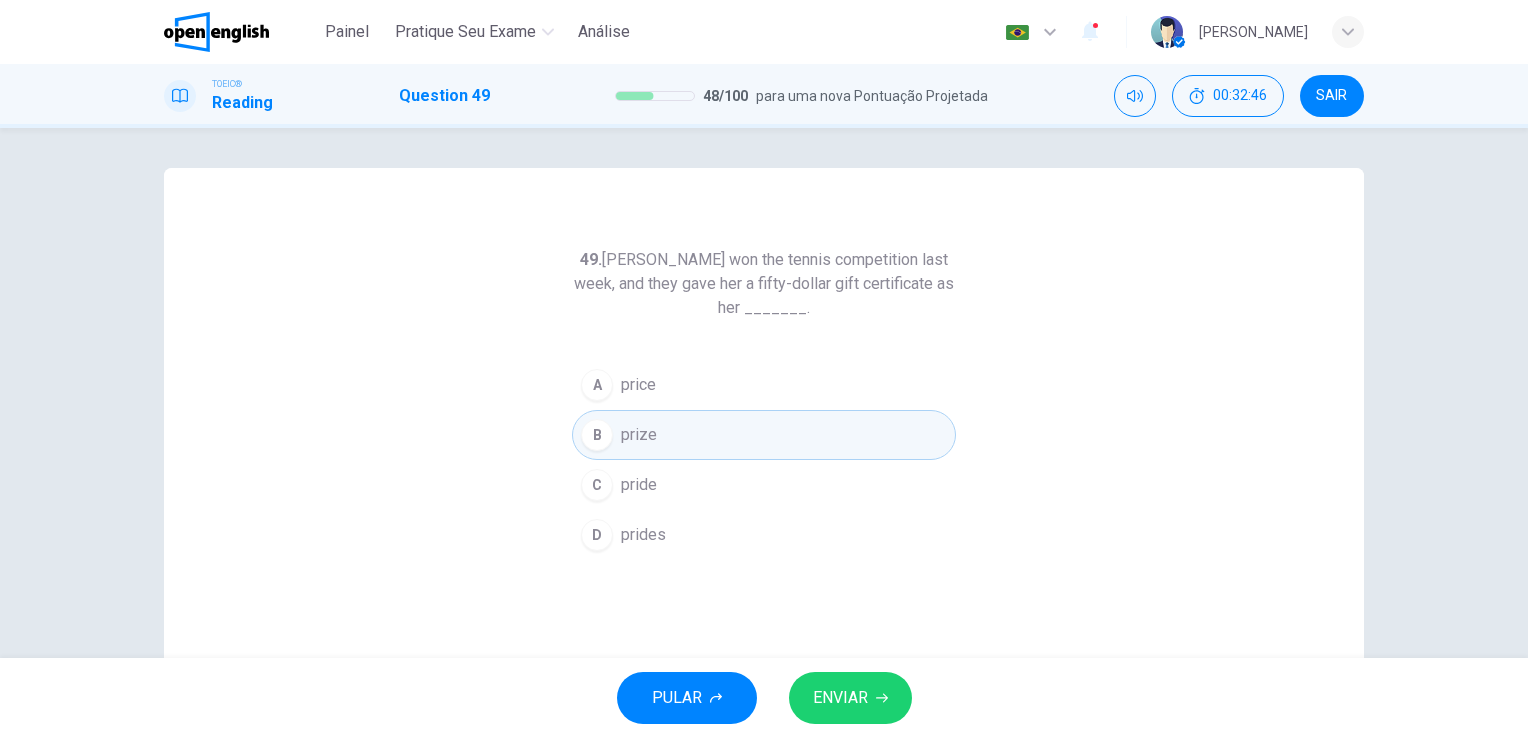 click 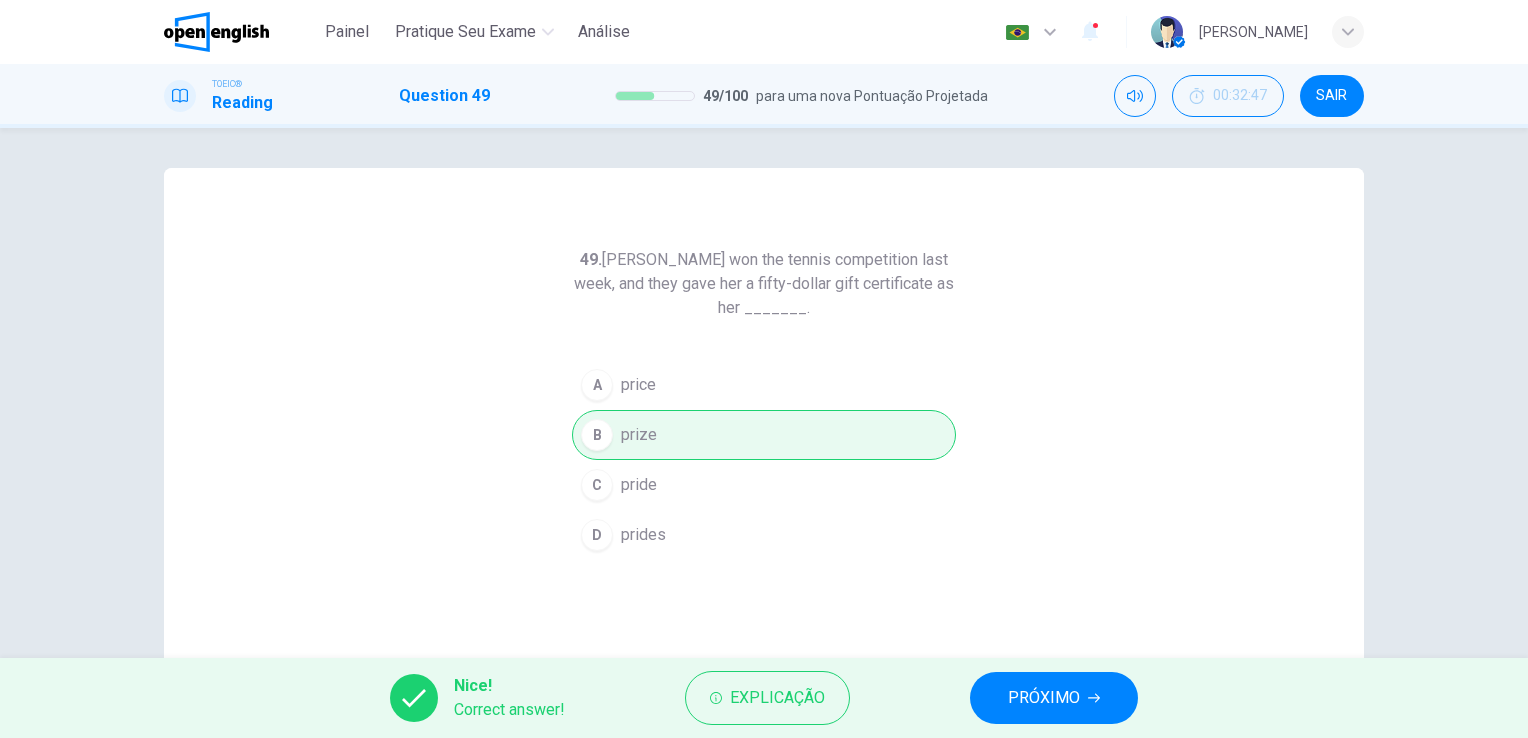 click on "49.  [PERSON_NAME] won the tennis competition last week, and they gave her a fifty-dollar gift certificate as her _______. A price B prize C pride D prides" at bounding box center (764, 393) 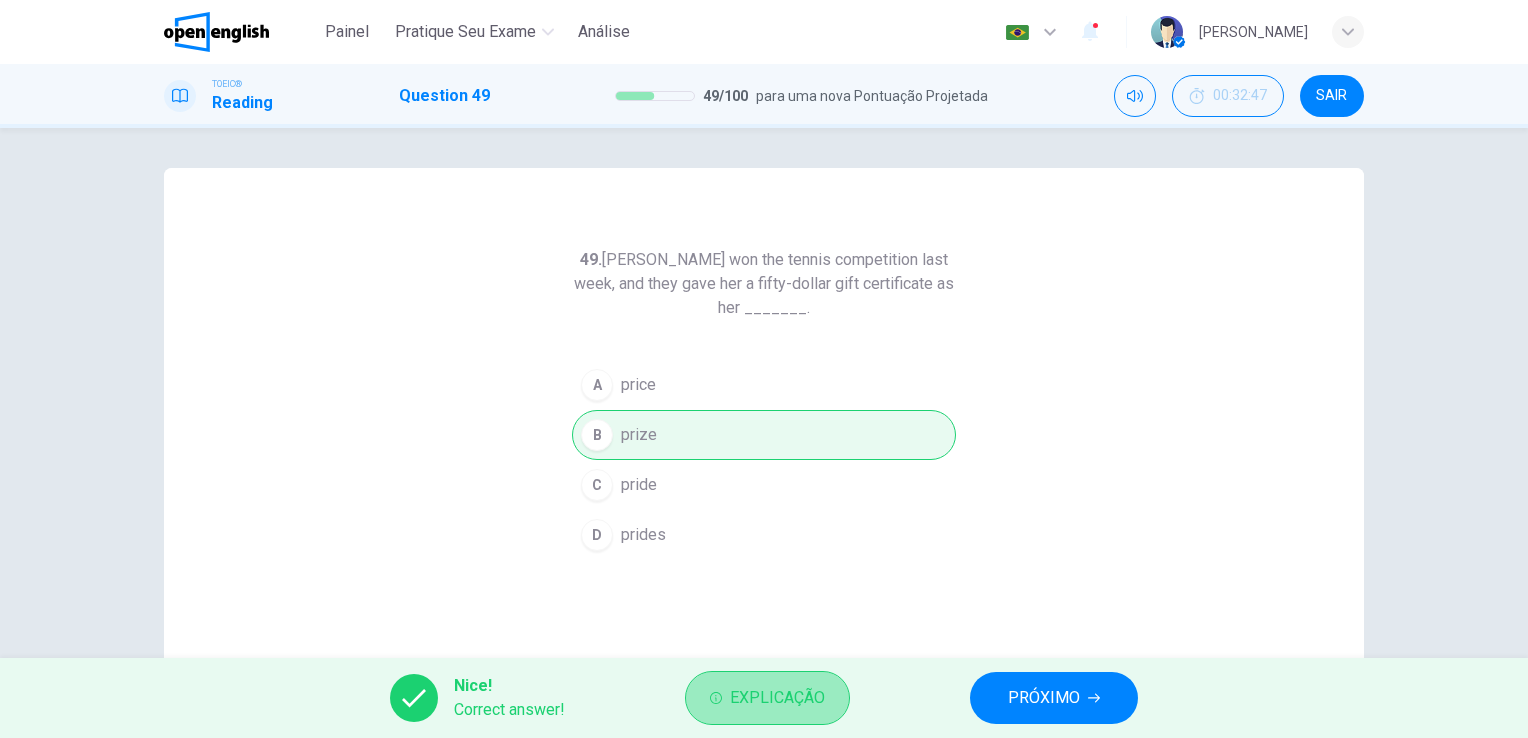 click on "Explicação" at bounding box center [777, 698] 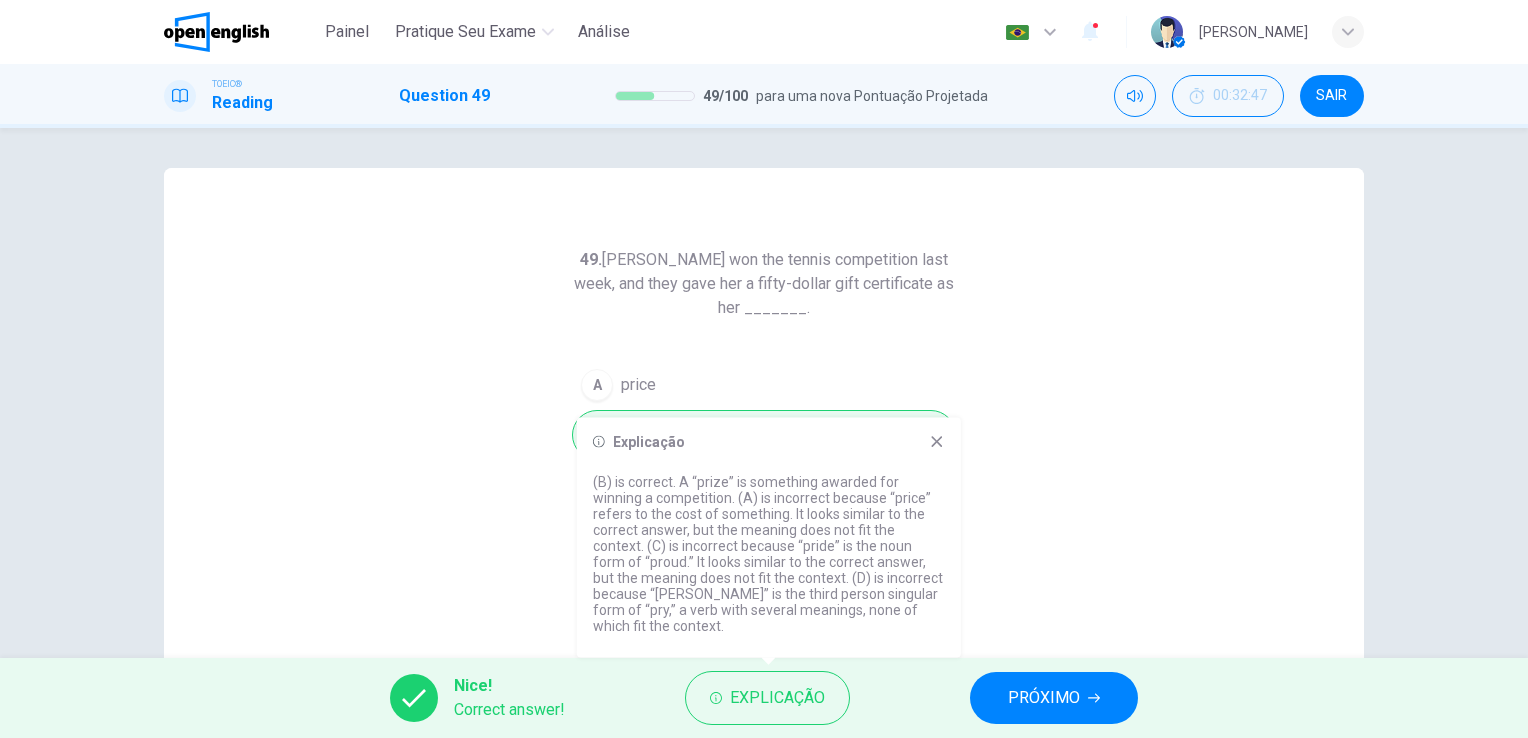 click on "PRÓXIMO" at bounding box center (1044, 698) 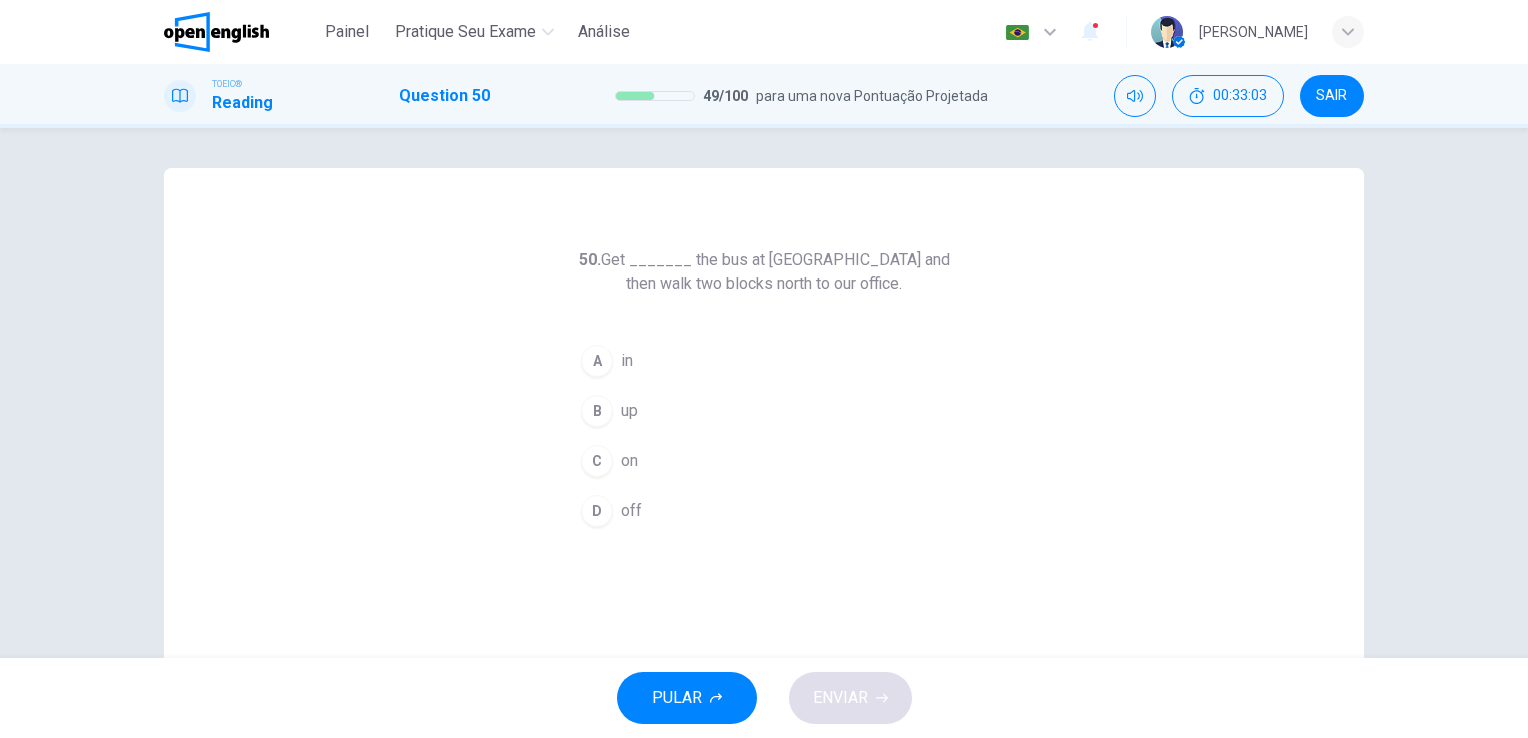 click on "C" at bounding box center [597, 461] 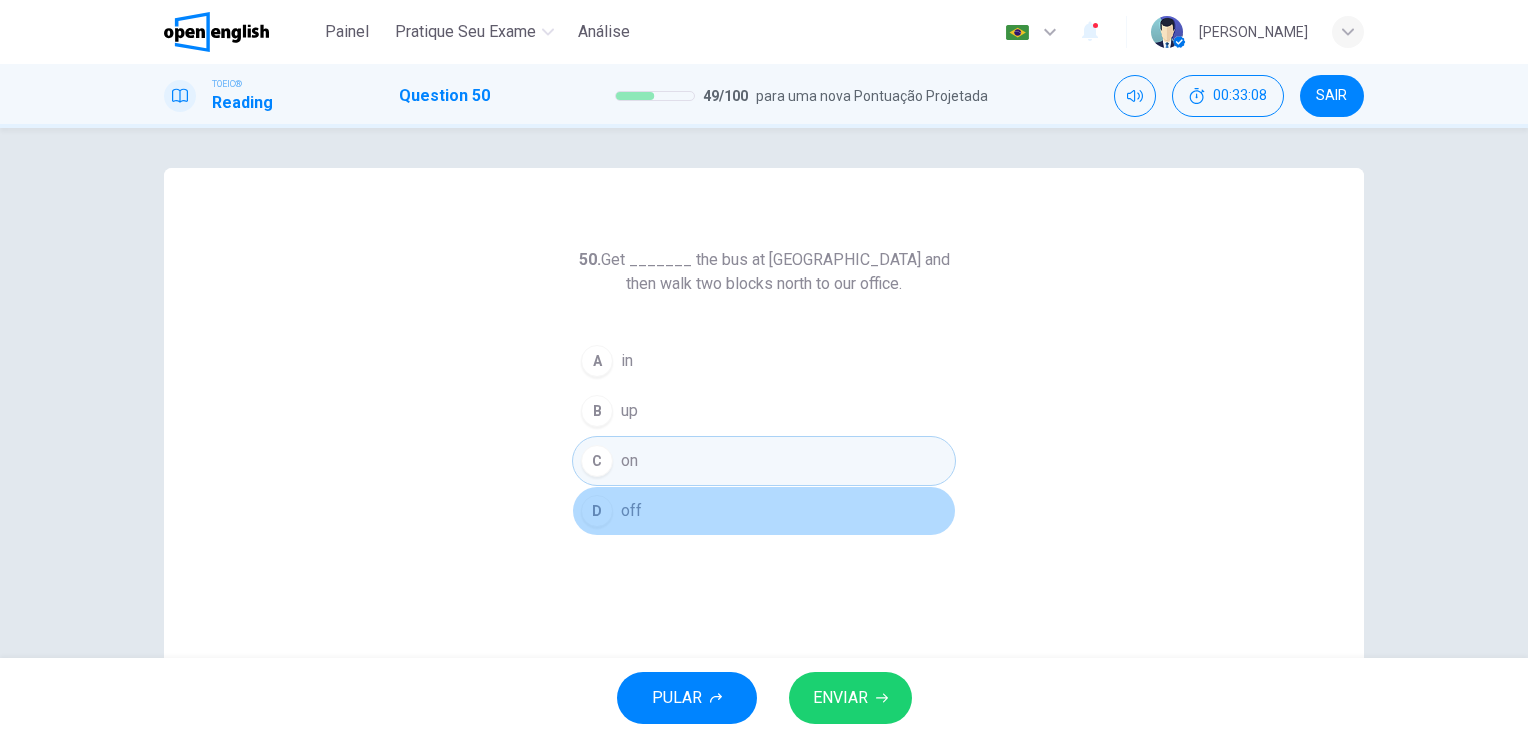 click on "D" at bounding box center (597, 511) 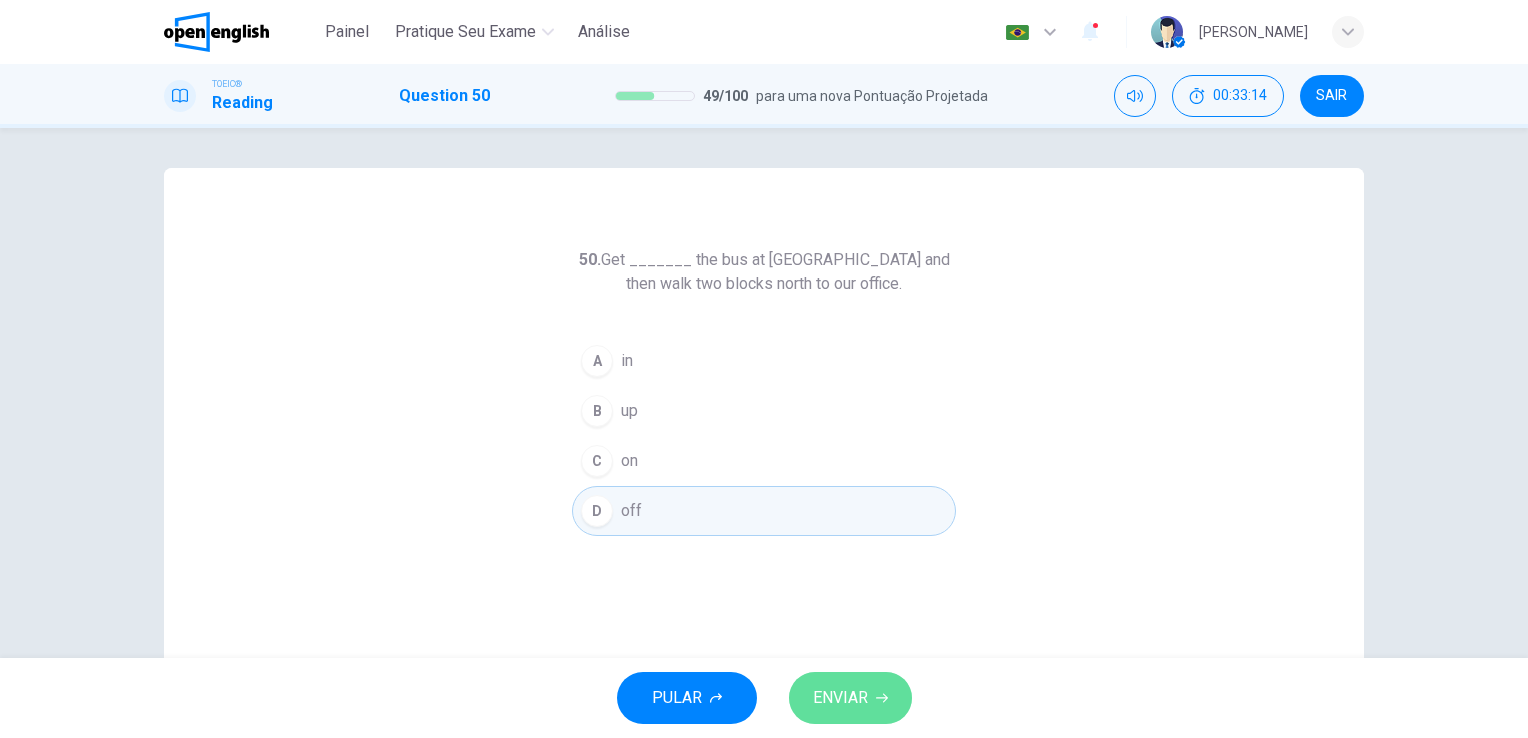 click on "ENVIAR" at bounding box center [850, 698] 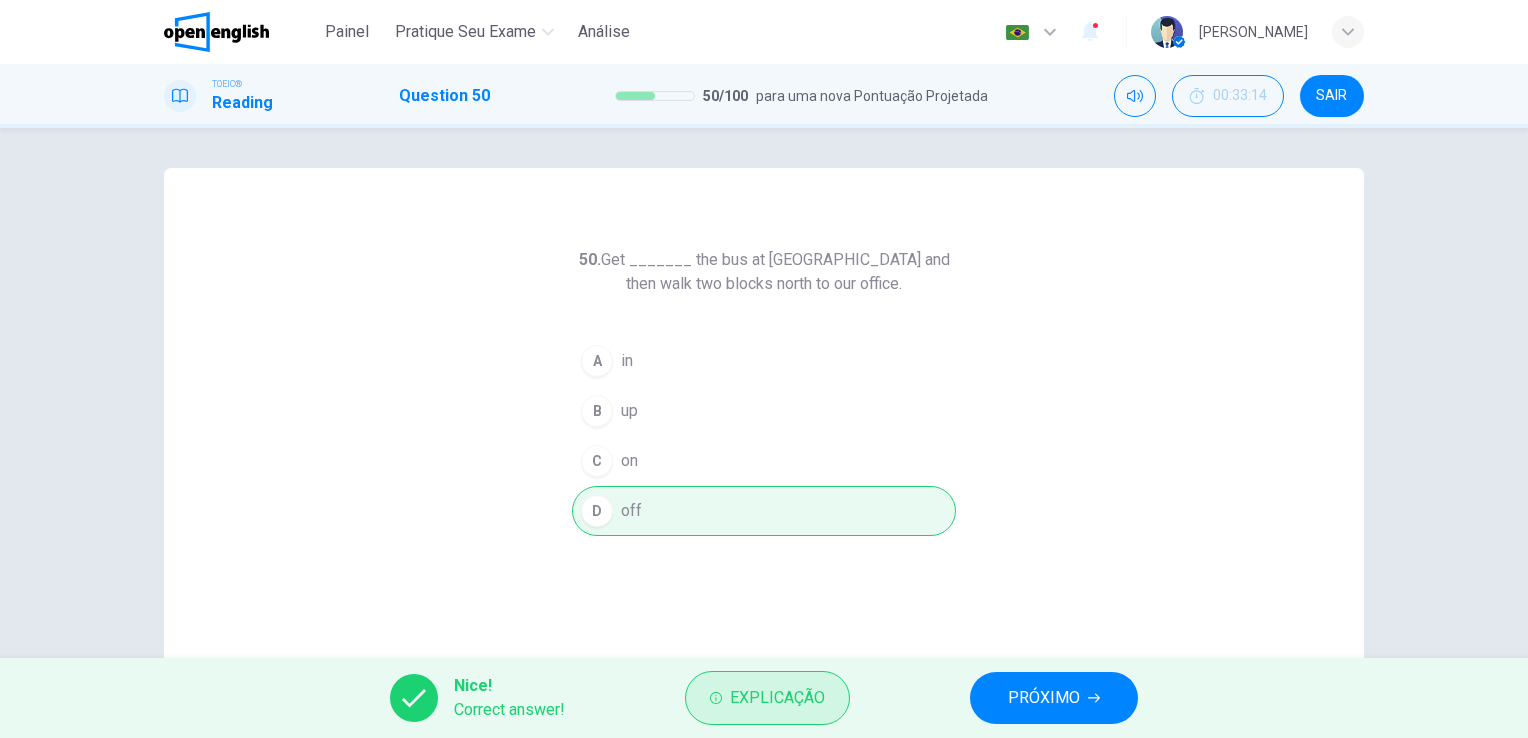 click on "Explicação" at bounding box center (767, 698) 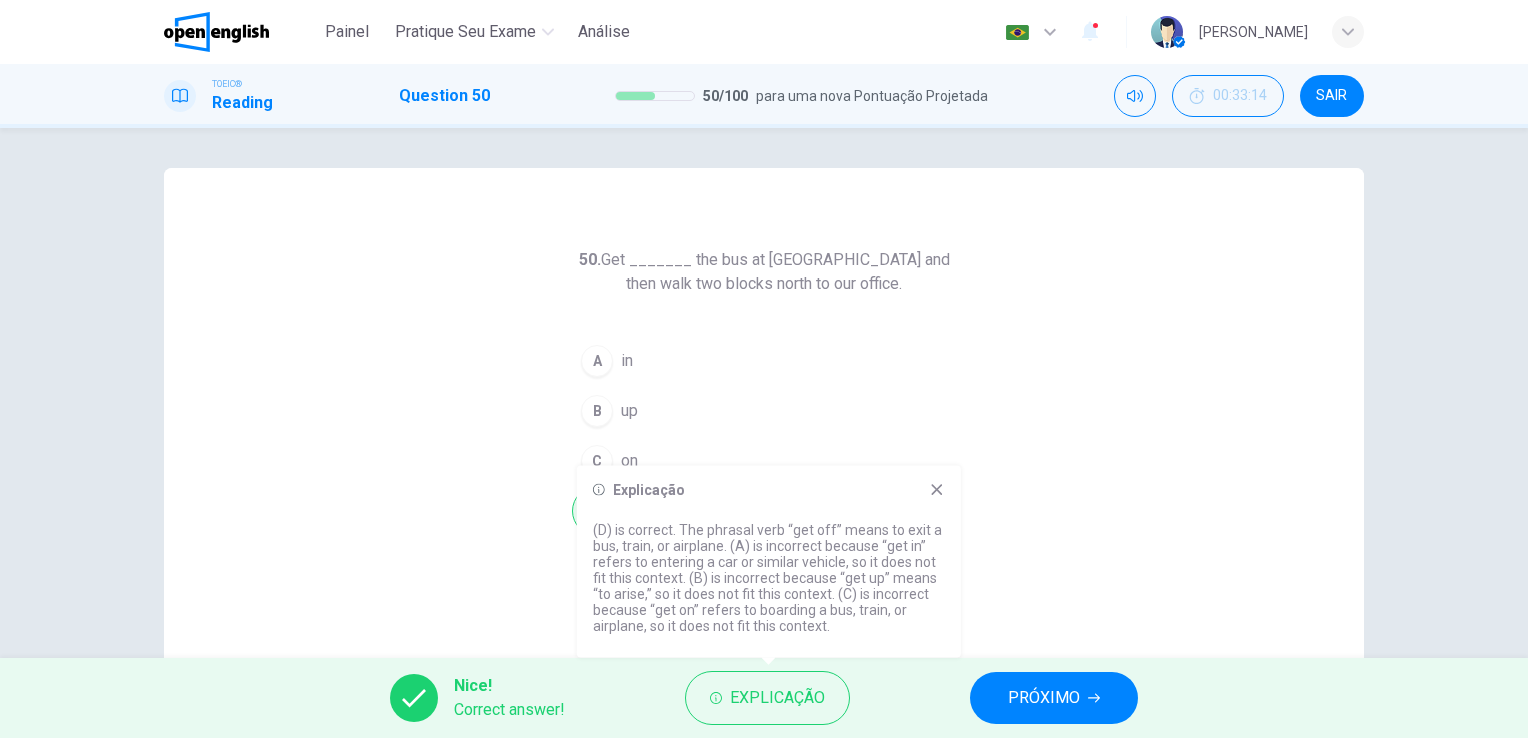 click on "50.  Get _______ the bus at [GEOGRAPHIC_DATA] and then walk two blocks north to our office. A in B up C on D off" at bounding box center (764, 393) 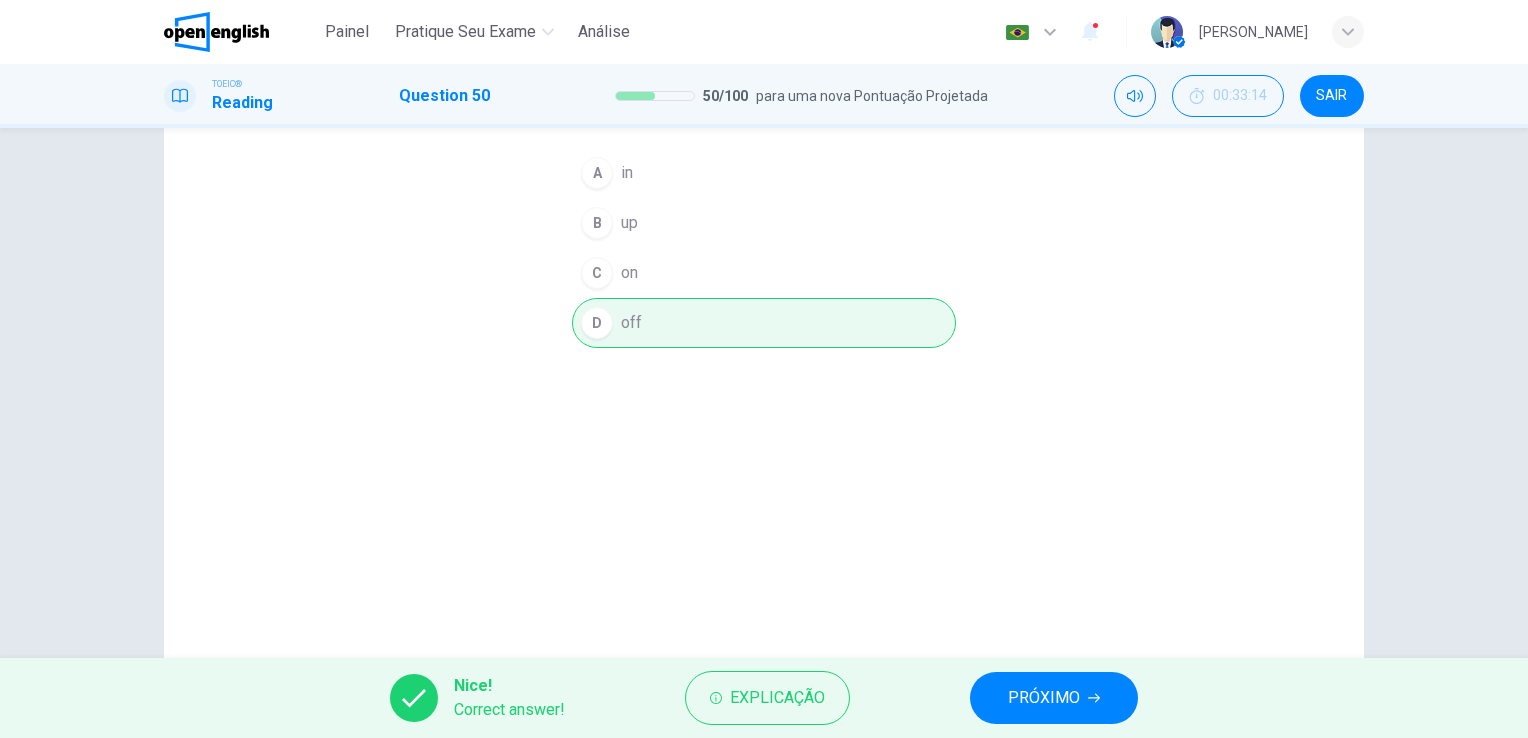 scroll, scrollTop: 200, scrollLeft: 0, axis: vertical 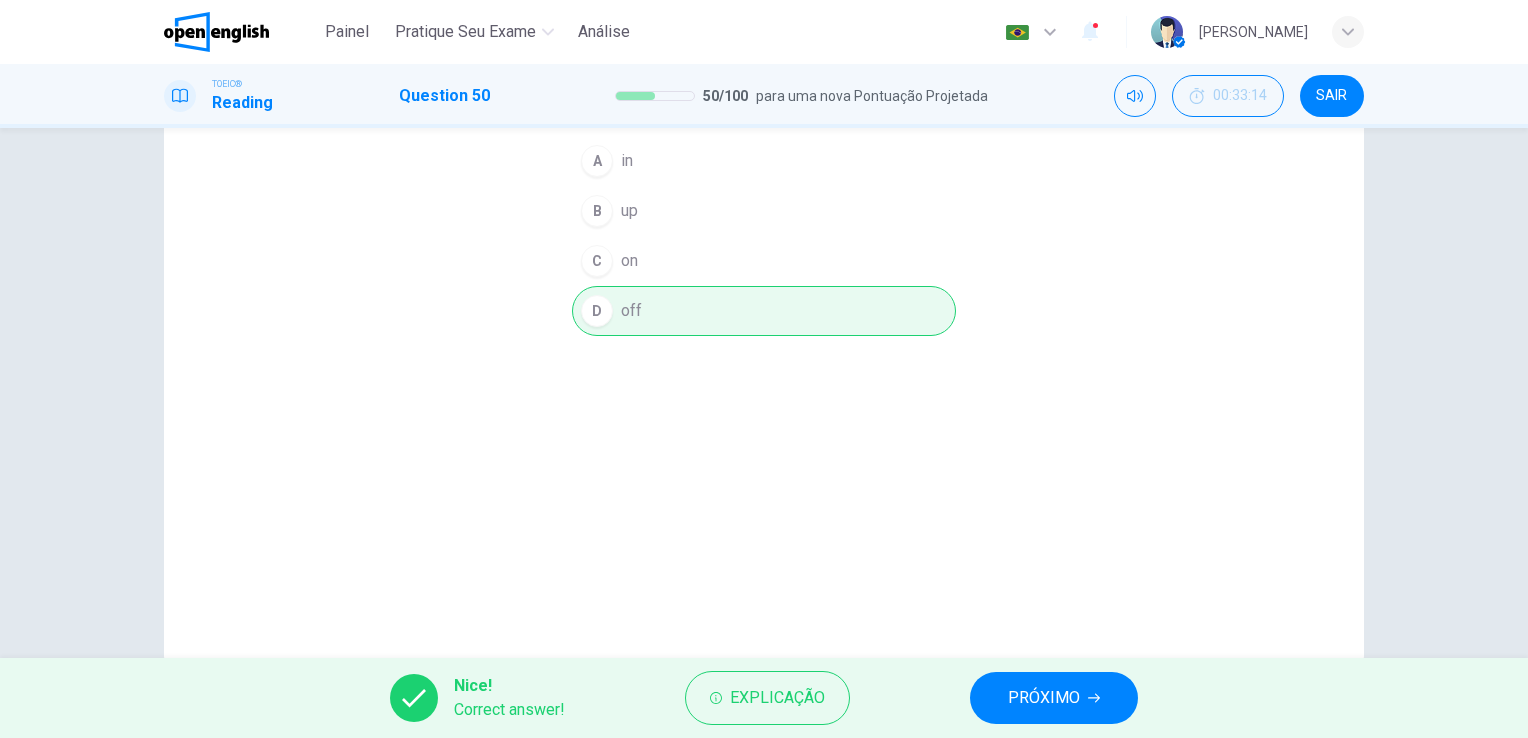 click on "PRÓXIMO" at bounding box center [1054, 698] 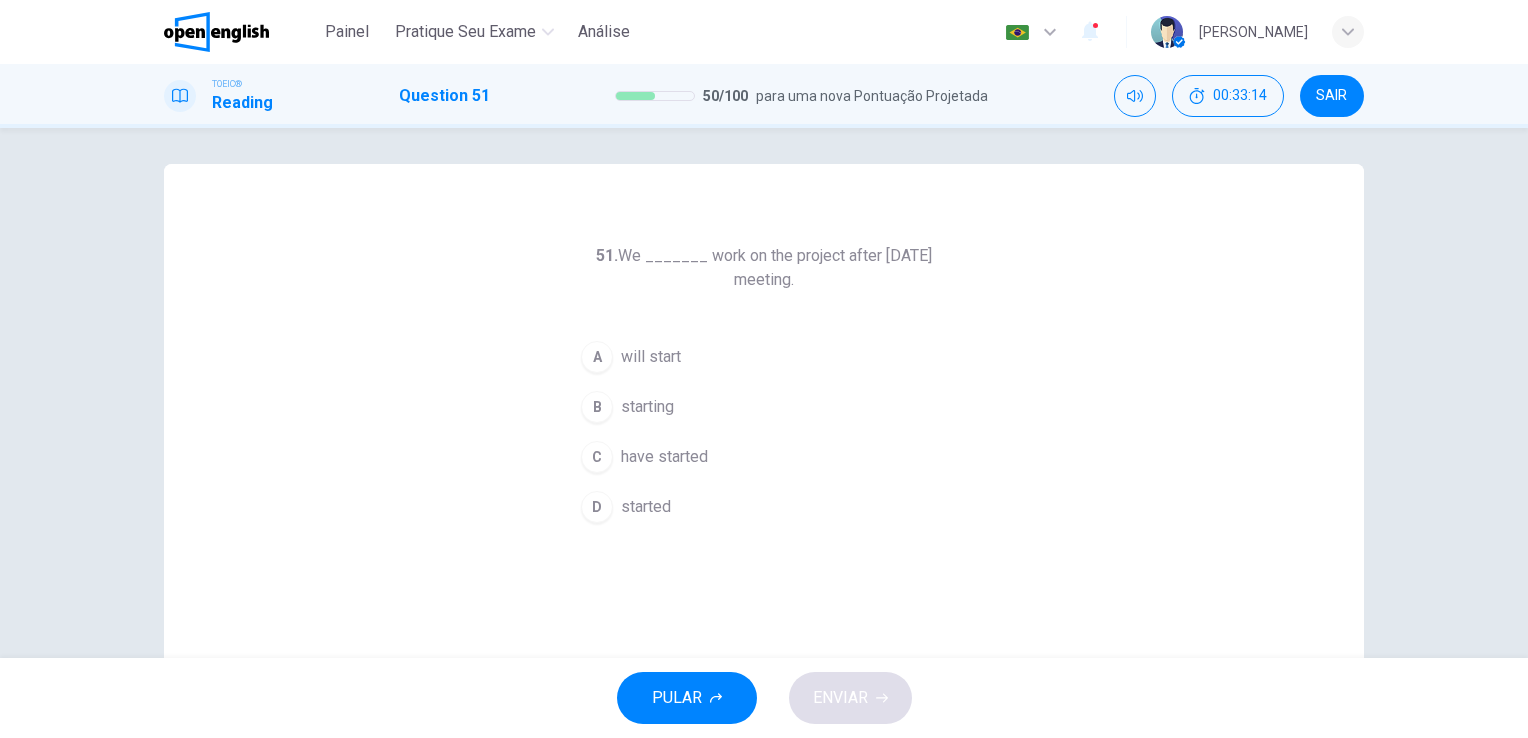 scroll, scrollTop: 0, scrollLeft: 0, axis: both 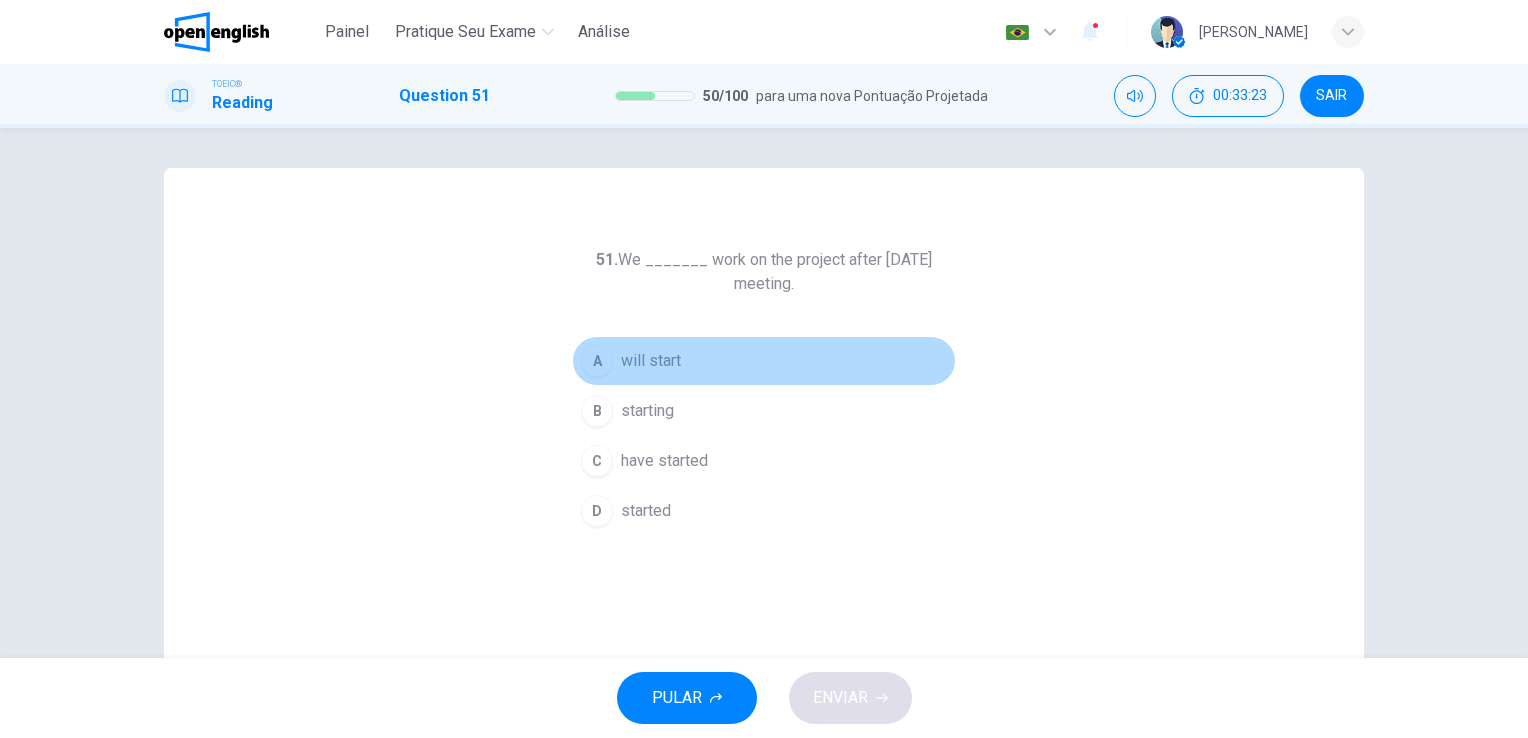 click on "A" at bounding box center [597, 361] 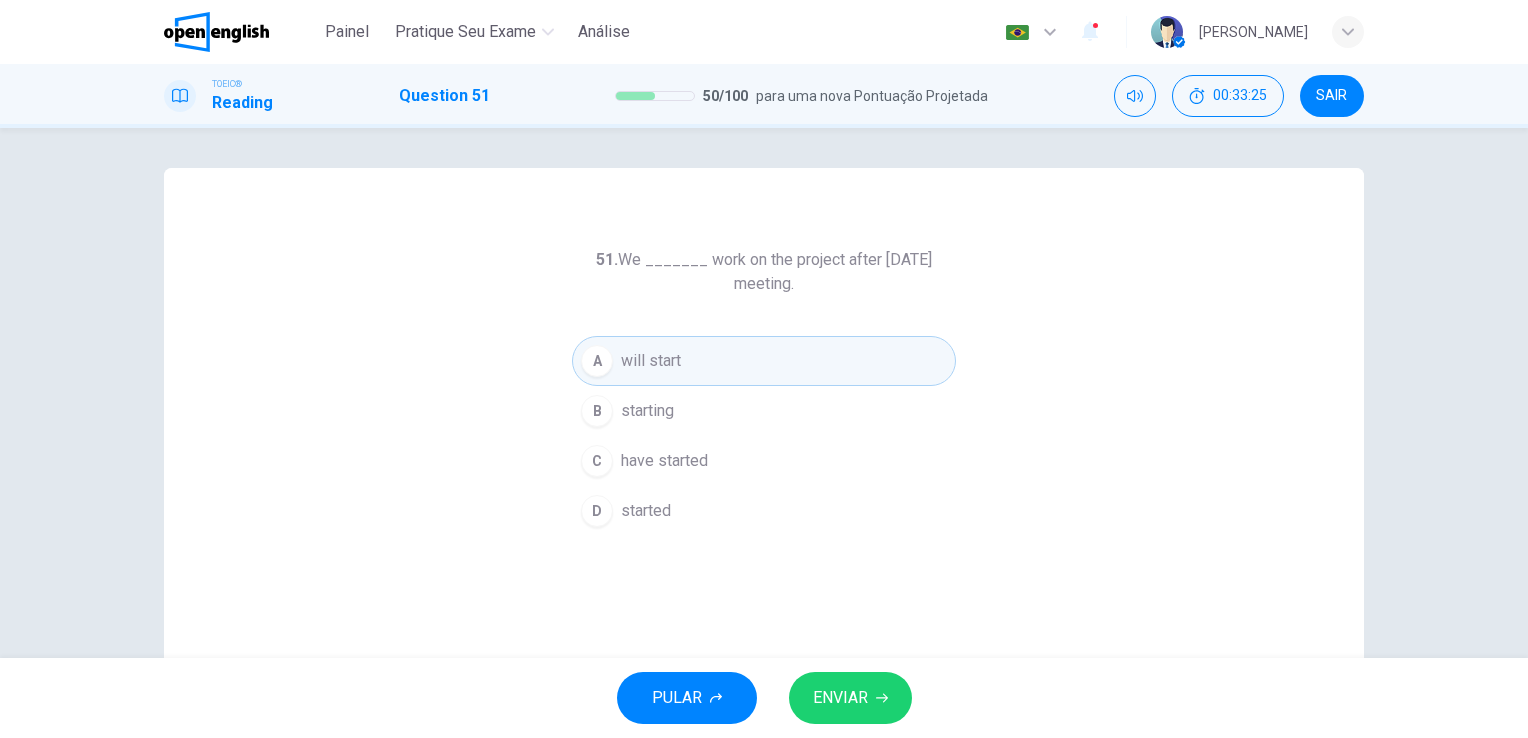 click on "ENVIAR" at bounding box center (850, 698) 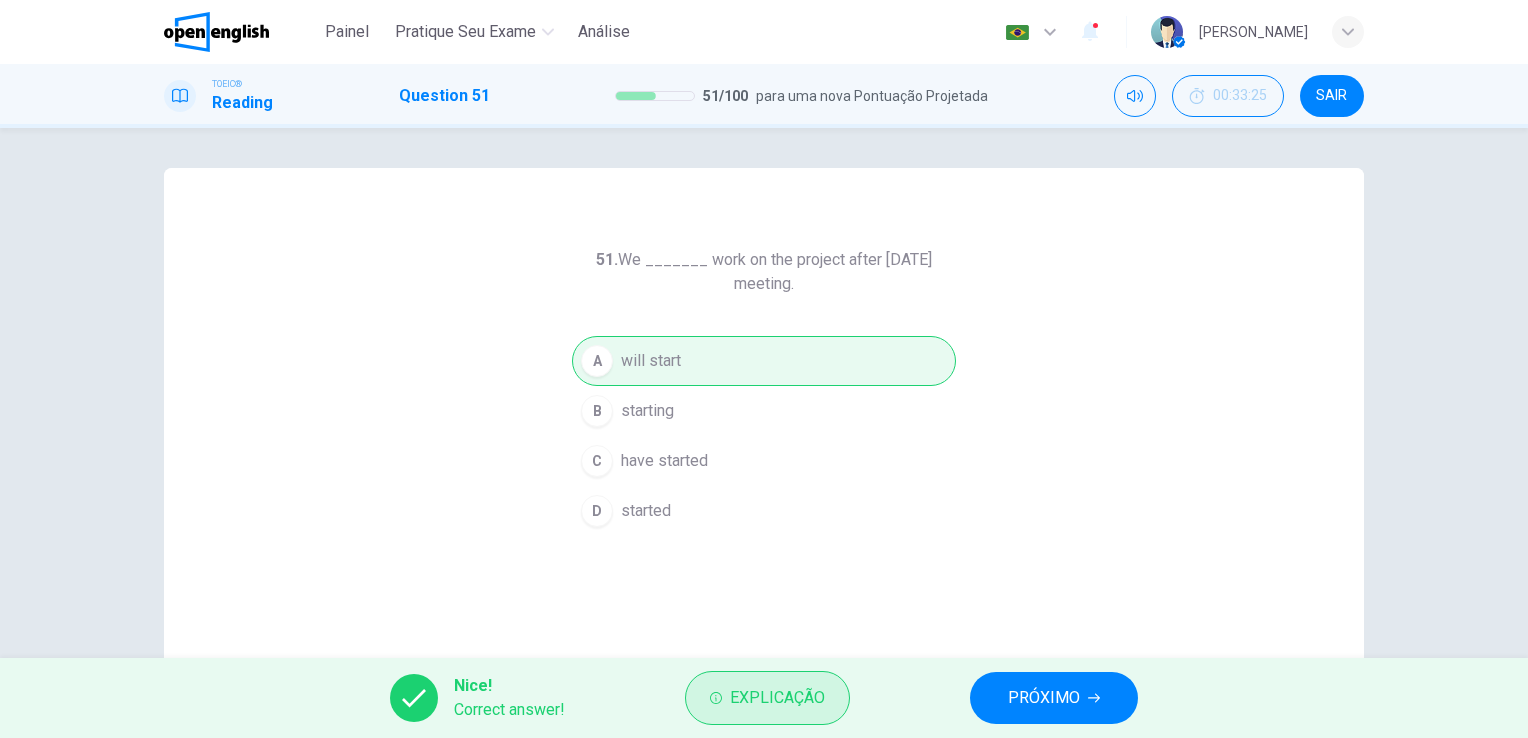 click on "Explicação" at bounding box center (777, 698) 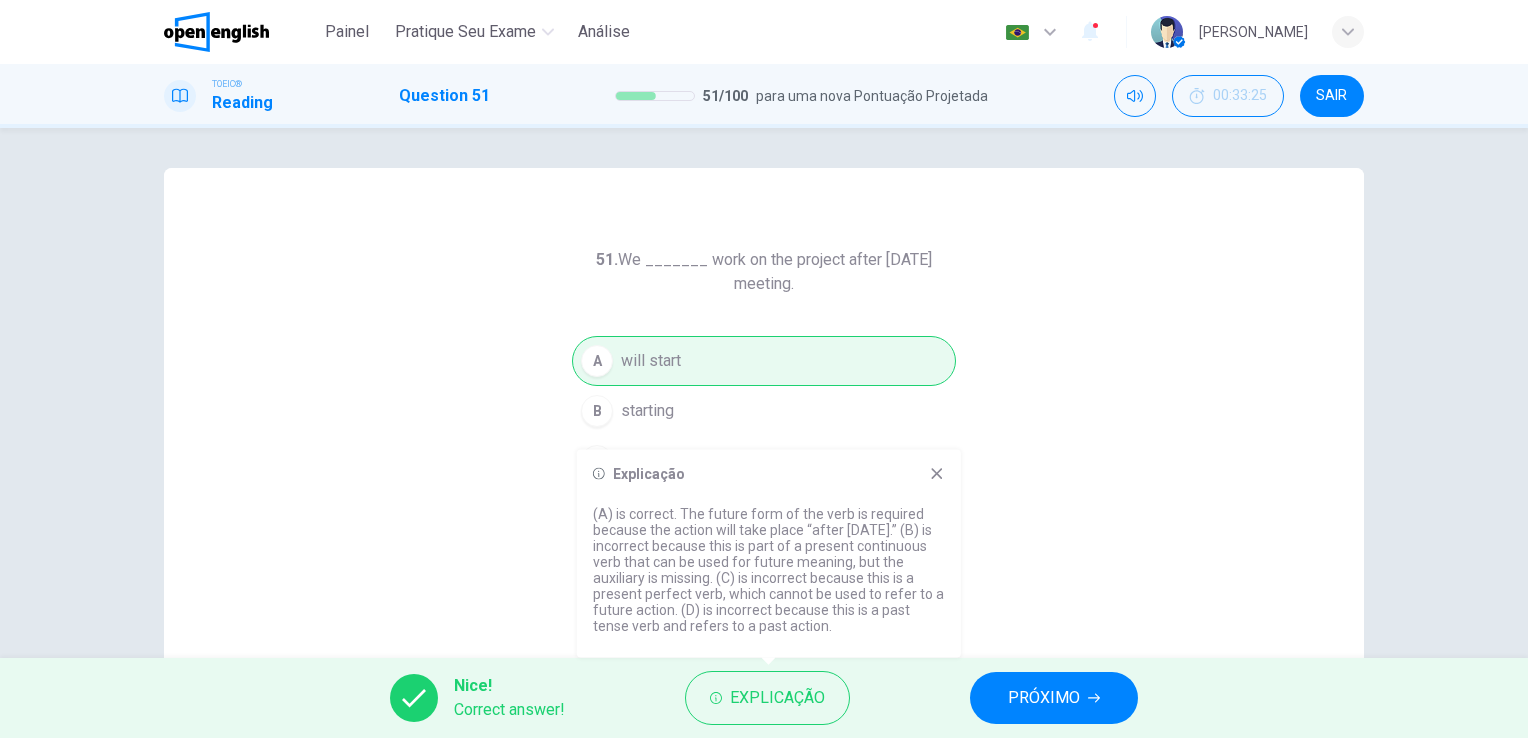 drag, startPoint x: 933, startPoint y: 474, endPoint x: 933, endPoint y: 490, distance: 16 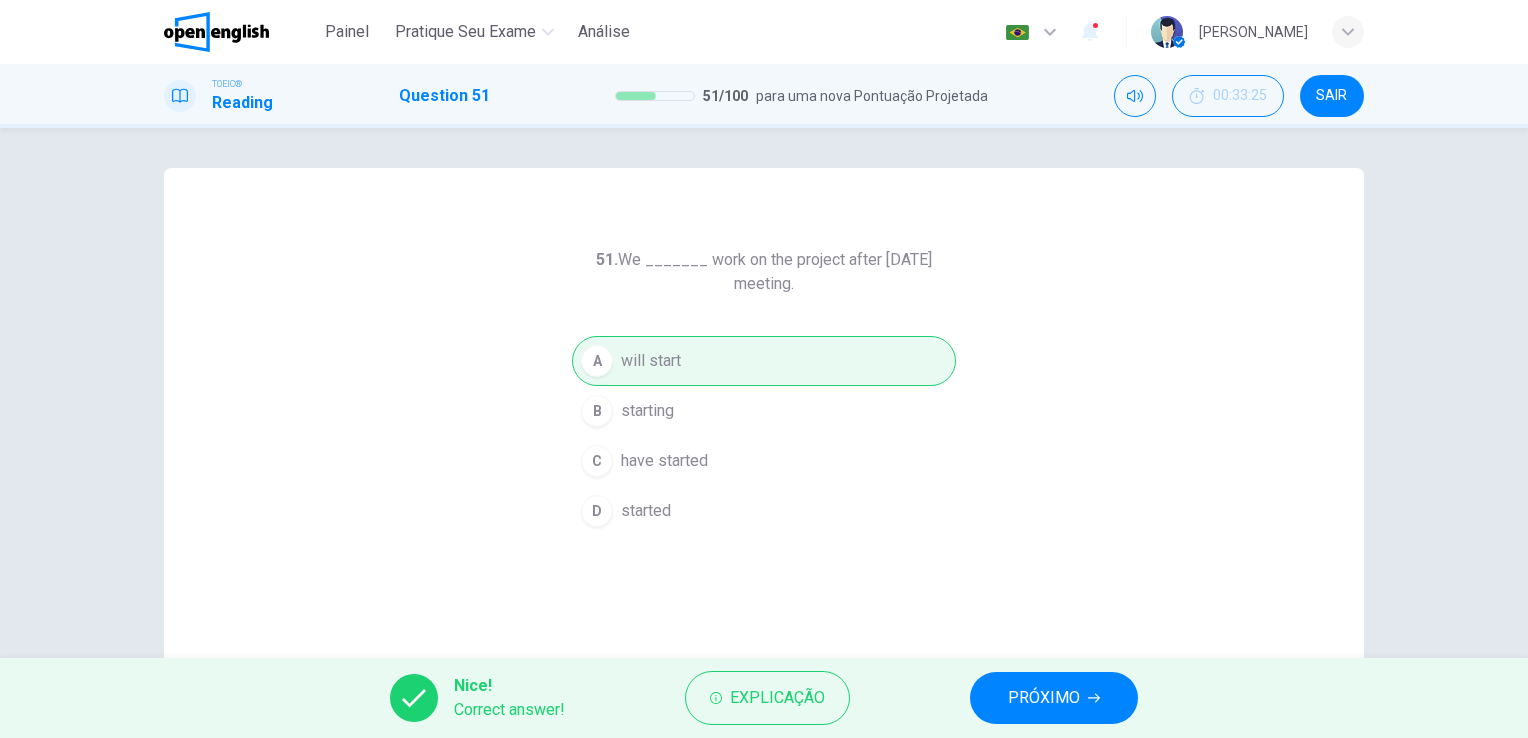 click on "PRÓXIMO" at bounding box center [1054, 698] 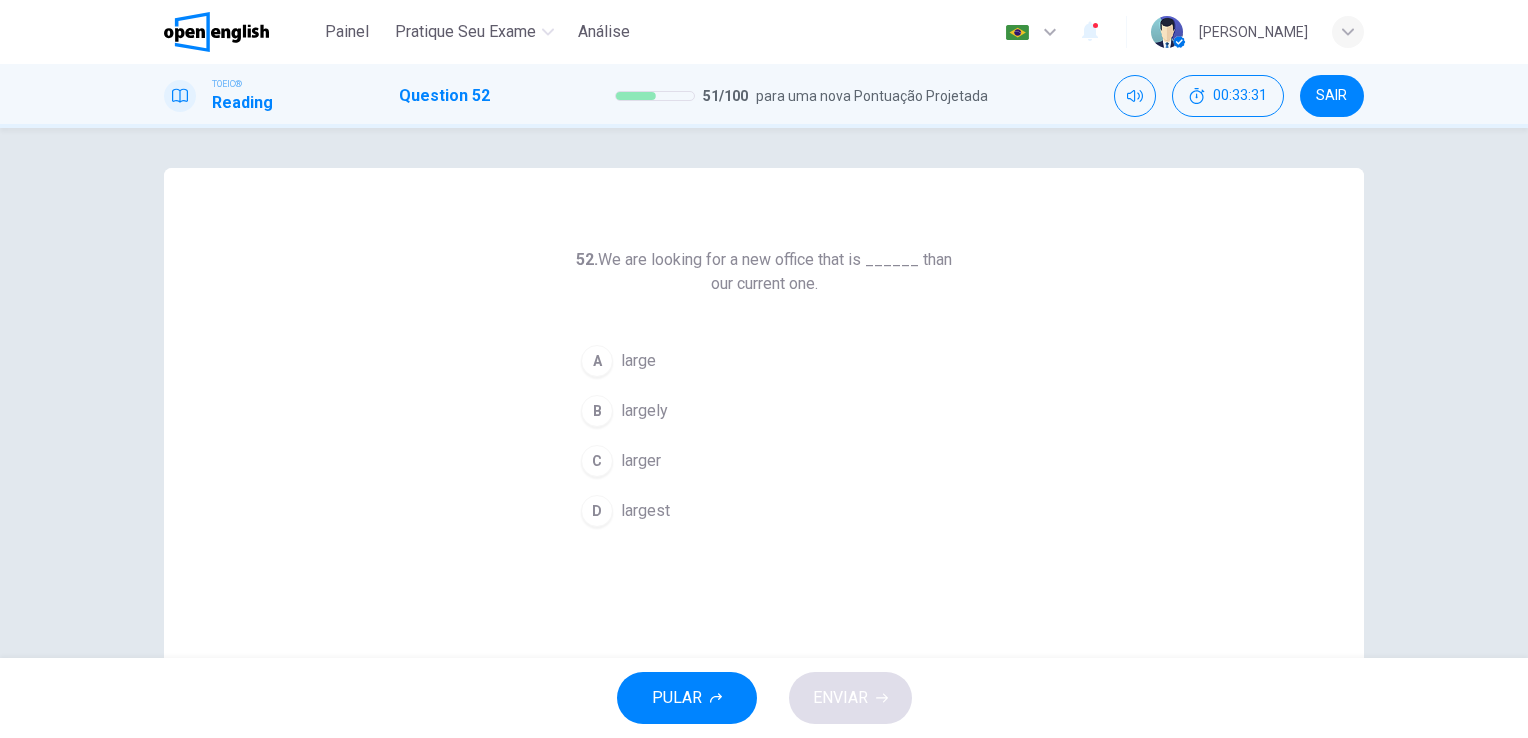 click on "C" at bounding box center [597, 461] 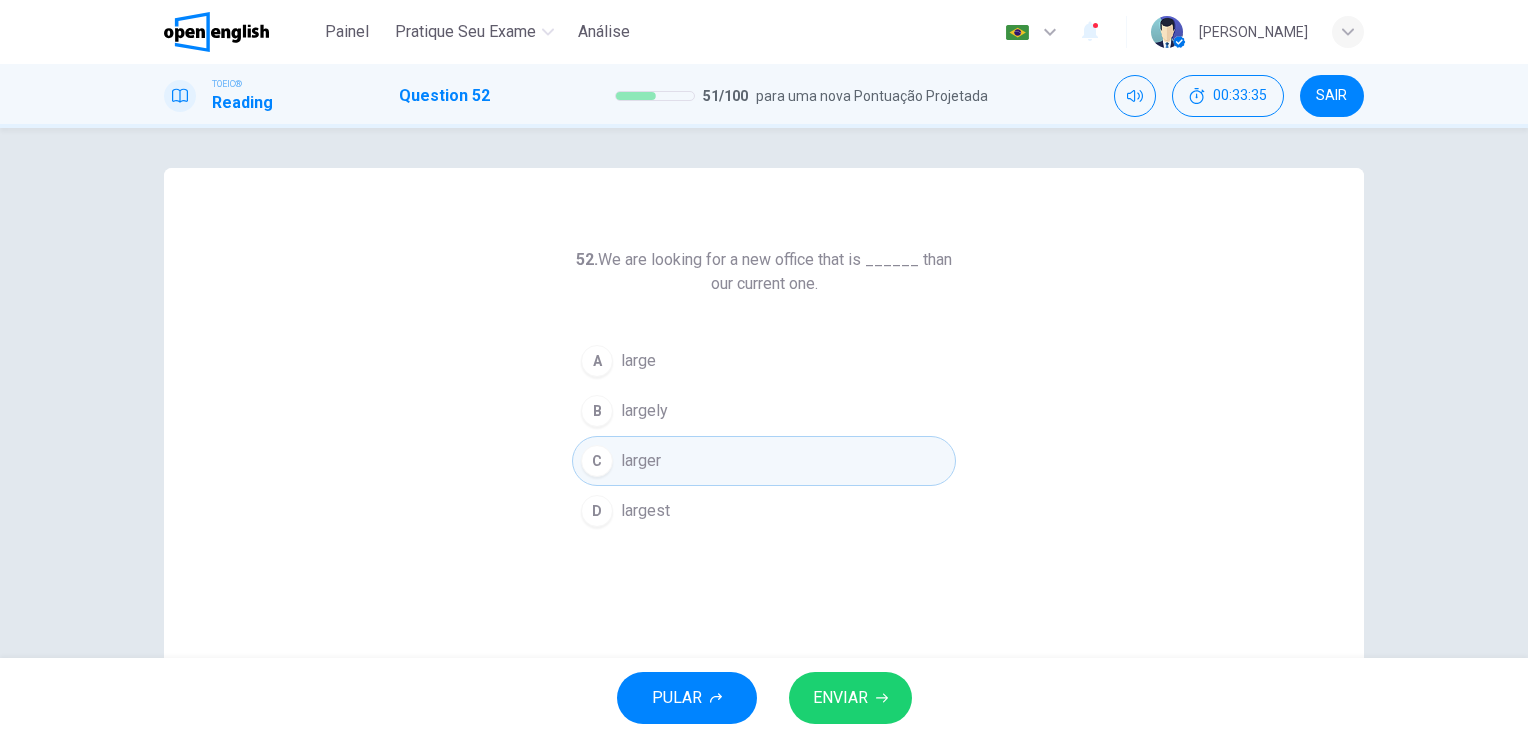 click on "ENVIAR" at bounding box center (850, 698) 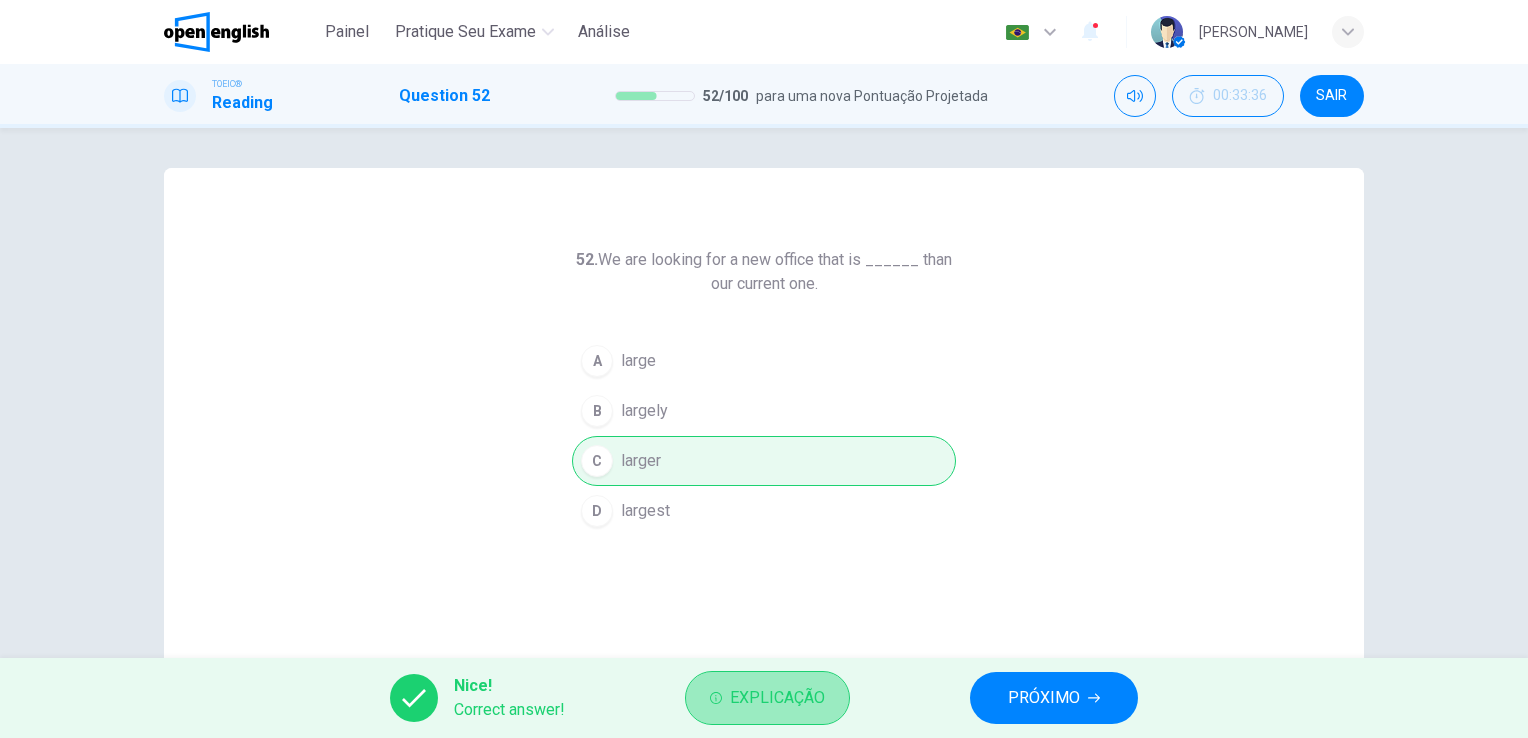 click on "Explicação" at bounding box center (777, 698) 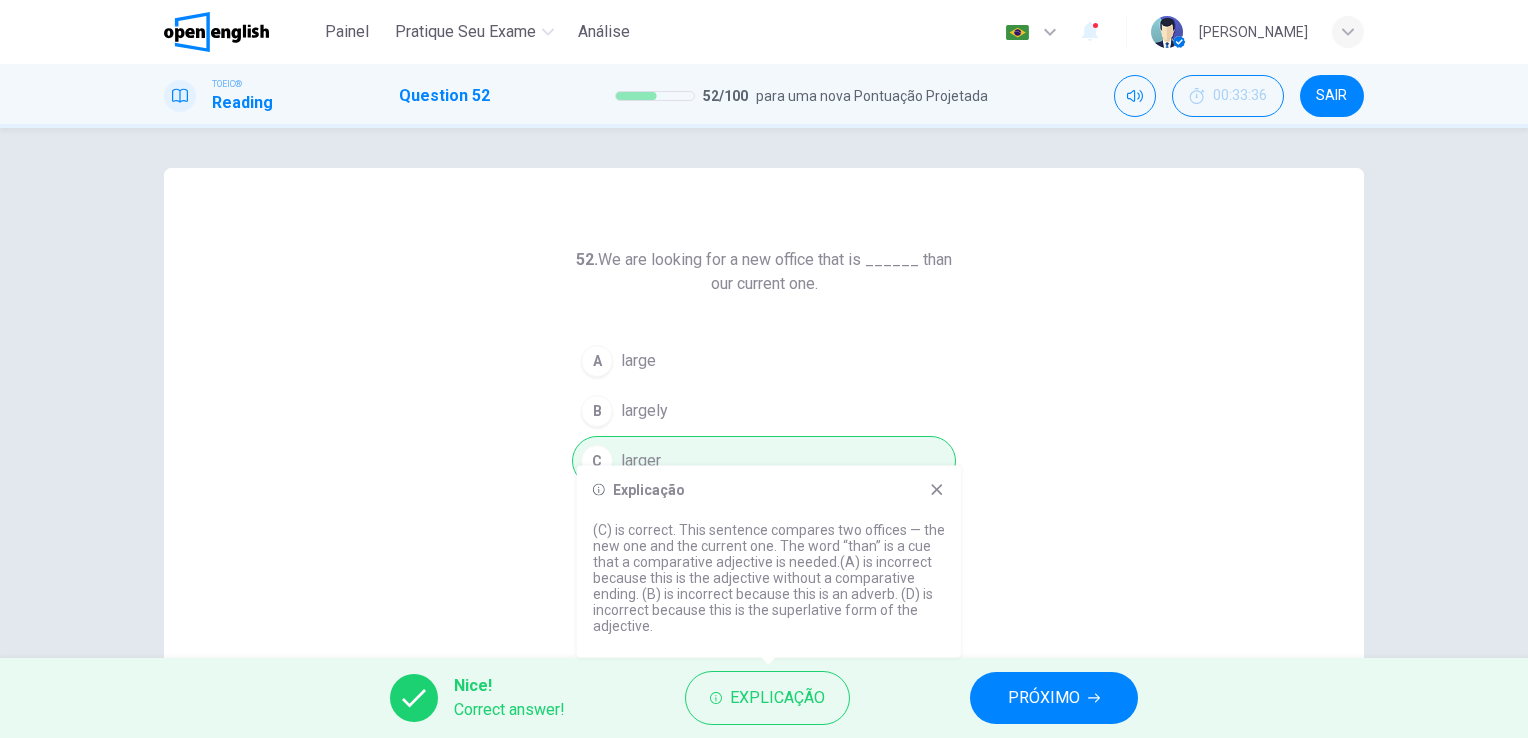click 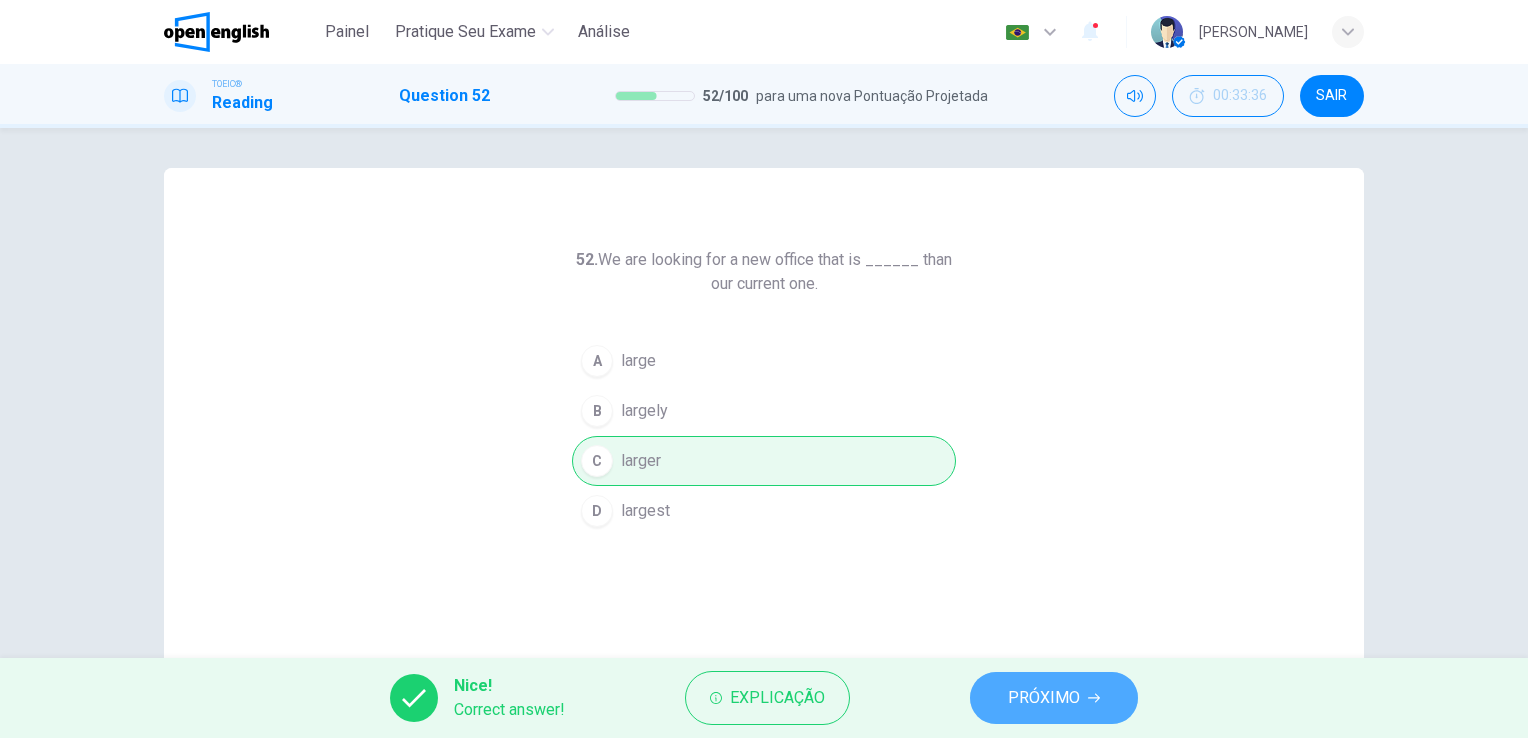 click 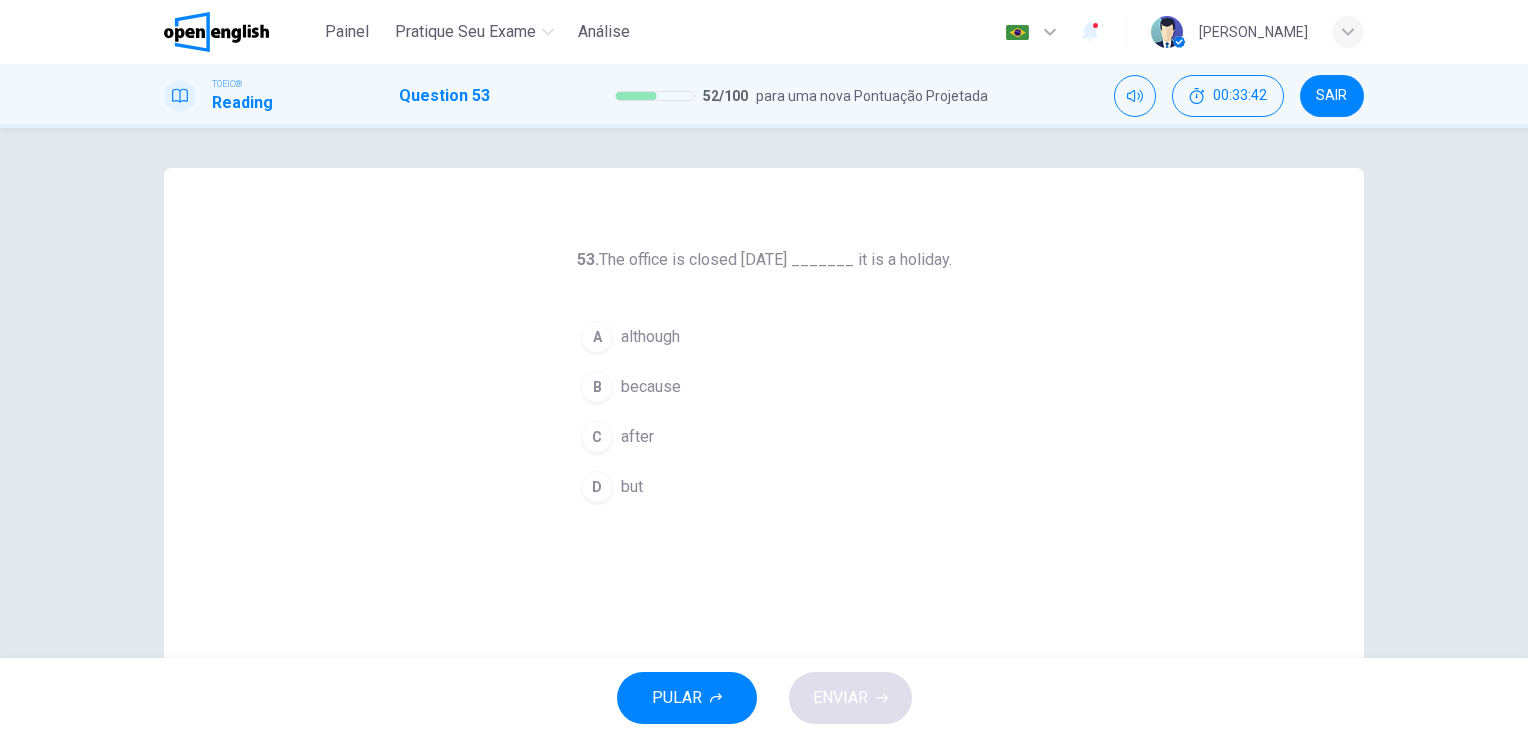 click on "B" at bounding box center (597, 387) 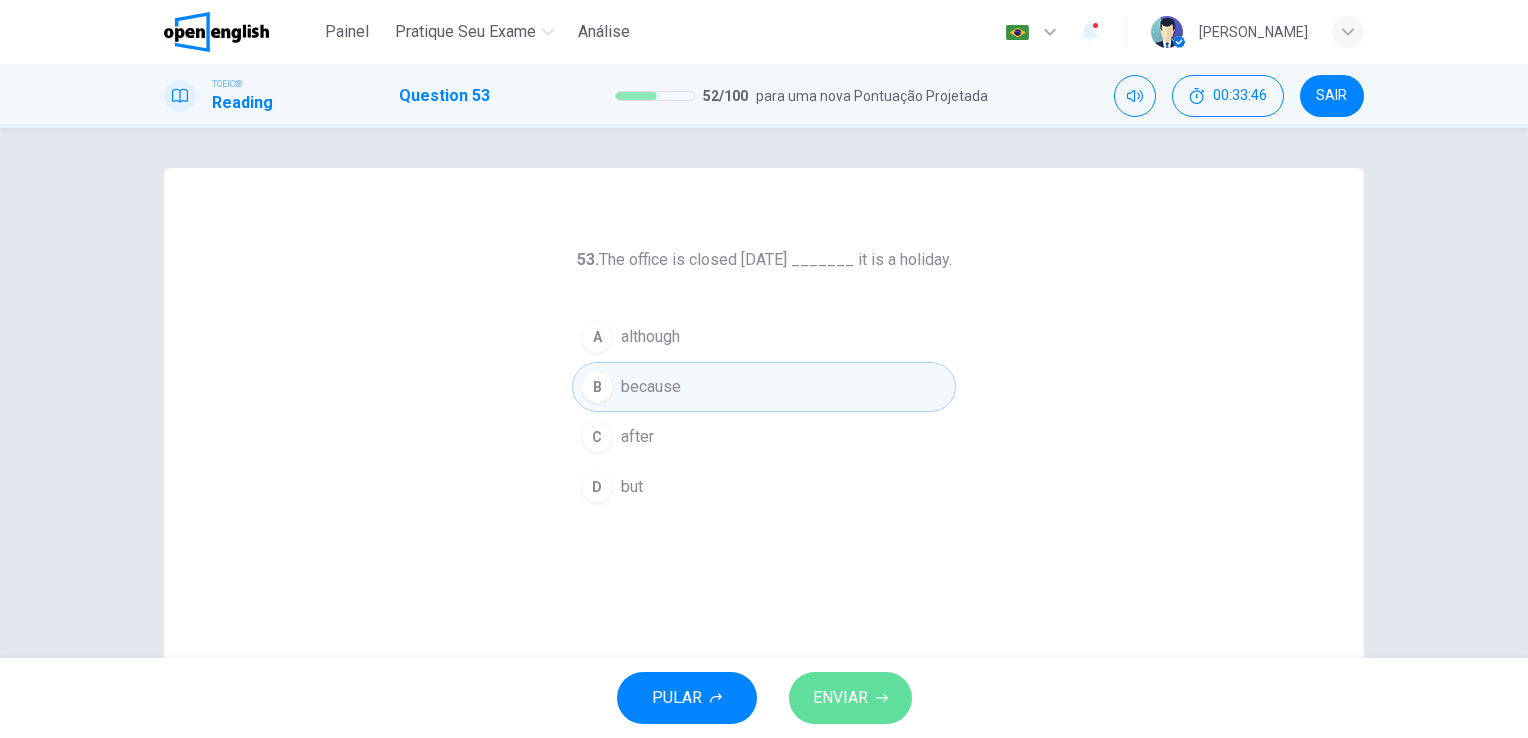 click on "ENVIAR" at bounding box center [850, 698] 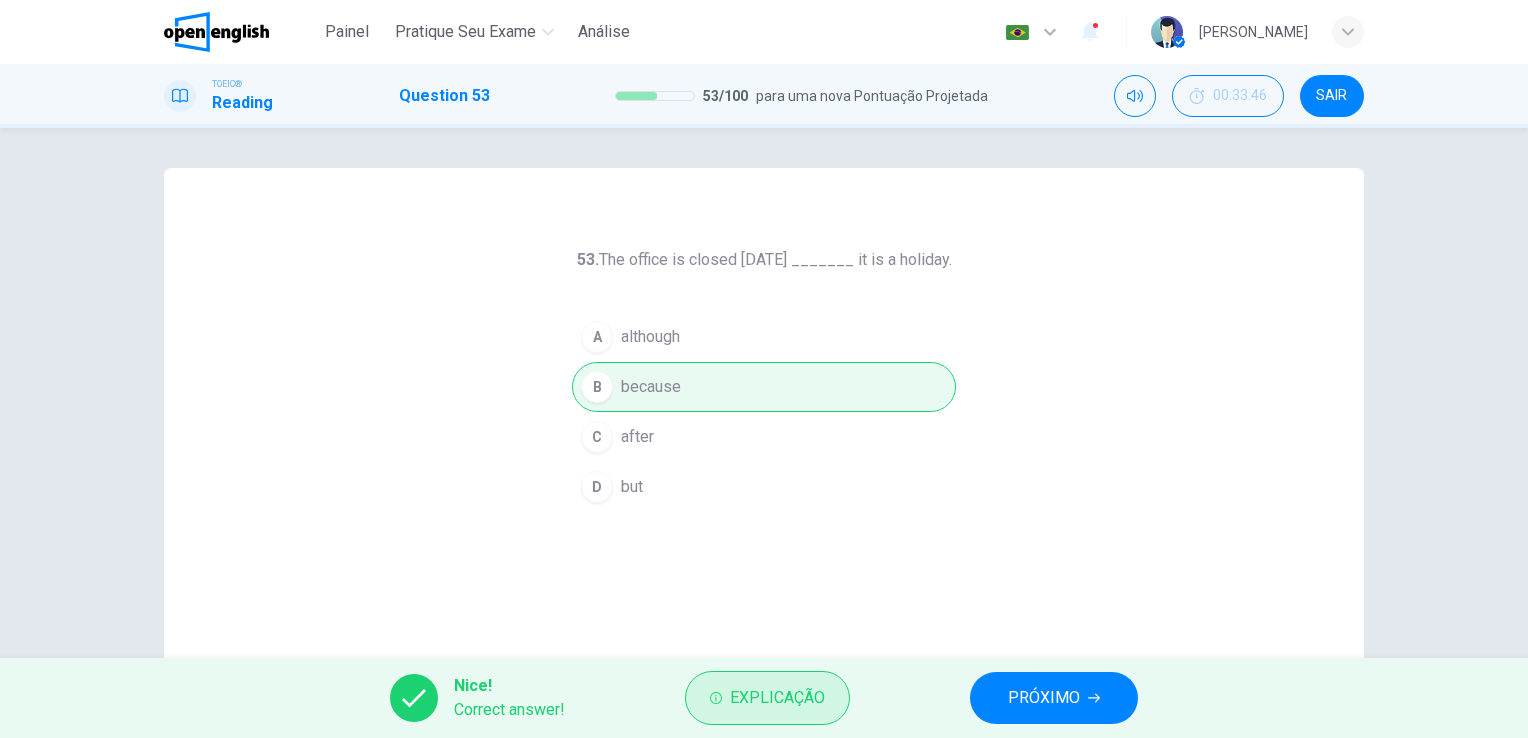 click on "Explicação" at bounding box center (767, 698) 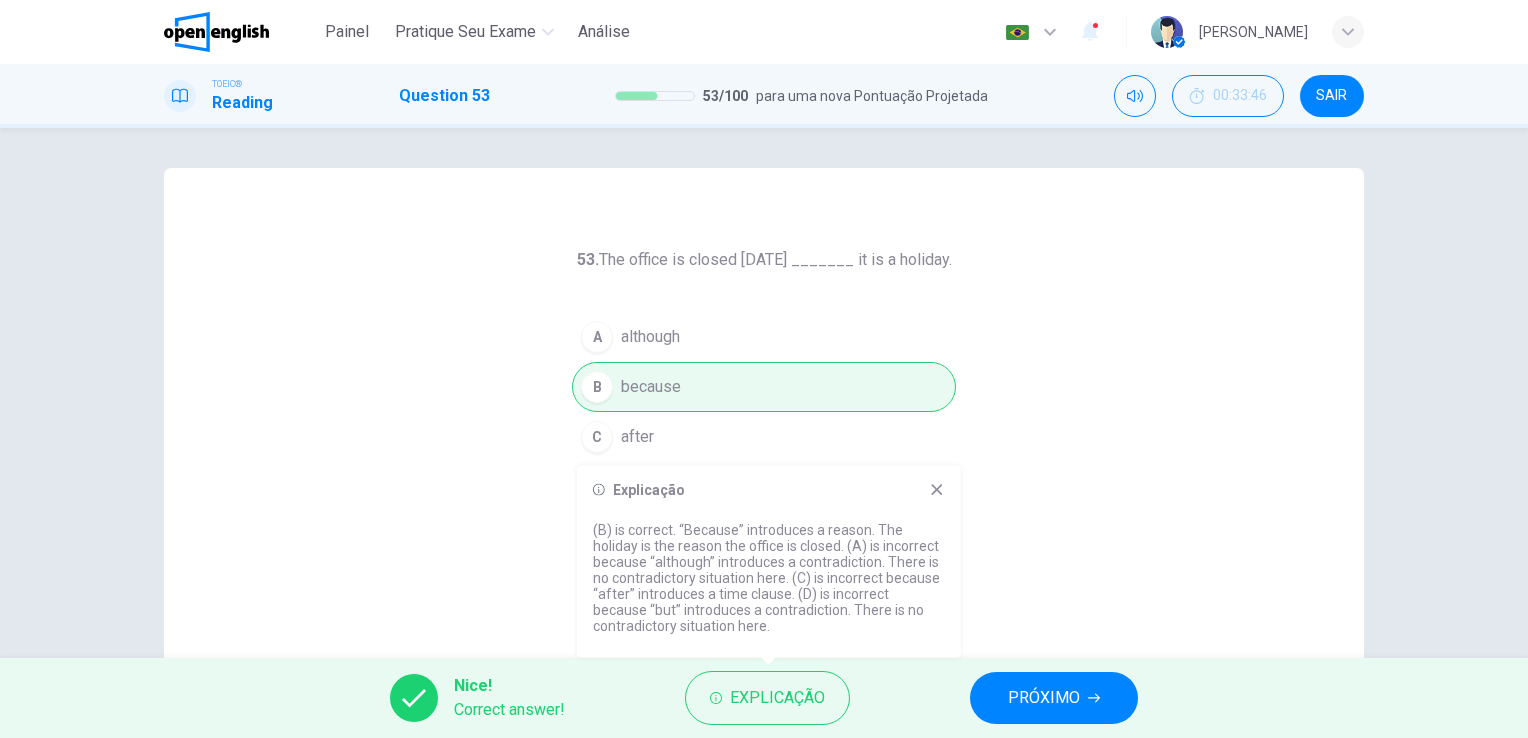 click on "PRÓXIMO" at bounding box center [1054, 698] 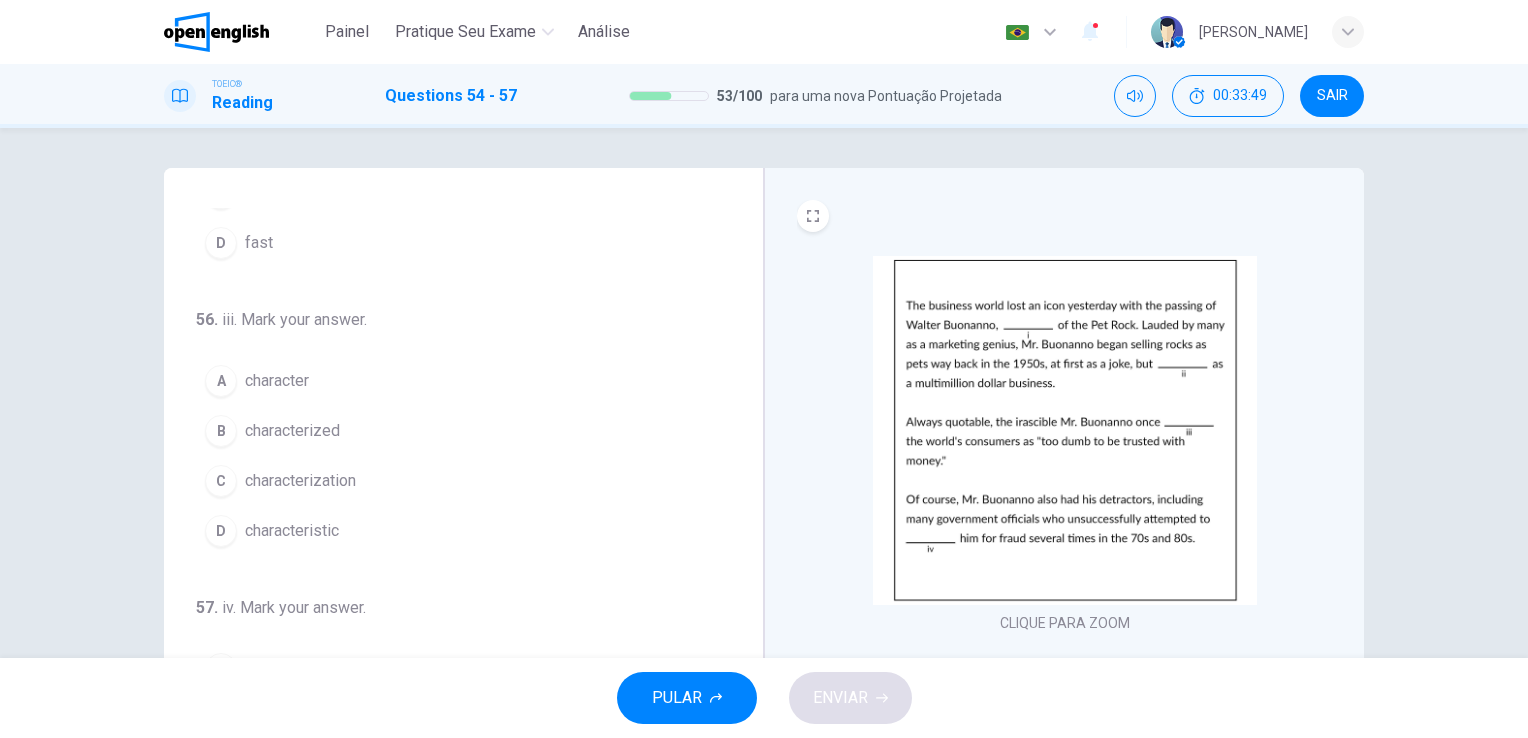 scroll, scrollTop: 490, scrollLeft: 0, axis: vertical 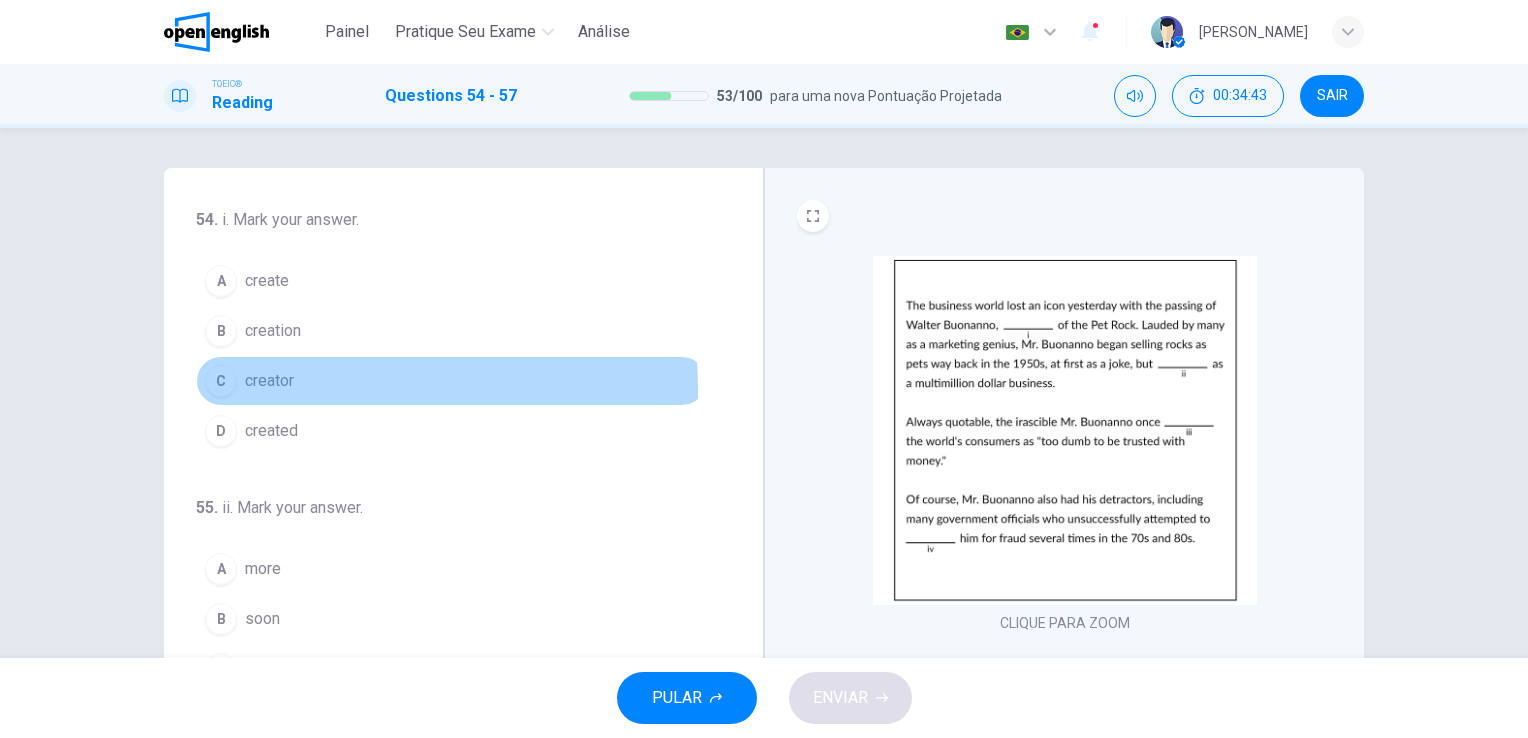 click on "C" at bounding box center (221, 381) 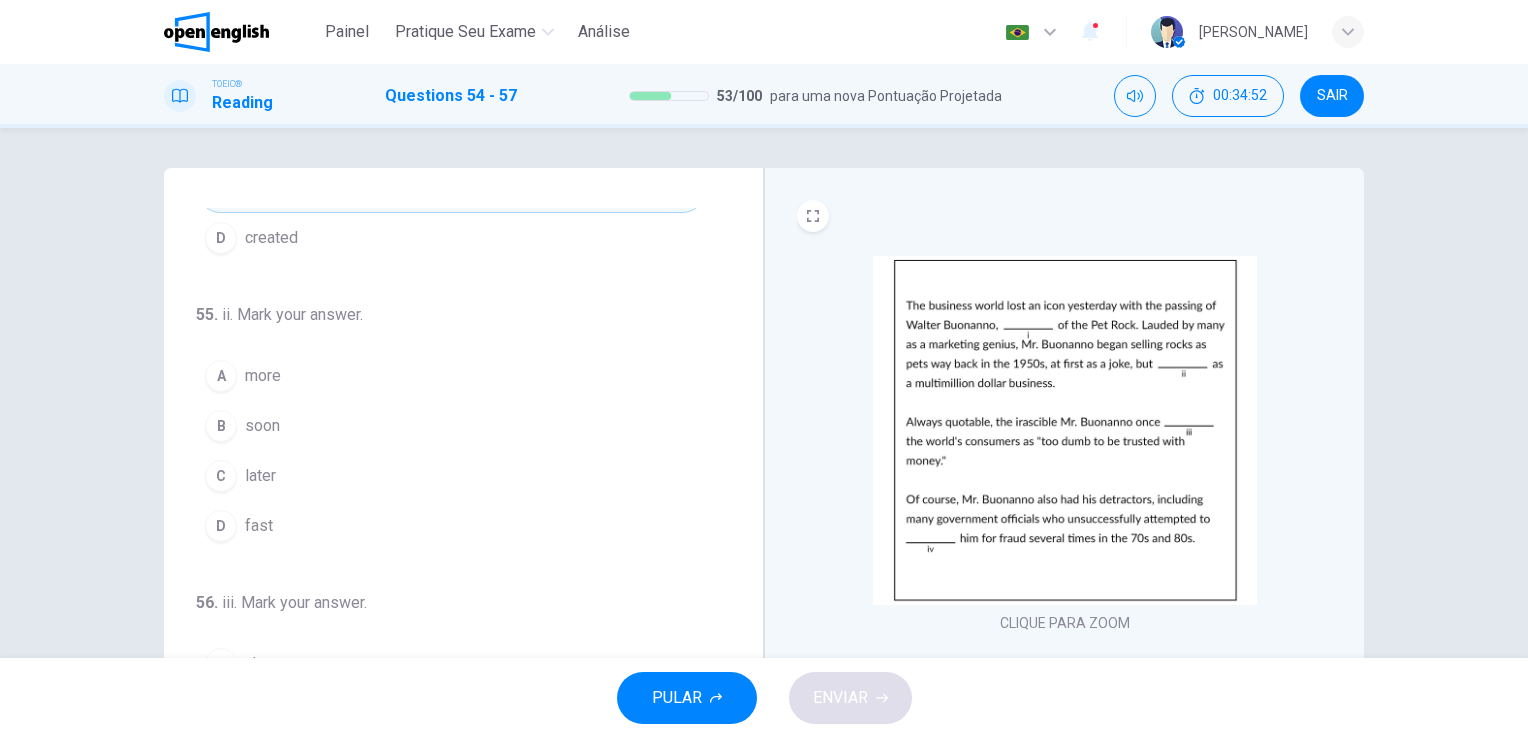 scroll, scrollTop: 200, scrollLeft: 0, axis: vertical 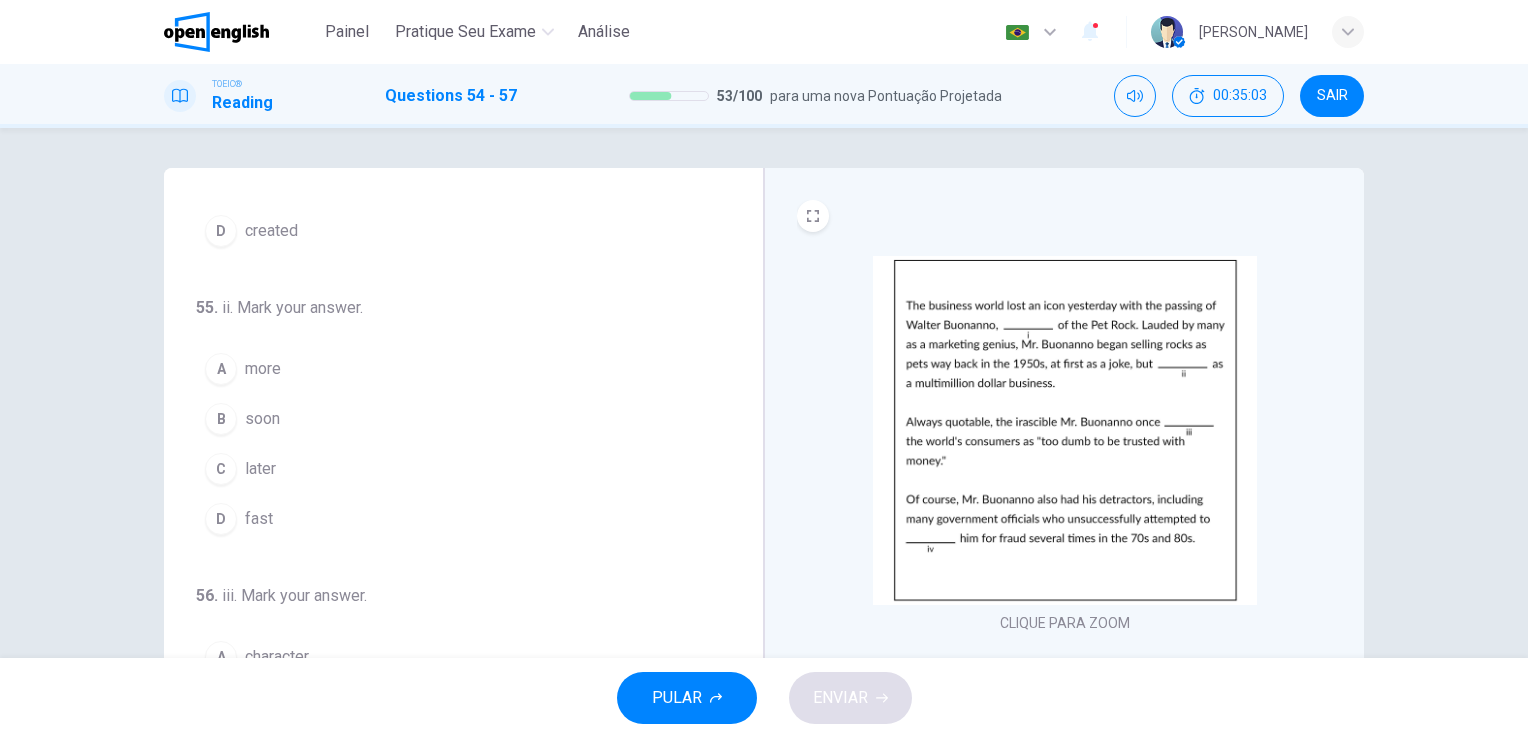click on "C" at bounding box center (221, 469) 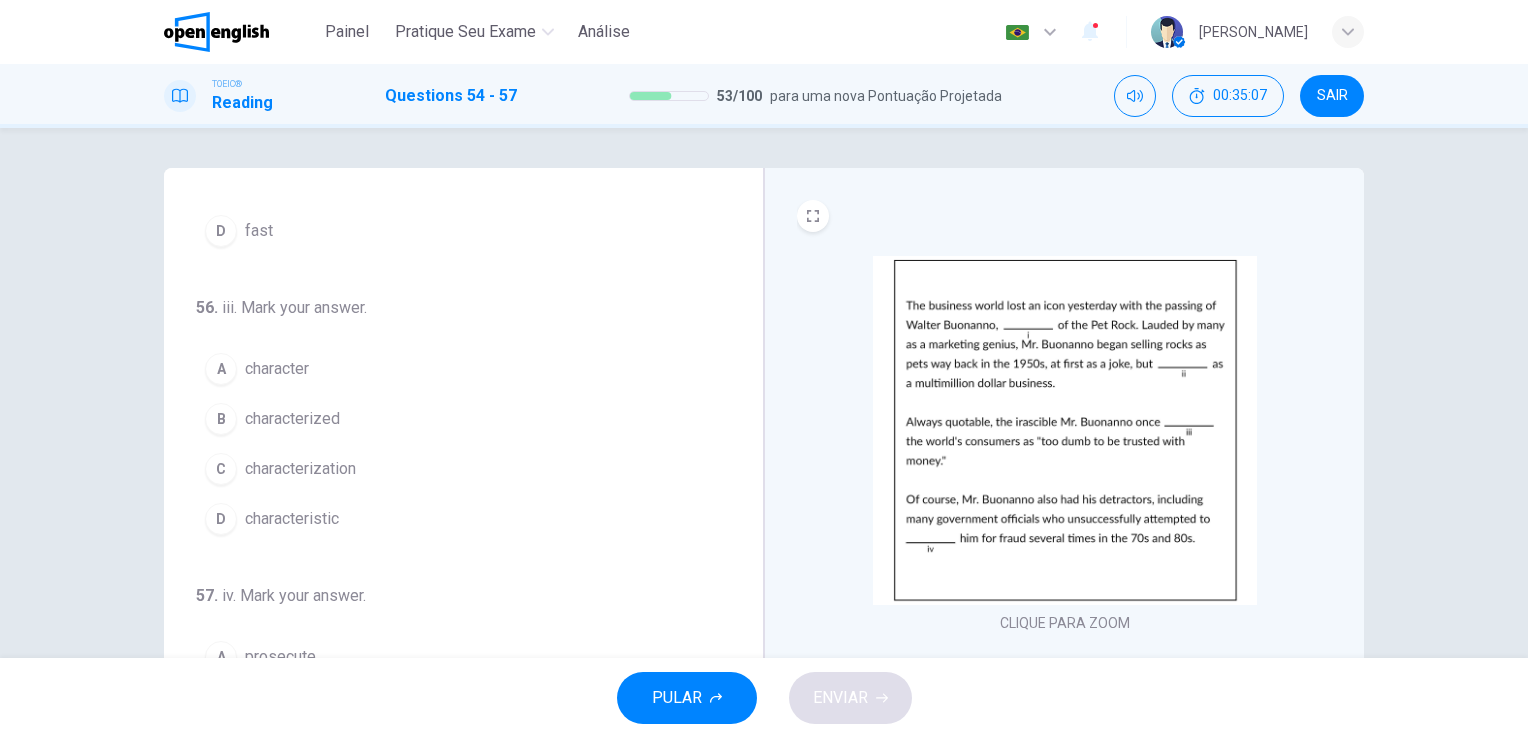 scroll, scrollTop: 490, scrollLeft: 0, axis: vertical 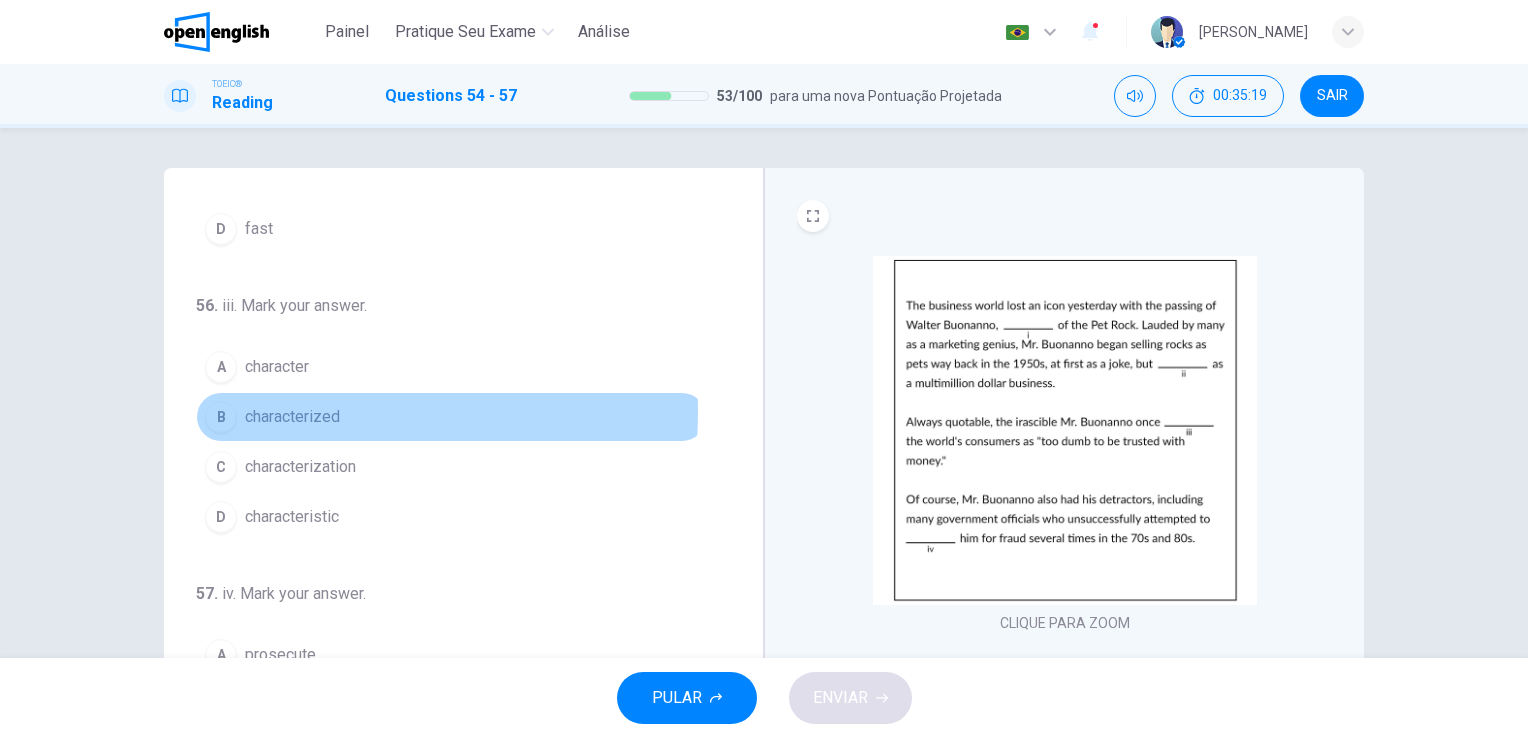 click on "B" at bounding box center (221, 417) 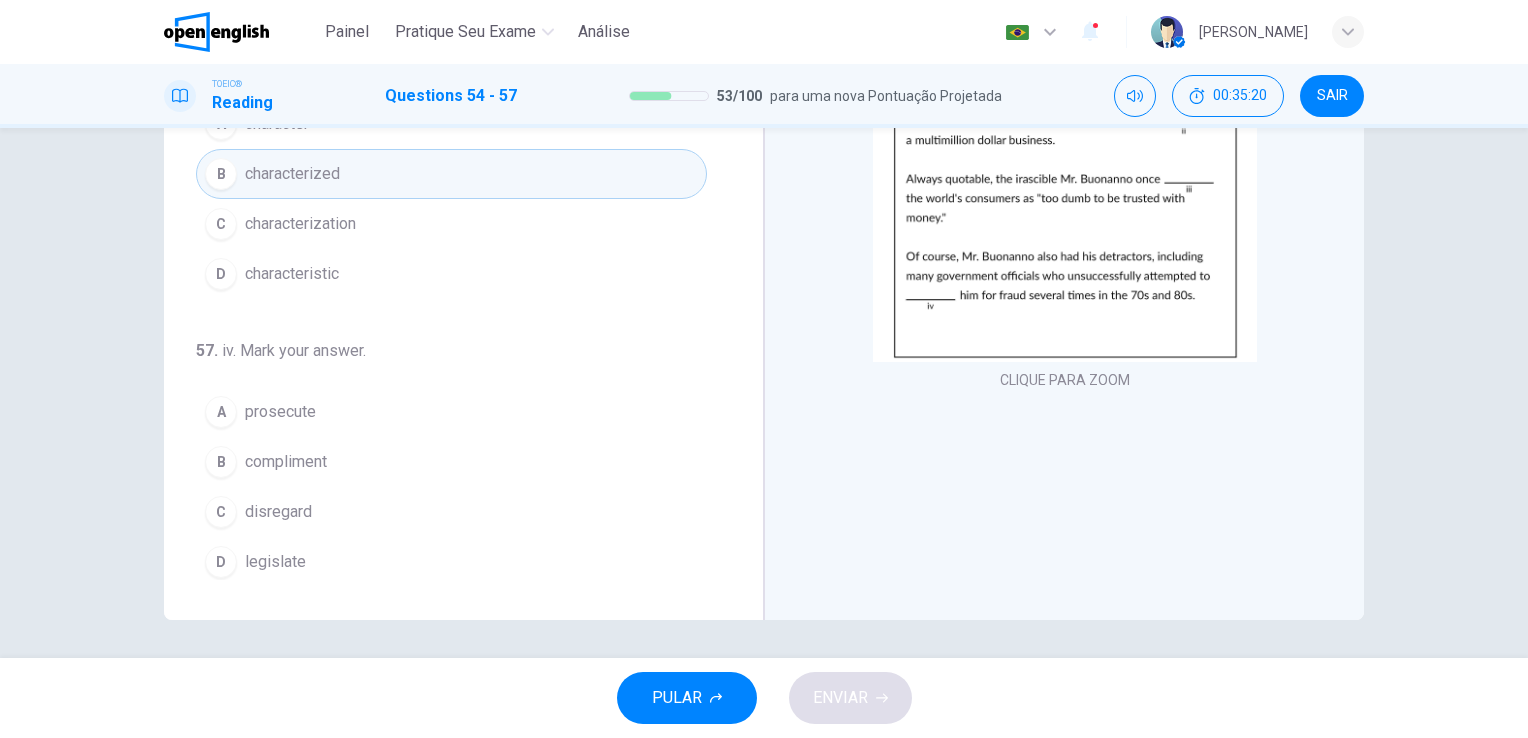 scroll, scrollTop: 244, scrollLeft: 0, axis: vertical 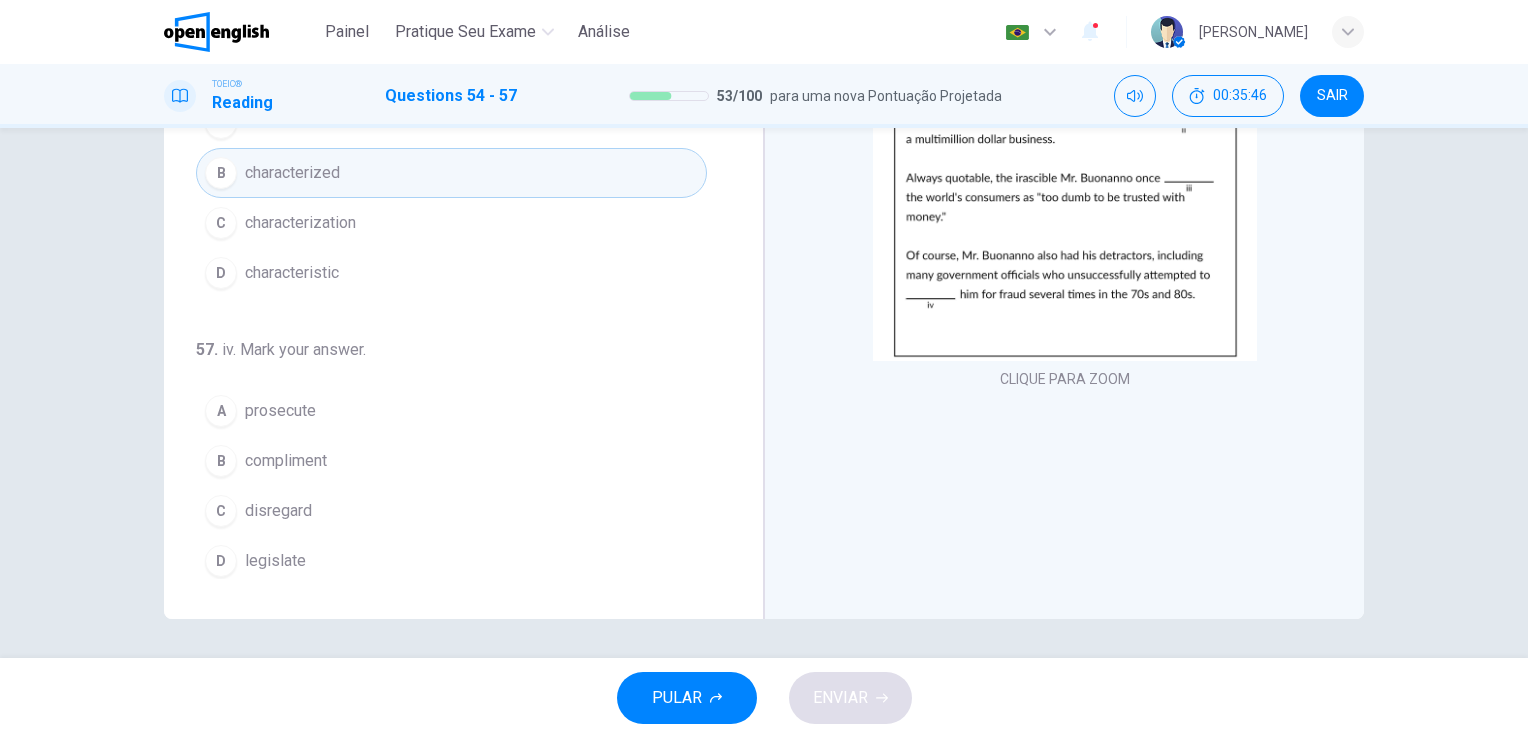 click on "A prosecute" at bounding box center (451, 411) 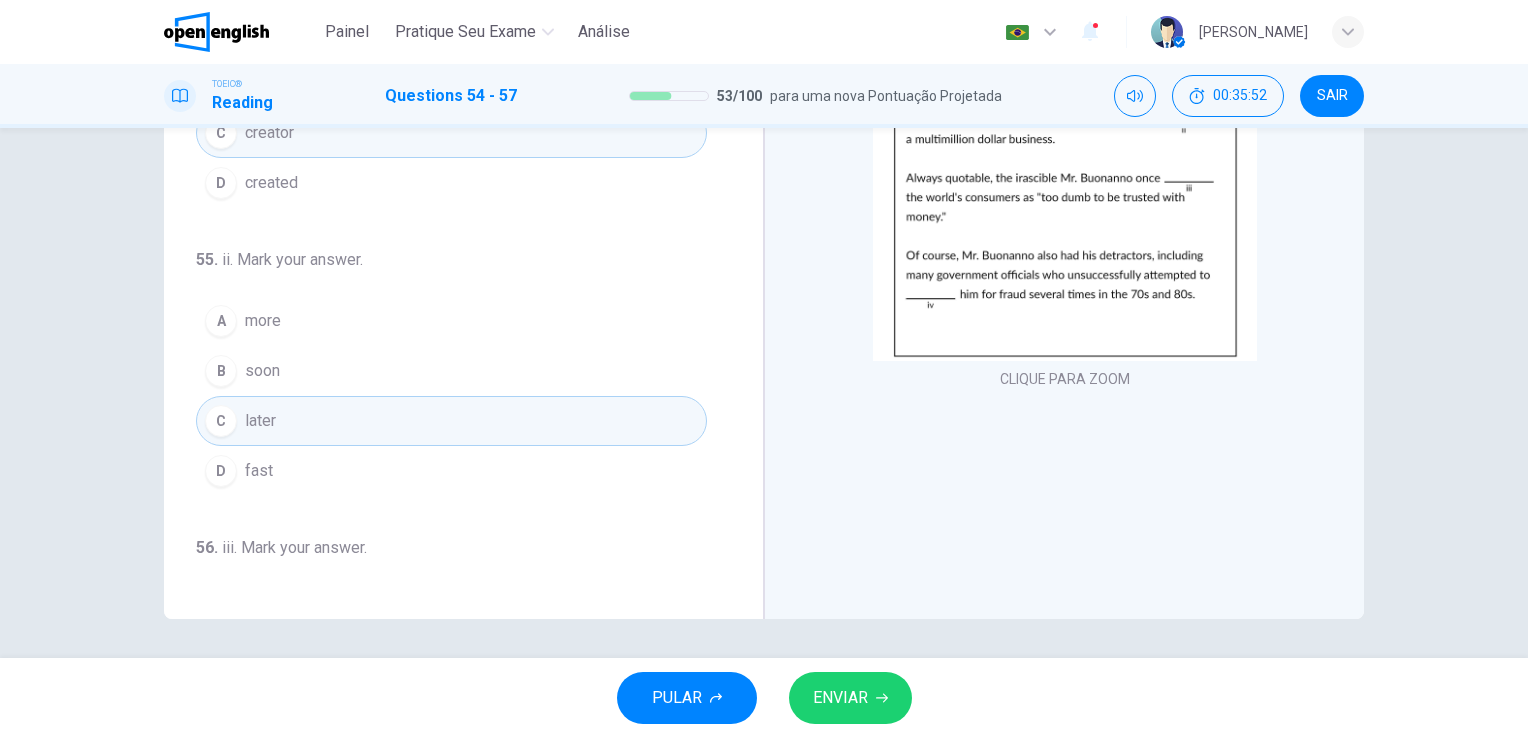 scroll, scrollTop: 0, scrollLeft: 0, axis: both 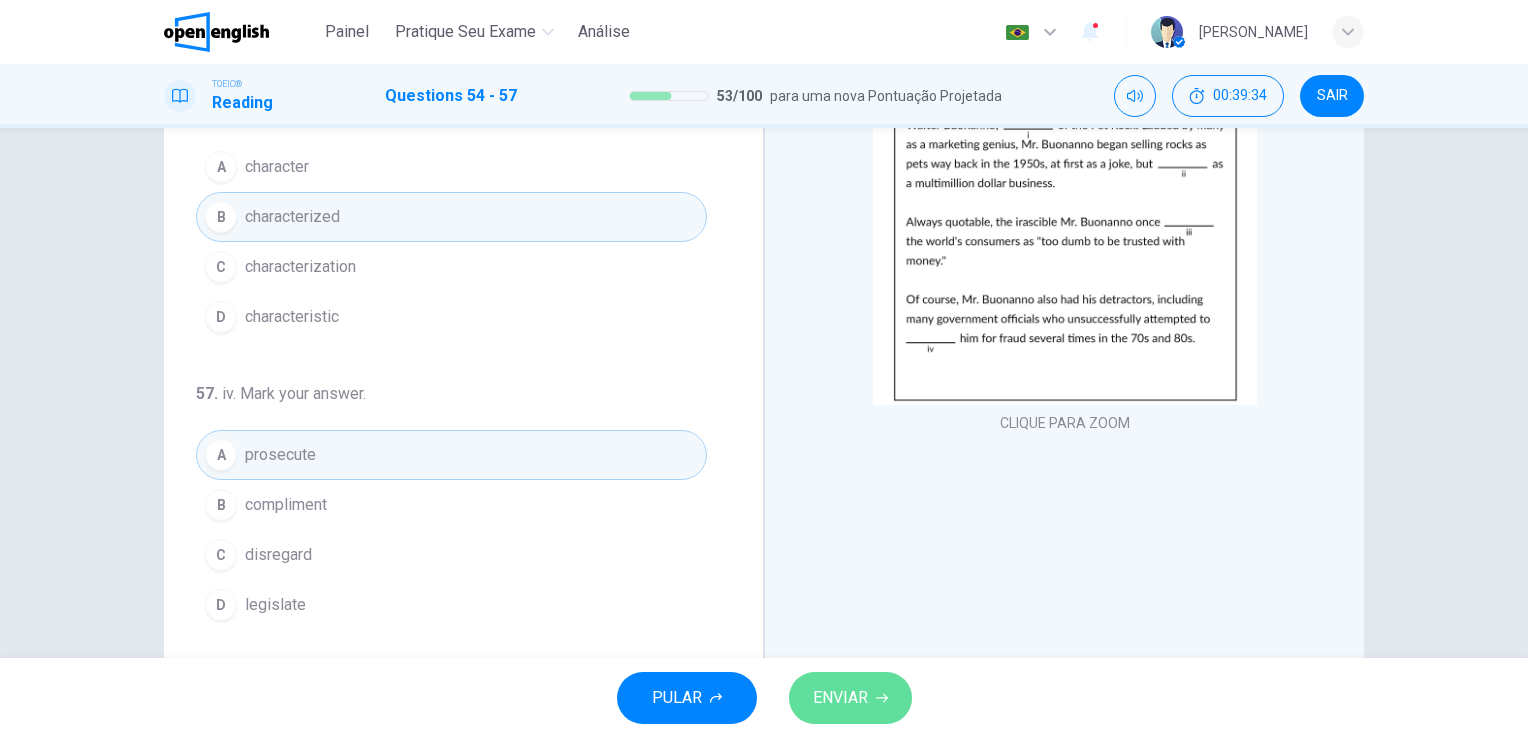 click on "ENVIAR" at bounding box center (840, 698) 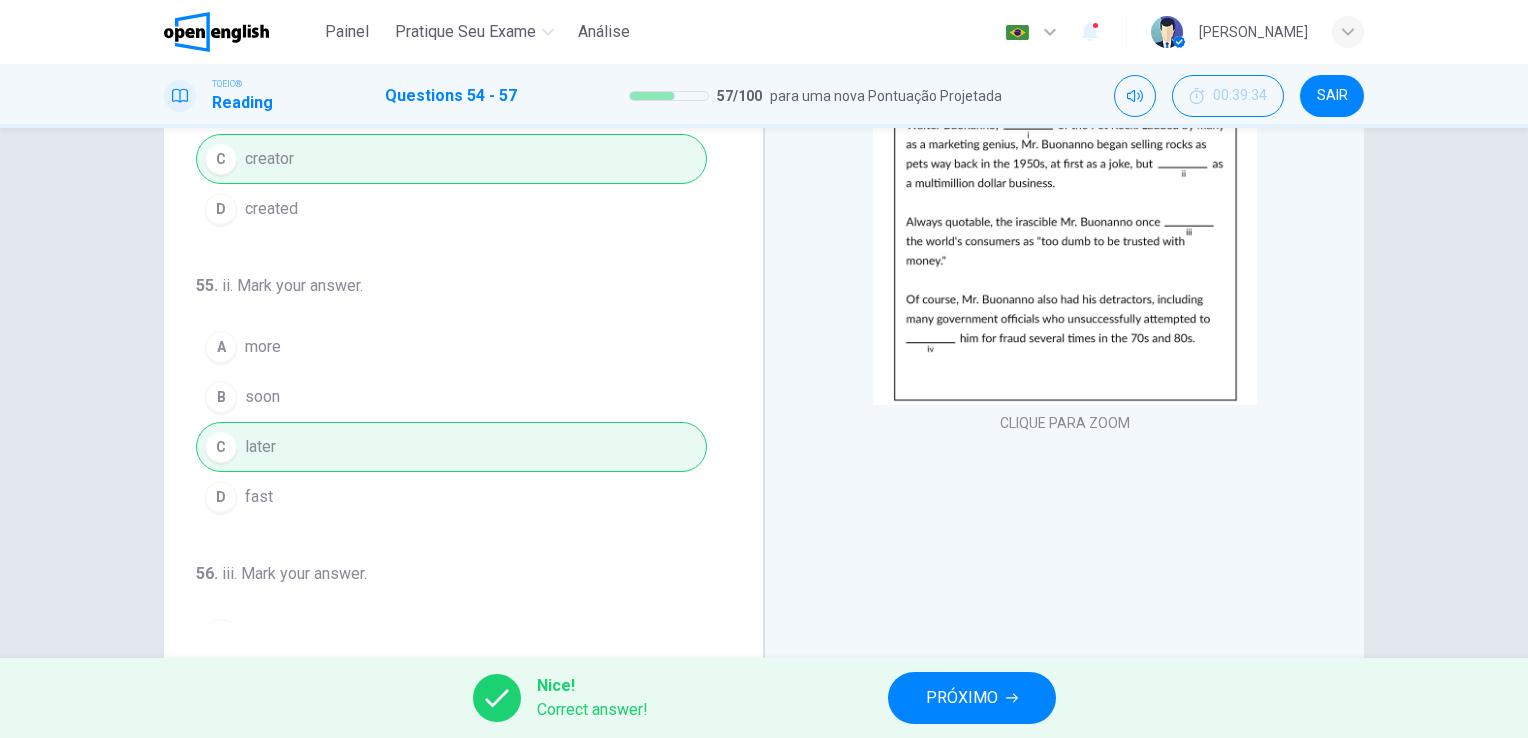 scroll, scrollTop: 0, scrollLeft: 0, axis: both 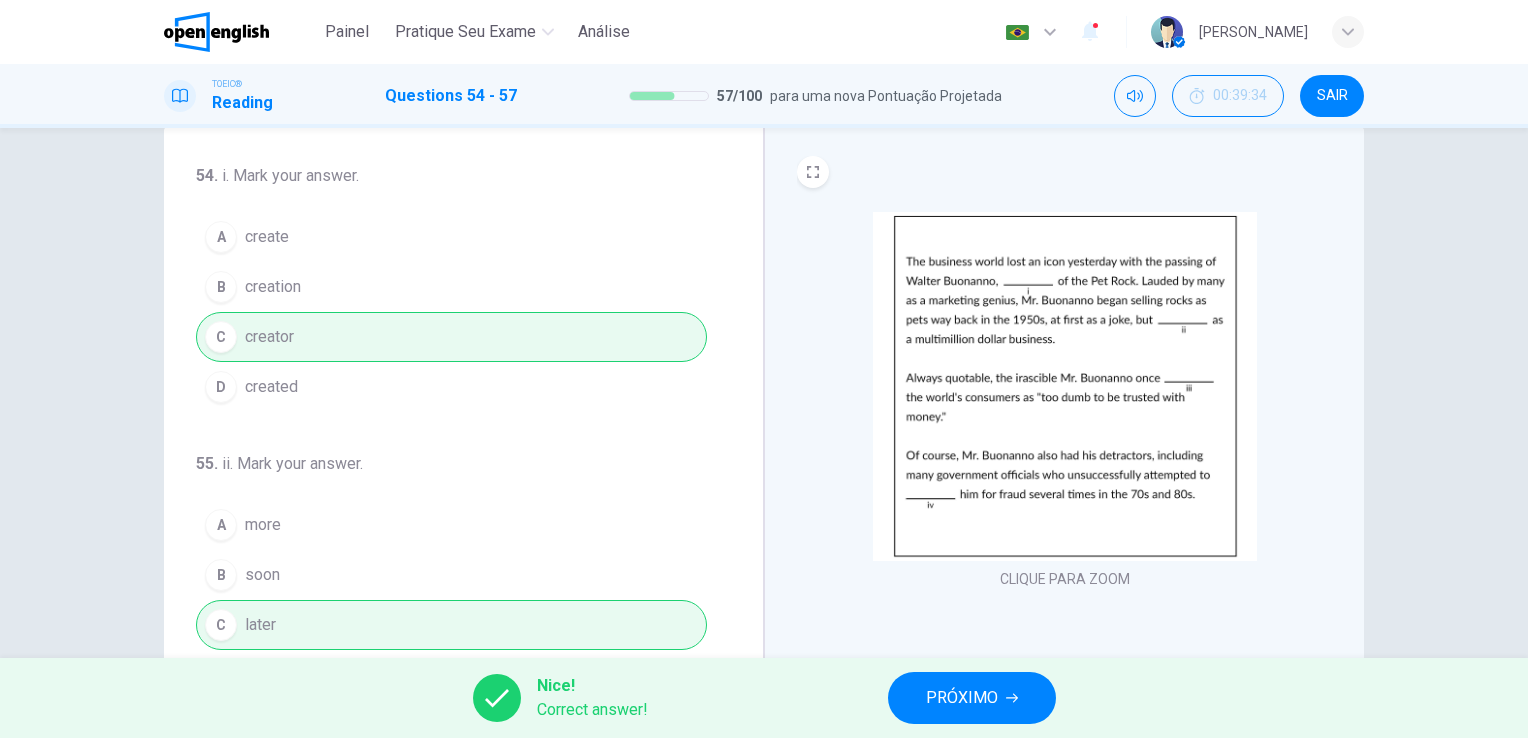 click on "PRÓXIMO" at bounding box center [962, 698] 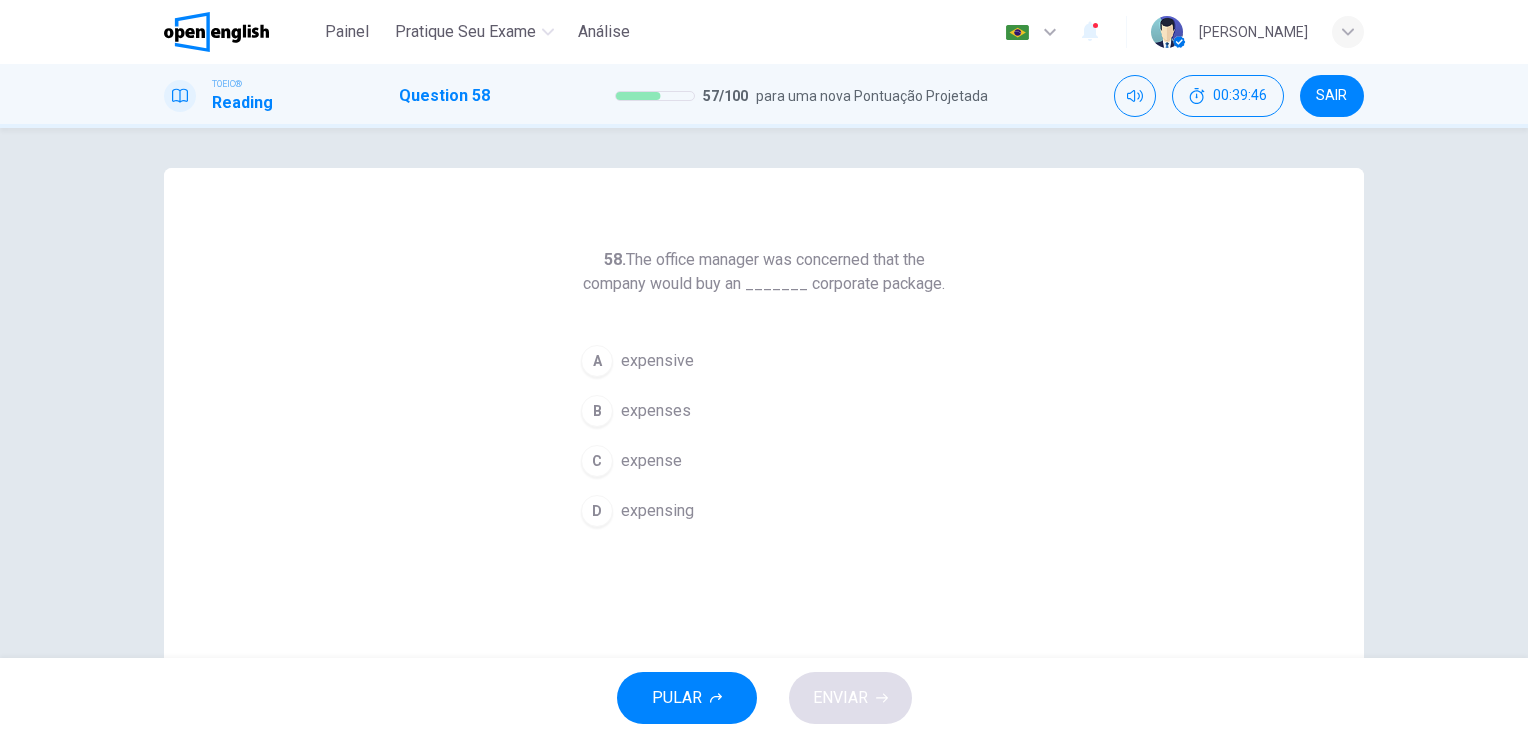 click on "A" at bounding box center (597, 361) 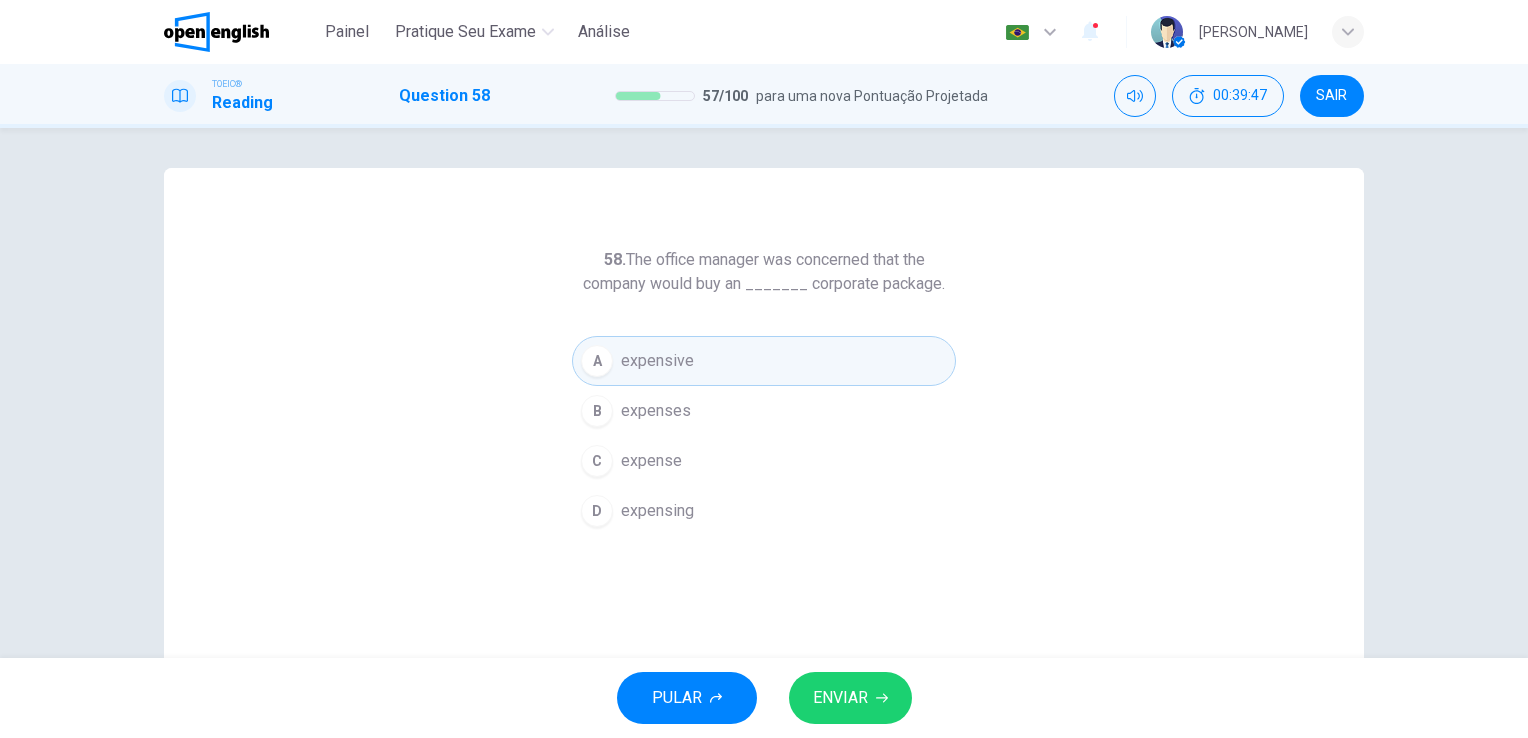 click on "ENVIAR" at bounding box center (850, 698) 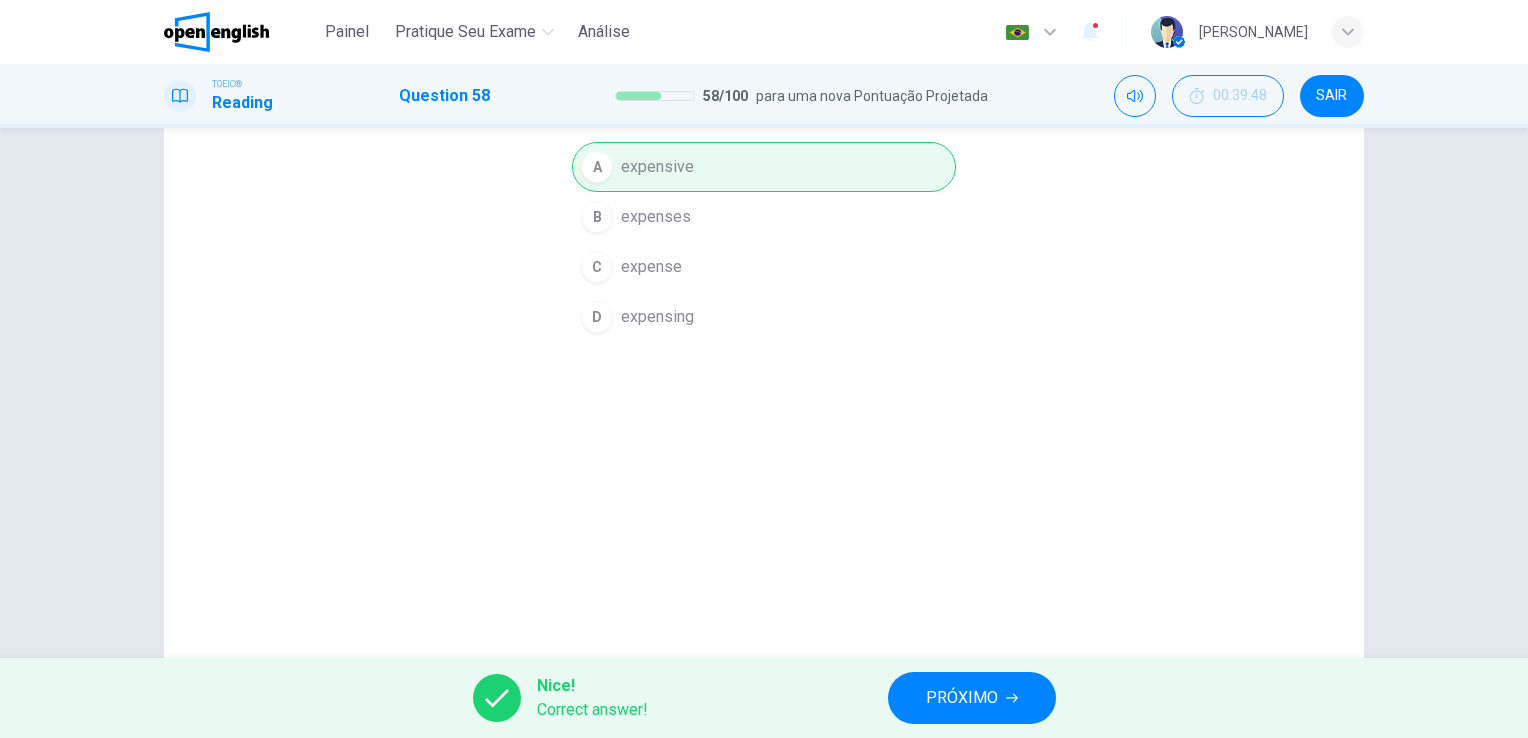 scroll, scrollTop: 200, scrollLeft: 0, axis: vertical 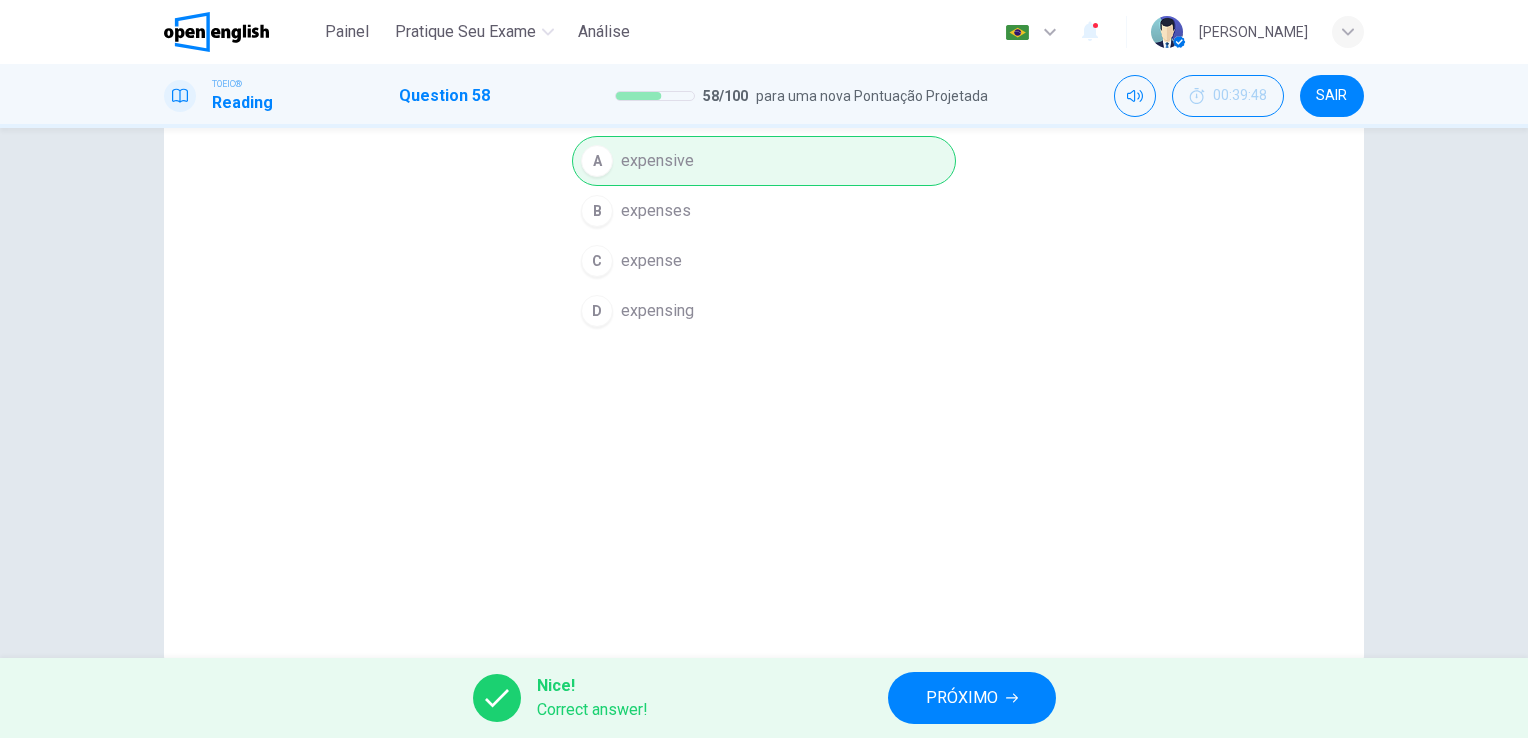 click on "Nice!" at bounding box center [592, 686] 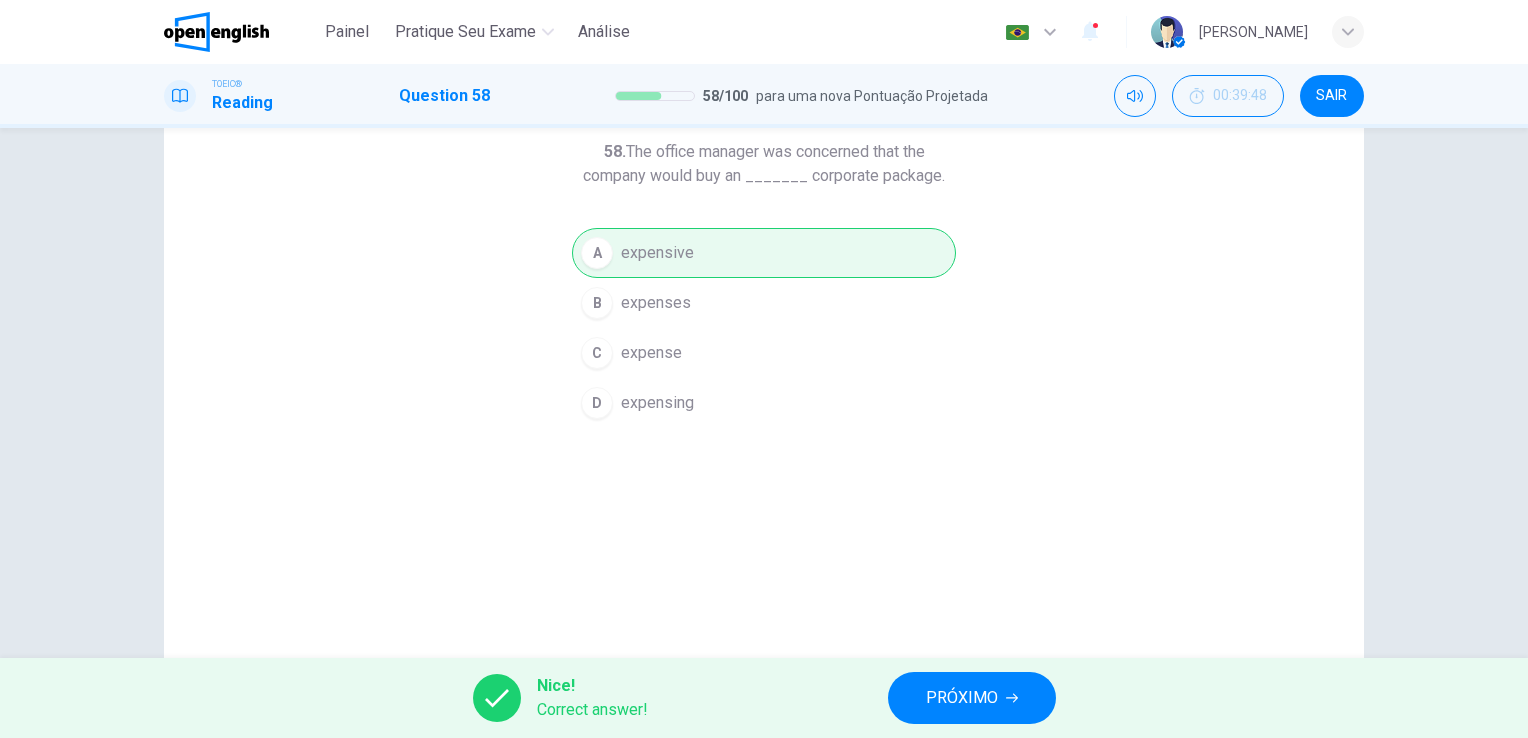 scroll, scrollTop: 0, scrollLeft: 0, axis: both 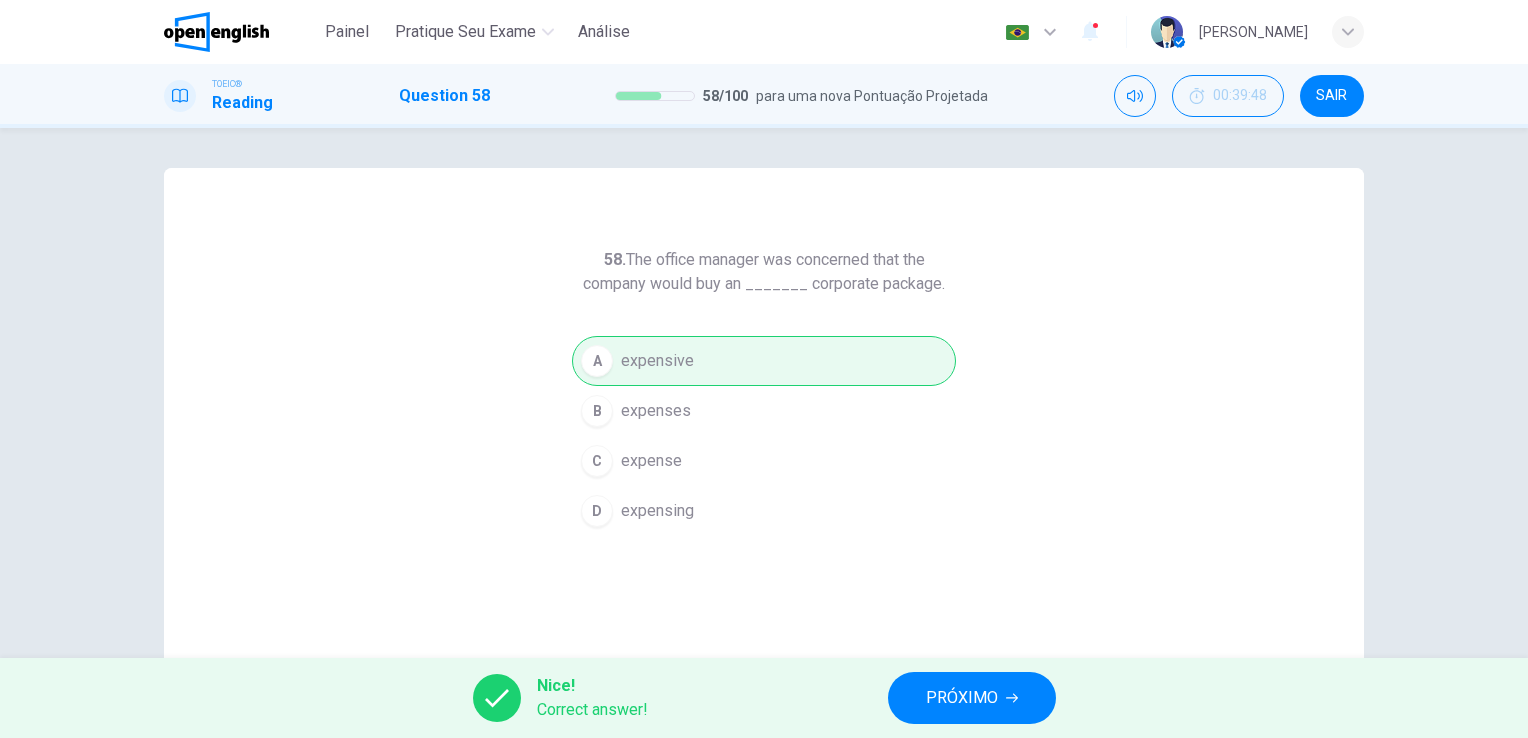 click on "PRÓXIMO" at bounding box center (962, 698) 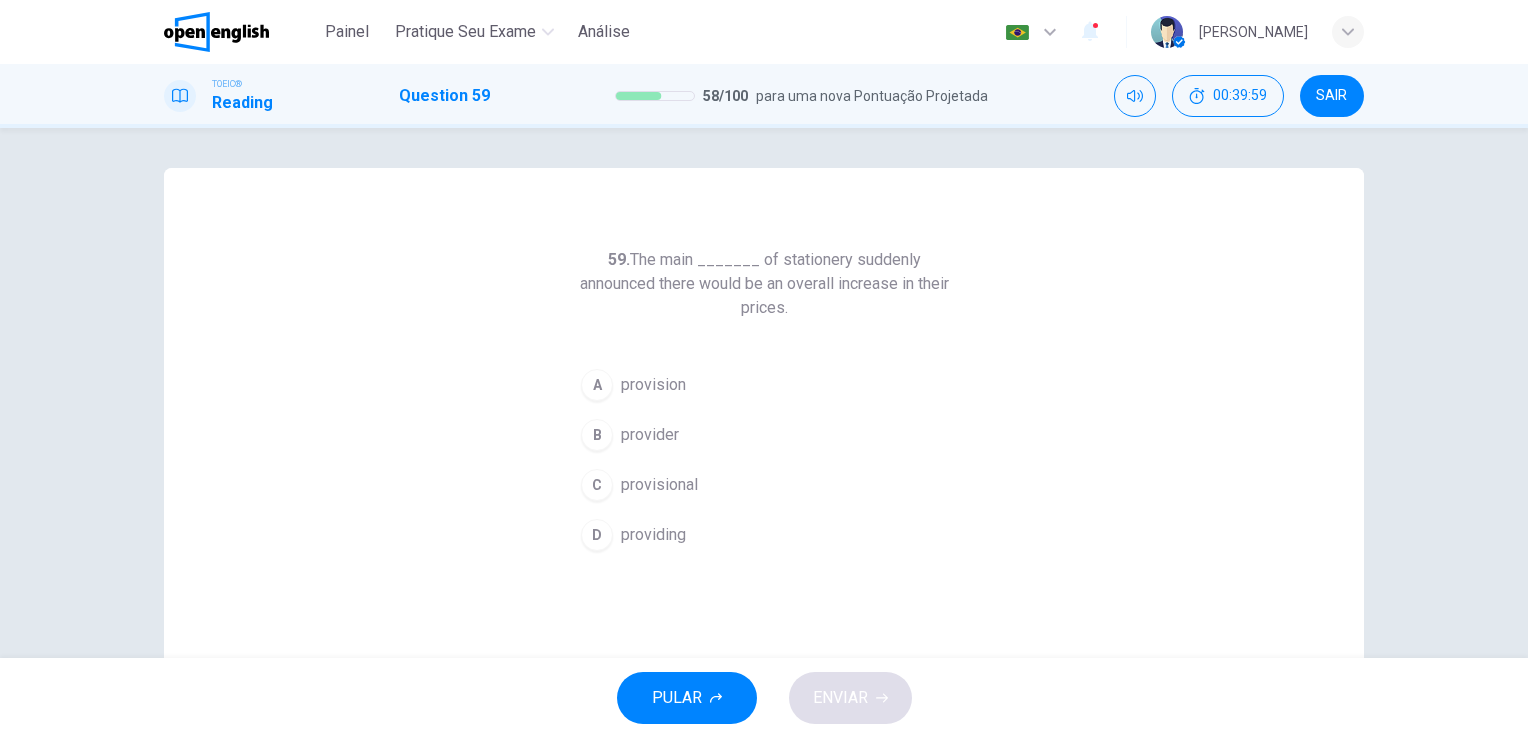 click on "B" at bounding box center (597, 435) 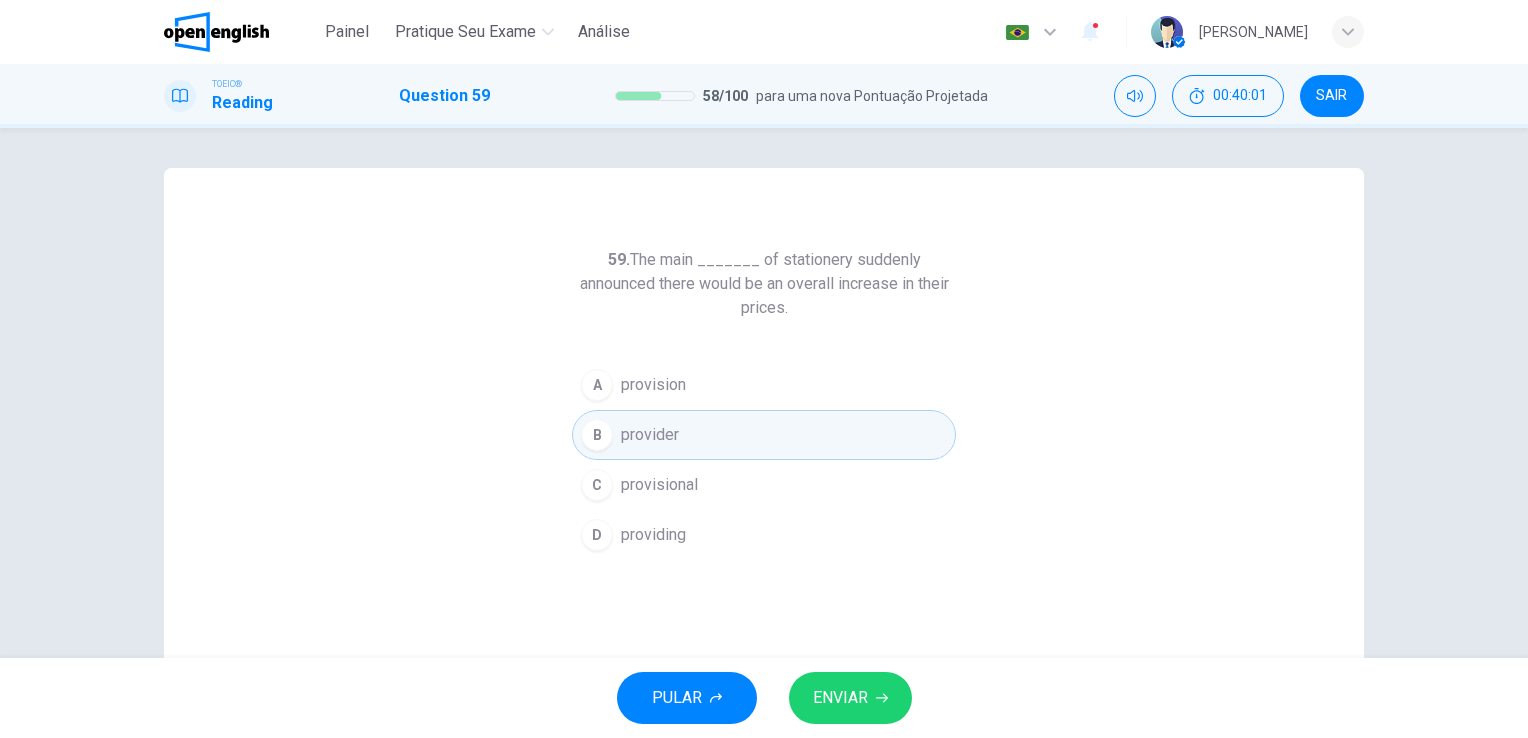 click on "ENVIAR" at bounding box center [850, 698] 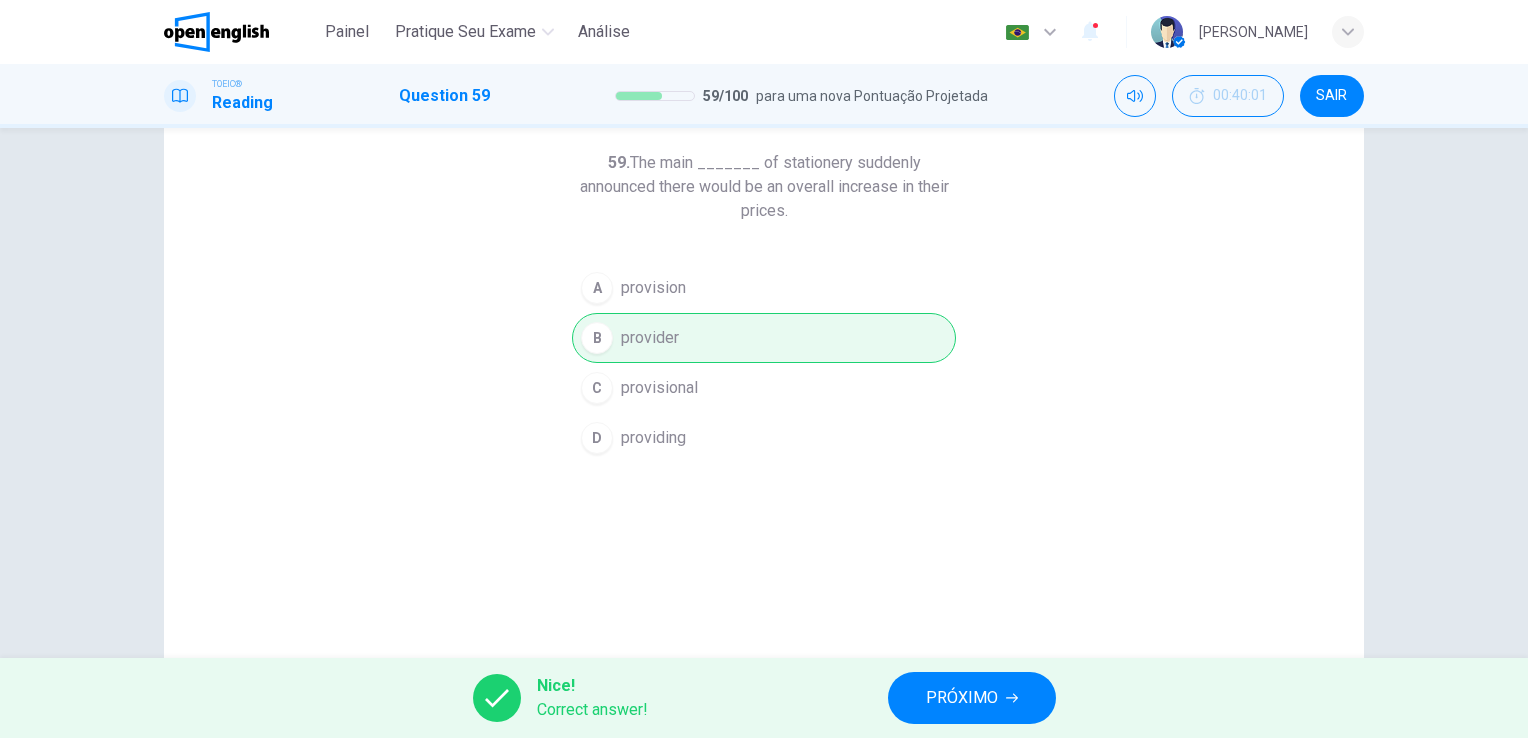 scroll, scrollTop: 100, scrollLeft: 0, axis: vertical 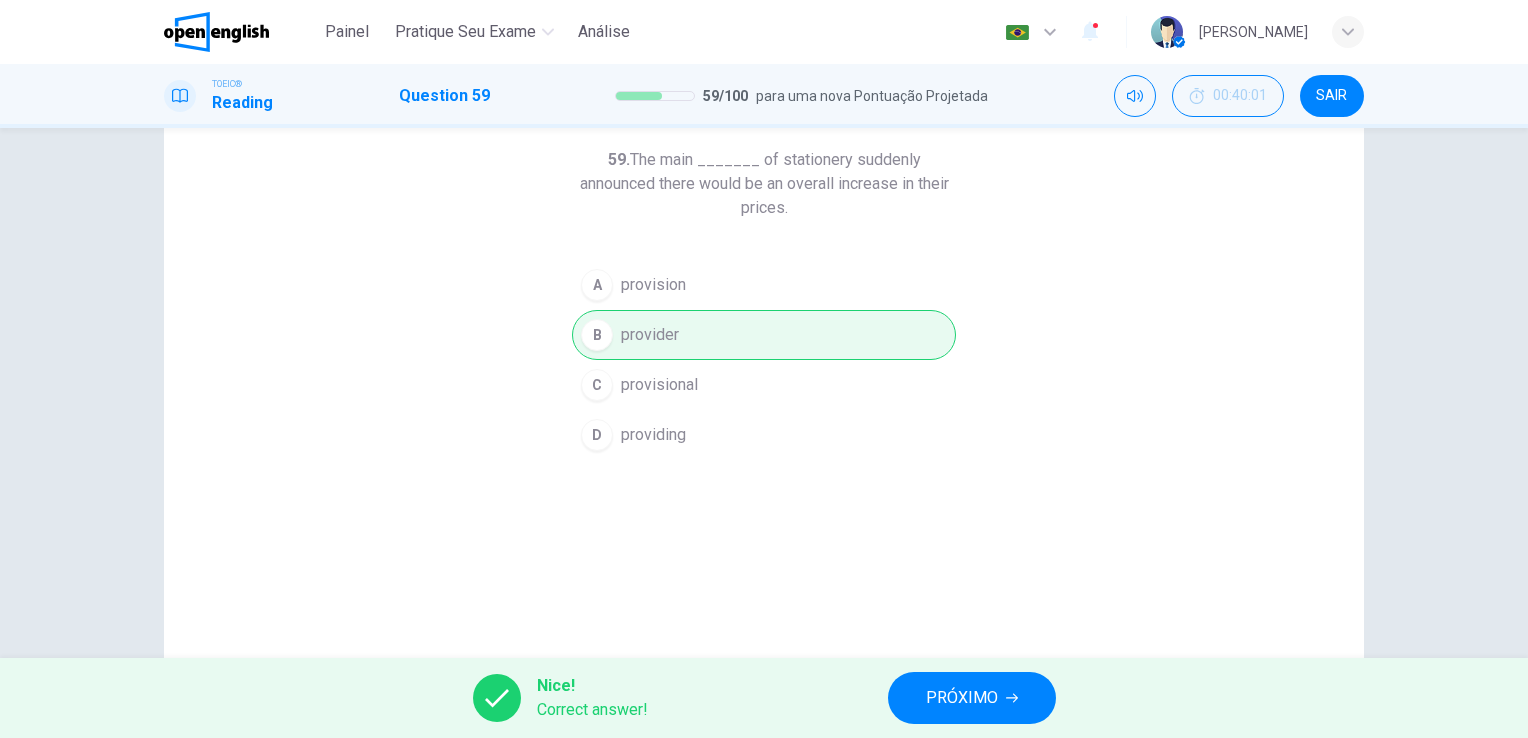 click on "PRÓXIMO" at bounding box center [962, 698] 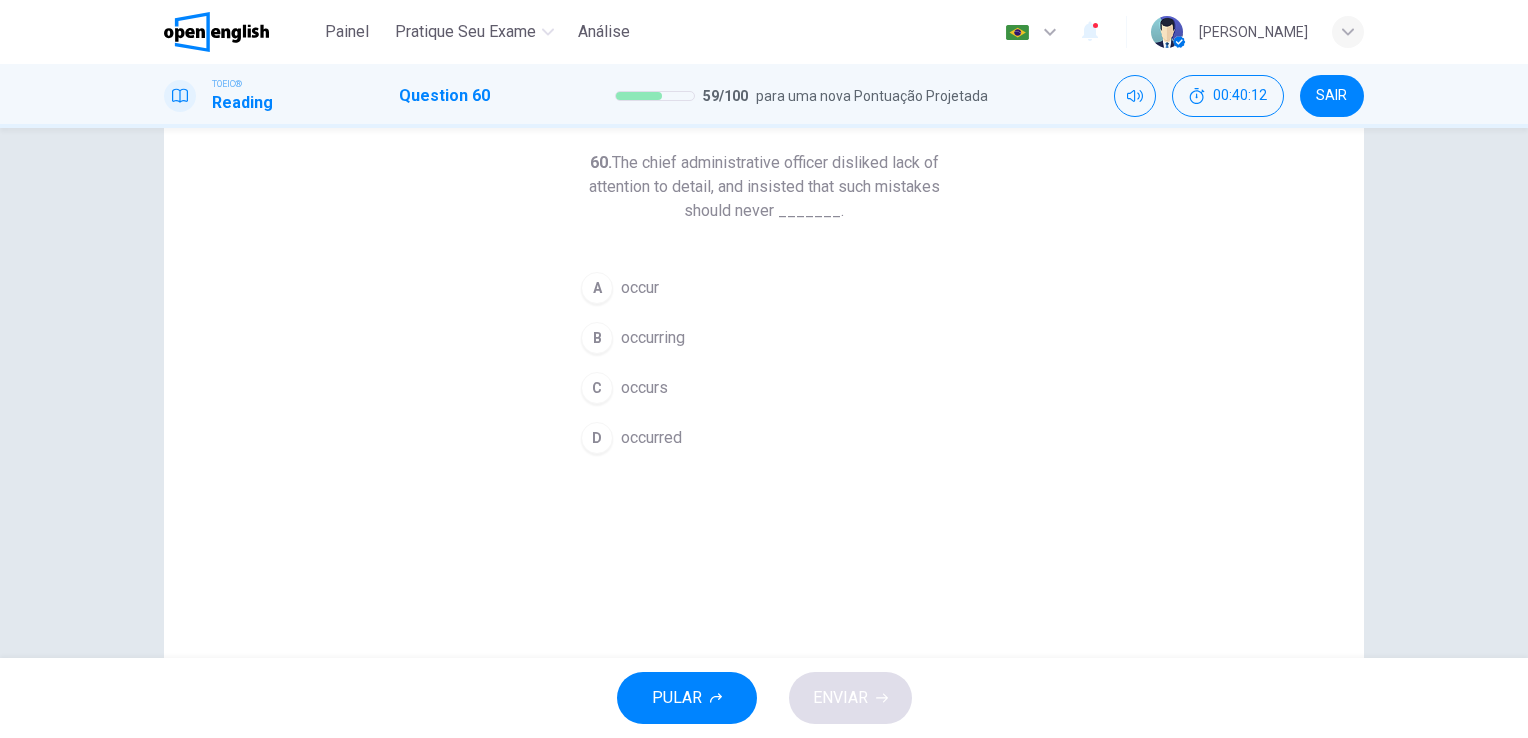scroll, scrollTop: 100, scrollLeft: 0, axis: vertical 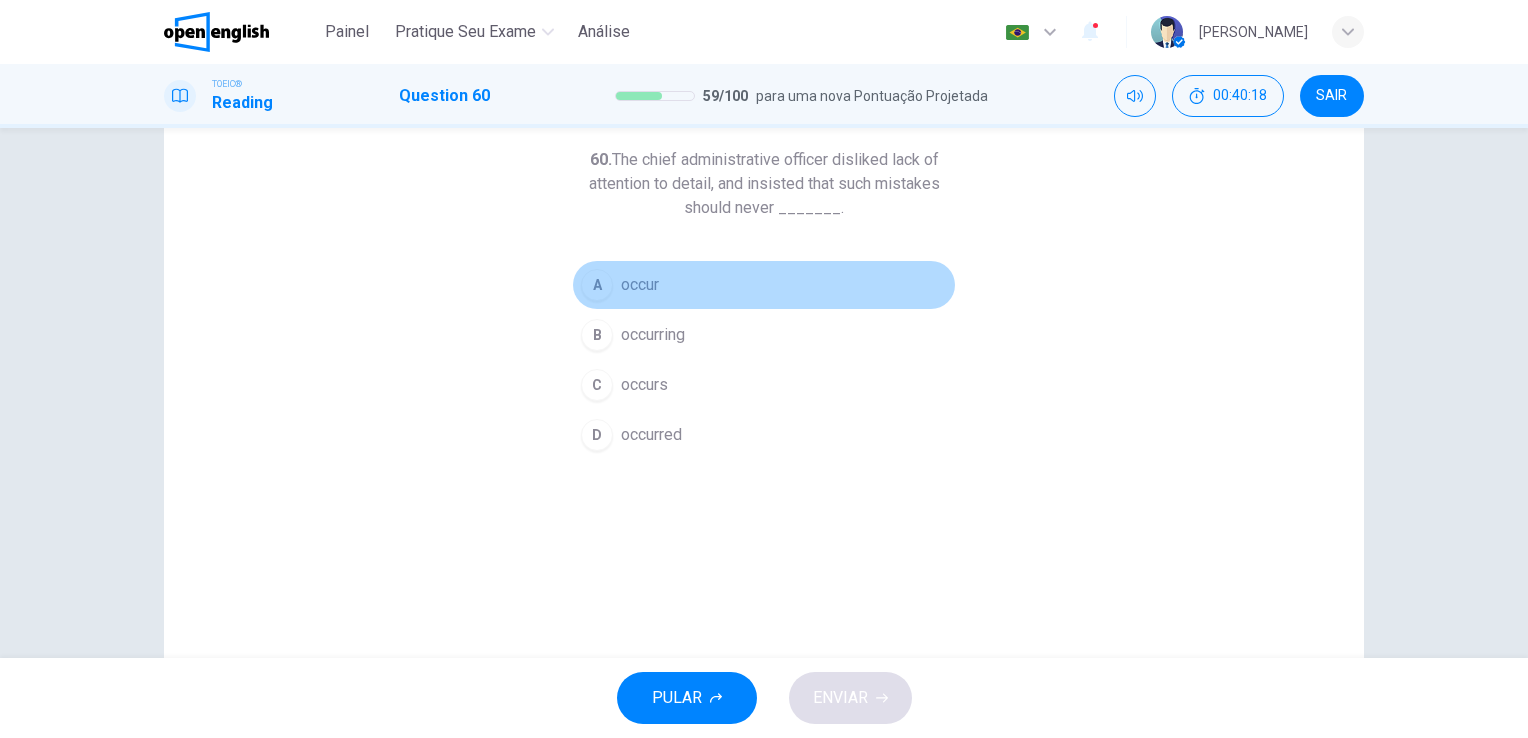click on "A" at bounding box center [597, 285] 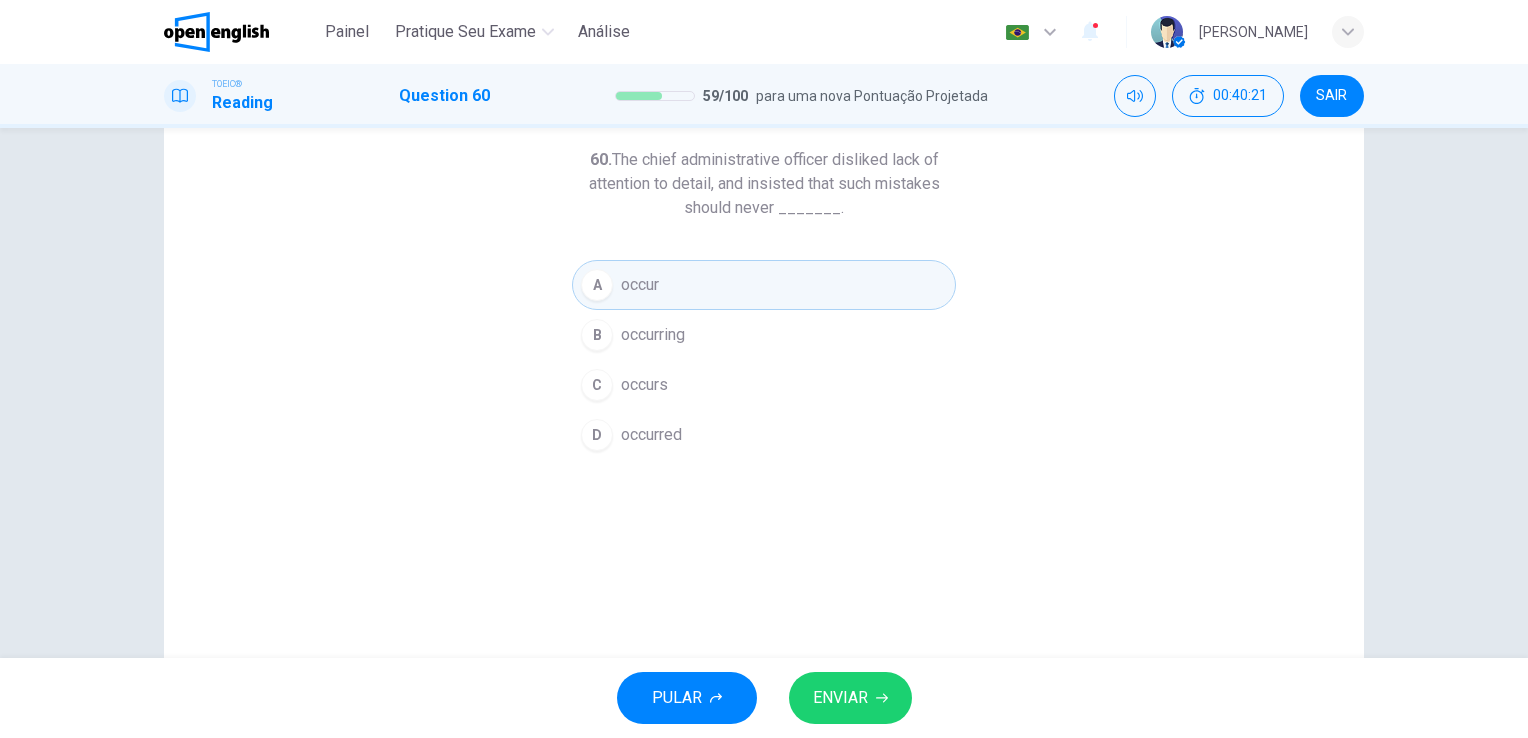click on "ENVIAR" at bounding box center [840, 698] 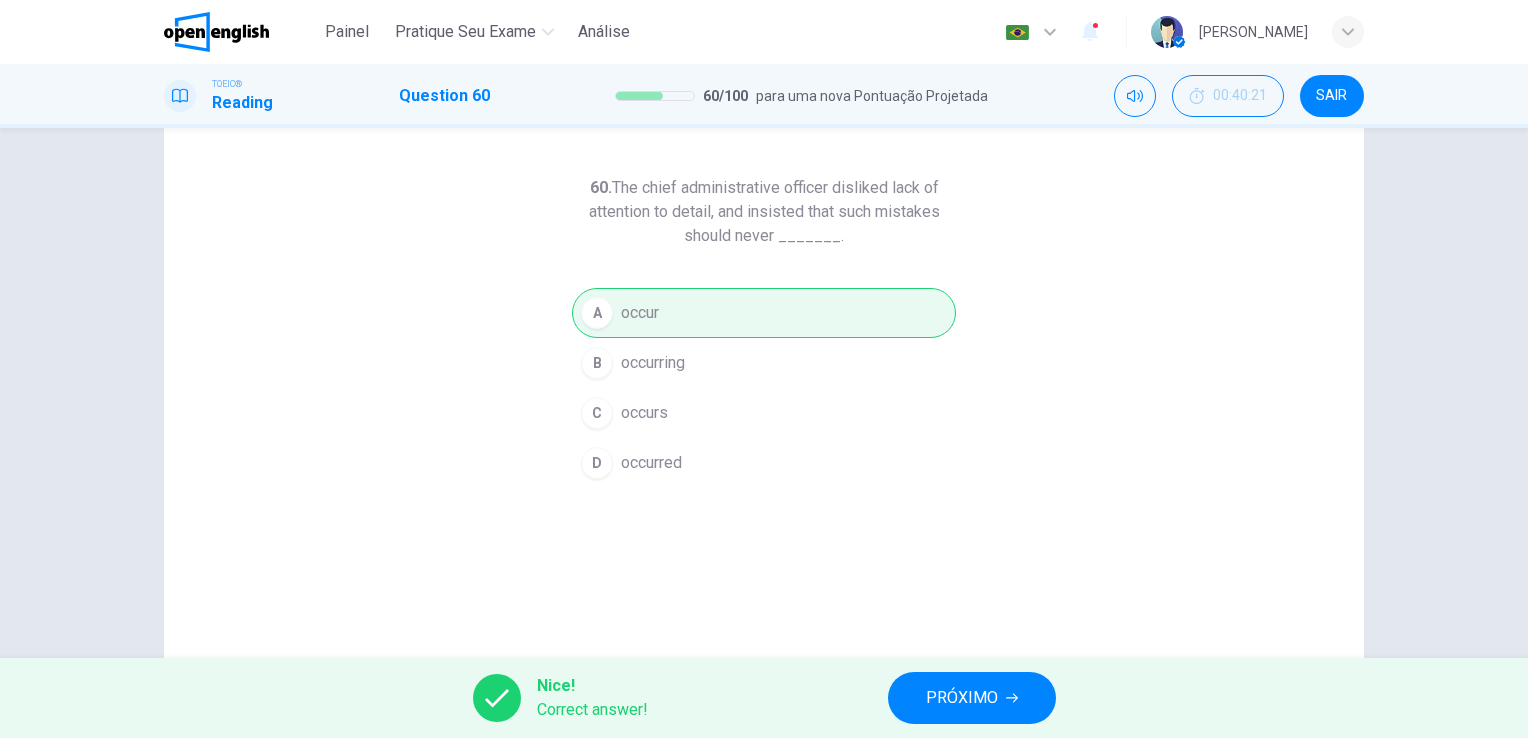 scroll, scrollTop: 0, scrollLeft: 0, axis: both 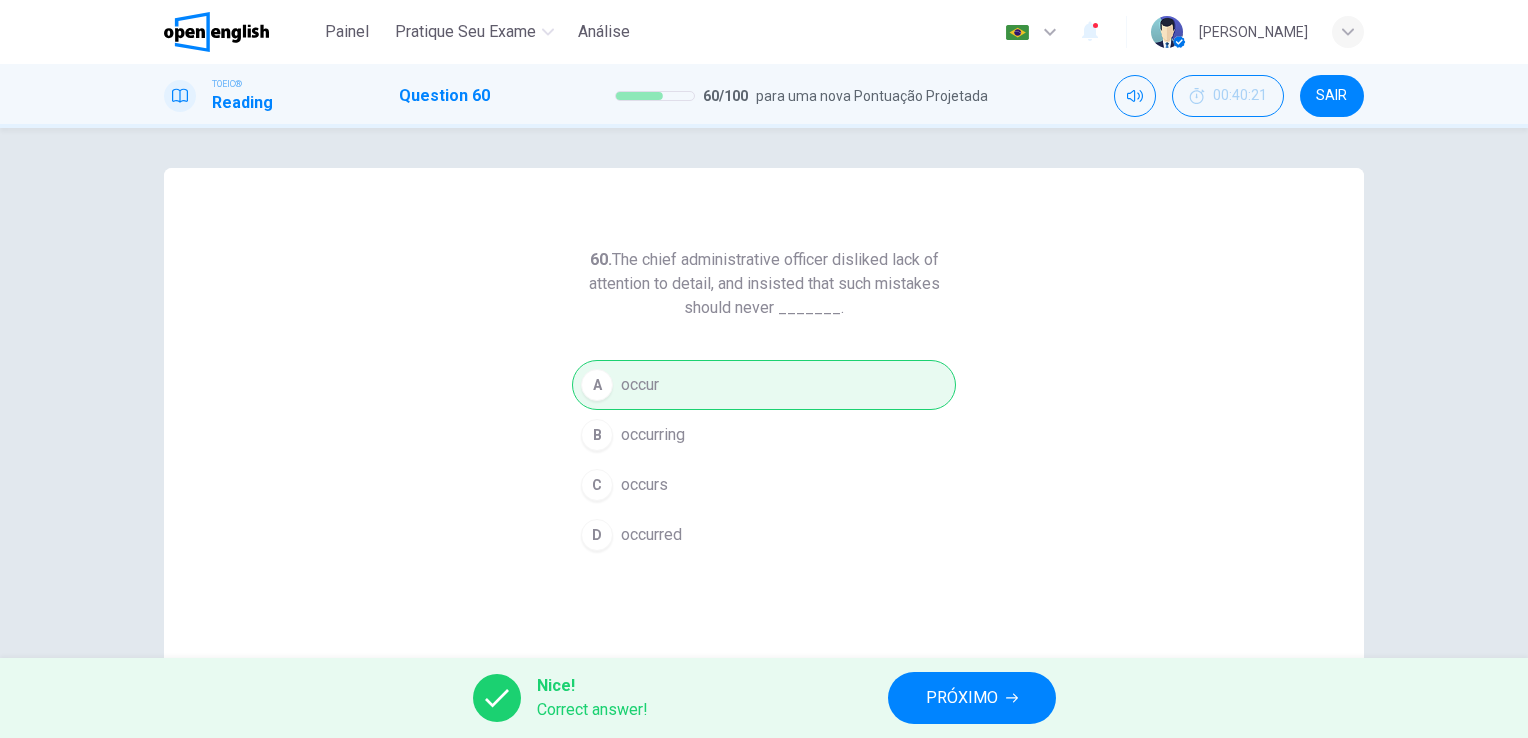 click on "PRÓXIMO" at bounding box center [972, 698] 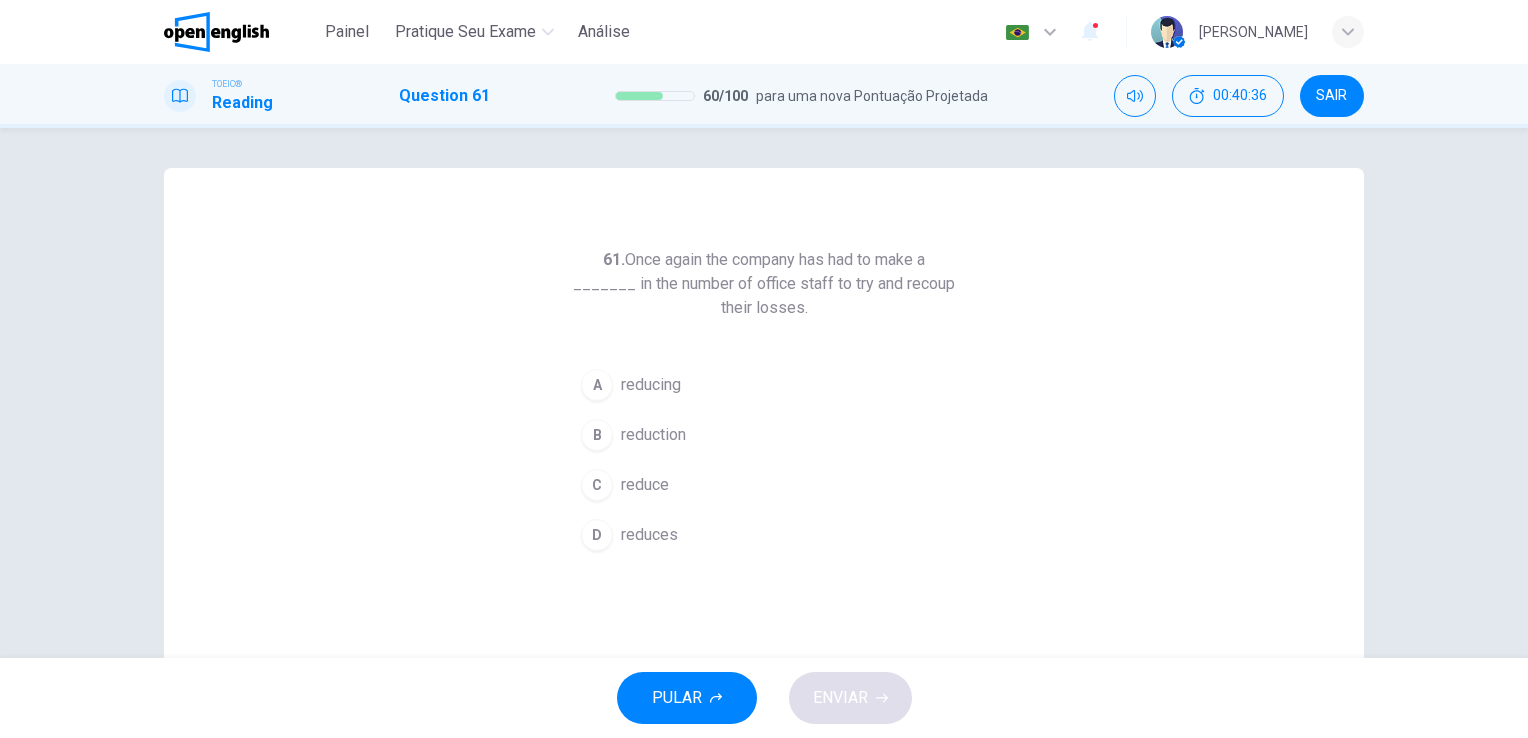 click on "B" at bounding box center [597, 435] 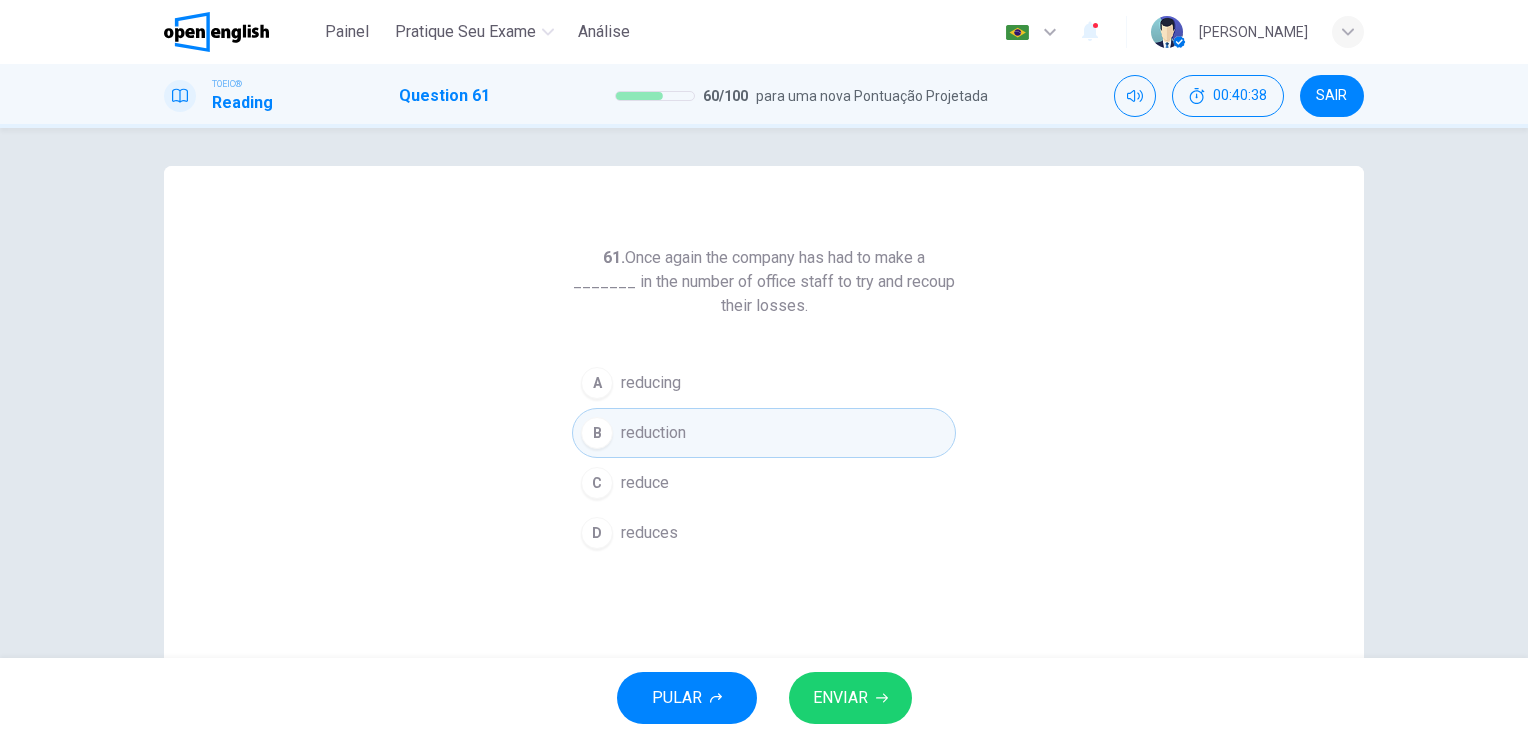 scroll, scrollTop: 0, scrollLeft: 0, axis: both 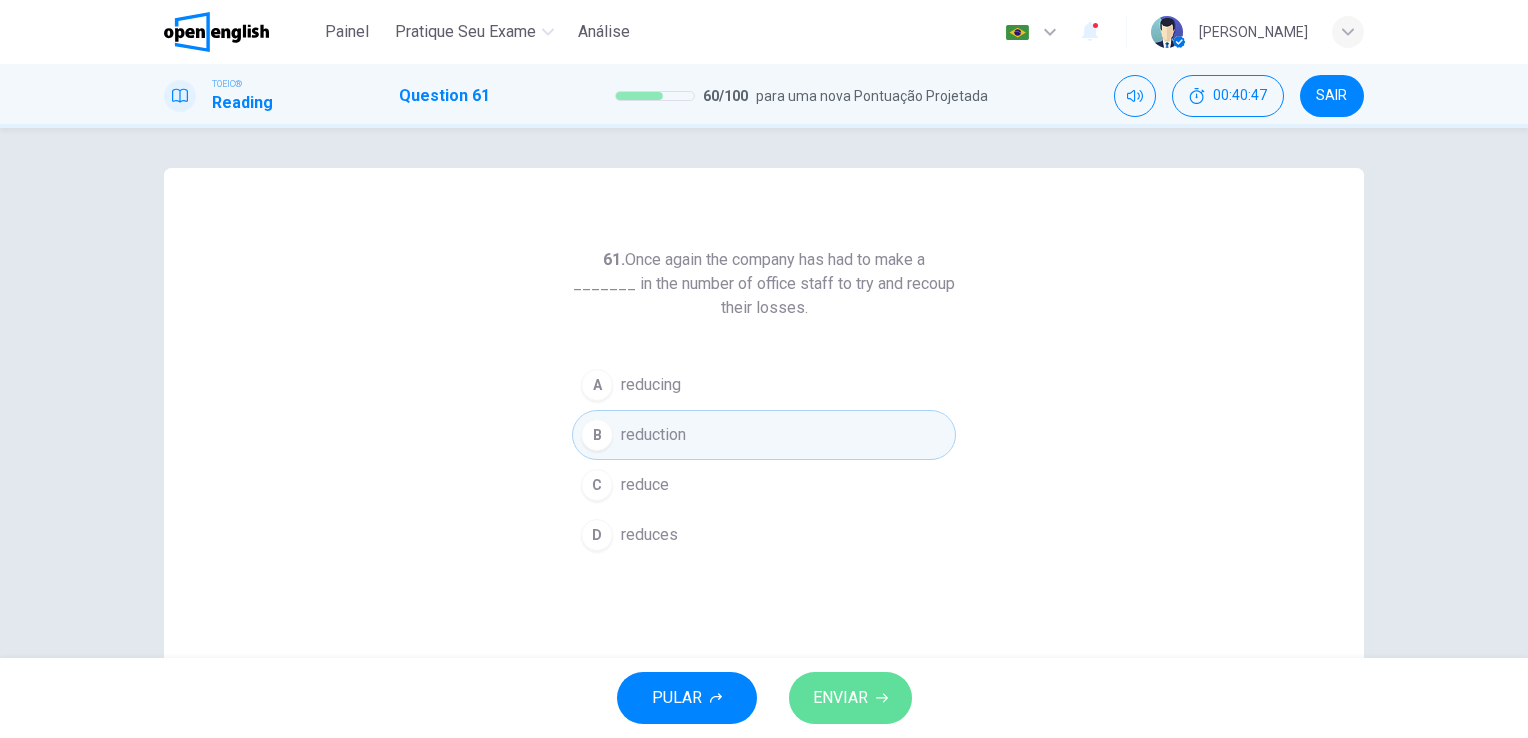 click on "ENVIAR" at bounding box center (840, 698) 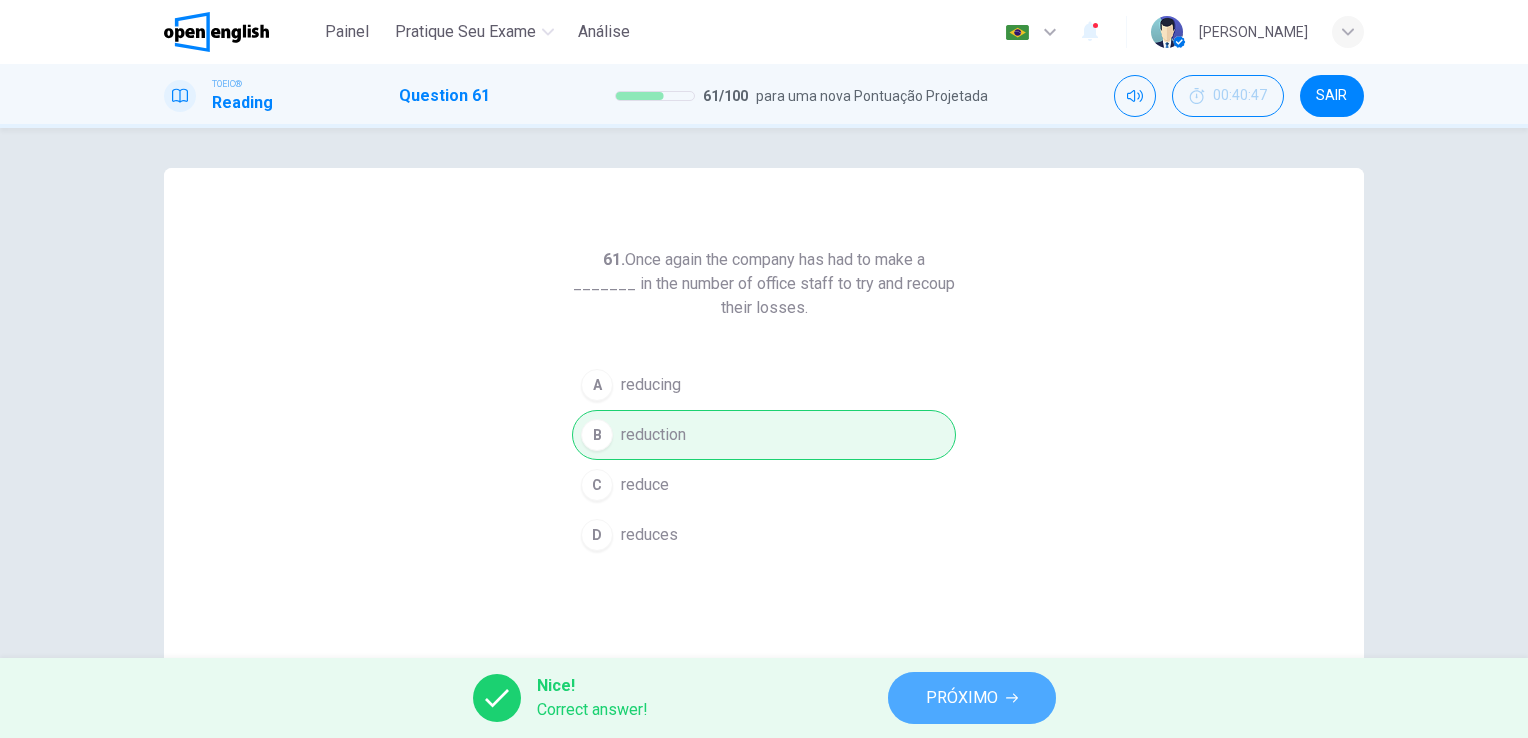 click on "PRÓXIMO" at bounding box center (972, 698) 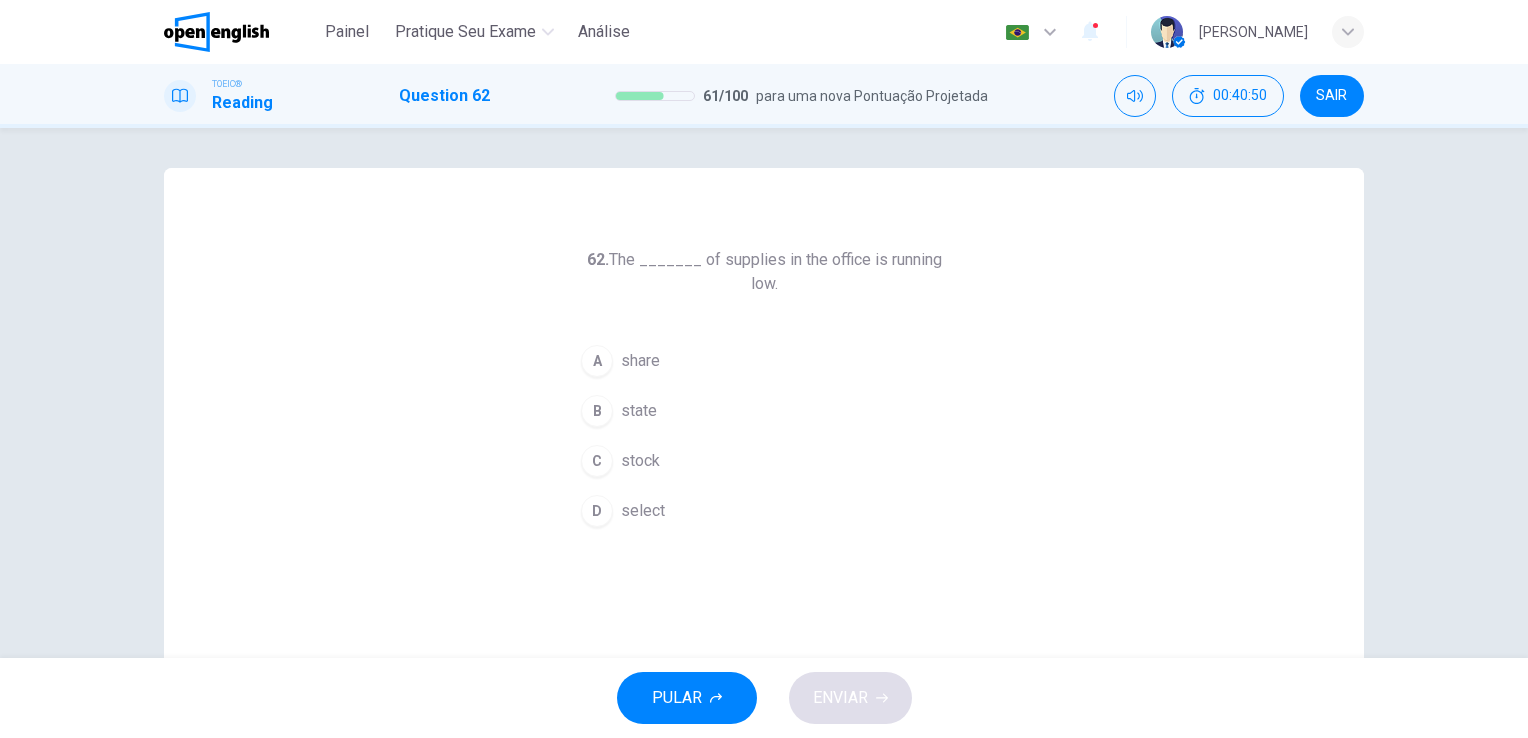 click on "A" at bounding box center (597, 361) 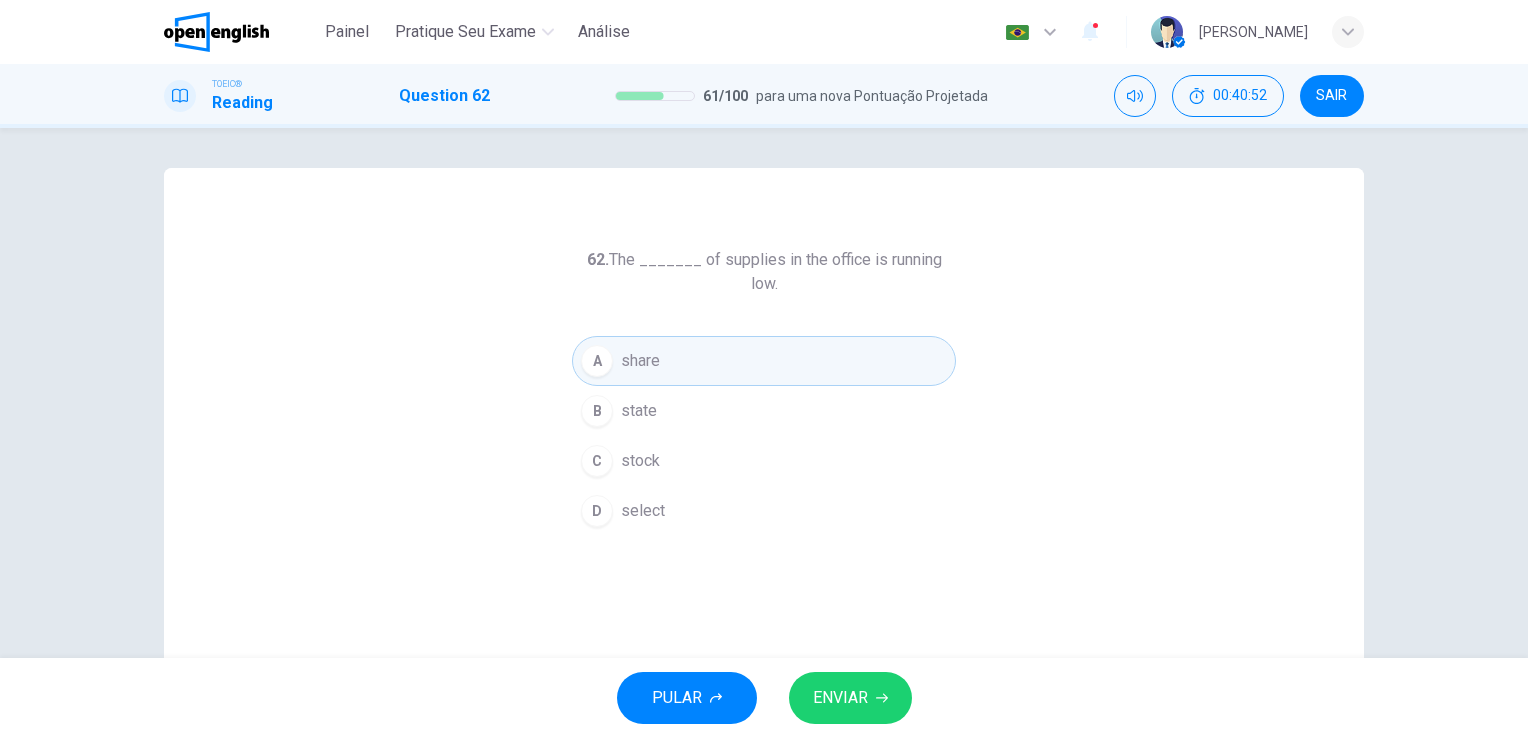 click on "B state" at bounding box center [764, 411] 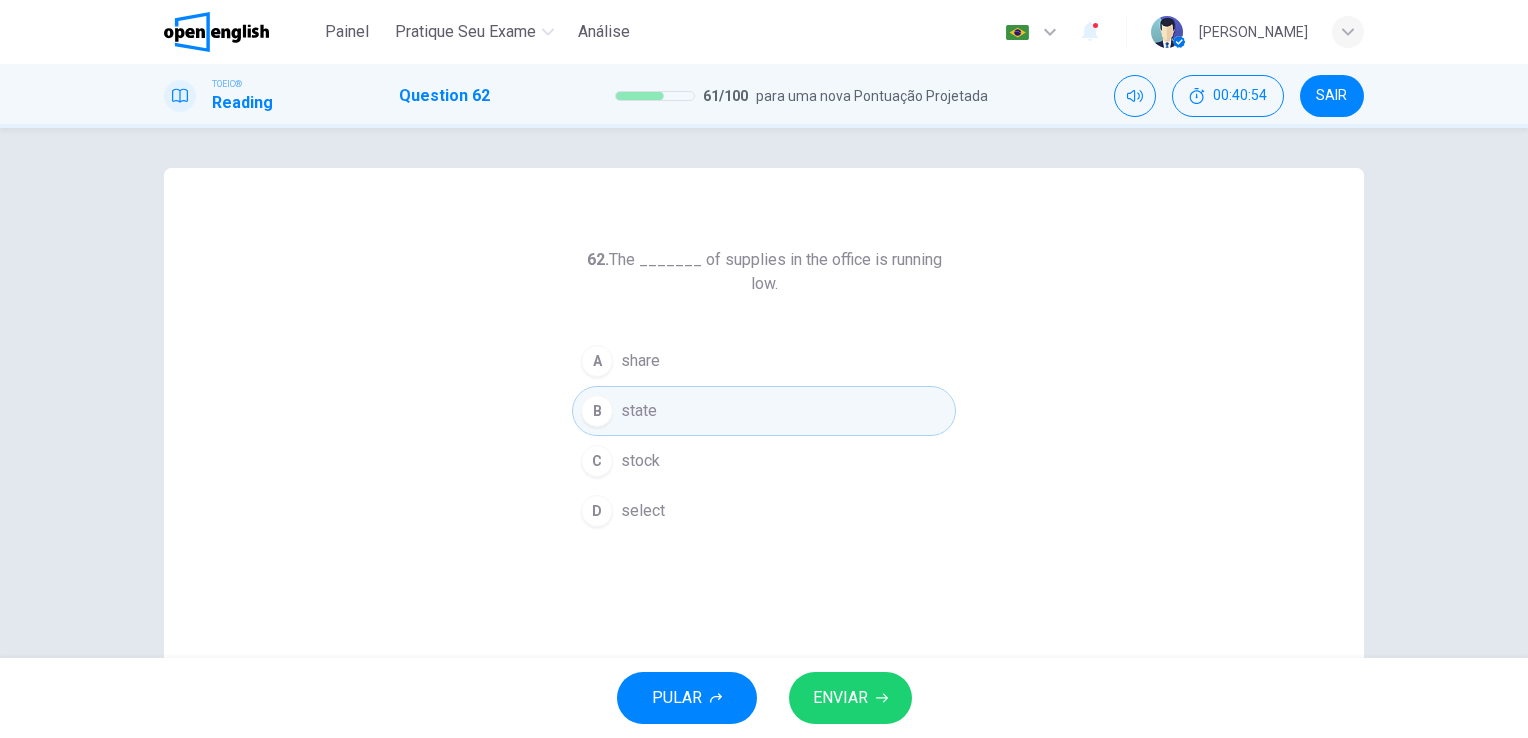 click on "stock" at bounding box center [640, 461] 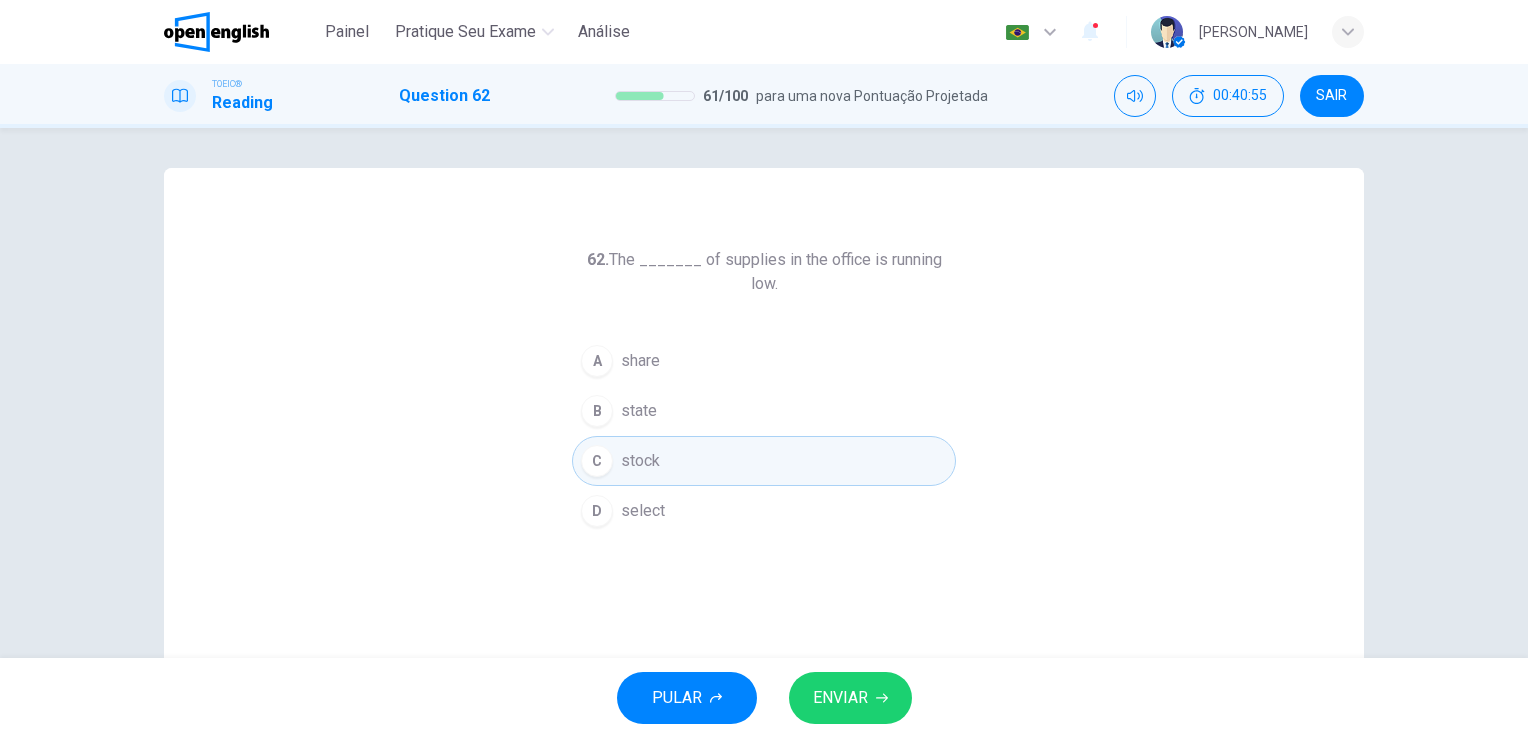 click on "select" at bounding box center [643, 511] 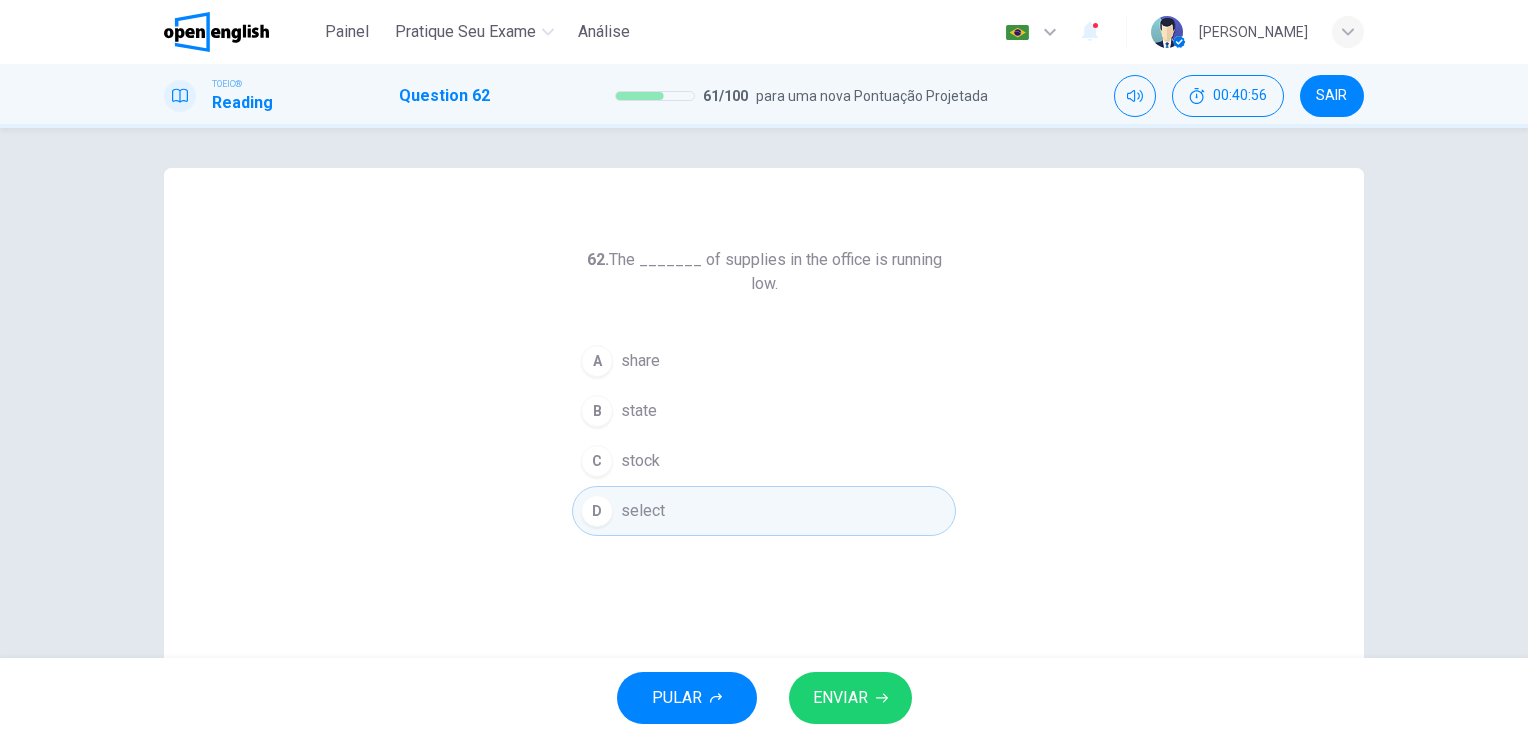 click on "stock" at bounding box center [640, 461] 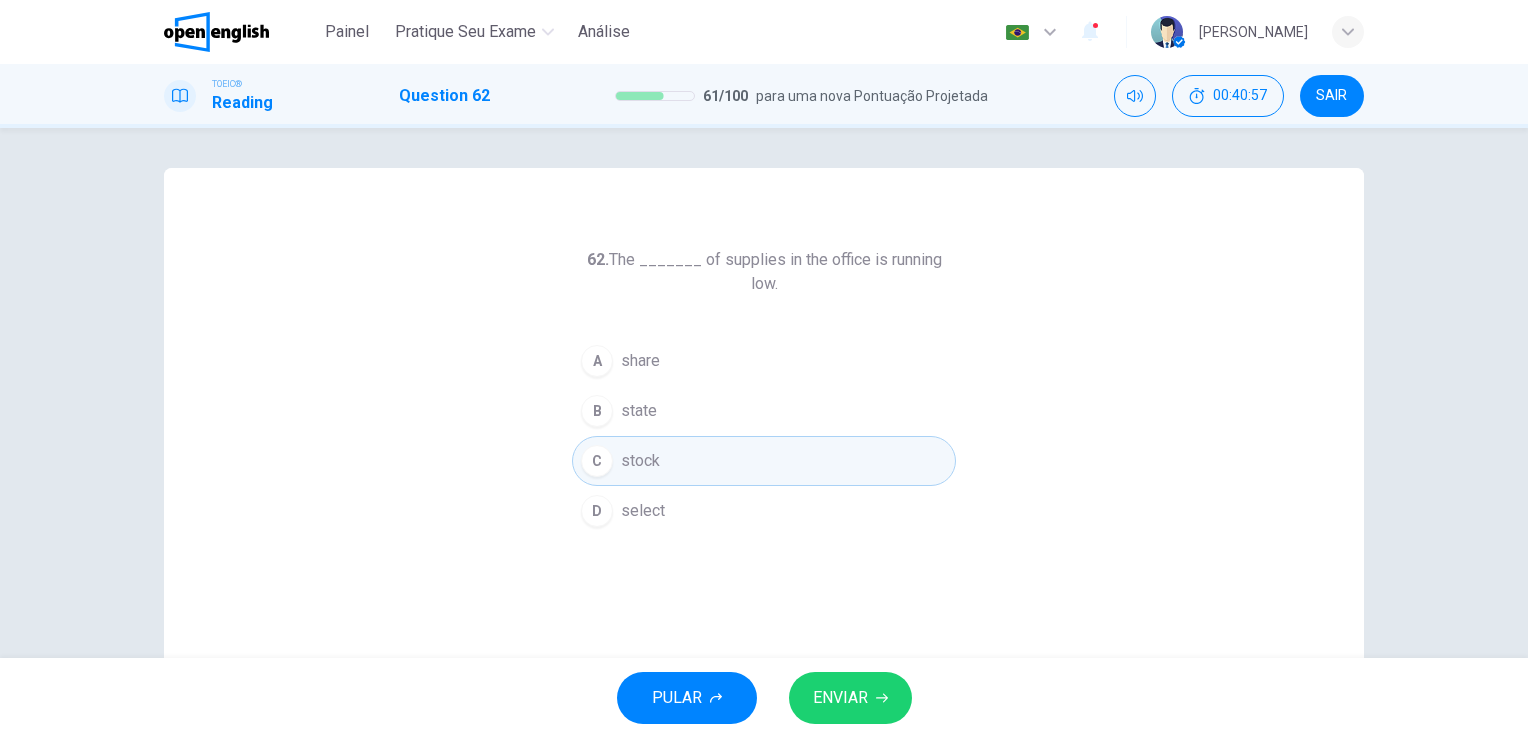 click on "ENVIAR" at bounding box center (840, 698) 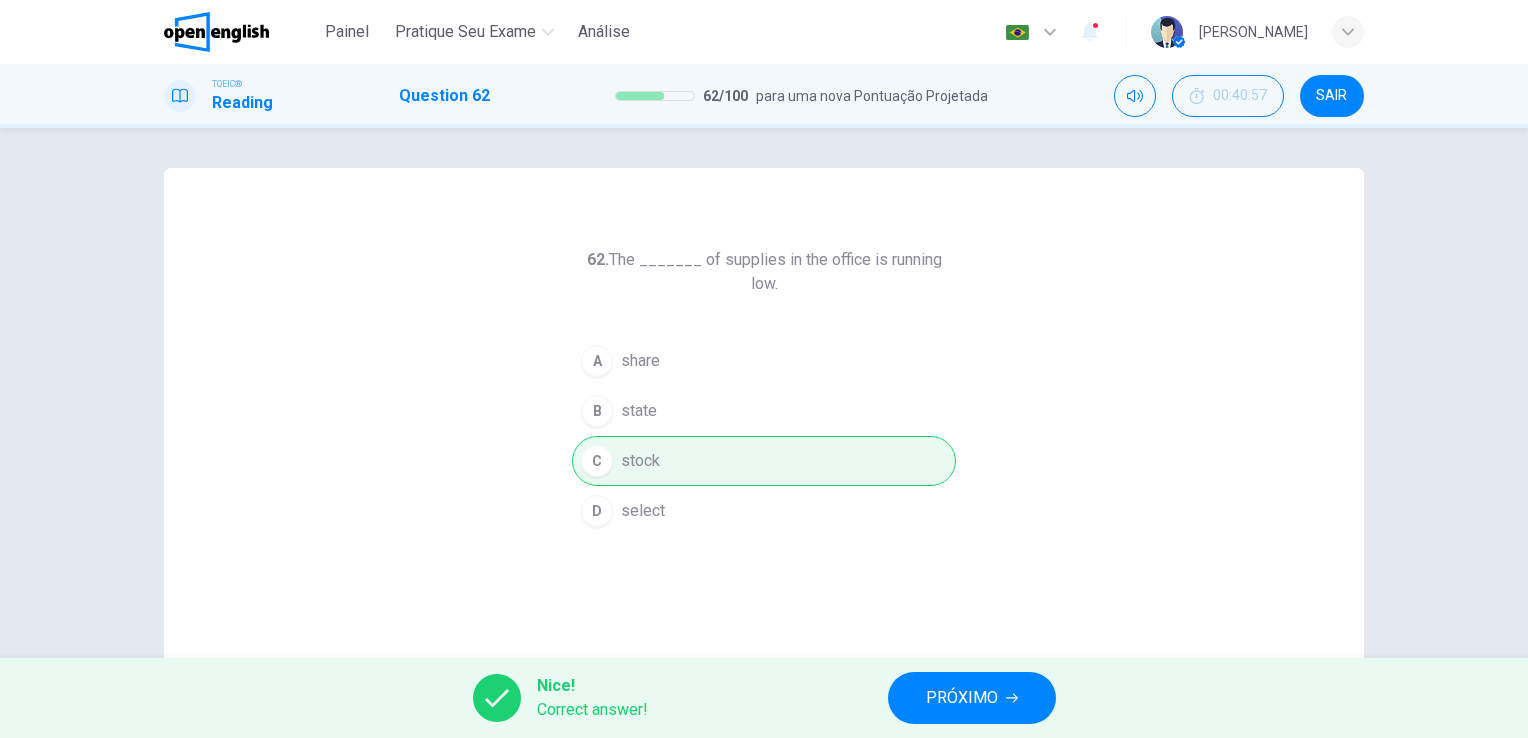 click on "PRÓXIMO" at bounding box center (972, 698) 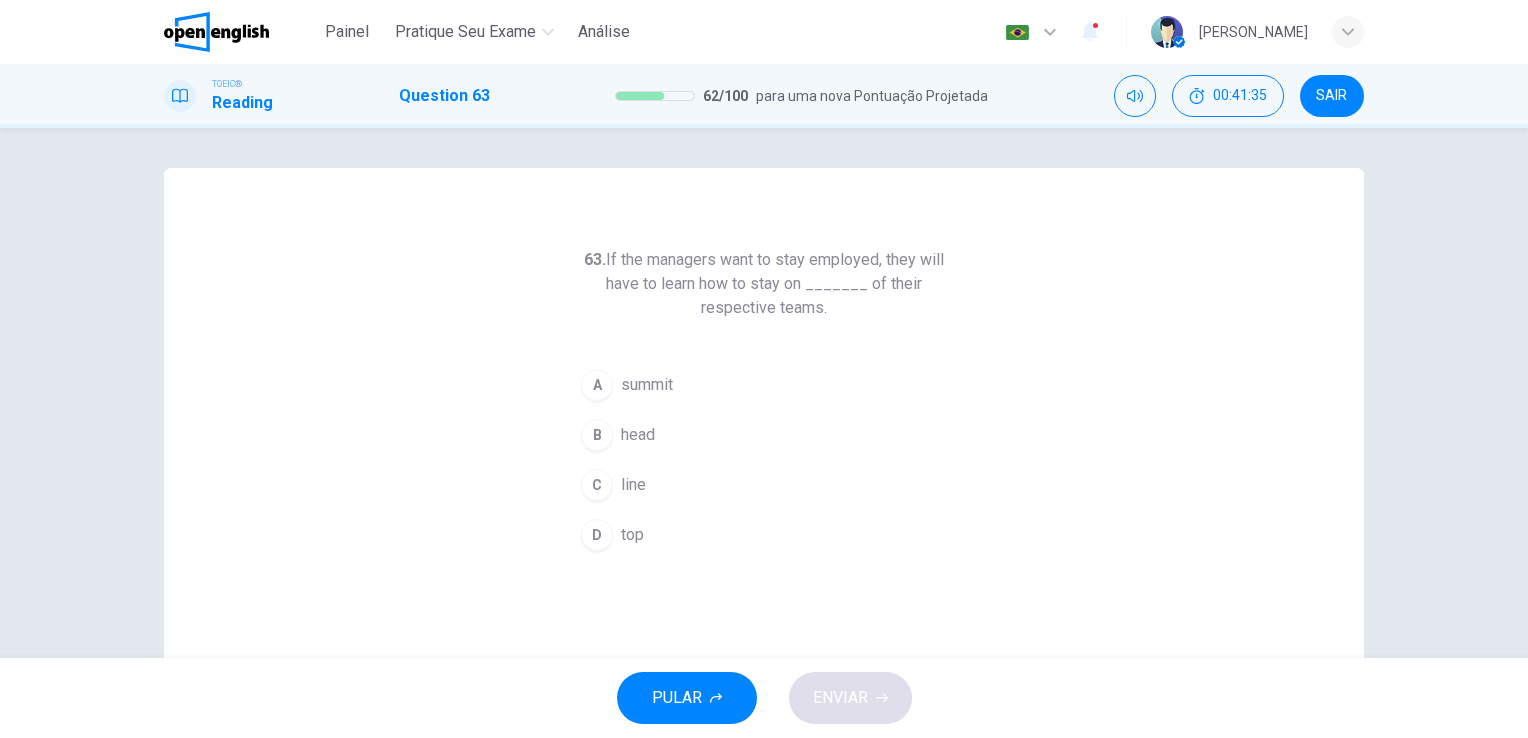 click on "D" at bounding box center [597, 535] 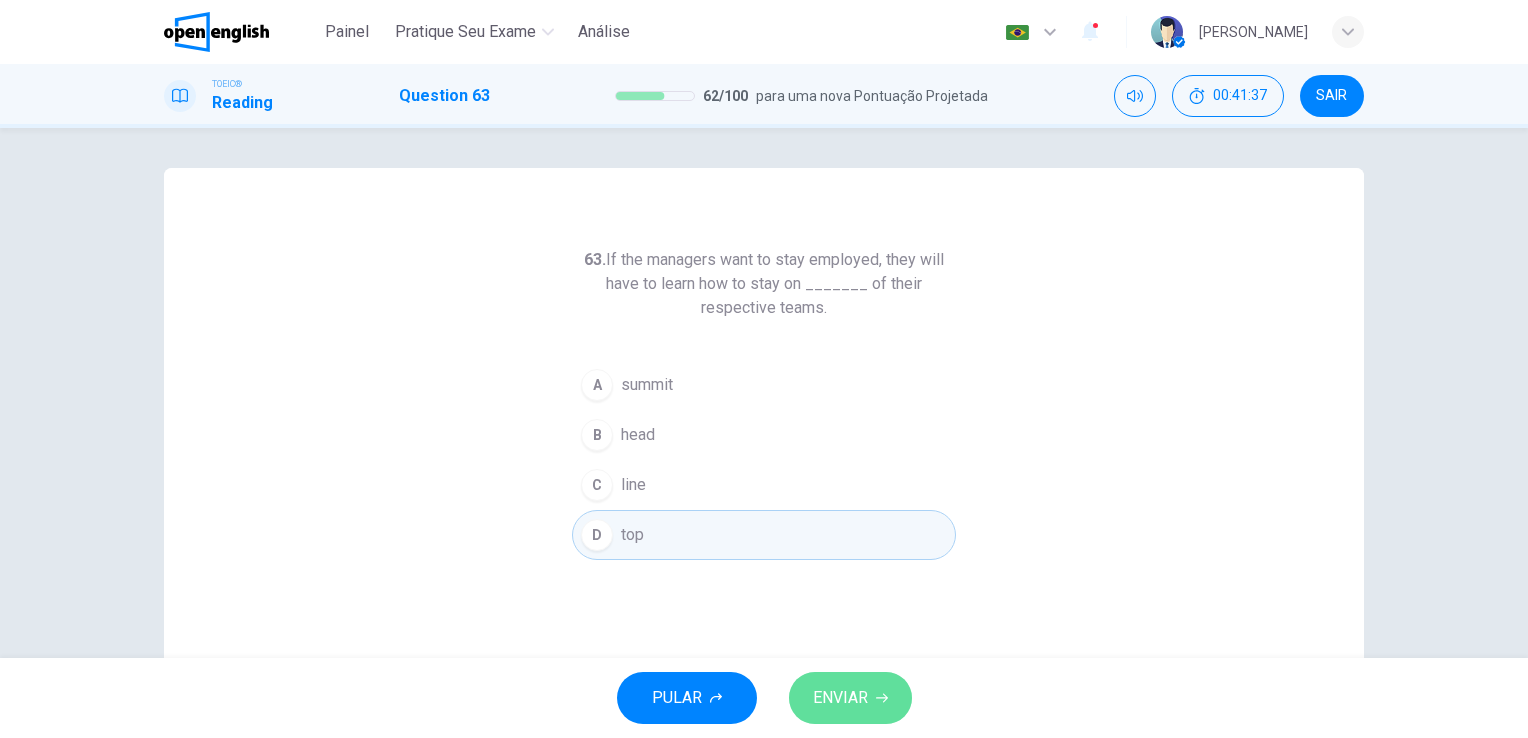click 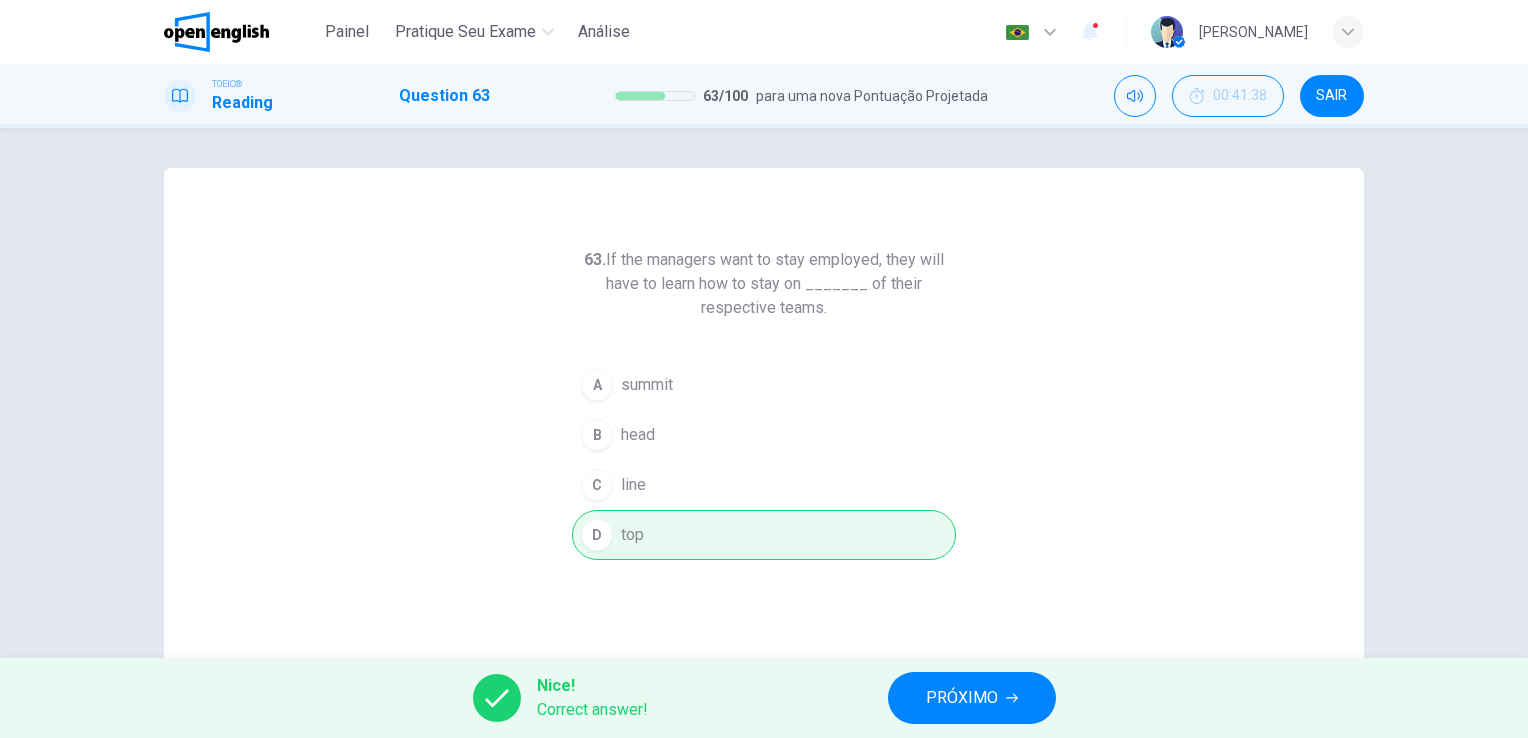 click on "PRÓXIMO" at bounding box center [972, 698] 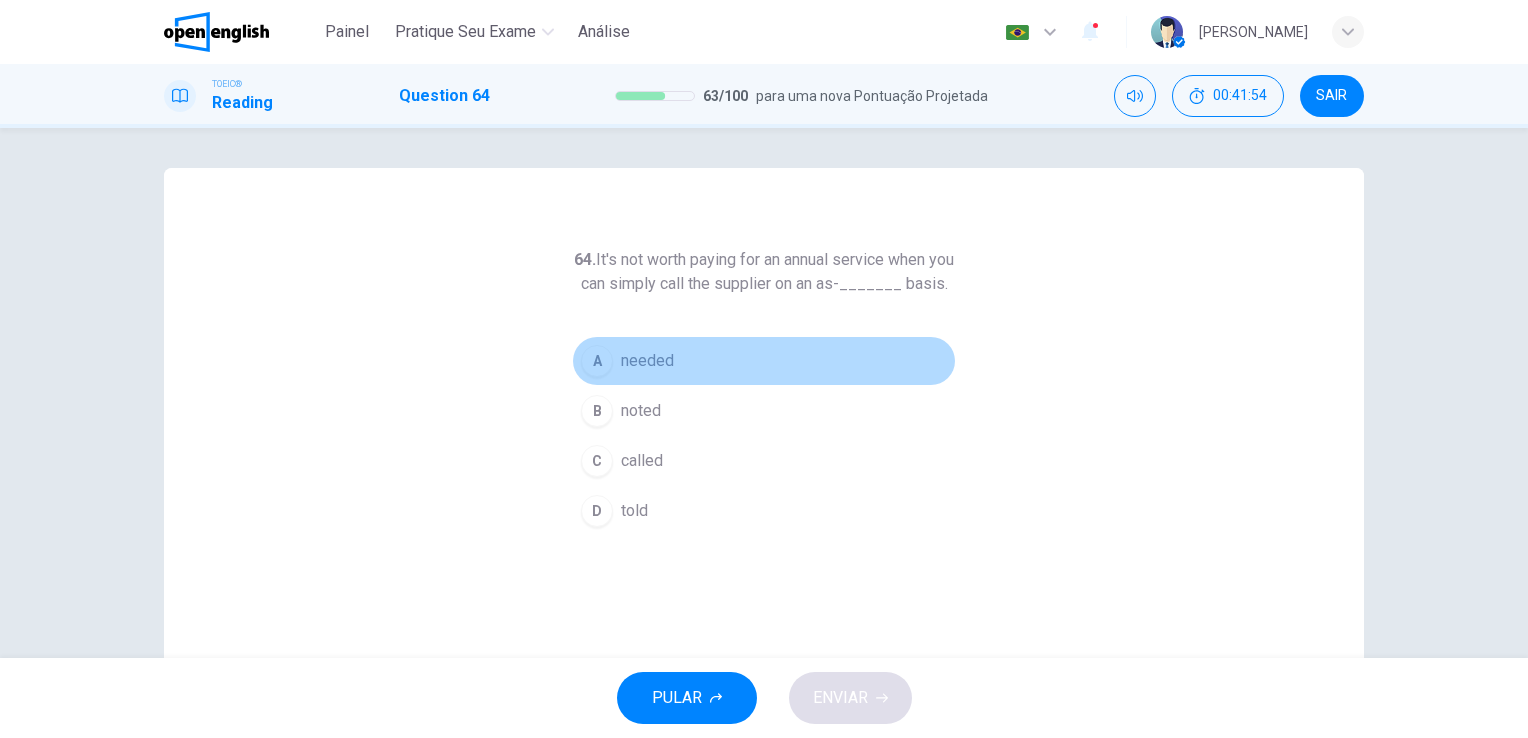 click on "A needed" at bounding box center [764, 361] 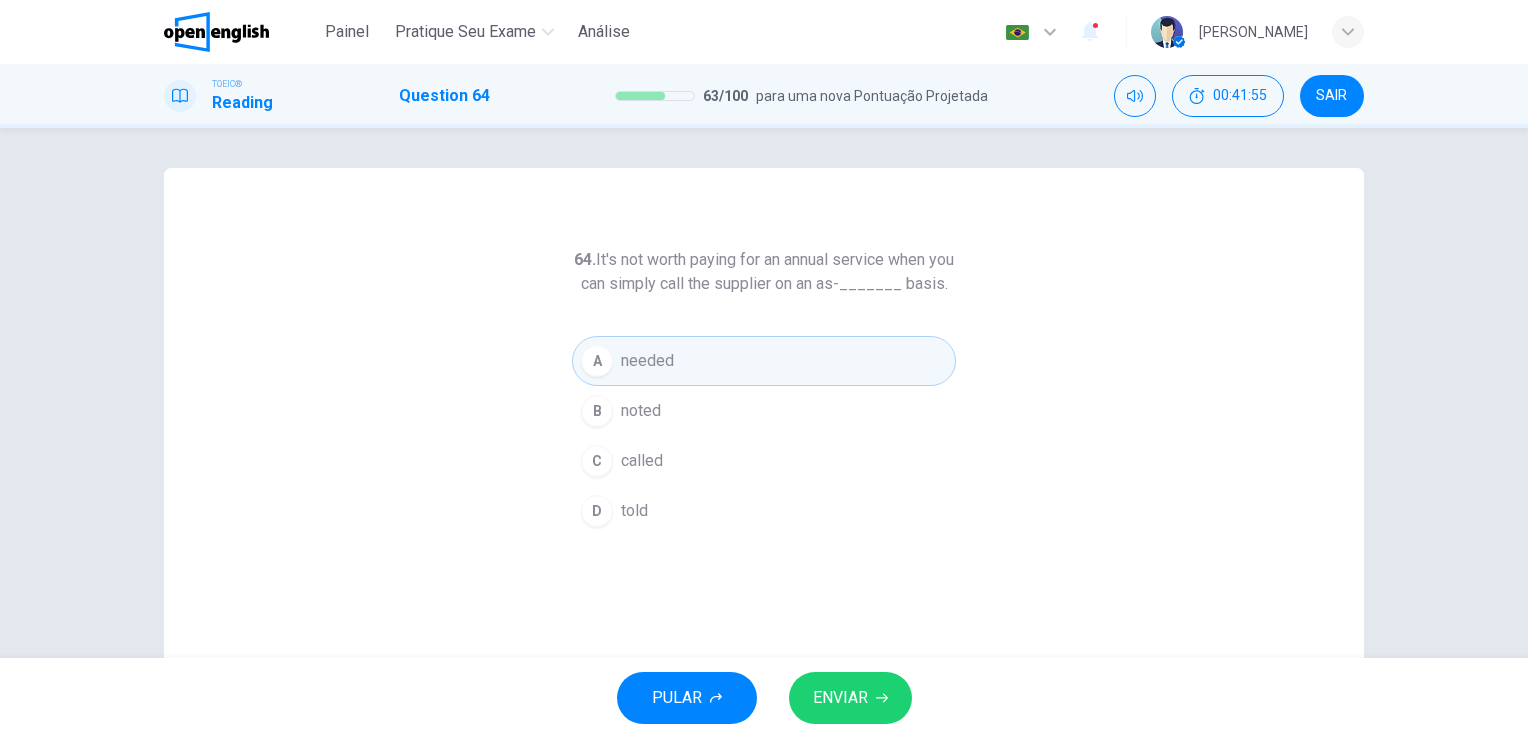 click on "ENVIAR" at bounding box center (840, 698) 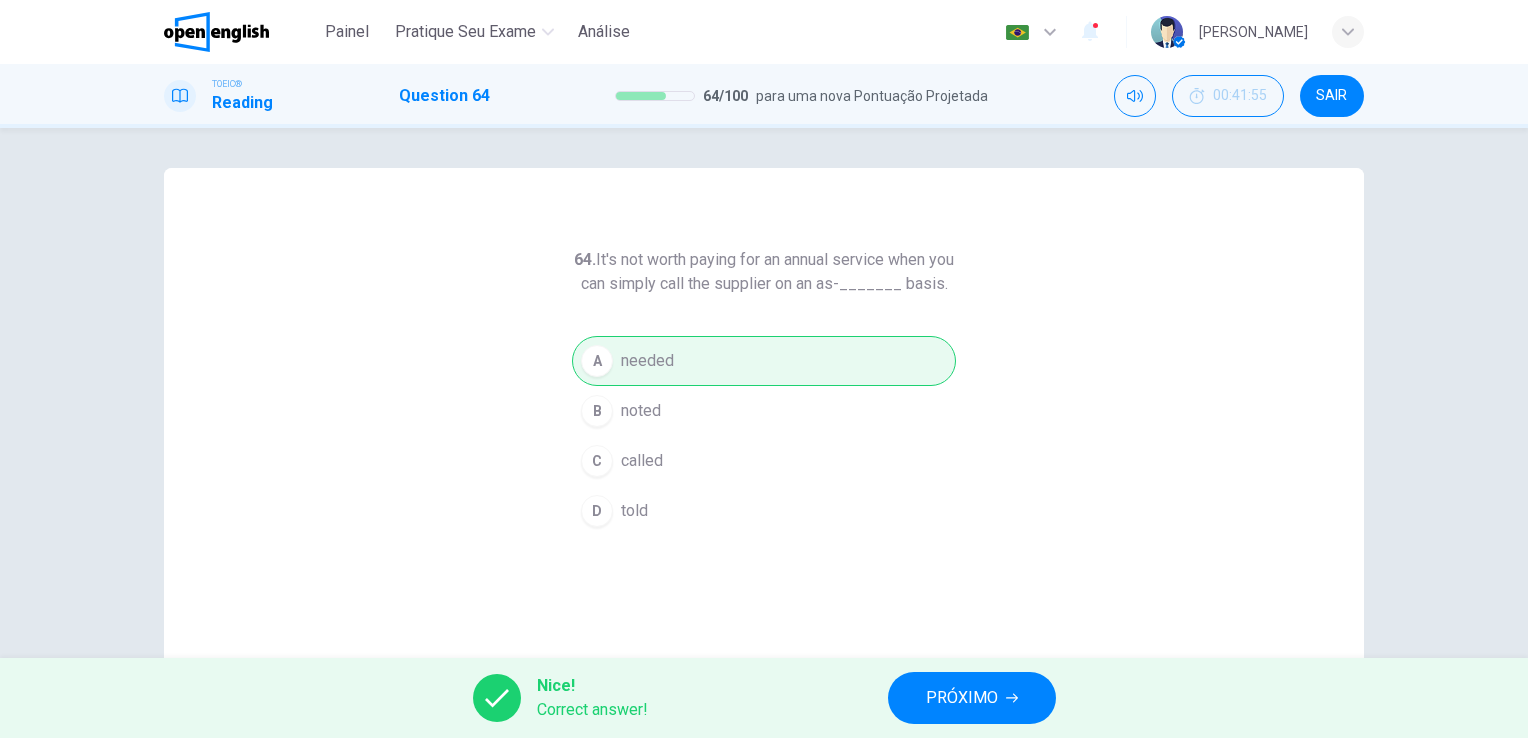 click on "PRÓXIMO" at bounding box center (962, 698) 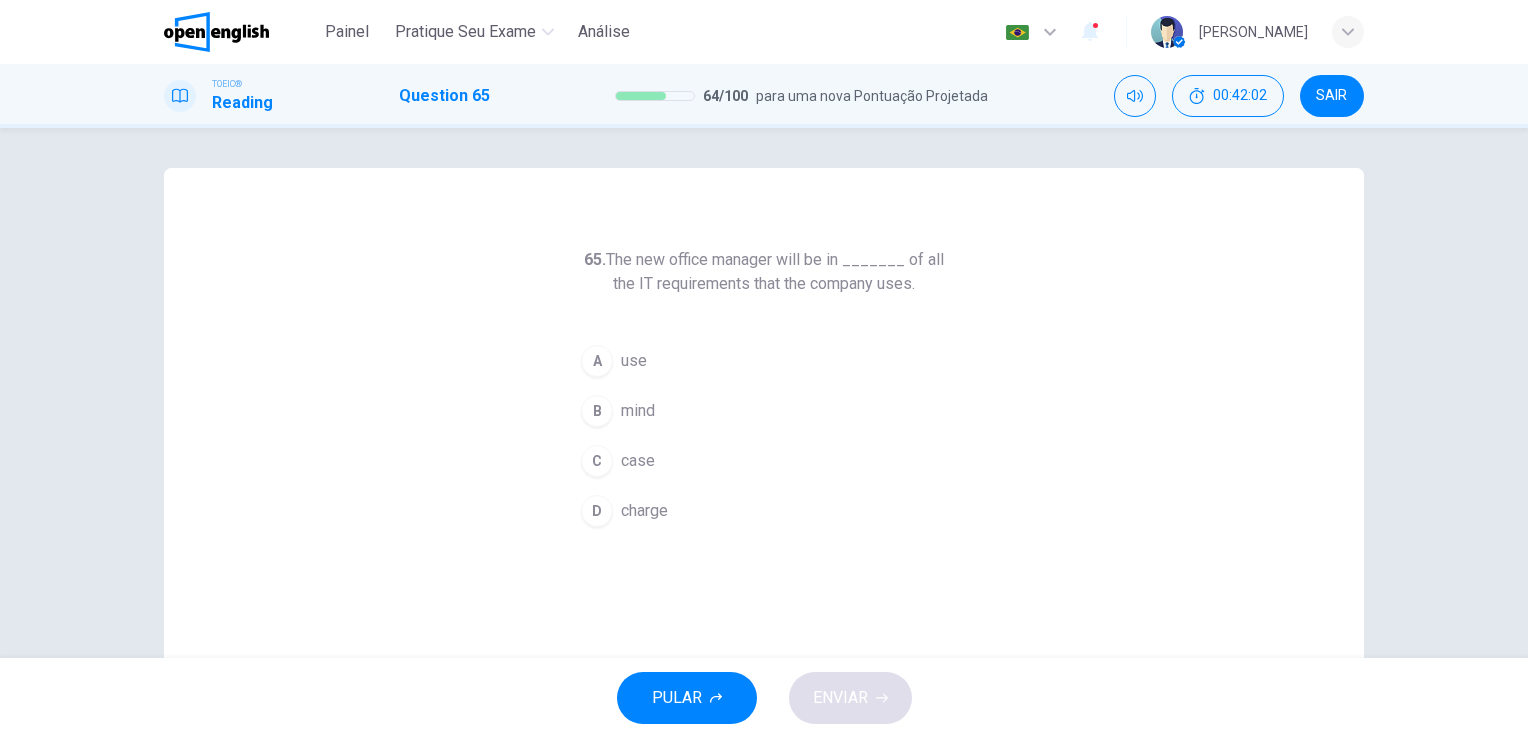click on "D" at bounding box center (597, 511) 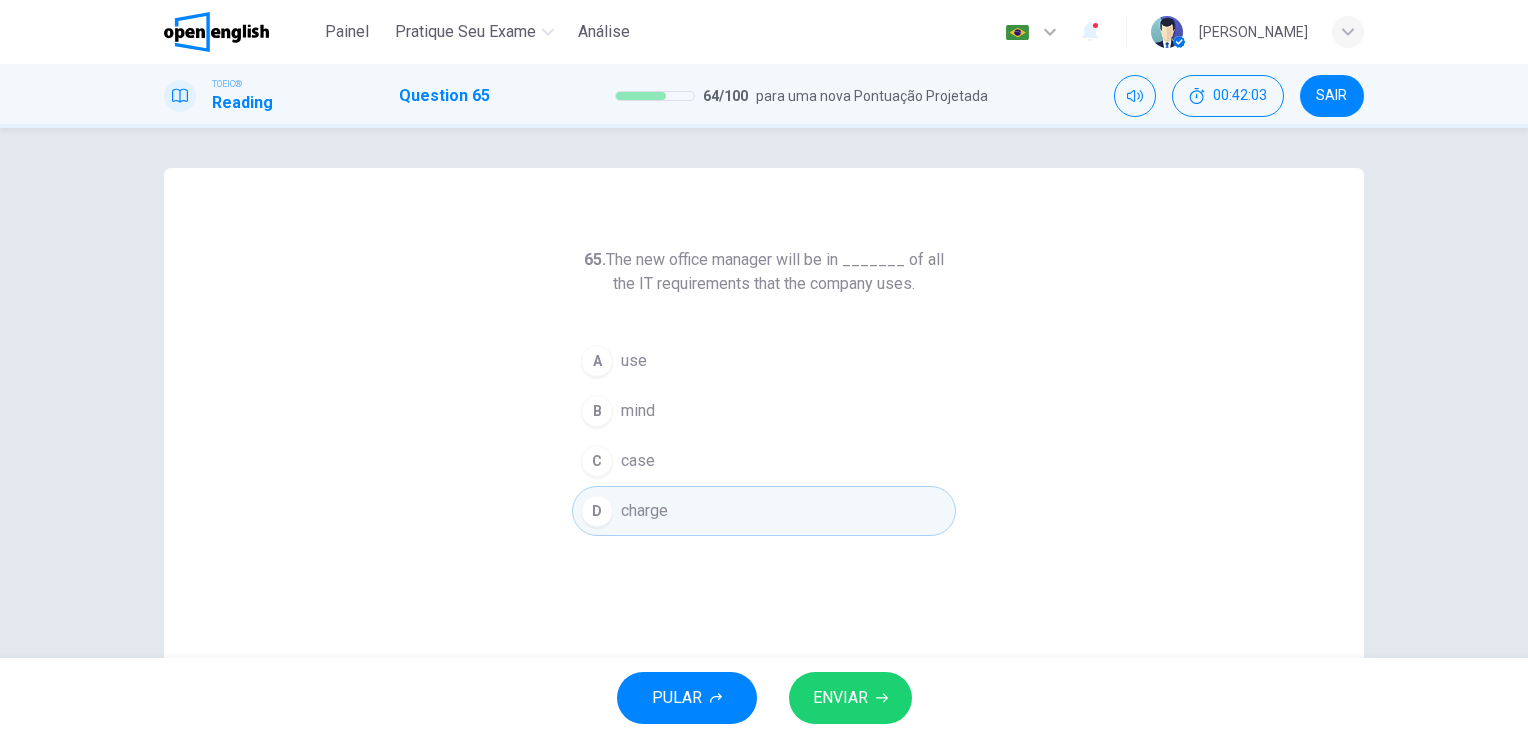 click 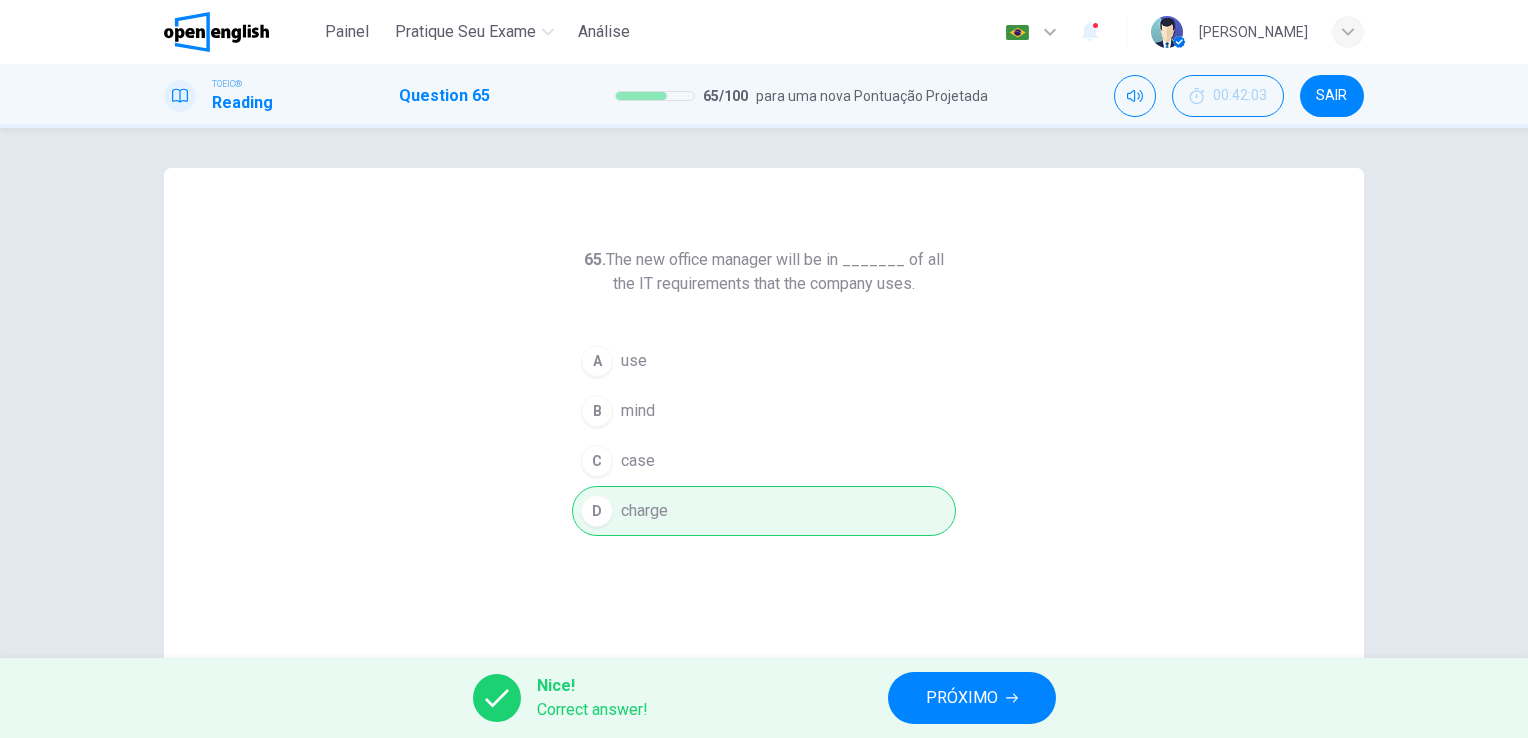 click on "Nice! Correct answer! PRÓXIMO" at bounding box center (764, 698) 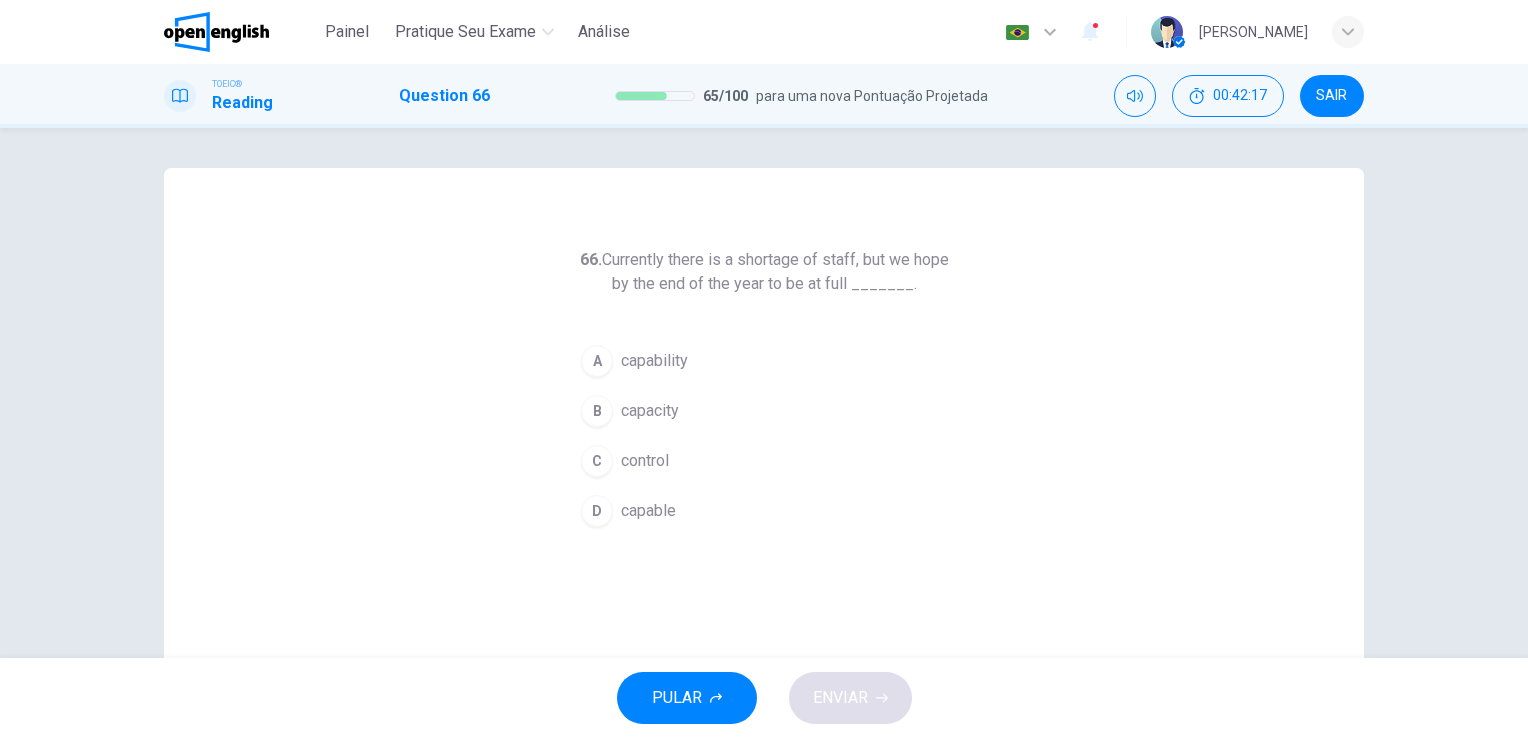click on "B" at bounding box center [597, 411] 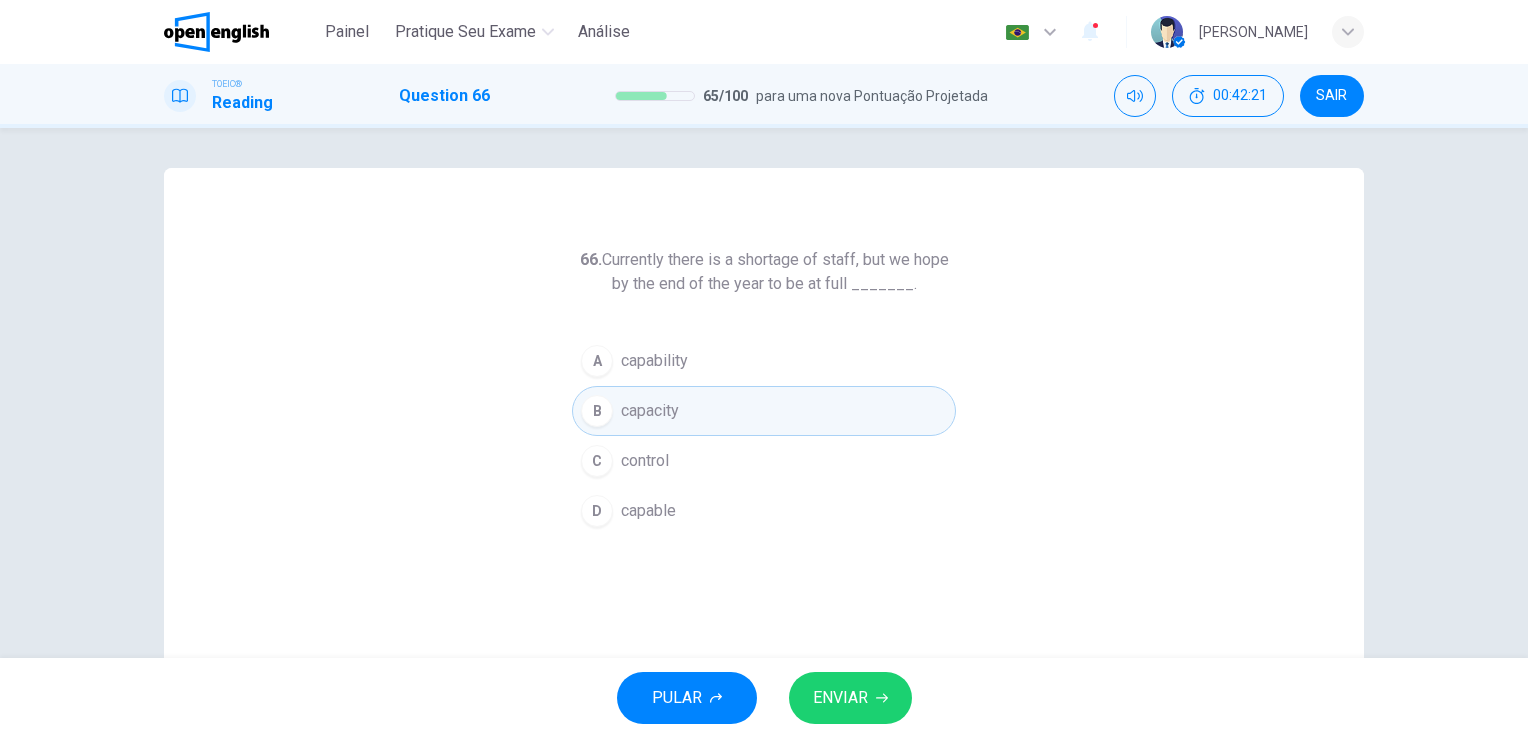click on "ENVIAR" at bounding box center (840, 698) 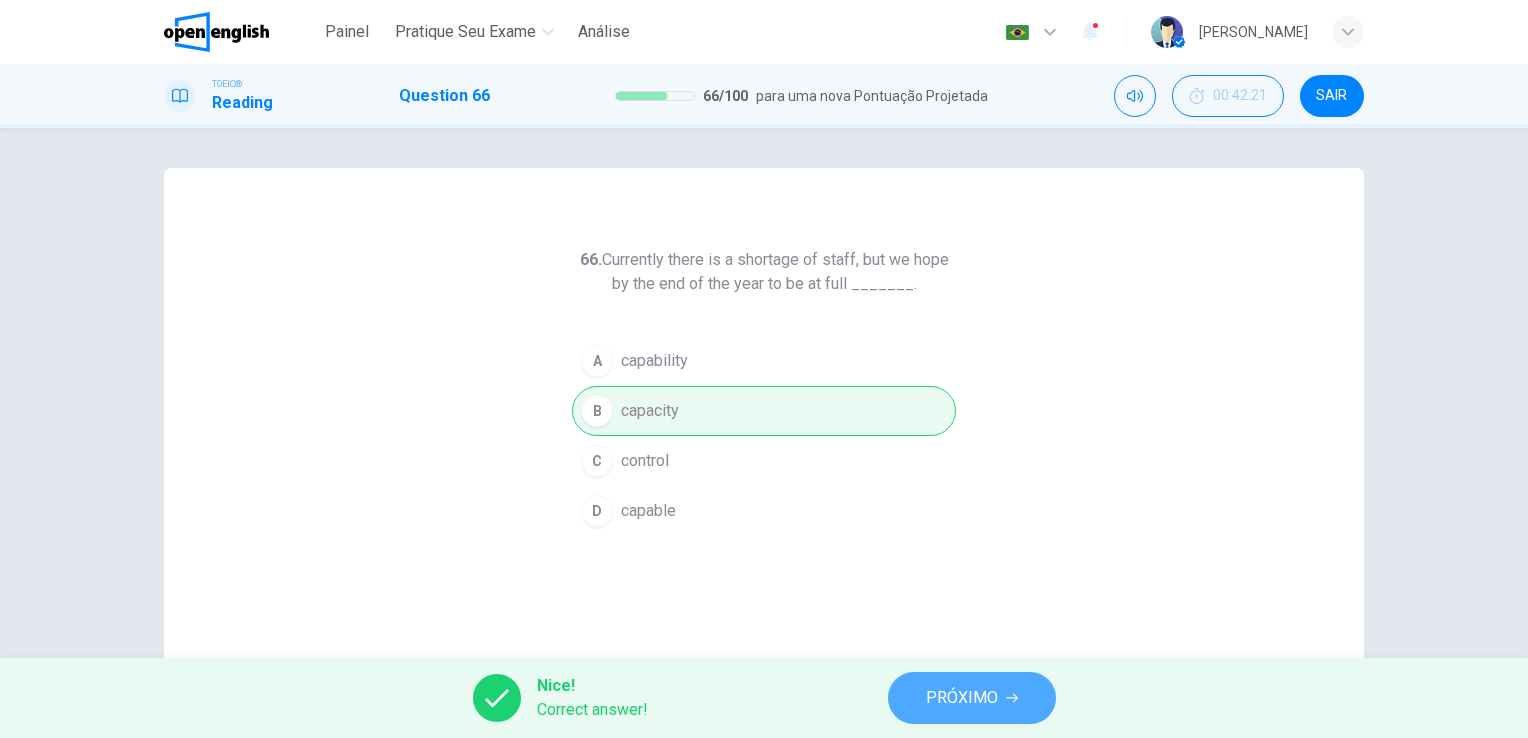 click on "PRÓXIMO" at bounding box center [962, 698] 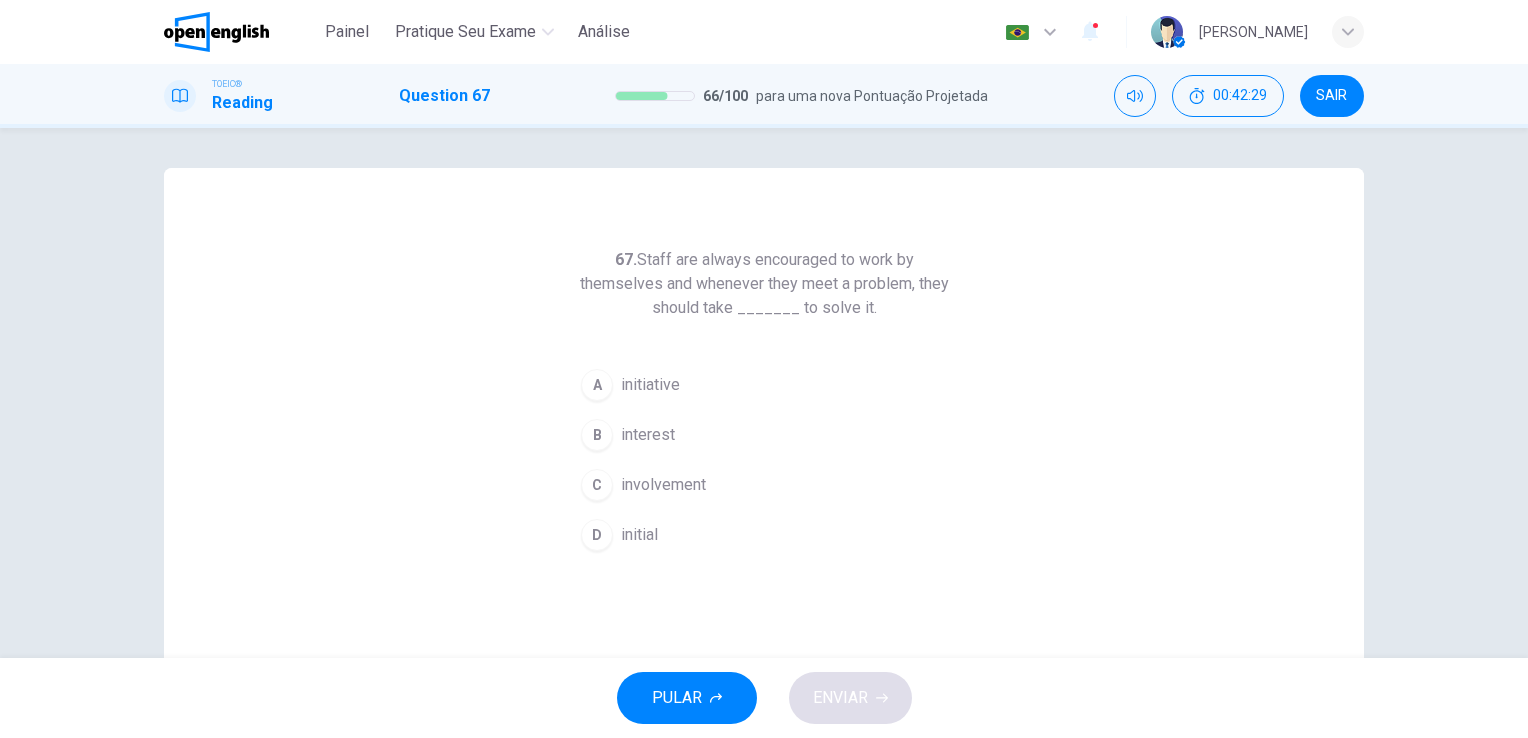click on "A initiative" at bounding box center (764, 385) 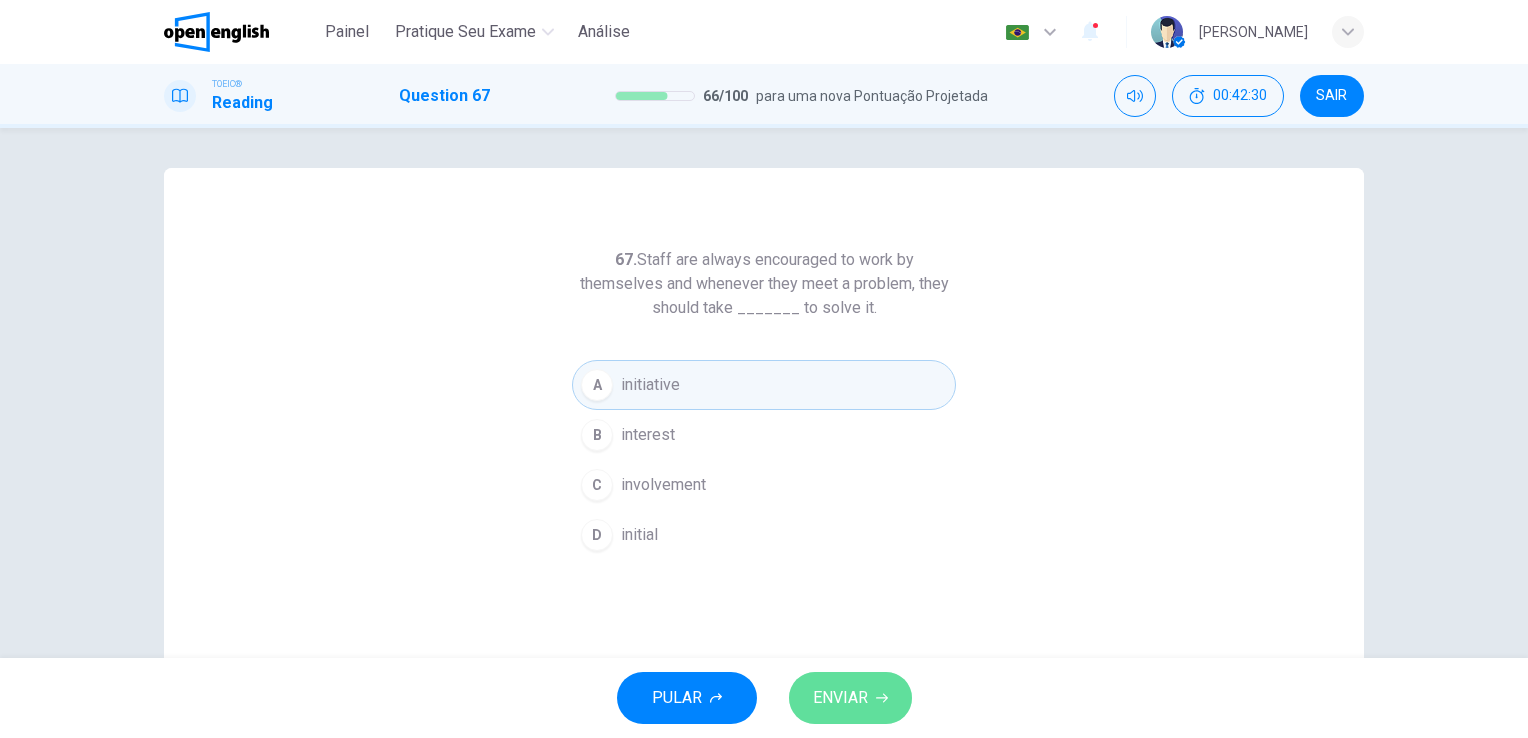 click on "ENVIAR" at bounding box center (850, 698) 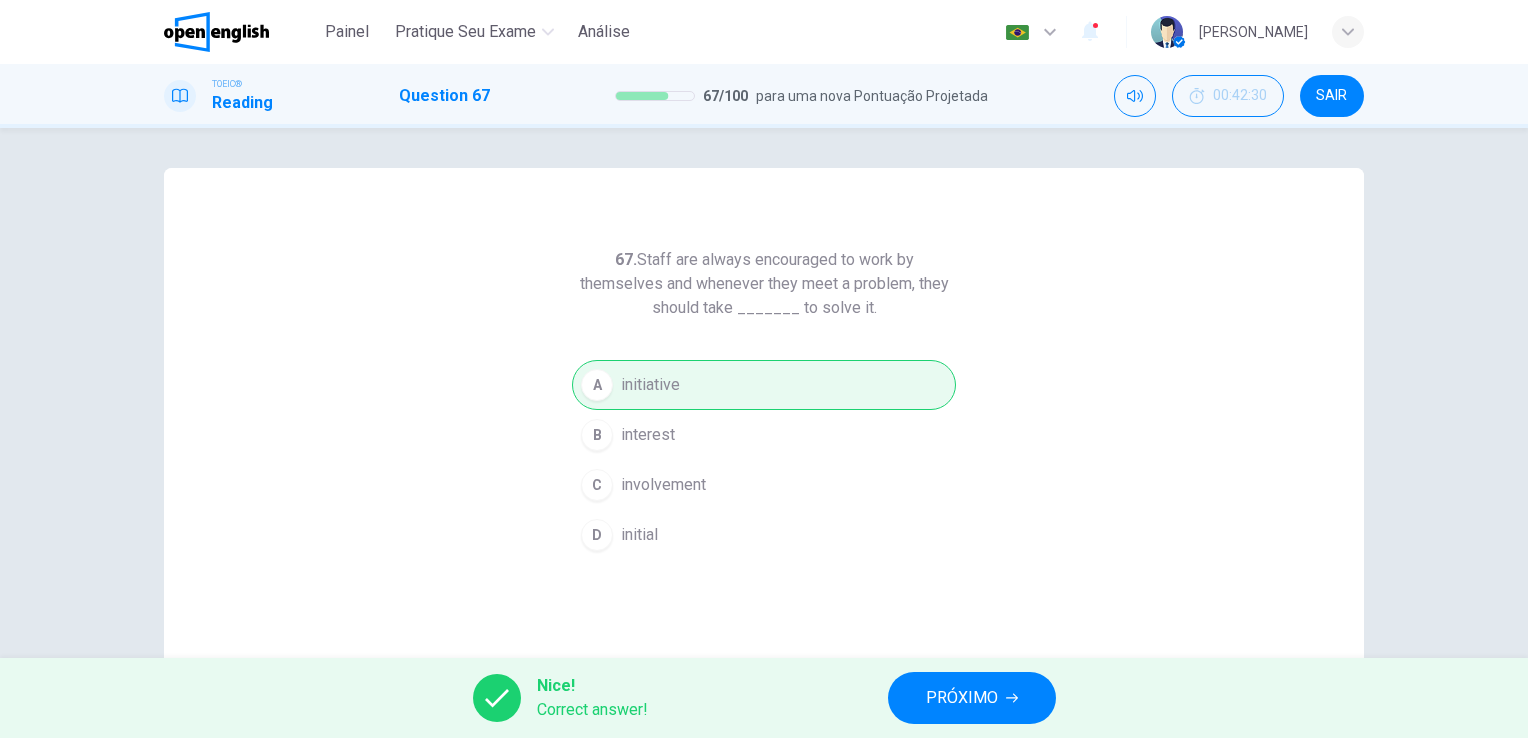 click on "67.  Staff are always encouraged to work by themselves and whenever they meet a problem, they should take _______ to solve it.  A initiative B interest C involvement D initial" at bounding box center (764, 393) 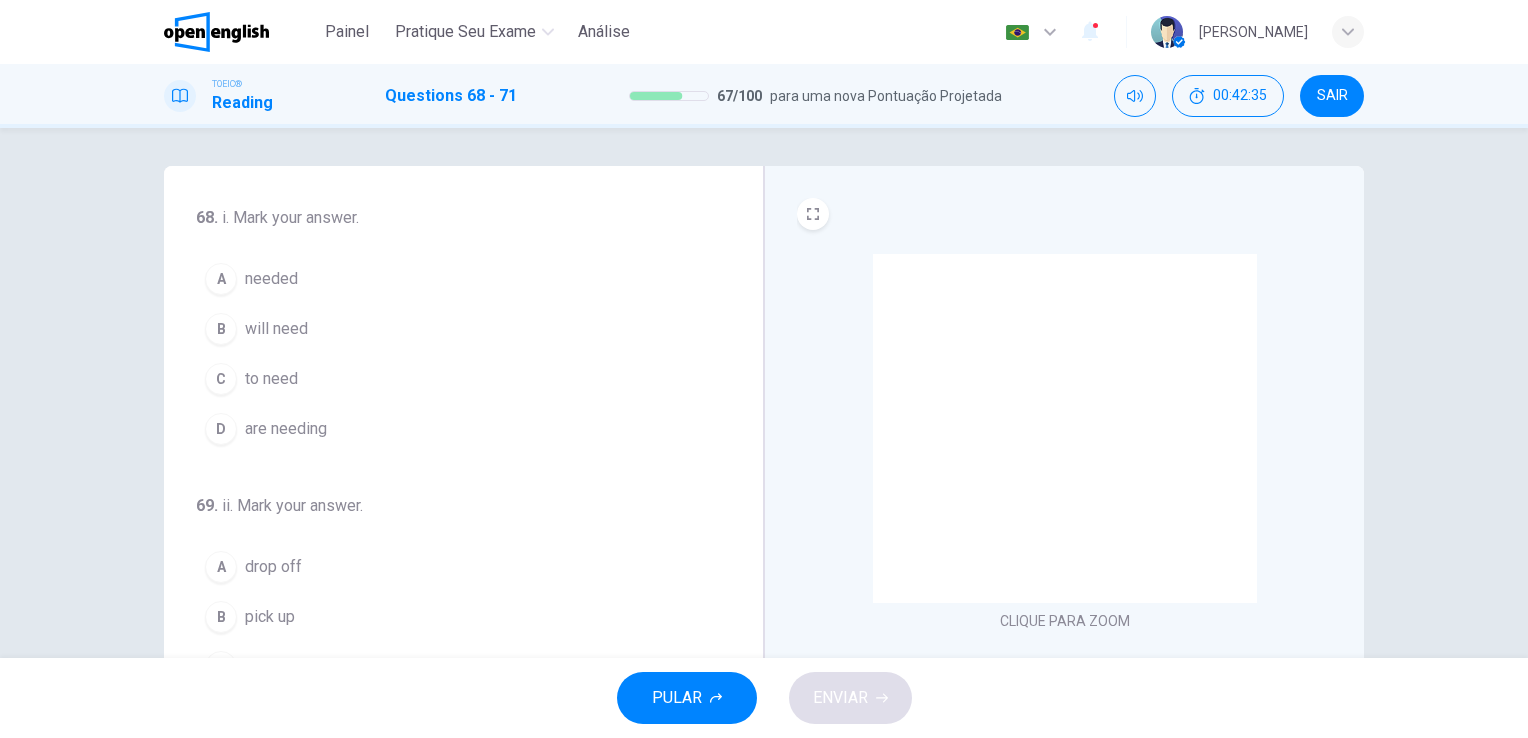 scroll, scrollTop: 0, scrollLeft: 0, axis: both 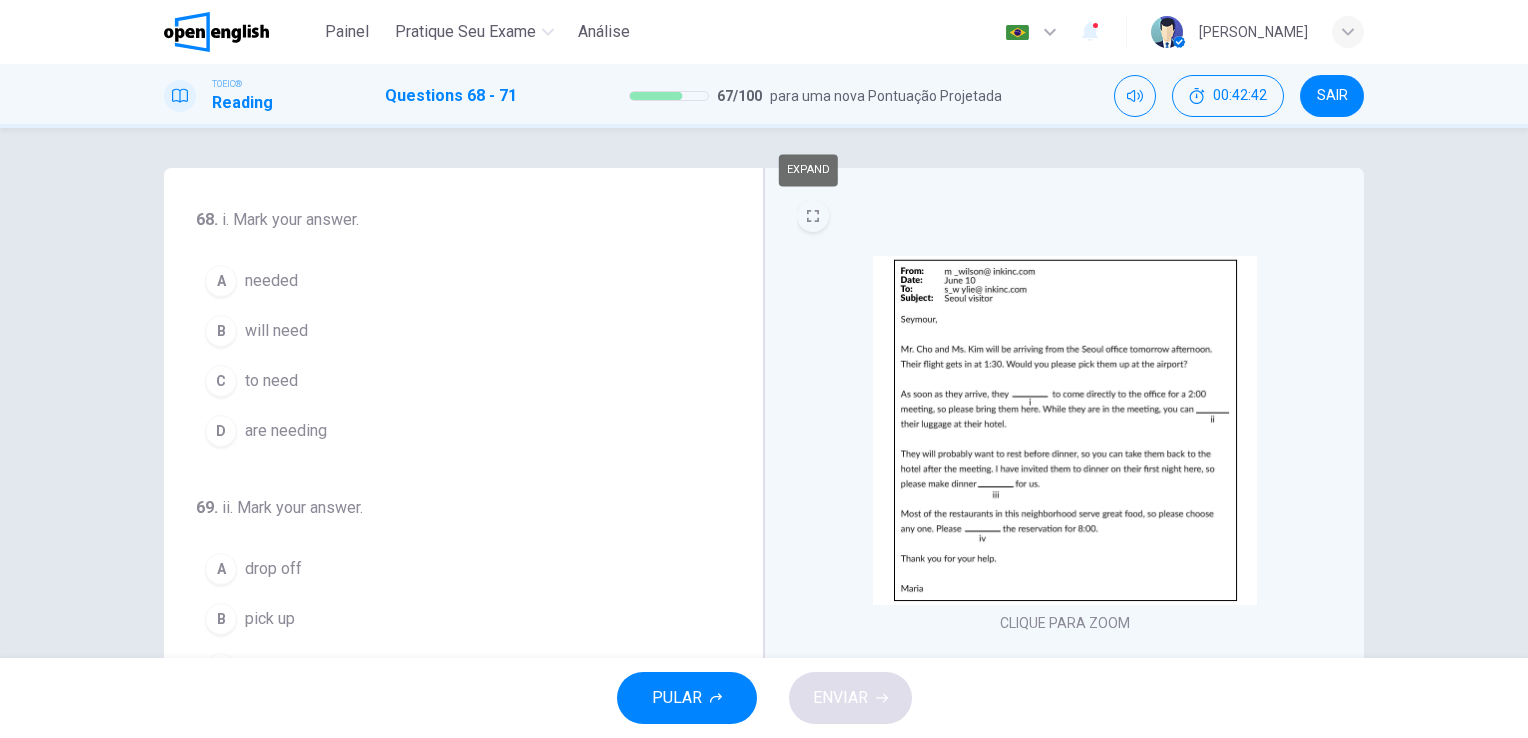 click 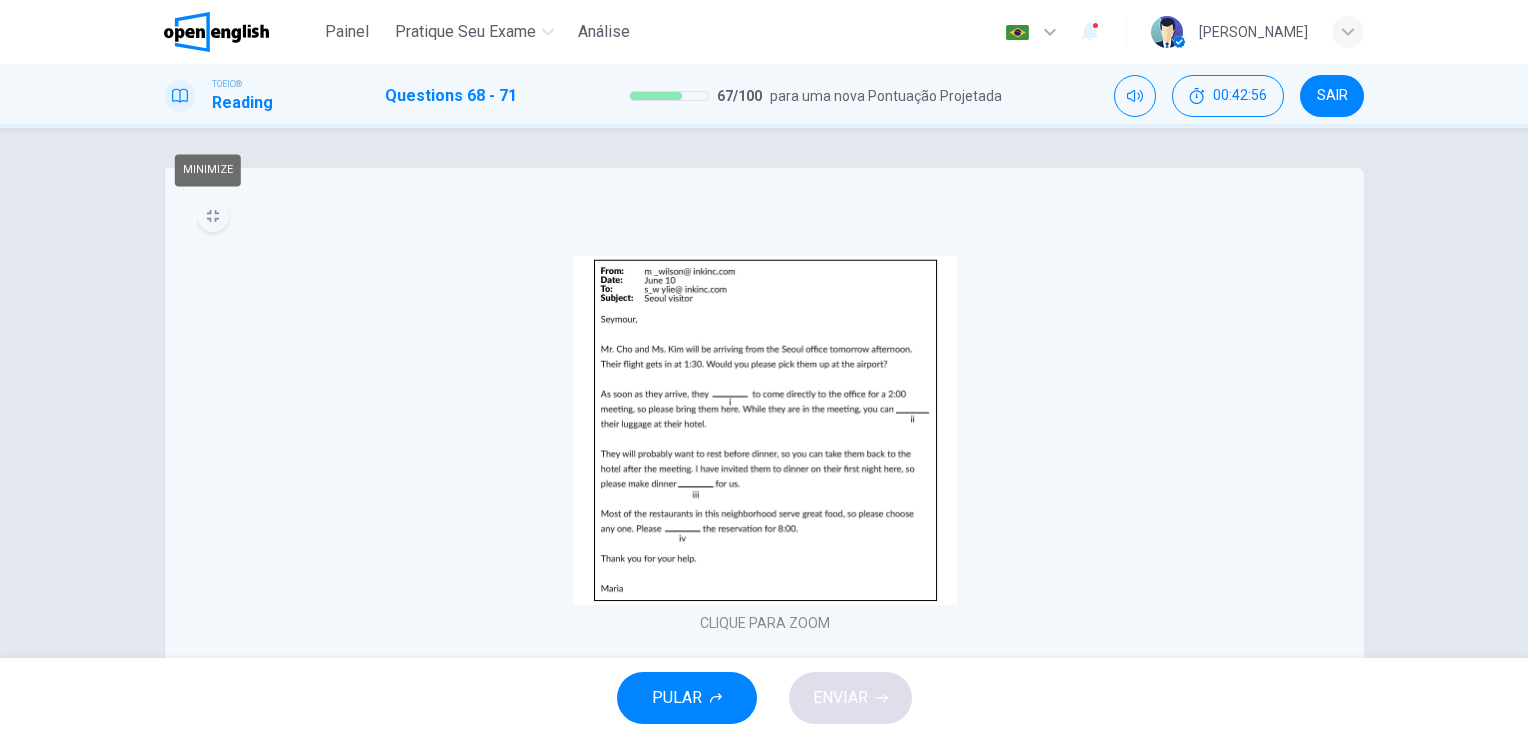 click at bounding box center [213, 216] 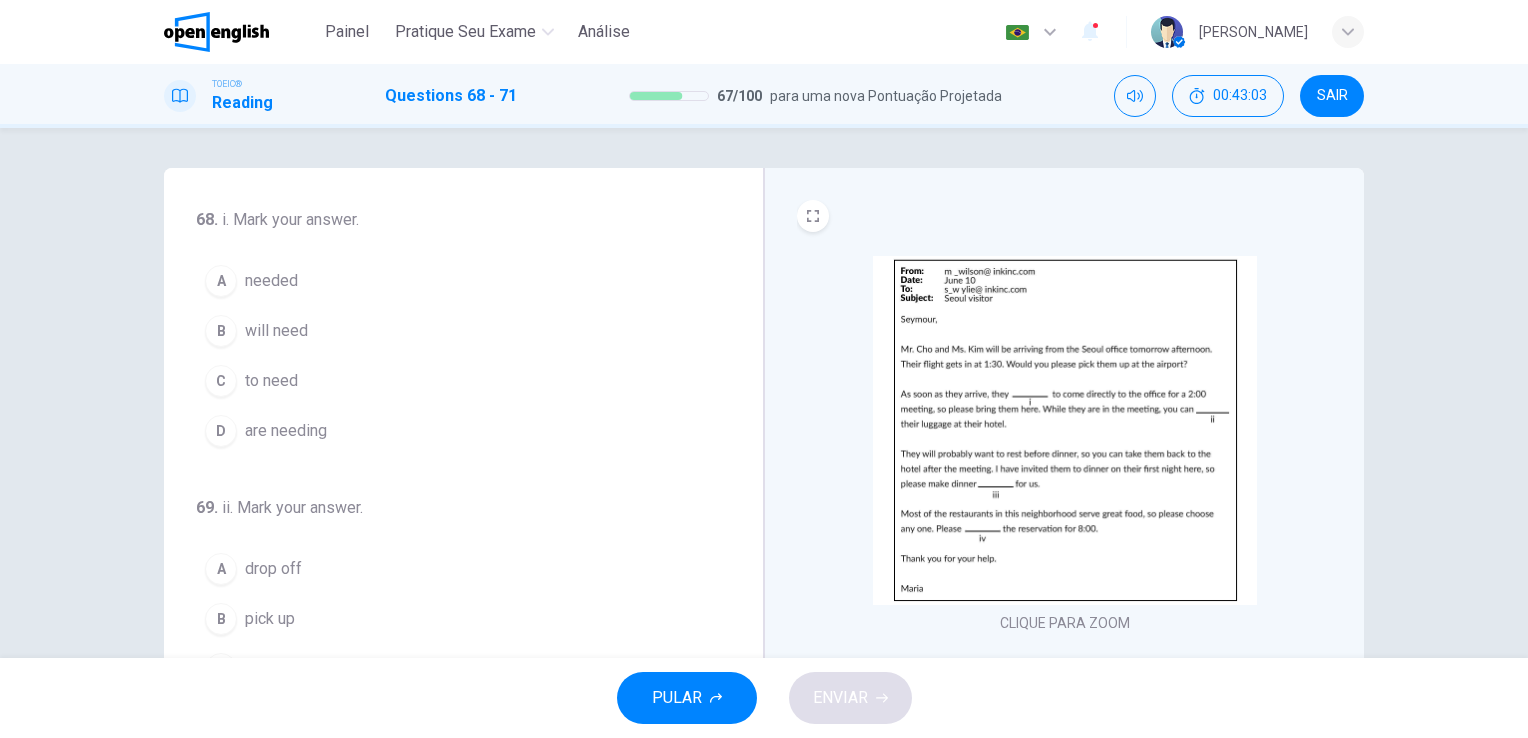 click on "B" at bounding box center [221, 331] 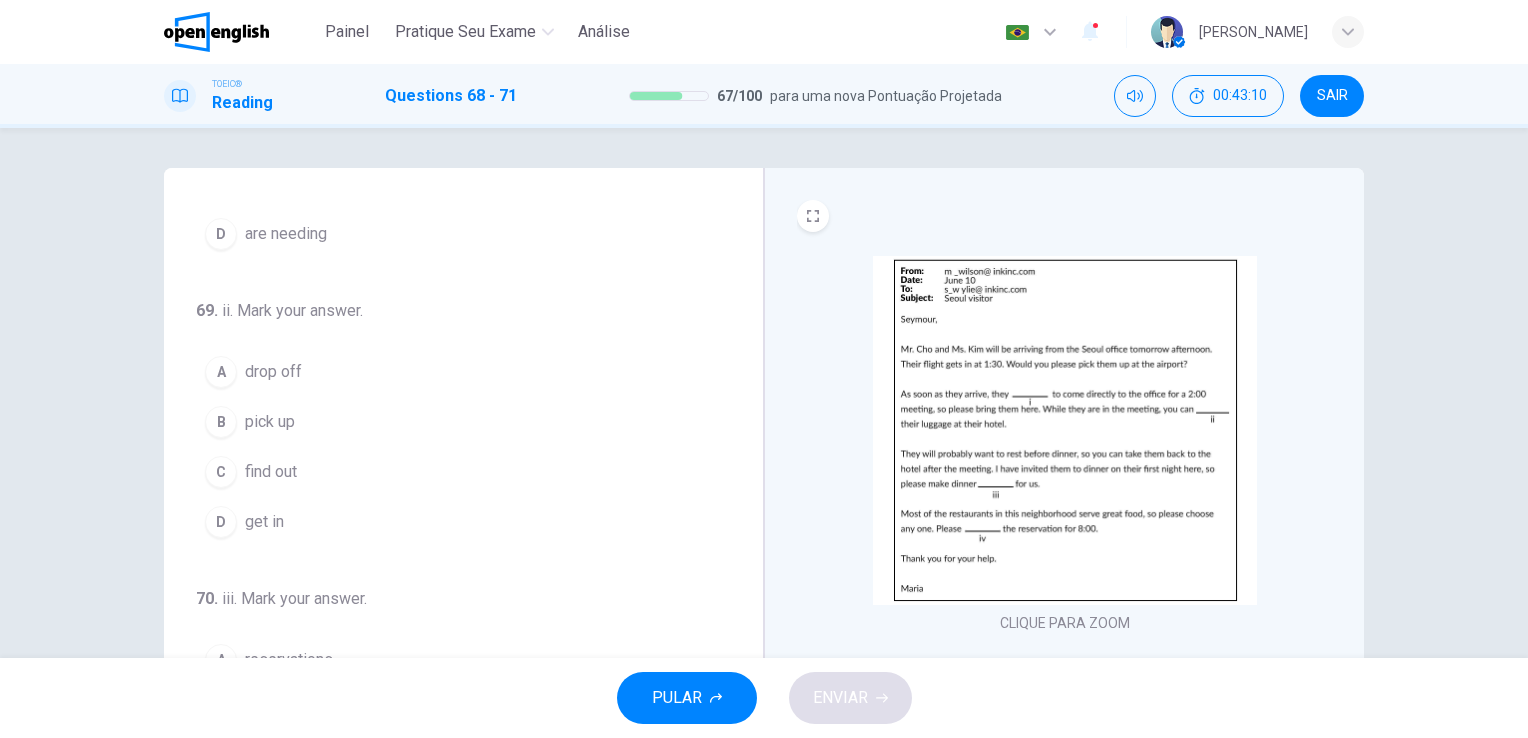 scroll, scrollTop: 200, scrollLeft: 0, axis: vertical 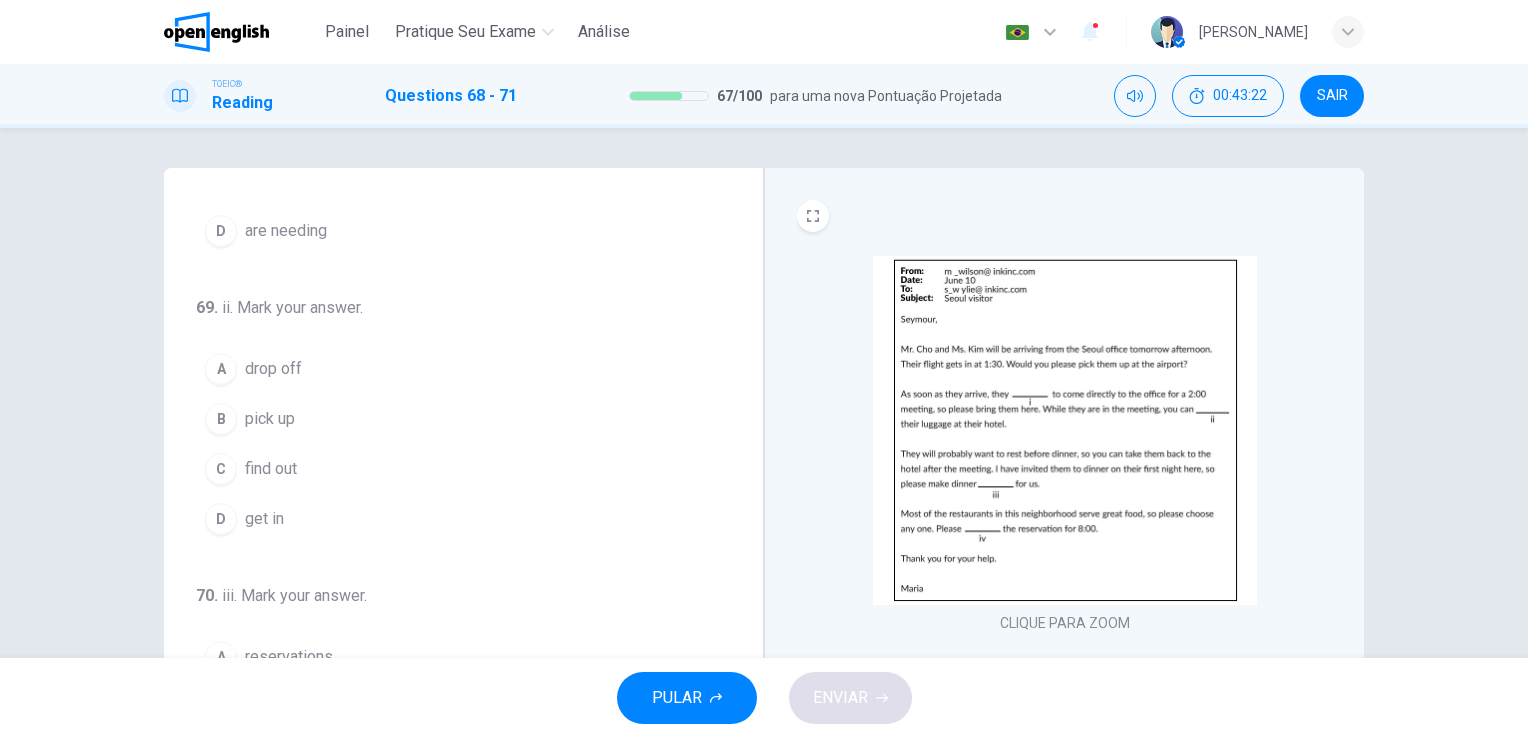 click on "A" at bounding box center [221, 369] 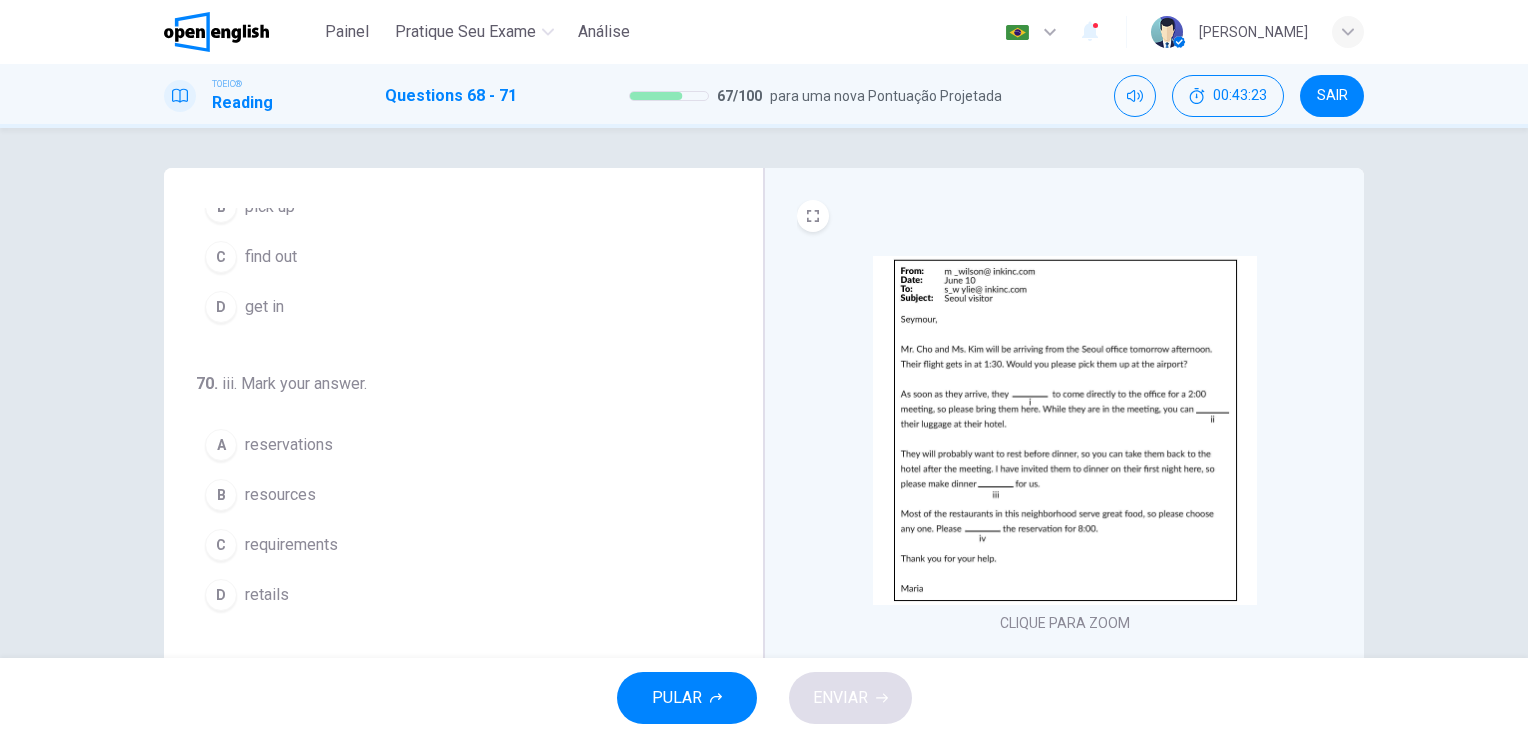 scroll, scrollTop: 490, scrollLeft: 0, axis: vertical 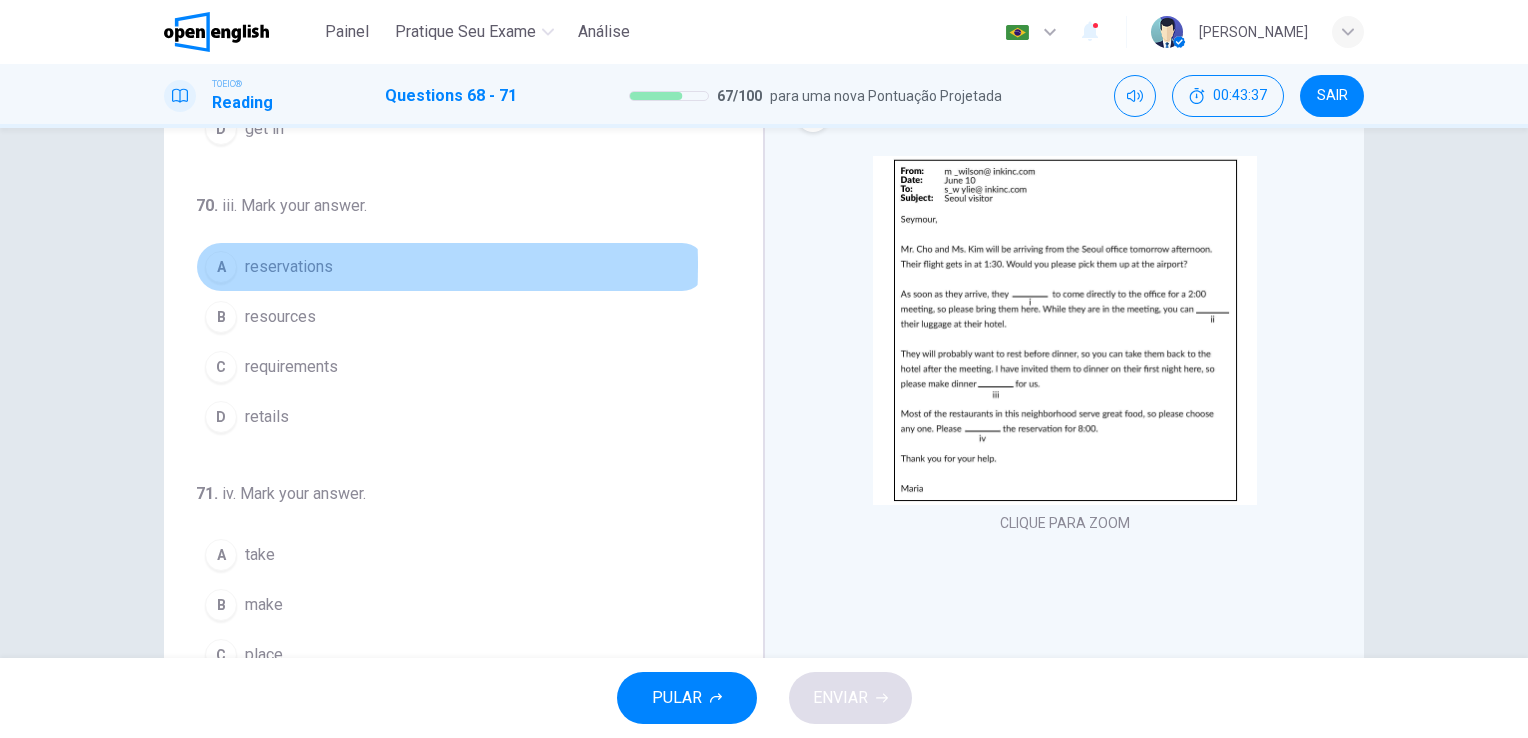 click on "A" at bounding box center (221, 267) 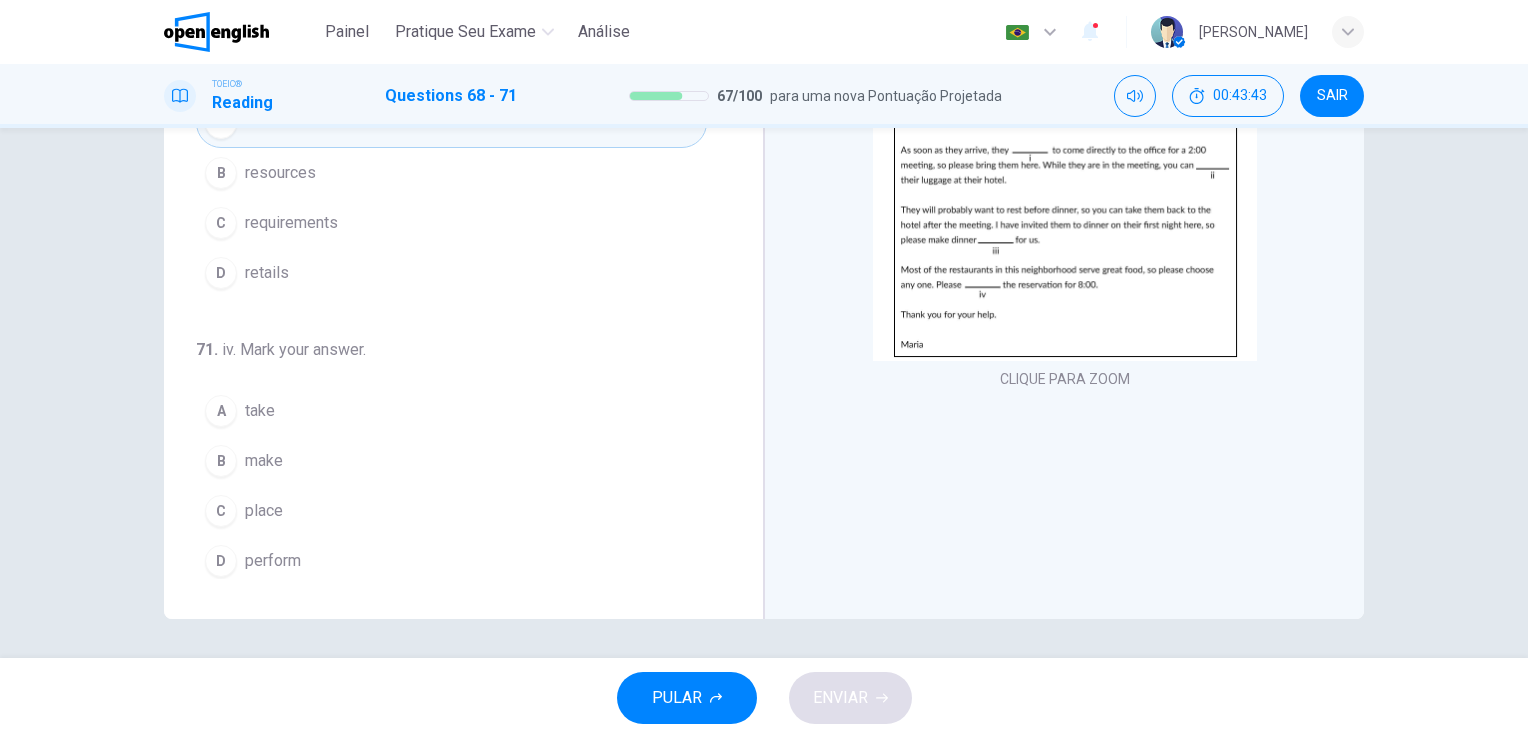 scroll, scrollTop: 244, scrollLeft: 0, axis: vertical 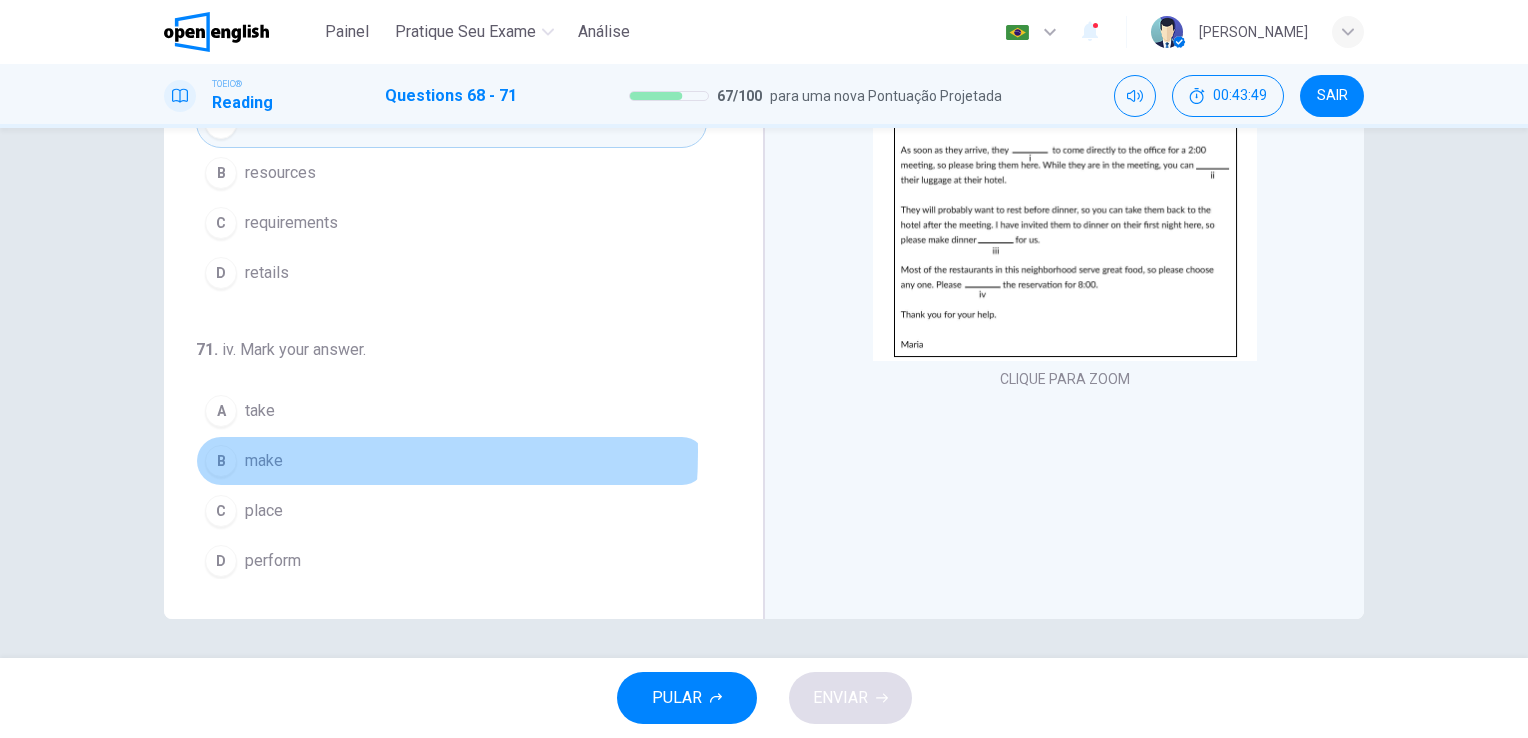 click on "B" at bounding box center (221, 461) 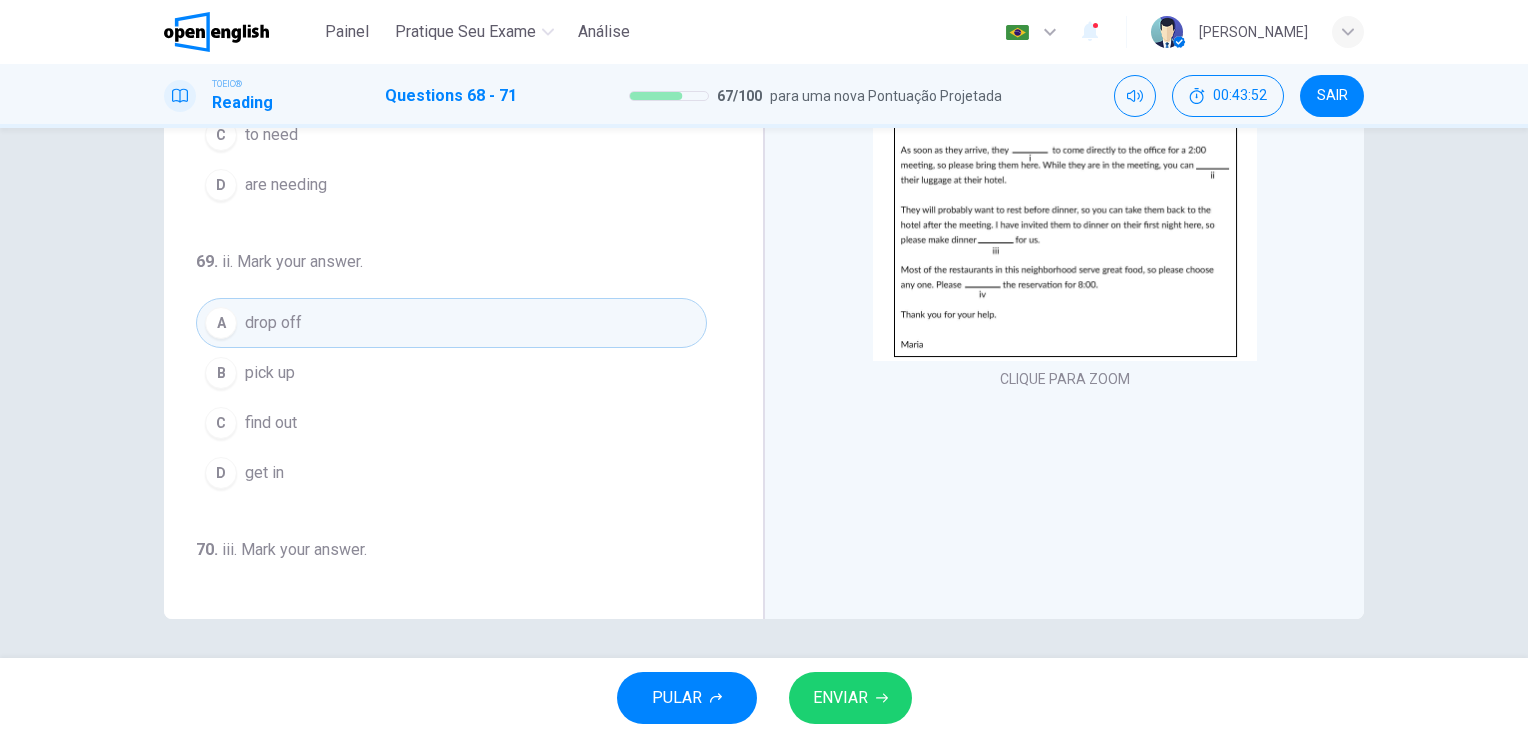 scroll, scrollTop: 0, scrollLeft: 0, axis: both 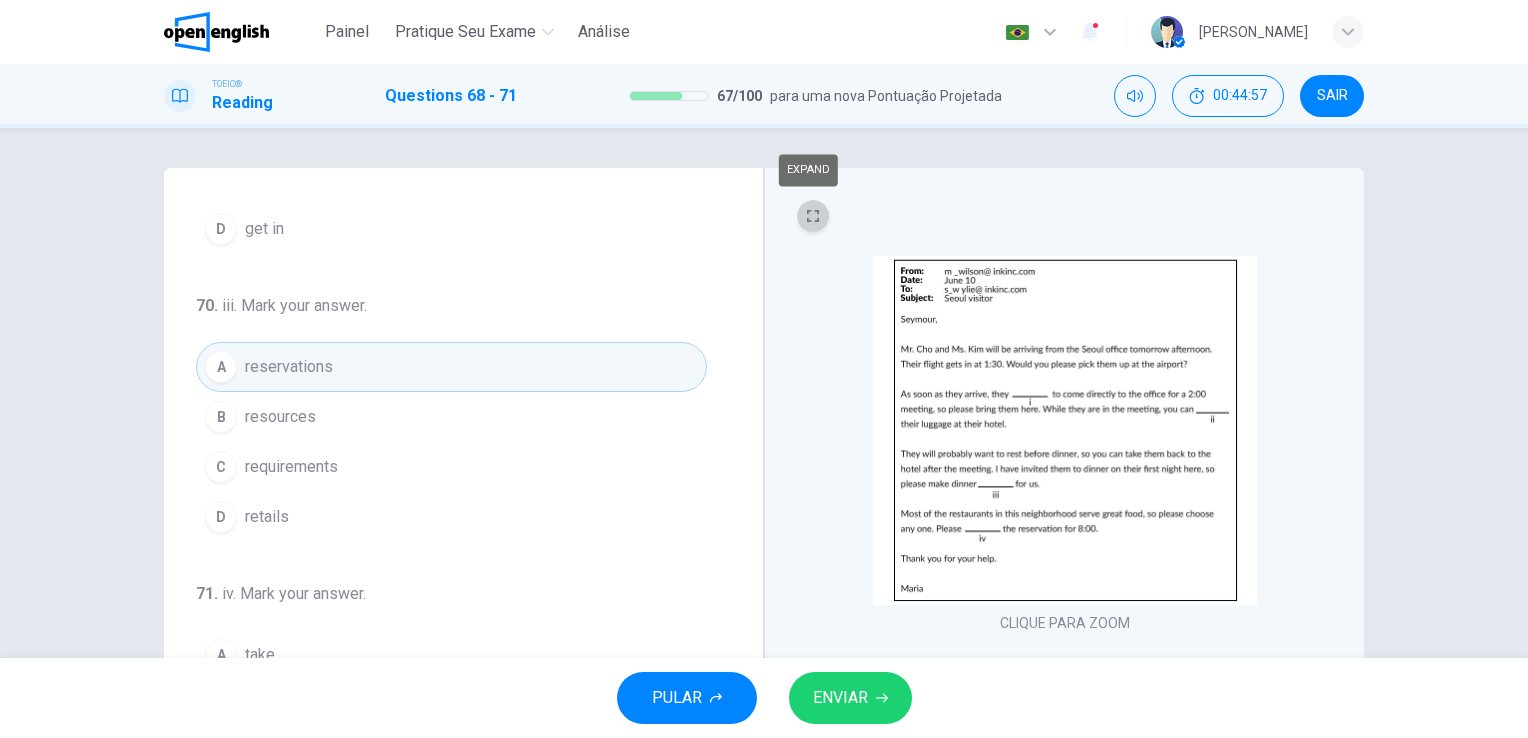 click 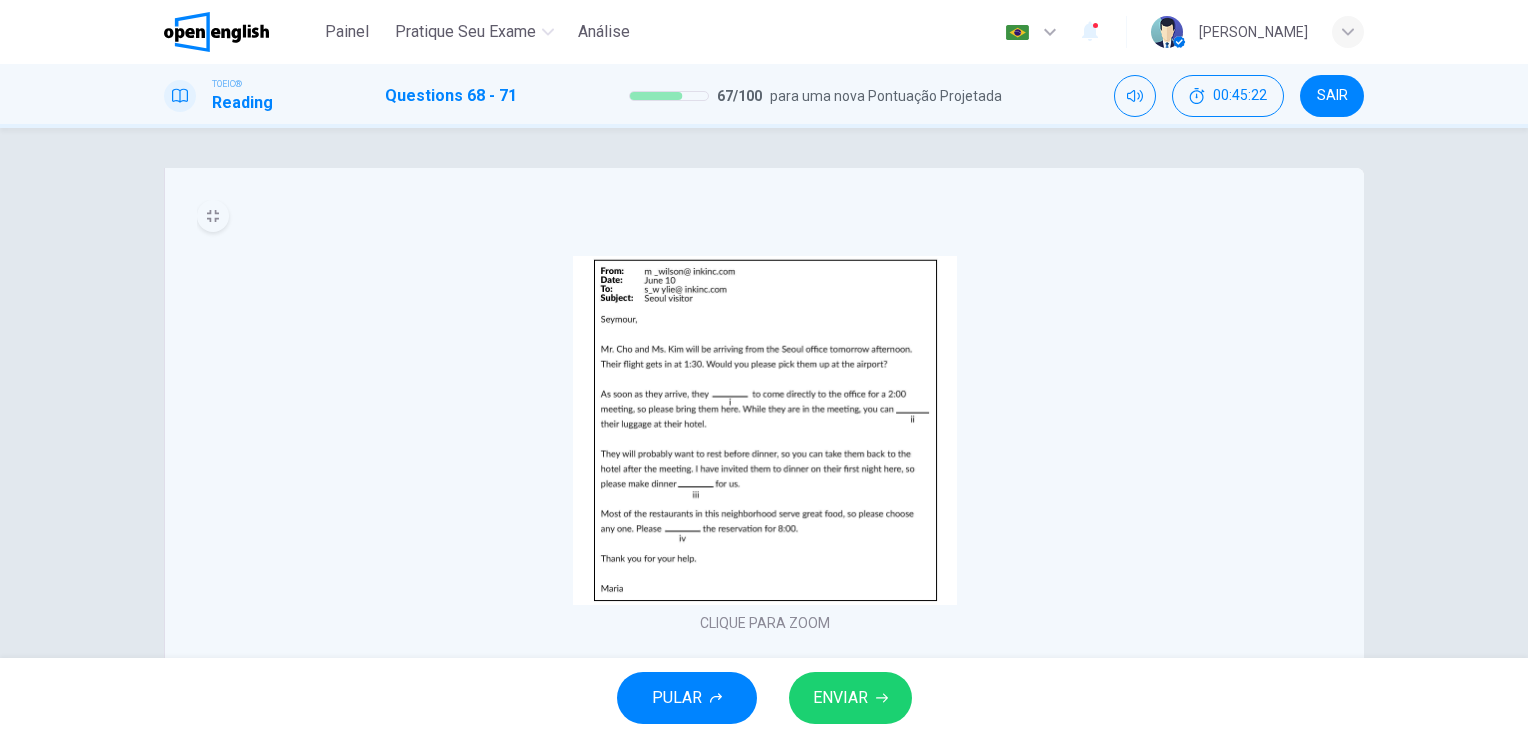 click 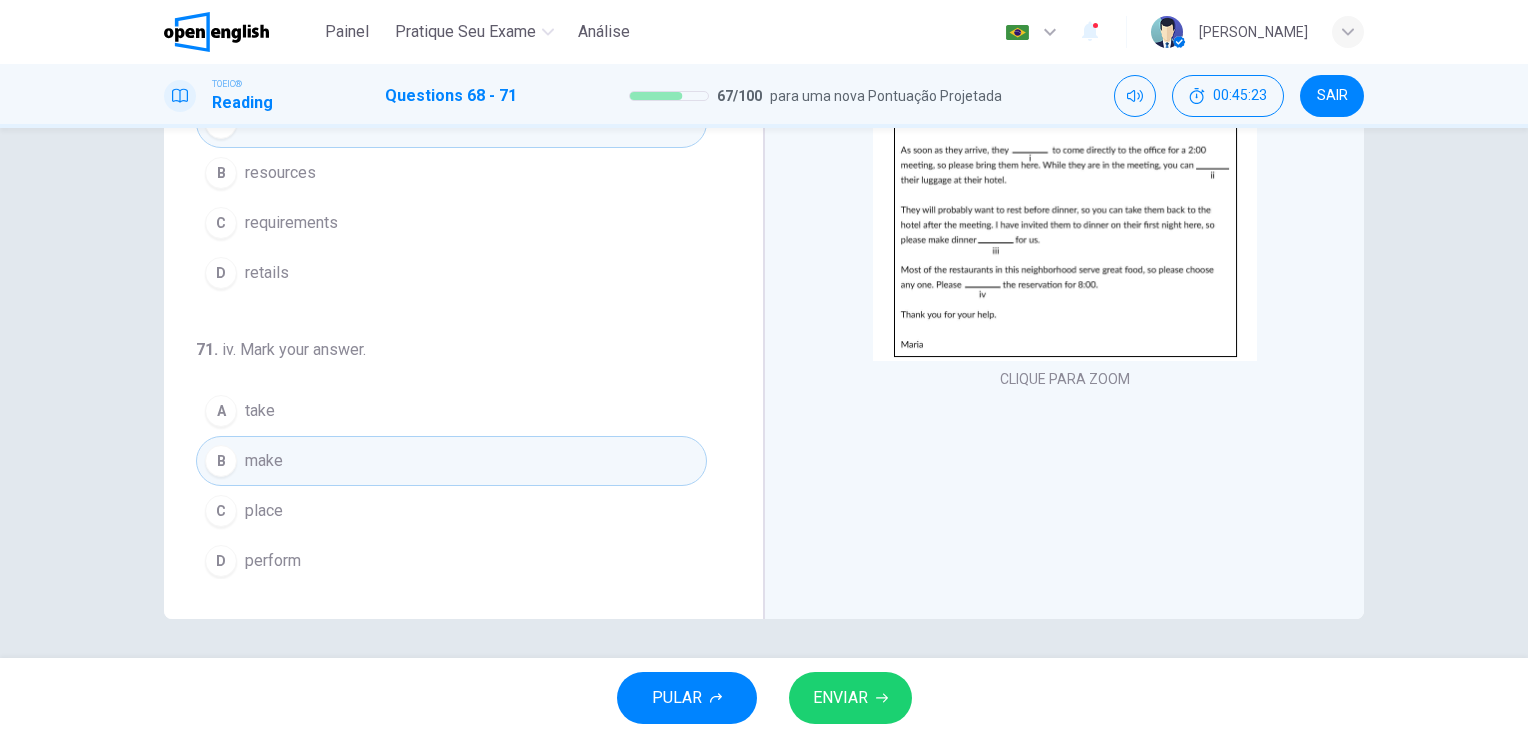 scroll, scrollTop: 244, scrollLeft: 0, axis: vertical 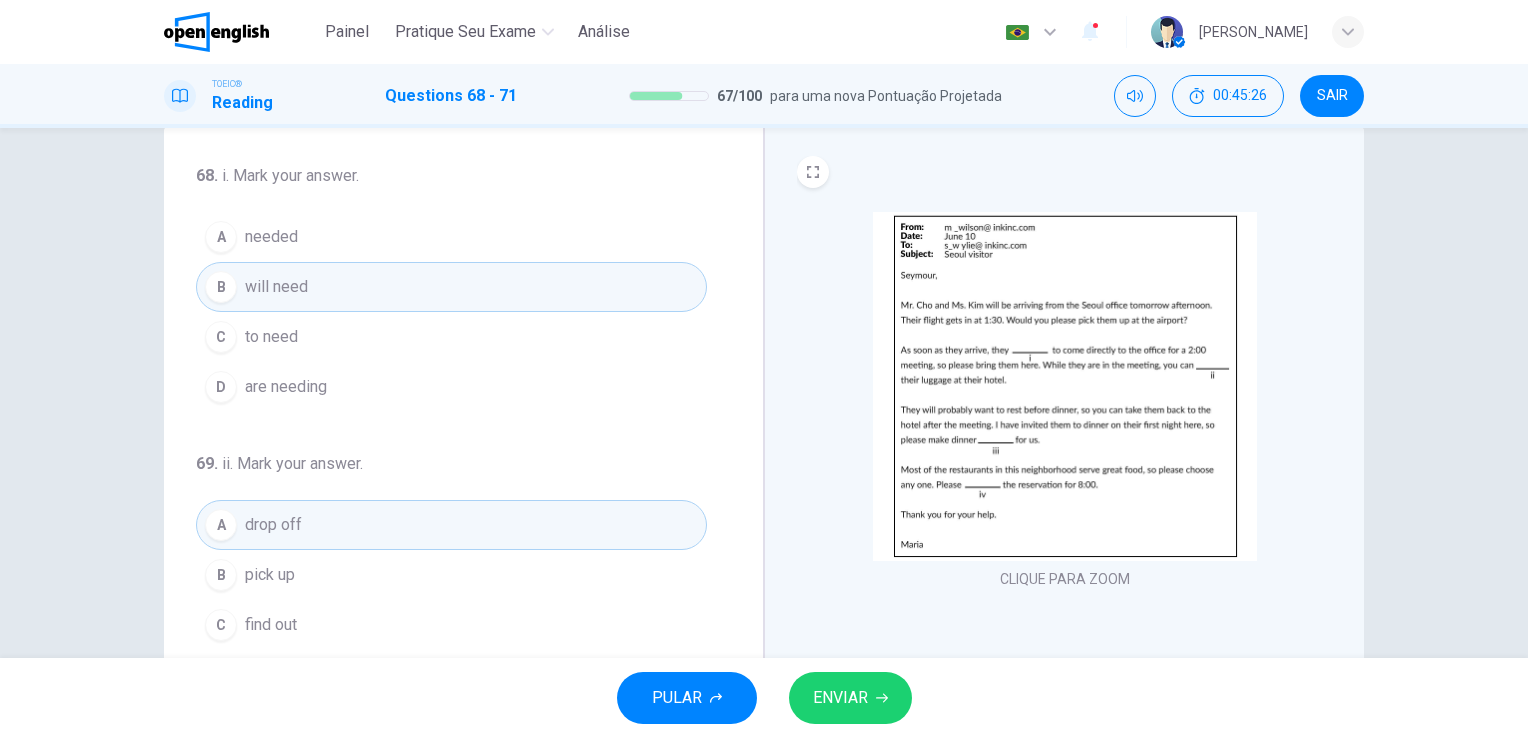 click on "ENVIAR" at bounding box center (840, 698) 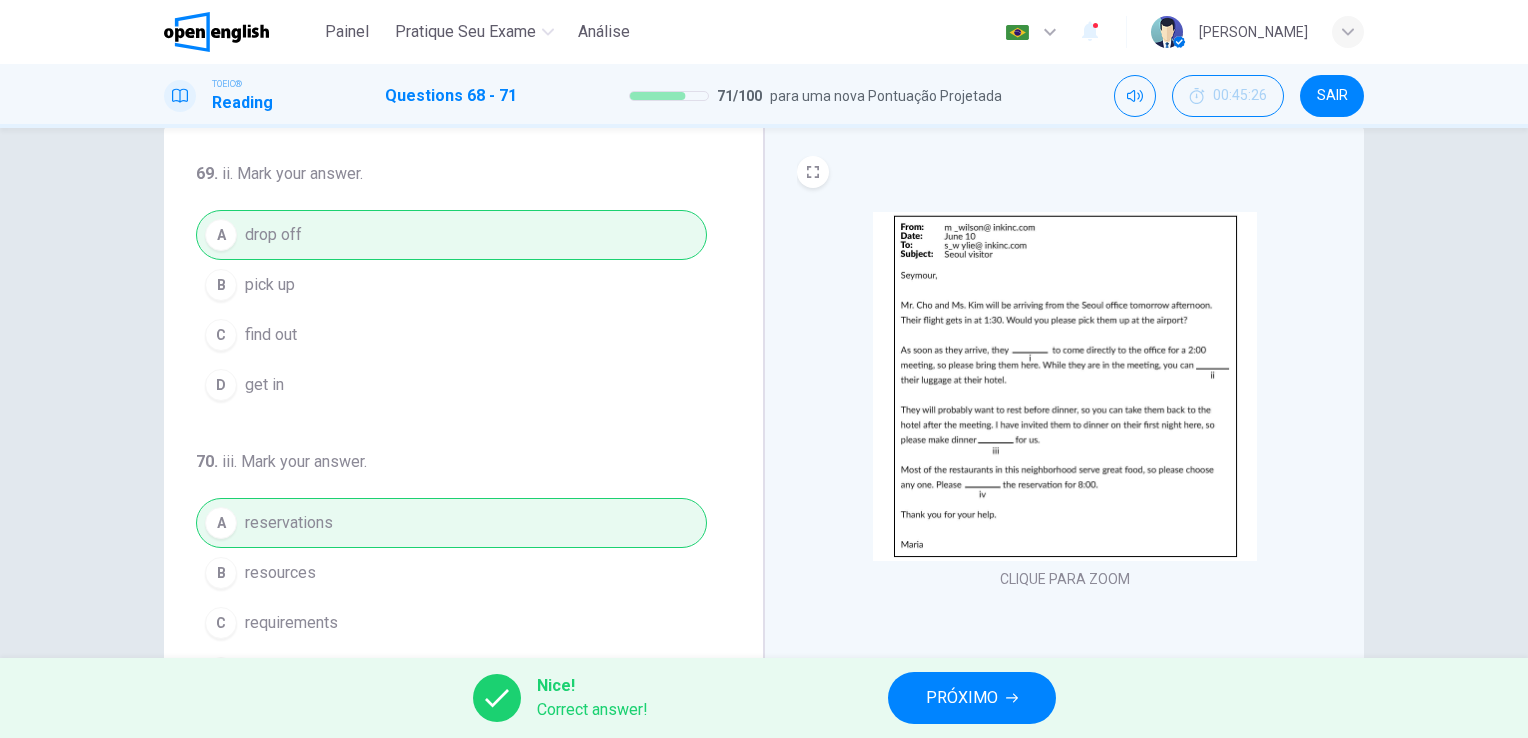 scroll, scrollTop: 490, scrollLeft: 0, axis: vertical 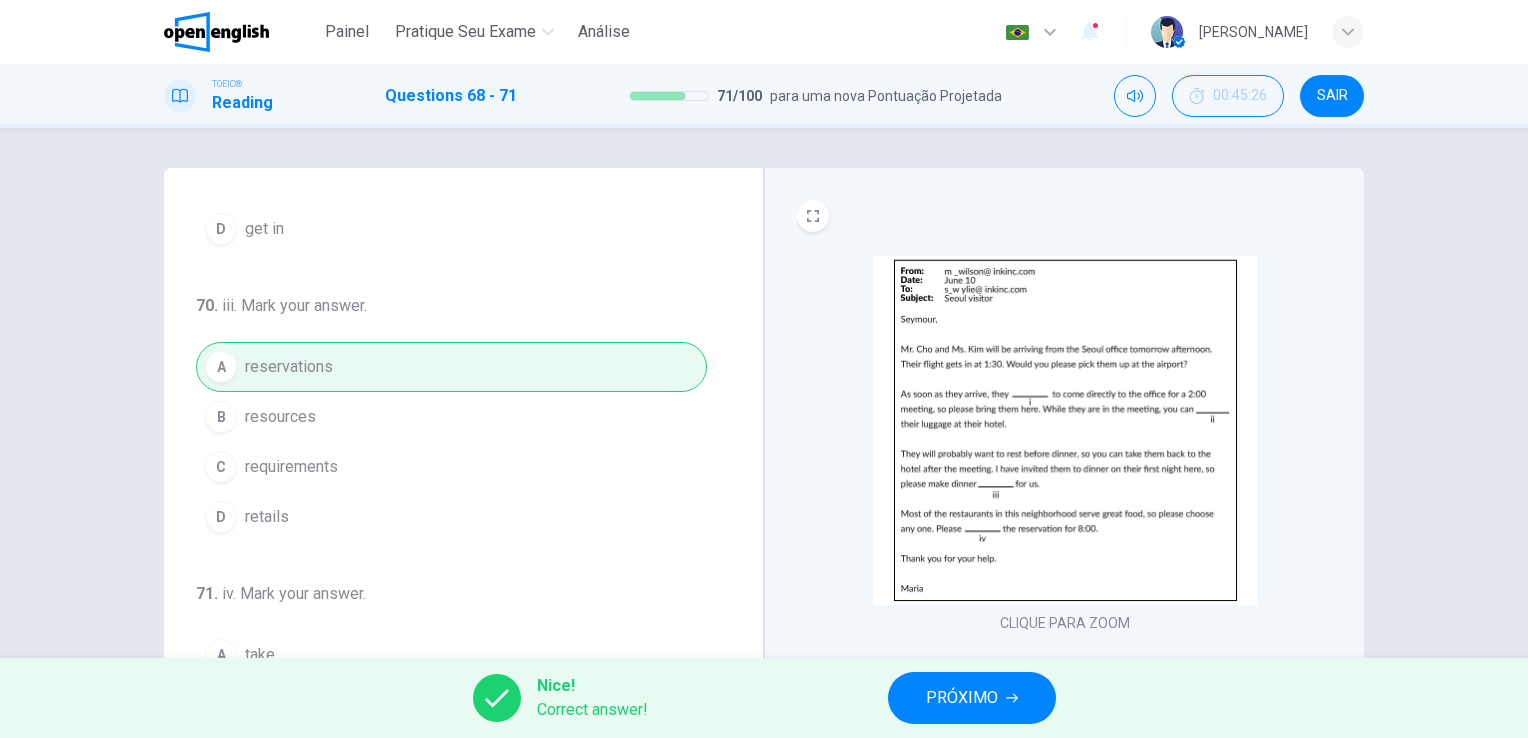 click on "PRÓXIMO" at bounding box center (962, 698) 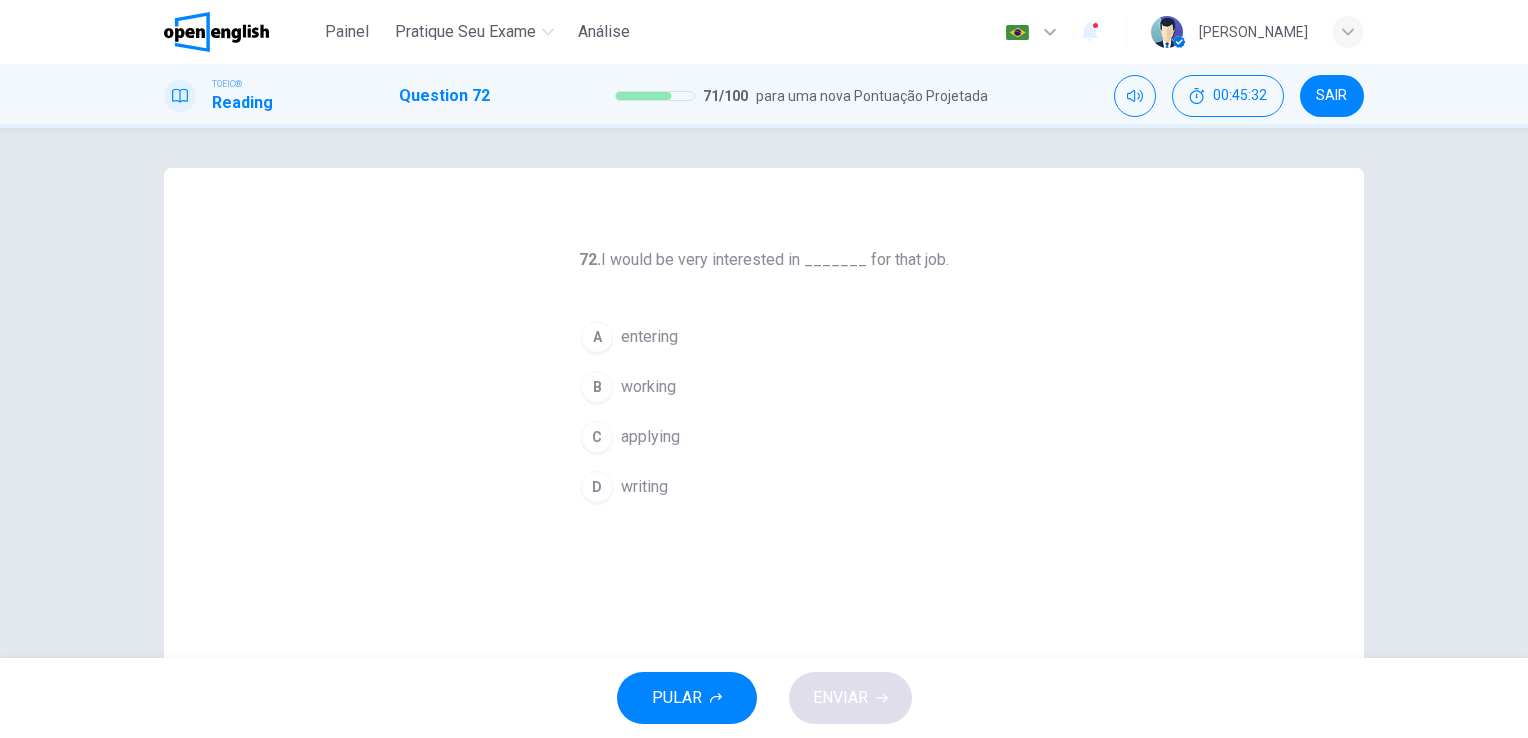 click on "C" at bounding box center [597, 437] 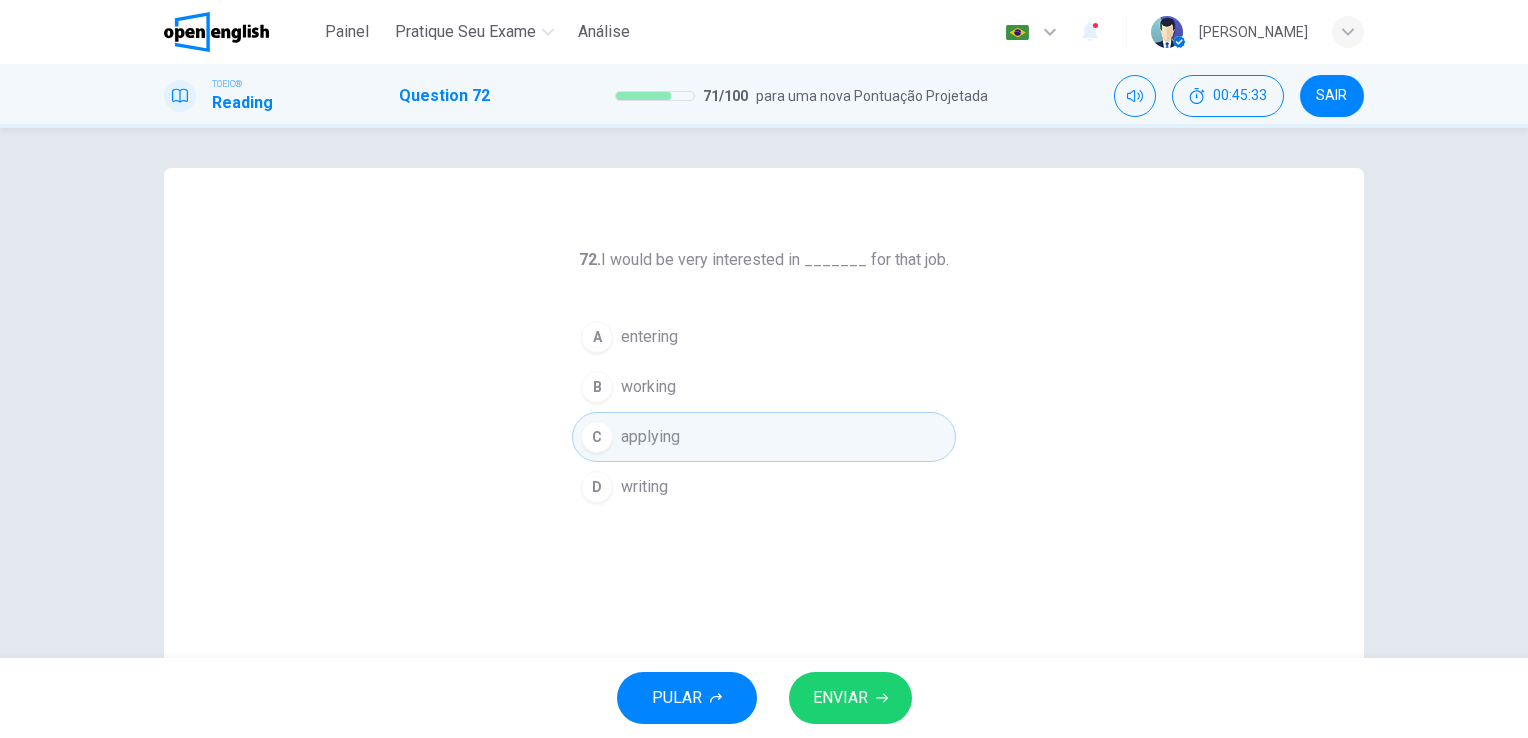 click on "ENVIAR" at bounding box center (840, 698) 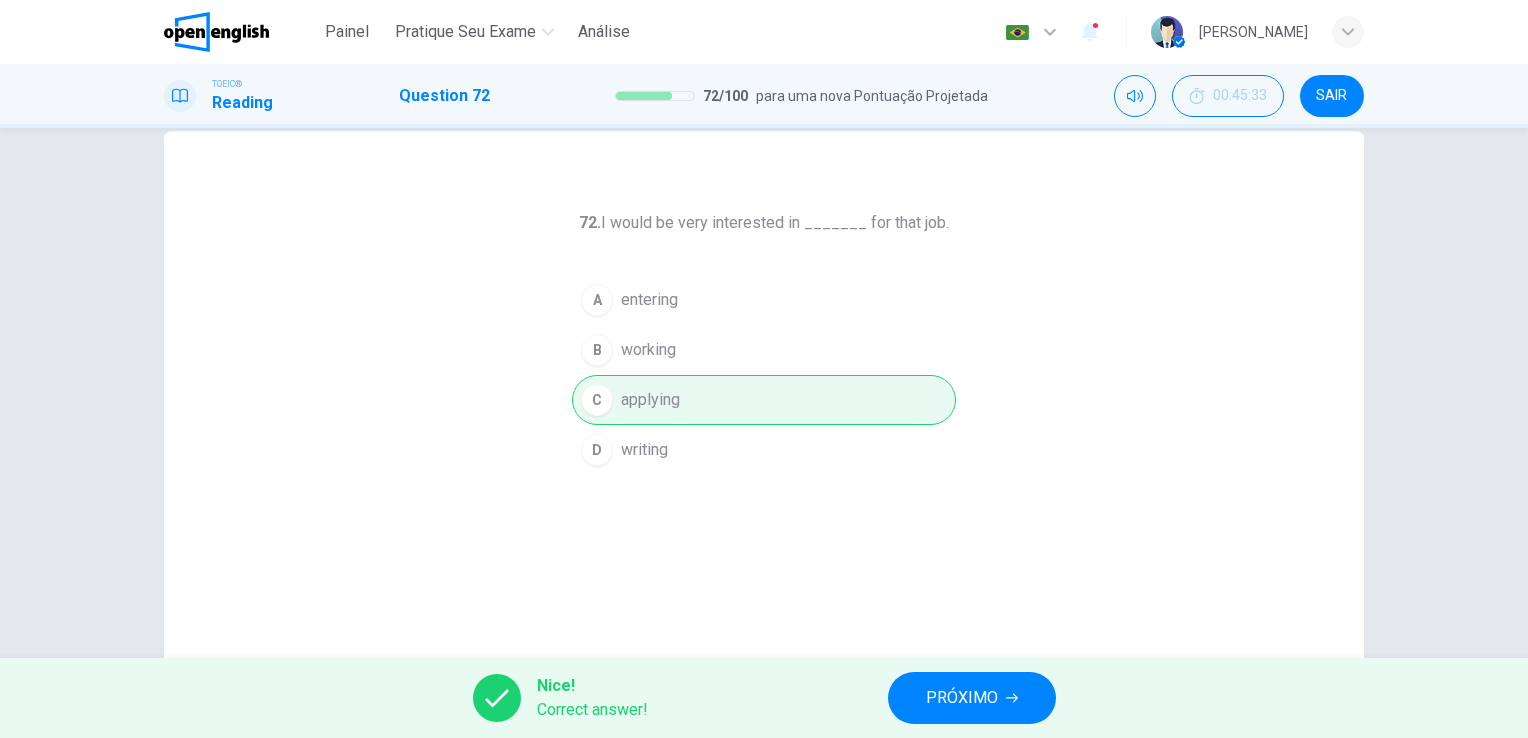 scroll, scrollTop: 0, scrollLeft: 0, axis: both 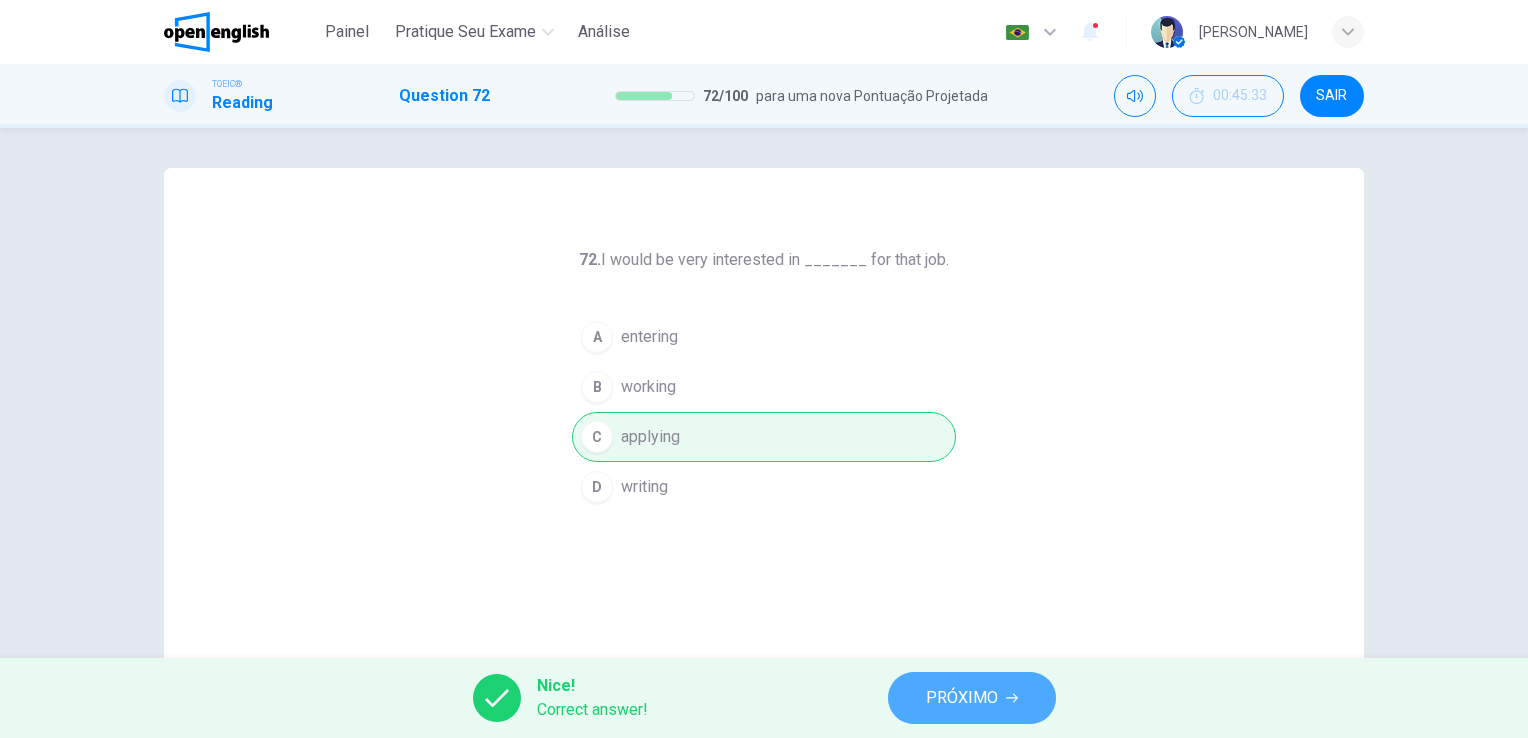 click on "PRÓXIMO" at bounding box center (962, 698) 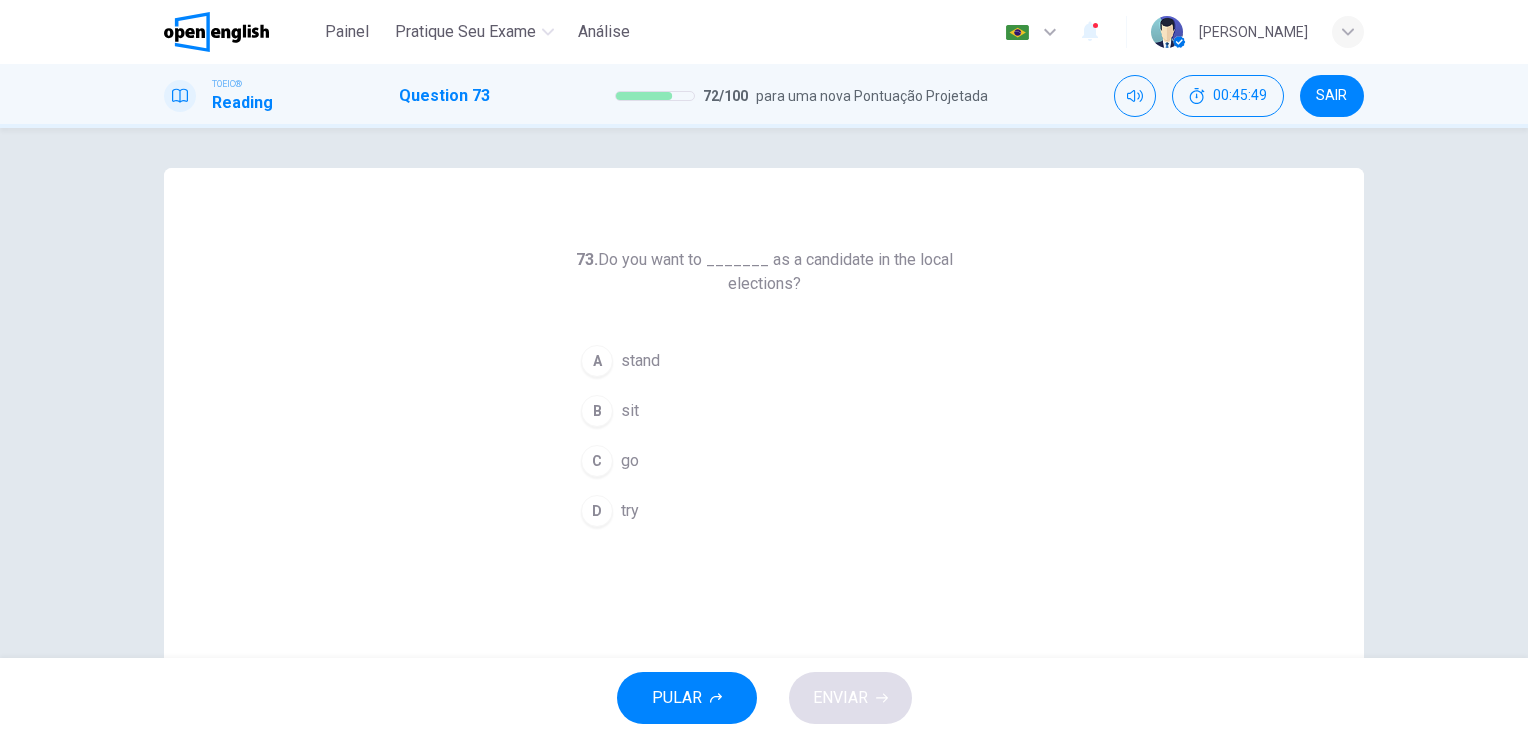 click on "73.  Do you want to _______ as a candidate in the local elections? A stand B sit C go D try" at bounding box center (764, 393) 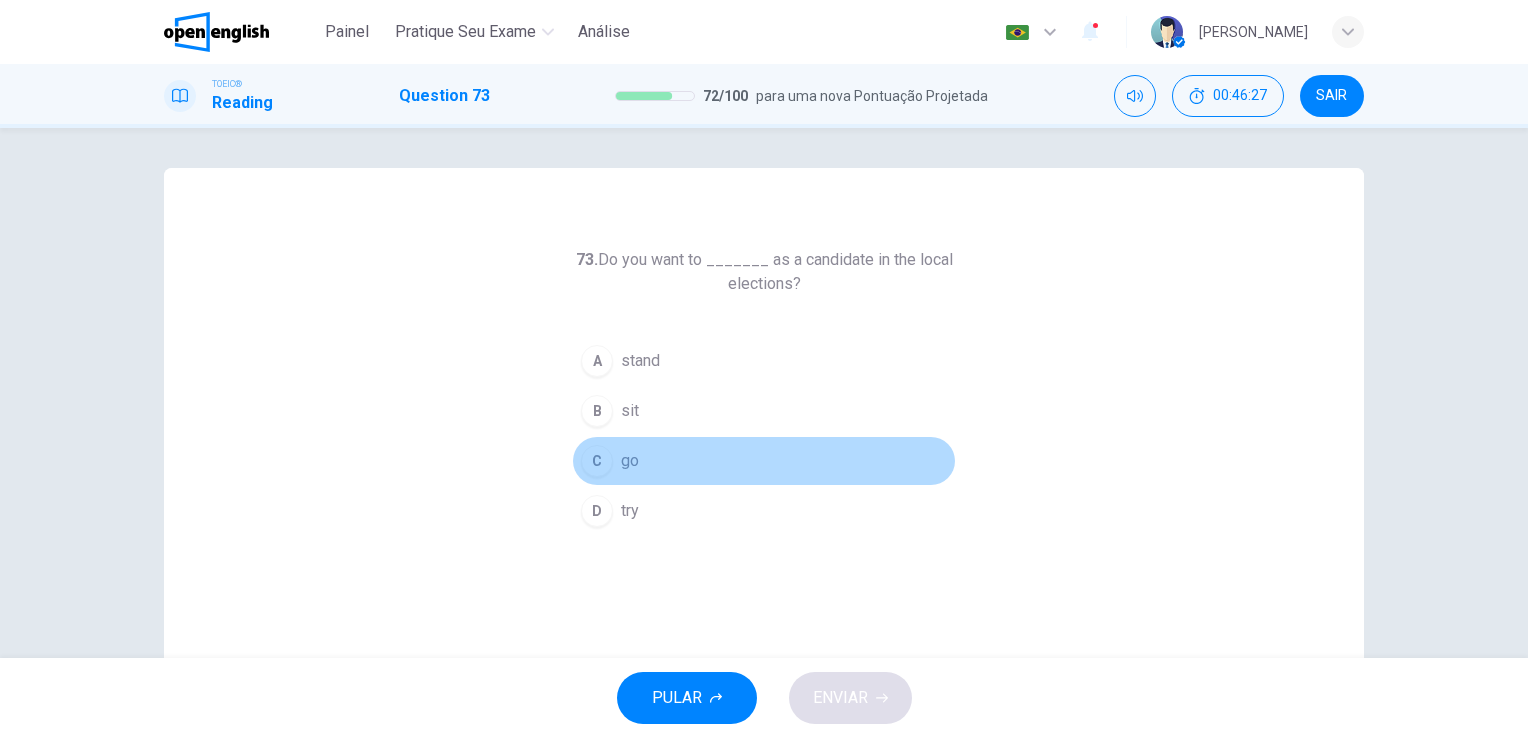 click on "C" at bounding box center [597, 461] 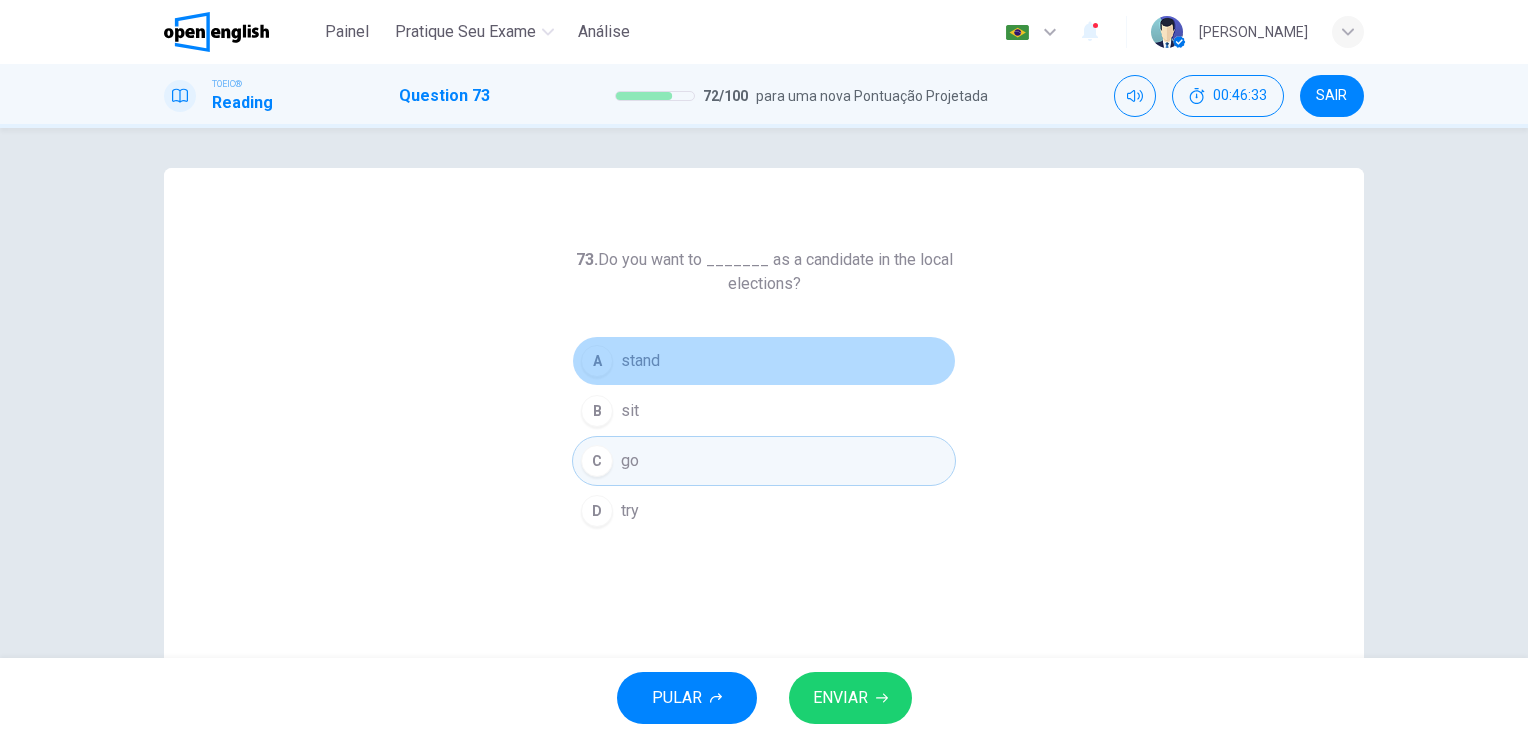 click on "A" at bounding box center [597, 361] 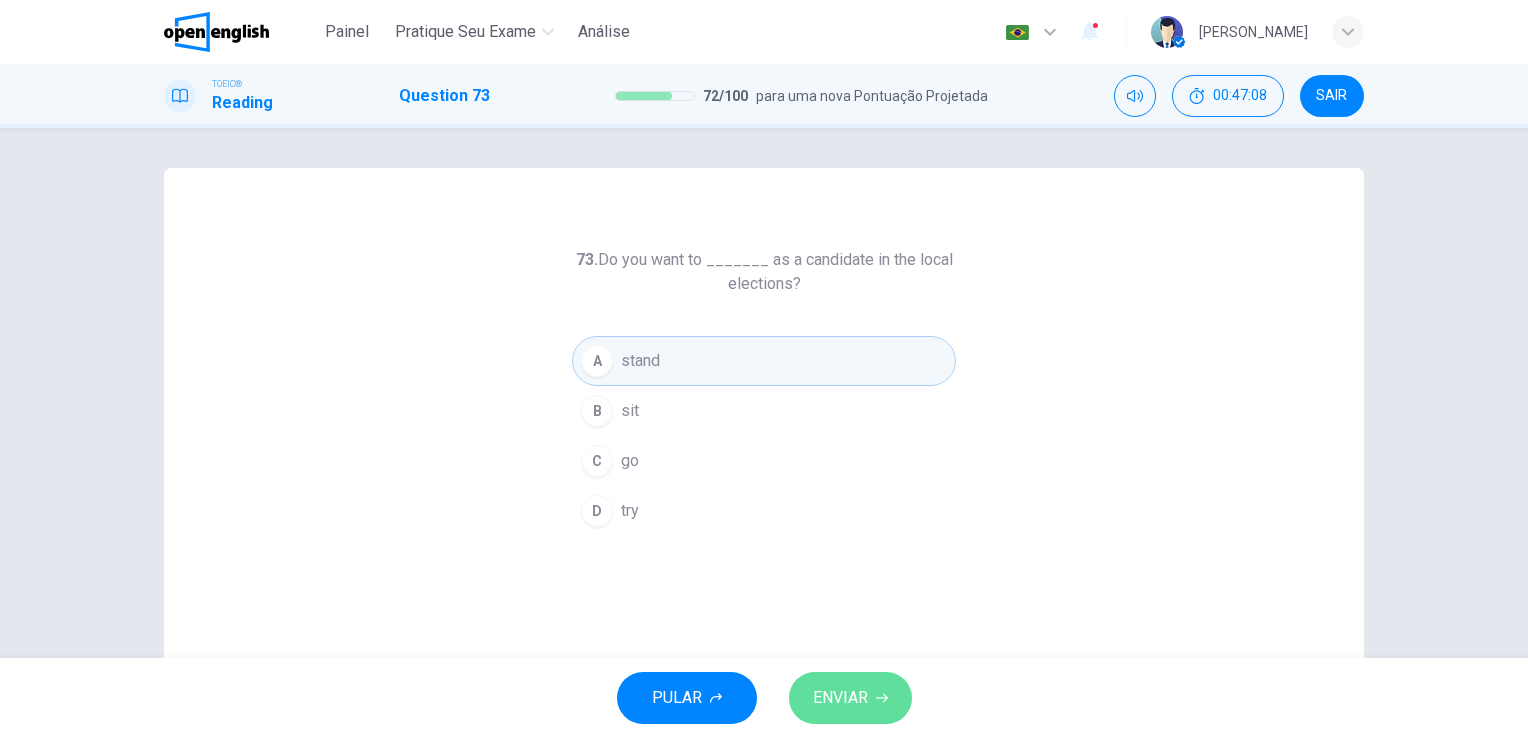 click on "ENVIAR" at bounding box center (850, 698) 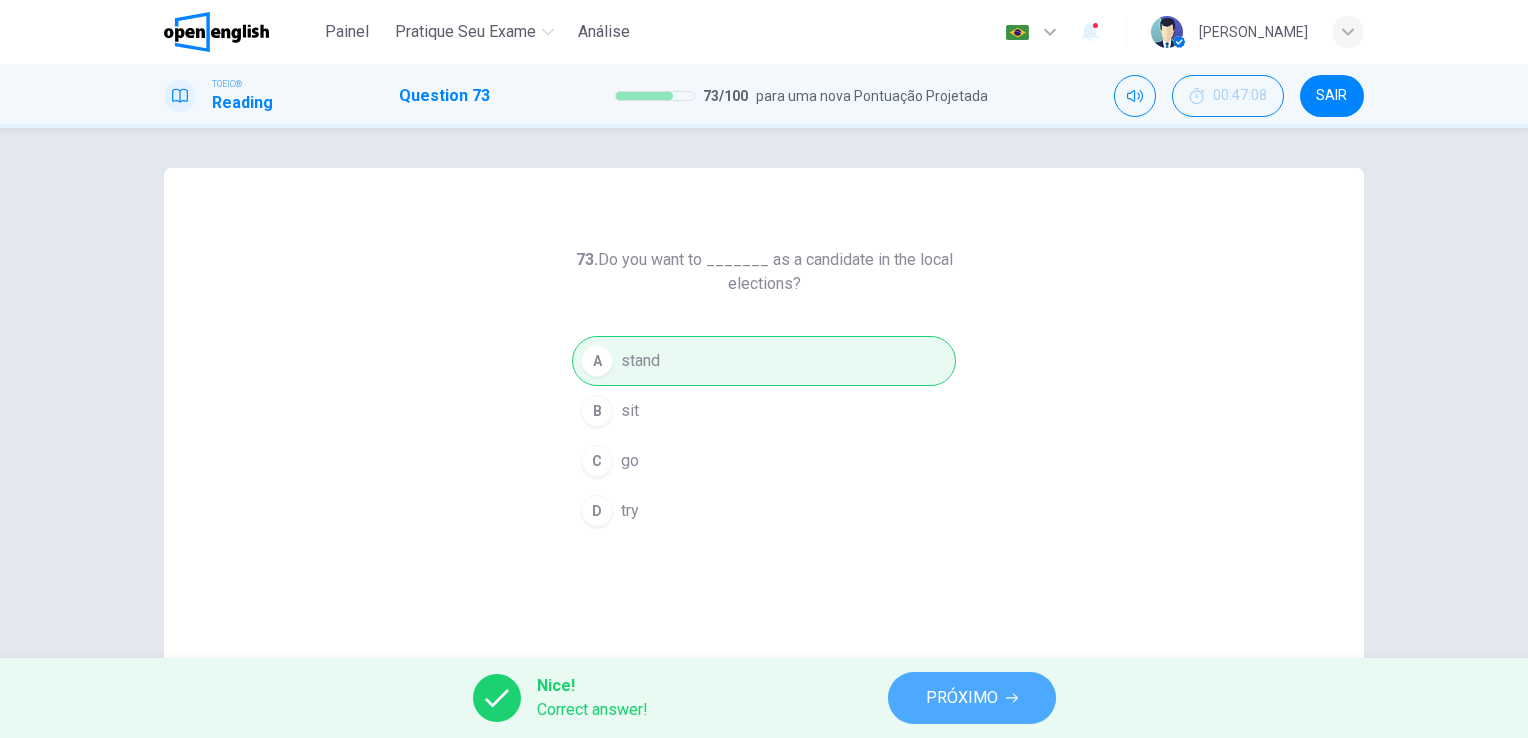 click on "PRÓXIMO" at bounding box center (962, 698) 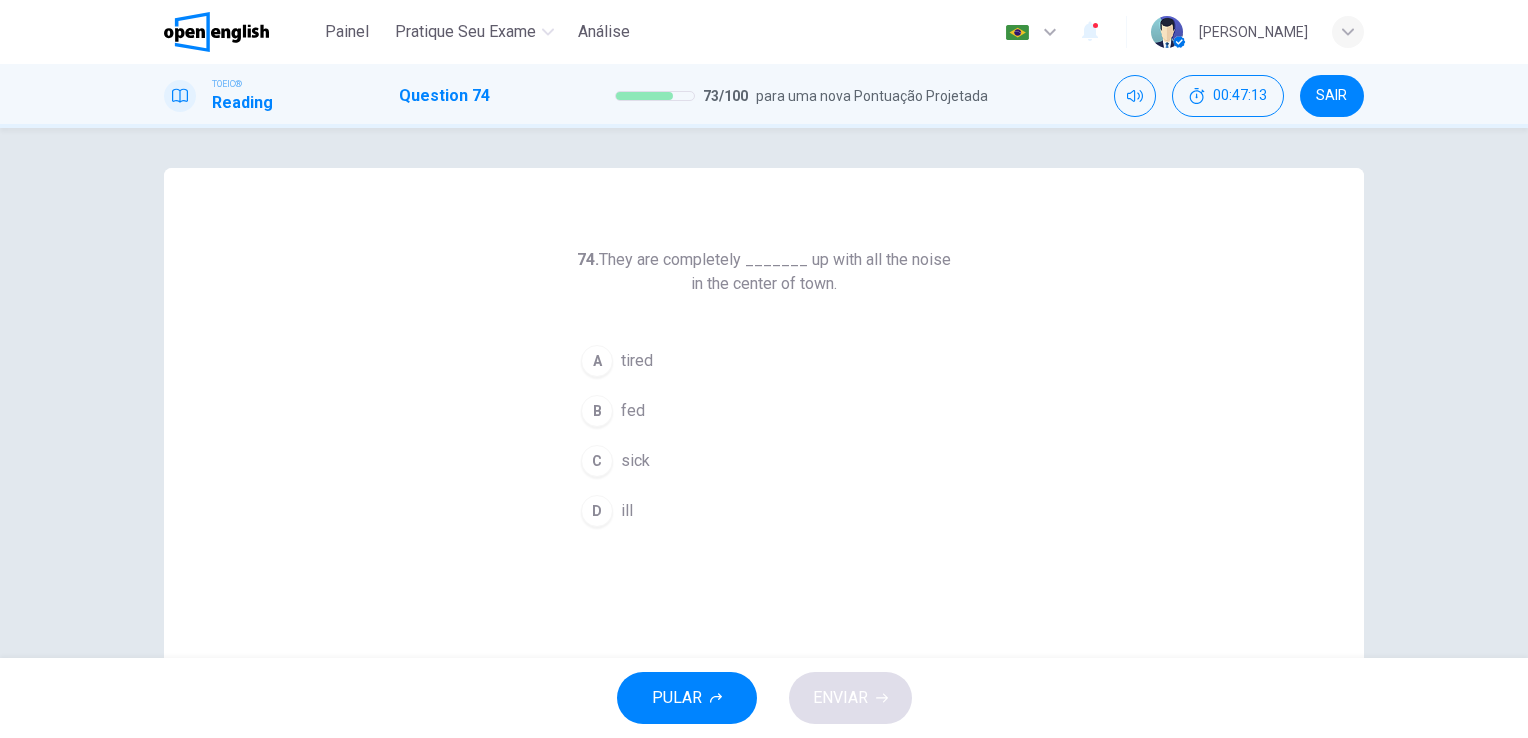 click on "B" at bounding box center [597, 411] 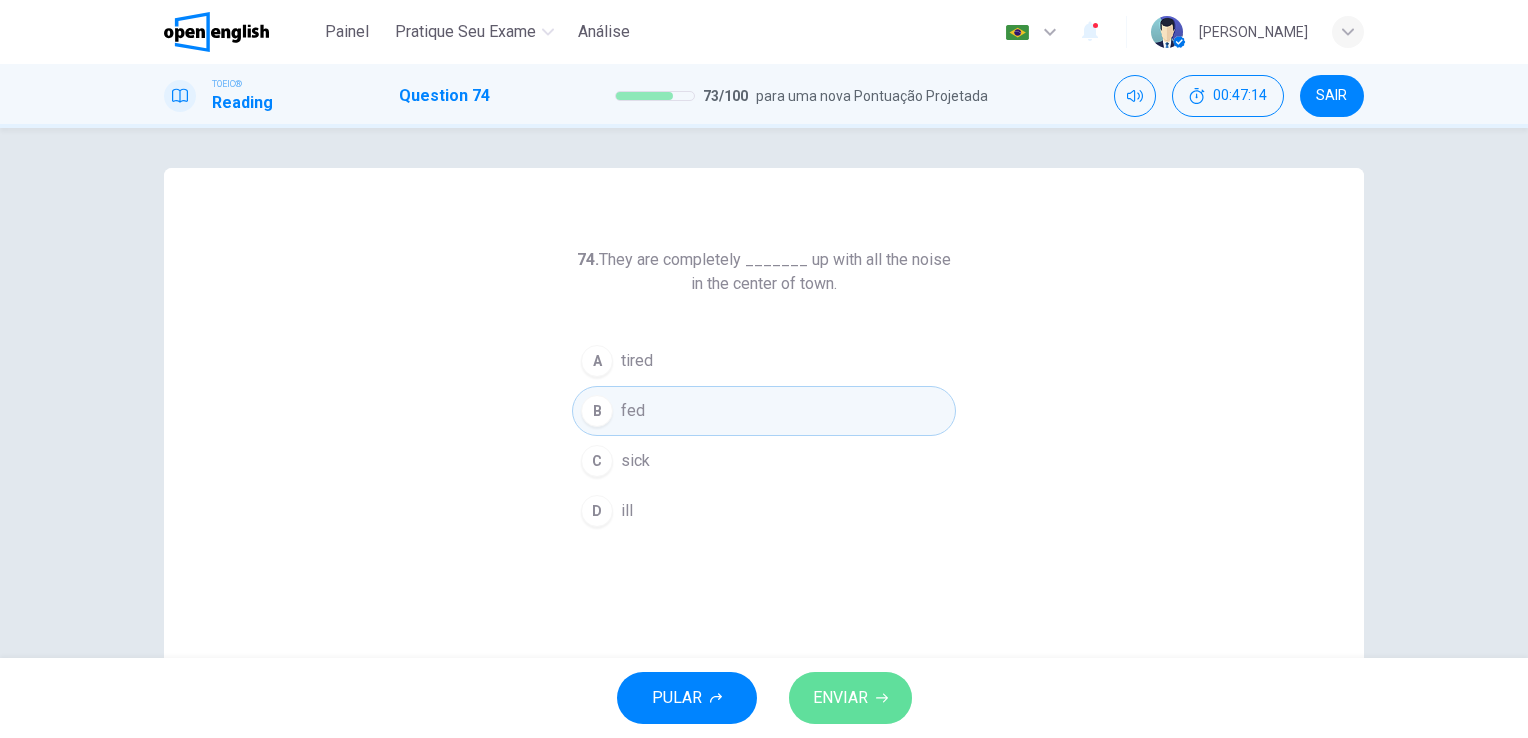 click on "ENVIAR" at bounding box center [840, 698] 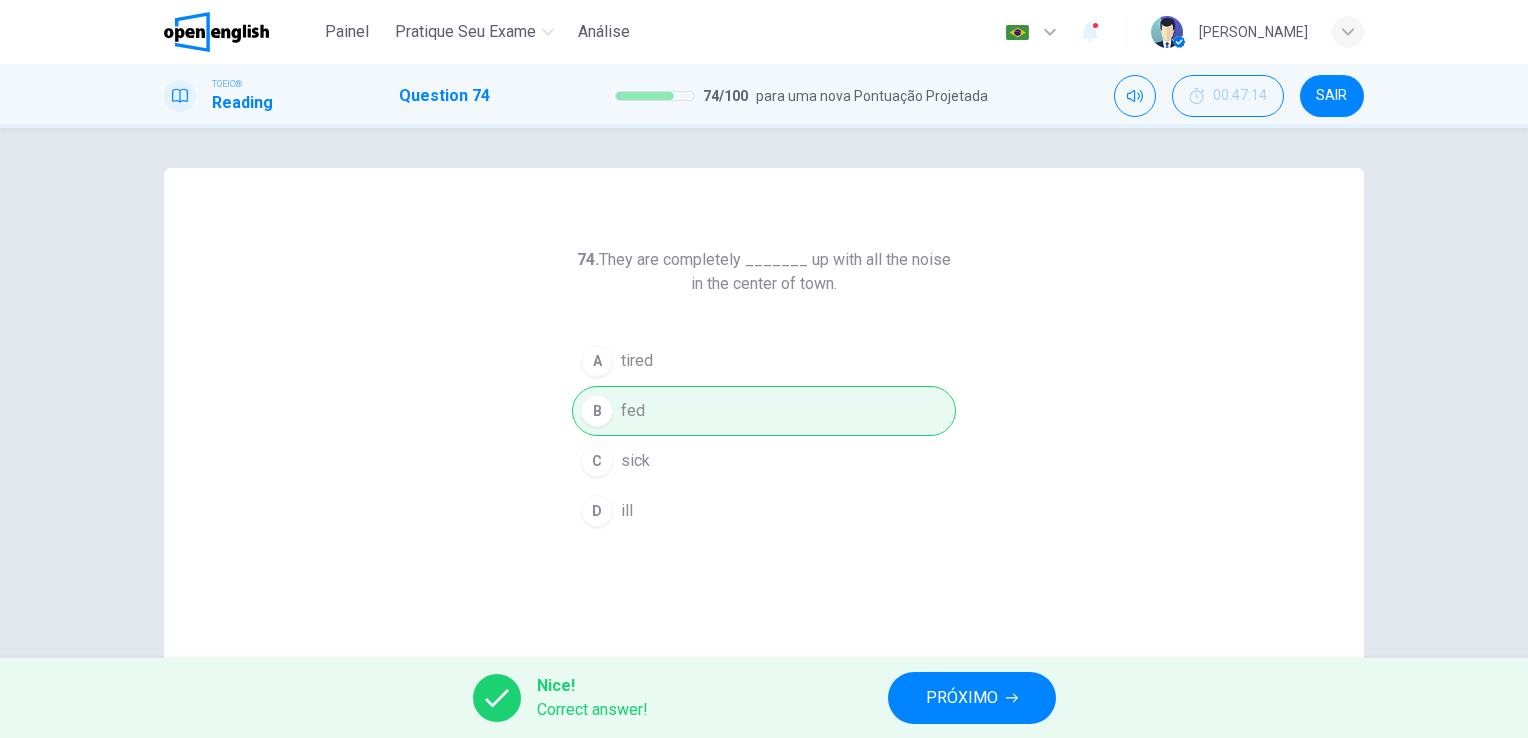 click 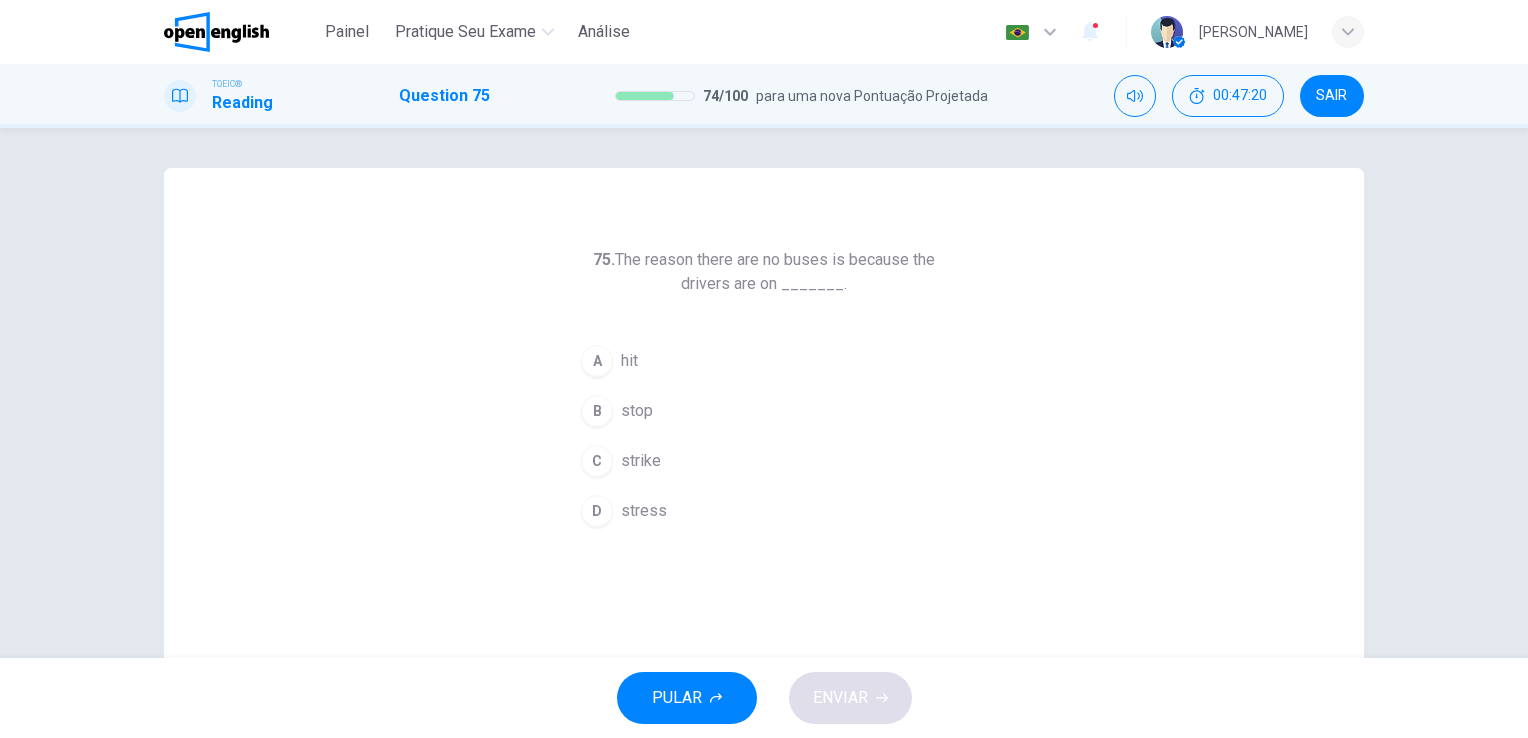 click on "C" at bounding box center [597, 461] 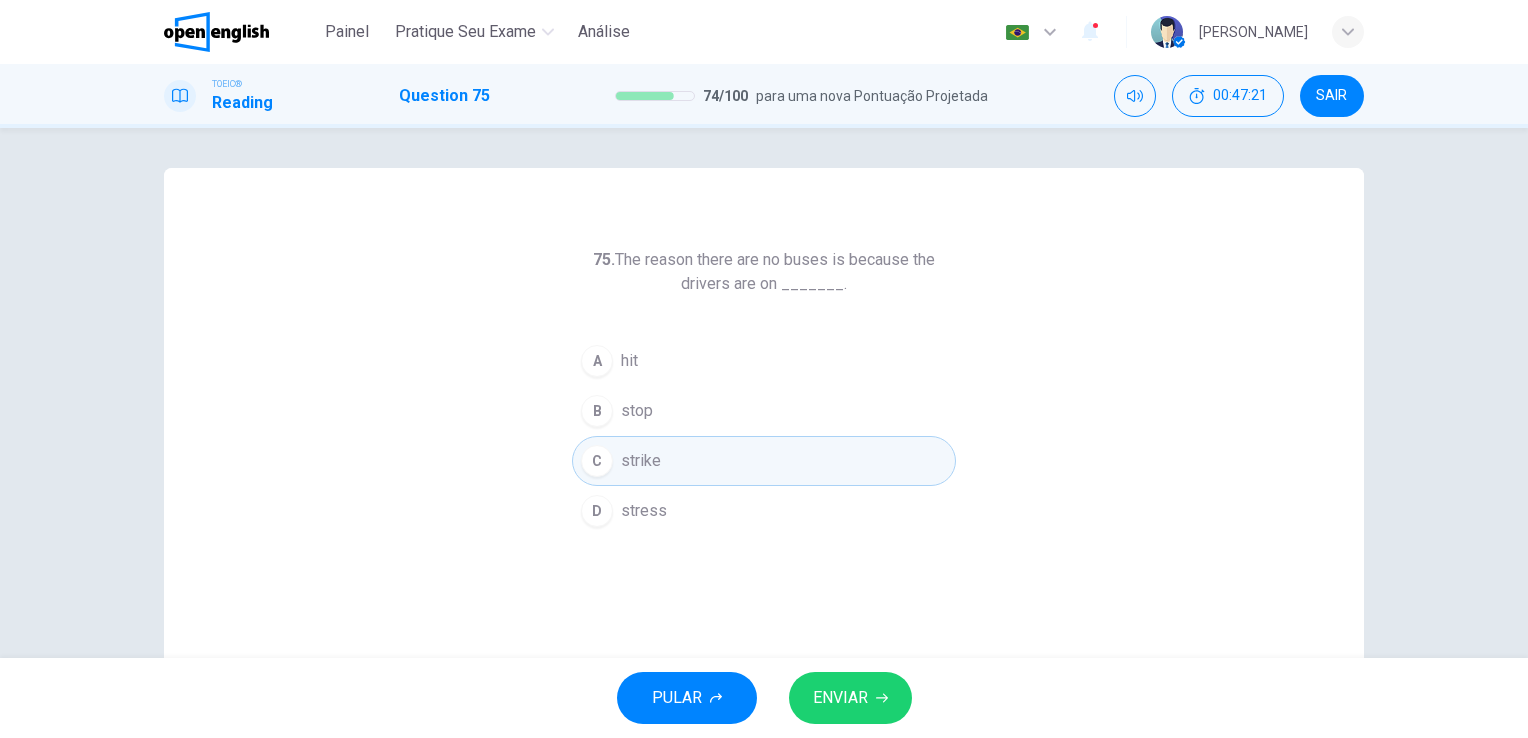 click on "ENVIAR" at bounding box center [850, 698] 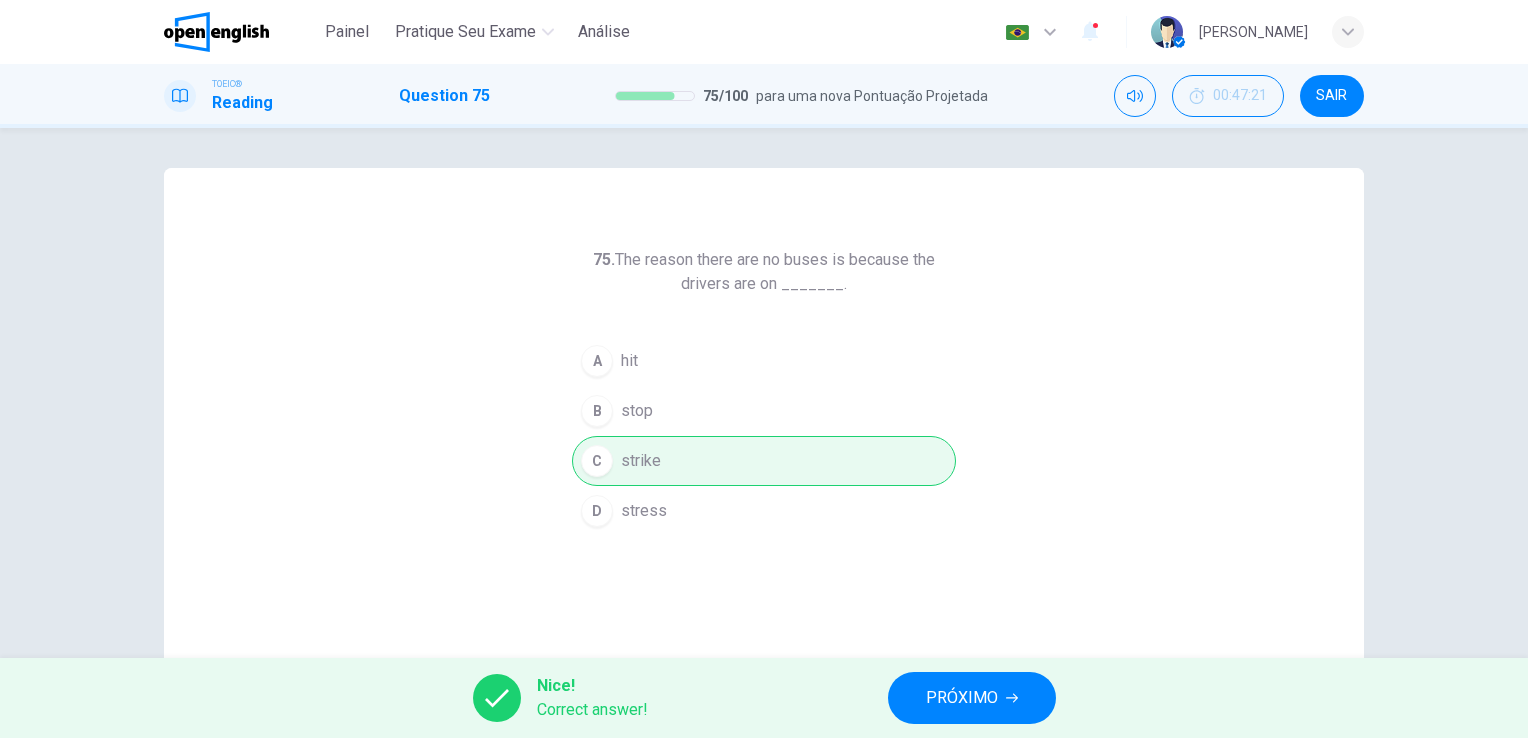 click on "PRÓXIMO" at bounding box center [972, 698] 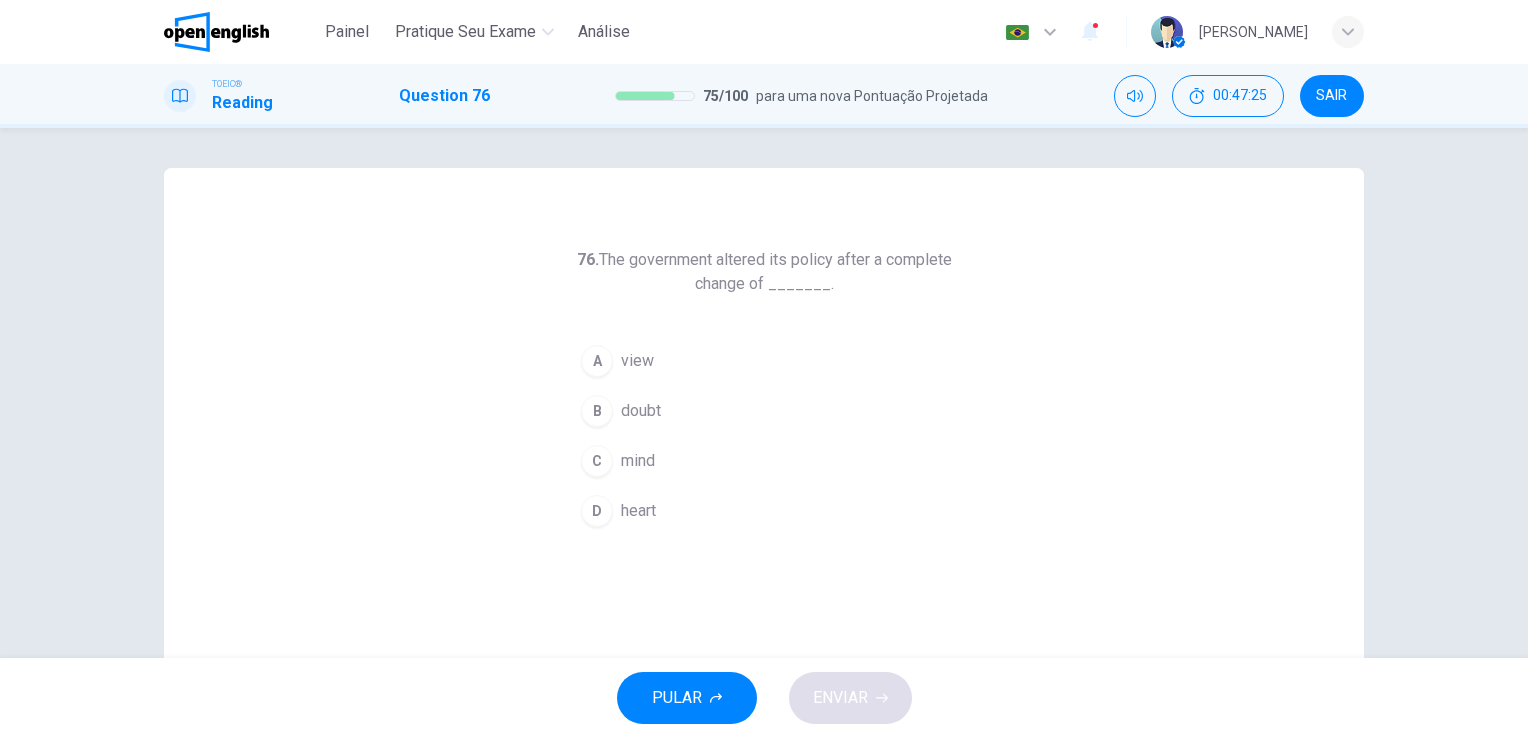 click on "D" at bounding box center [597, 511] 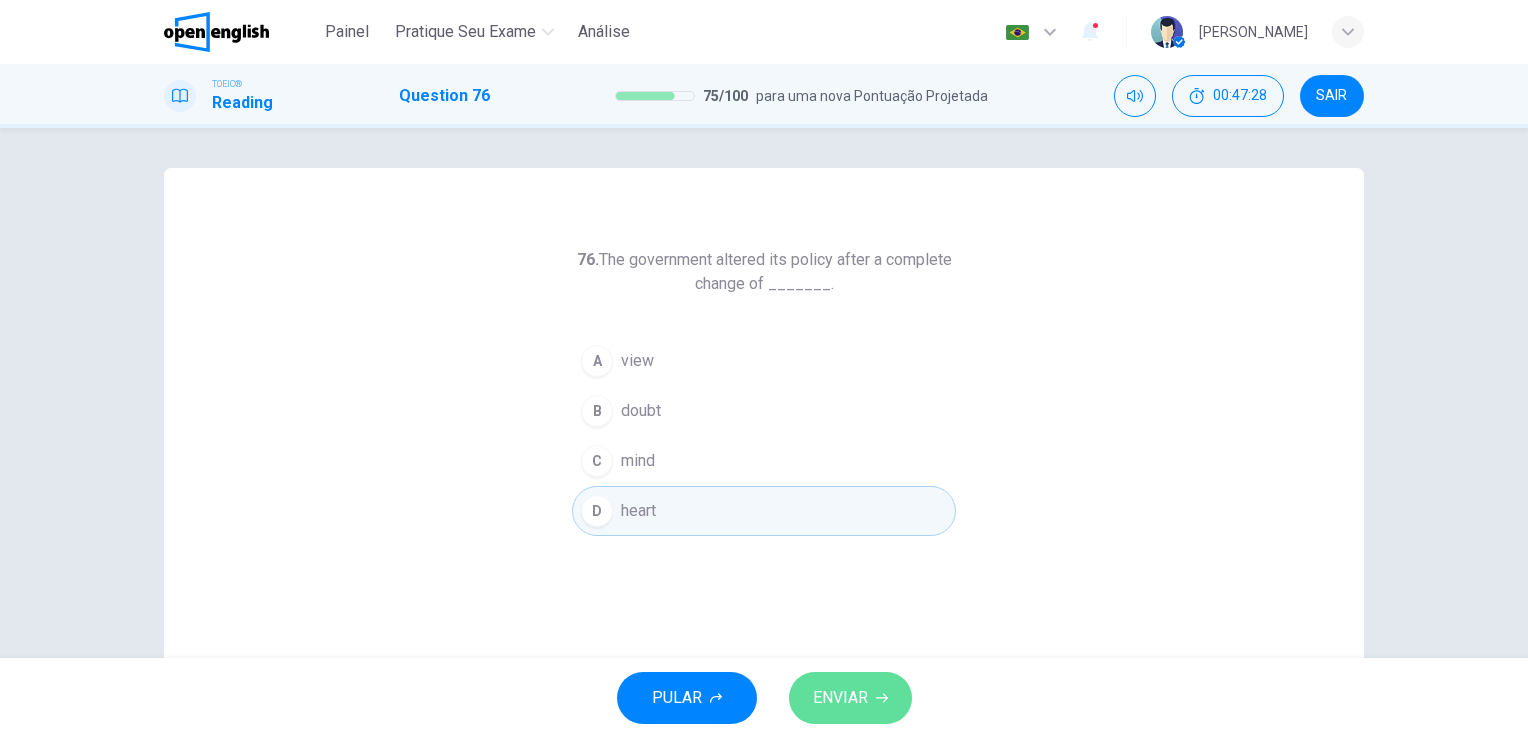 click on "ENVIAR" at bounding box center [850, 698] 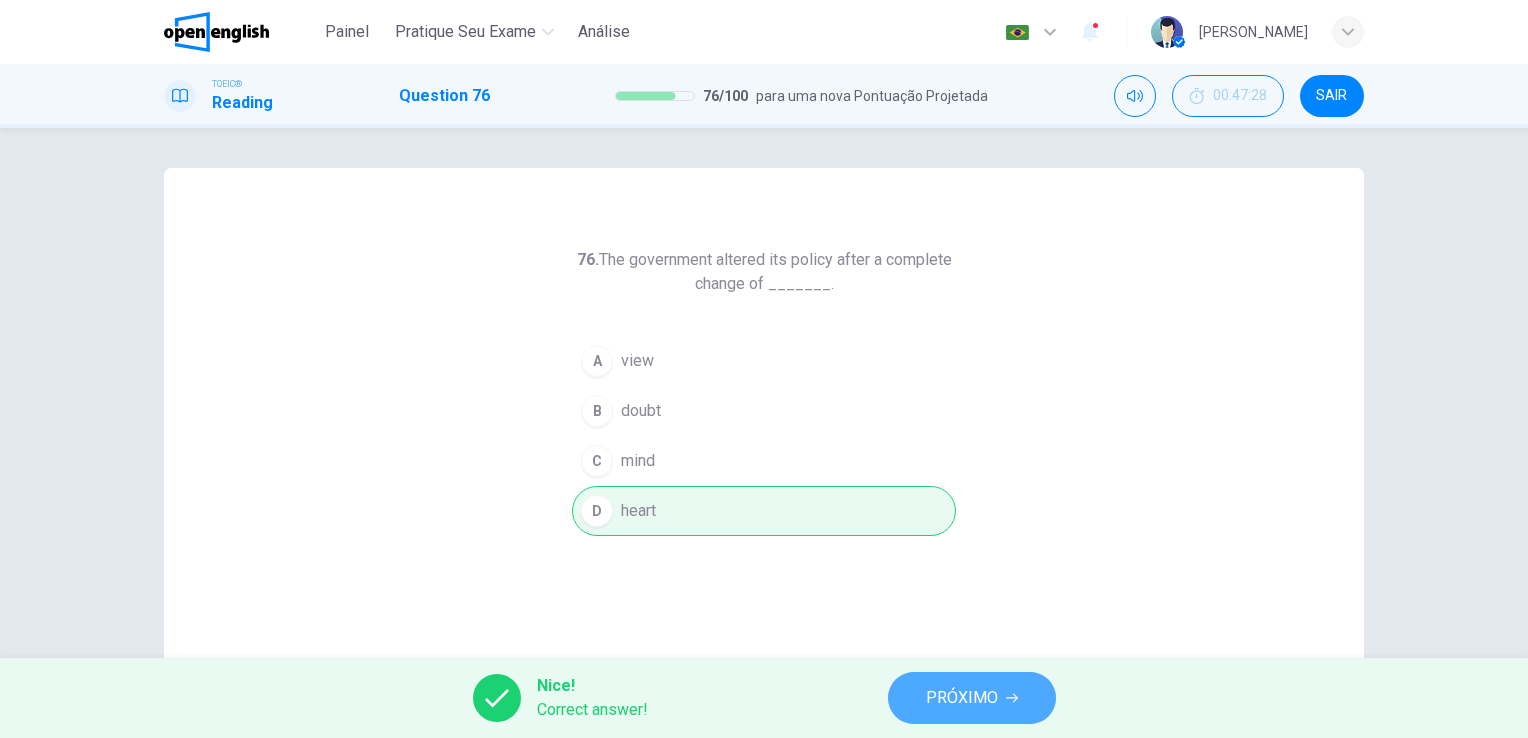 click on "PRÓXIMO" at bounding box center (962, 698) 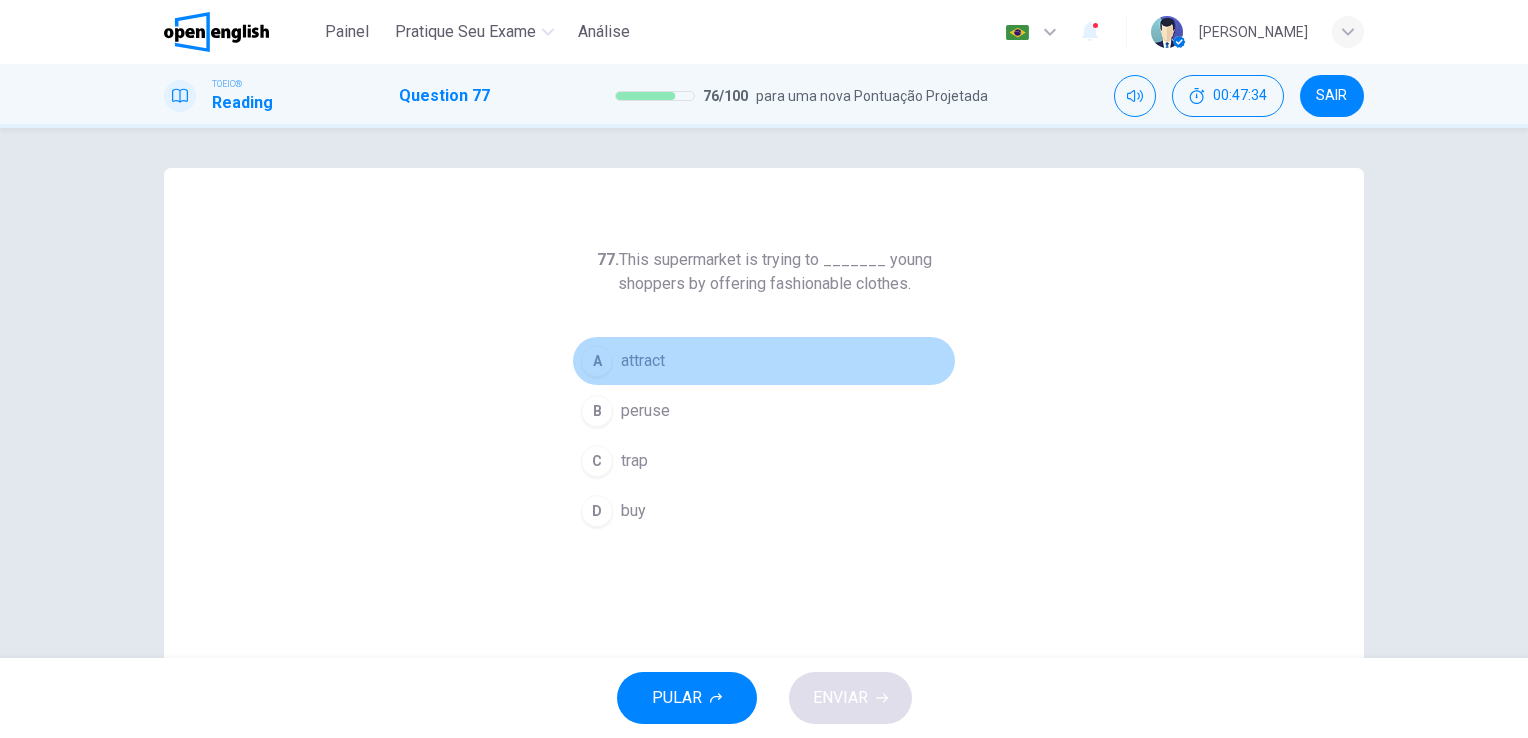 click on "A" at bounding box center [597, 361] 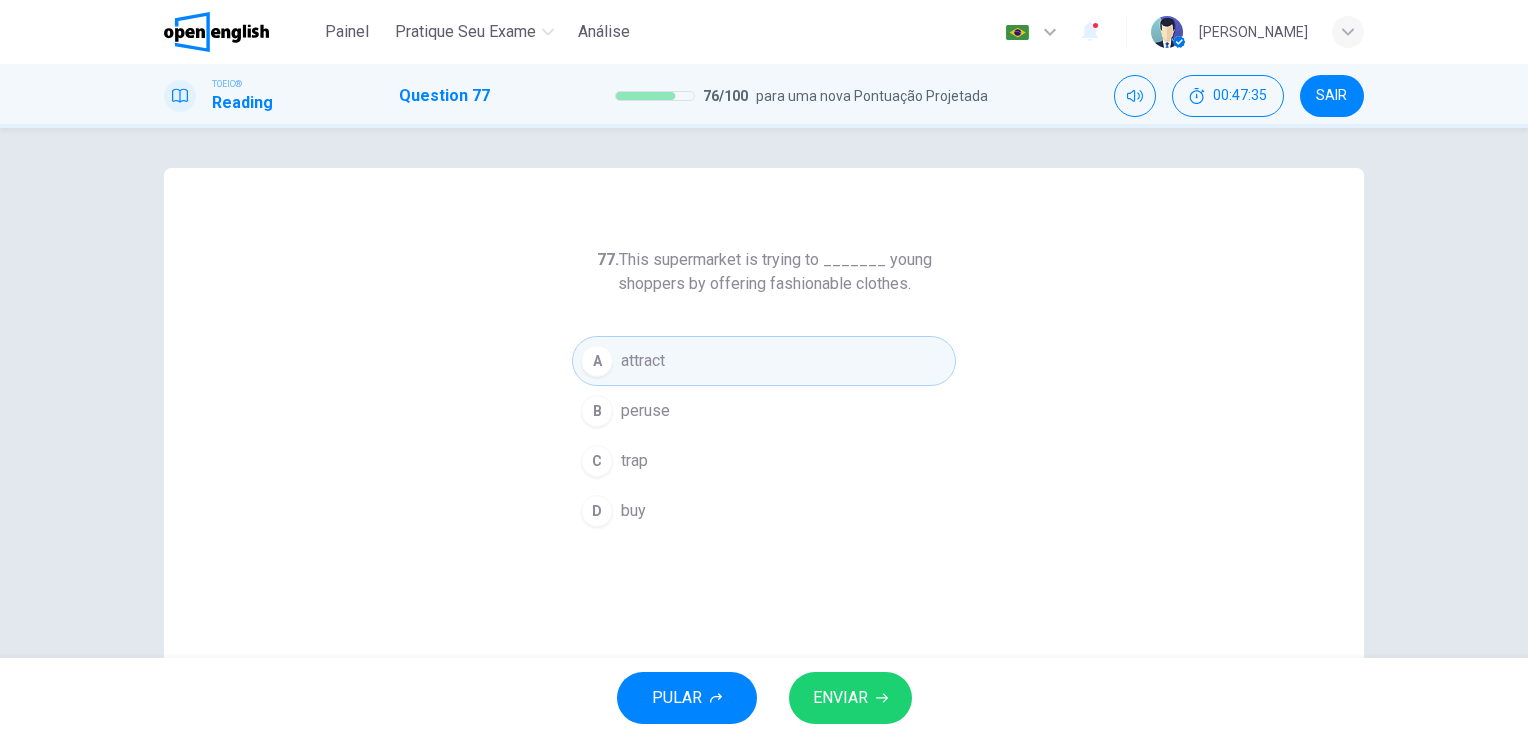 click on "ENVIAR" at bounding box center [840, 698] 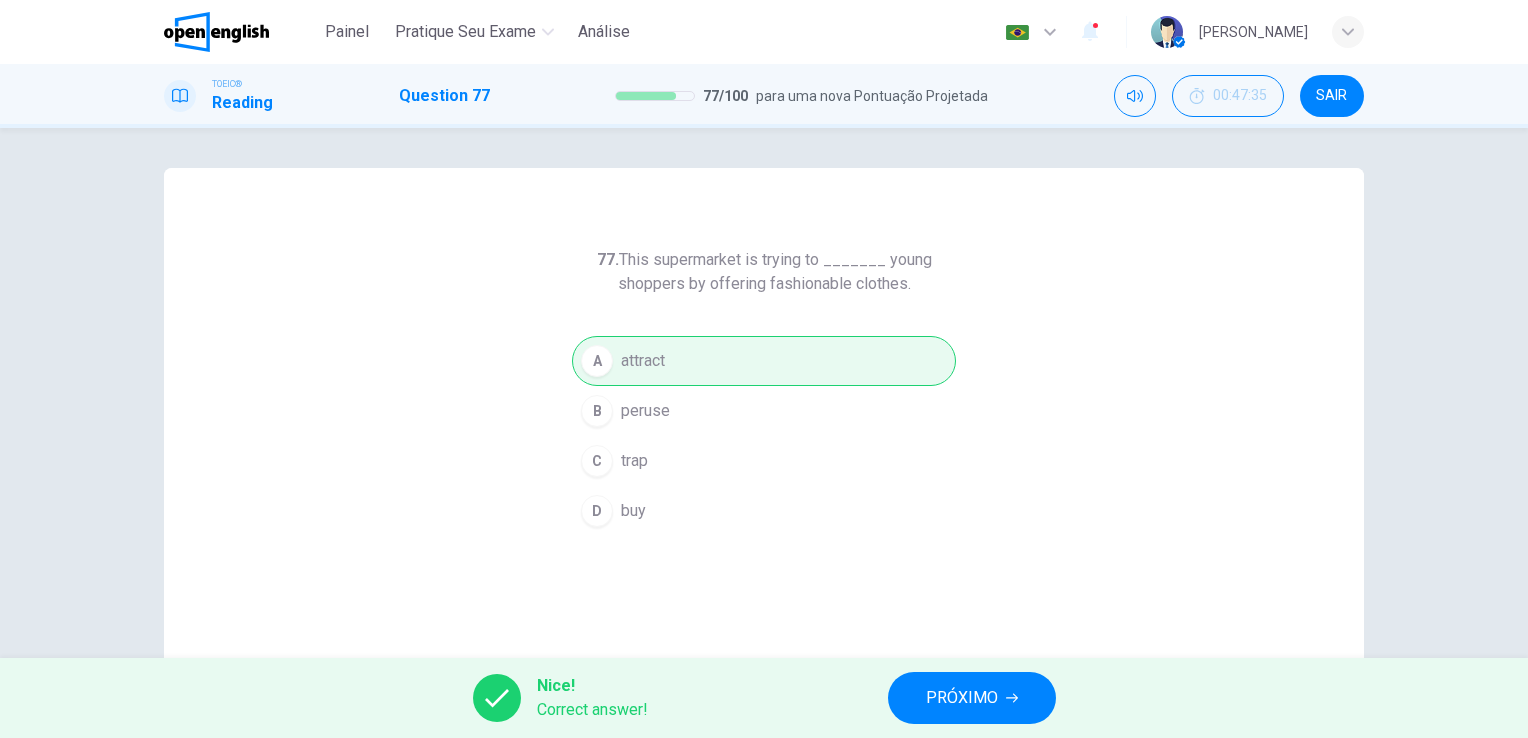 click on "PRÓXIMO" at bounding box center [972, 698] 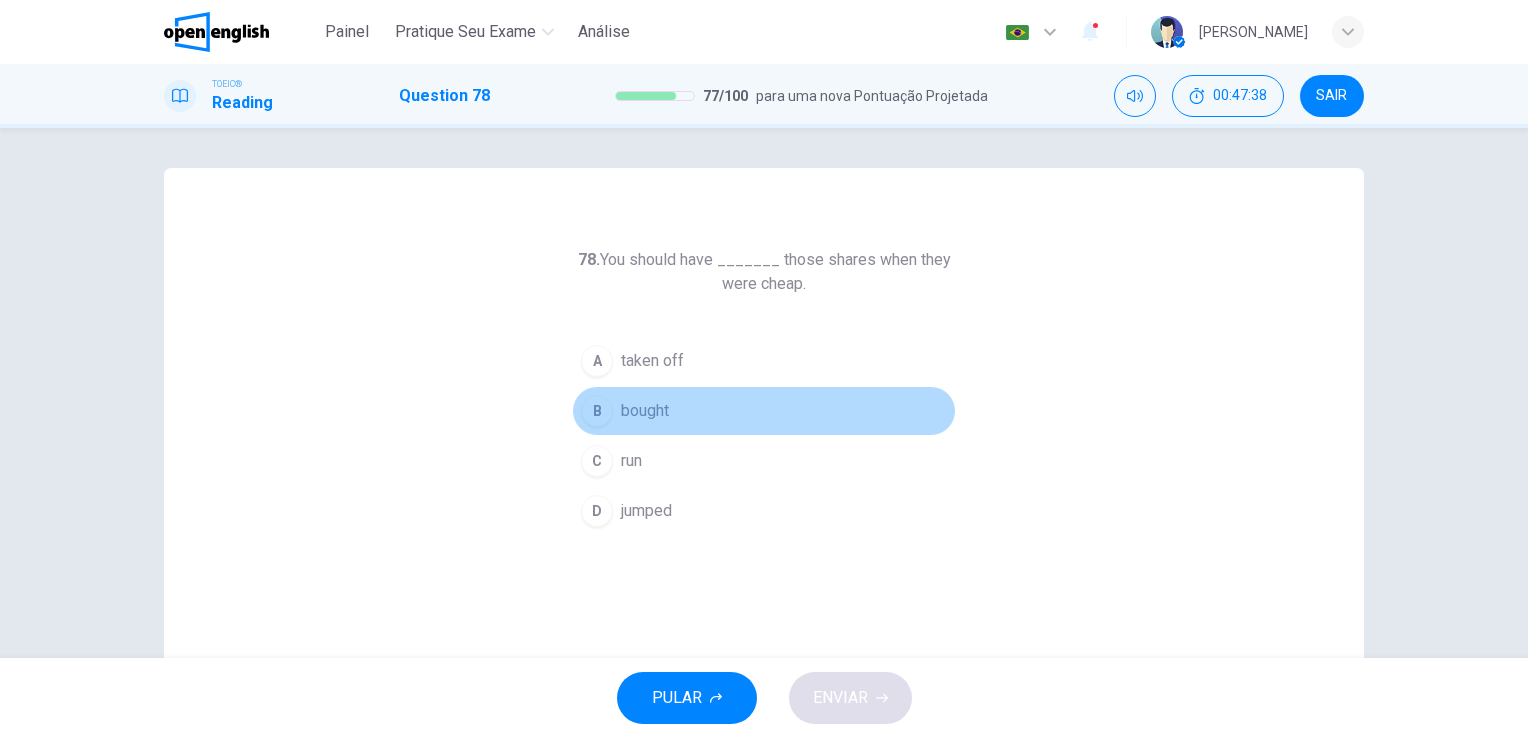 click on "B" at bounding box center (597, 411) 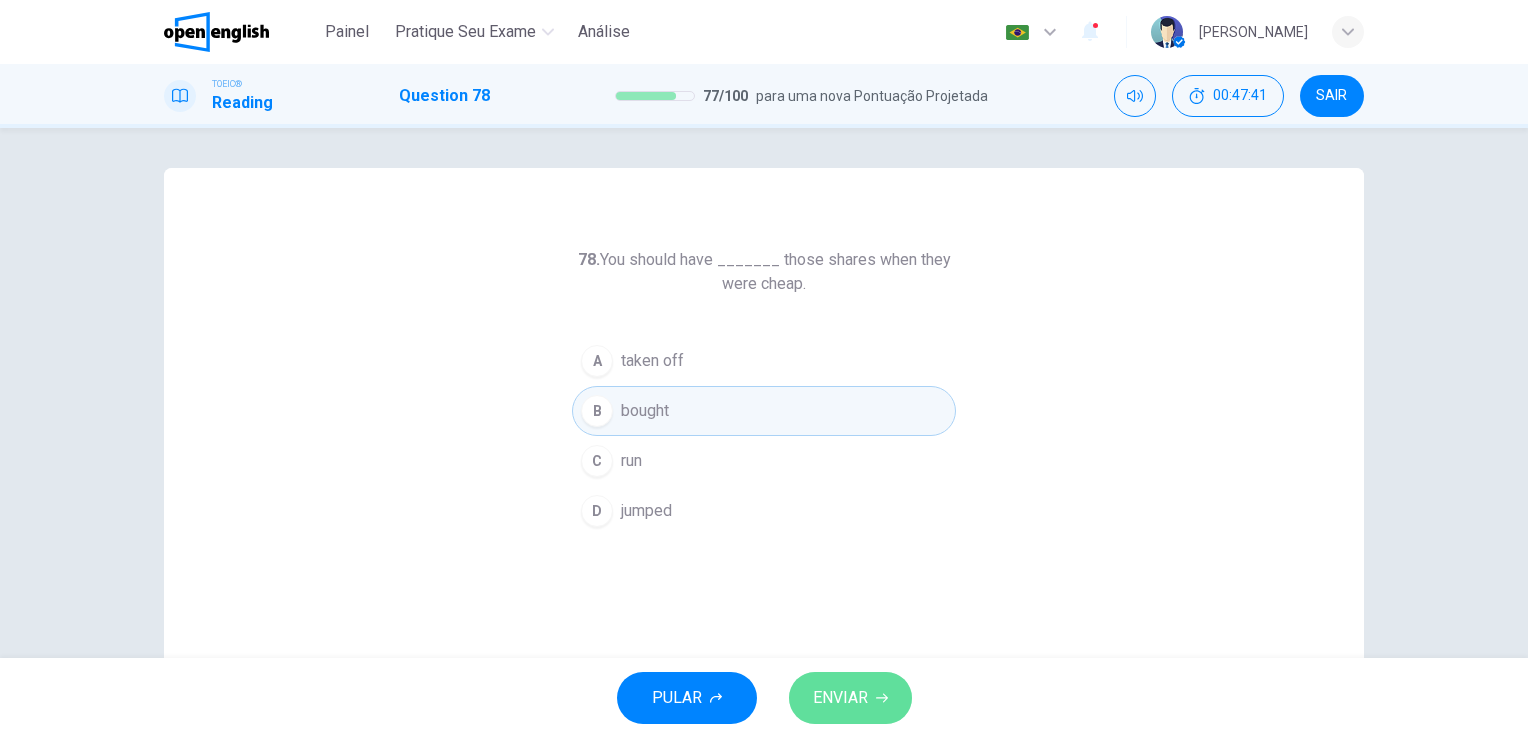 click on "ENVIAR" at bounding box center [850, 698] 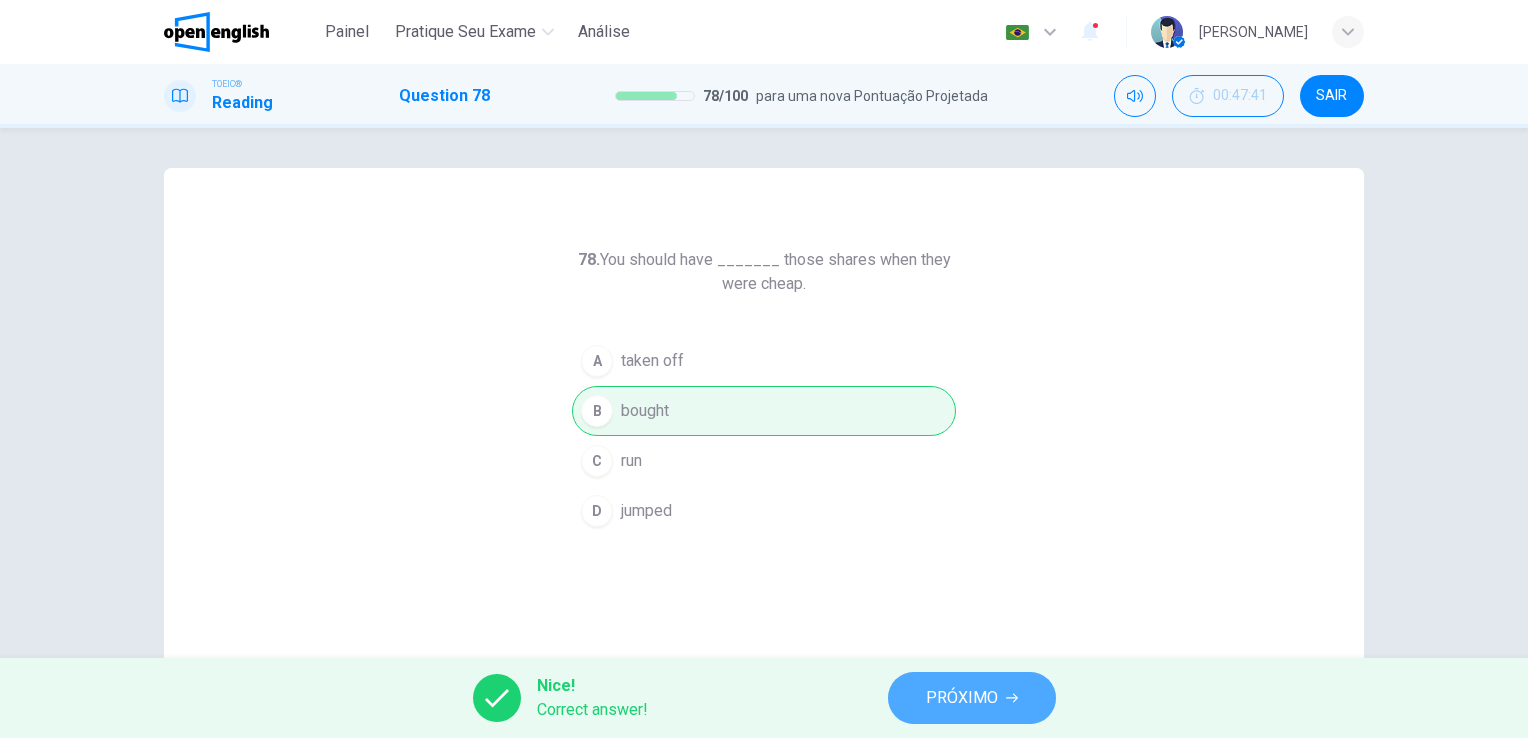 click on "PRÓXIMO" at bounding box center (962, 698) 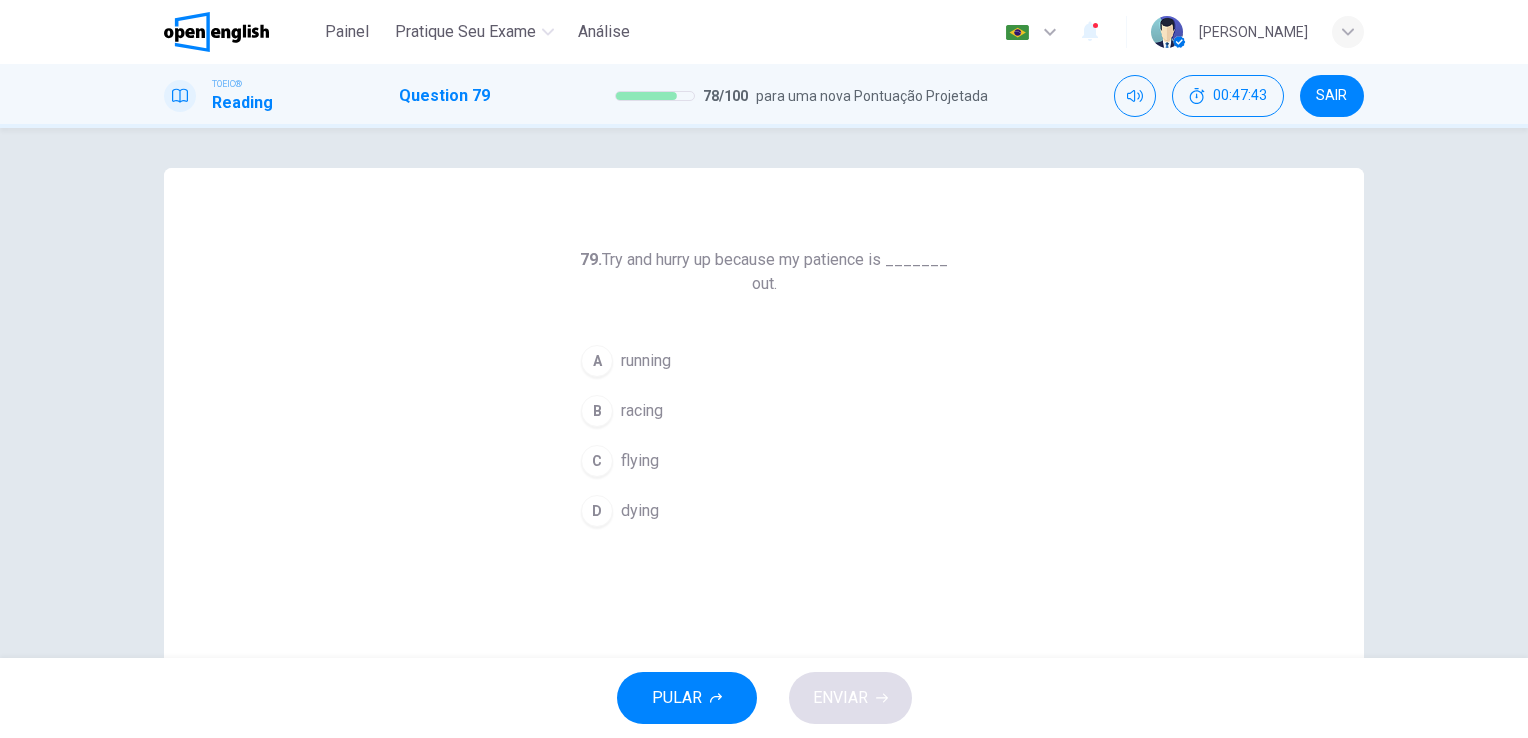 click on "A" at bounding box center (597, 361) 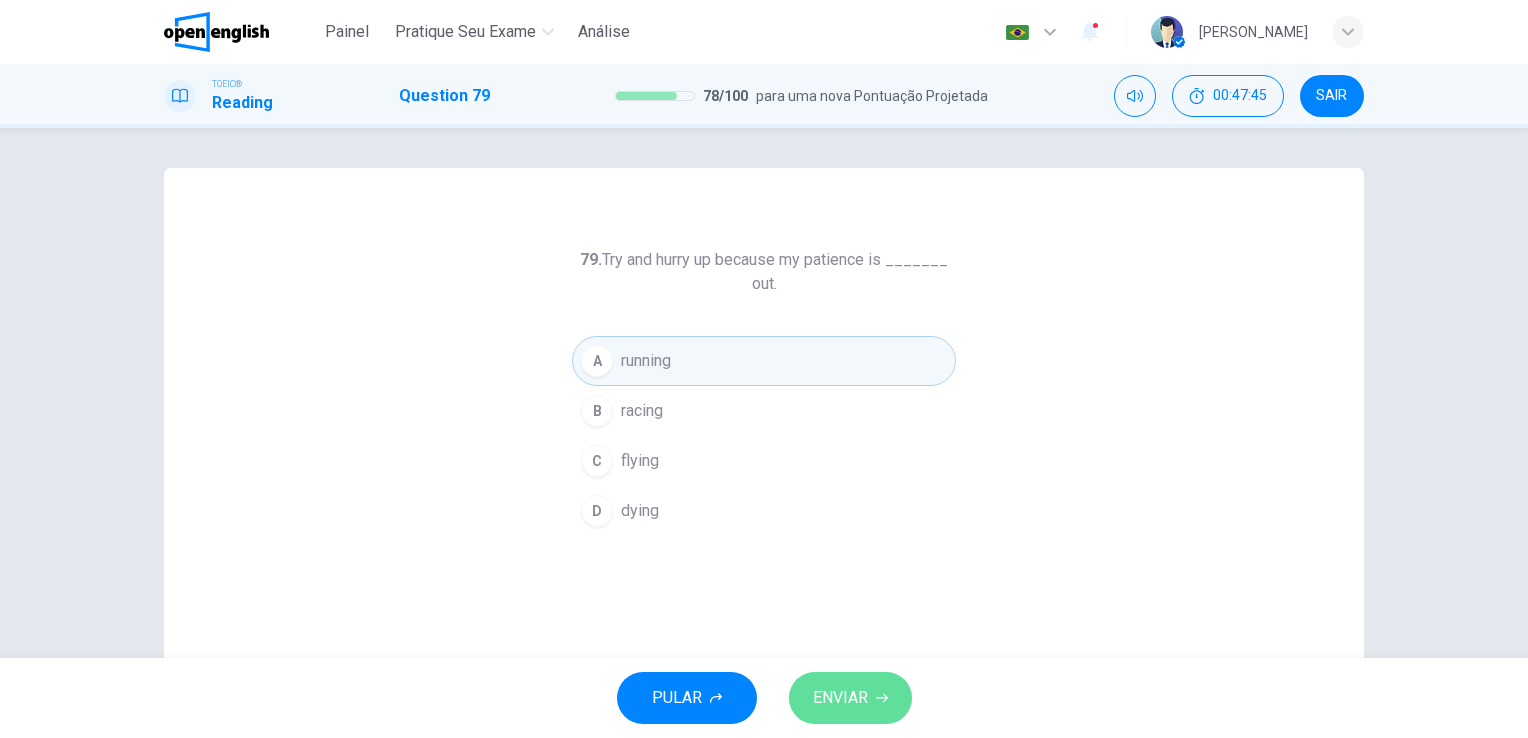 click on "ENVIAR" at bounding box center [840, 698] 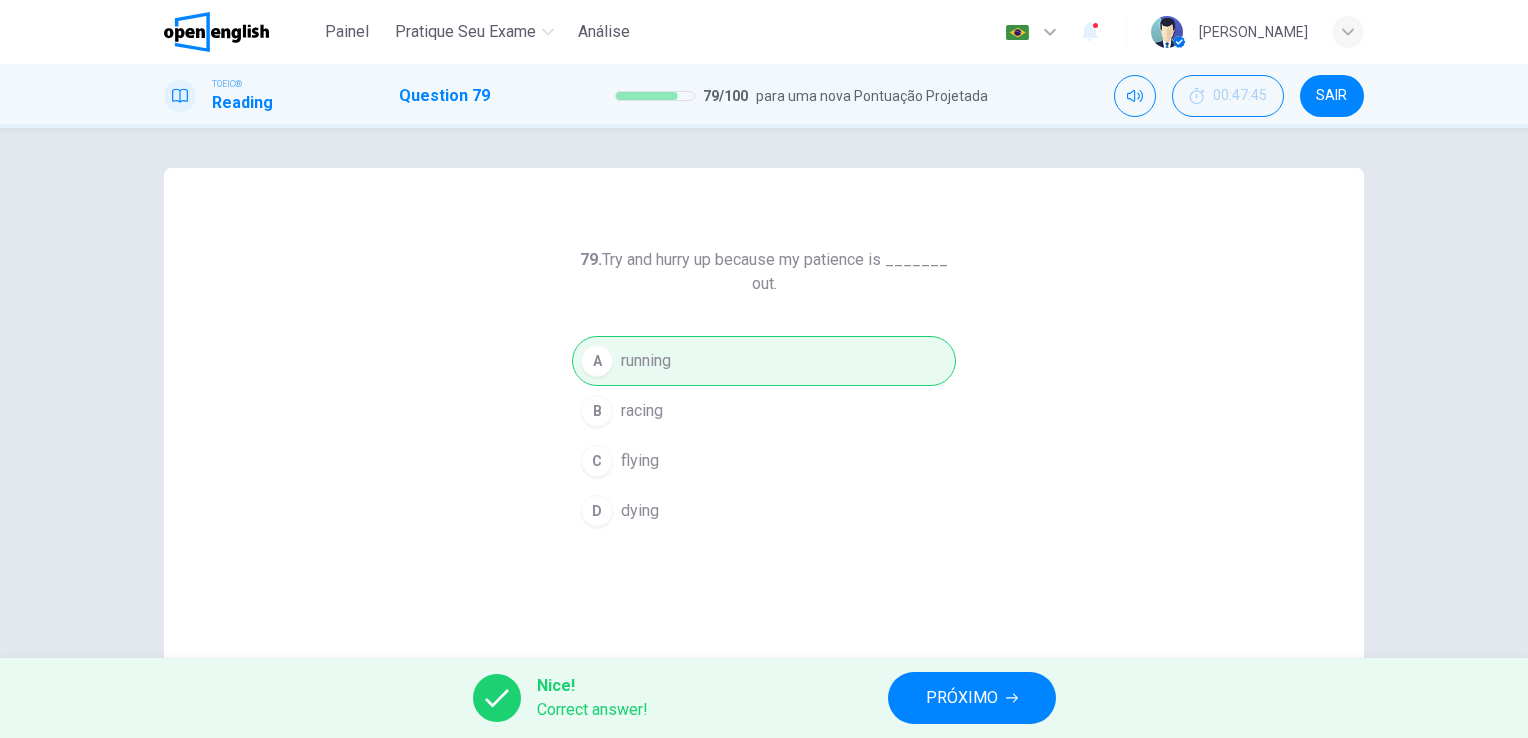 click on "PRÓXIMO" at bounding box center (962, 698) 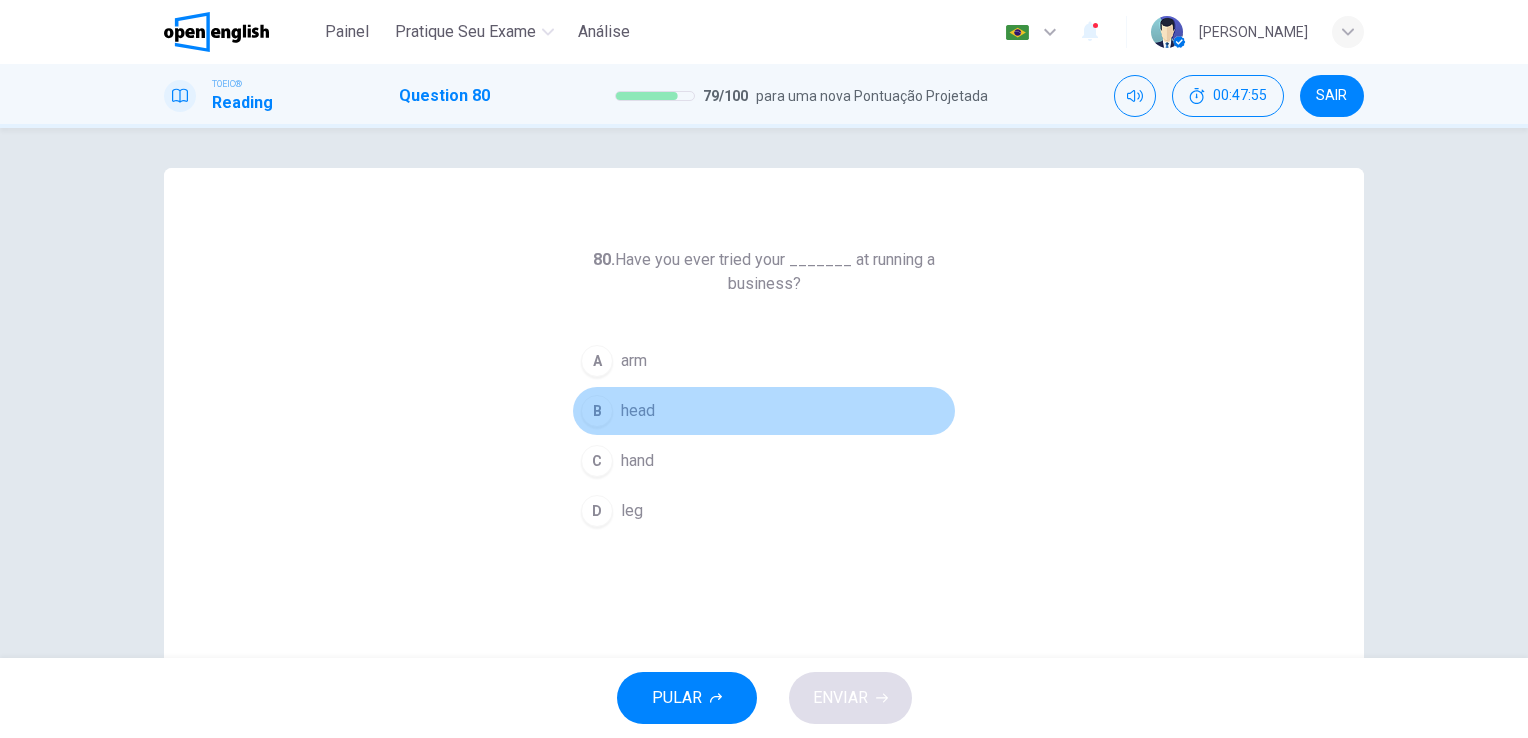 click on "B head" at bounding box center [764, 411] 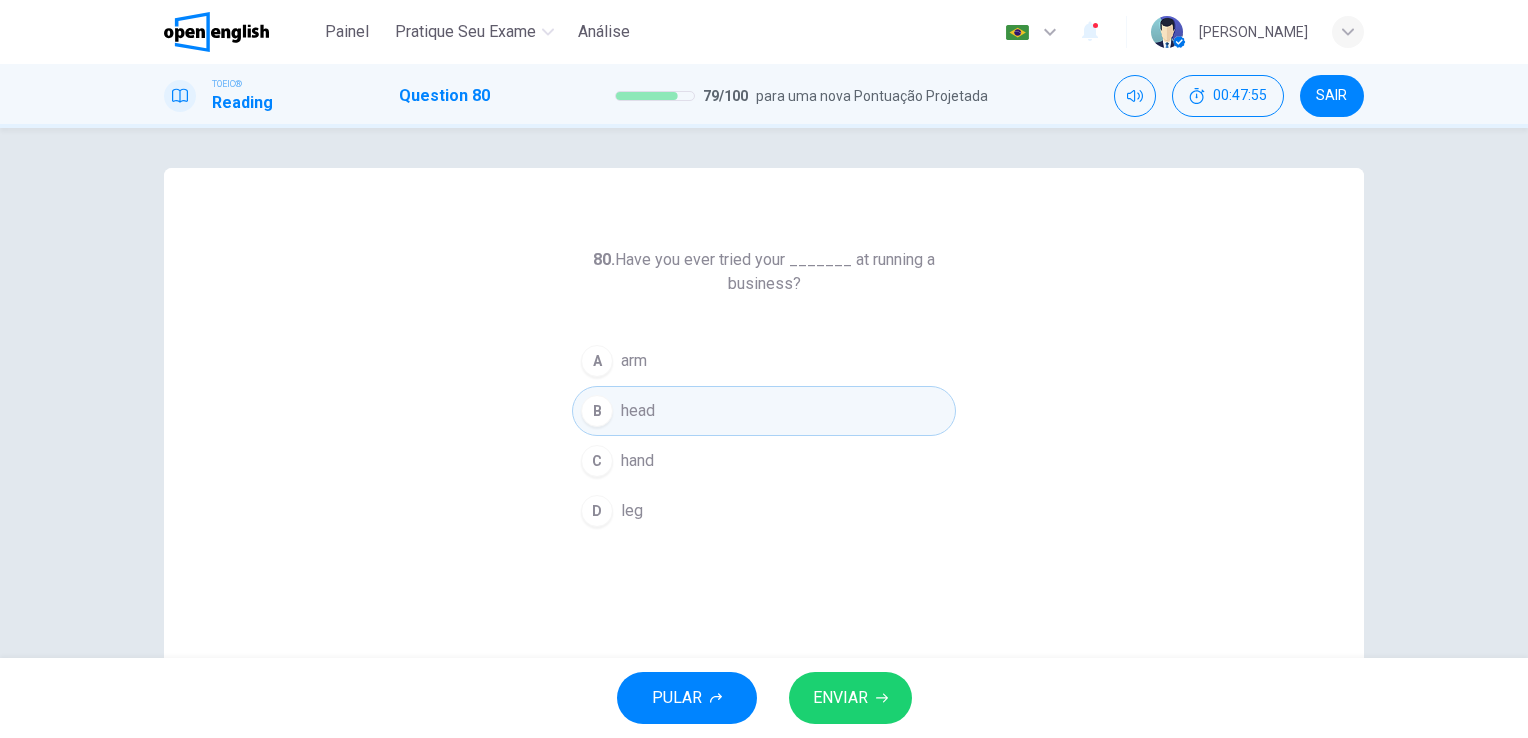 click on "A" at bounding box center [597, 361] 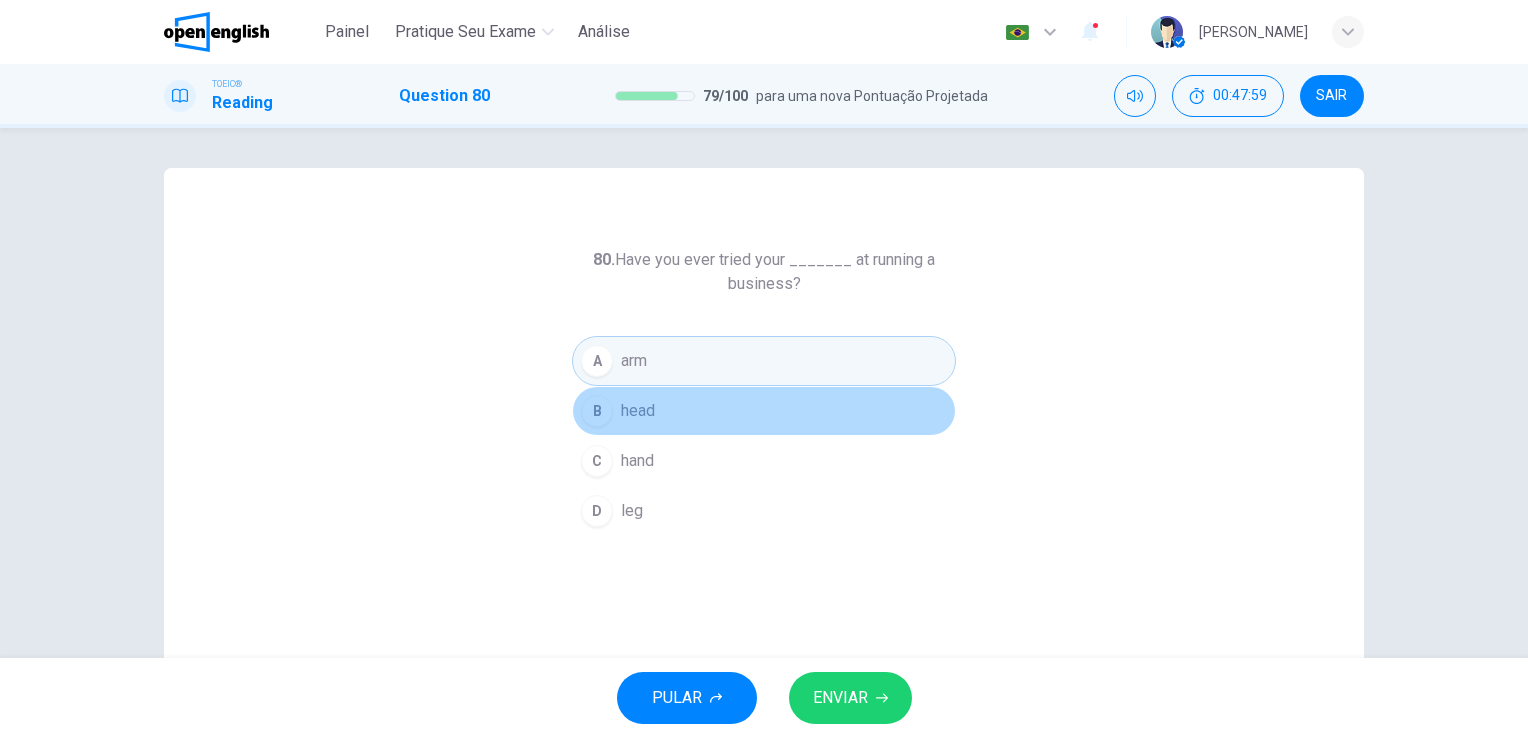 click on "head" at bounding box center [638, 411] 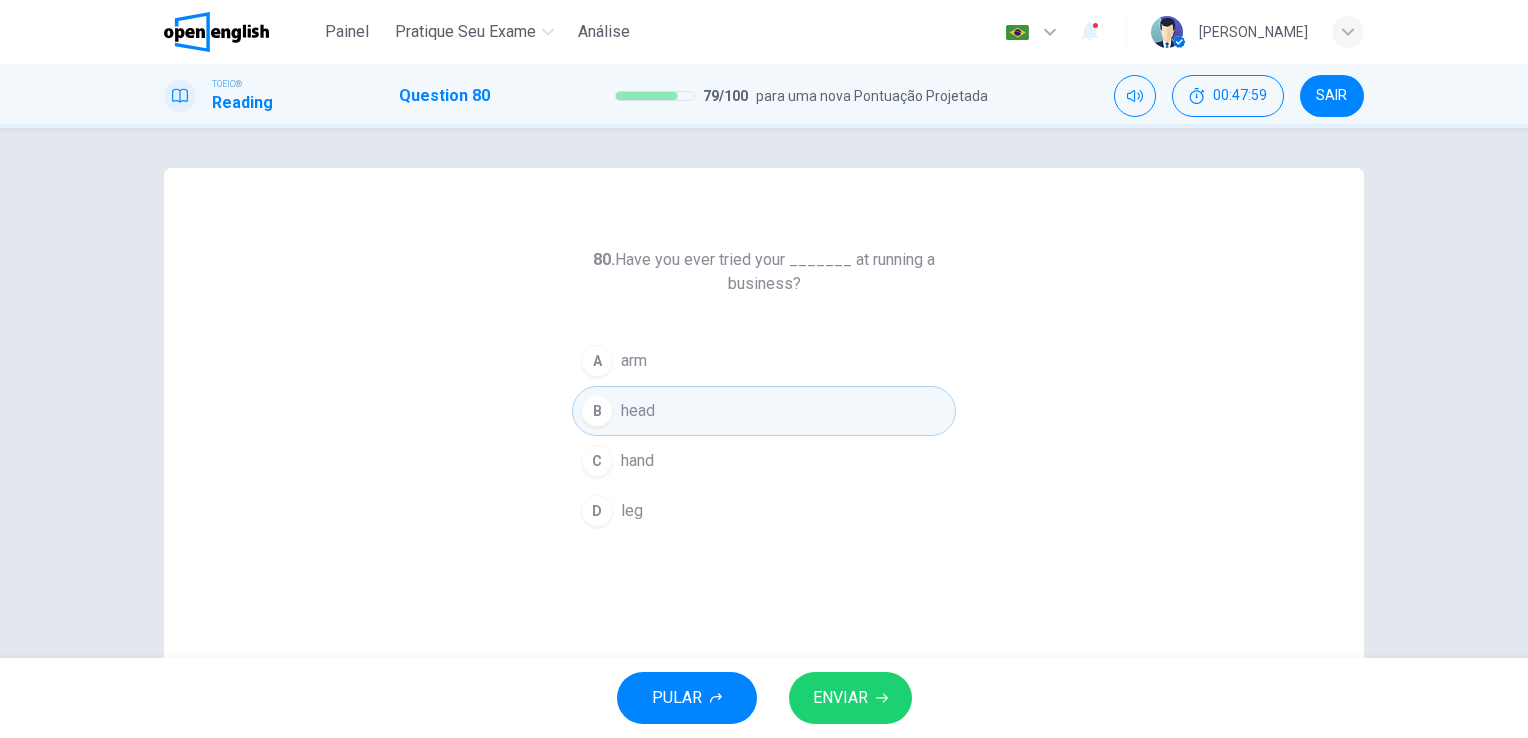 click on "C hand" at bounding box center [764, 461] 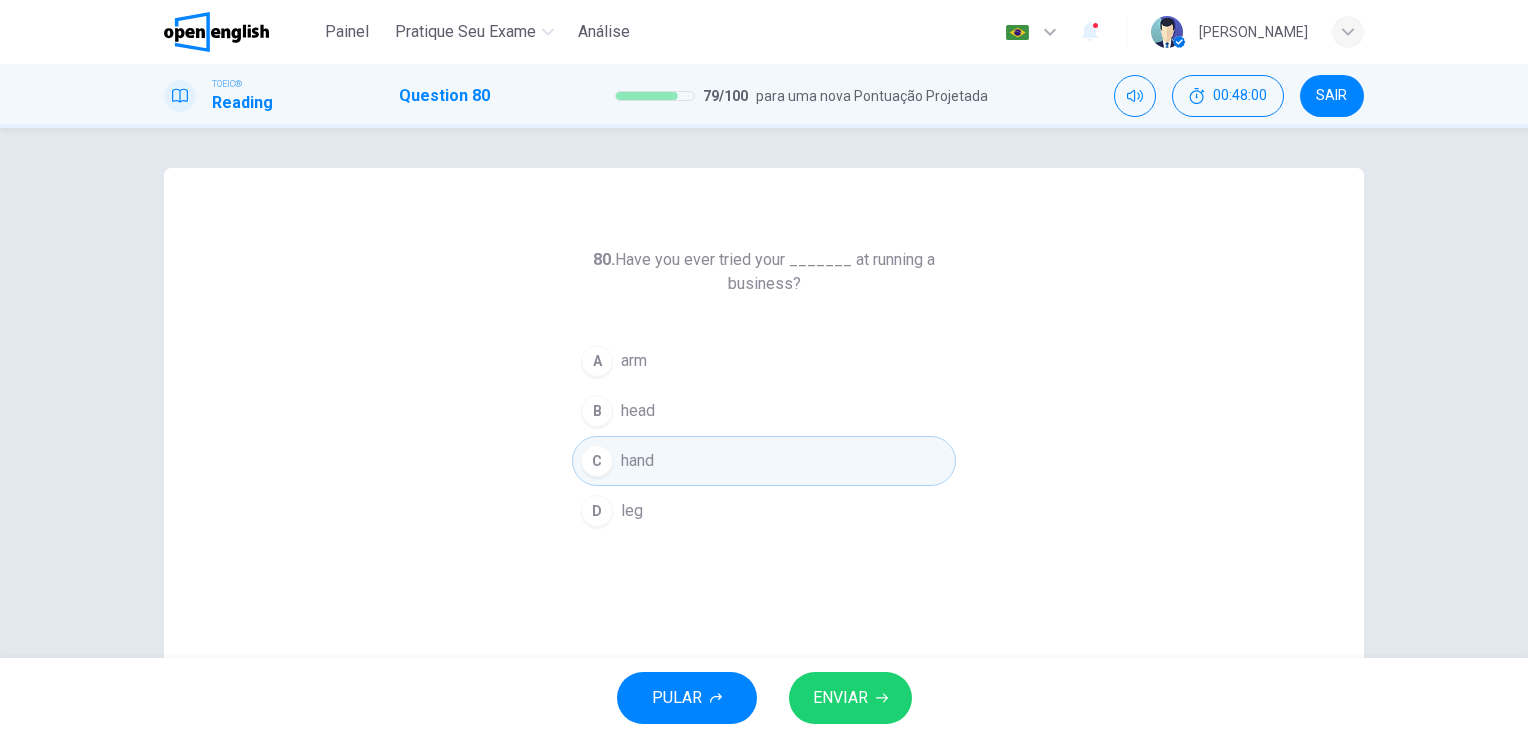 click on "leg" at bounding box center (632, 511) 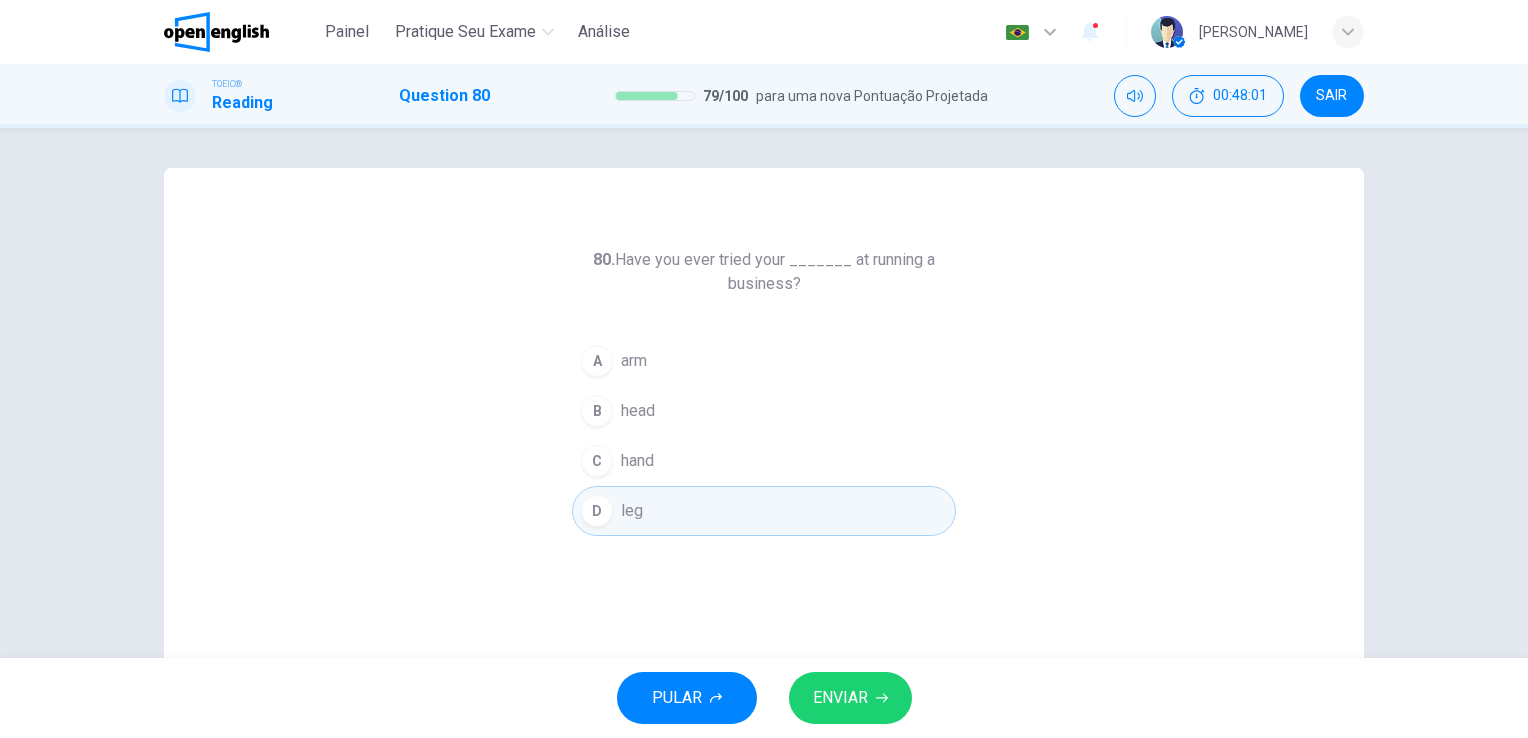 click on "hand" at bounding box center [637, 461] 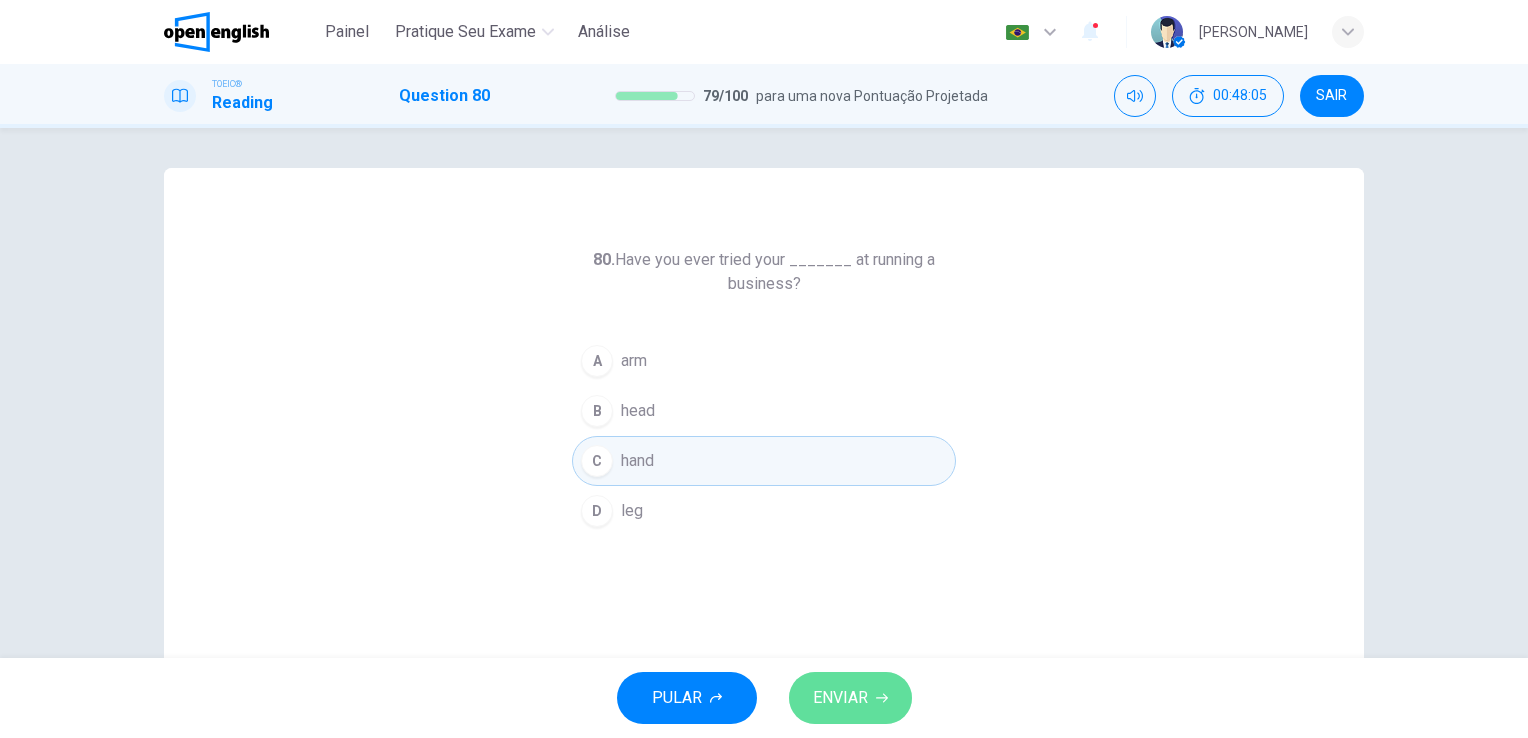 click on "ENVIAR" at bounding box center (850, 698) 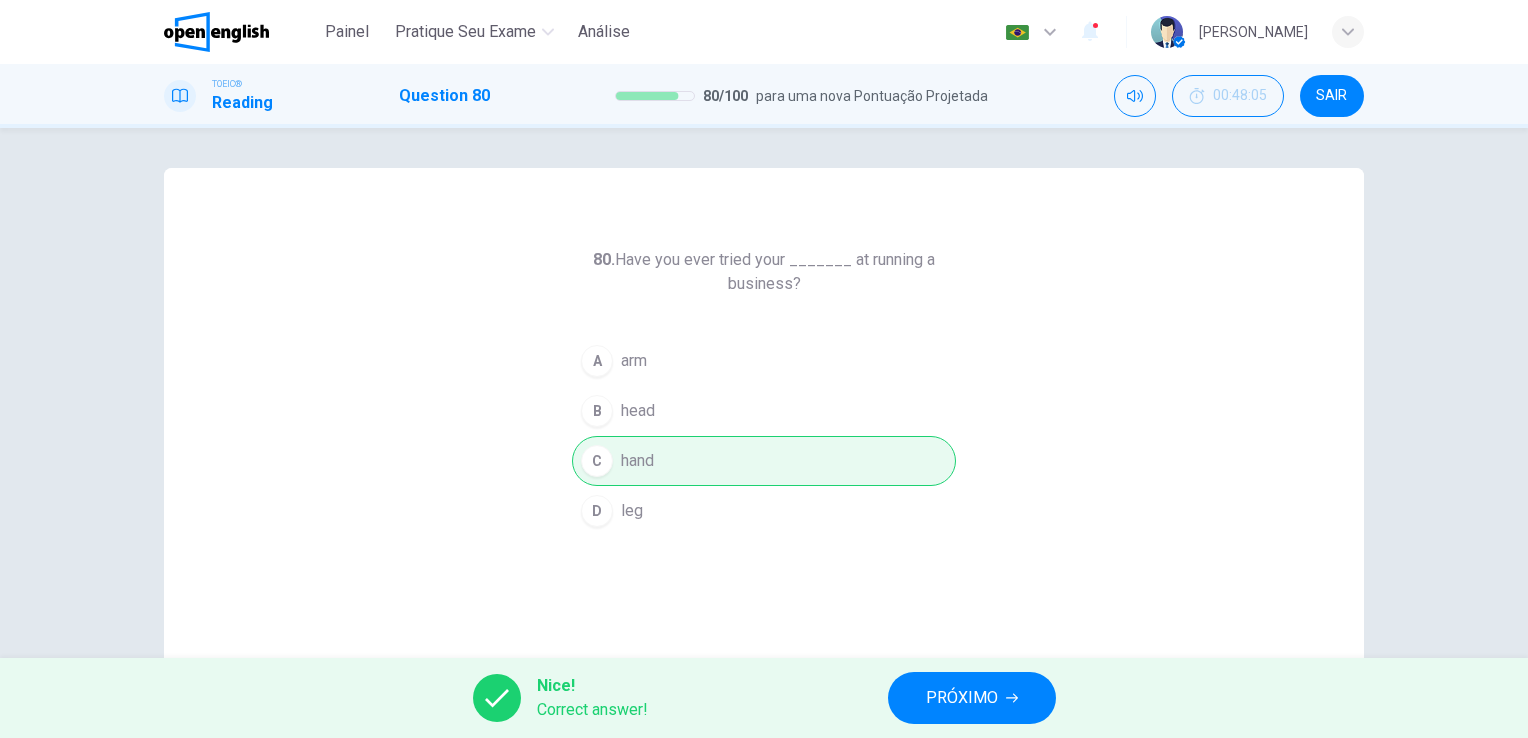 click on "PRÓXIMO" at bounding box center (972, 698) 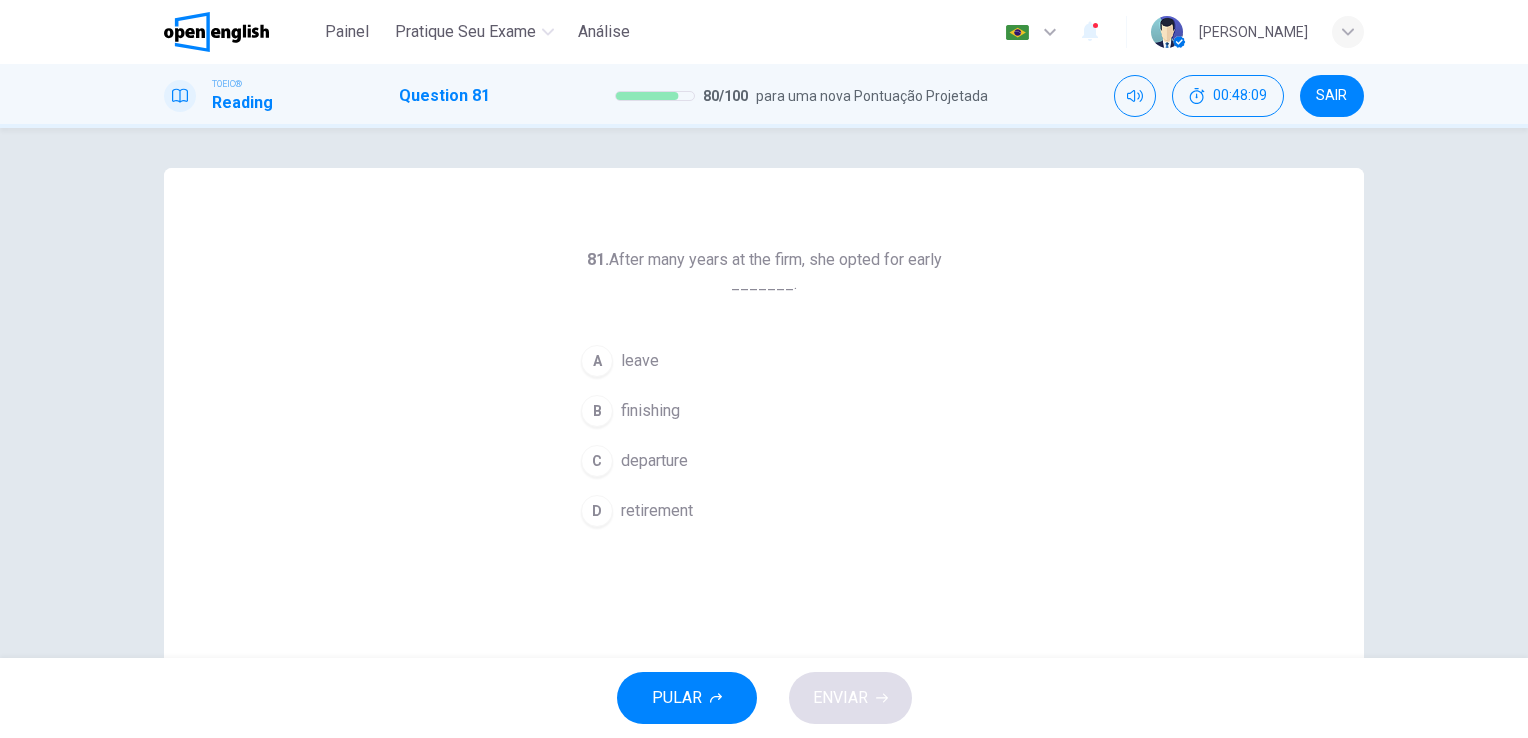 click on "D" at bounding box center [597, 511] 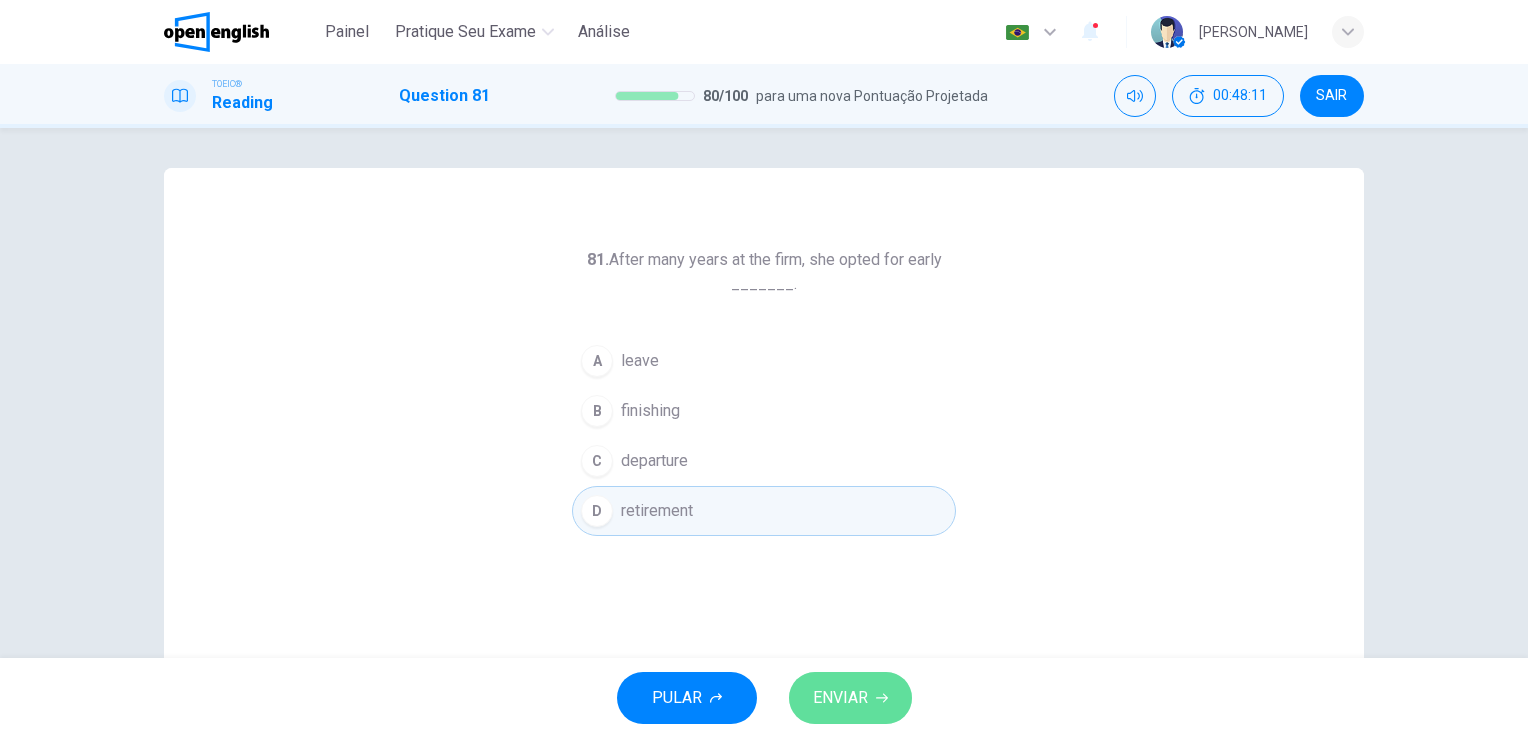 click on "ENVIAR" at bounding box center [840, 698] 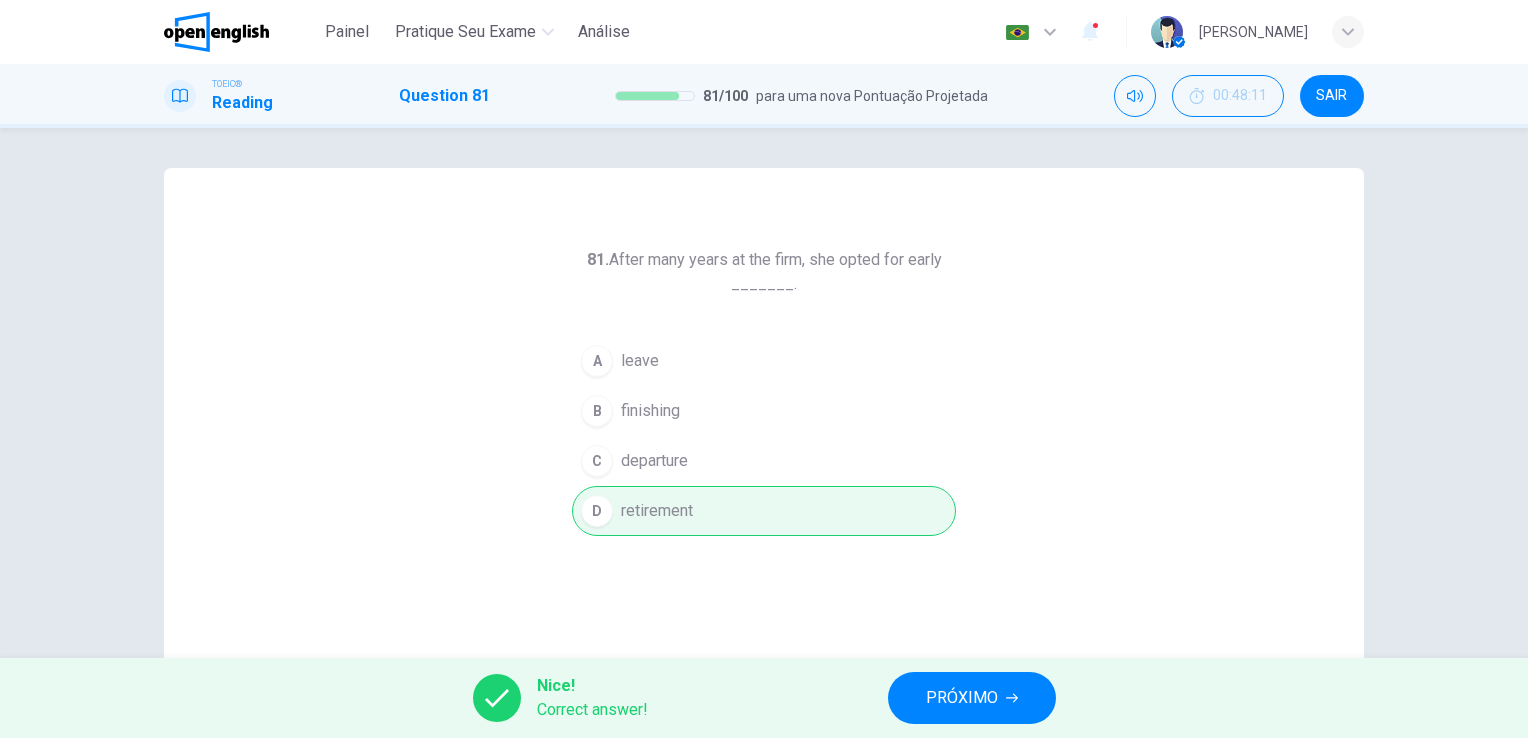 click on "PRÓXIMO" at bounding box center [962, 698] 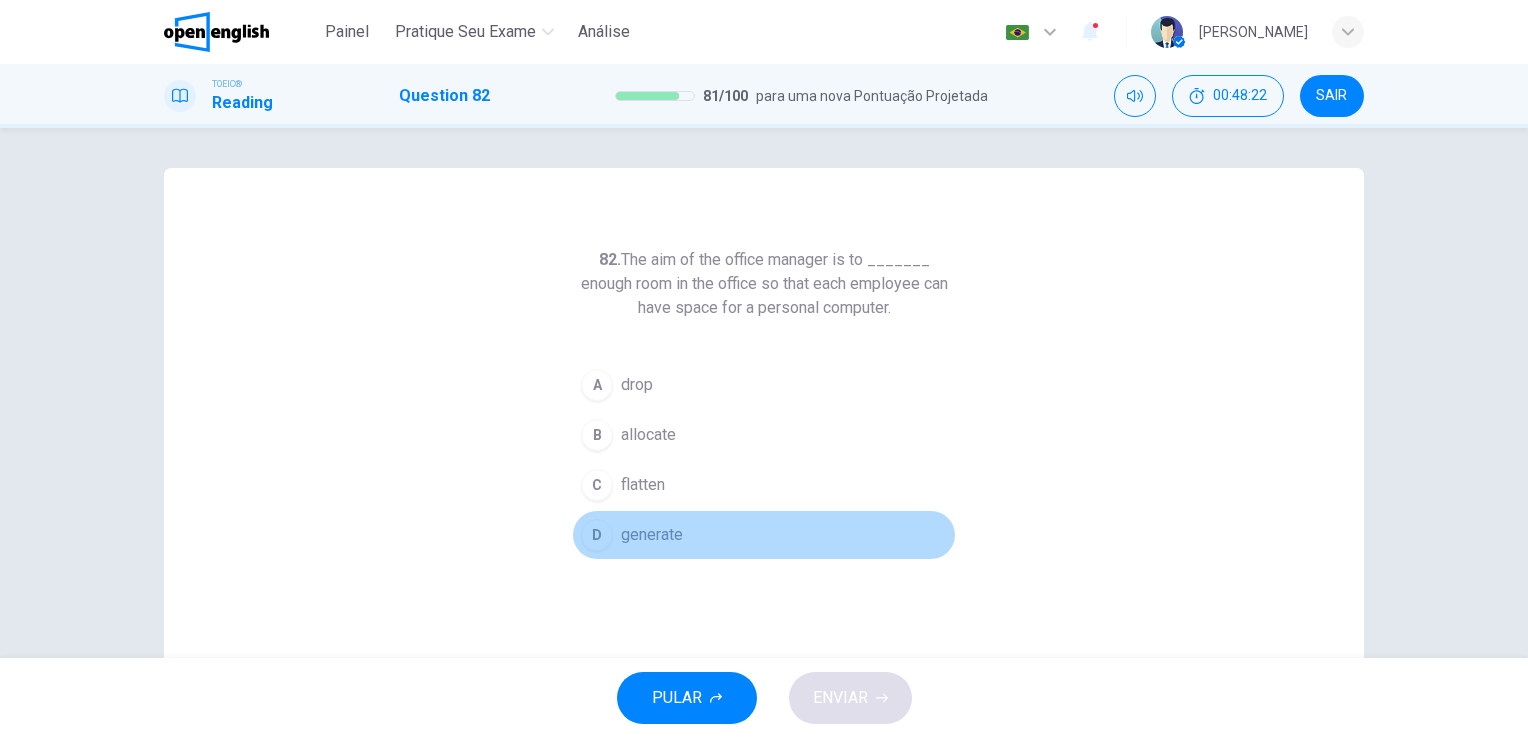 click on "D" at bounding box center [597, 535] 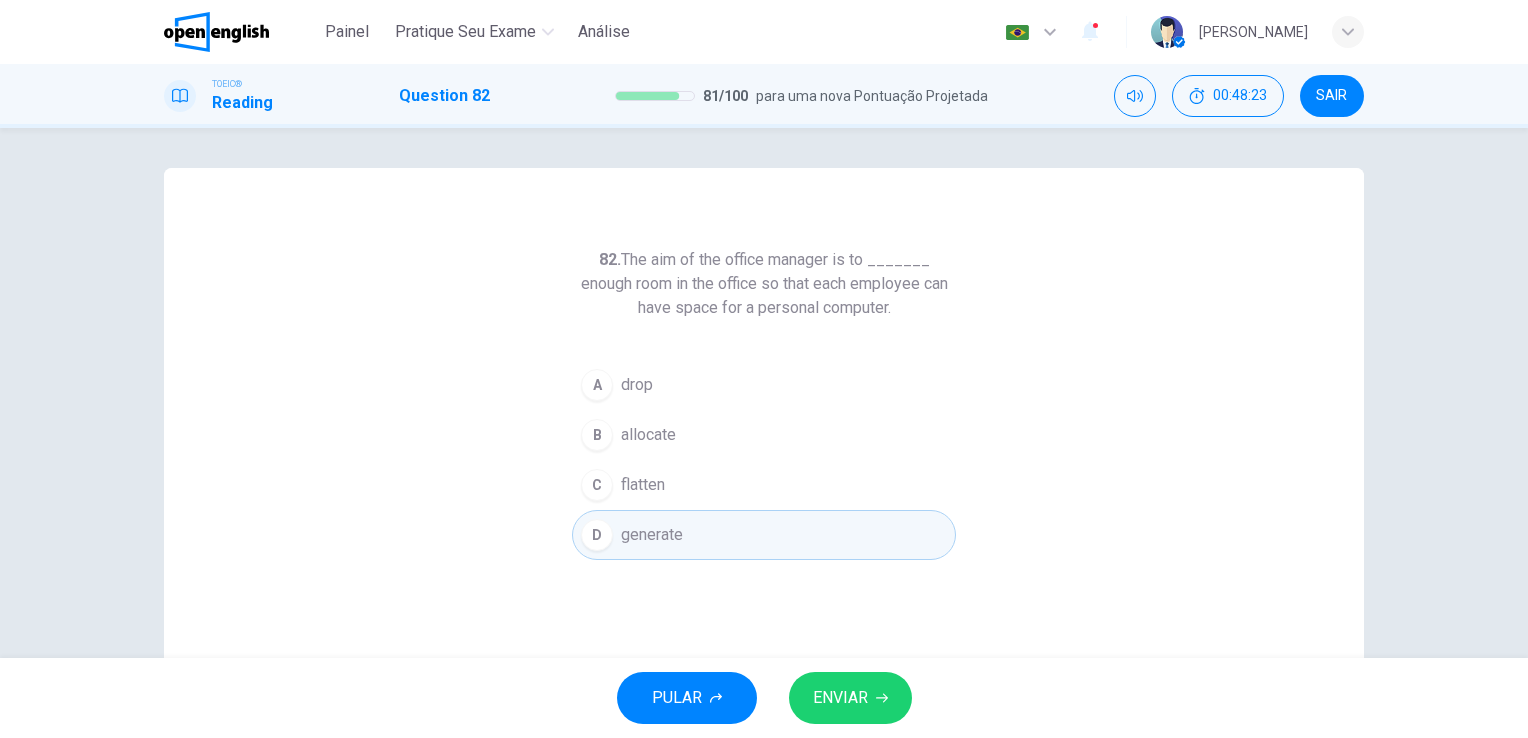 click on "ENVIAR" at bounding box center [850, 698] 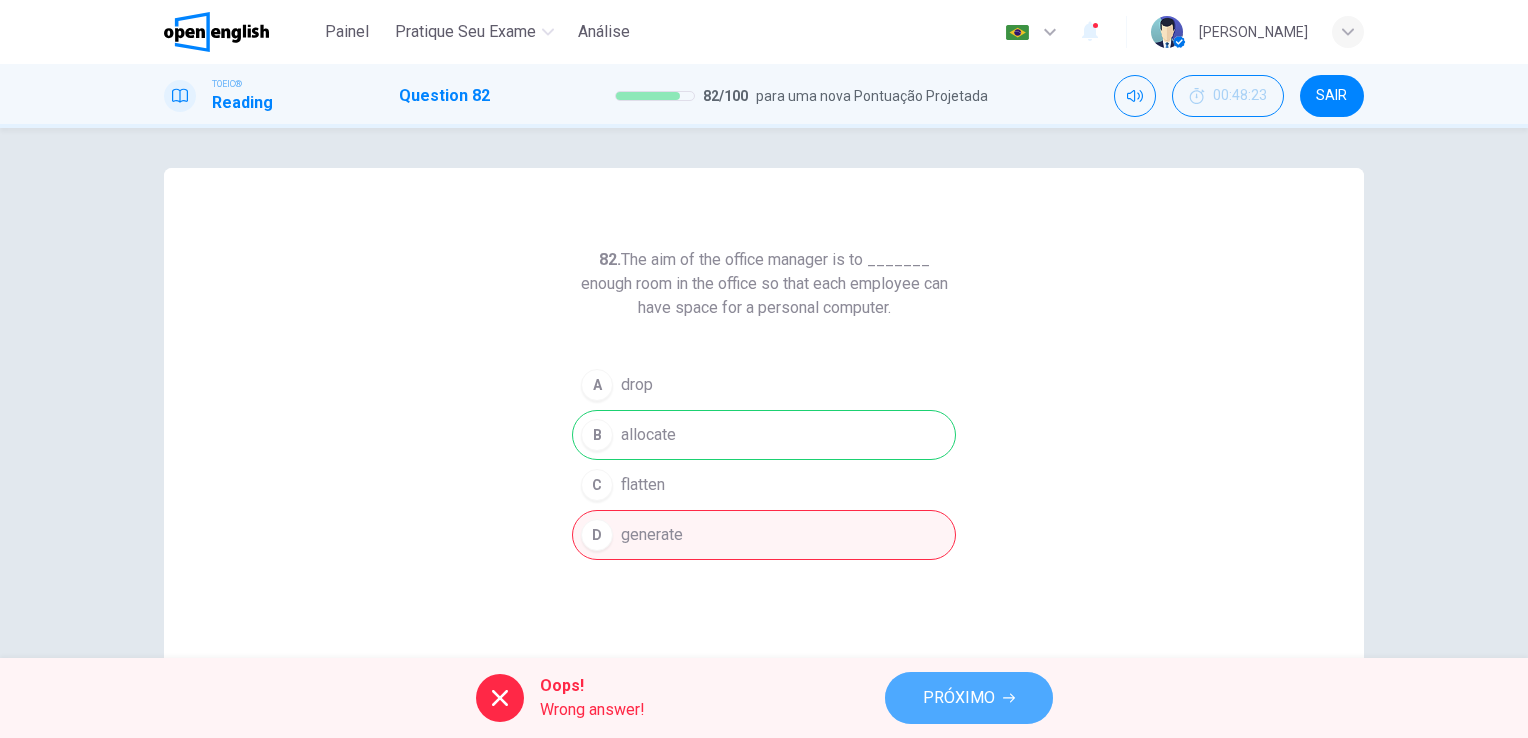 click on "PRÓXIMO" at bounding box center [959, 698] 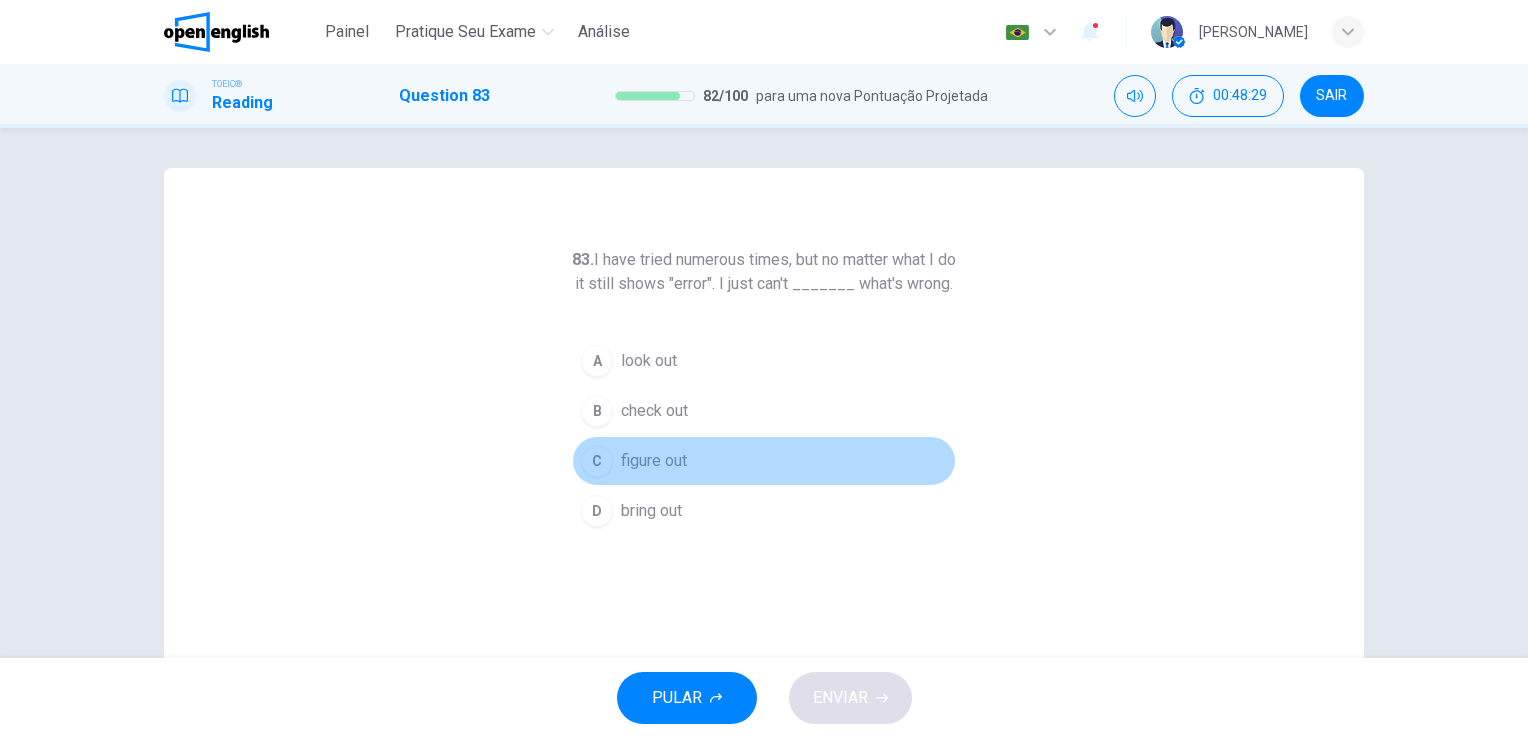 drag, startPoint x: 603, startPoint y: 485, endPoint x: 616, endPoint y: 485, distance: 13 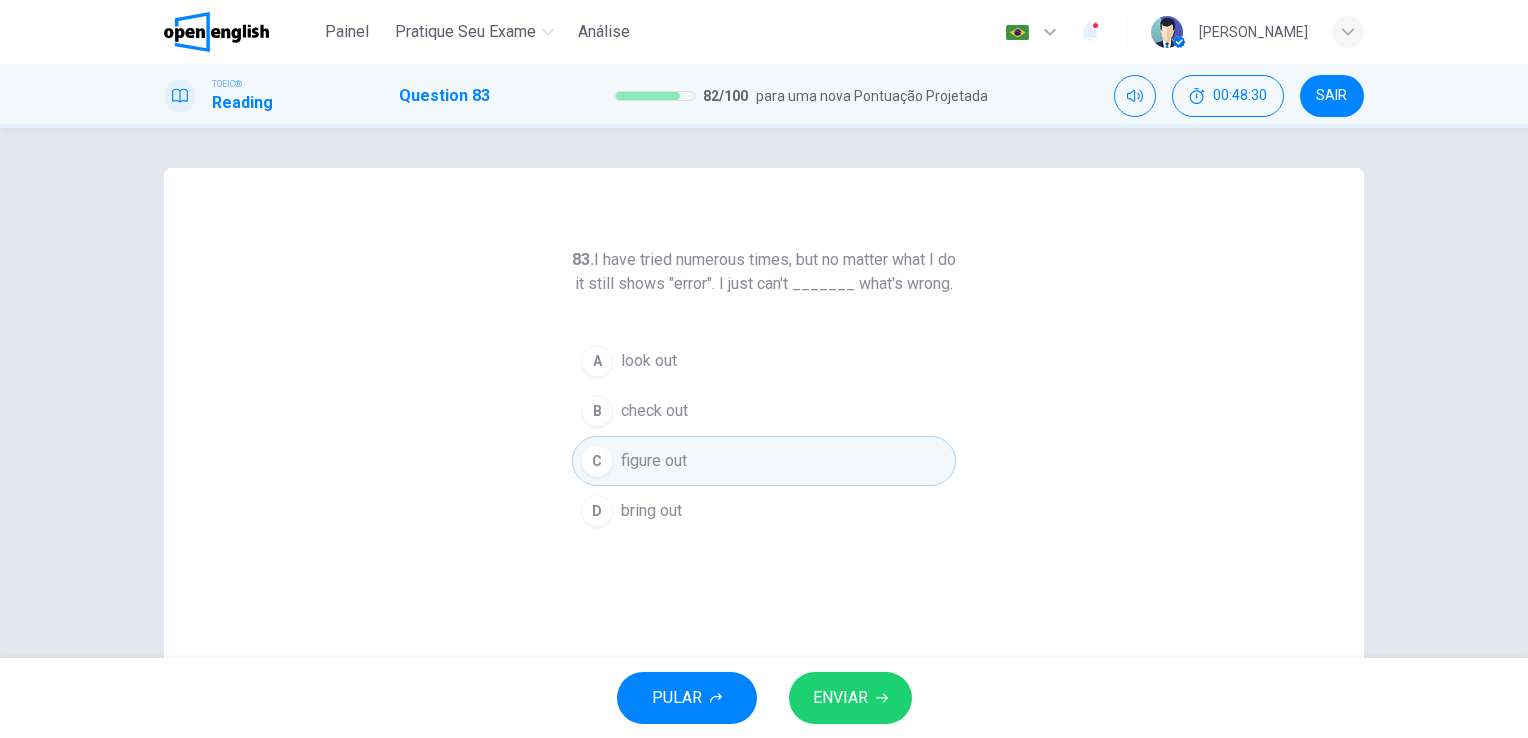 click on "ENVIAR" at bounding box center (840, 698) 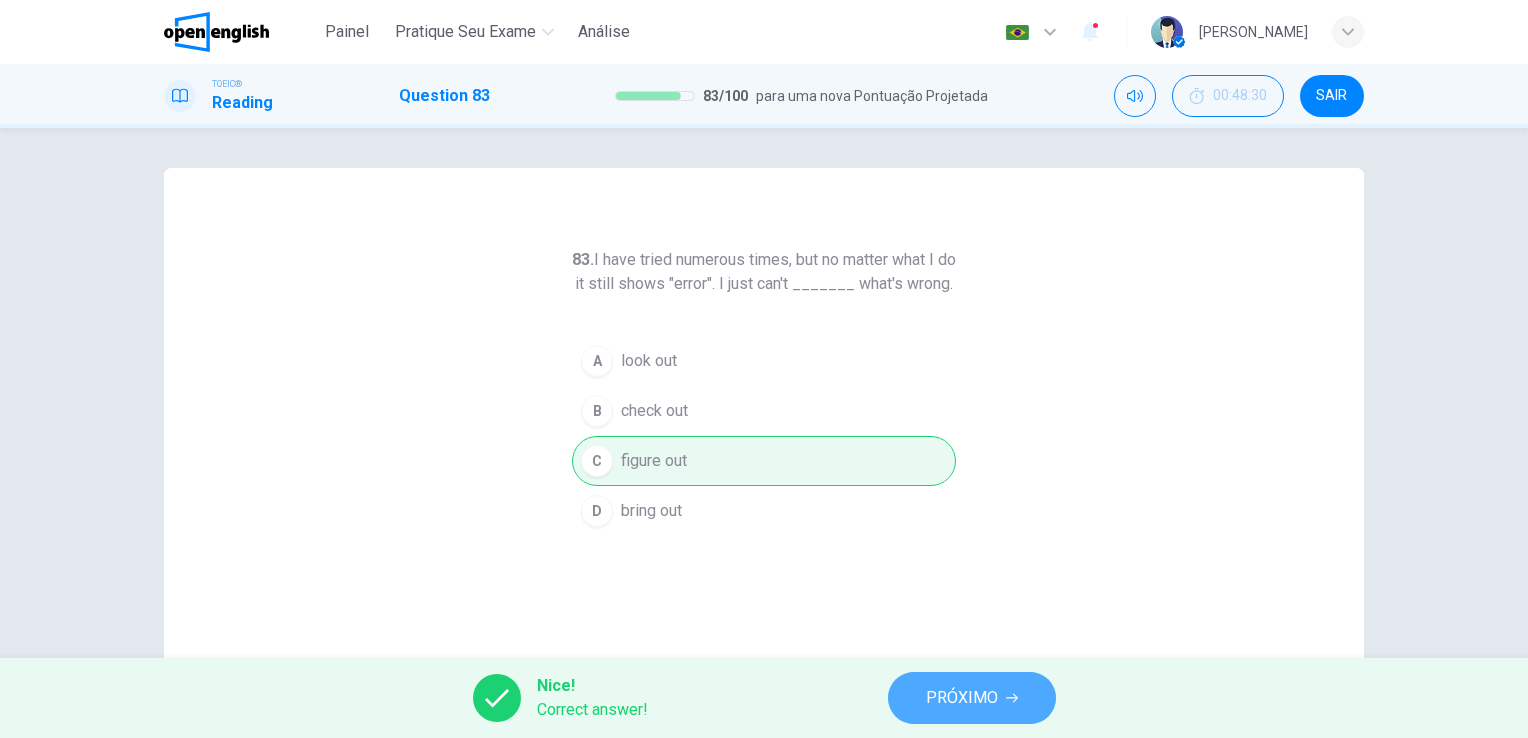 click on "PRÓXIMO" at bounding box center [972, 698] 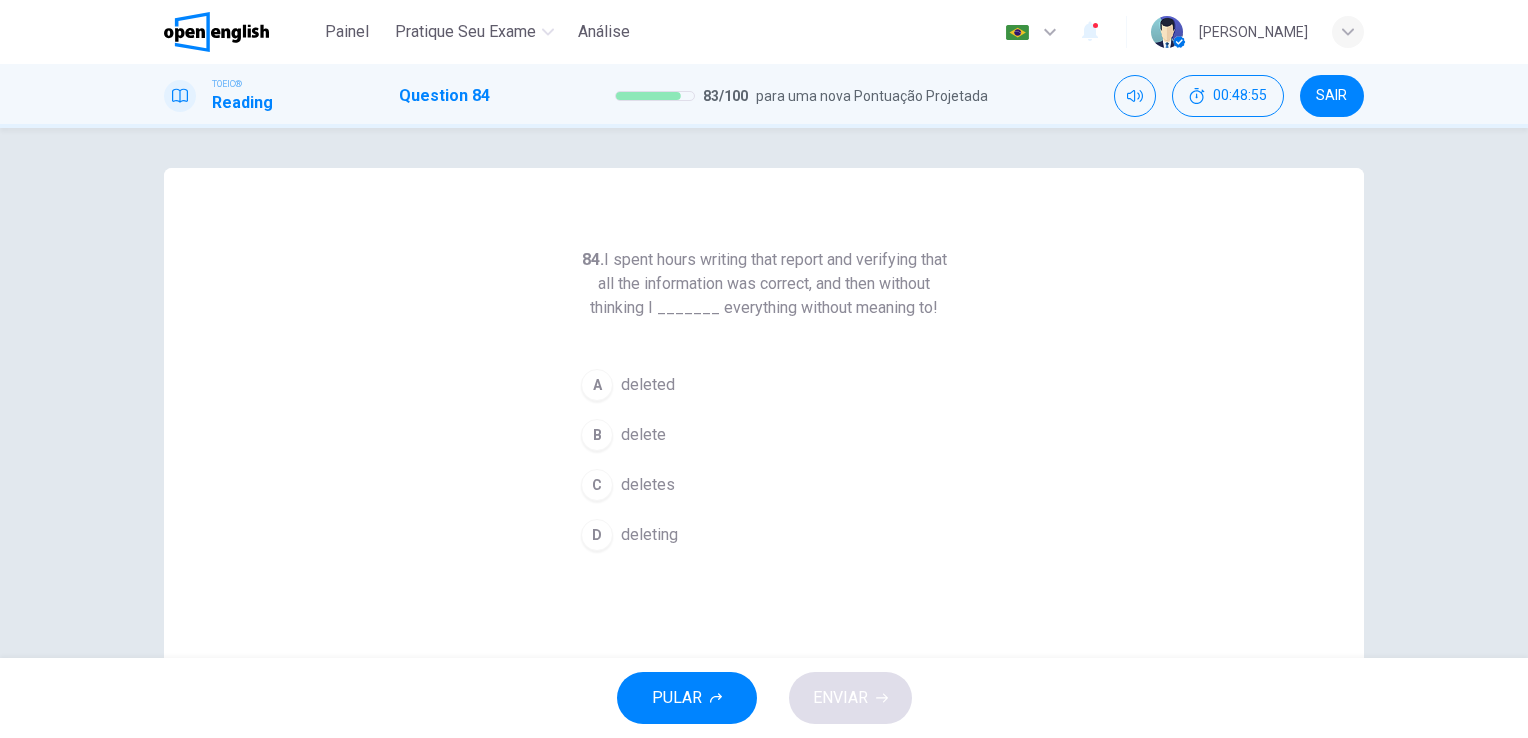 click on "A" at bounding box center (597, 385) 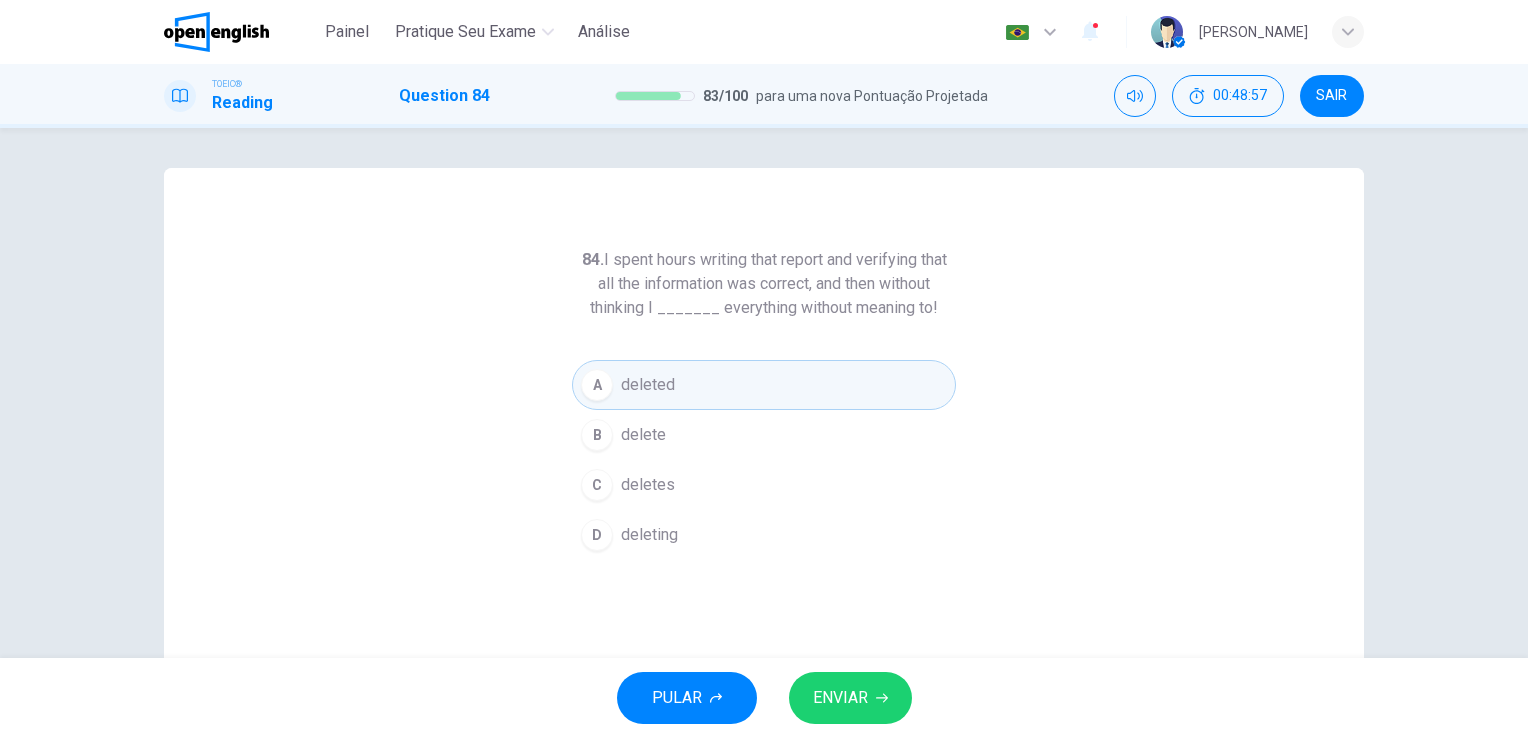 click on "ENVIAR" at bounding box center [850, 698] 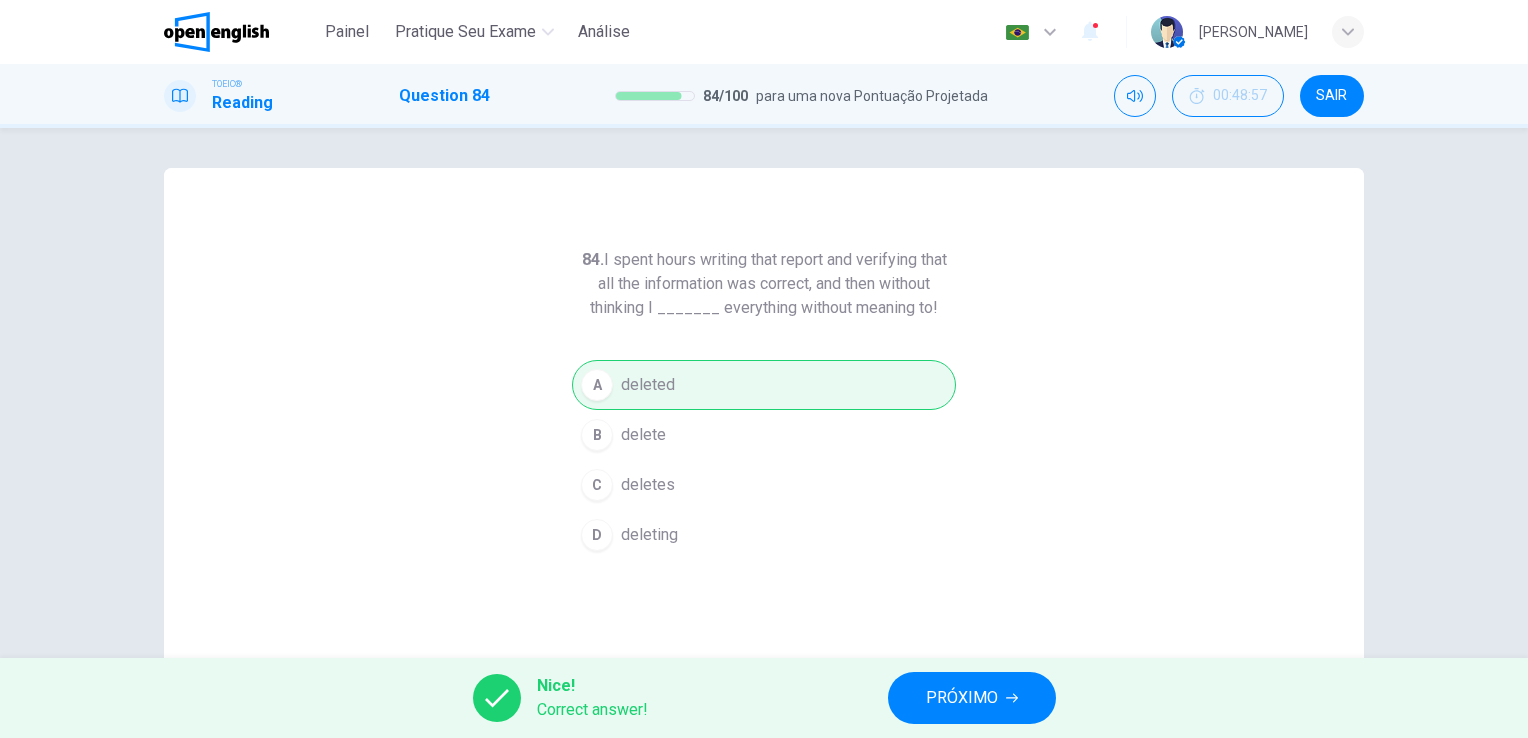 click on "PRÓXIMO" at bounding box center (962, 698) 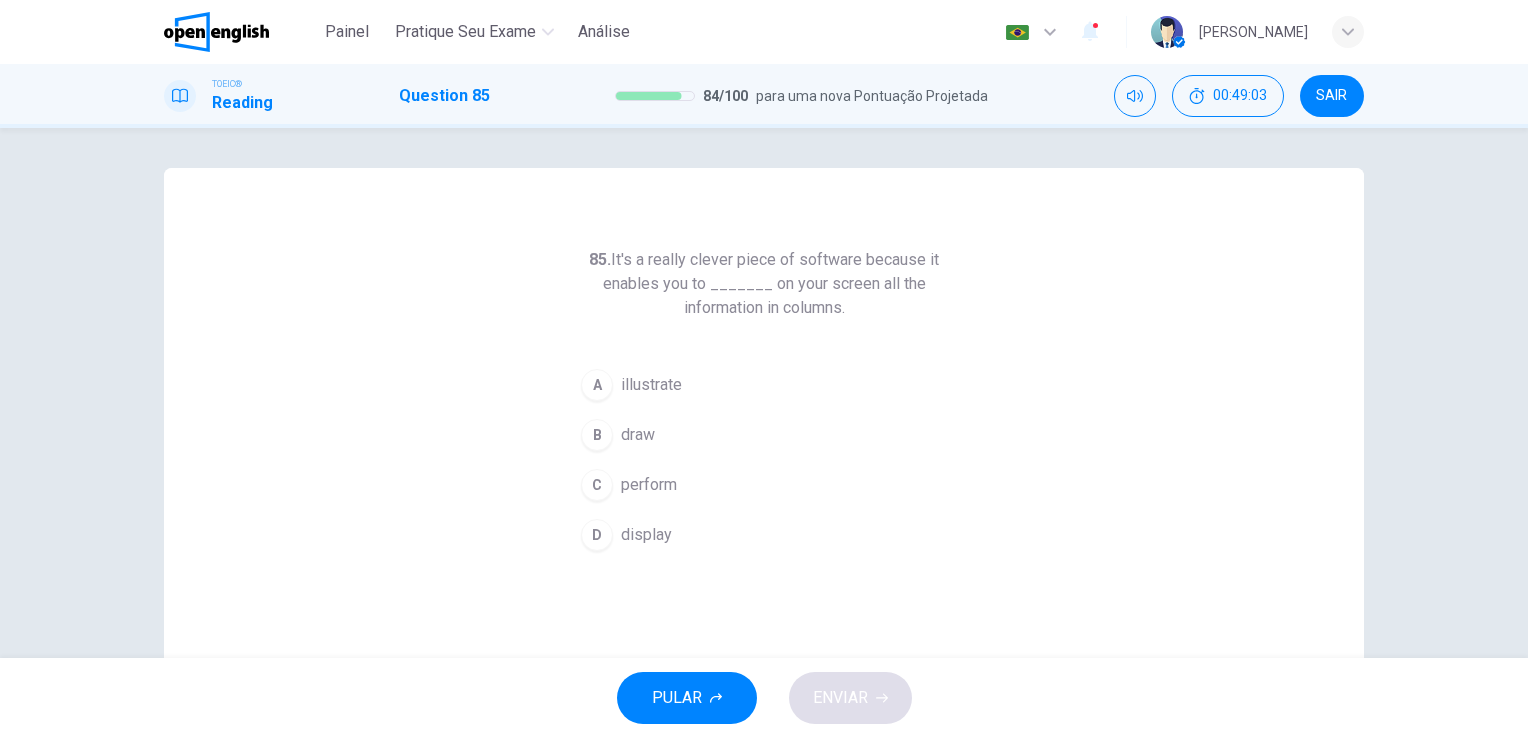 click on "D" at bounding box center (597, 535) 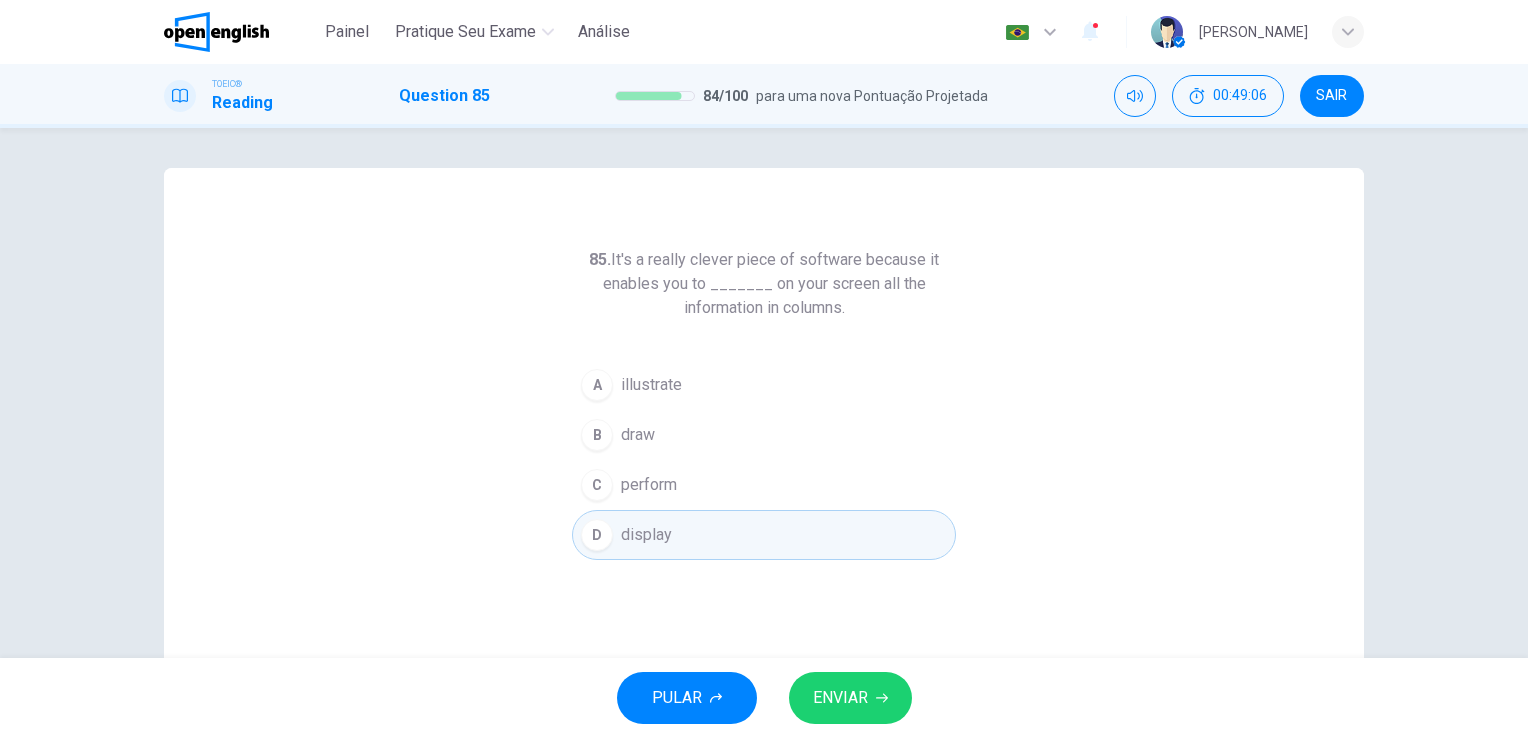 click on "ENVIAR" at bounding box center [850, 698] 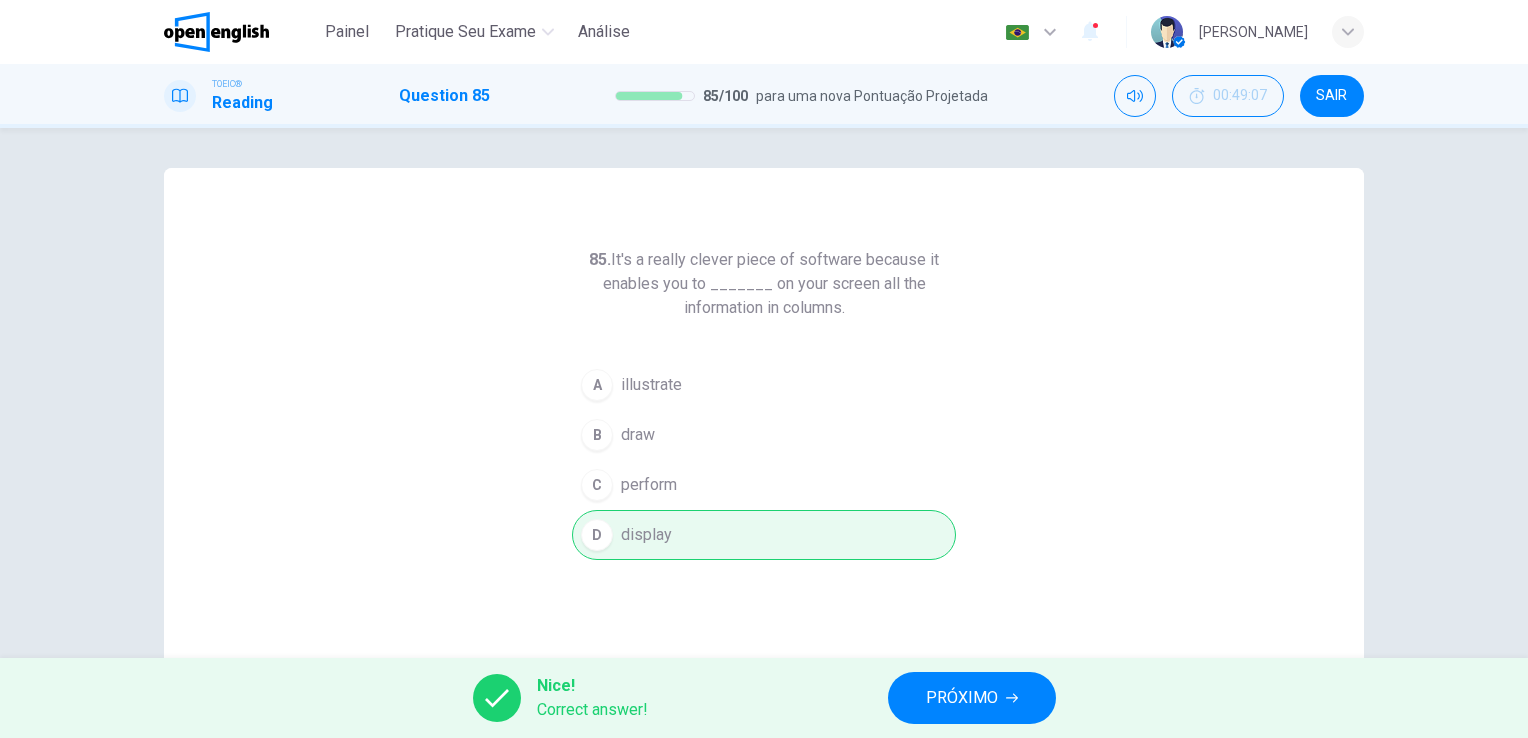 click on "PRÓXIMO" at bounding box center [962, 698] 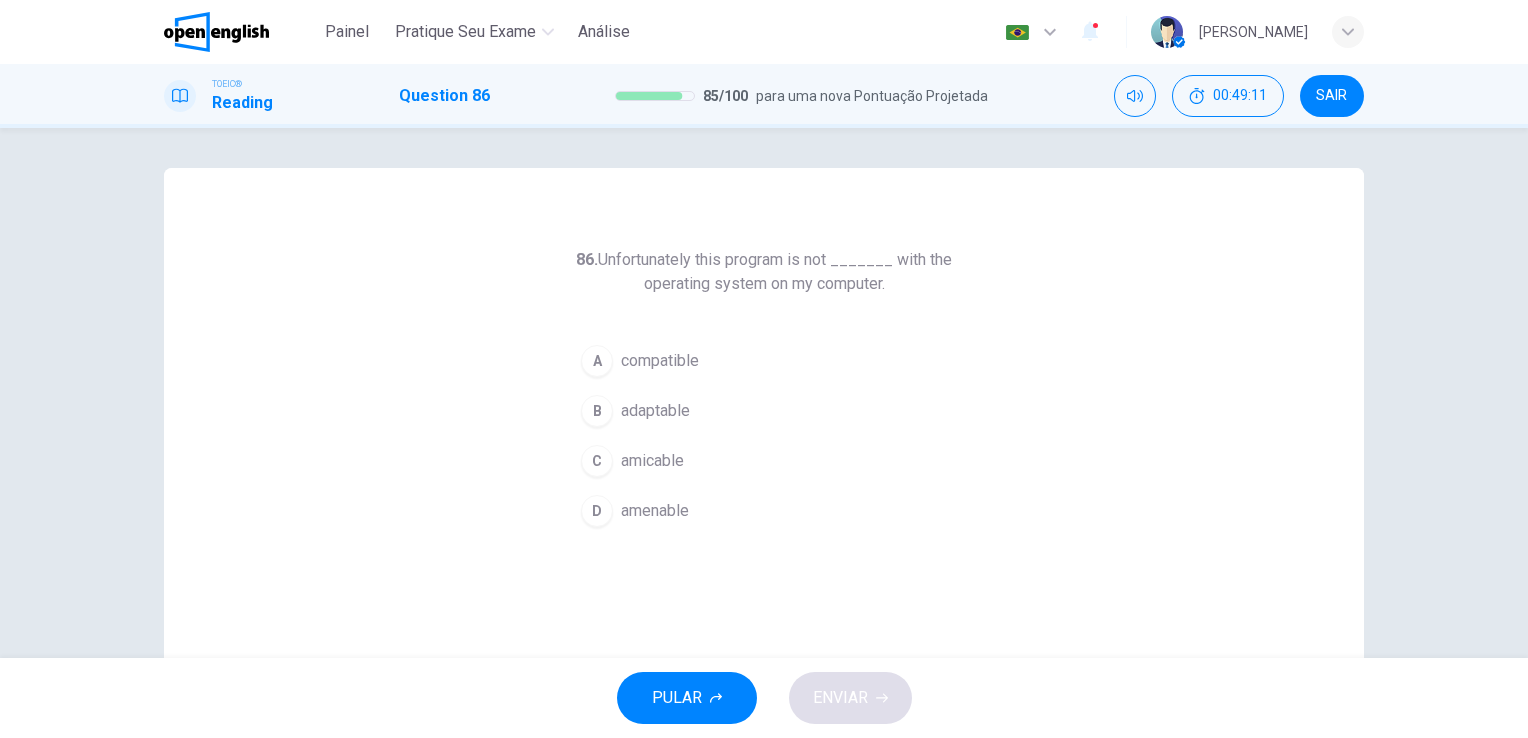 click on "A" at bounding box center (597, 361) 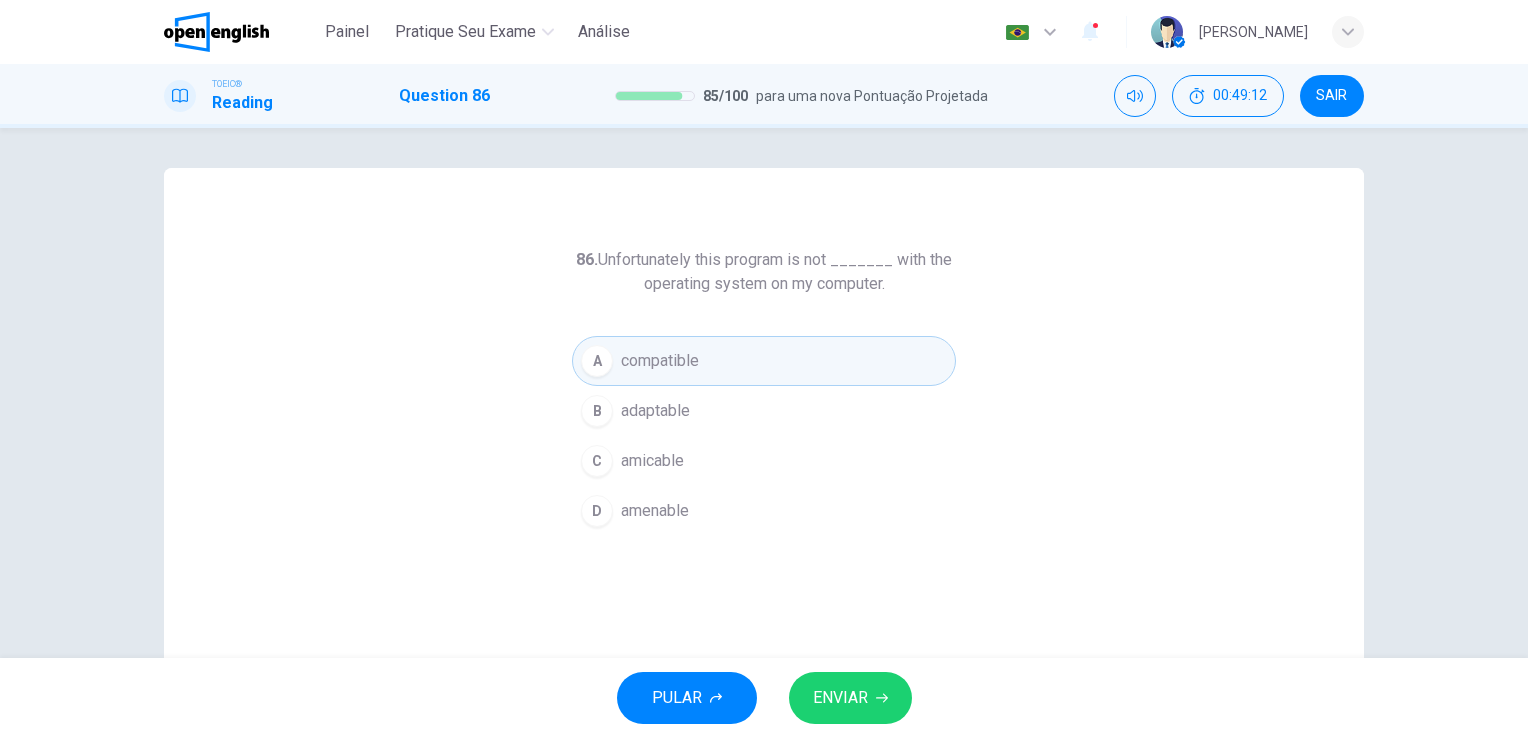 click on "ENVIAR" at bounding box center [840, 698] 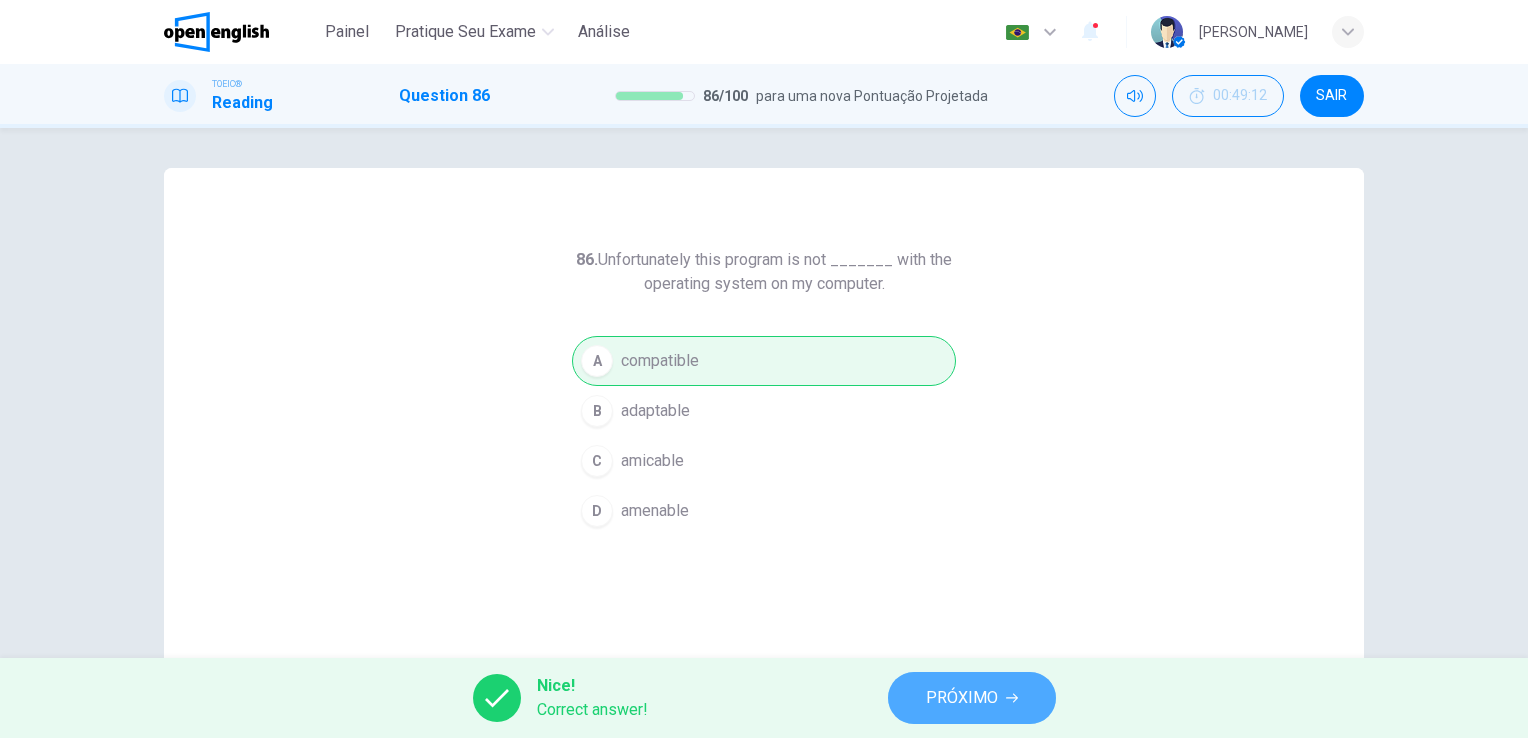 click on "PRÓXIMO" at bounding box center (962, 698) 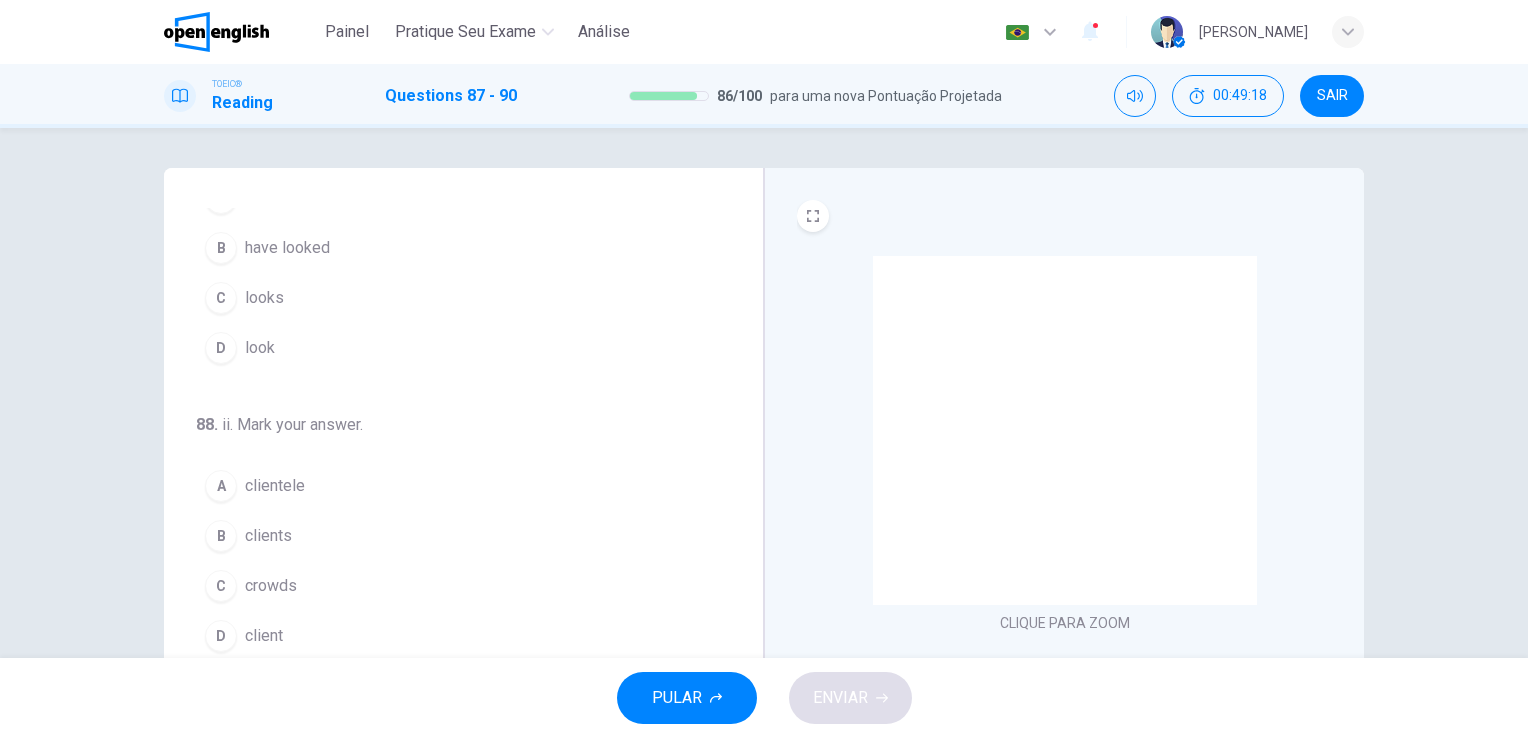 scroll, scrollTop: 0, scrollLeft: 0, axis: both 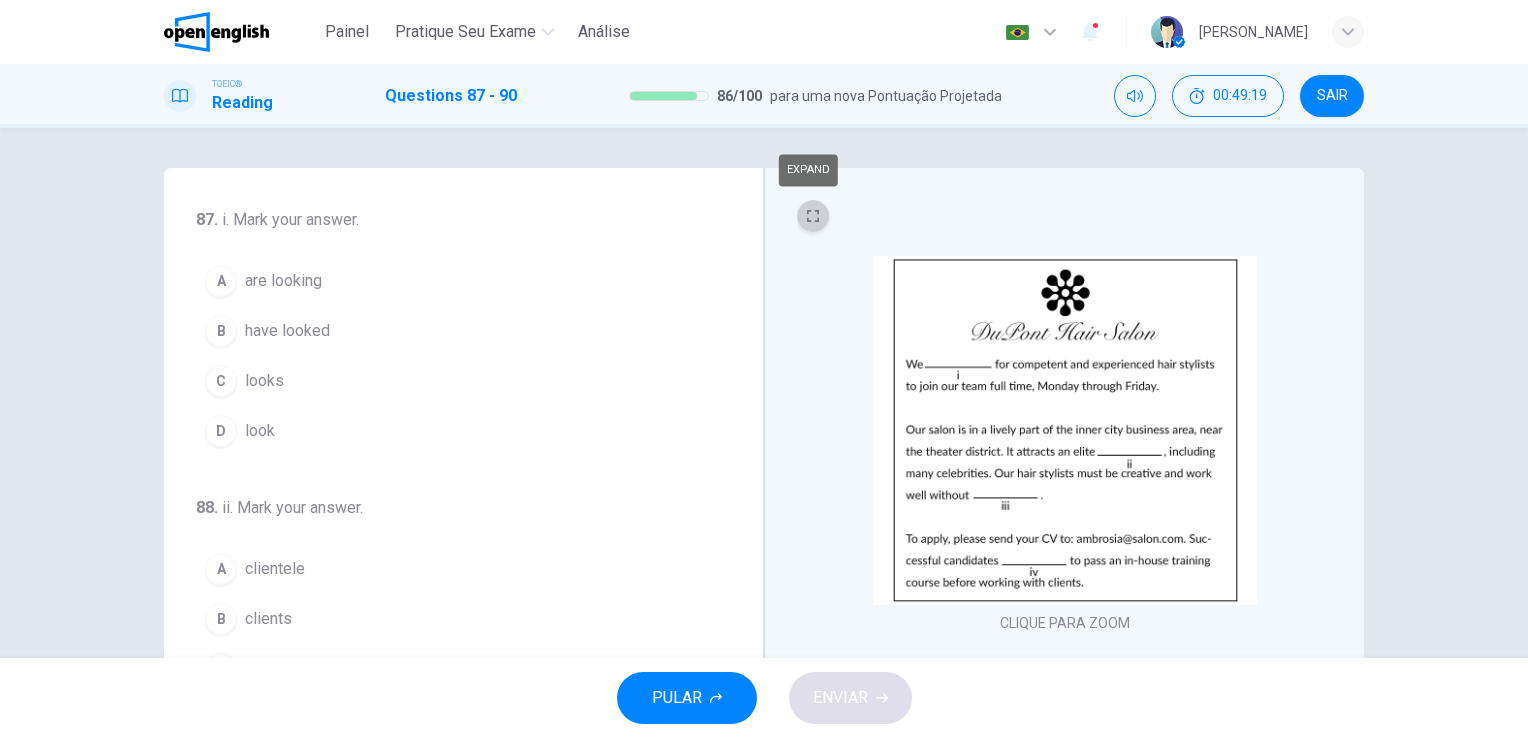 click 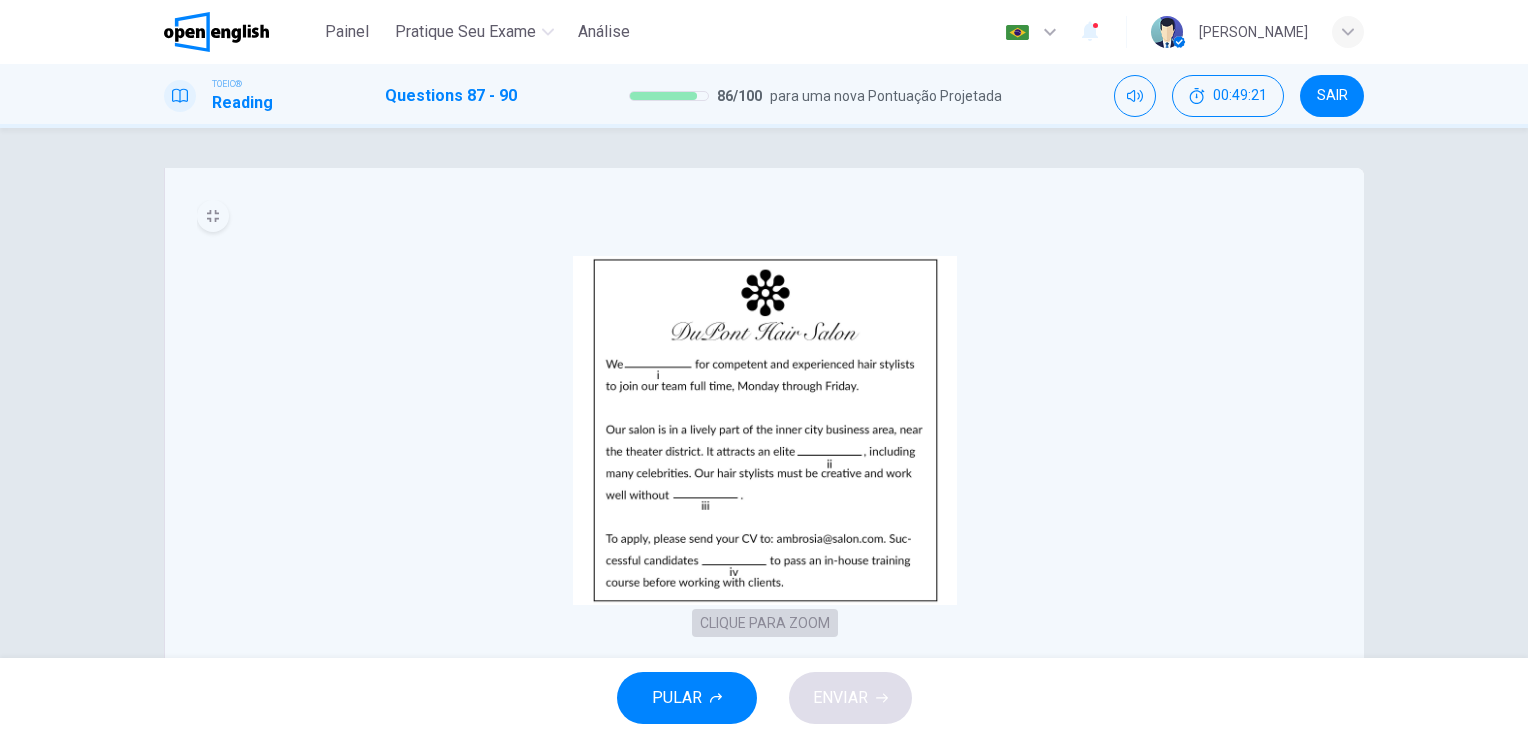 click on "CLIQUE PARA ZOOM" at bounding box center (765, 623) 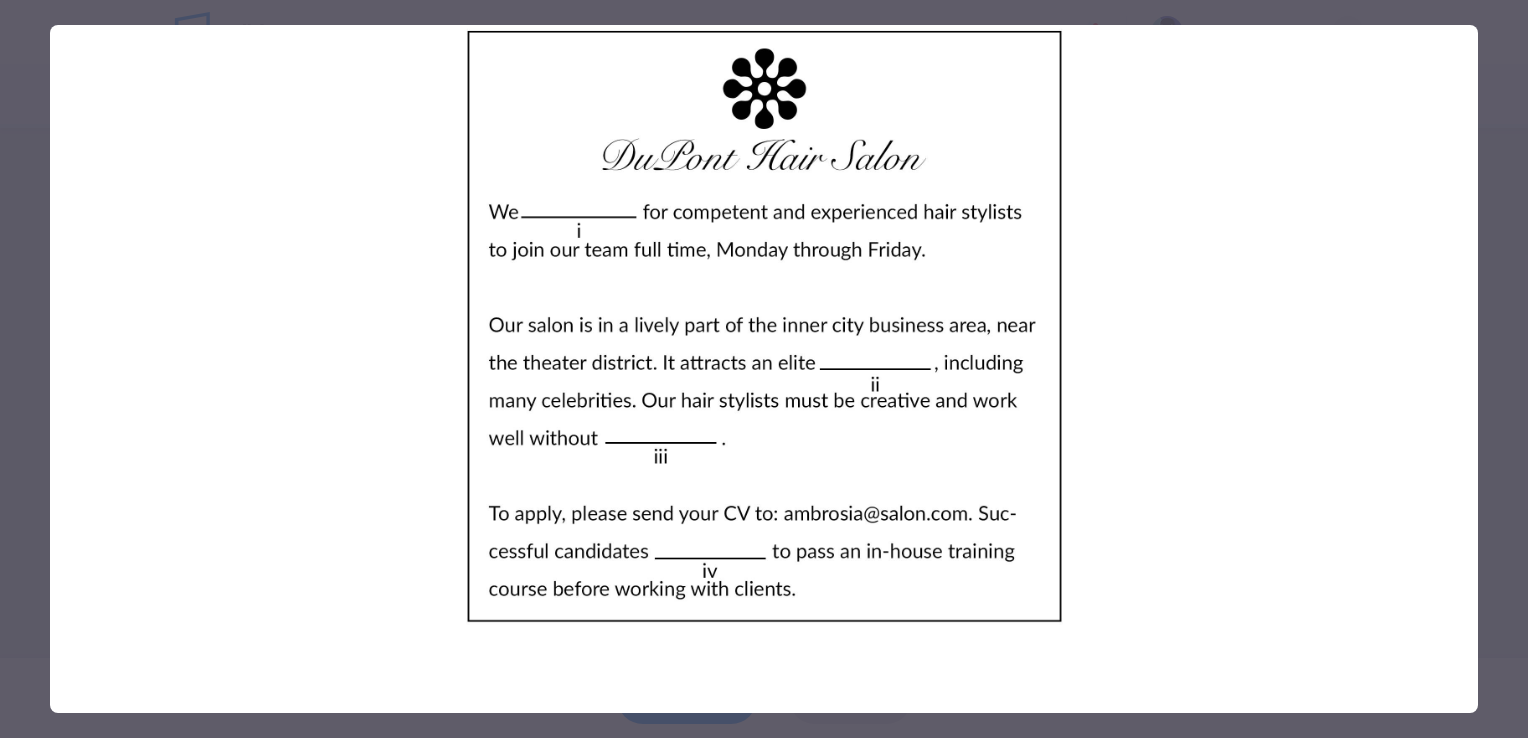 click at bounding box center (764, 326) 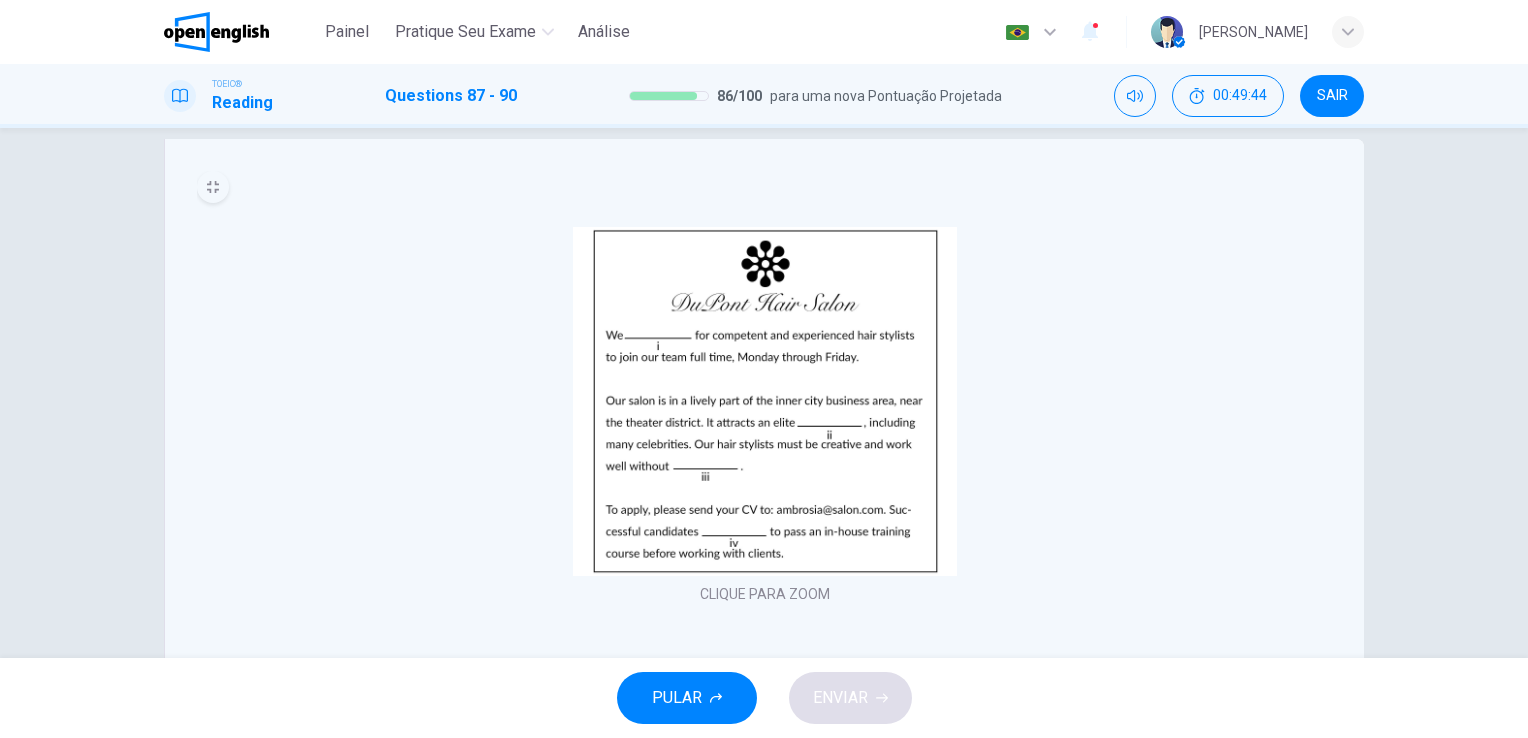 scroll, scrollTop: 0, scrollLeft: 0, axis: both 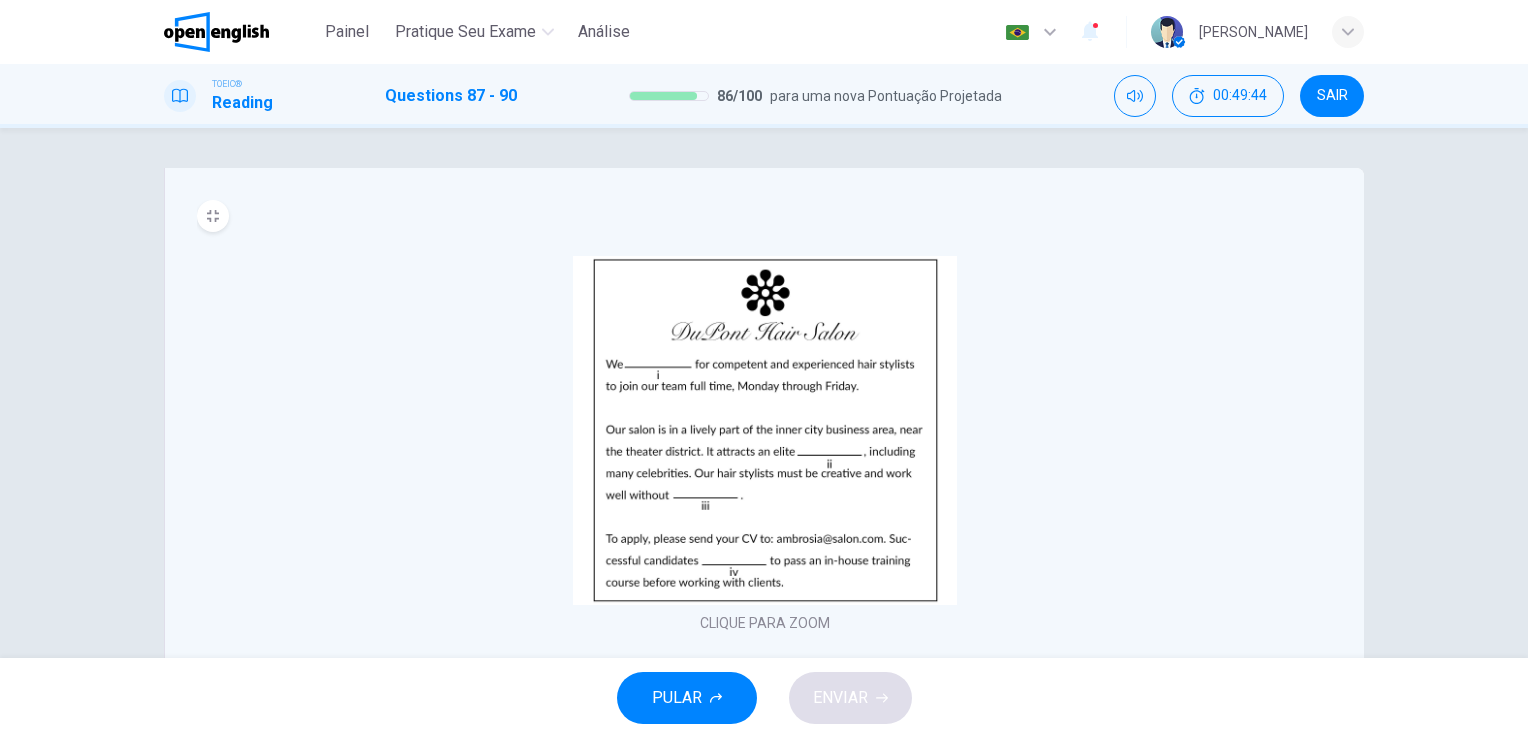 click 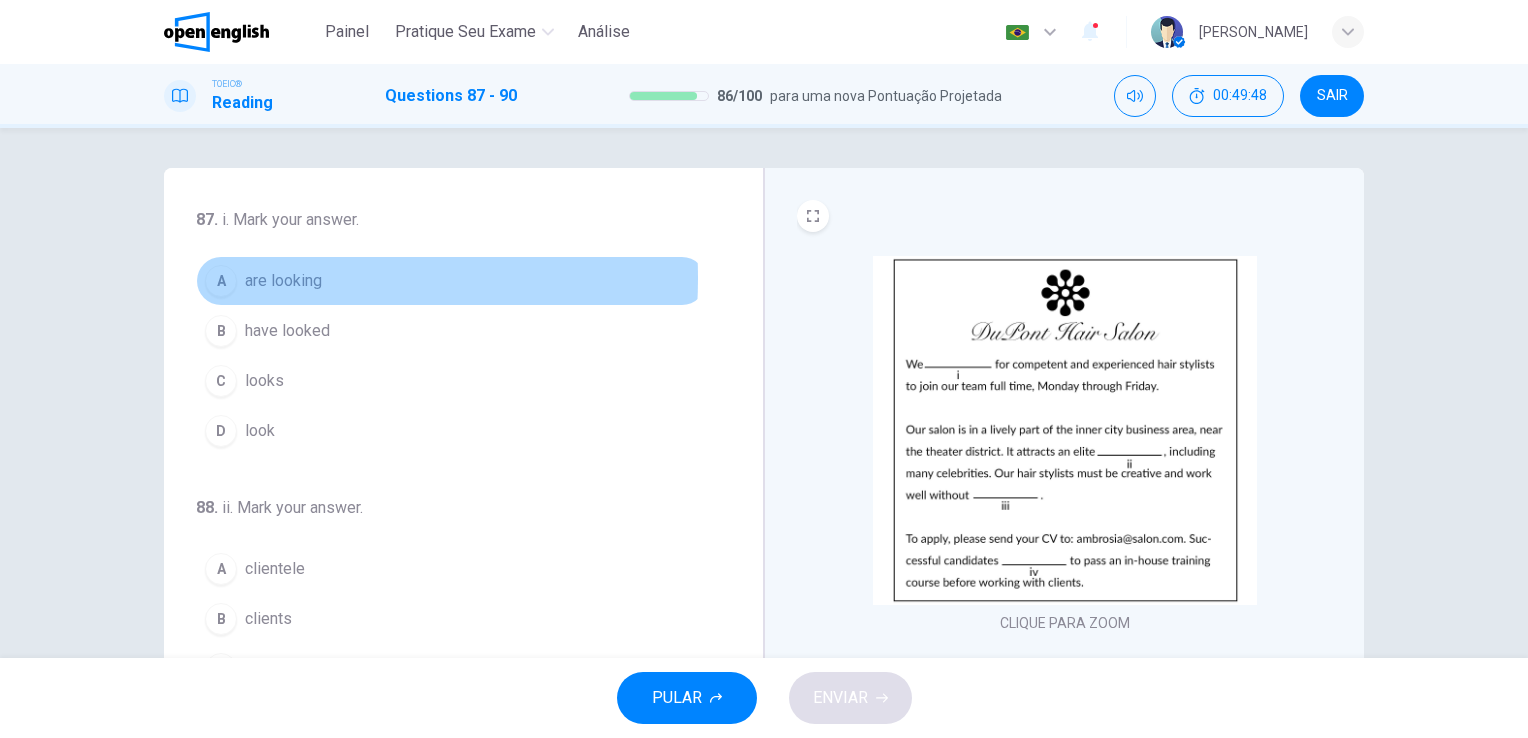 click on "A" at bounding box center (221, 281) 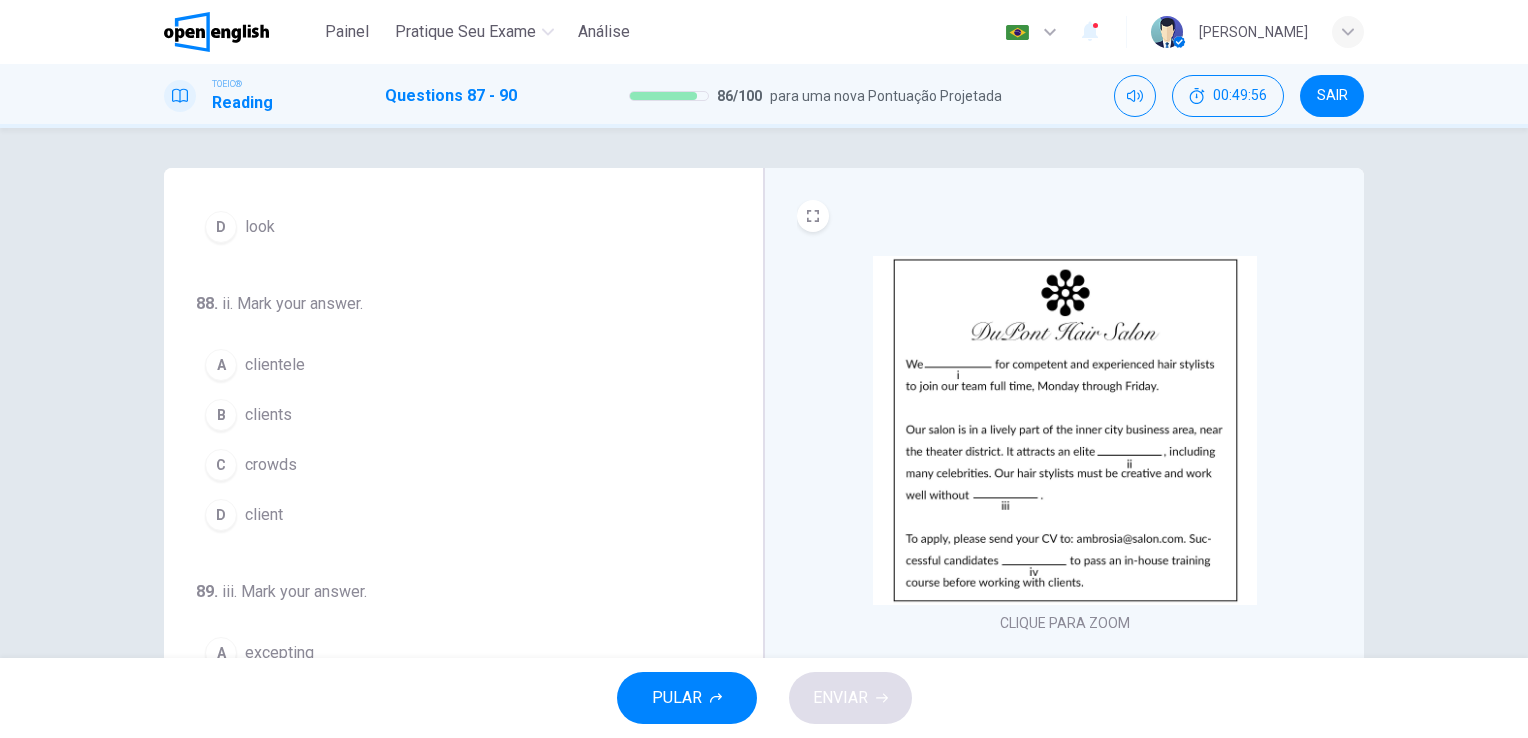scroll, scrollTop: 200, scrollLeft: 0, axis: vertical 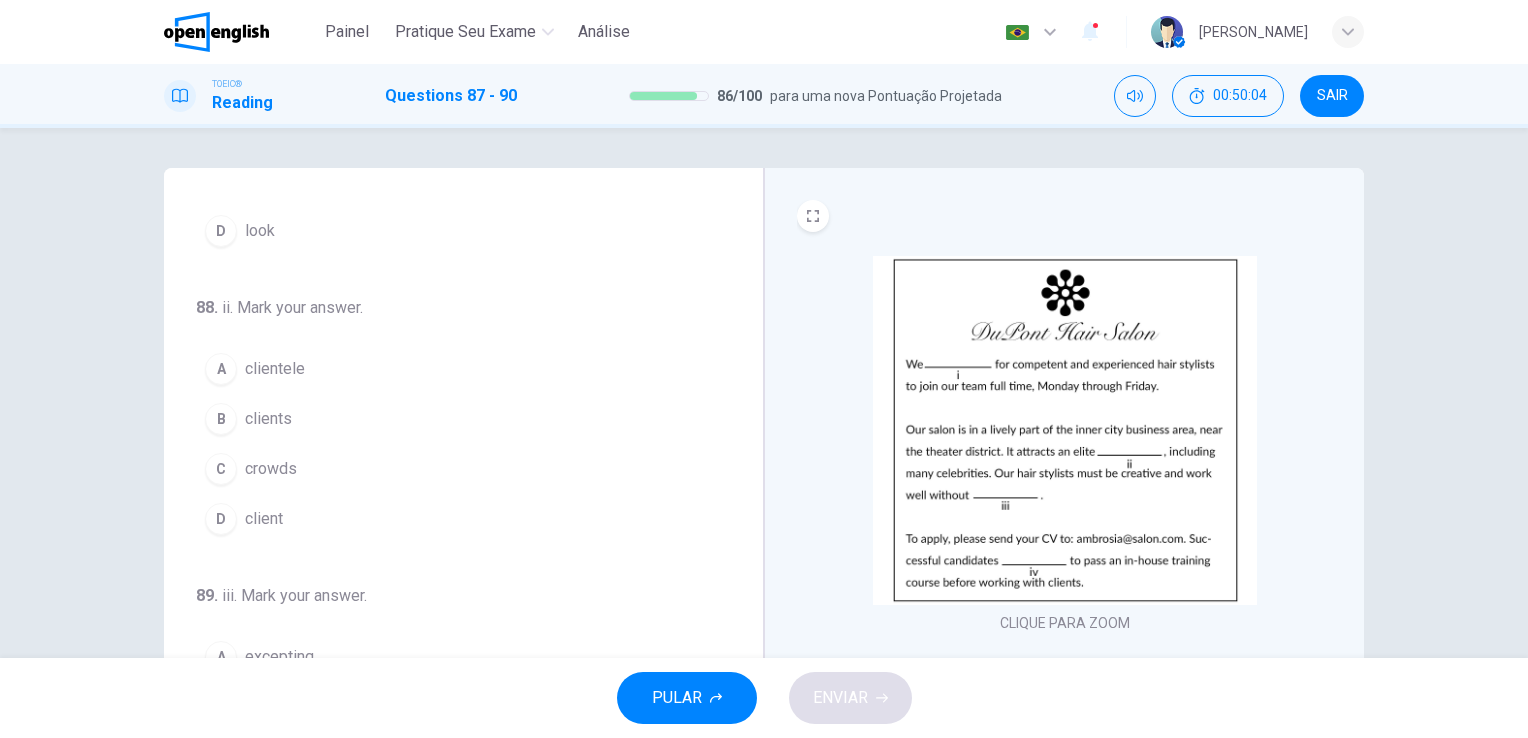 click on "A" at bounding box center [221, 369] 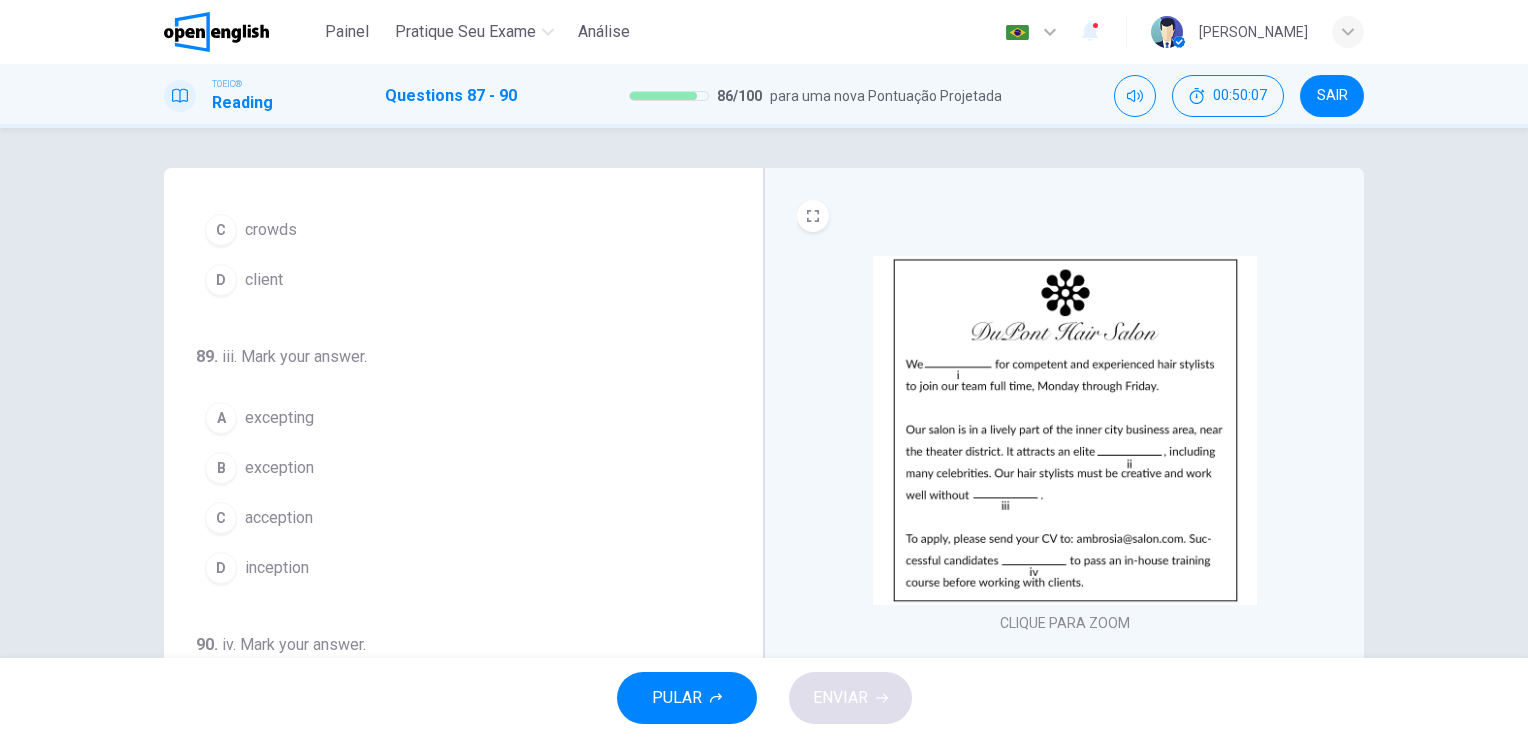scroll, scrollTop: 490, scrollLeft: 0, axis: vertical 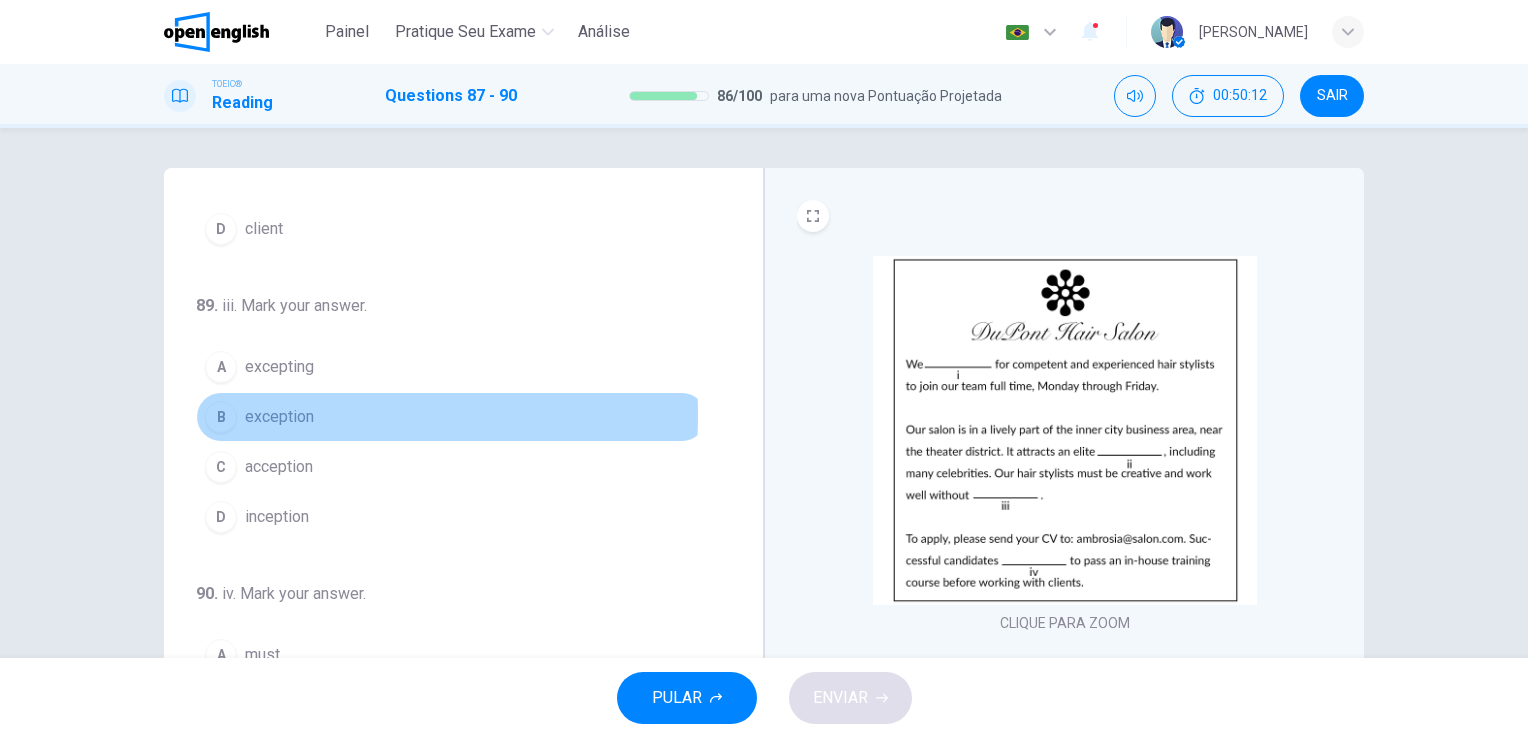 click on "B" at bounding box center (221, 417) 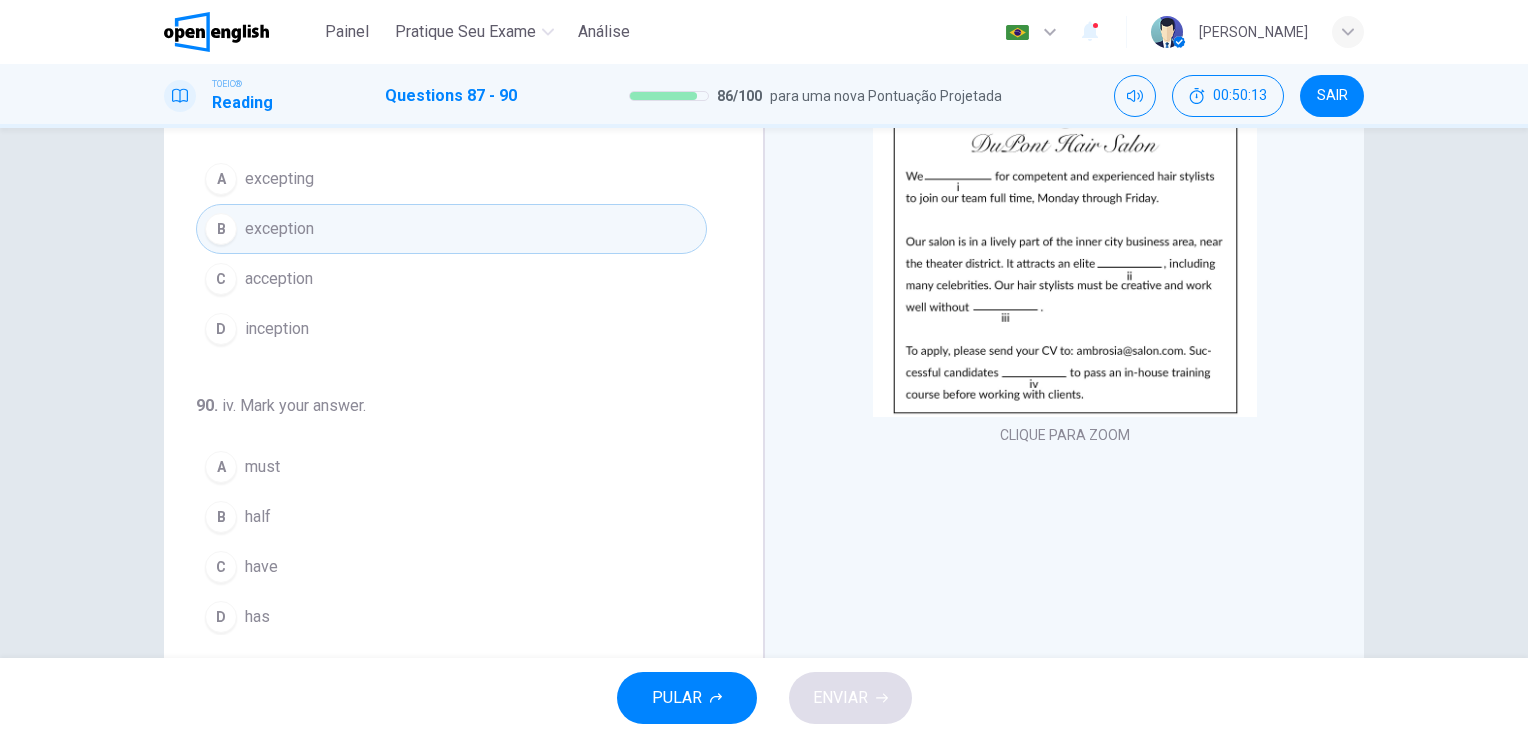 scroll, scrollTop: 200, scrollLeft: 0, axis: vertical 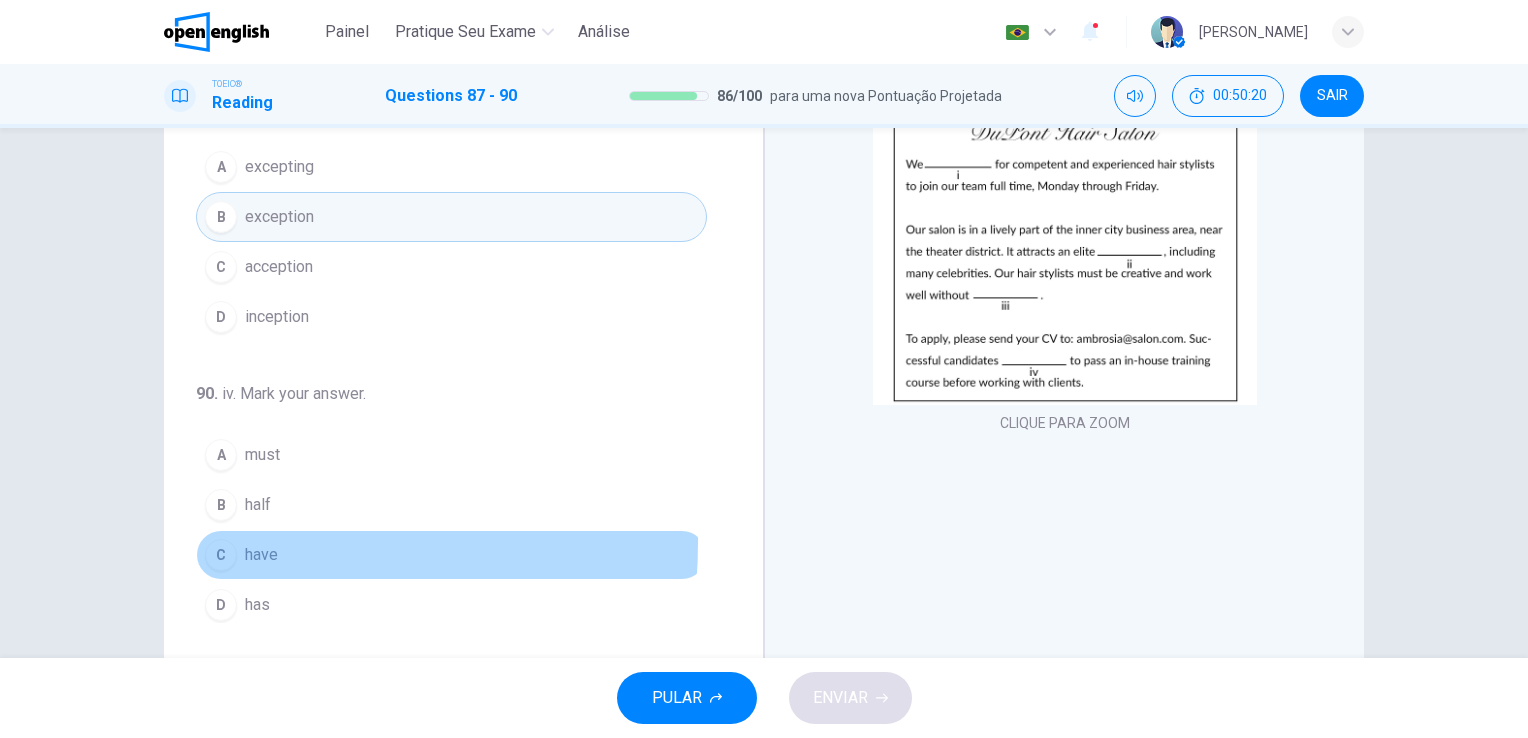 click on "C have" at bounding box center [451, 555] 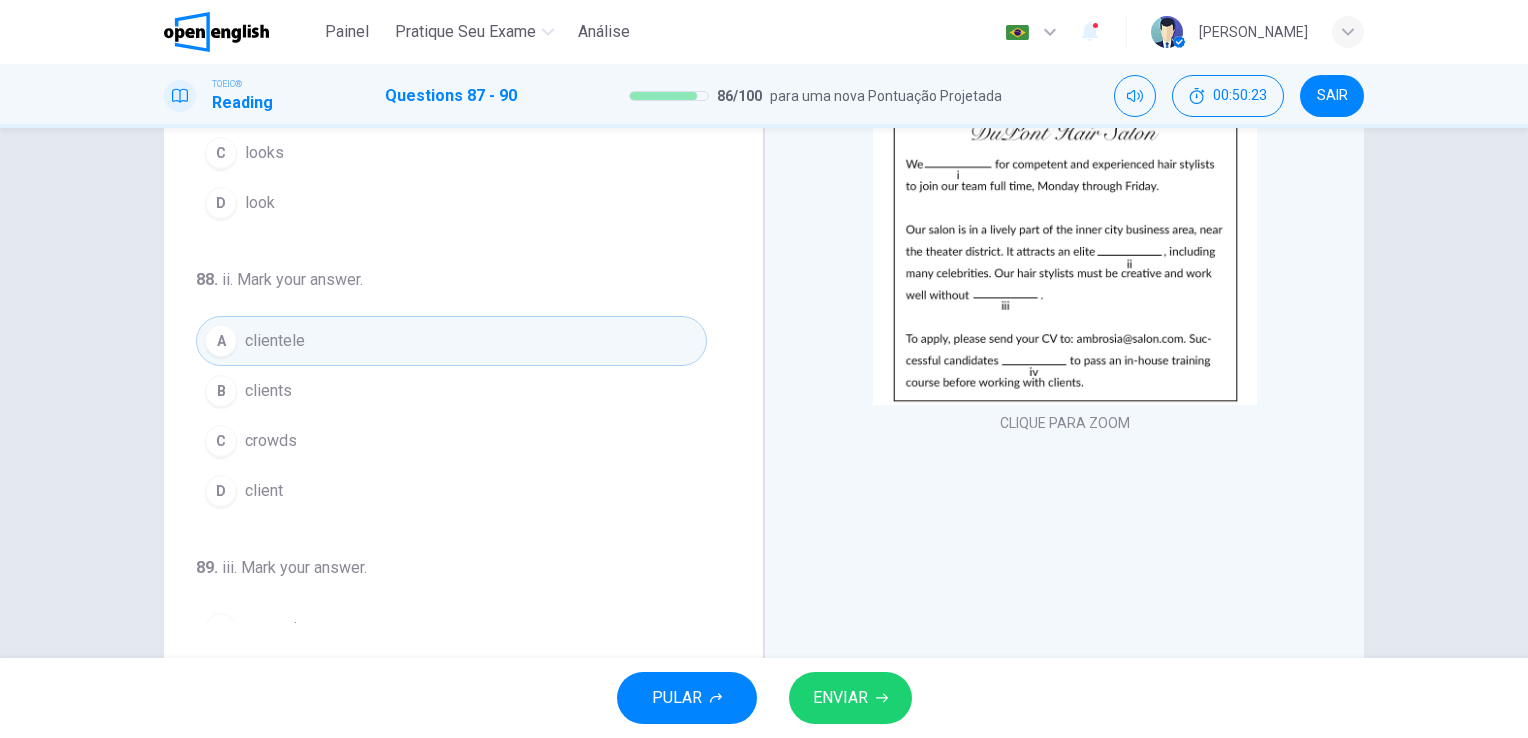 scroll, scrollTop: 0, scrollLeft: 0, axis: both 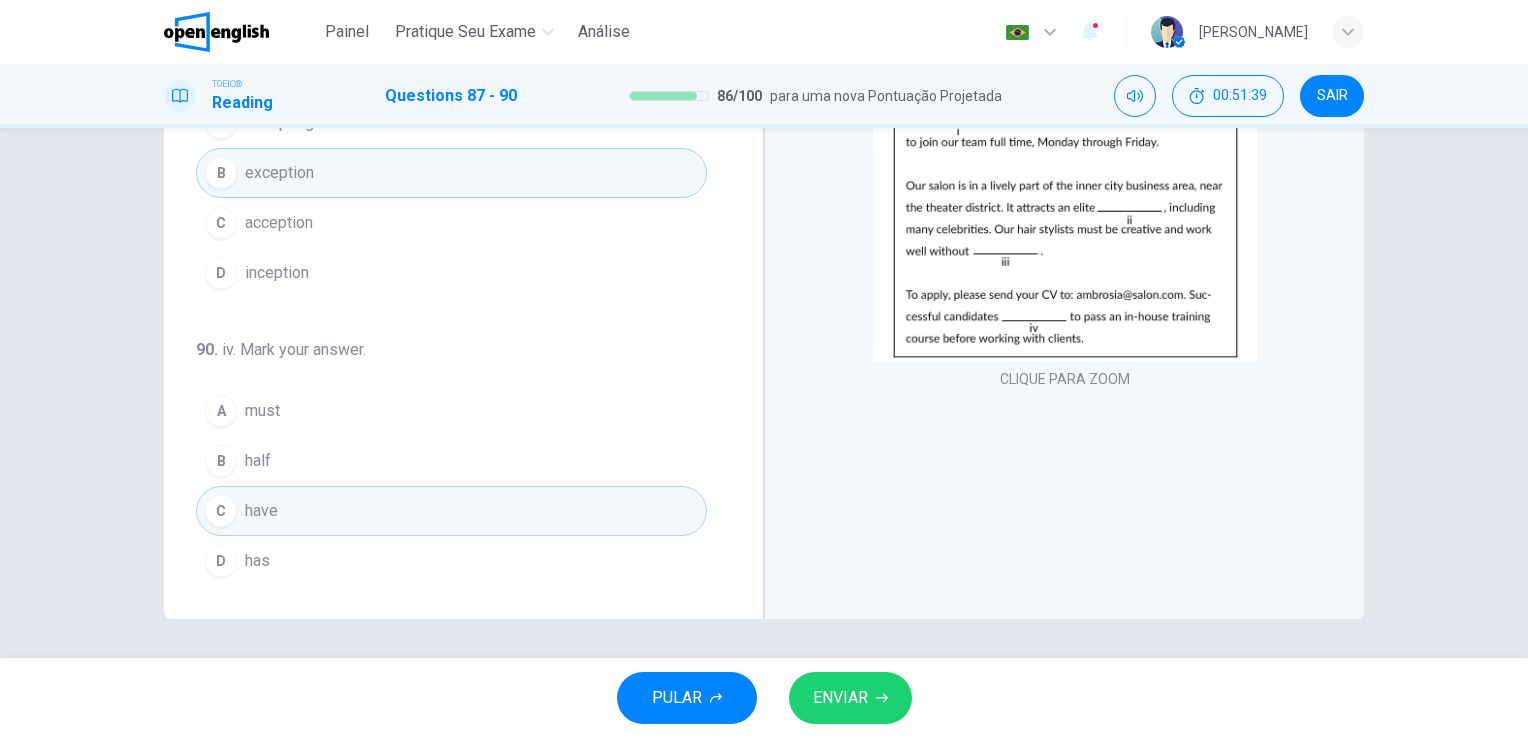 click on "ENVIAR" at bounding box center (840, 698) 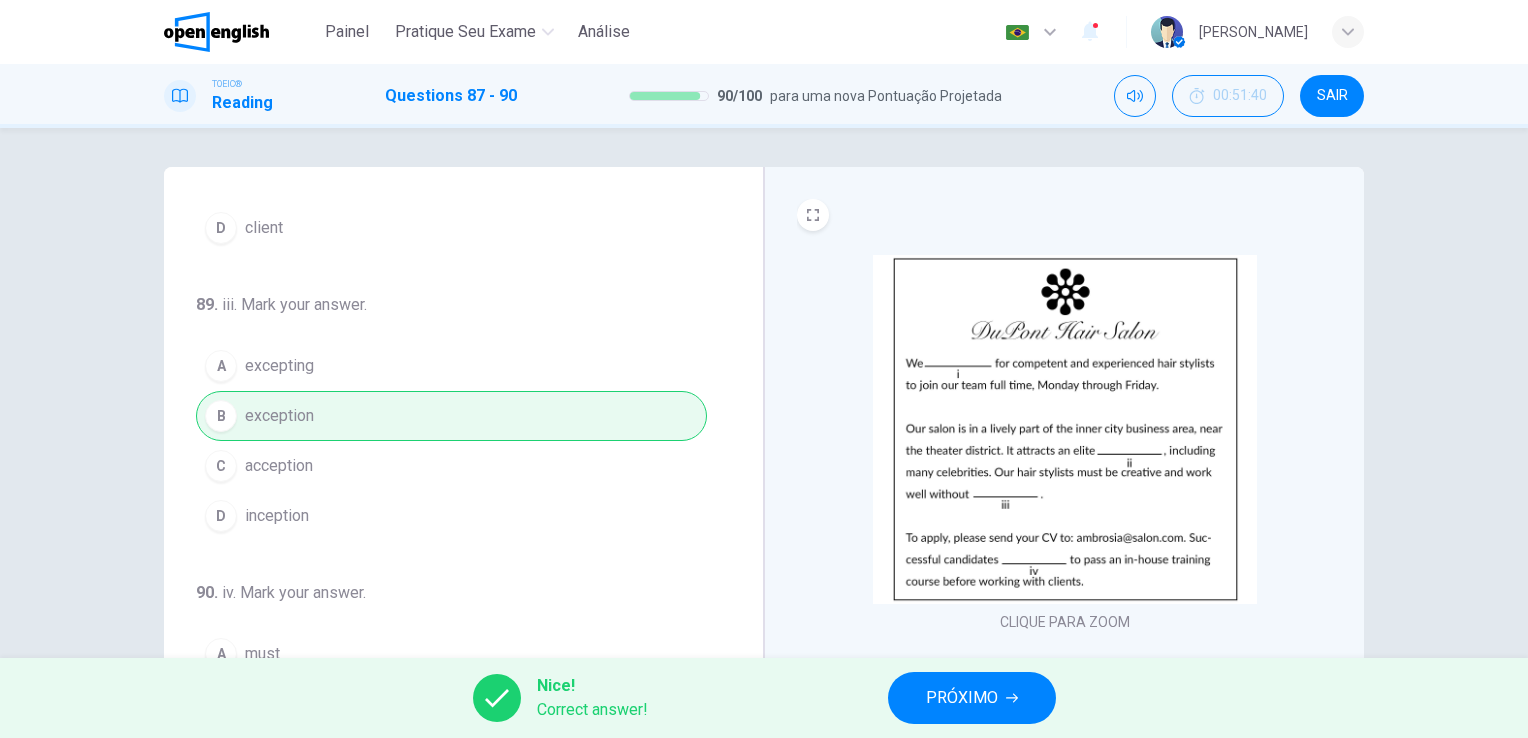 scroll, scrollTop: 0, scrollLeft: 0, axis: both 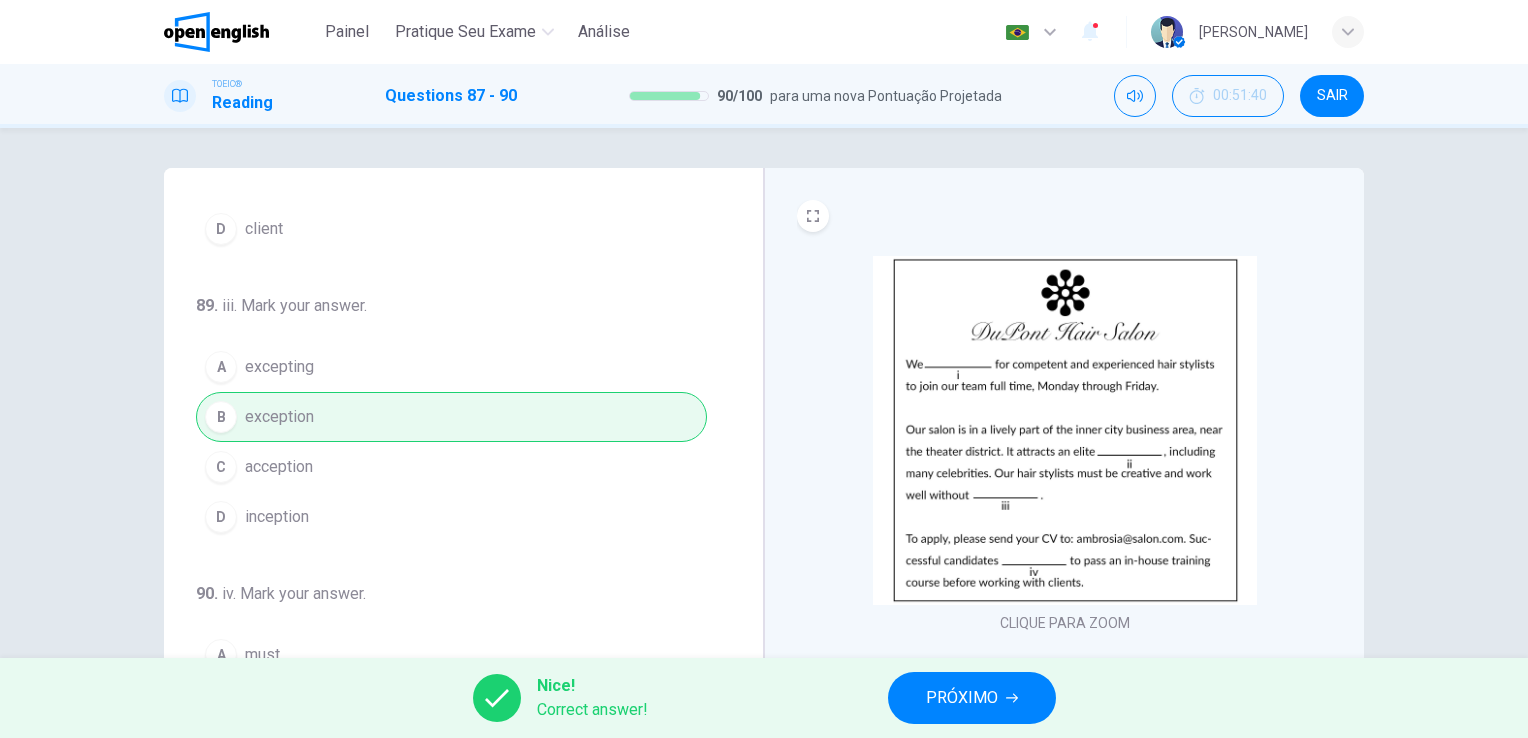 click on "PRÓXIMO" at bounding box center [962, 698] 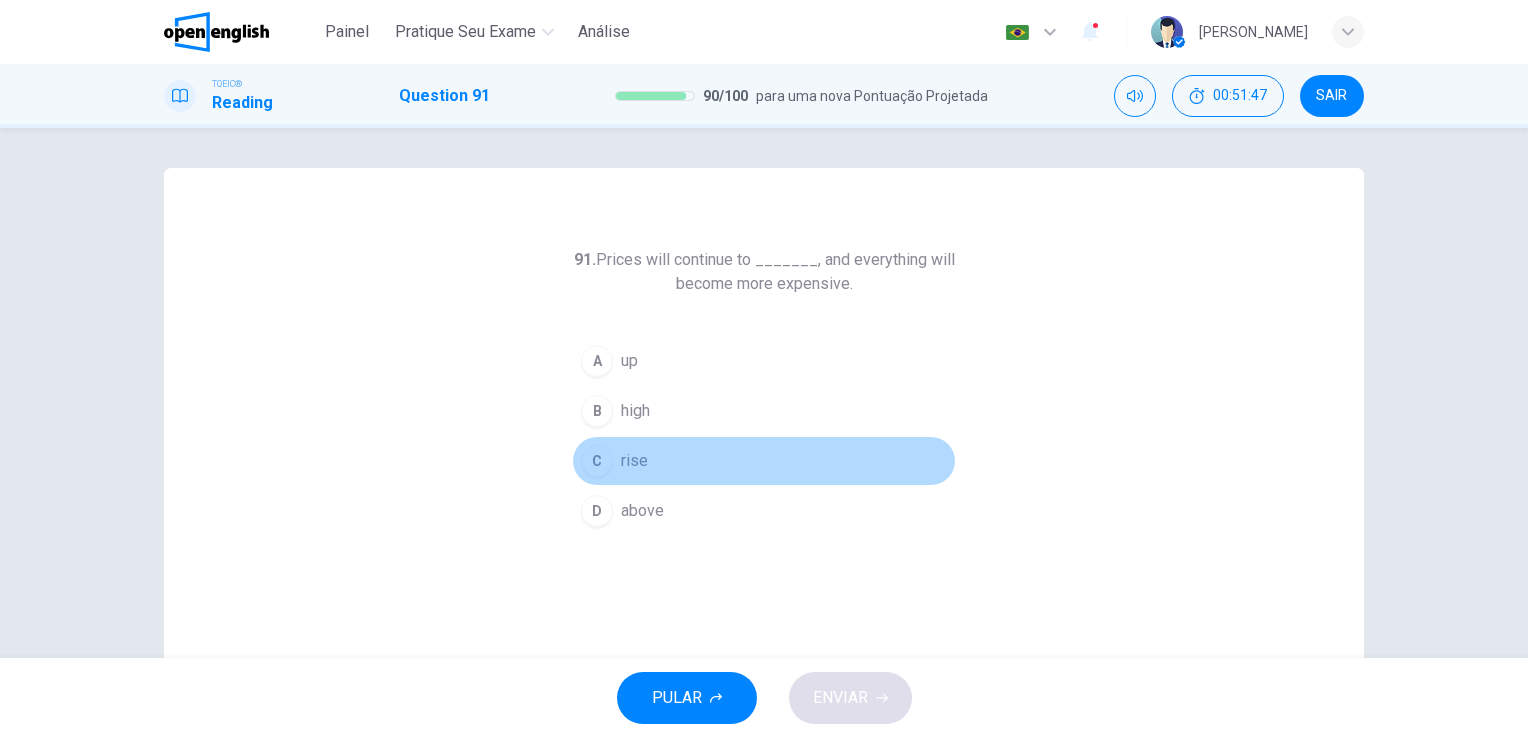 click on "C" at bounding box center [597, 461] 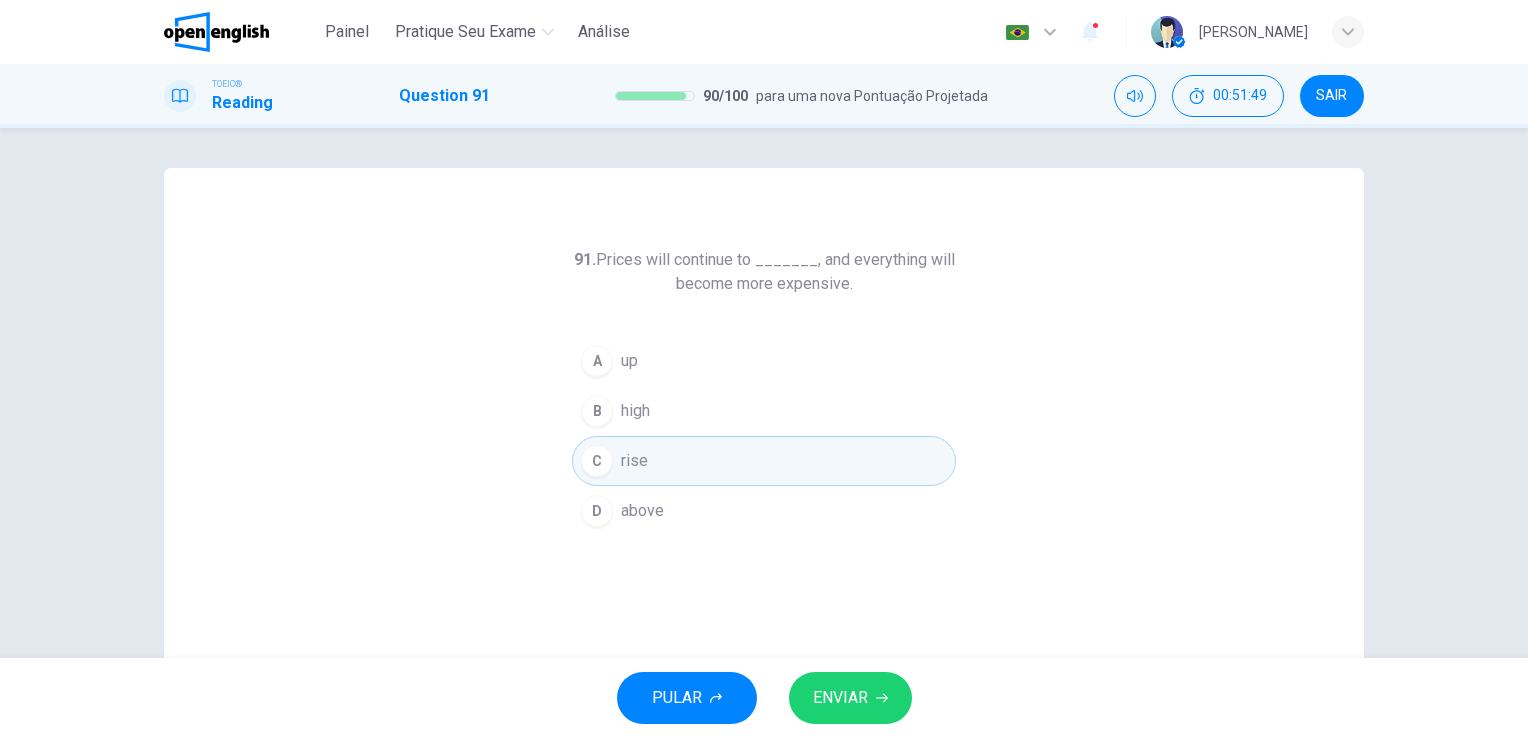 click on "ENVIAR" at bounding box center [850, 698] 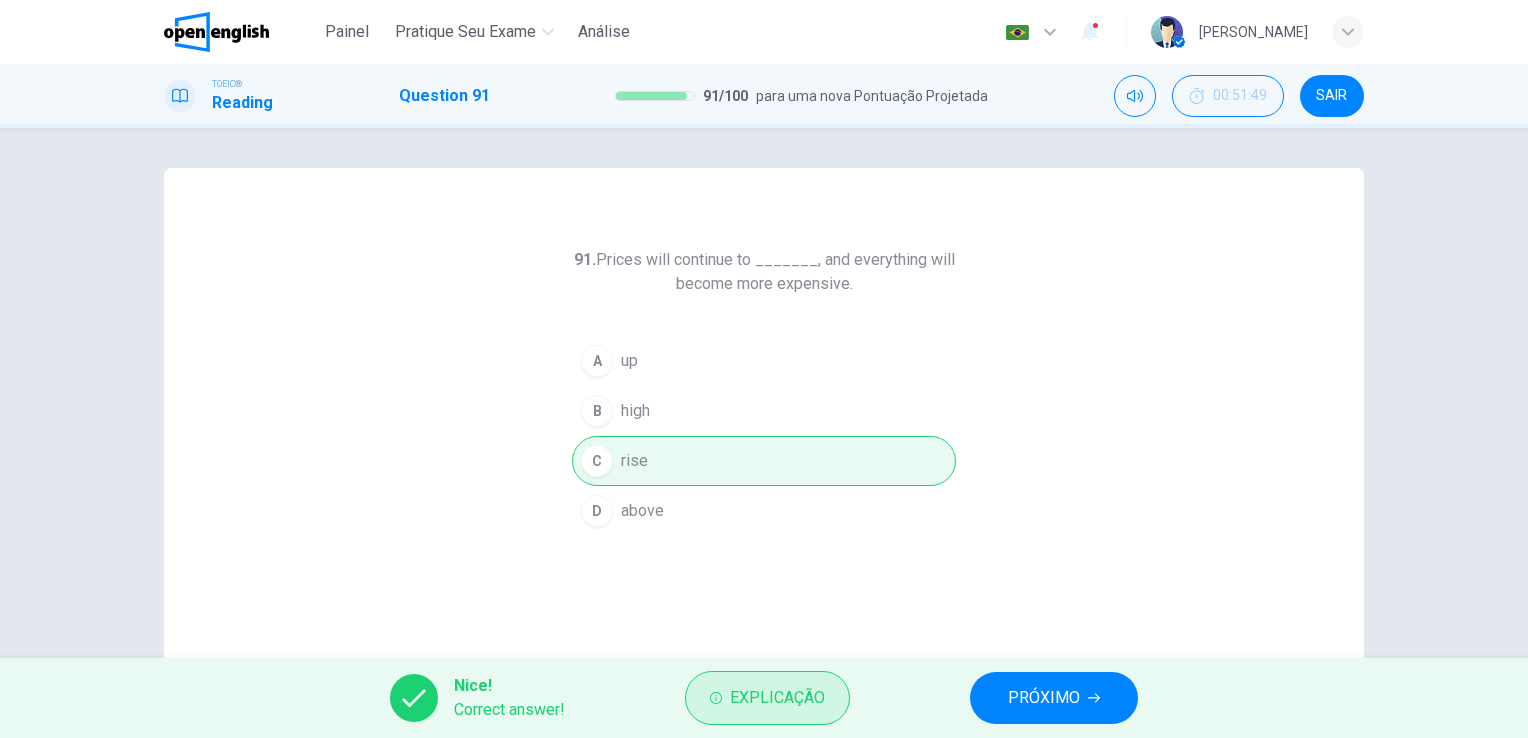 click on "Explicação" at bounding box center (777, 698) 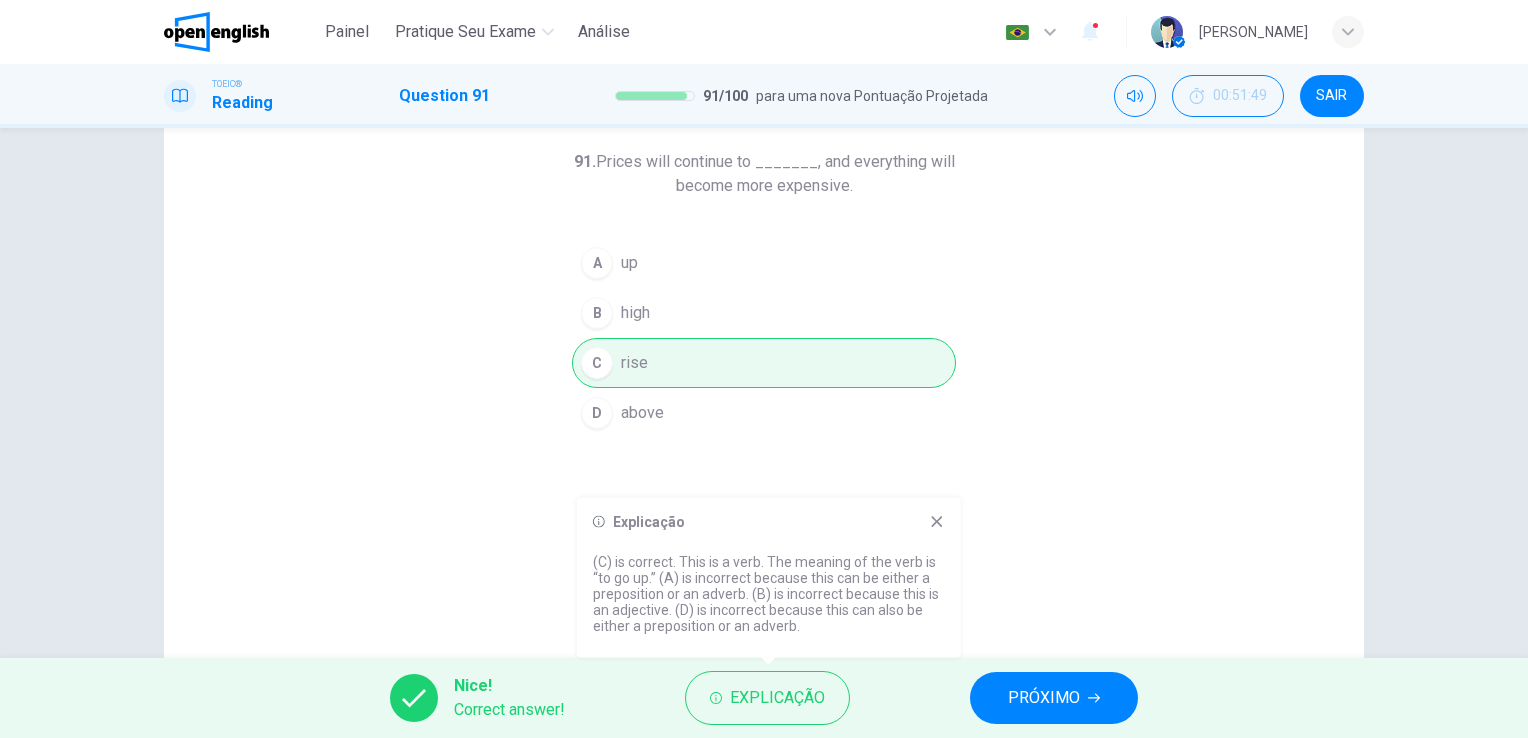 scroll, scrollTop: 100, scrollLeft: 0, axis: vertical 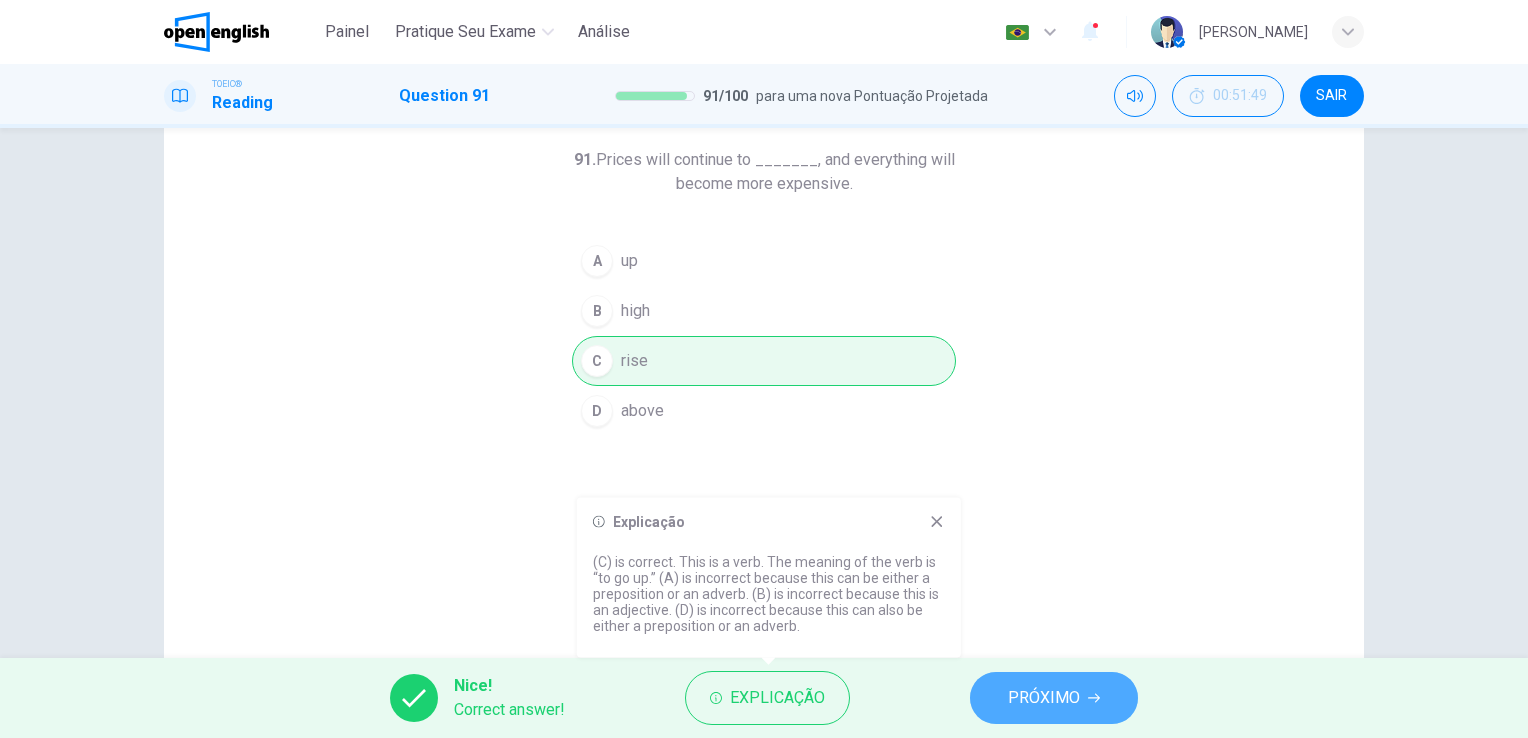 click on "PRÓXIMO" at bounding box center (1054, 698) 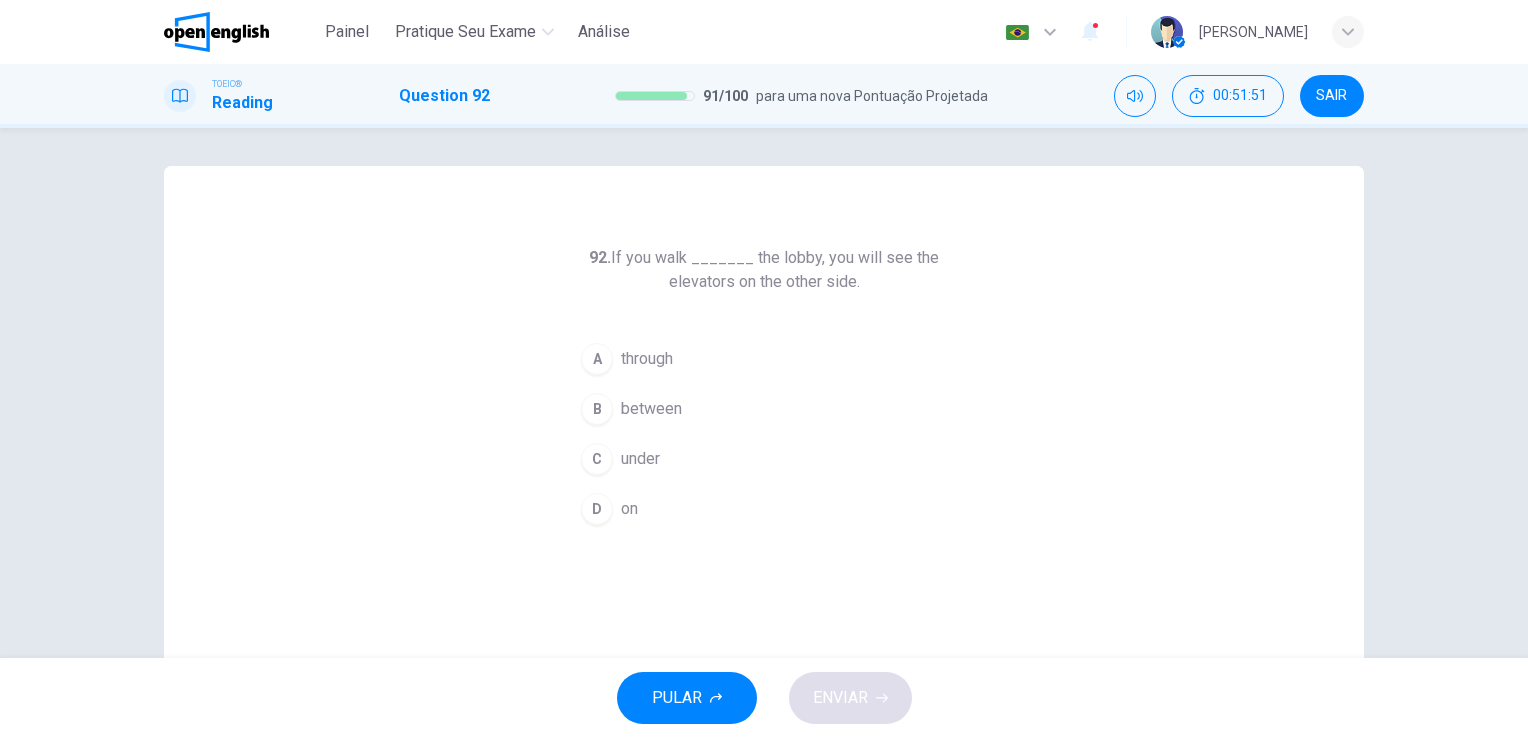 scroll, scrollTop: 0, scrollLeft: 0, axis: both 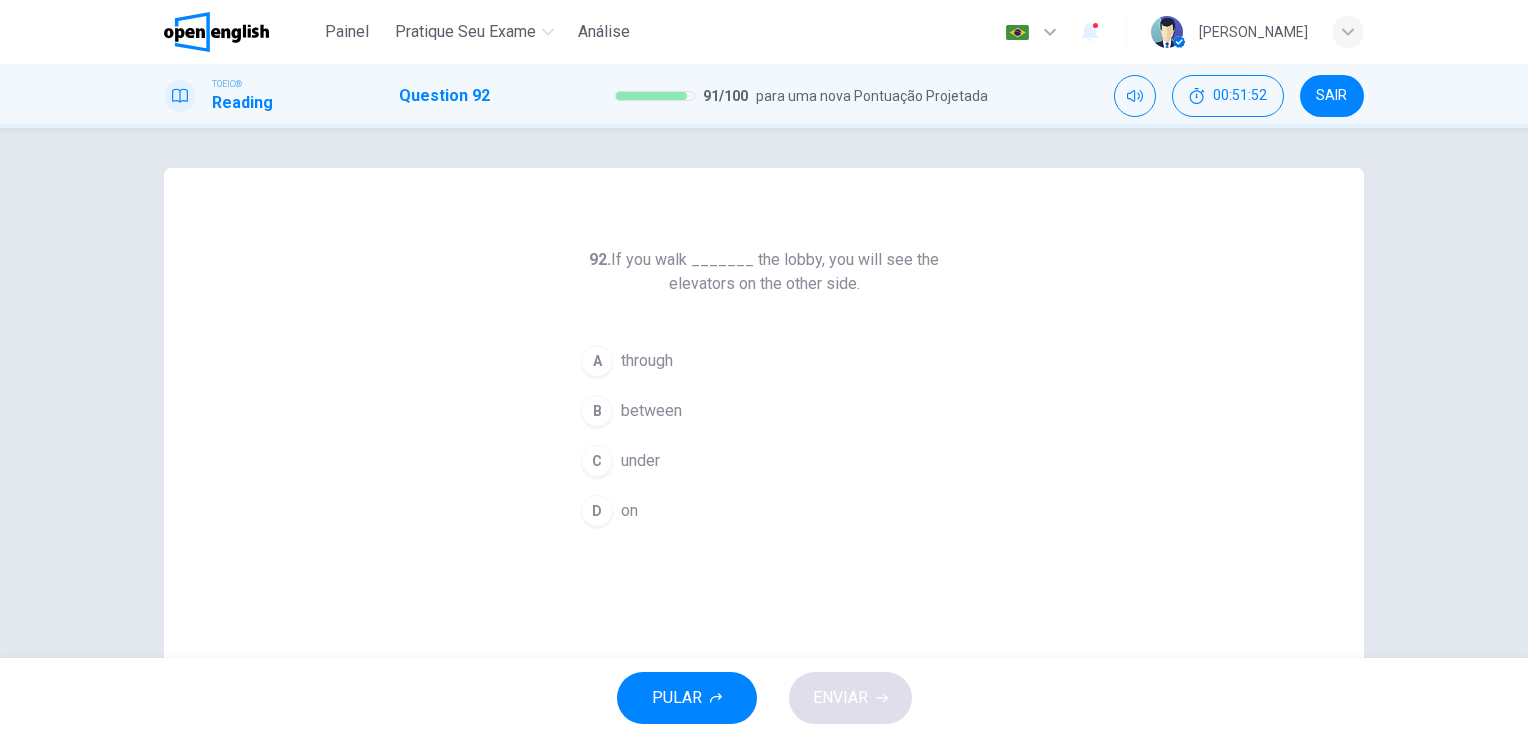 click on "A" at bounding box center (597, 361) 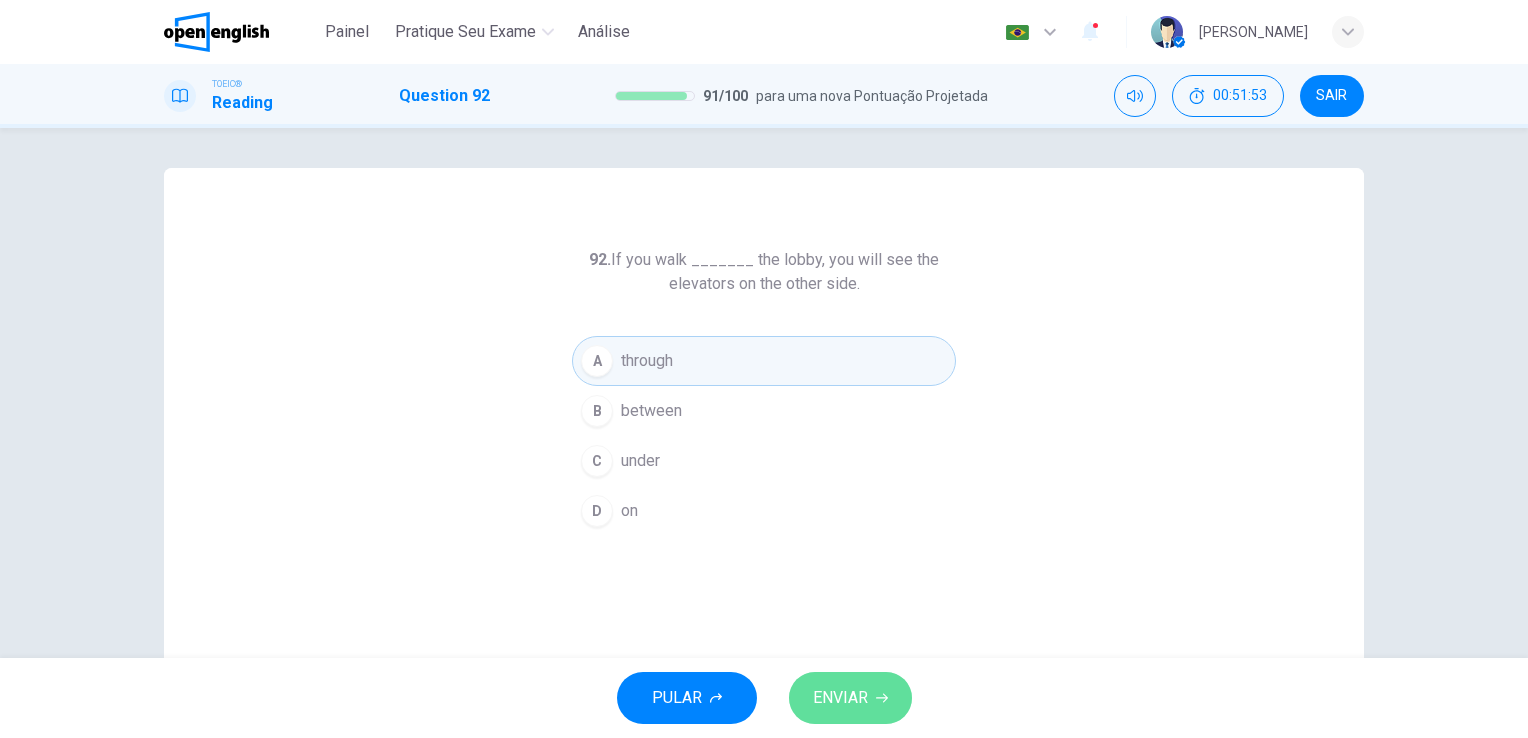 click 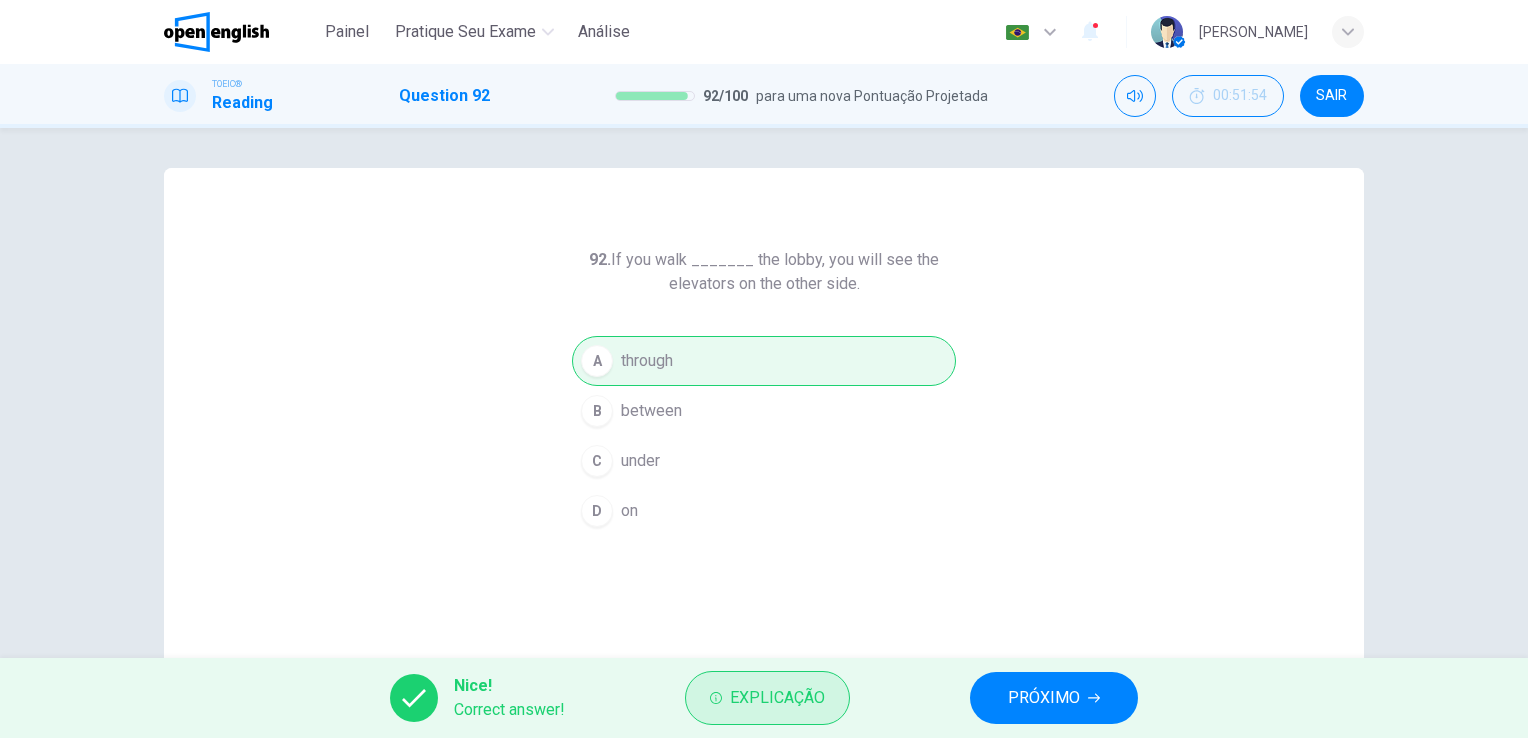 click on "Explicação" at bounding box center (777, 698) 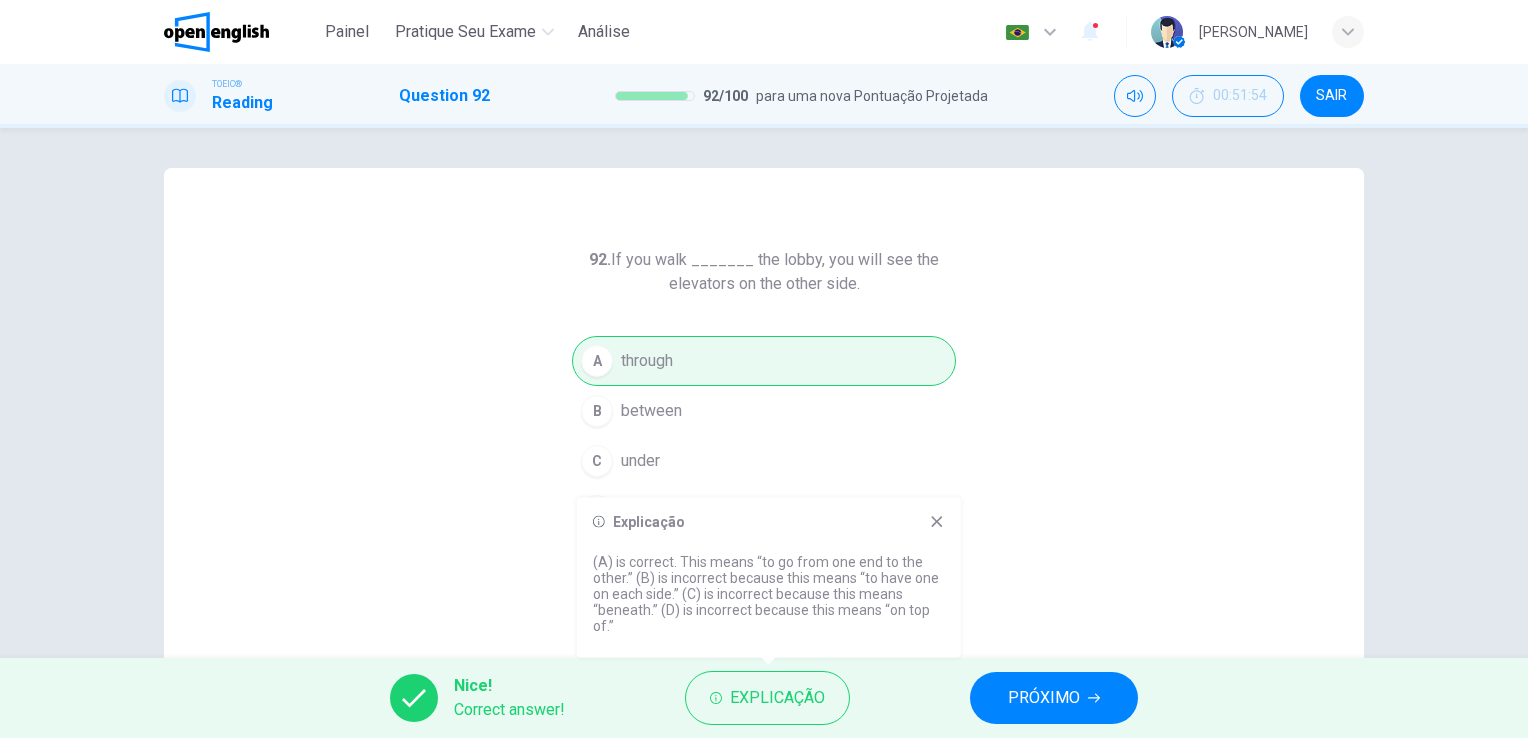 click 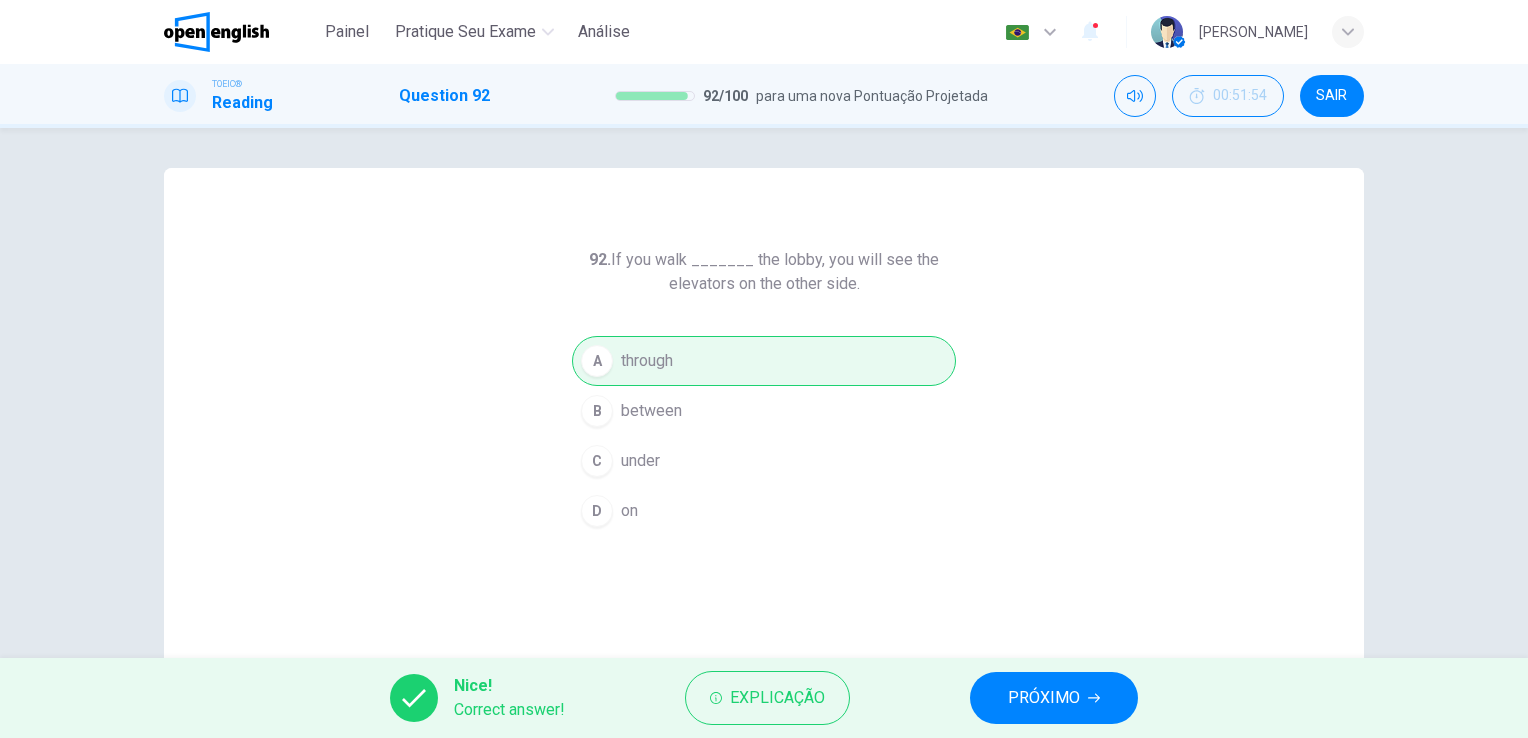 click on "PRÓXIMO" at bounding box center [1044, 698] 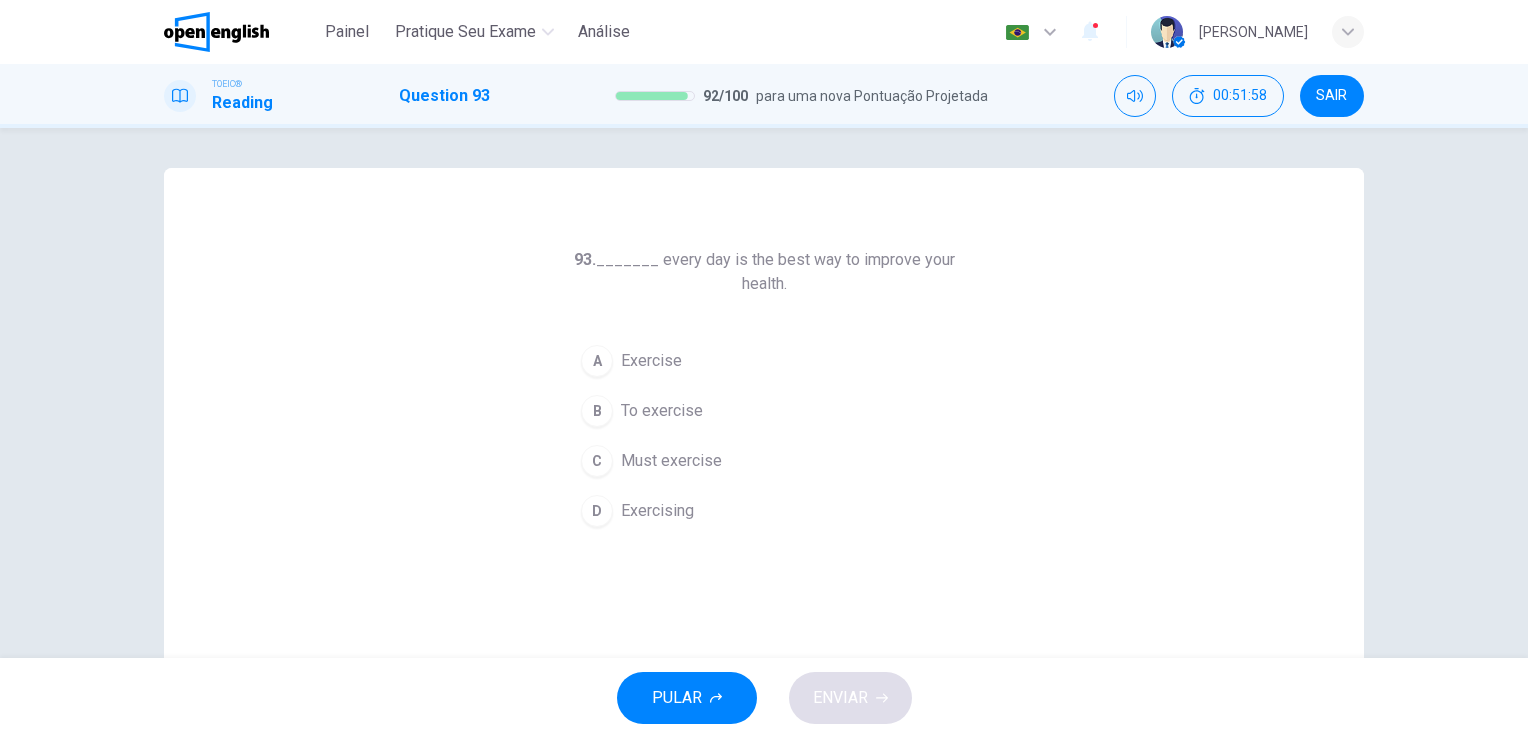 click on "D" at bounding box center (597, 511) 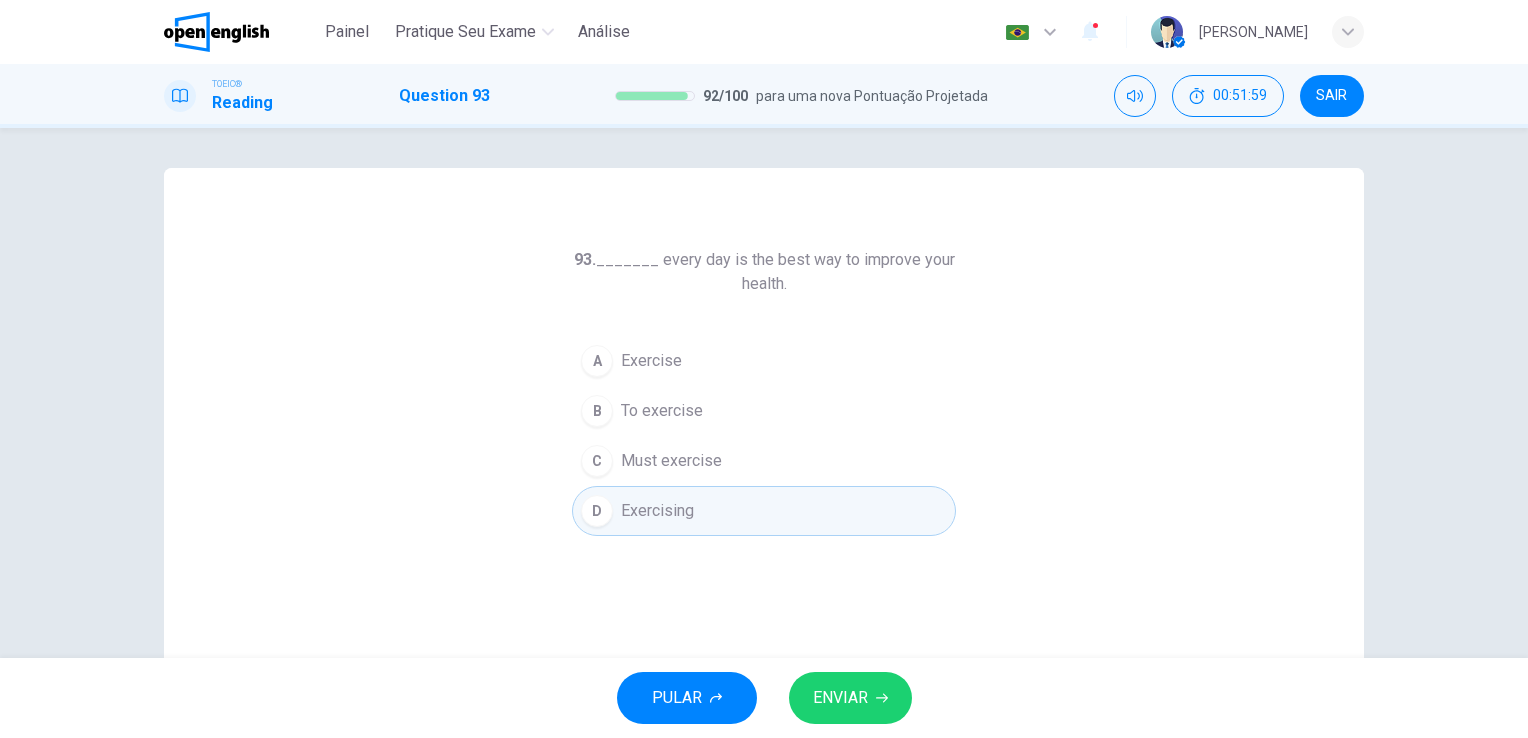 click on "ENVIAR" at bounding box center [840, 698] 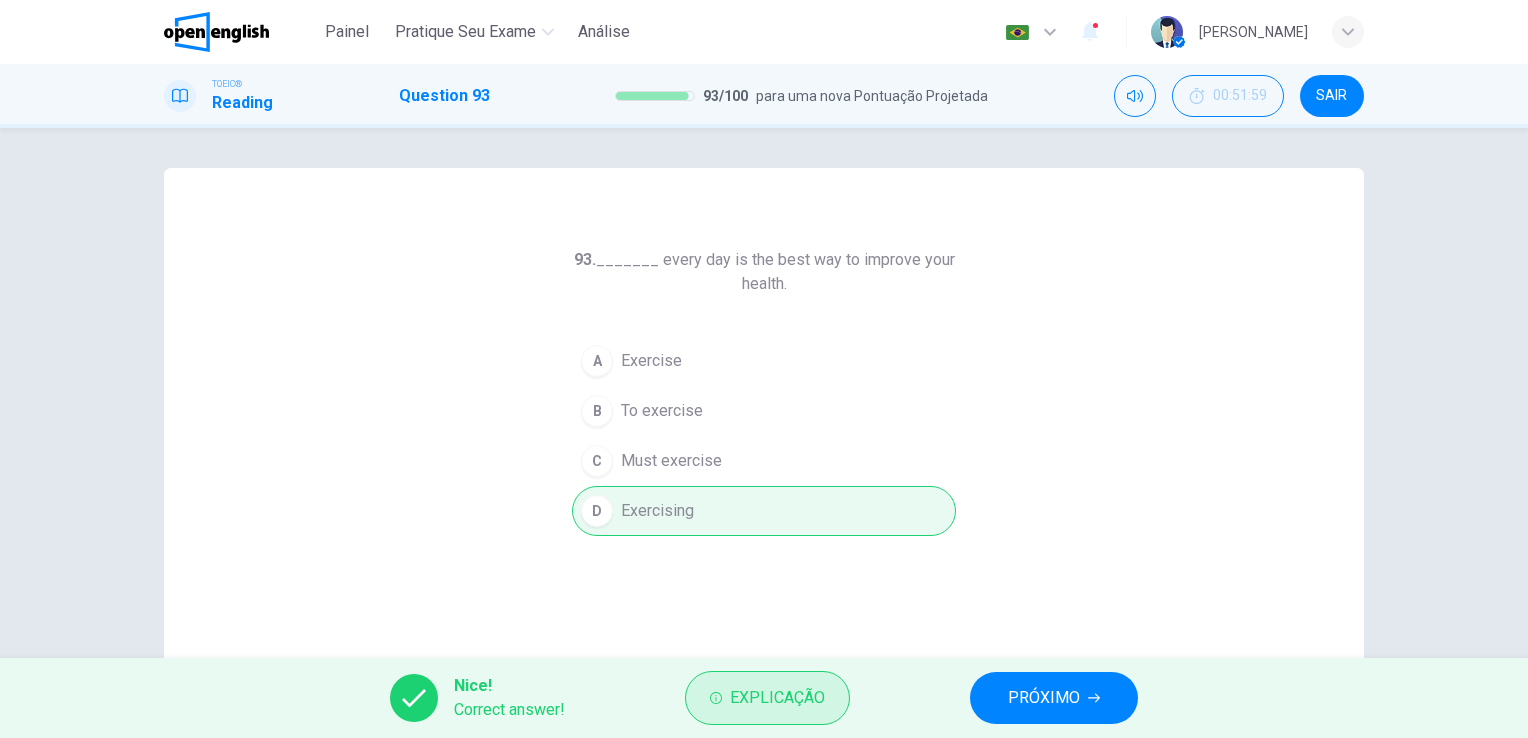 click on "Explicação" at bounding box center [767, 698] 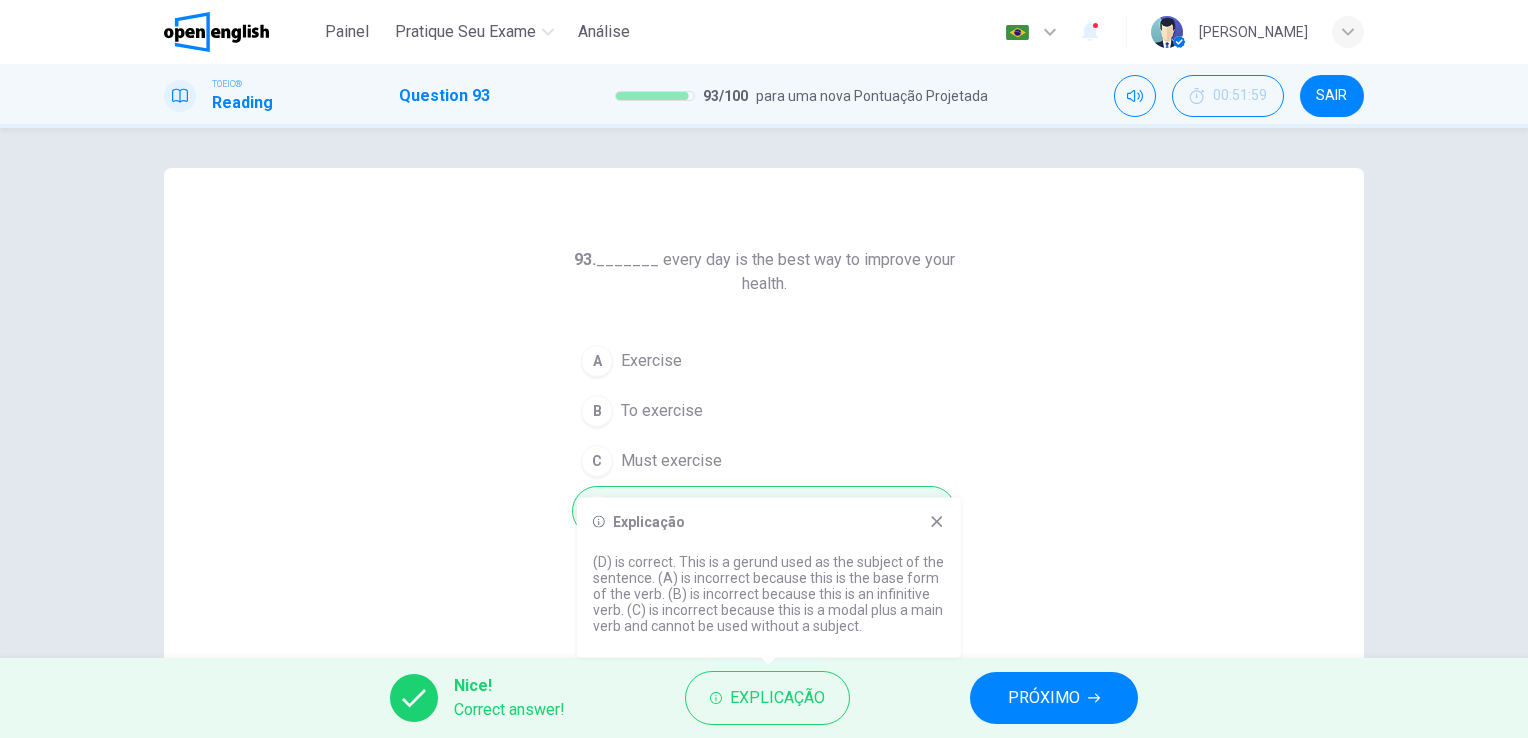 click 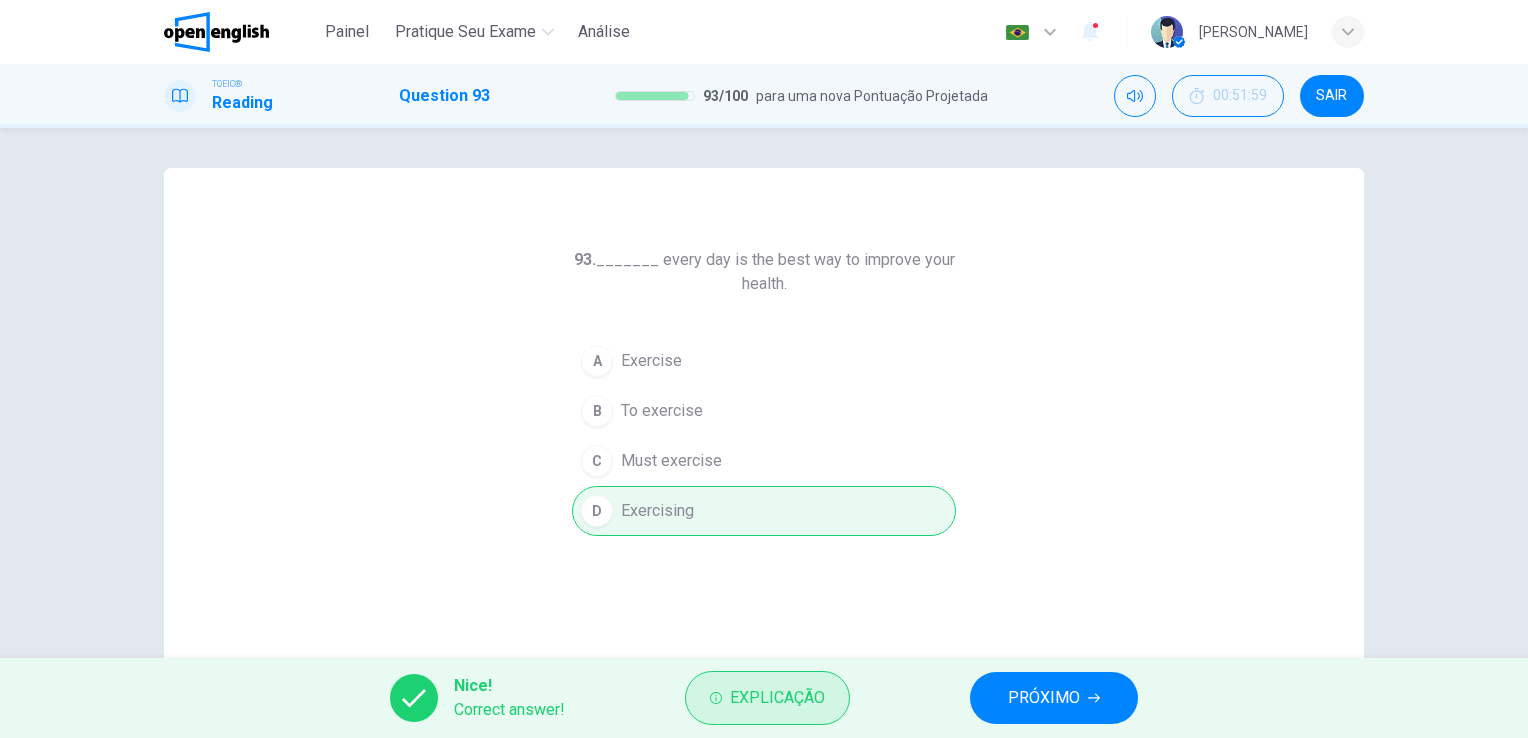 click on "Explicação" at bounding box center [777, 698] 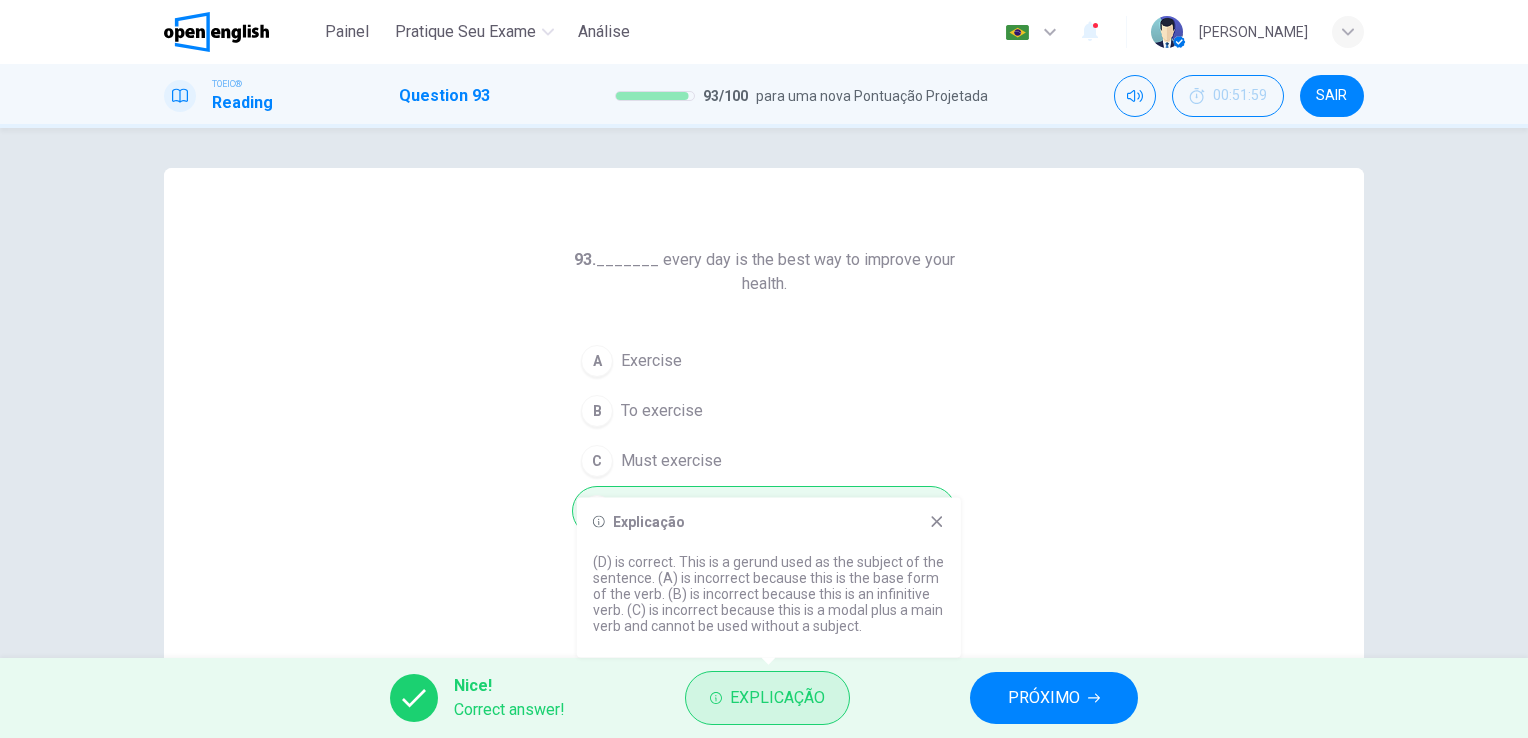 click on "Explicação" at bounding box center [777, 698] 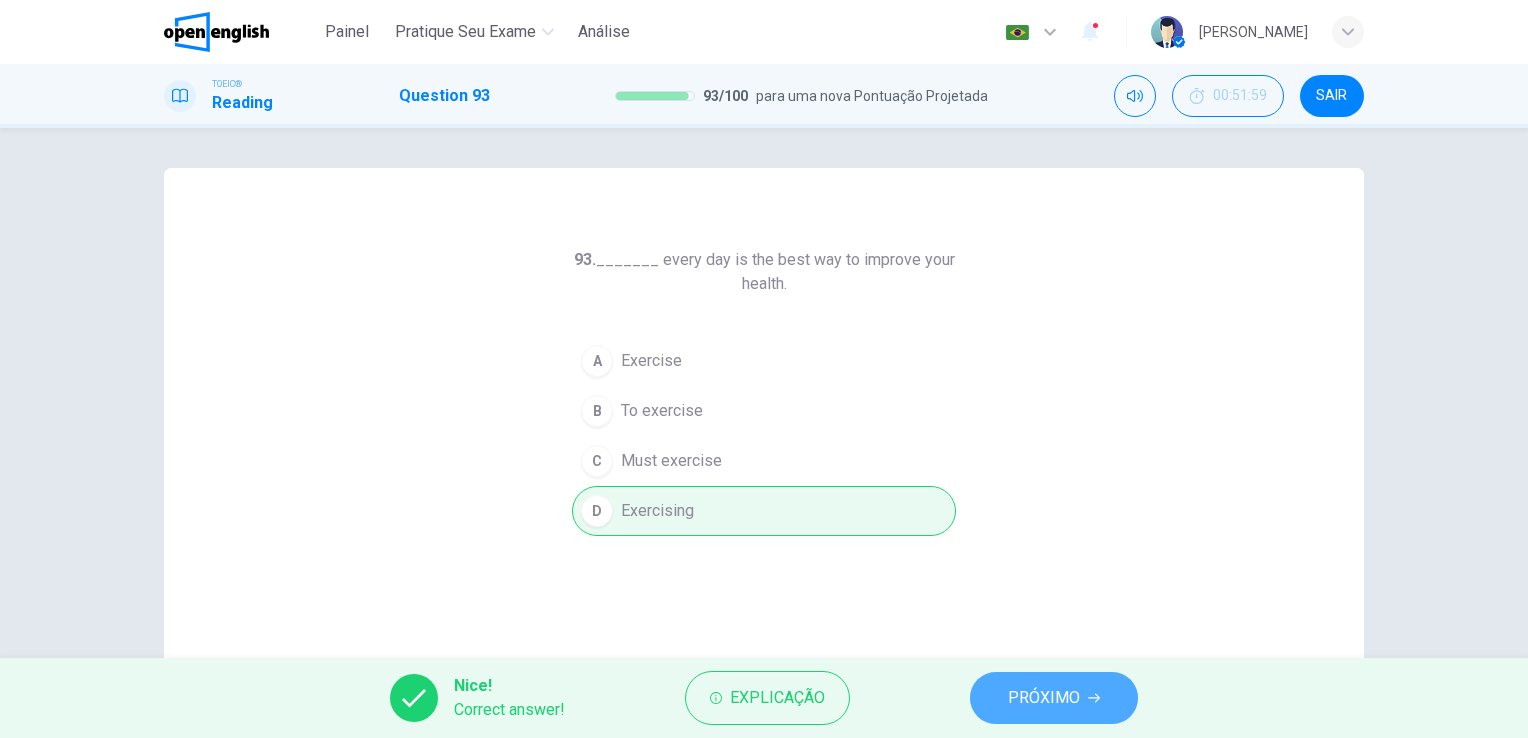 click on "PRÓXIMO" at bounding box center [1054, 698] 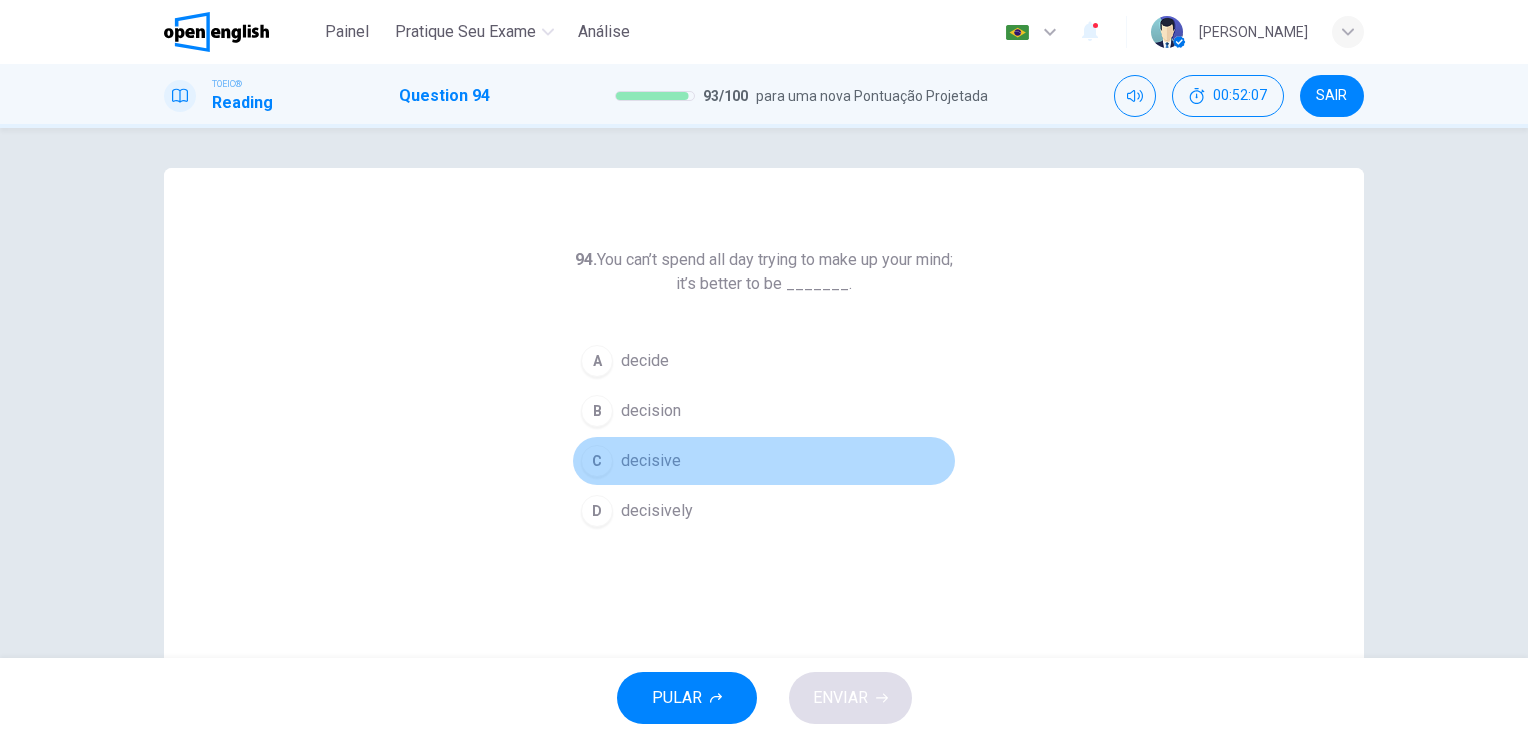 click on "C" at bounding box center (597, 461) 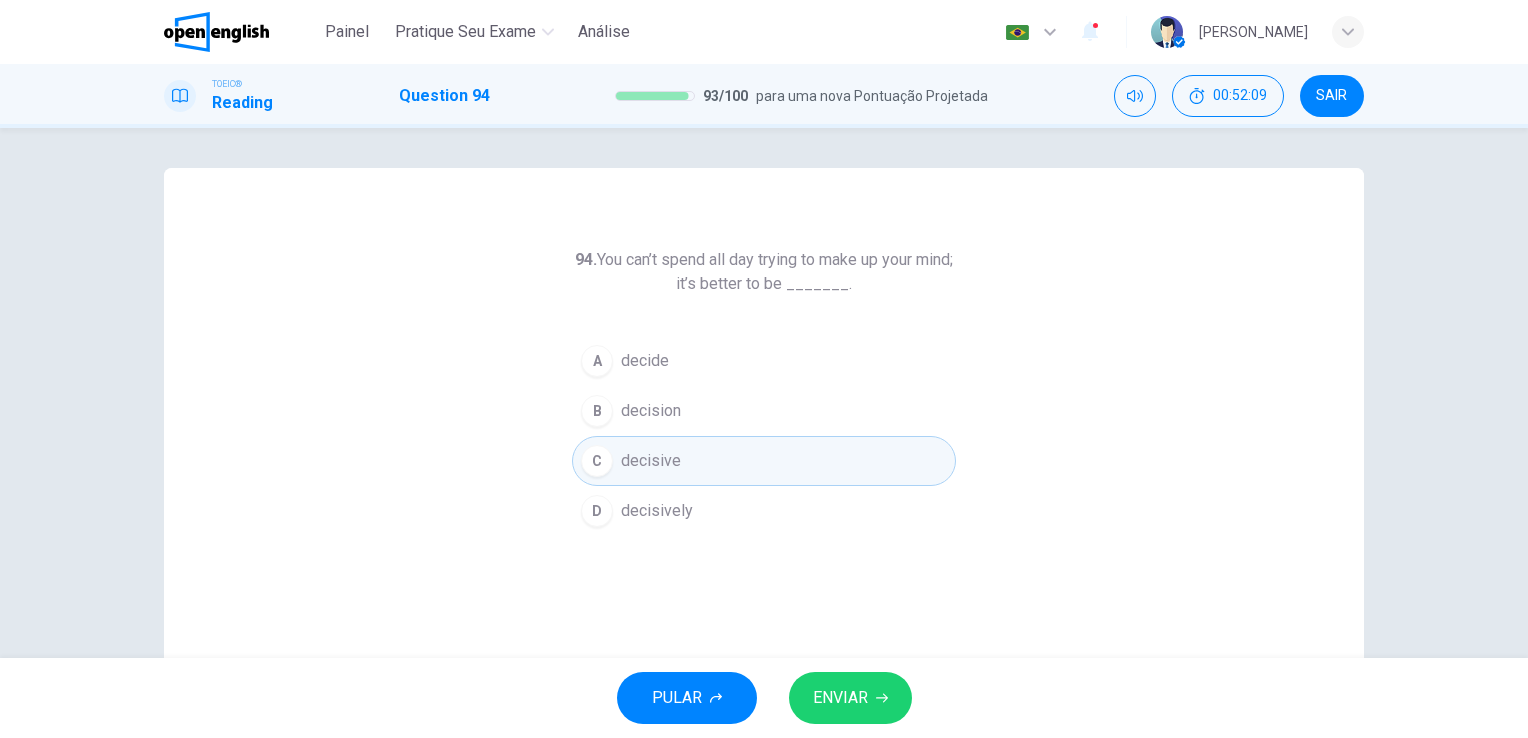 click on "ENVIAR" at bounding box center [850, 698] 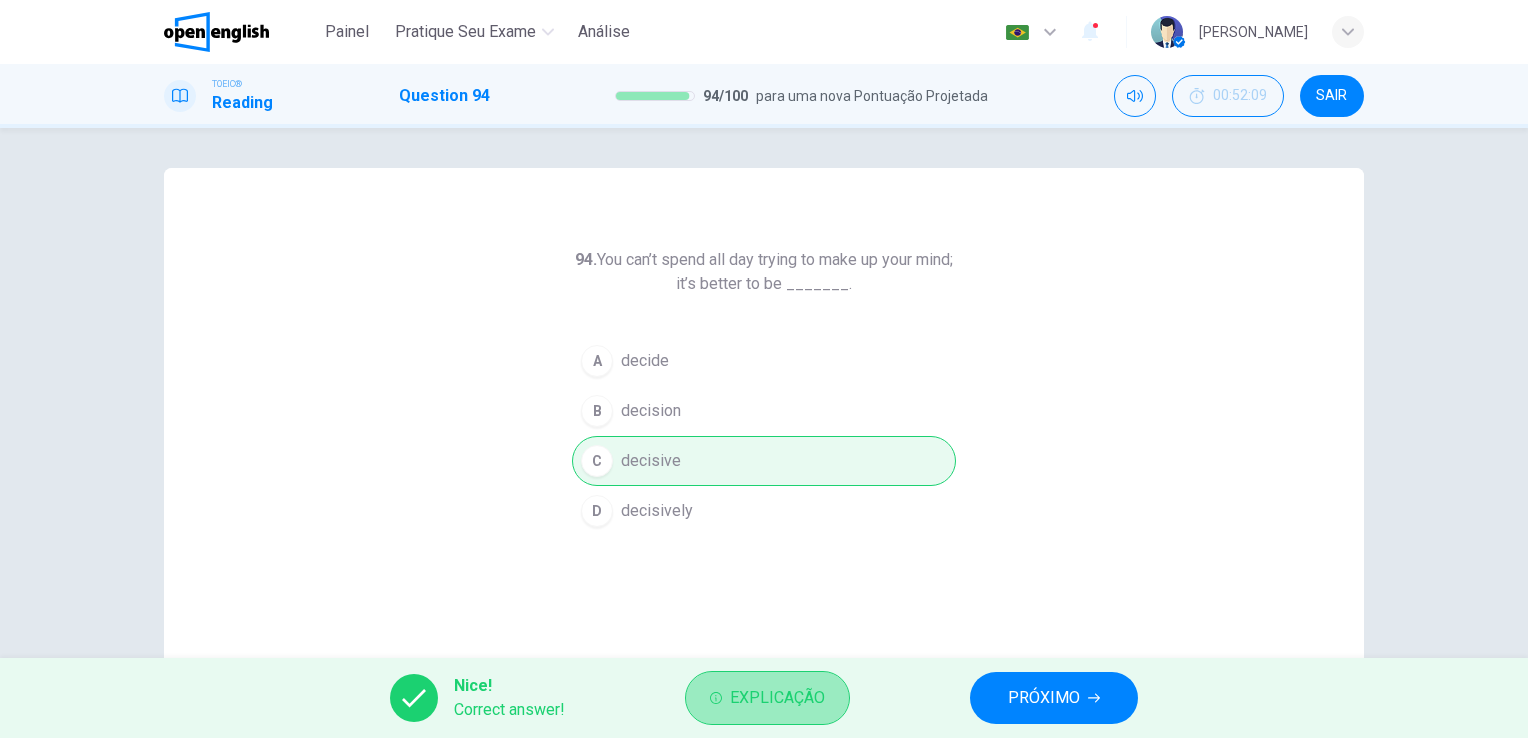 click on "Explicação" at bounding box center (777, 698) 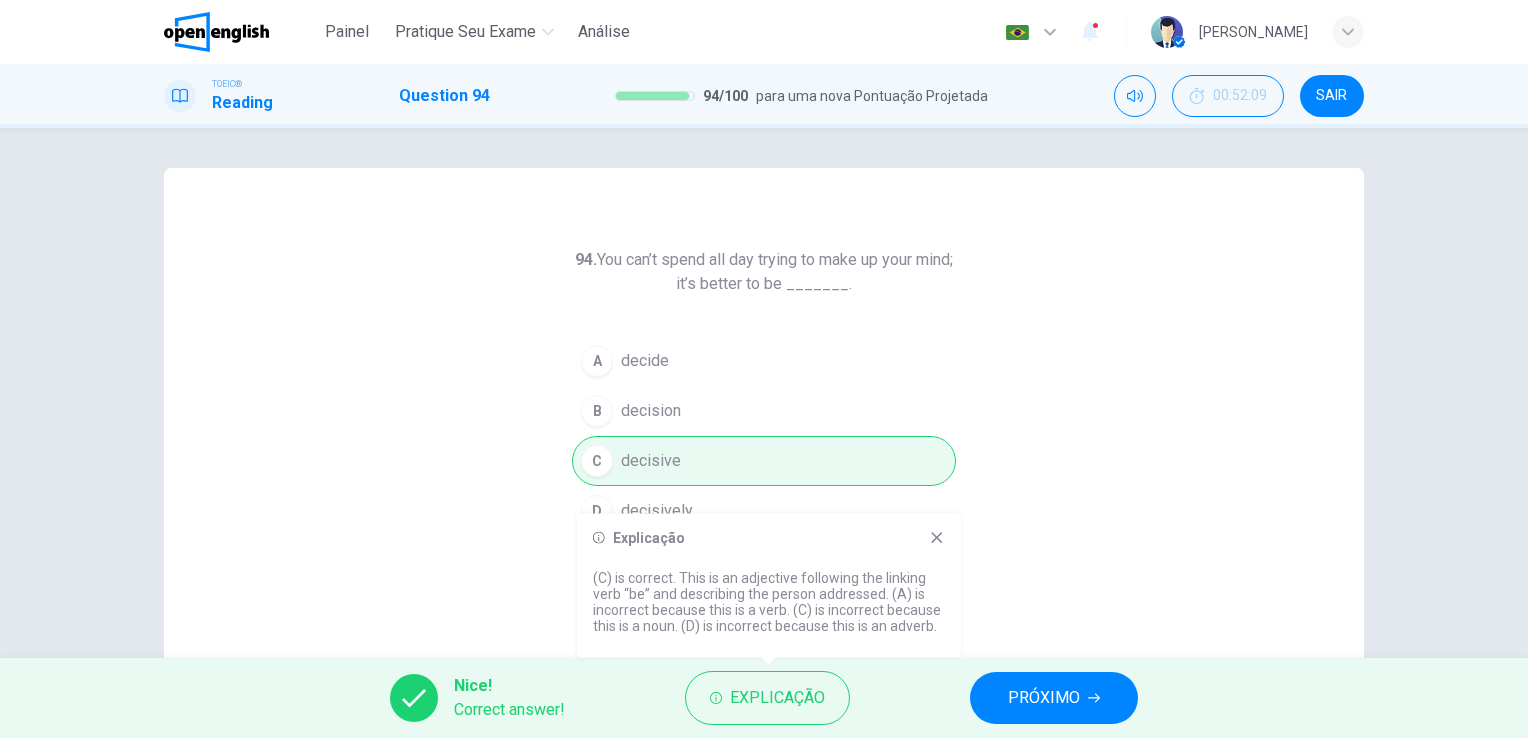 click on "Explicação" at bounding box center (769, 538) 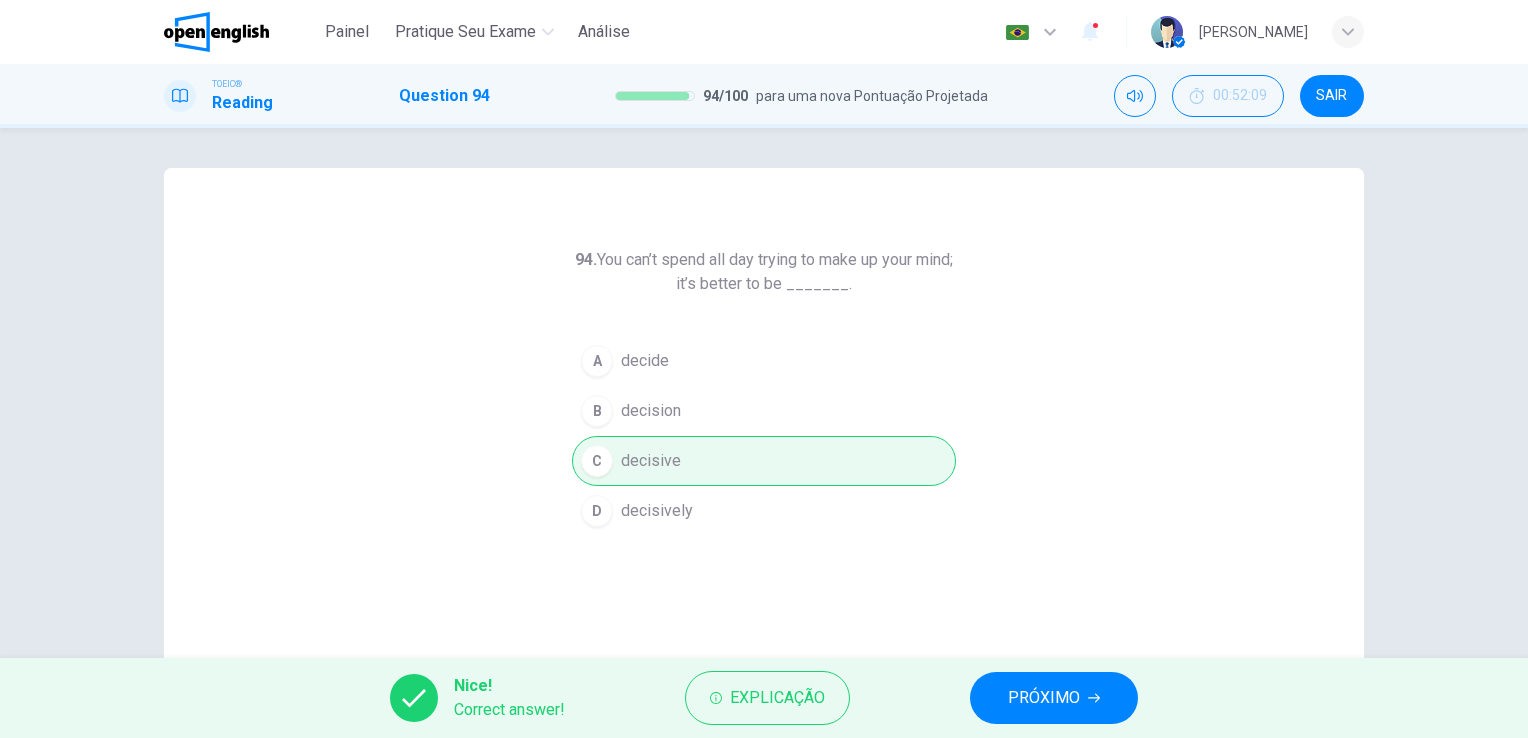 click on "PRÓXIMO" at bounding box center (1044, 698) 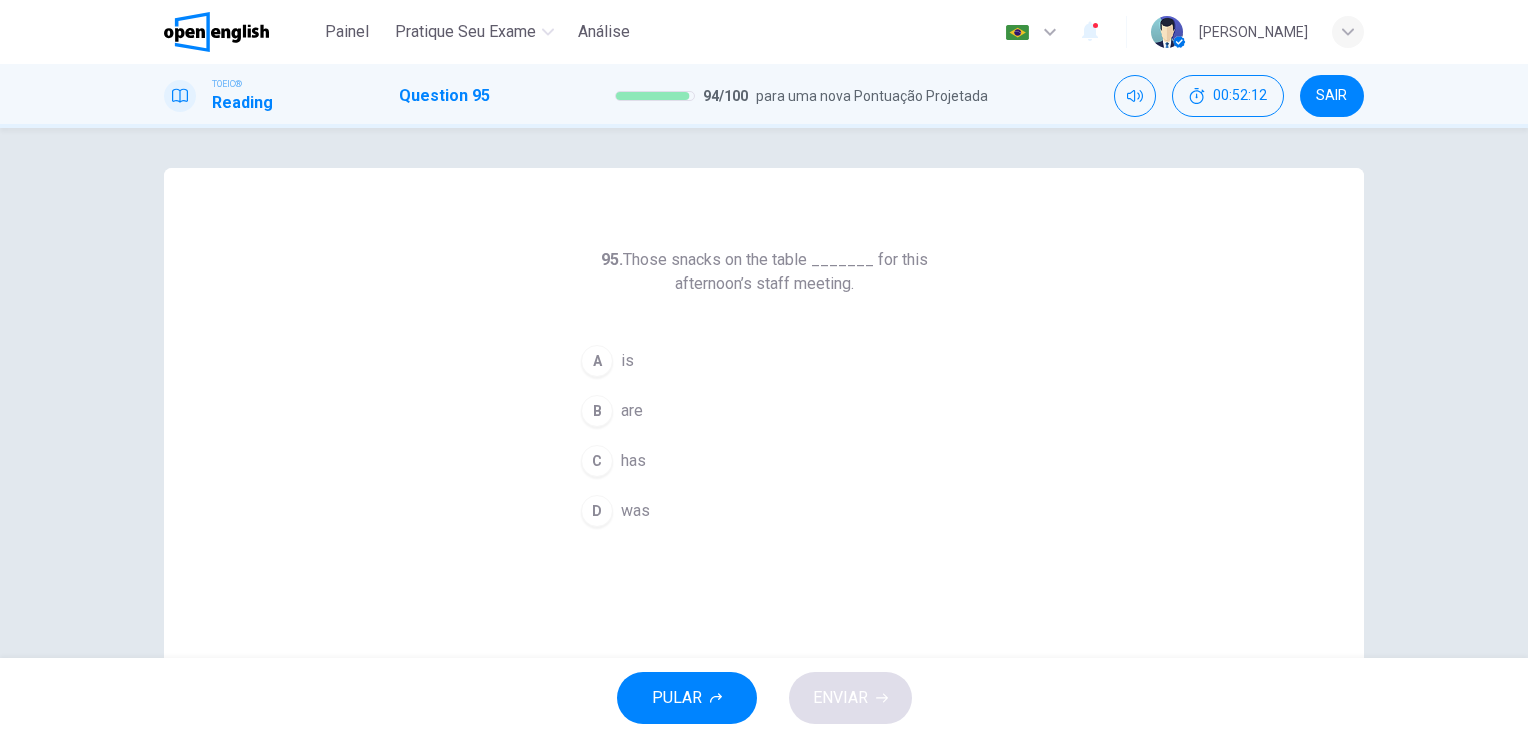click on "B" at bounding box center (597, 411) 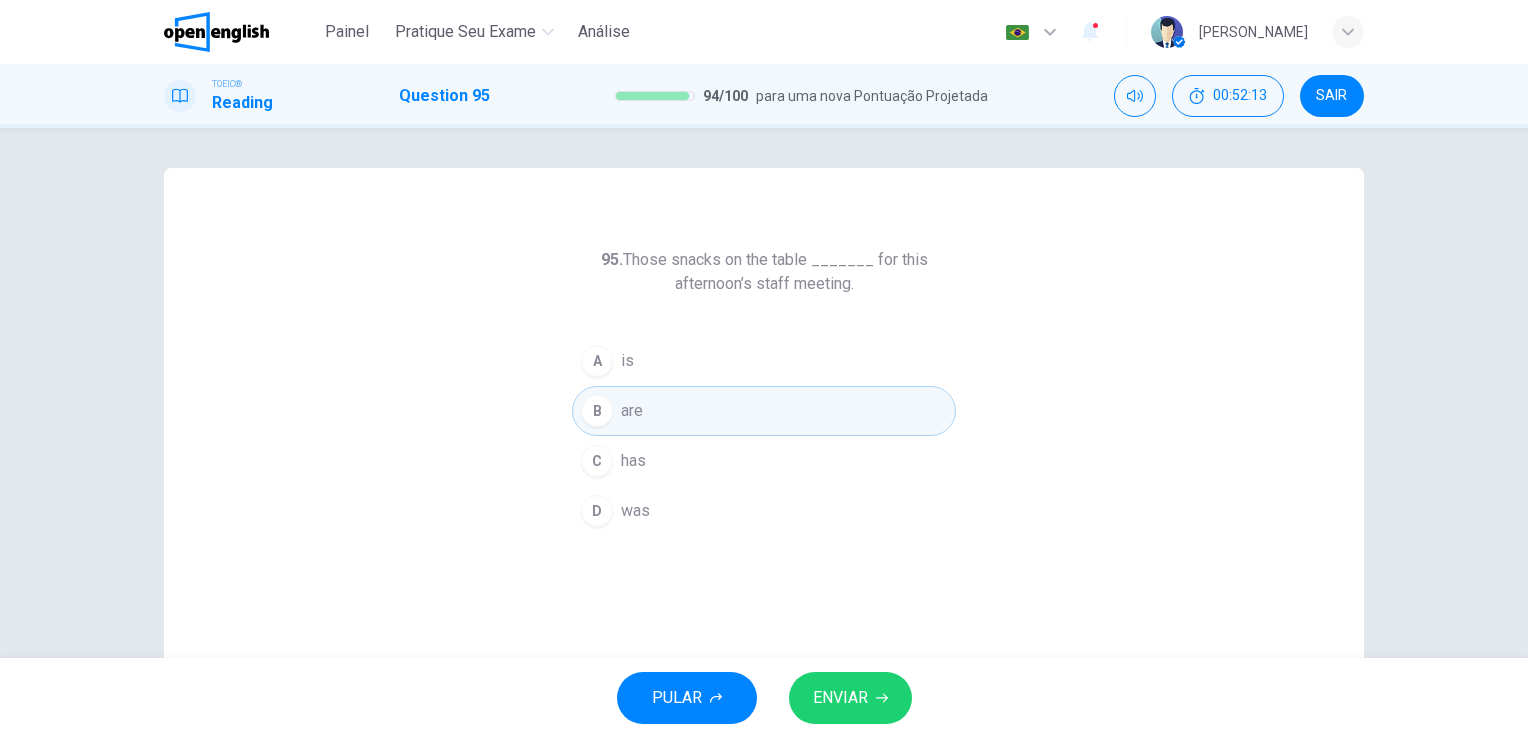 click on "ENVIAR" at bounding box center (850, 698) 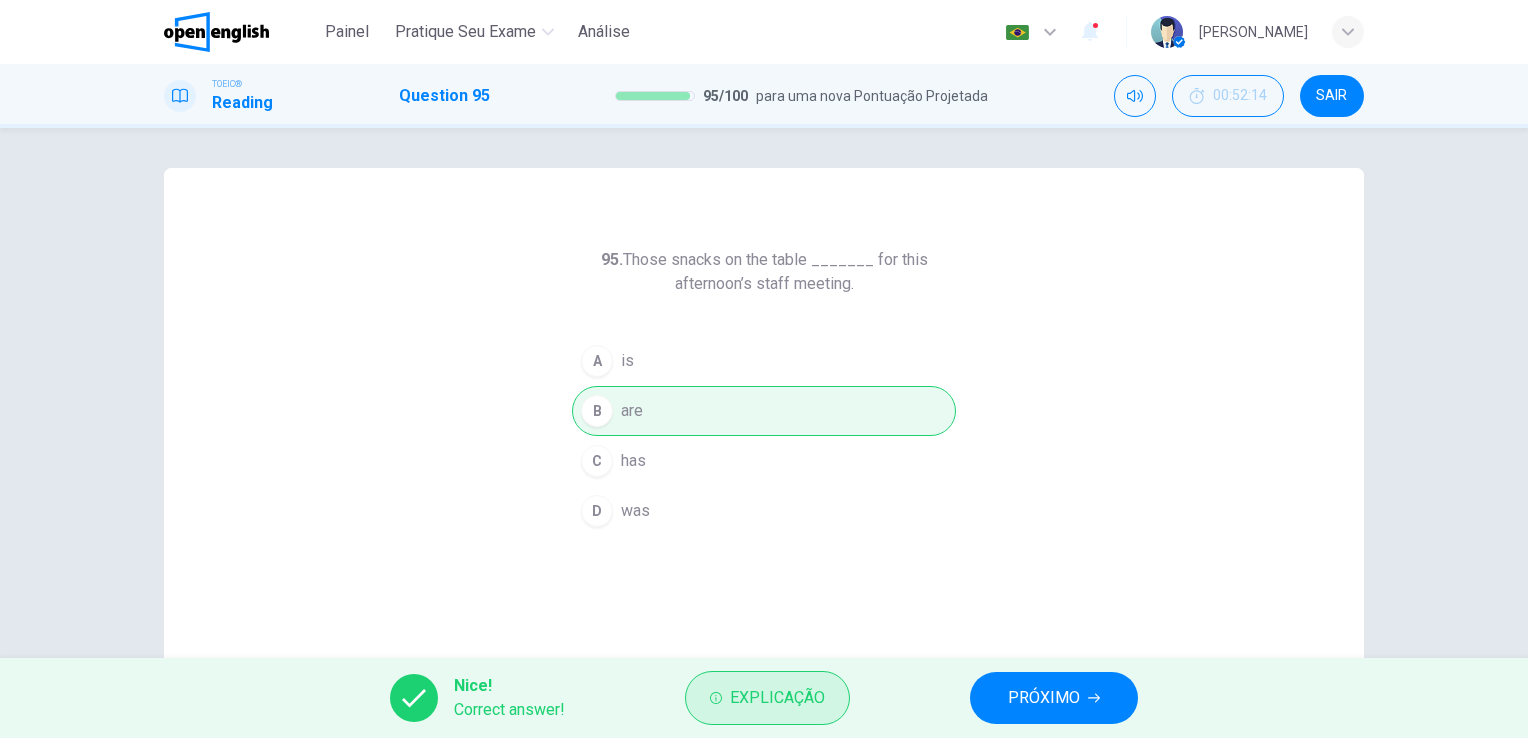 click on "Explicação" at bounding box center [777, 698] 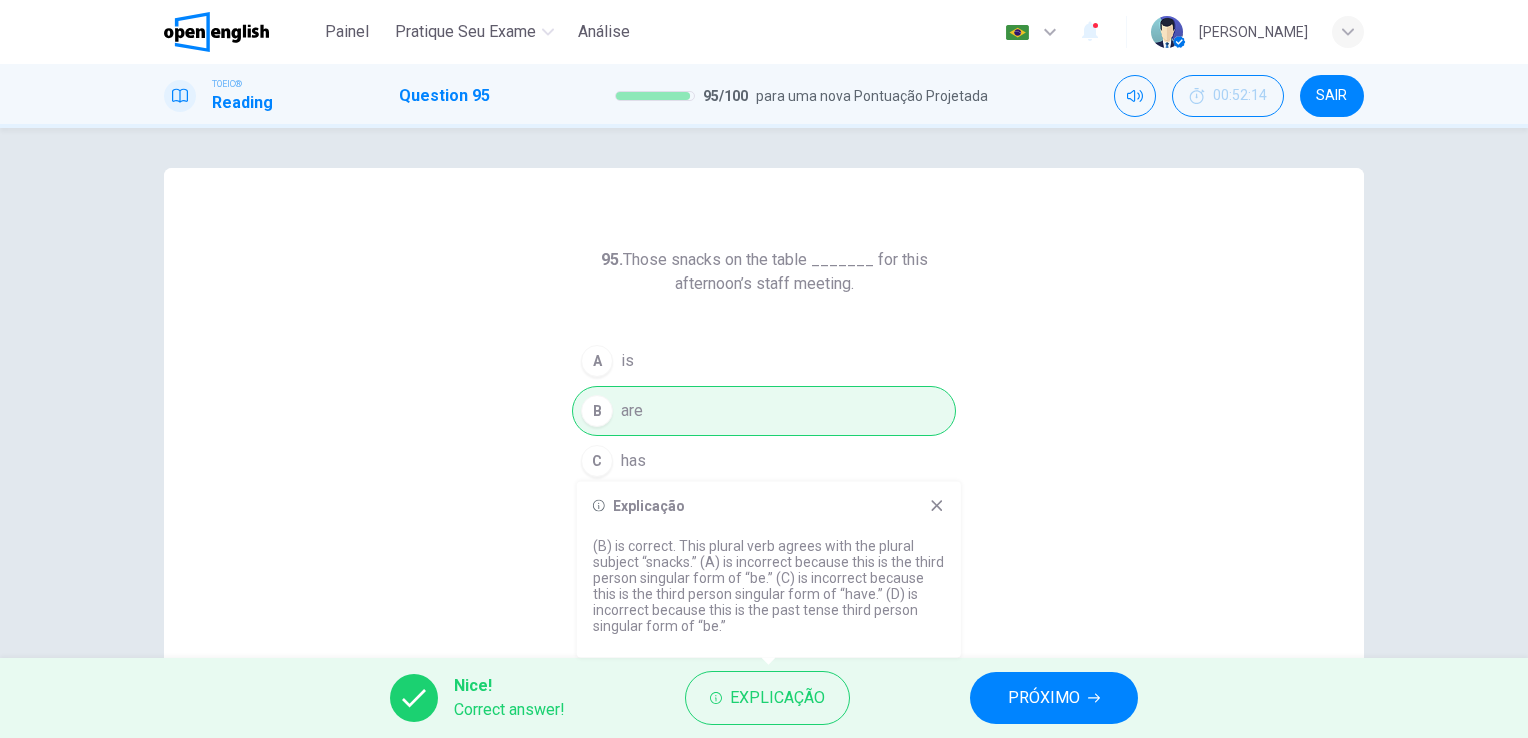 click 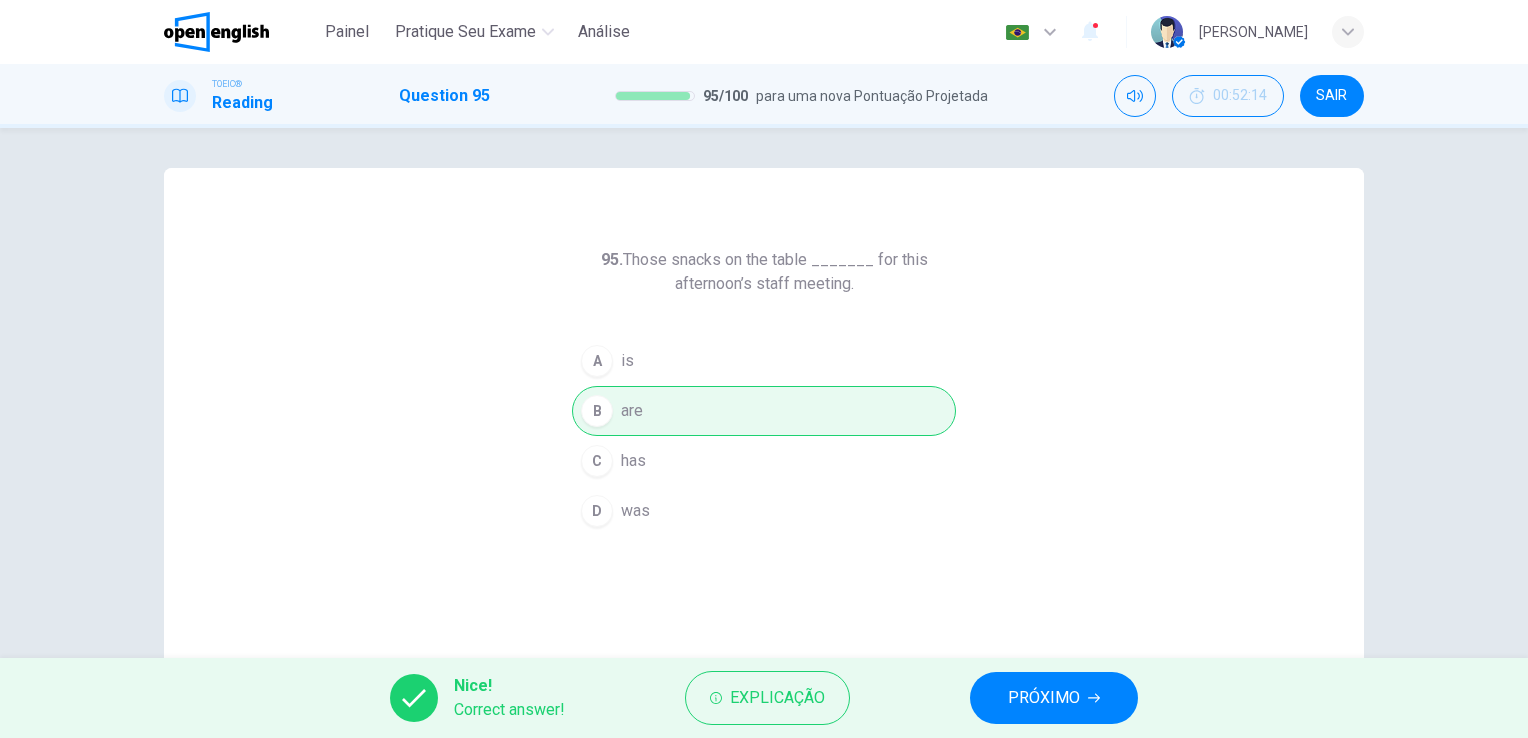 click on "PRÓXIMO" at bounding box center [1054, 698] 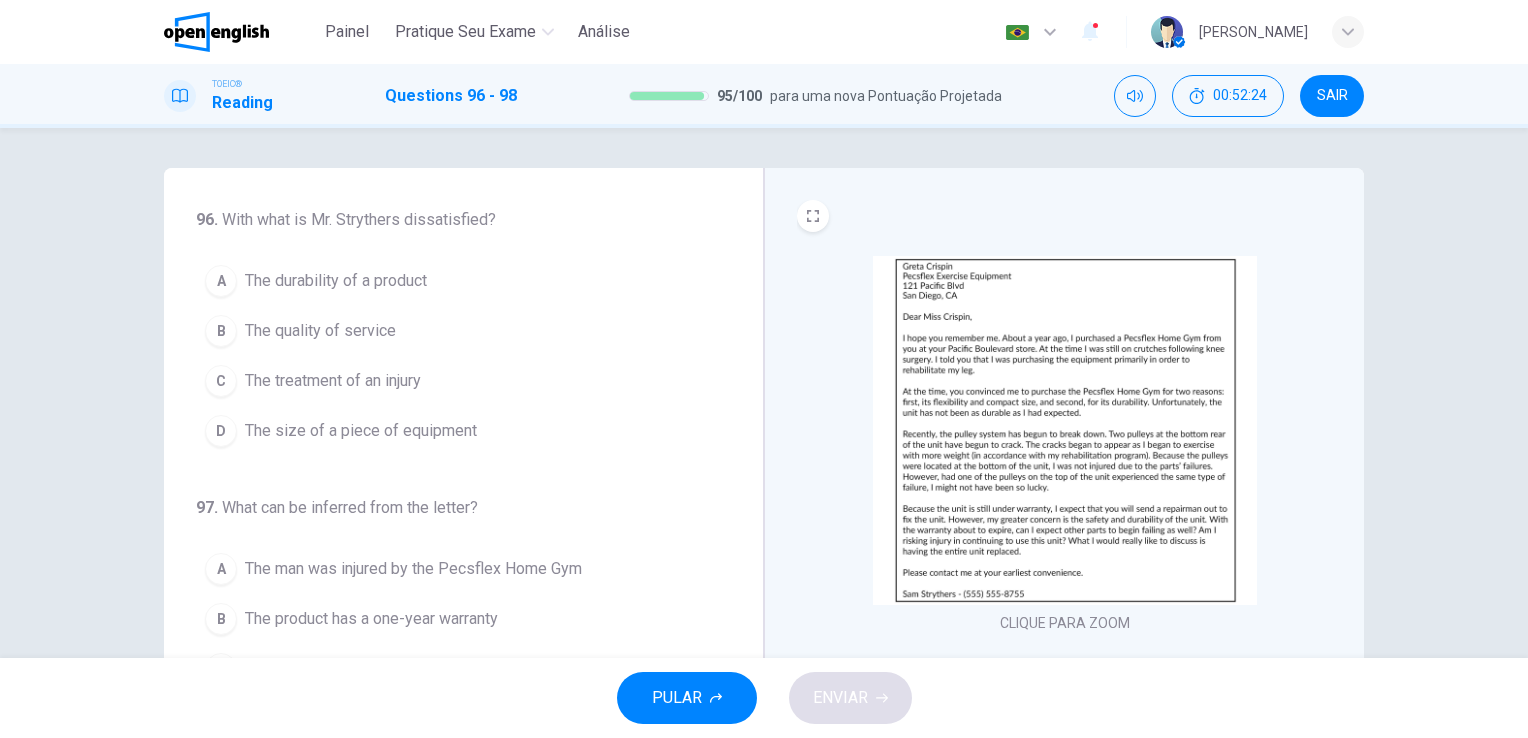 click at bounding box center [1065, 430] 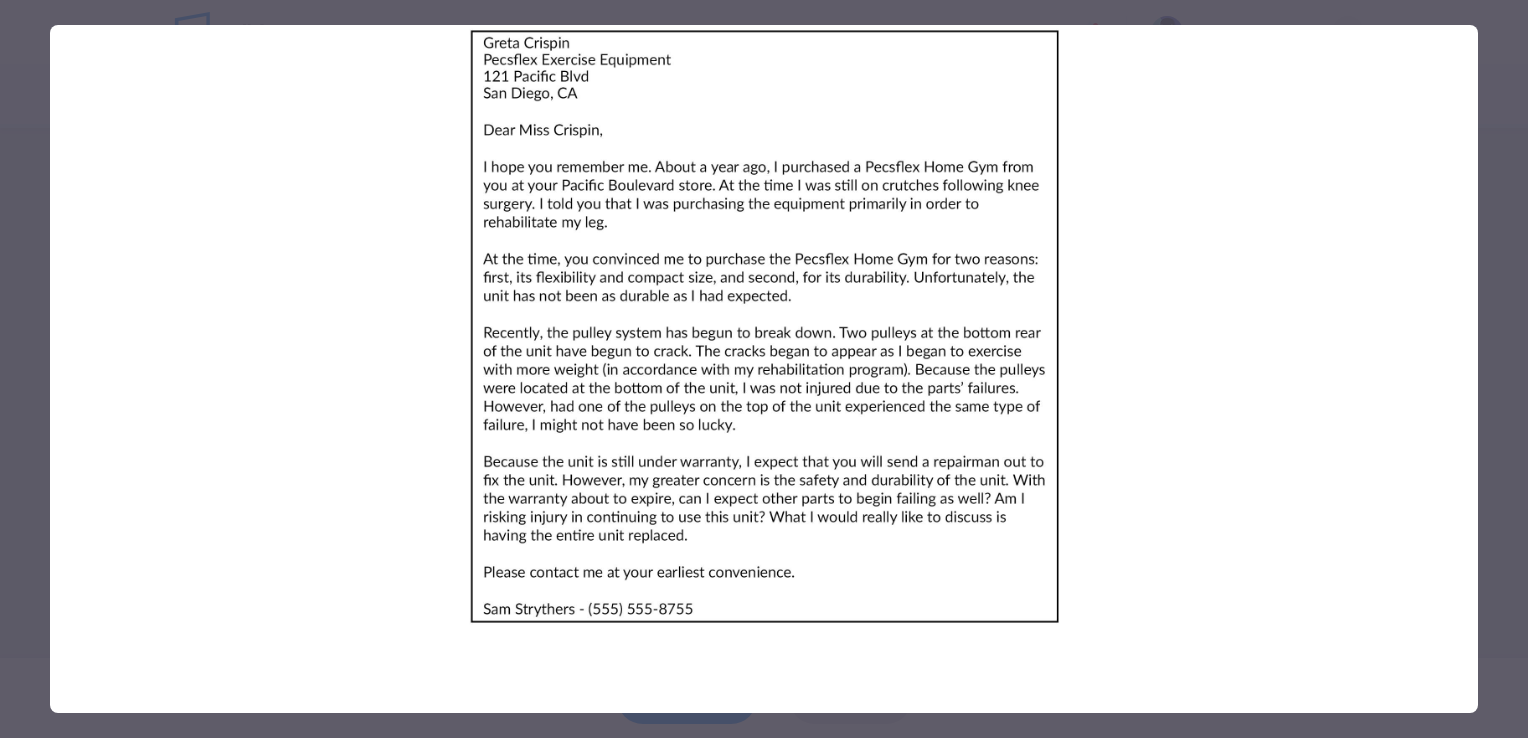 click at bounding box center [764, 369] 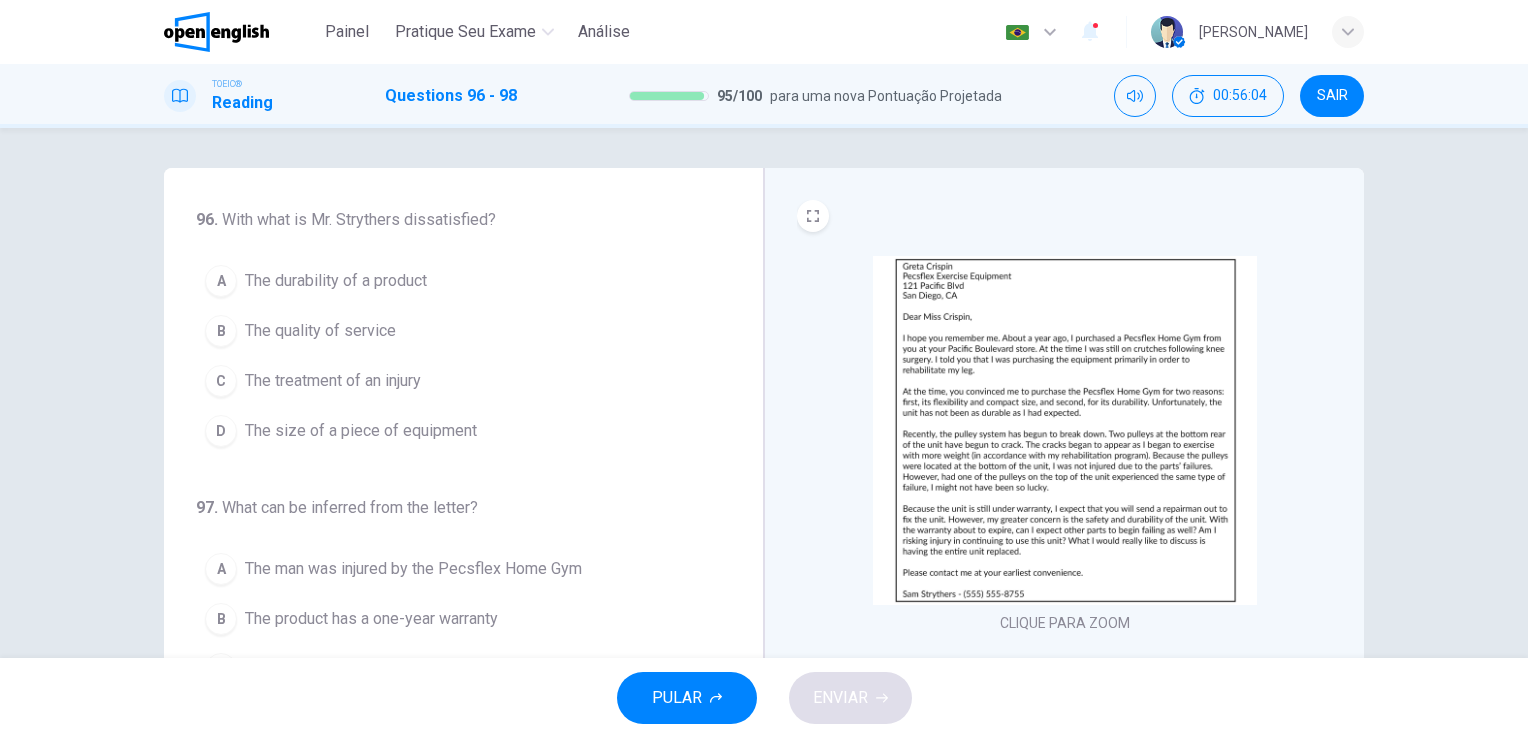 click on "A" at bounding box center (221, 281) 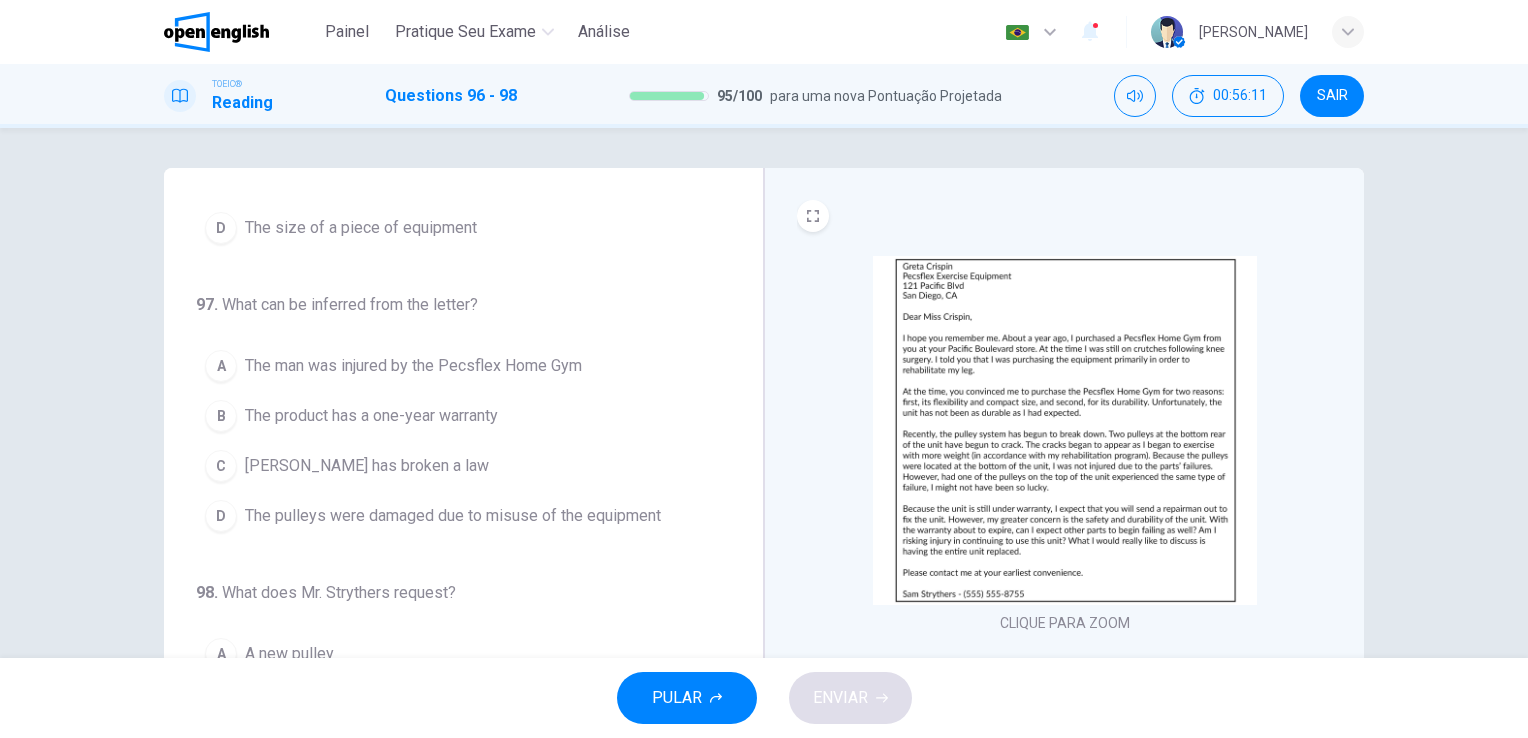 scroll, scrollTop: 204, scrollLeft: 0, axis: vertical 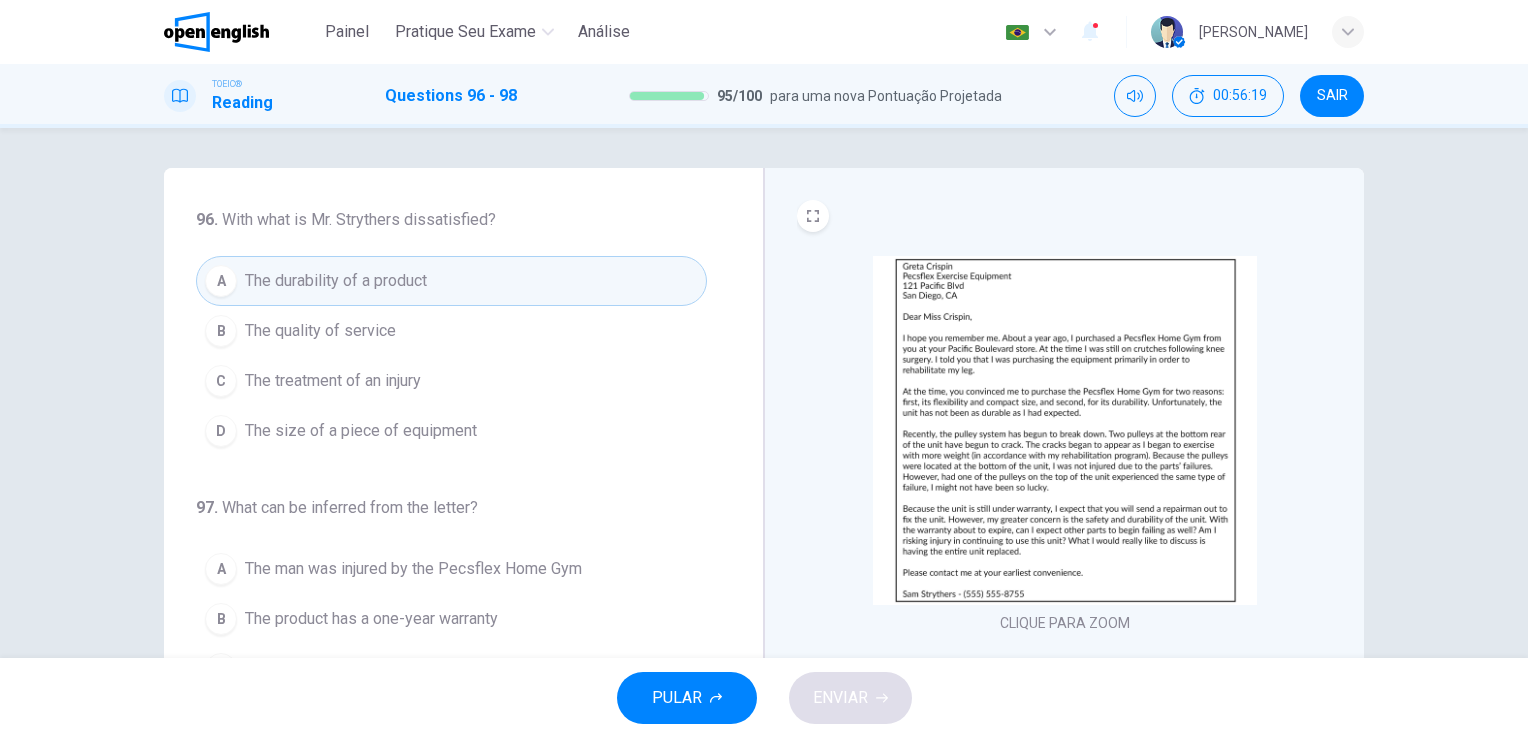 click at bounding box center [1065, 430] 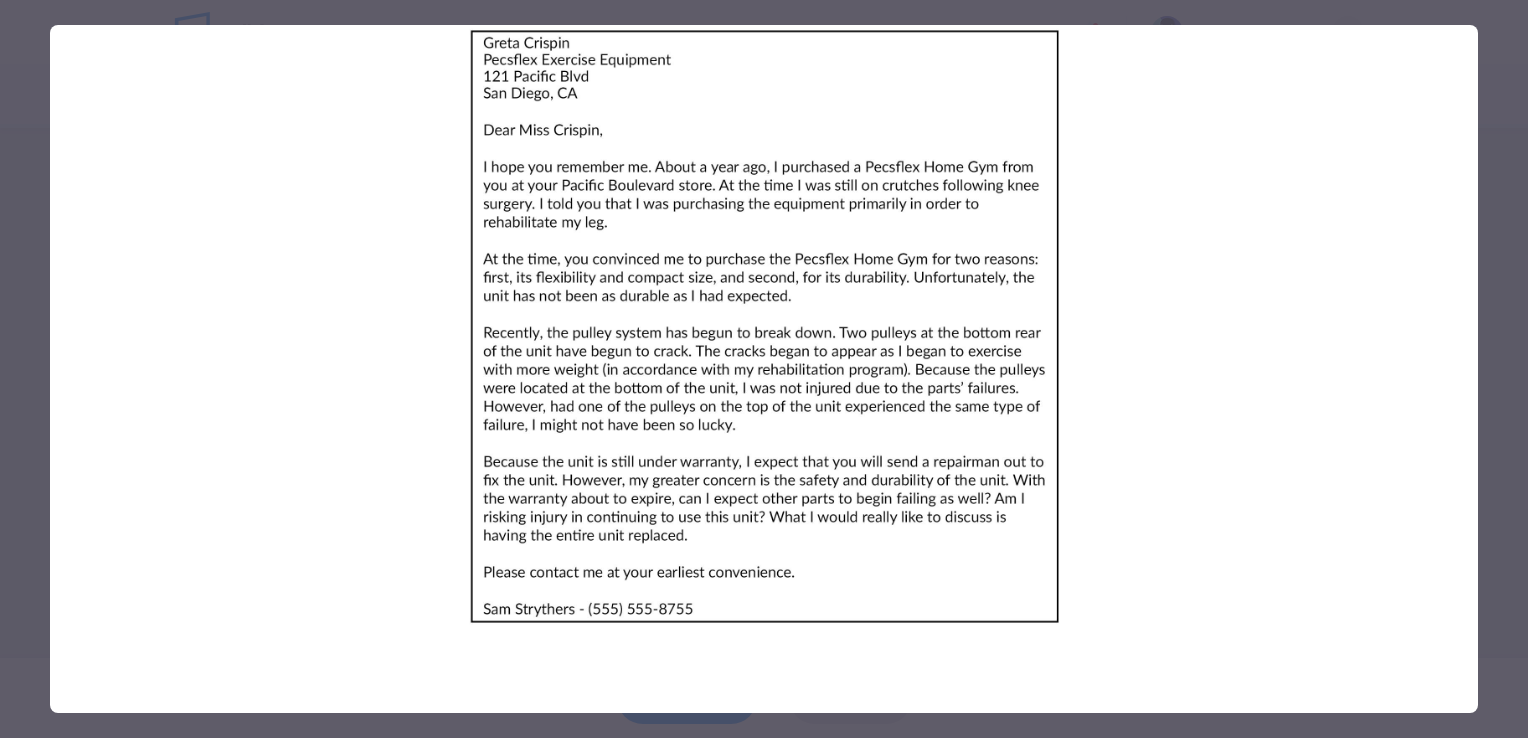 click at bounding box center (764, 369) 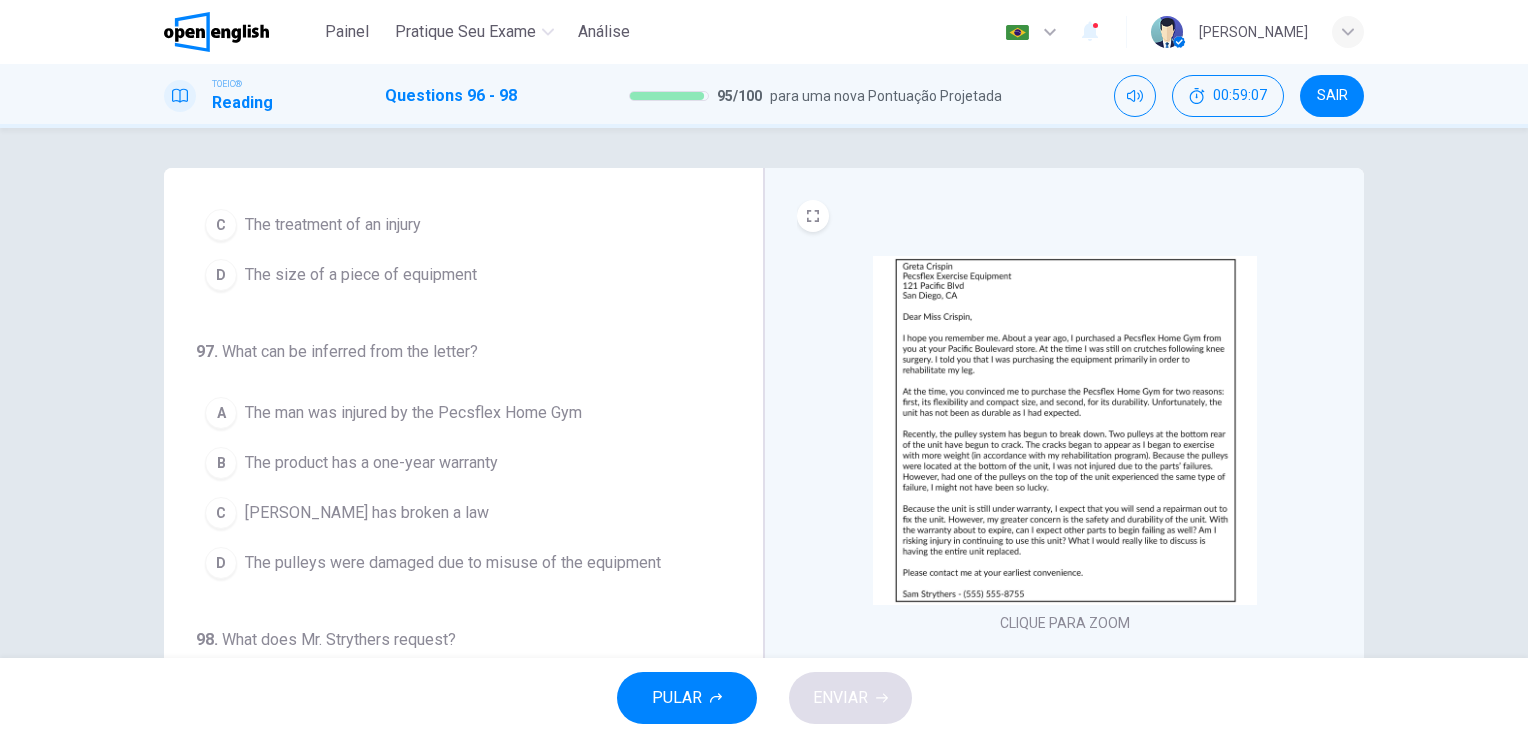 scroll, scrollTop: 200, scrollLeft: 0, axis: vertical 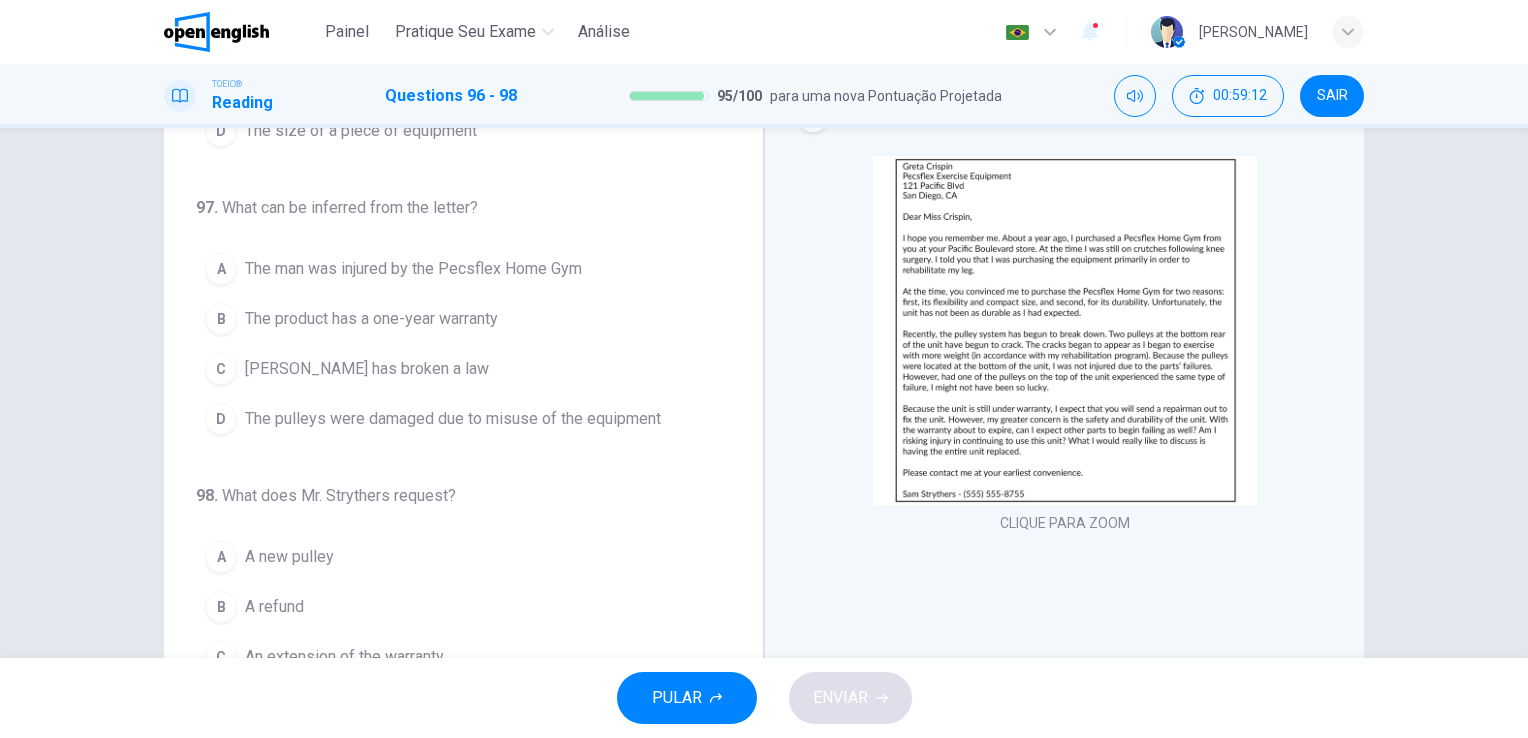 click on "B" at bounding box center [221, 319] 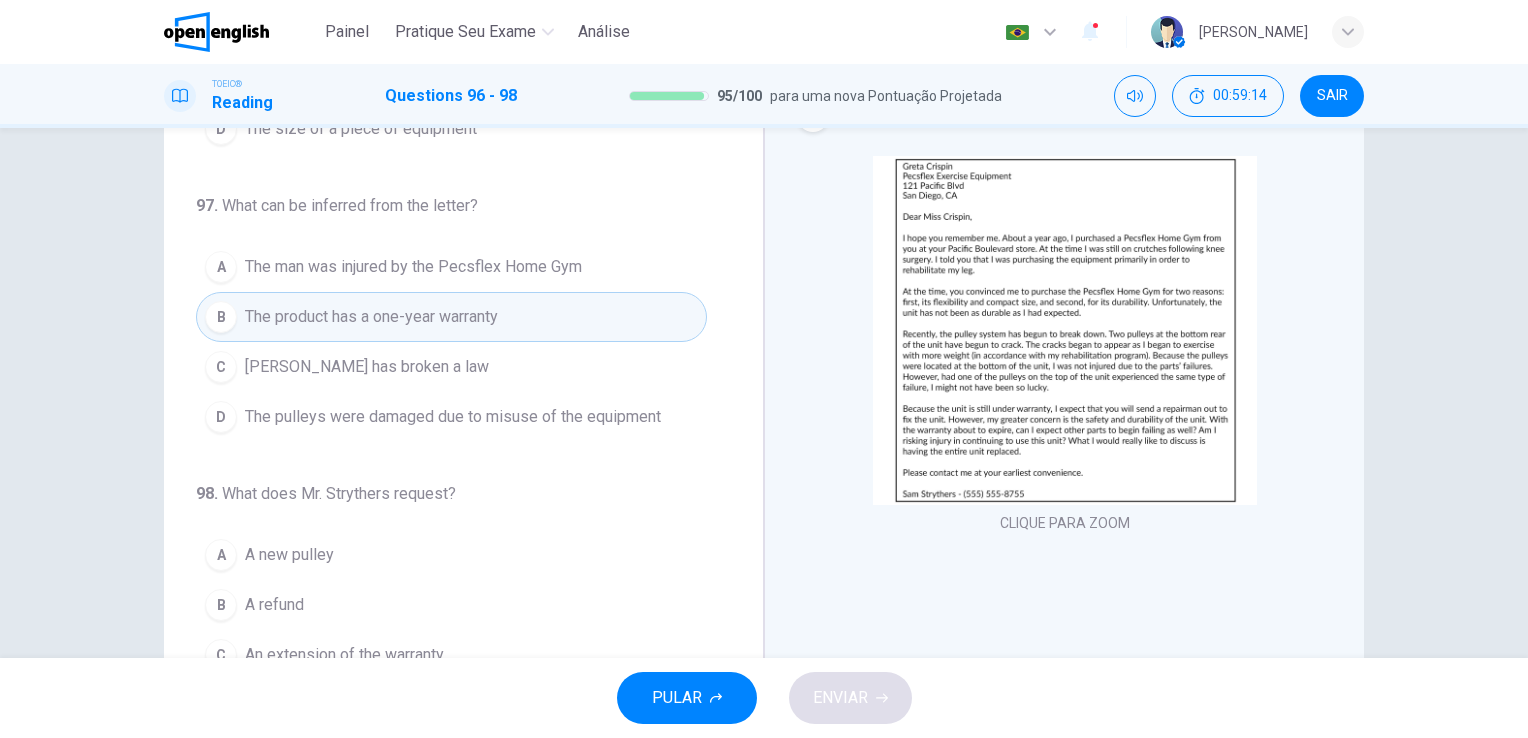 scroll, scrollTop: 204, scrollLeft: 0, axis: vertical 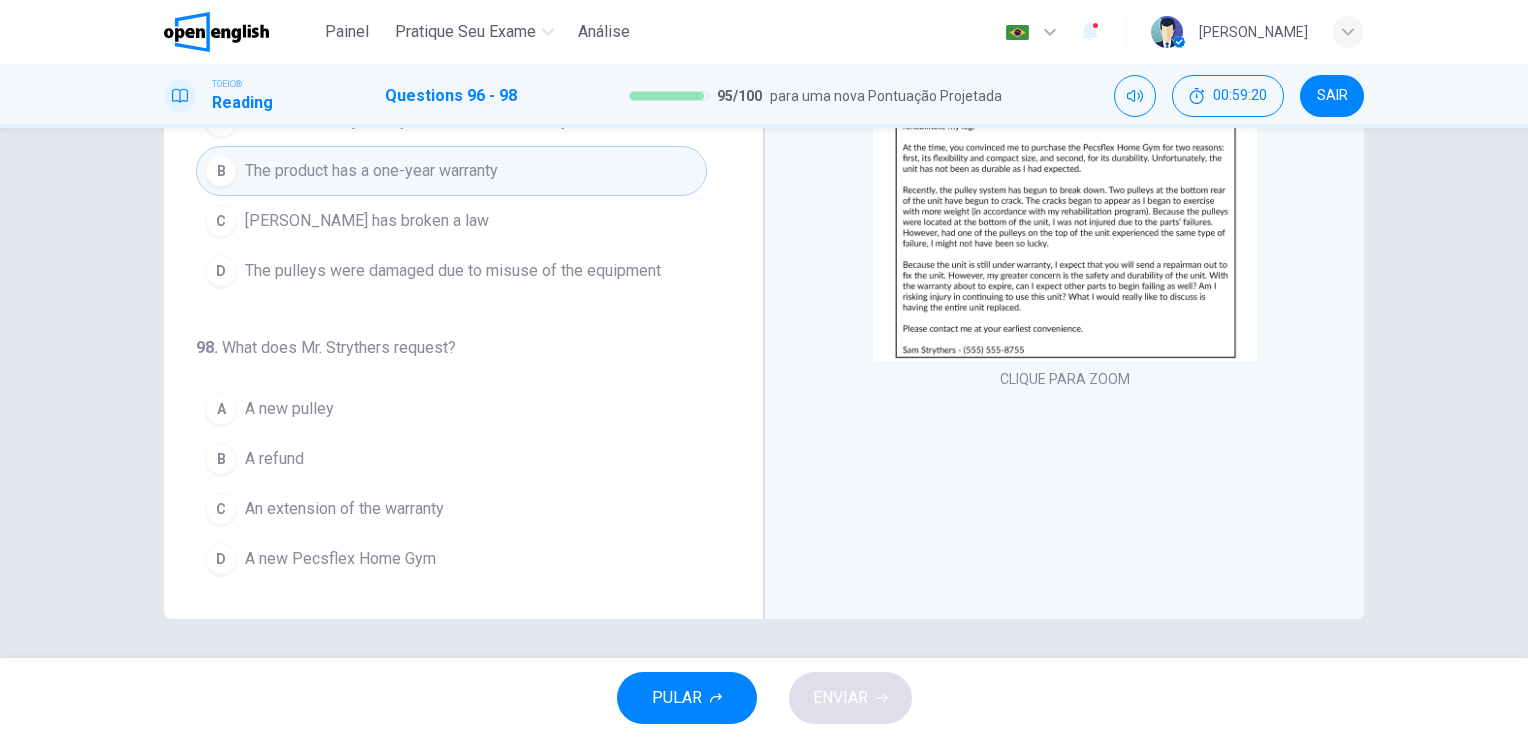 click on "A" at bounding box center [221, 409] 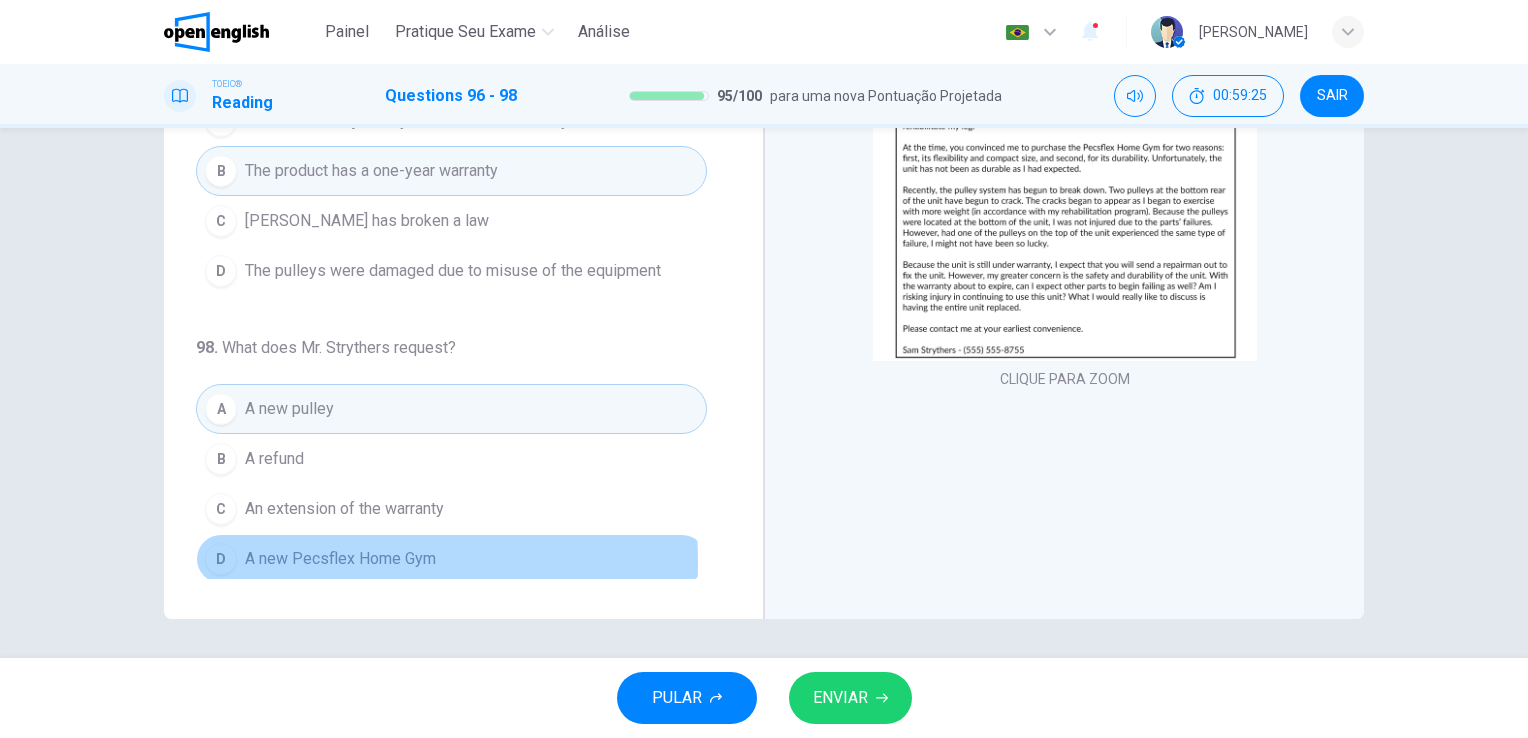 click on "D" at bounding box center (221, 559) 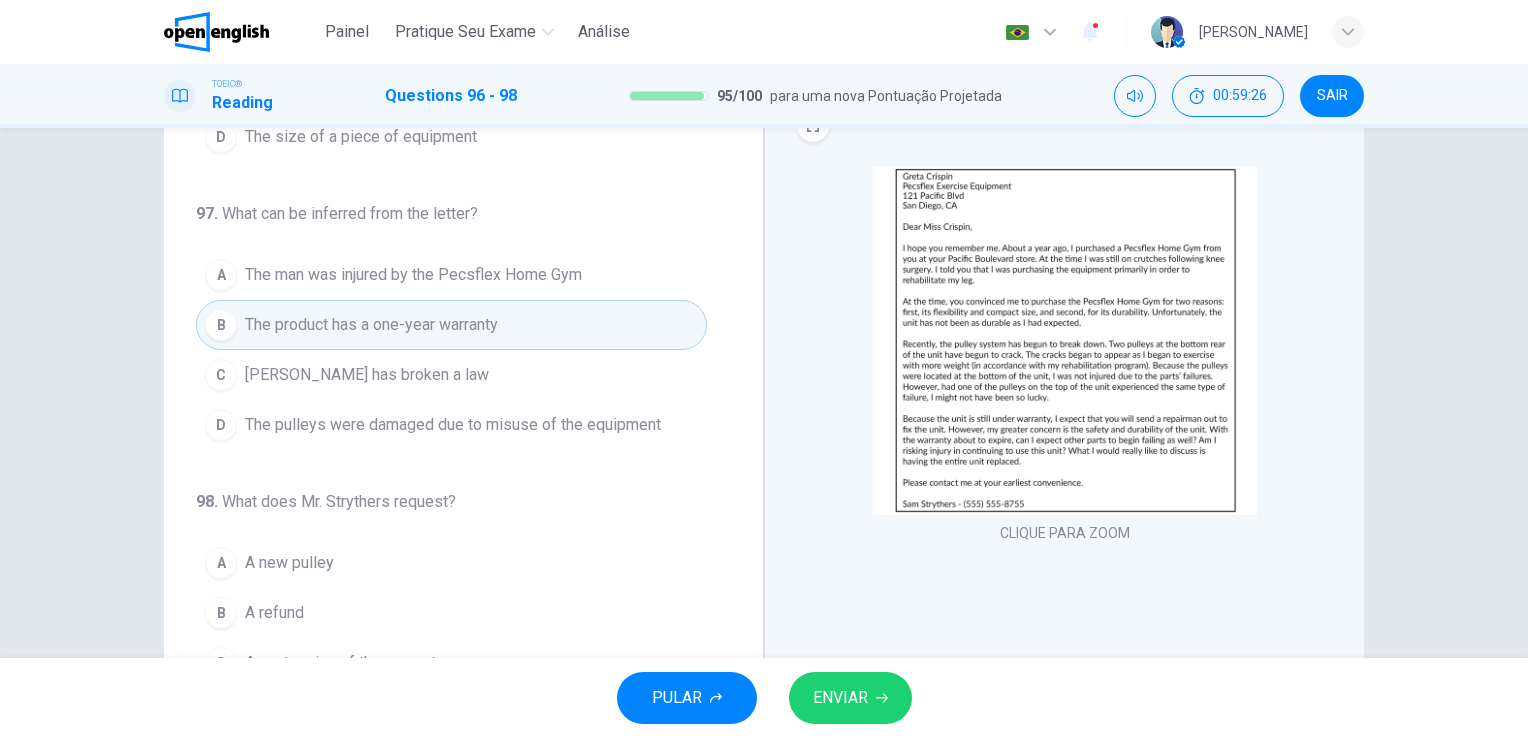 scroll, scrollTop: 44, scrollLeft: 0, axis: vertical 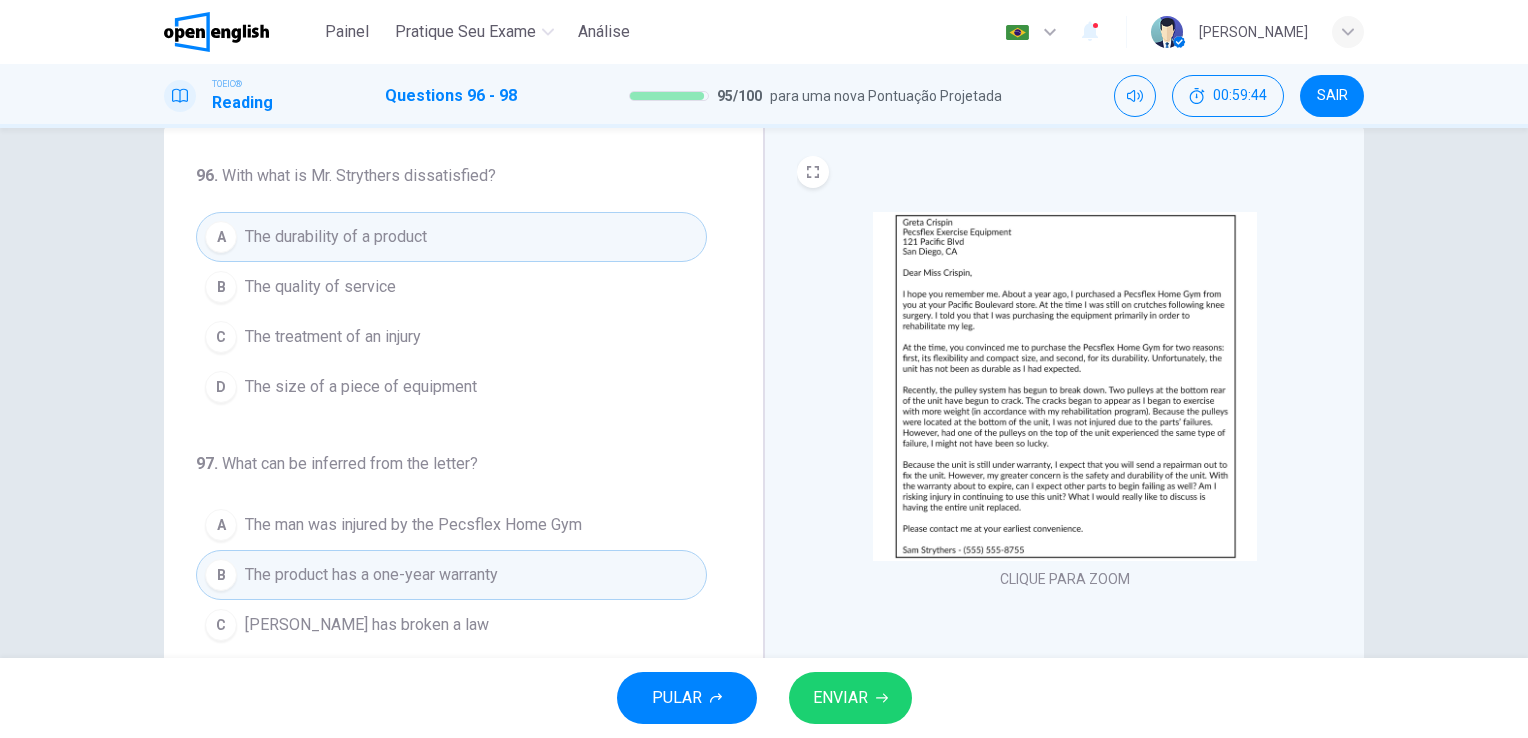 click at bounding box center (1065, 386) 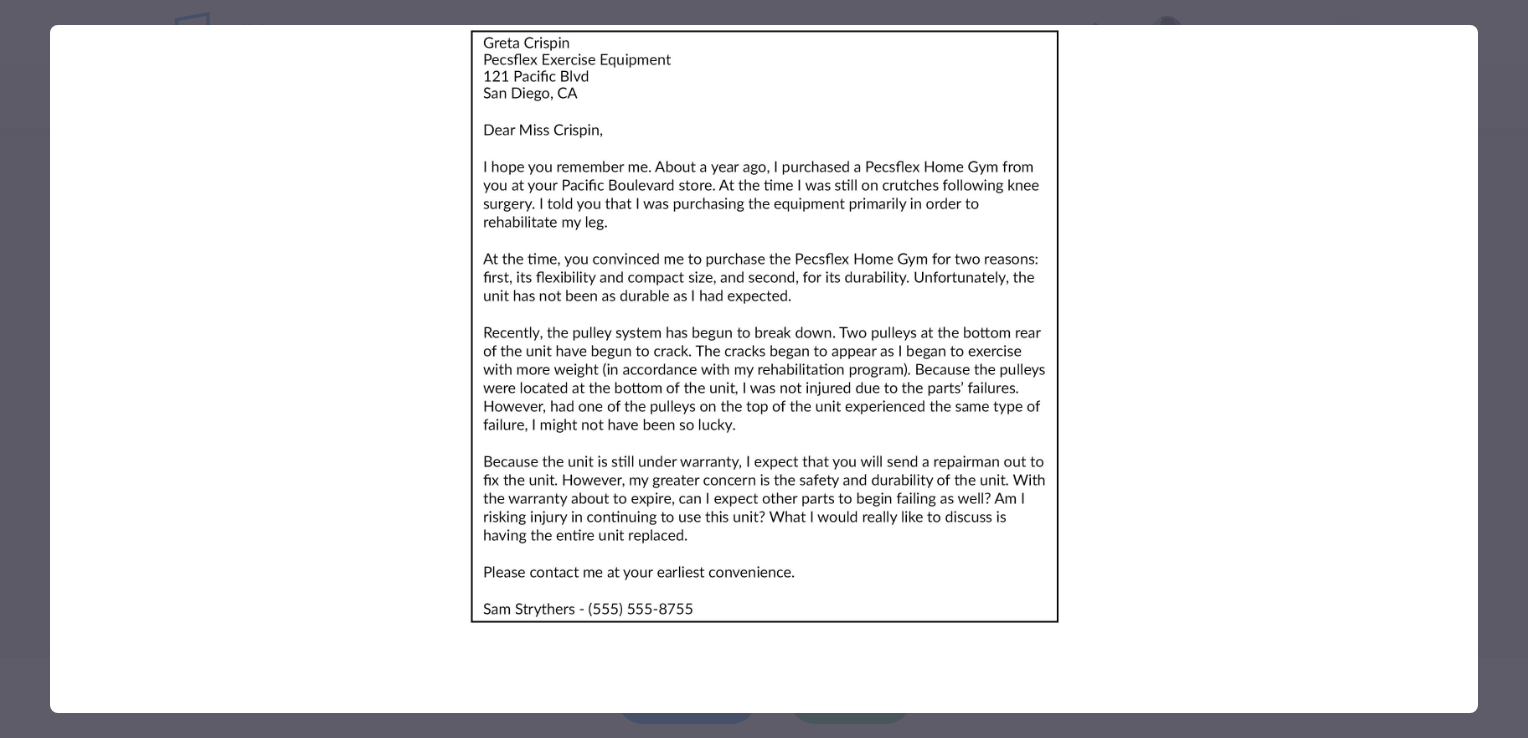 click at bounding box center (764, 369) 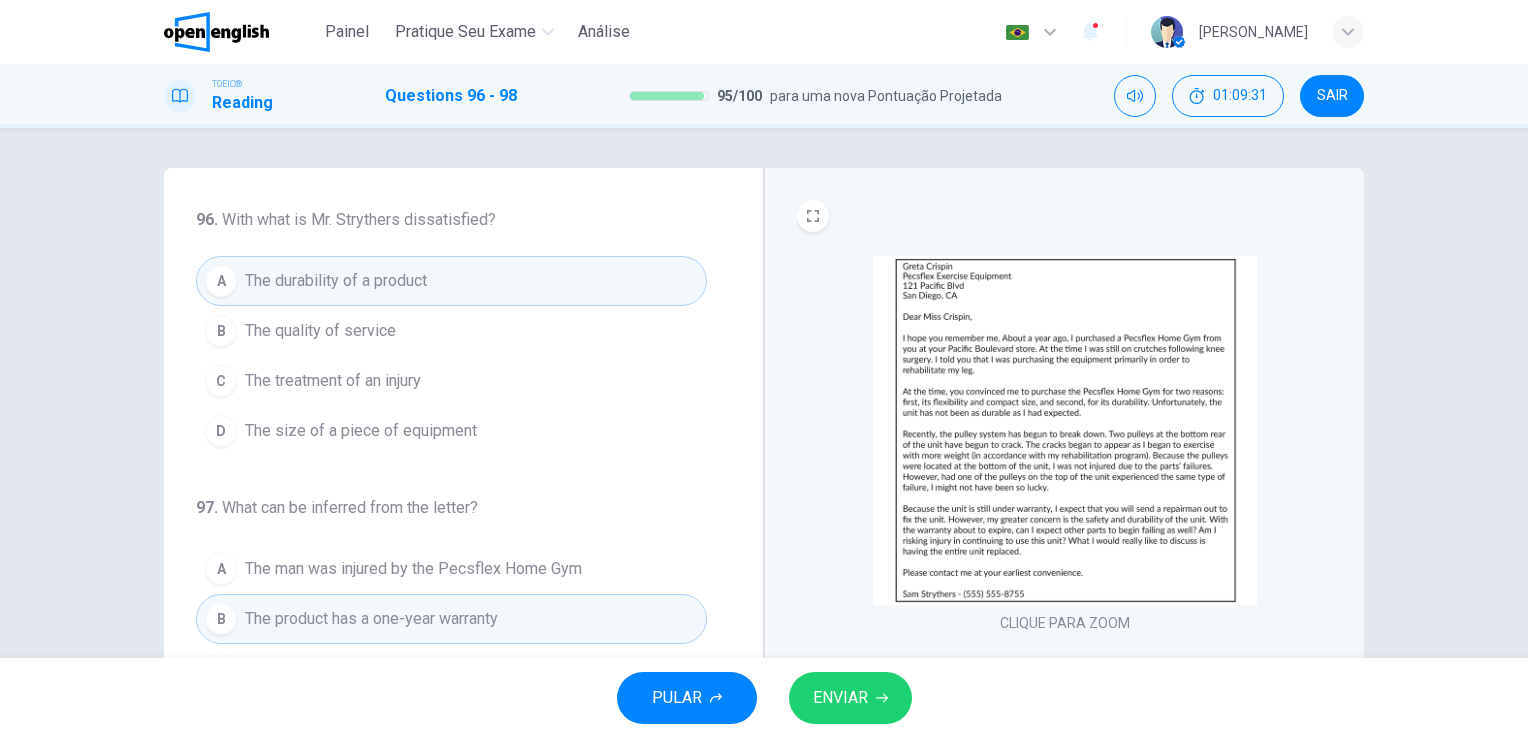 scroll, scrollTop: 0, scrollLeft: 0, axis: both 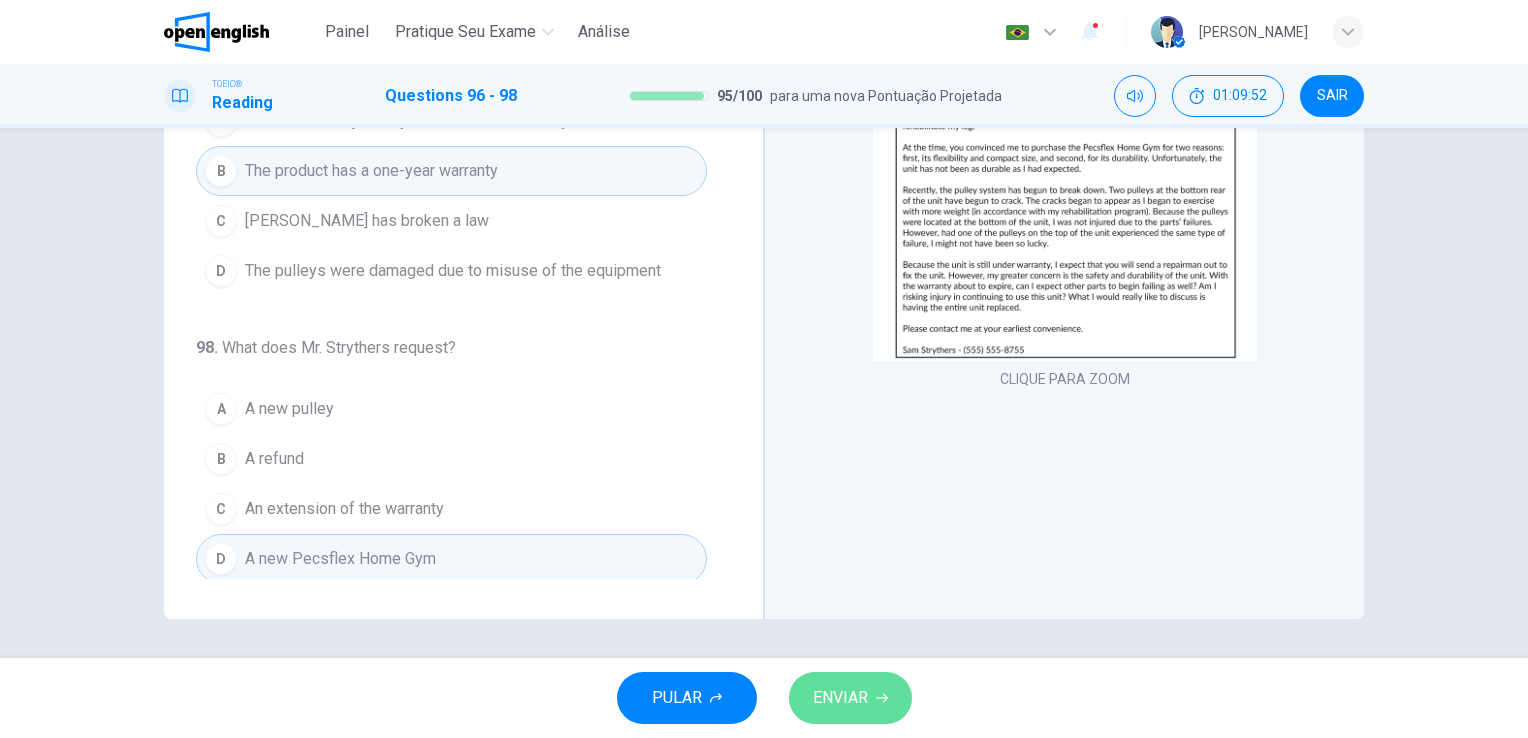 click 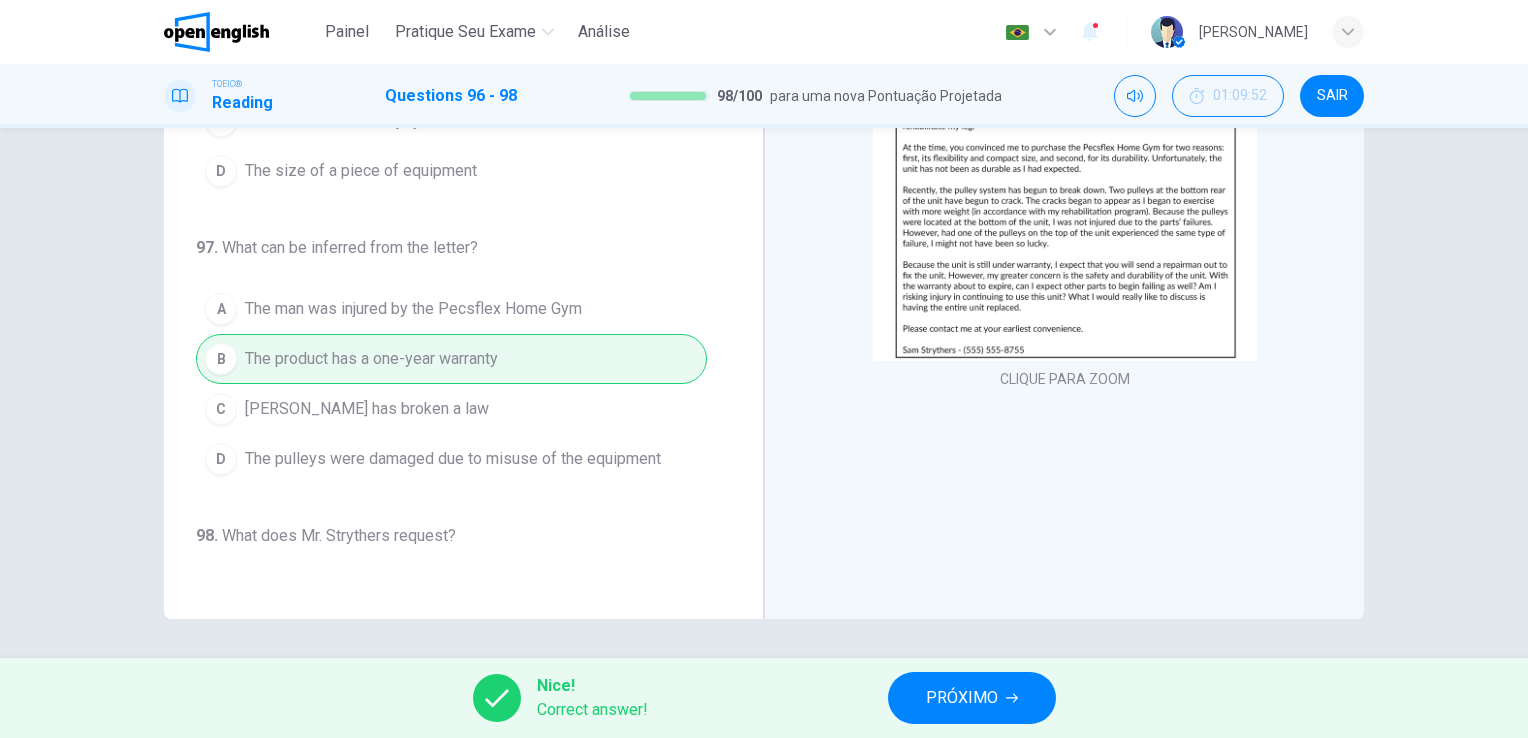 scroll, scrollTop: 0, scrollLeft: 0, axis: both 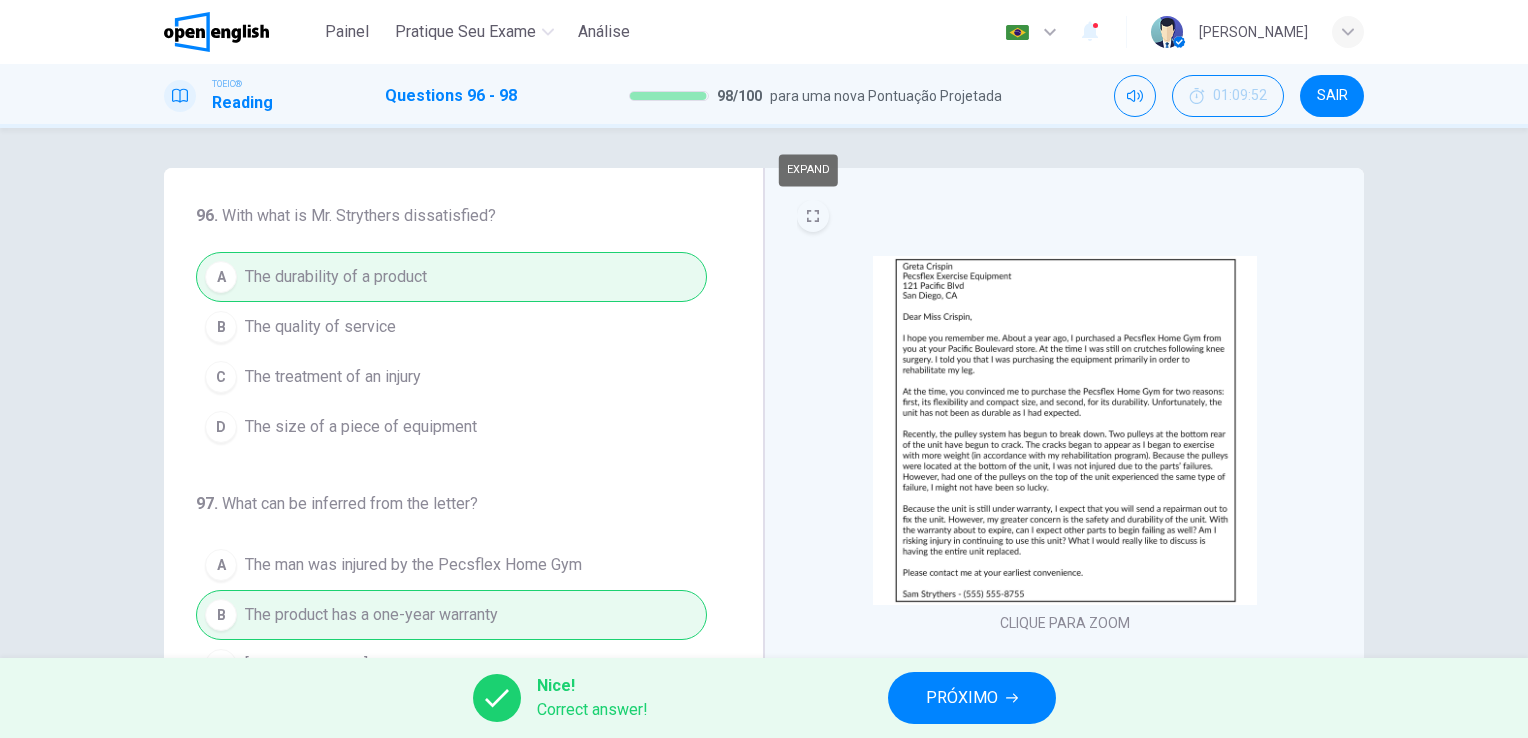 click at bounding box center (813, 216) 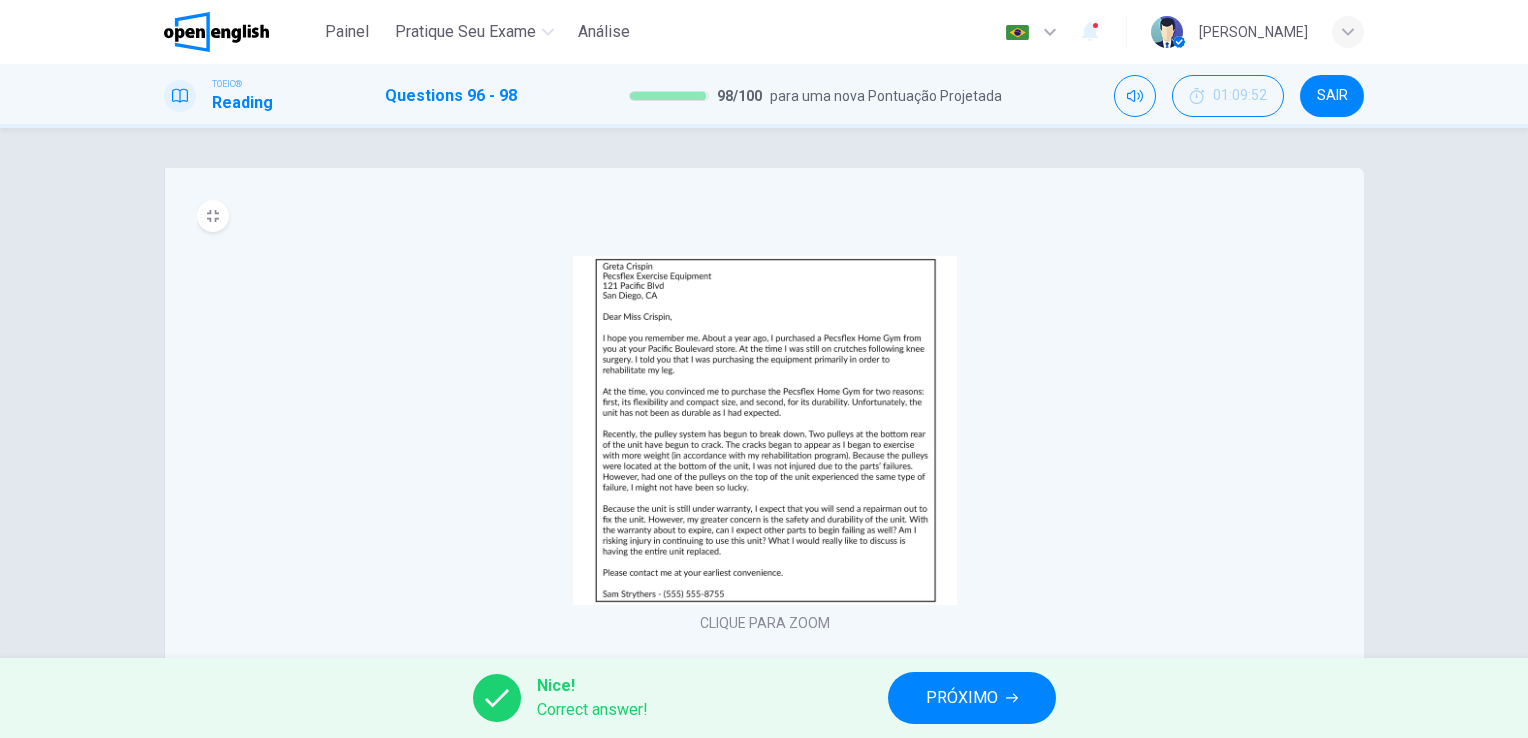 click at bounding box center (765, 430) 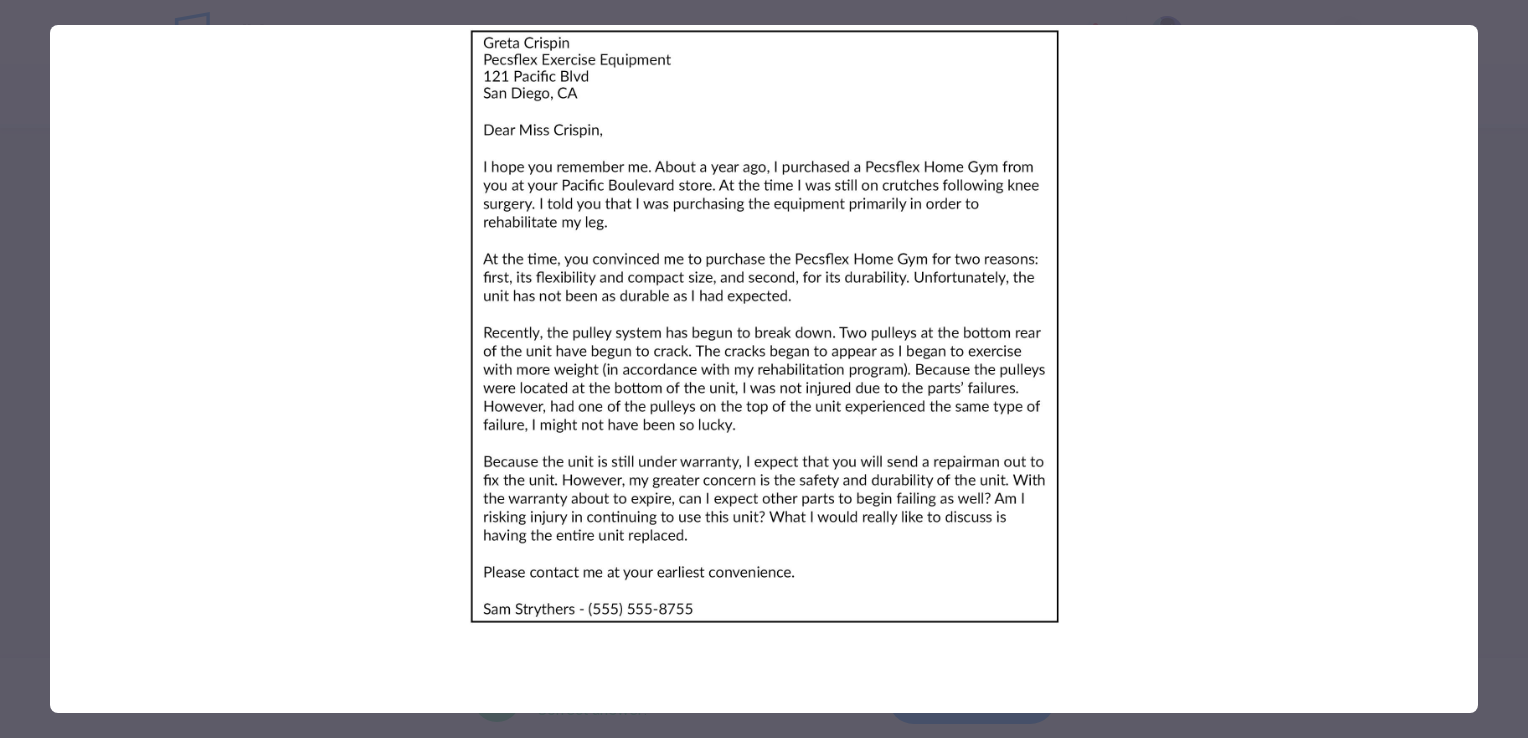 click at bounding box center (764, 369) 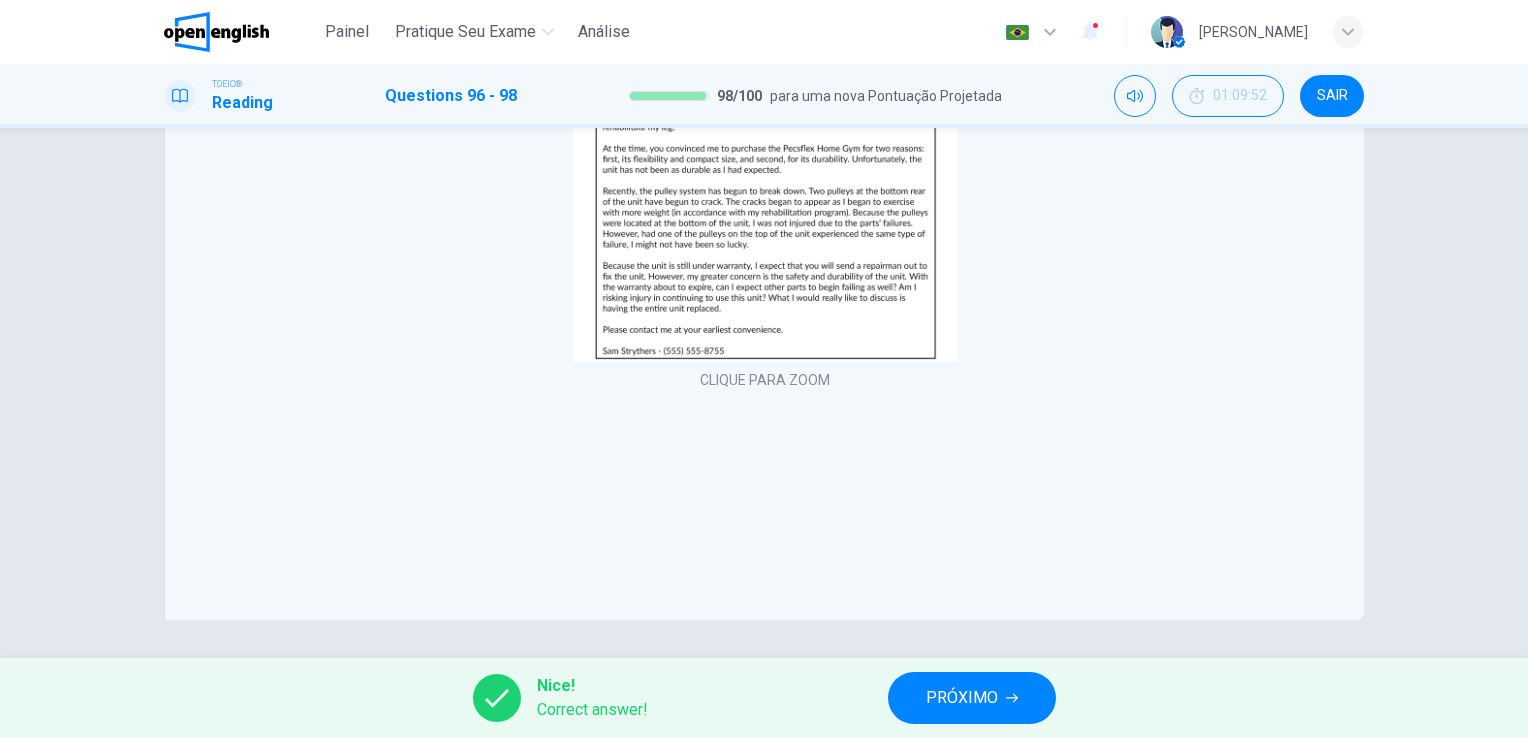 scroll, scrollTop: 244, scrollLeft: 0, axis: vertical 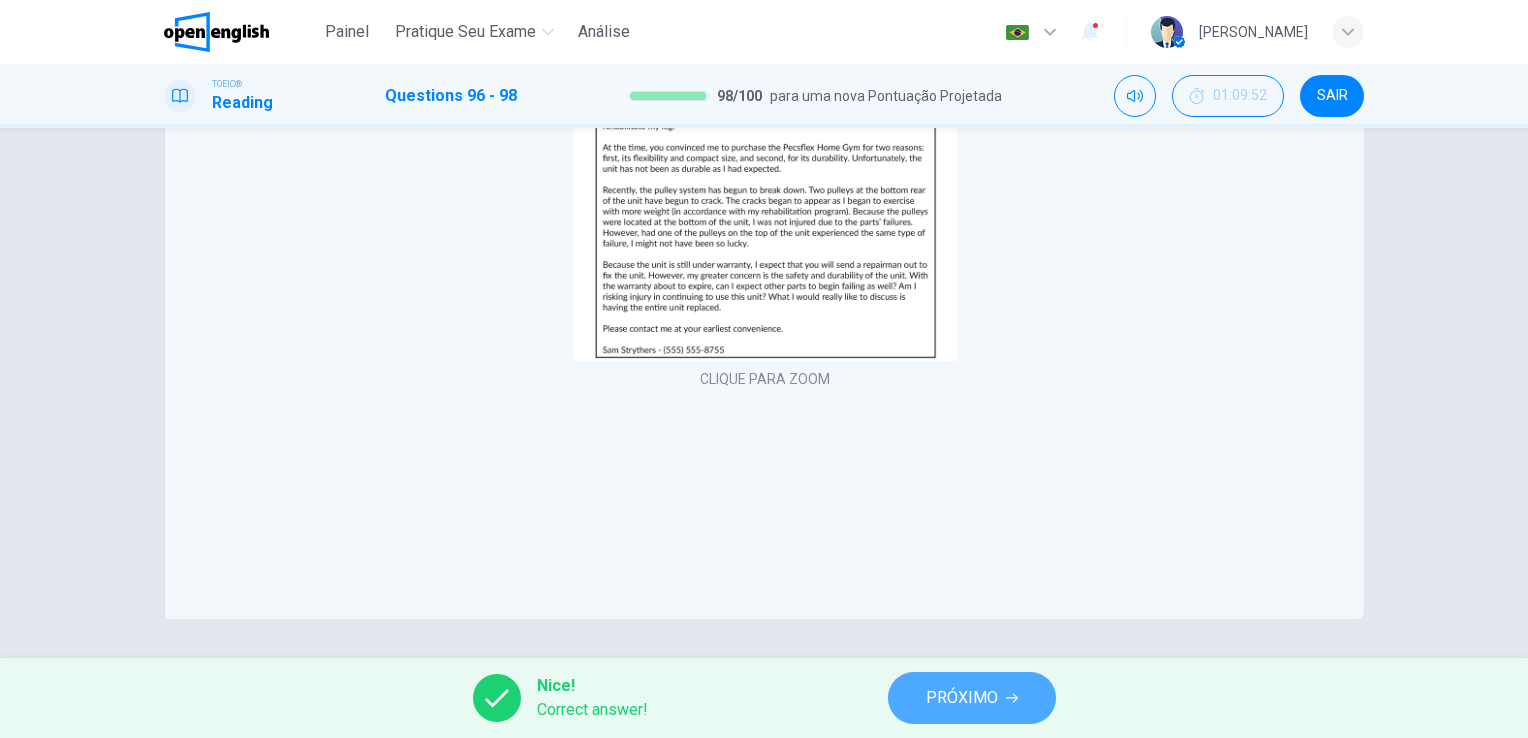 click on "PRÓXIMO" at bounding box center (972, 698) 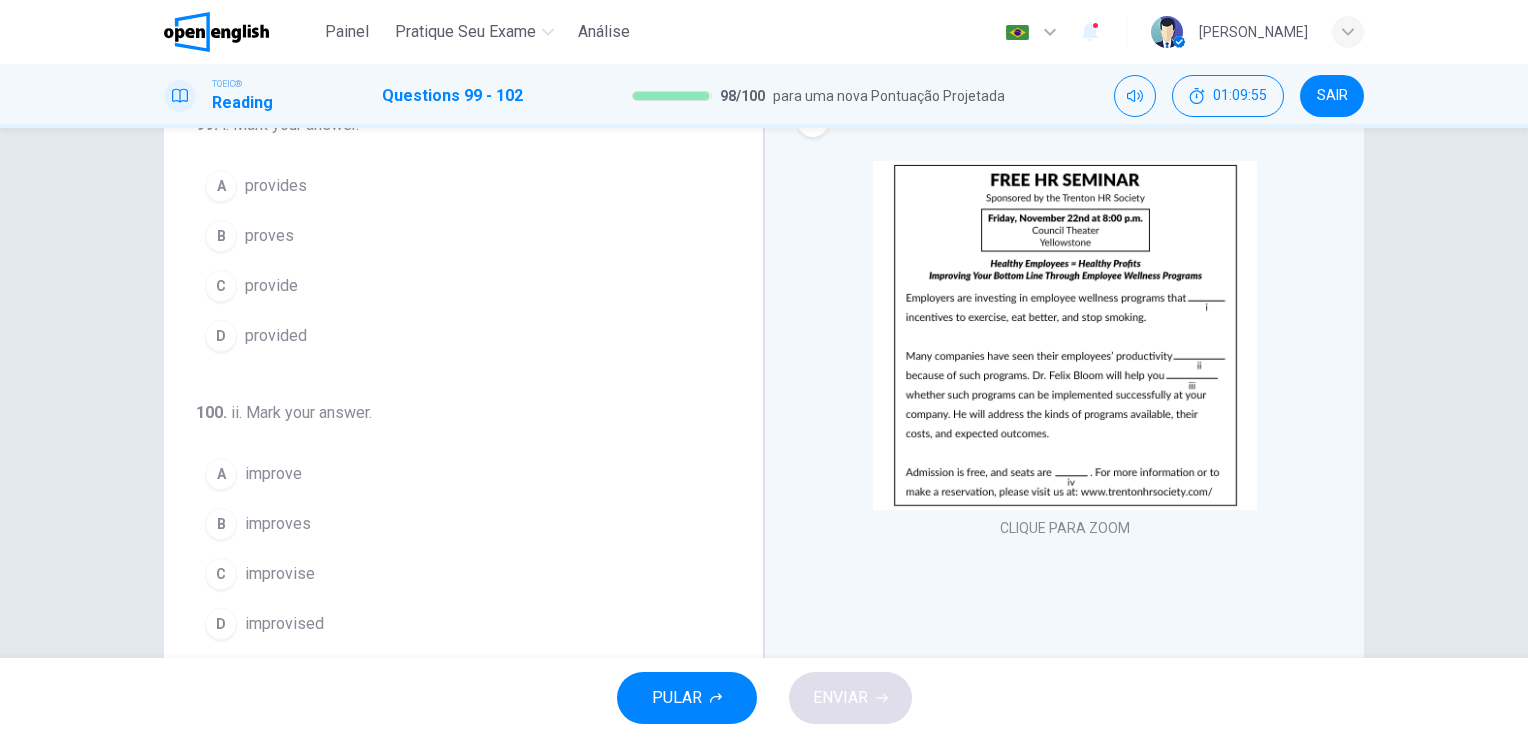 scroll, scrollTop: 100, scrollLeft: 0, axis: vertical 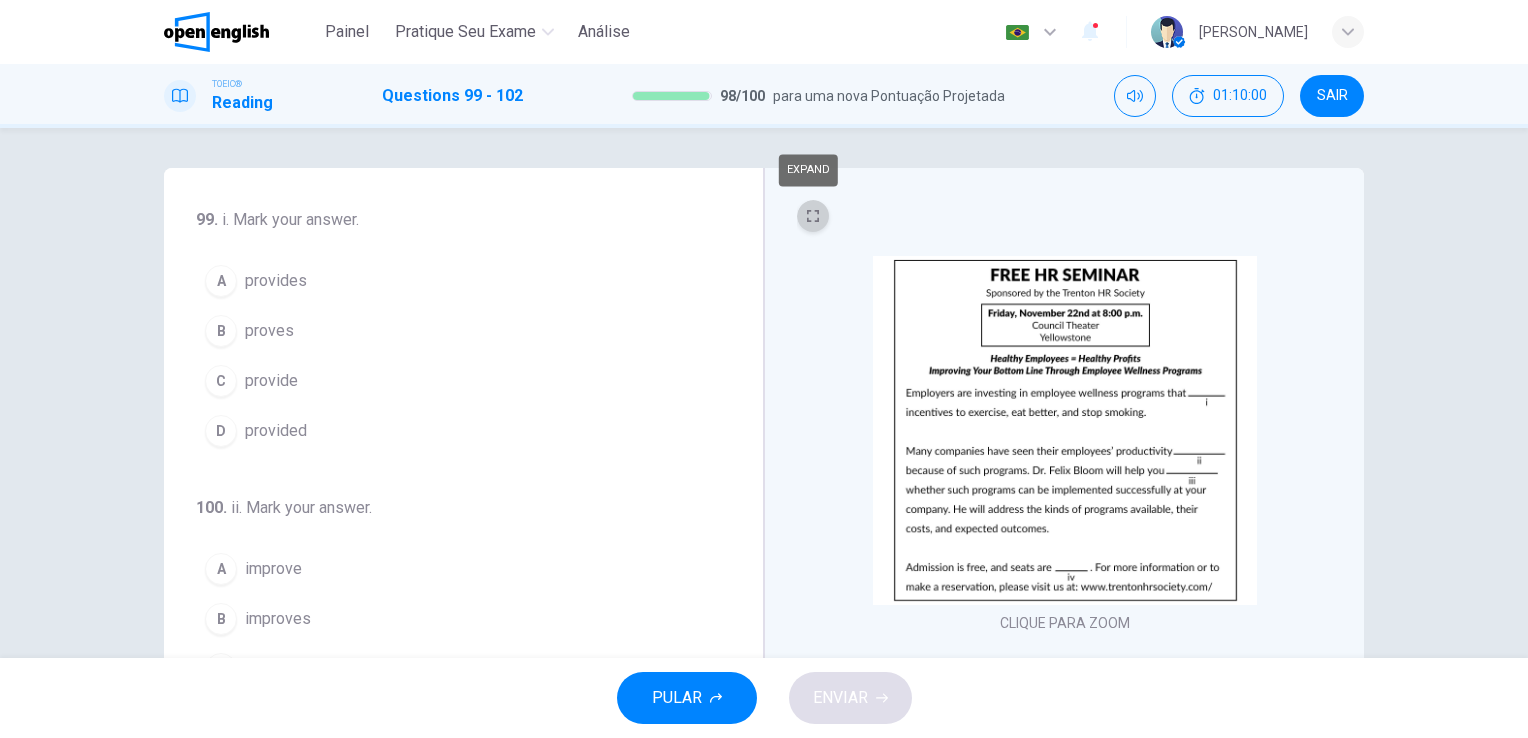 click 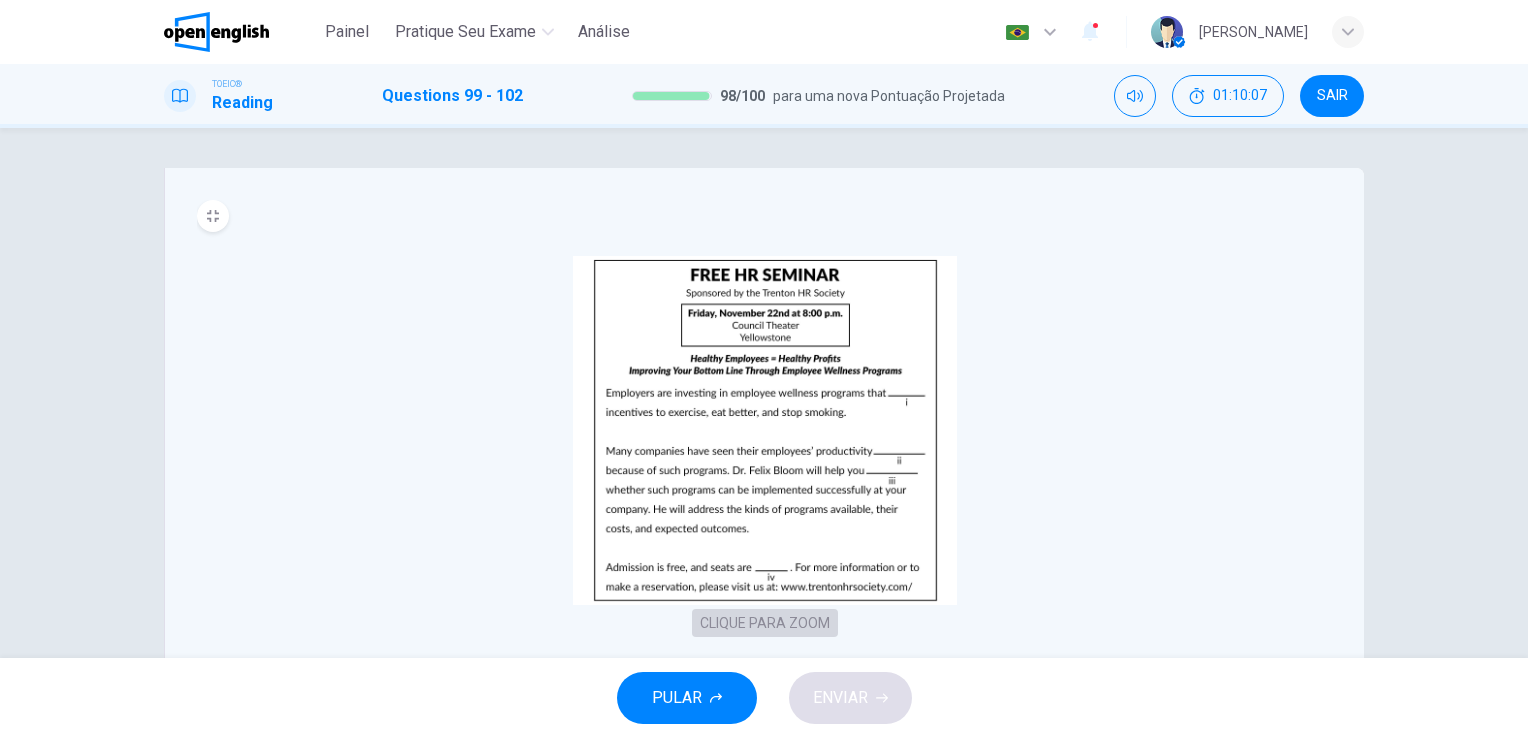 click on "CLIQUE PARA ZOOM" at bounding box center [765, 623] 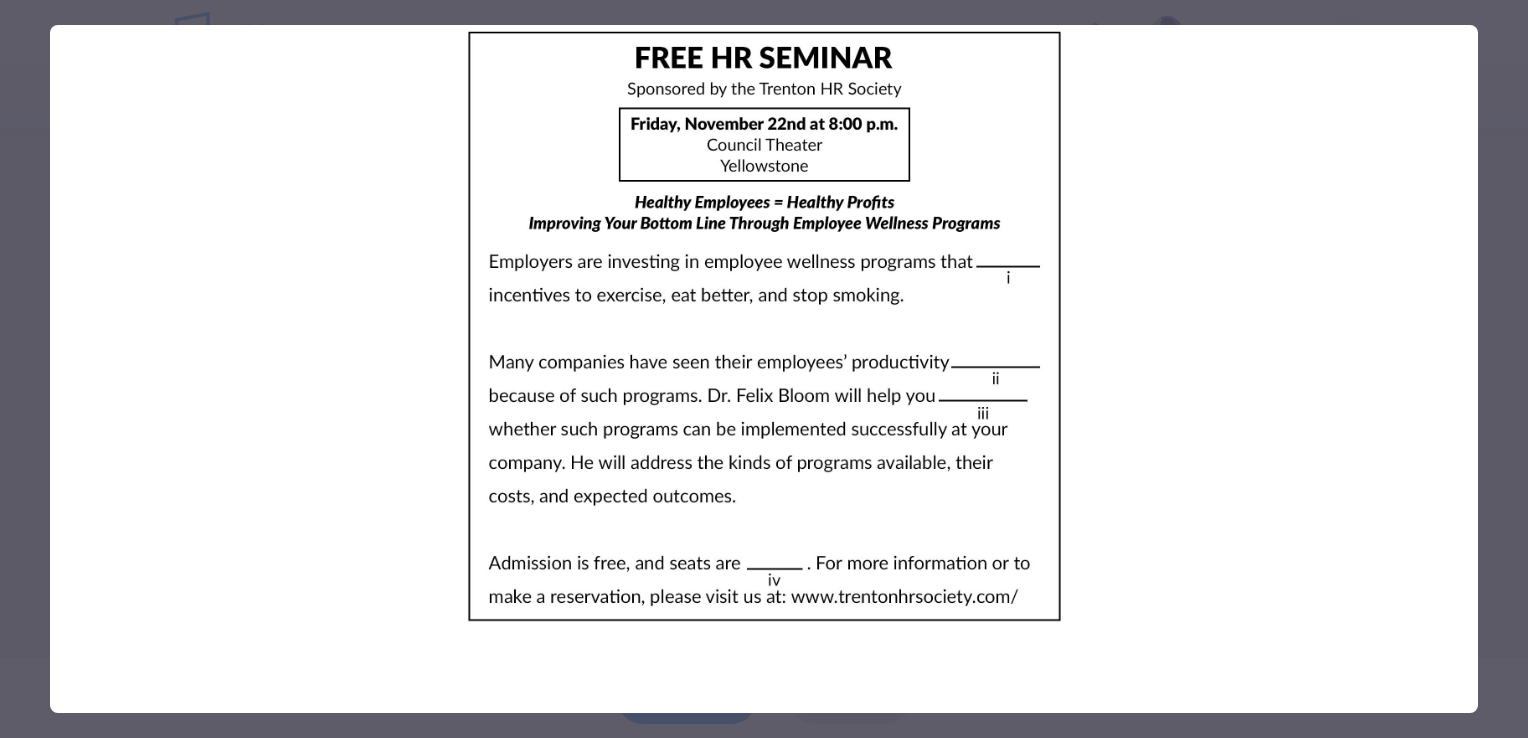 click at bounding box center [764, 369] 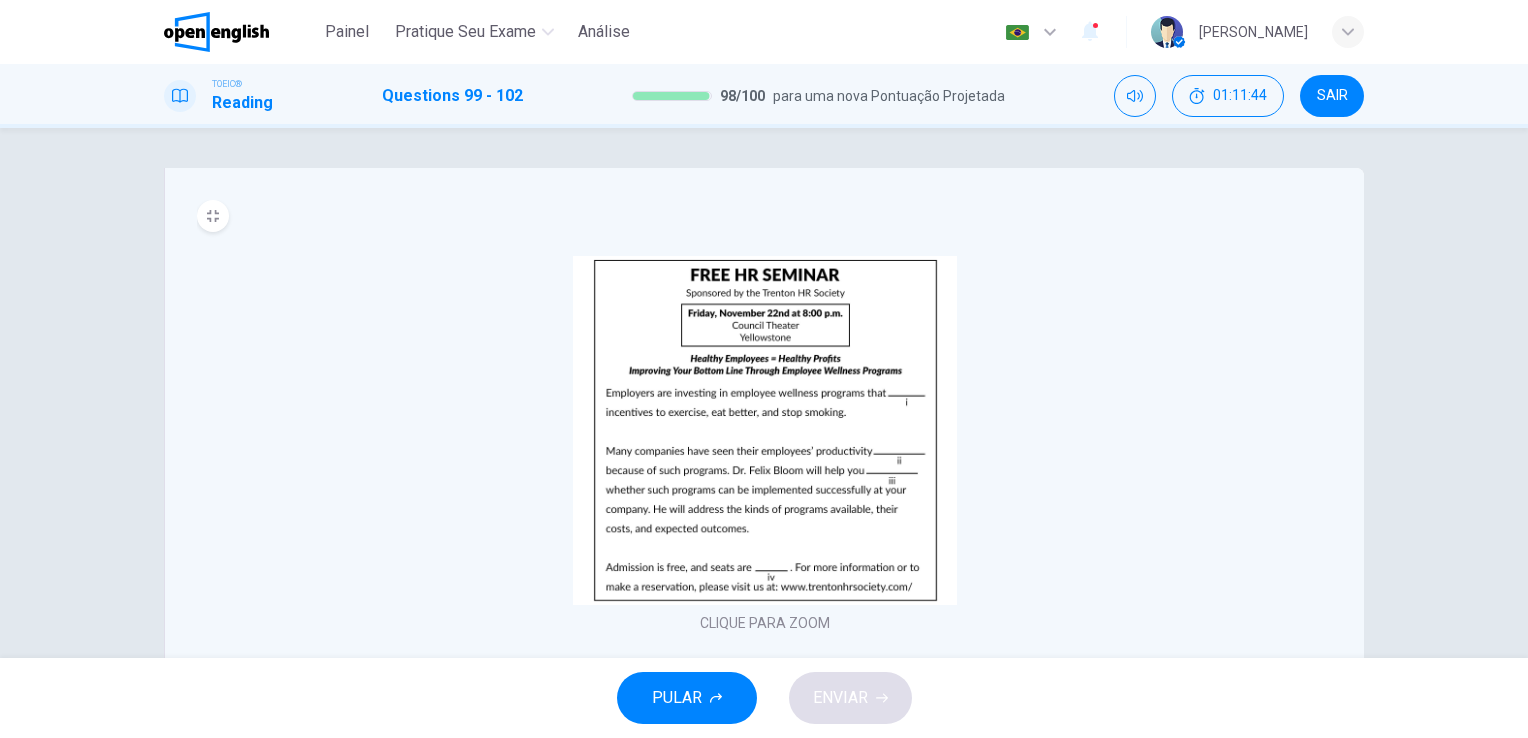 click on "99 .   i. Mark your answer. A provides B proves C provide D provided 100 .   ii. Mark your answer. A improve B improves C improvise D improvised 101 .   iii. Mark your answer. A determines B determined C determine D determining 102 .   iv. Mark your answer. A plentiful B plenty C plant D full CLIQUE PARA ZOOM" at bounding box center [764, 393] 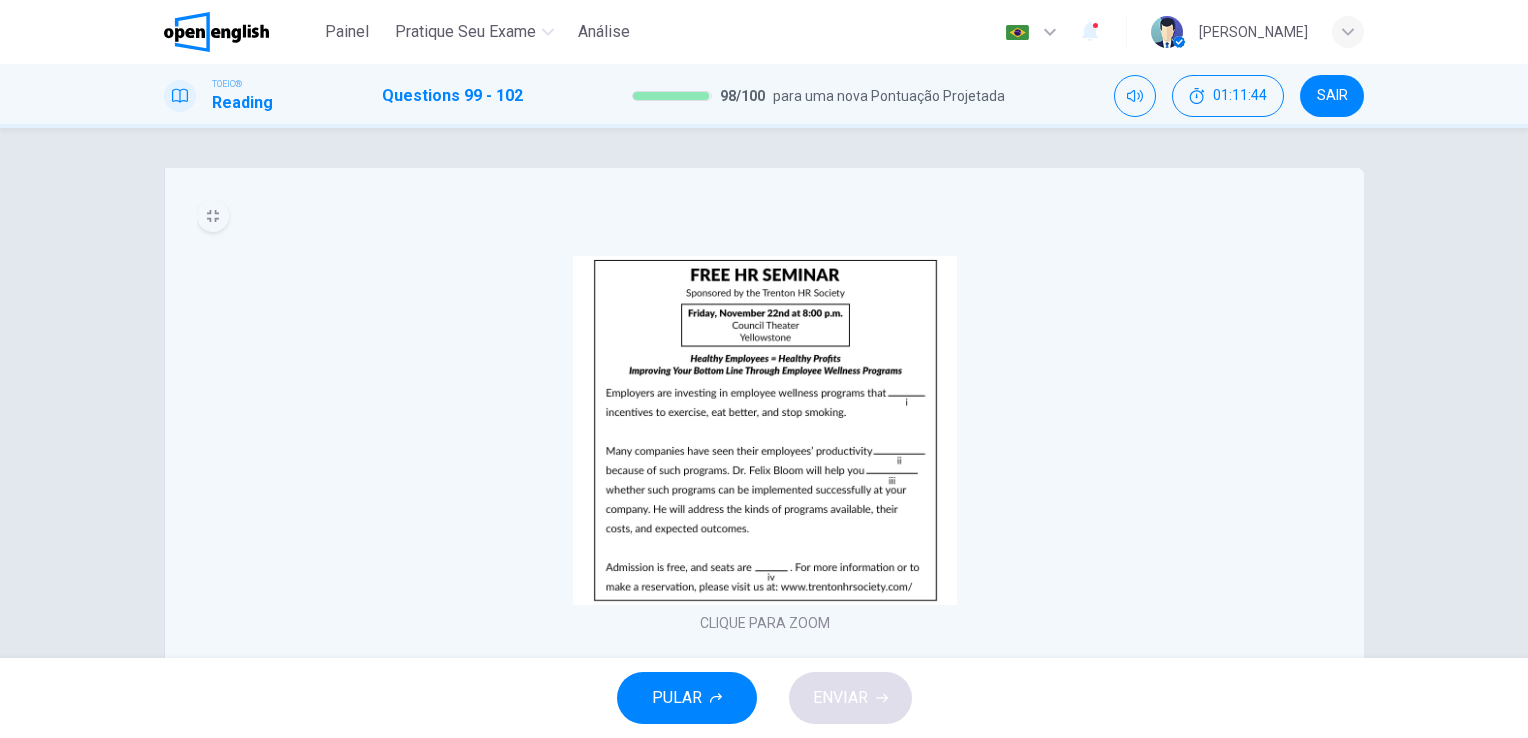 drag, startPoint x: 260, startPoint y: 155, endPoint x: 221, endPoint y: 208, distance: 65.802734 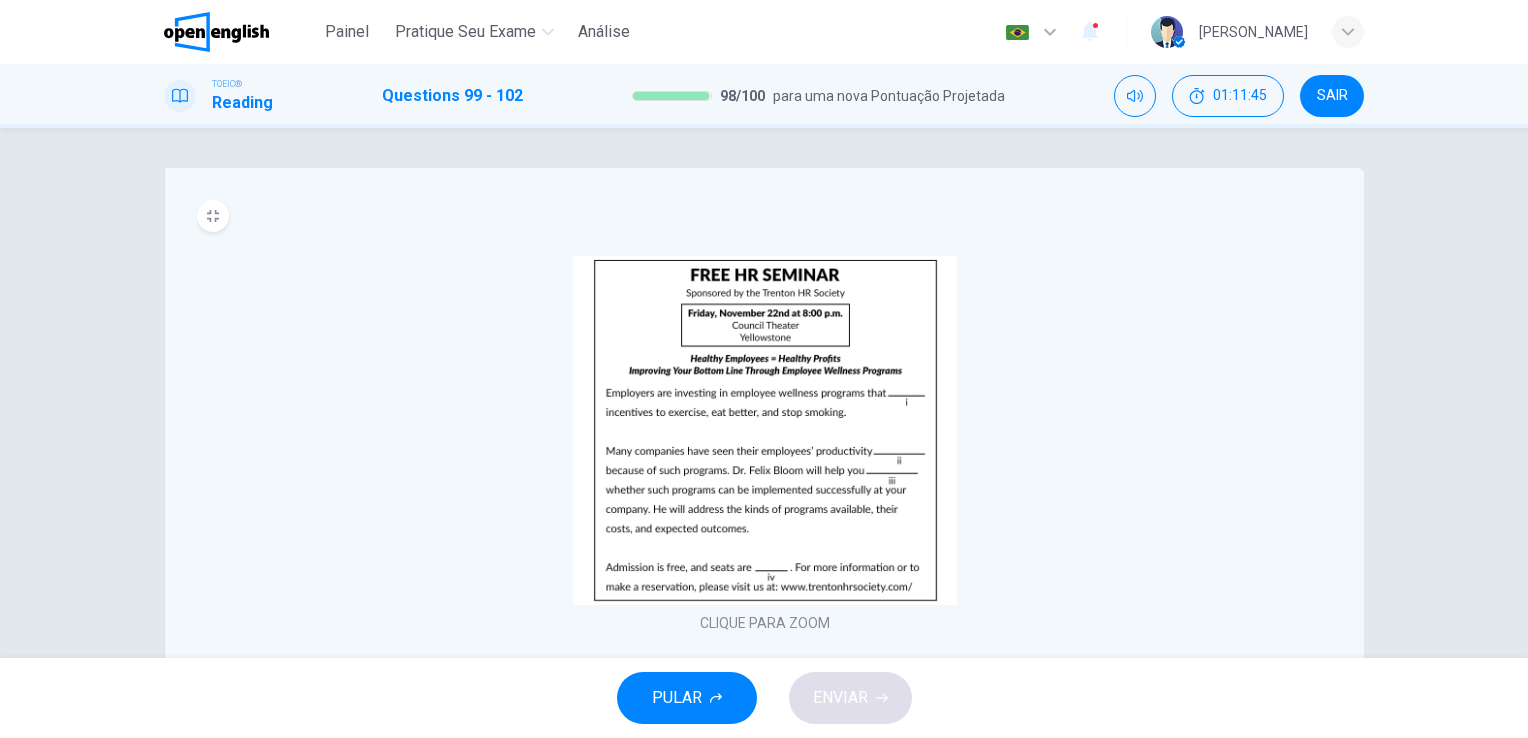 drag, startPoint x: 280, startPoint y: 223, endPoint x: 280, endPoint y: 234, distance: 11 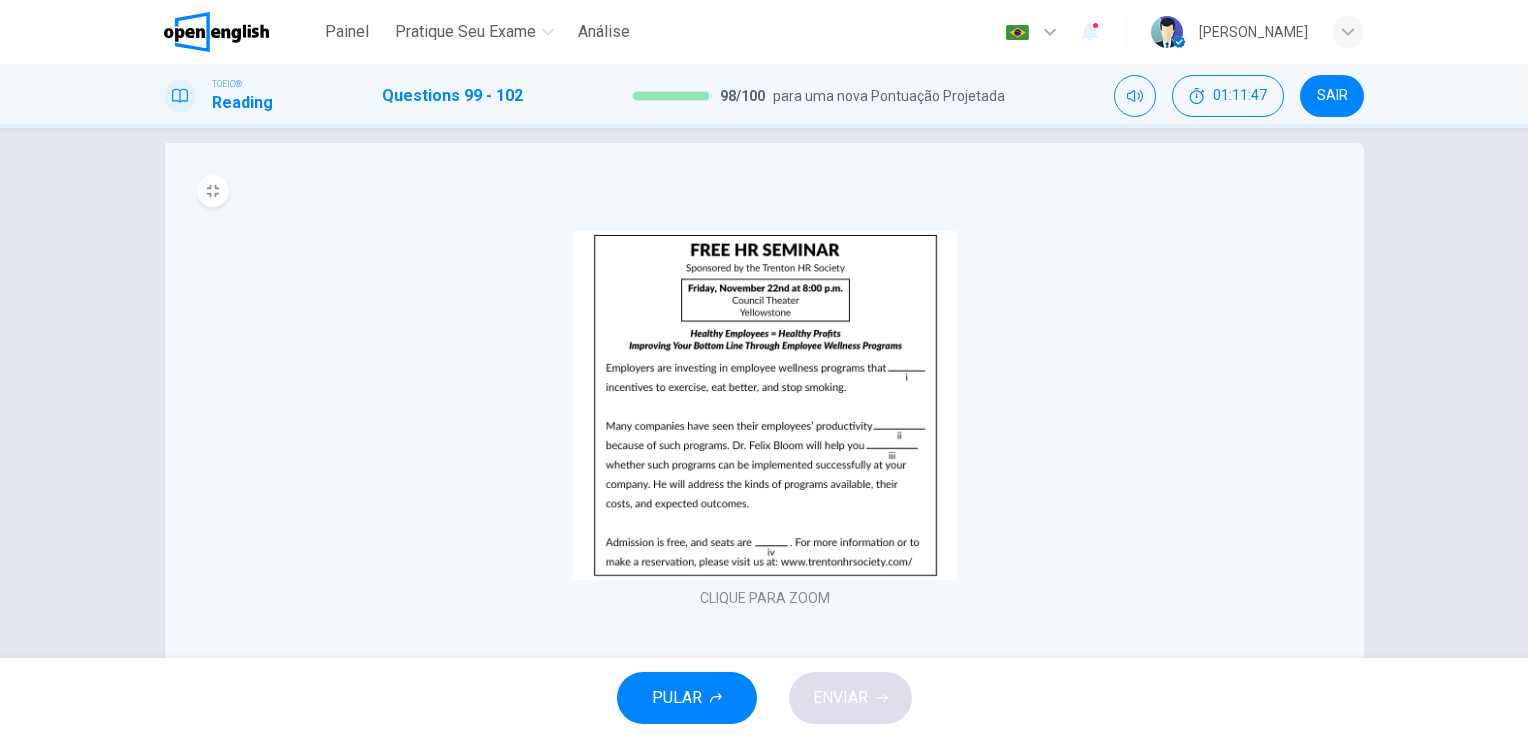 scroll, scrollTop: 0, scrollLeft: 0, axis: both 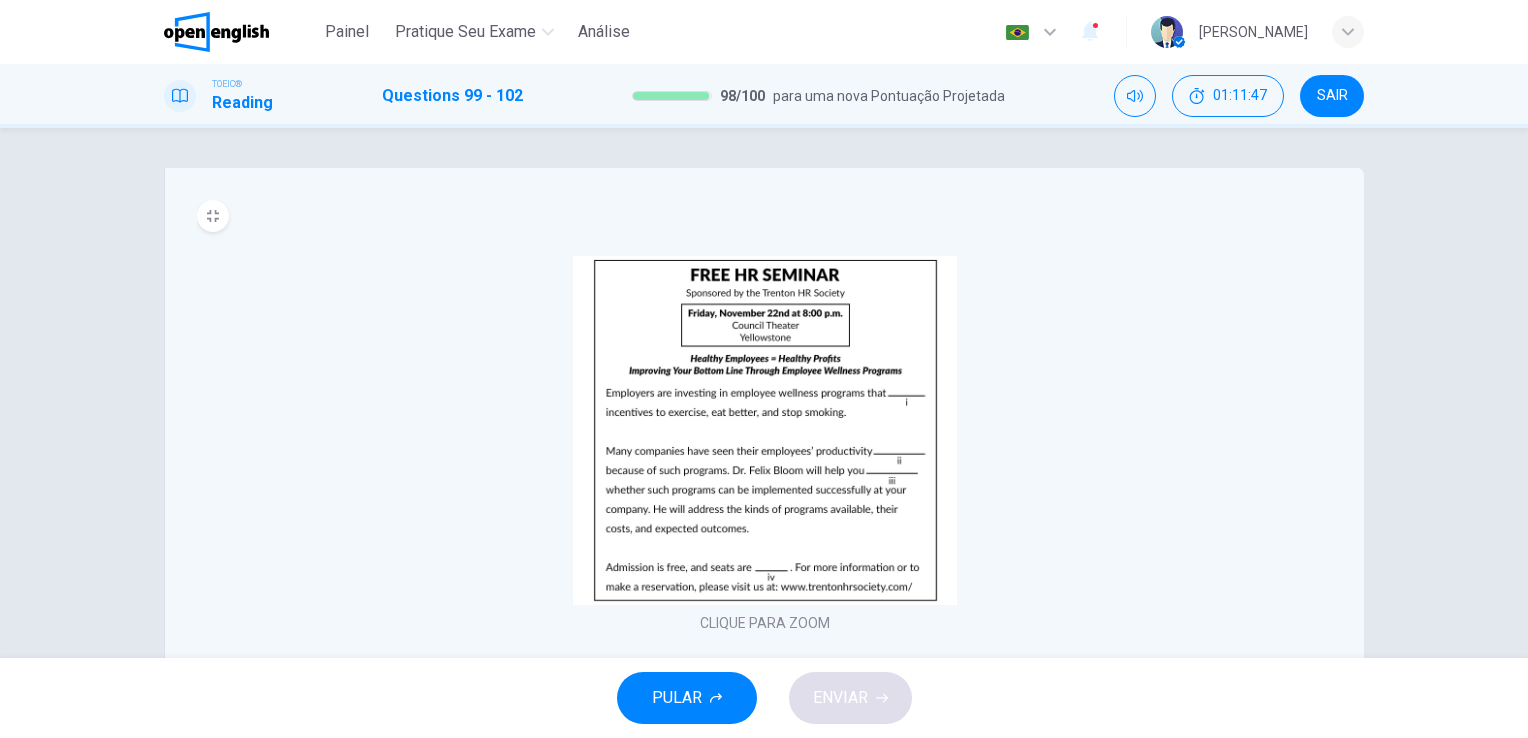 click on "CLIQUE PARA ZOOM" at bounding box center (765, 418) 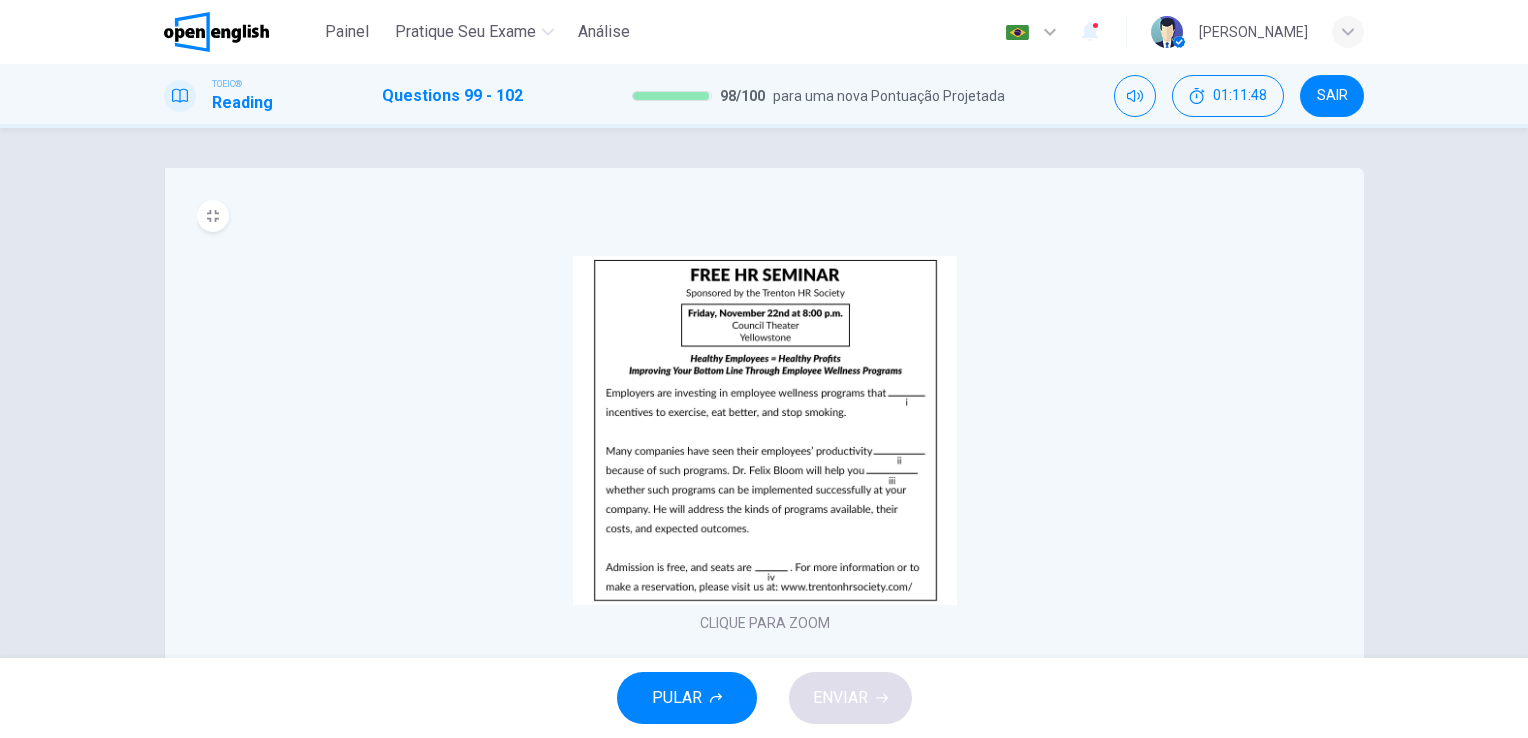 drag, startPoint x: 1241, startPoint y: 171, endPoint x: 1215, endPoint y: 165, distance: 26.683329 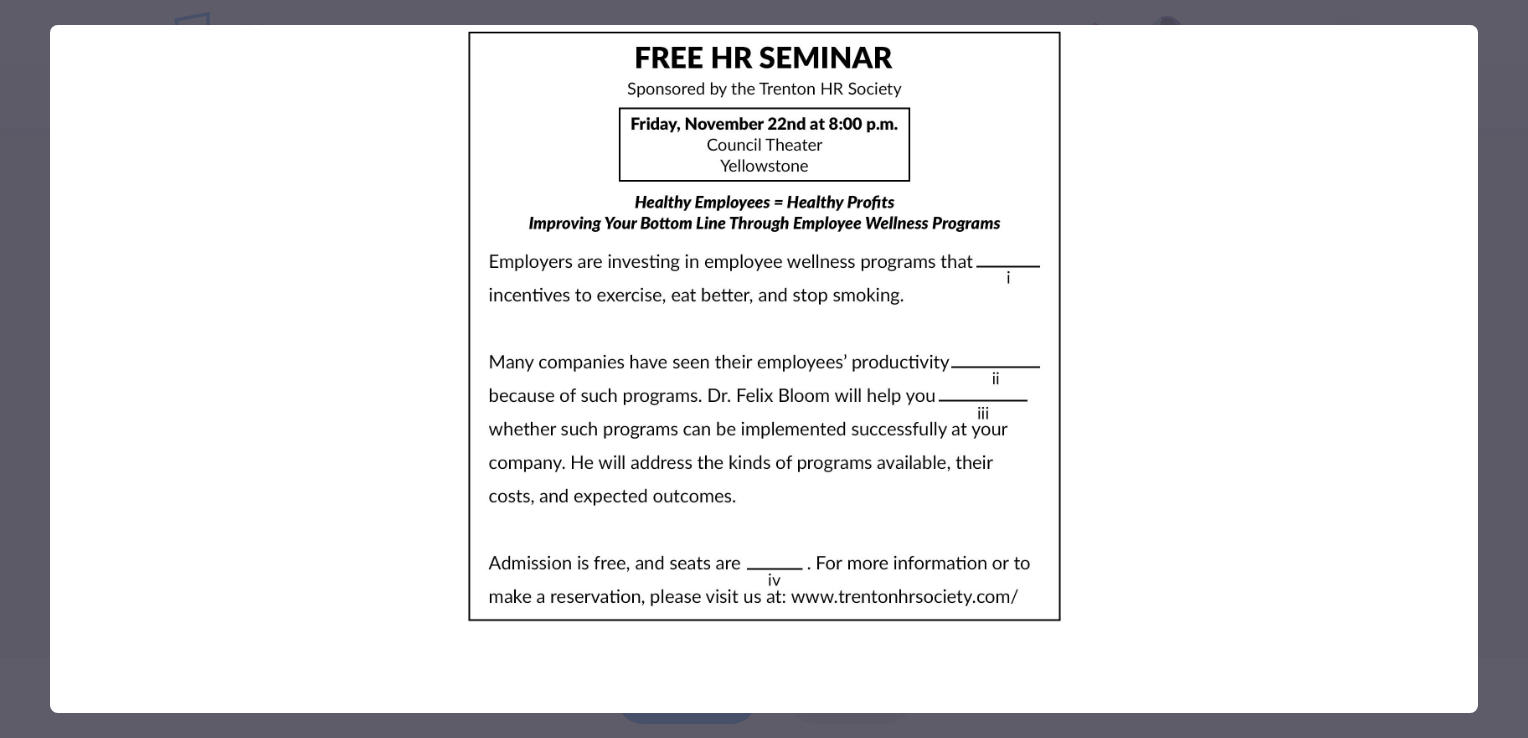 click at bounding box center [764, 369] 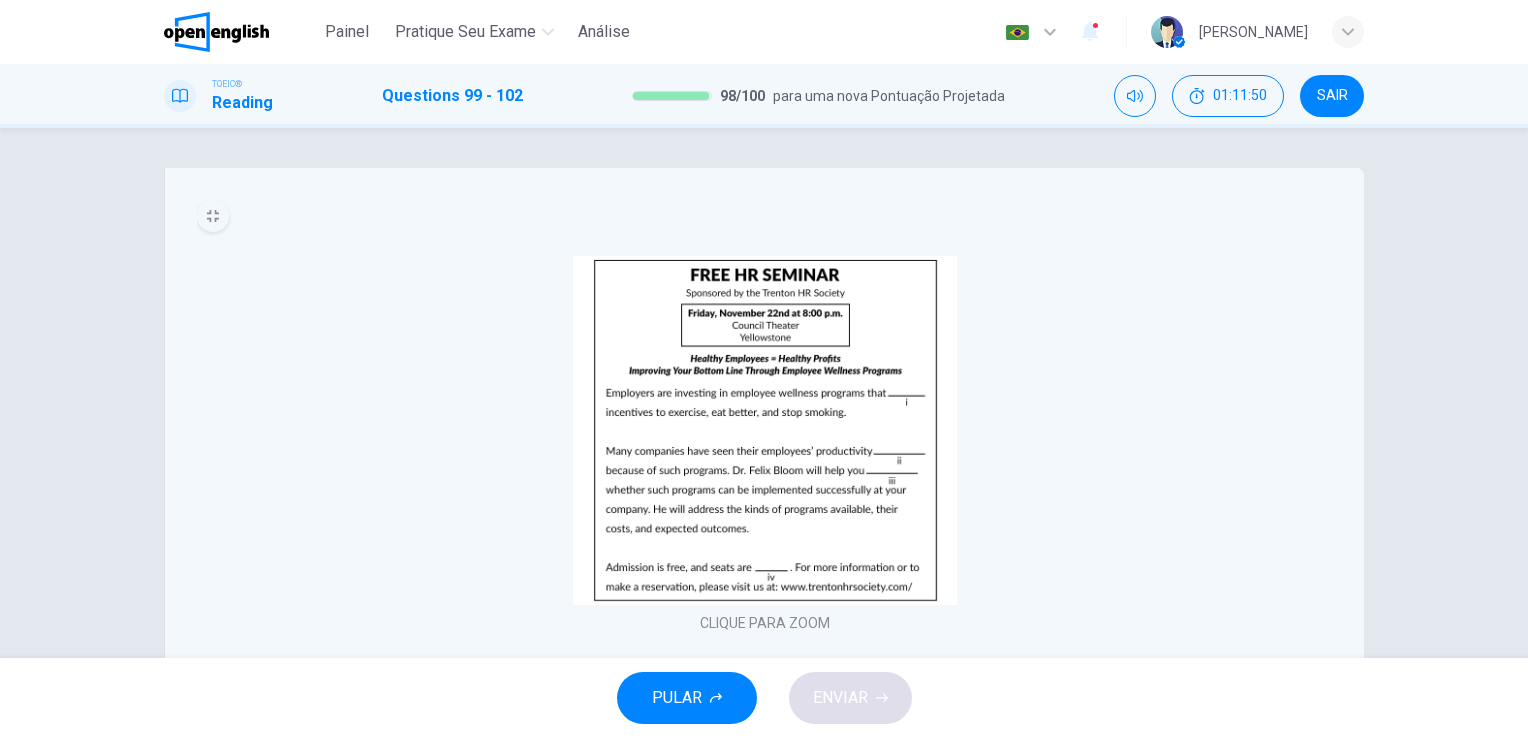 click 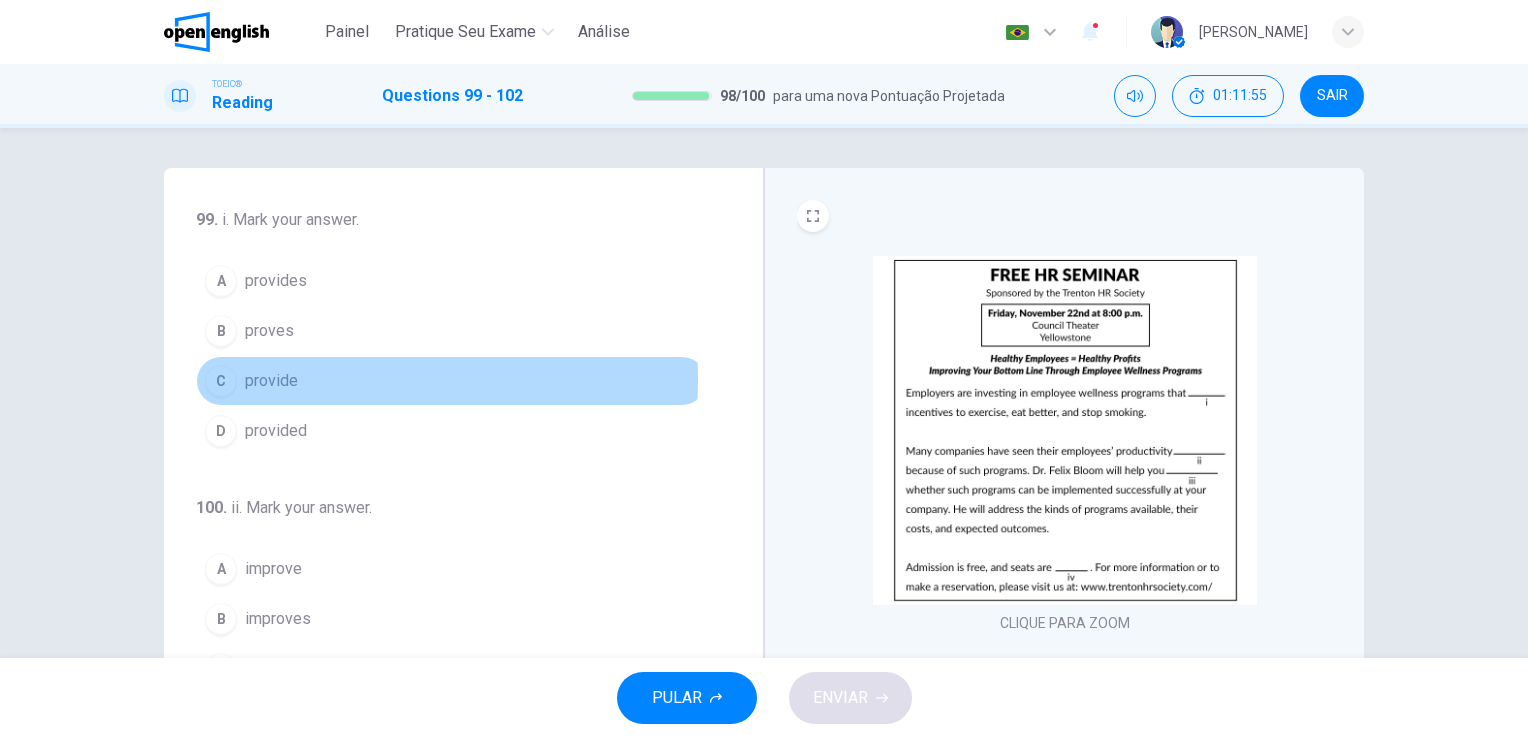 click on "C" at bounding box center (221, 381) 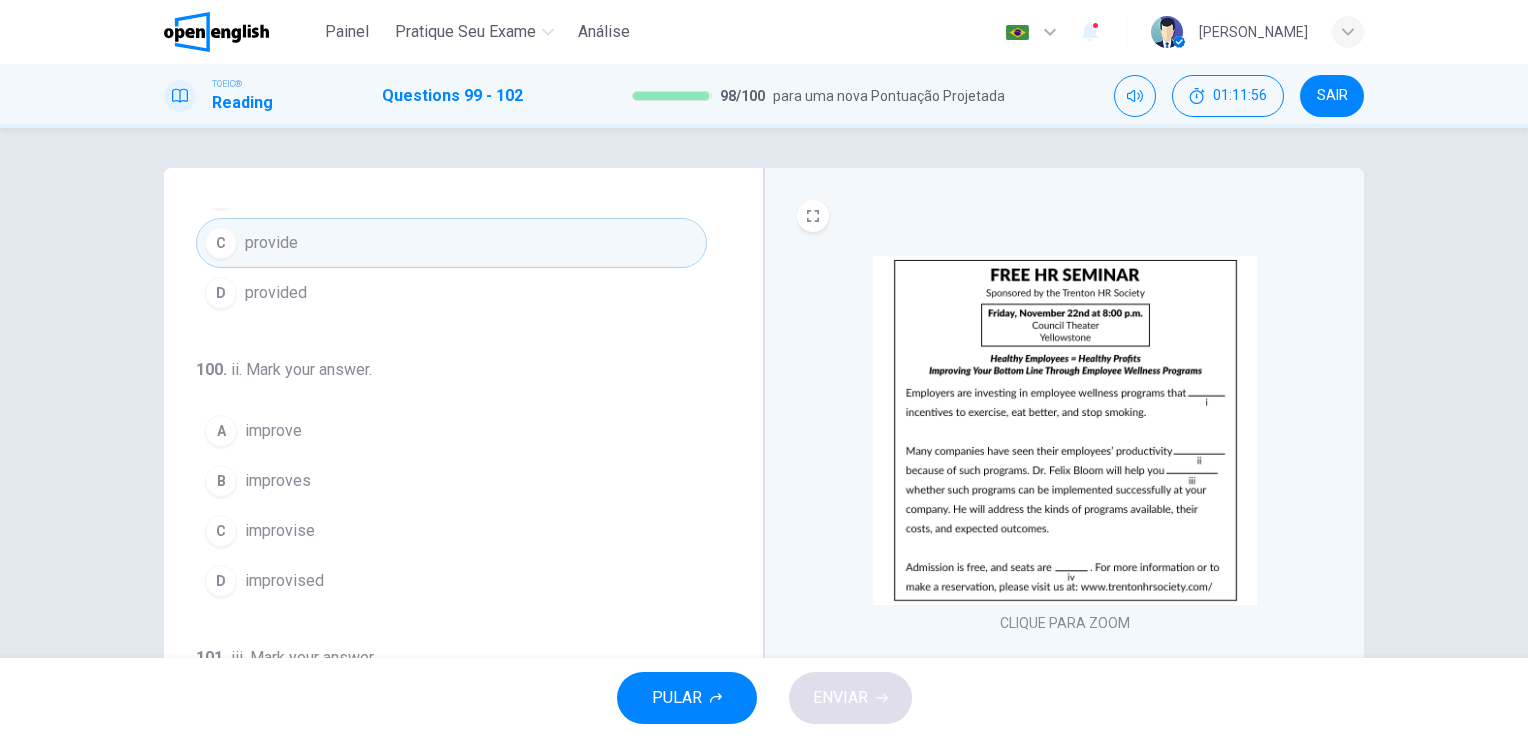 scroll, scrollTop: 200, scrollLeft: 0, axis: vertical 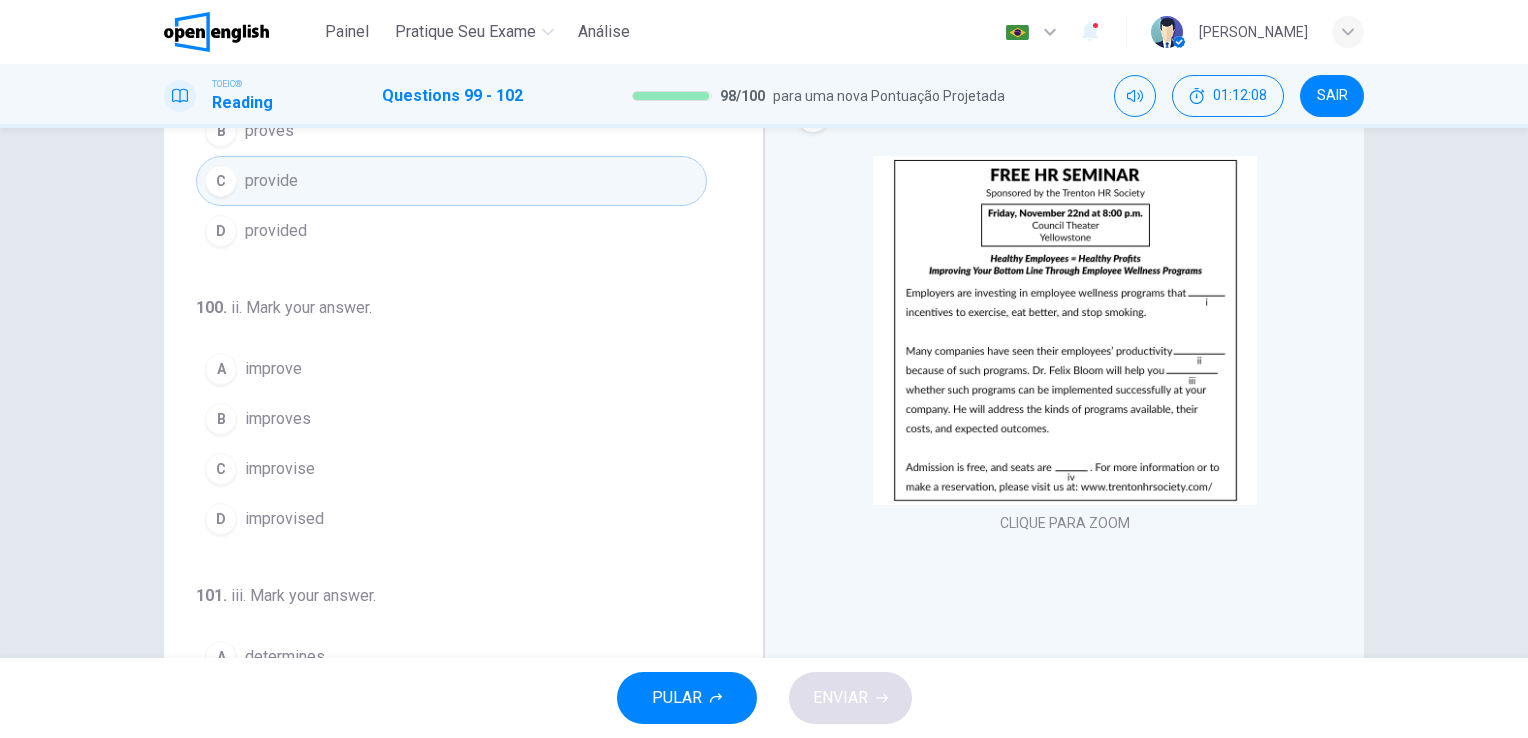 click on "A" at bounding box center (221, 369) 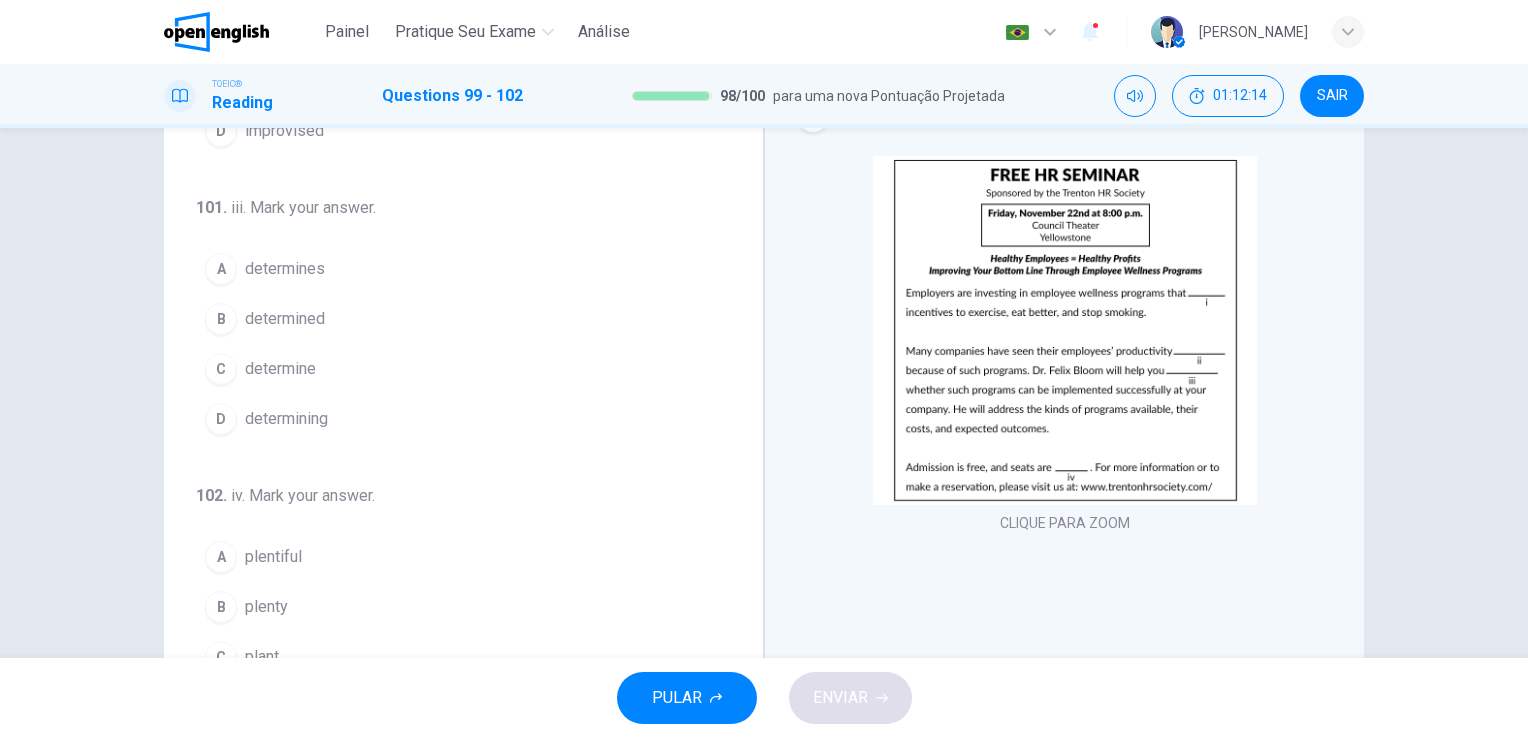 scroll, scrollTop: 490, scrollLeft: 0, axis: vertical 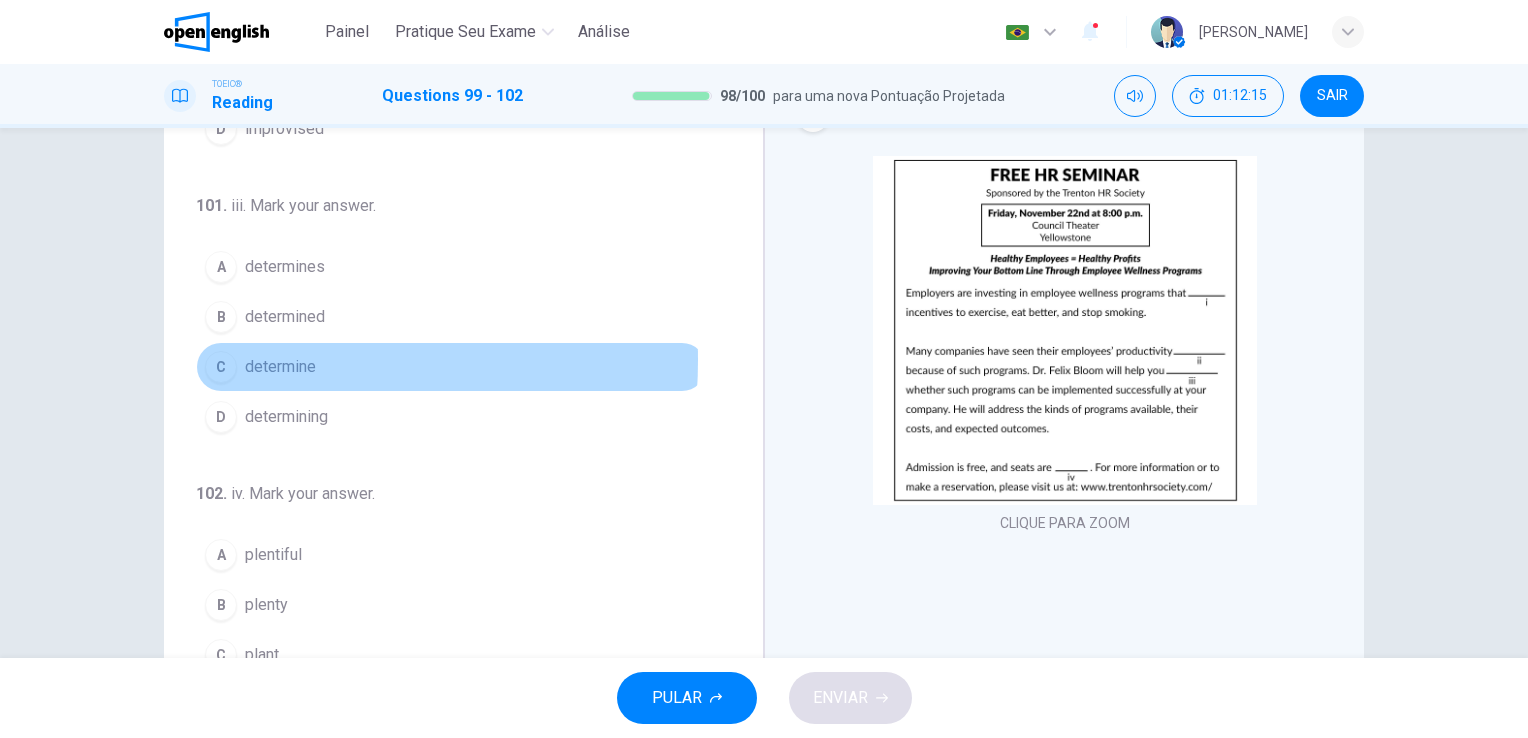 click on "C" at bounding box center (221, 367) 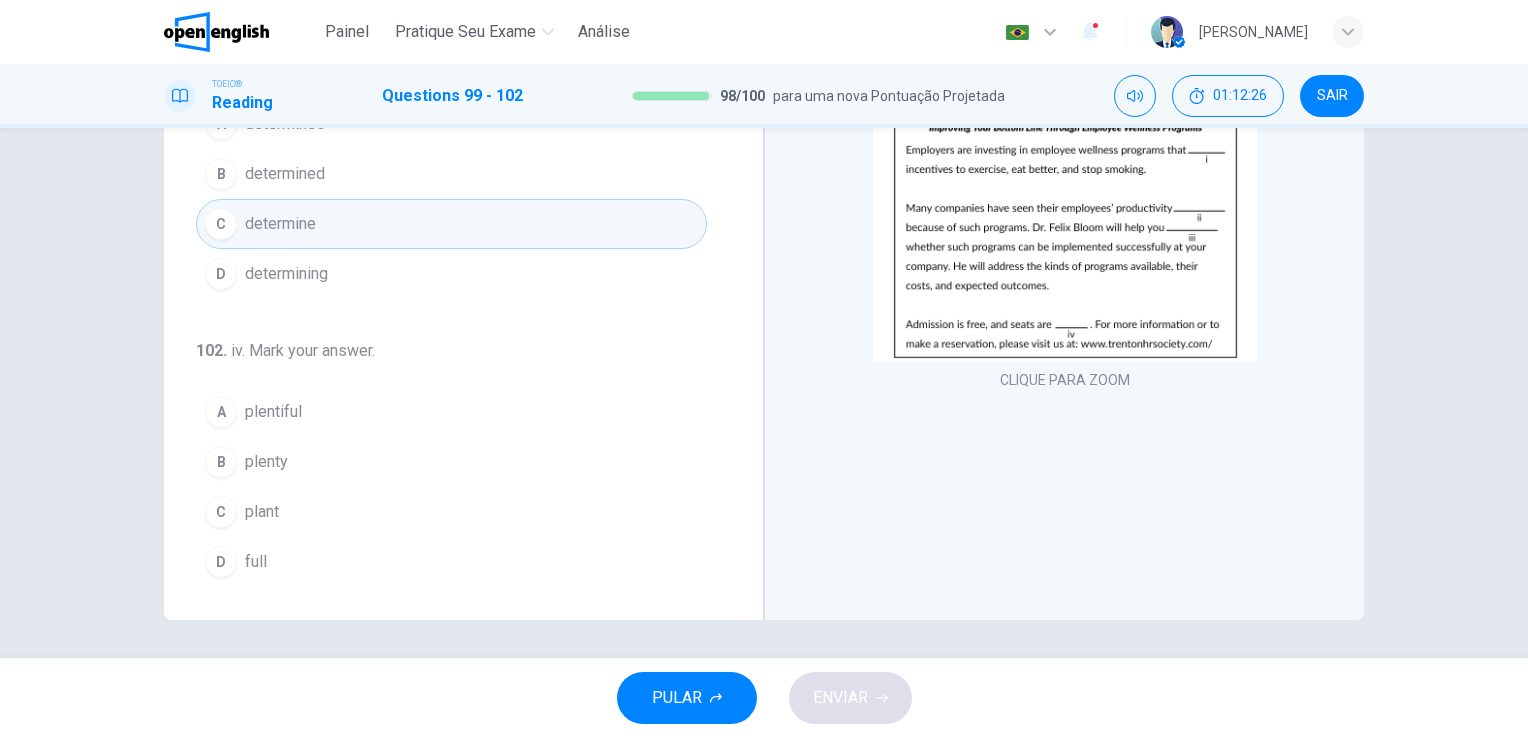 scroll, scrollTop: 244, scrollLeft: 0, axis: vertical 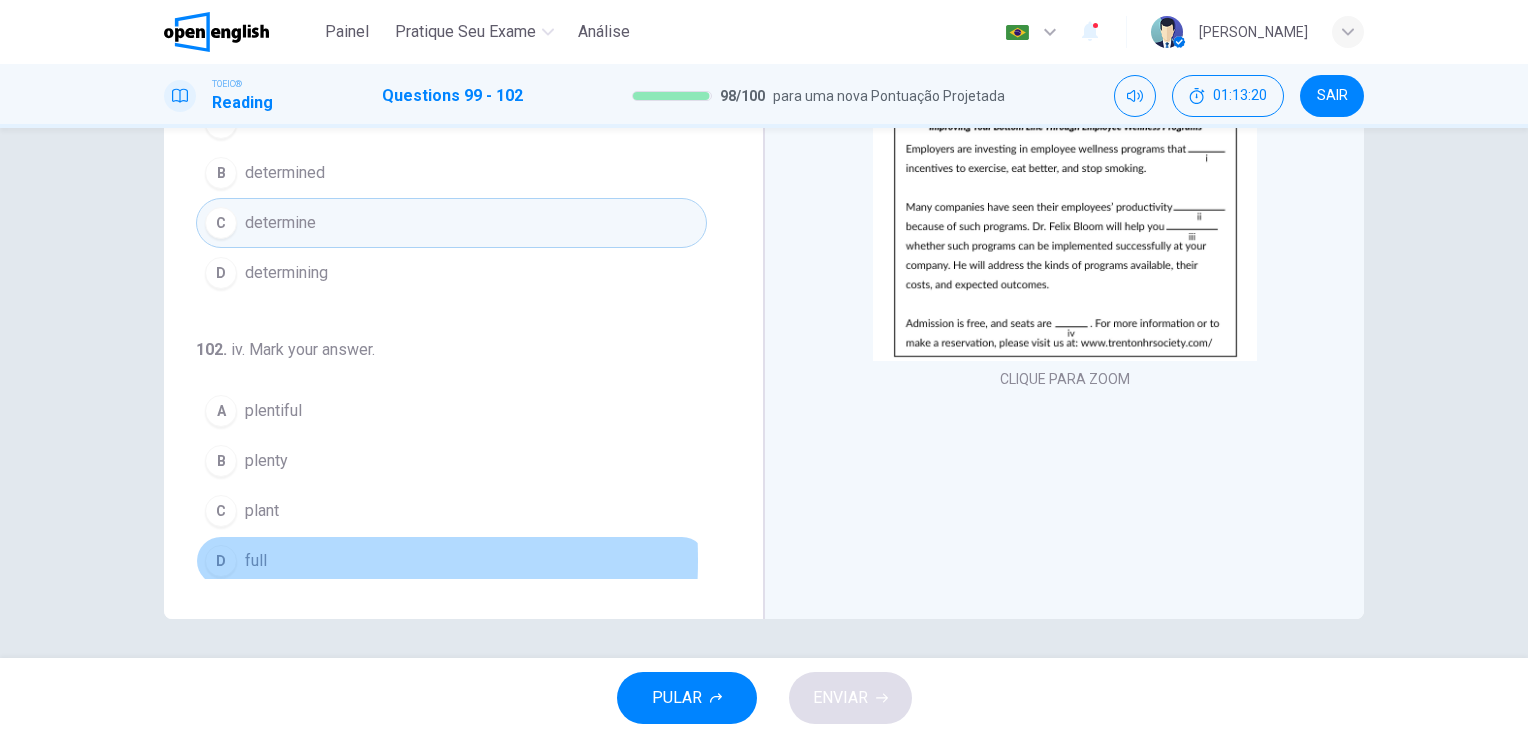 click on "D" at bounding box center [221, 561] 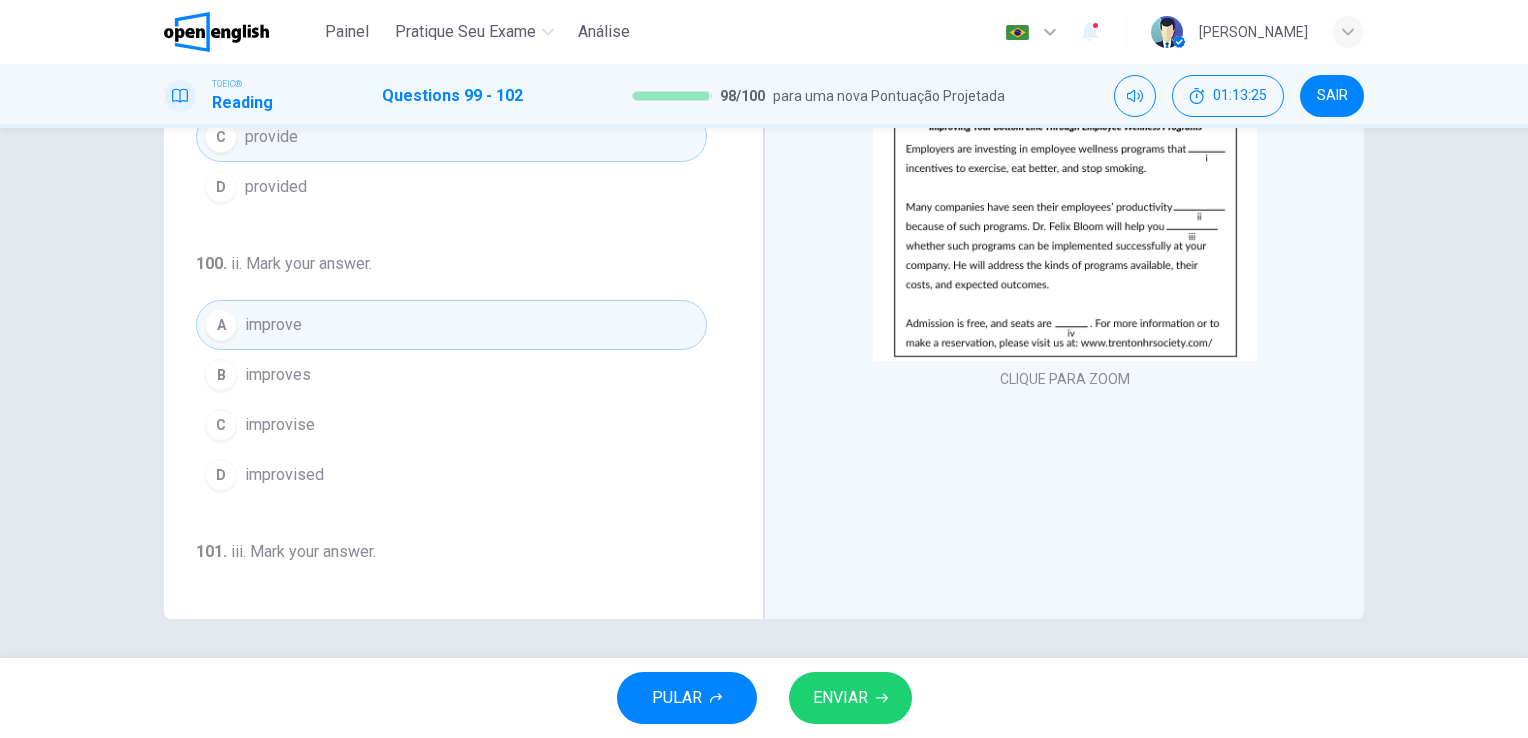 scroll, scrollTop: 0, scrollLeft: 0, axis: both 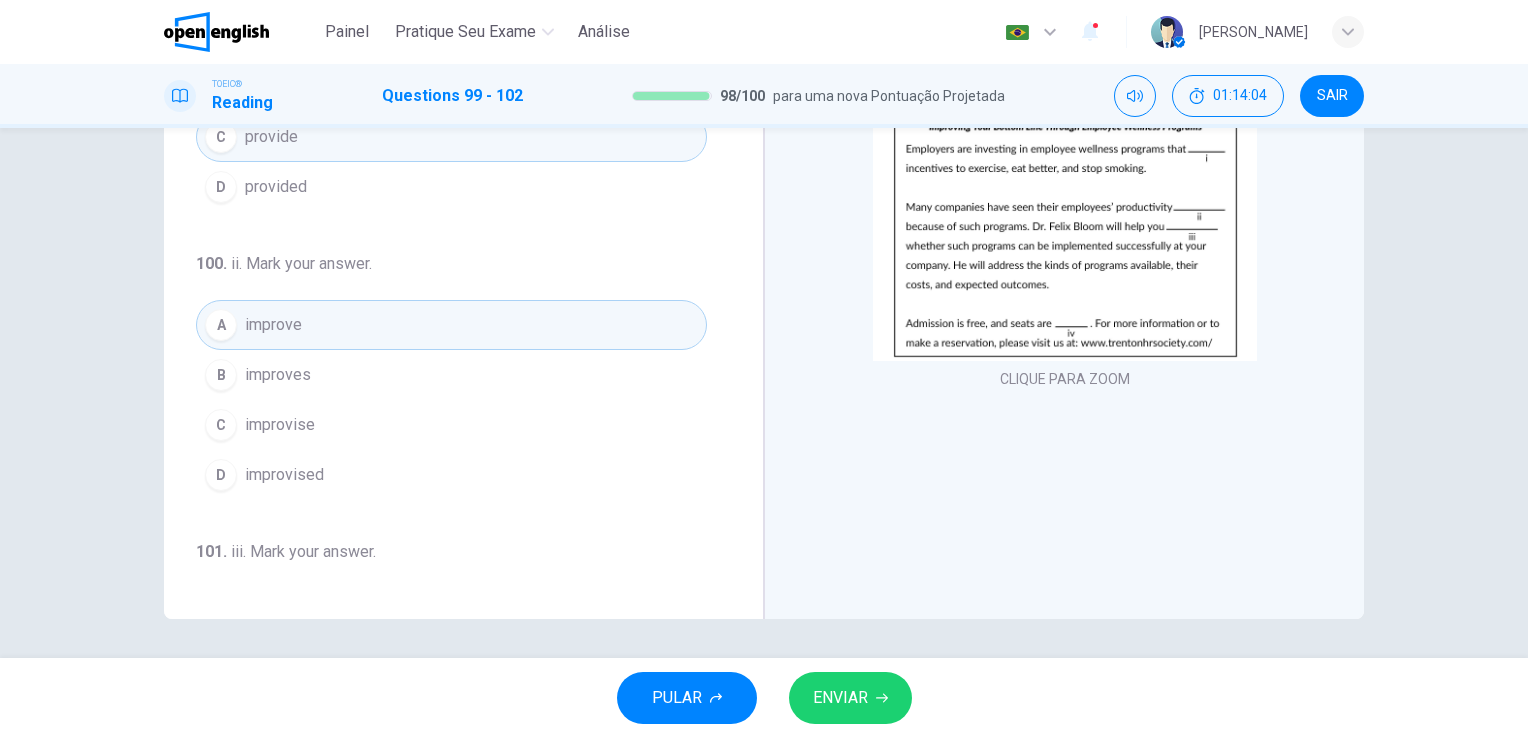 click 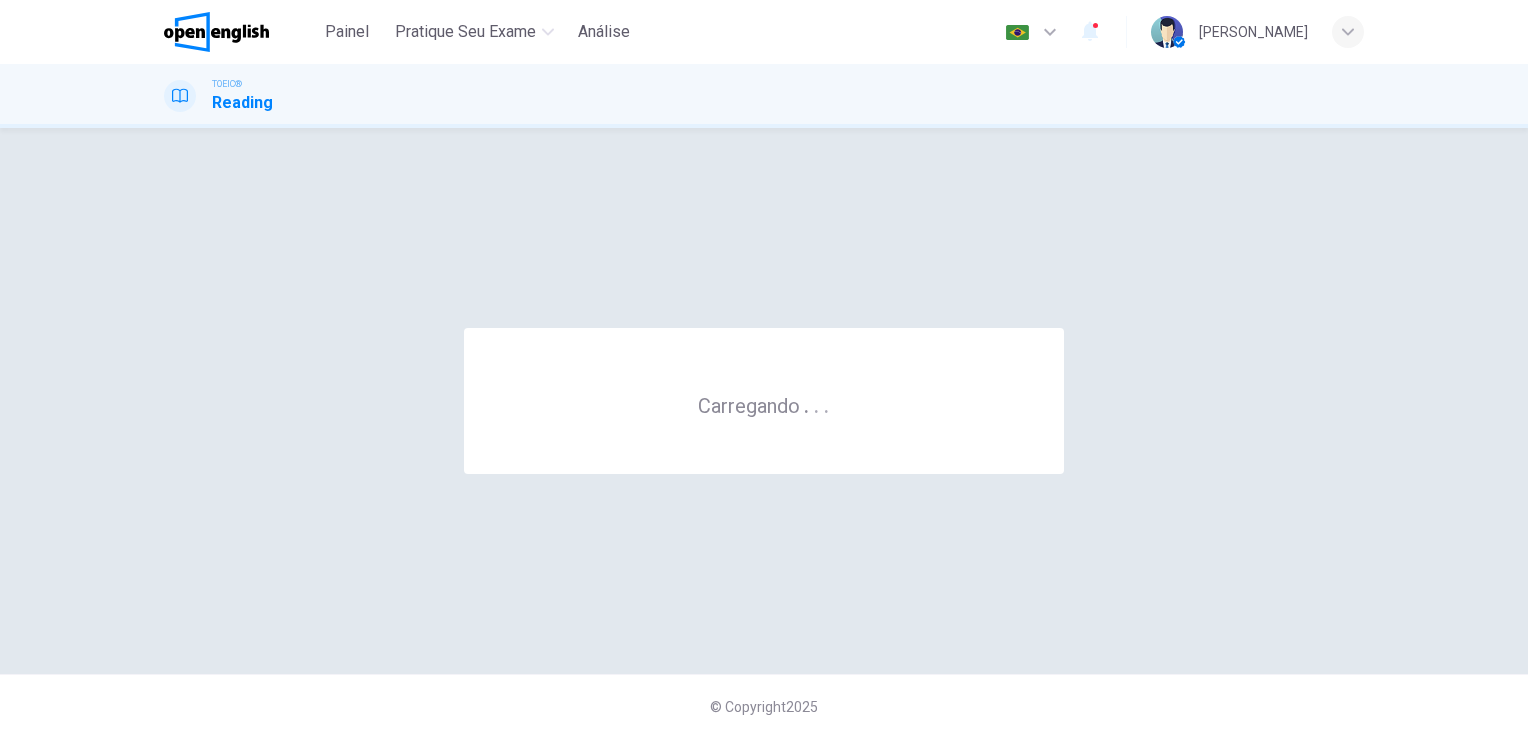scroll, scrollTop: 0, scrollLeft: 0, axis: both 